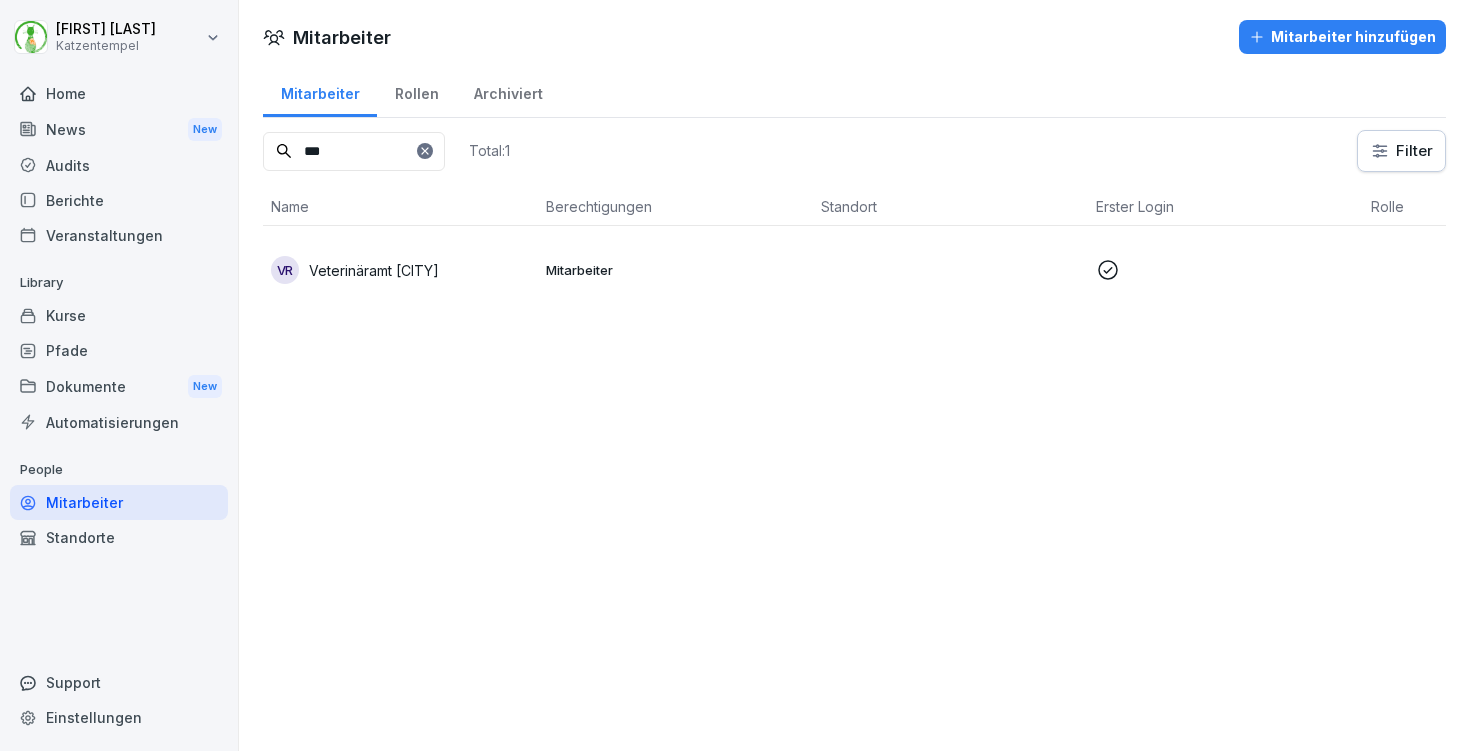 scroll, scrollTop: 0, scrollLeft: 0, axis: both 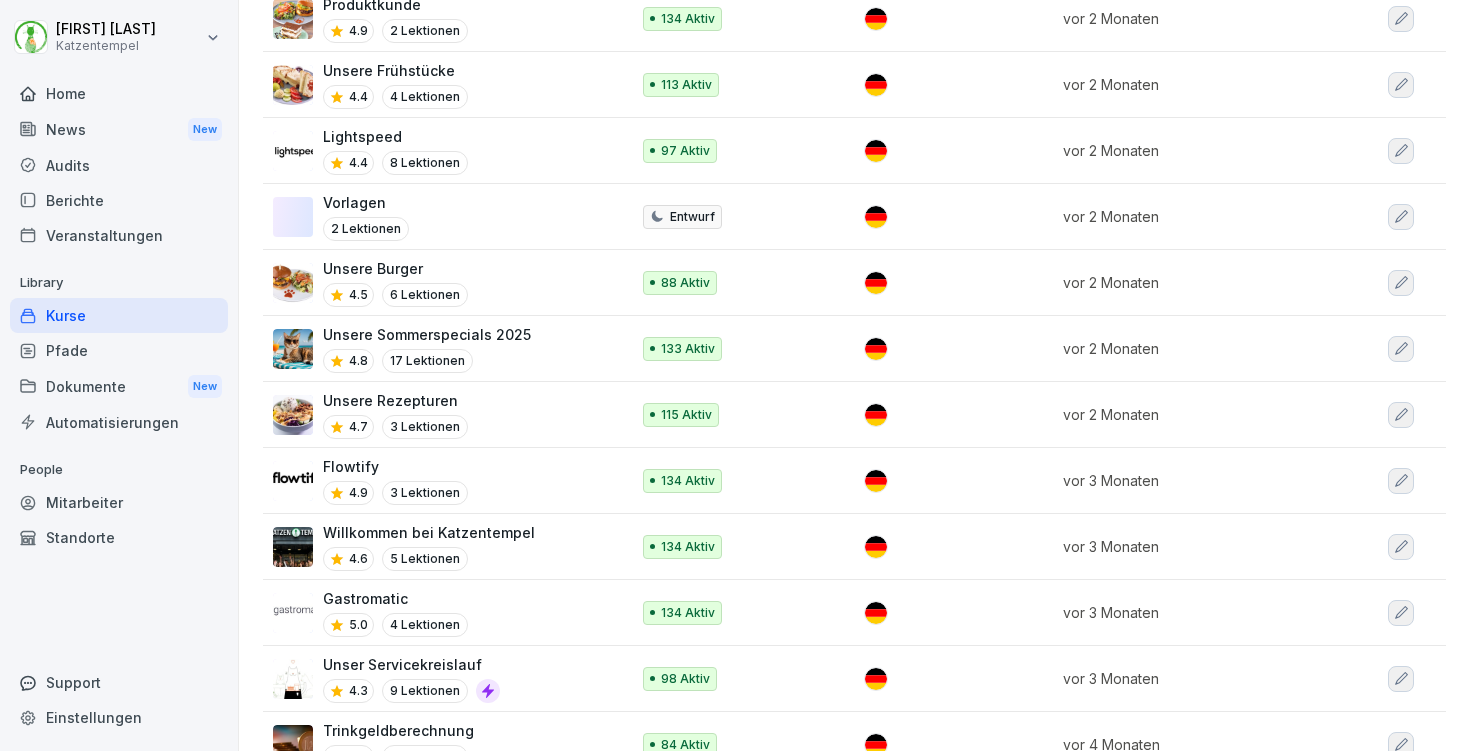 click on "Unsere Burger 4.5 6 Lektionen" at bounding box center [441, 282] 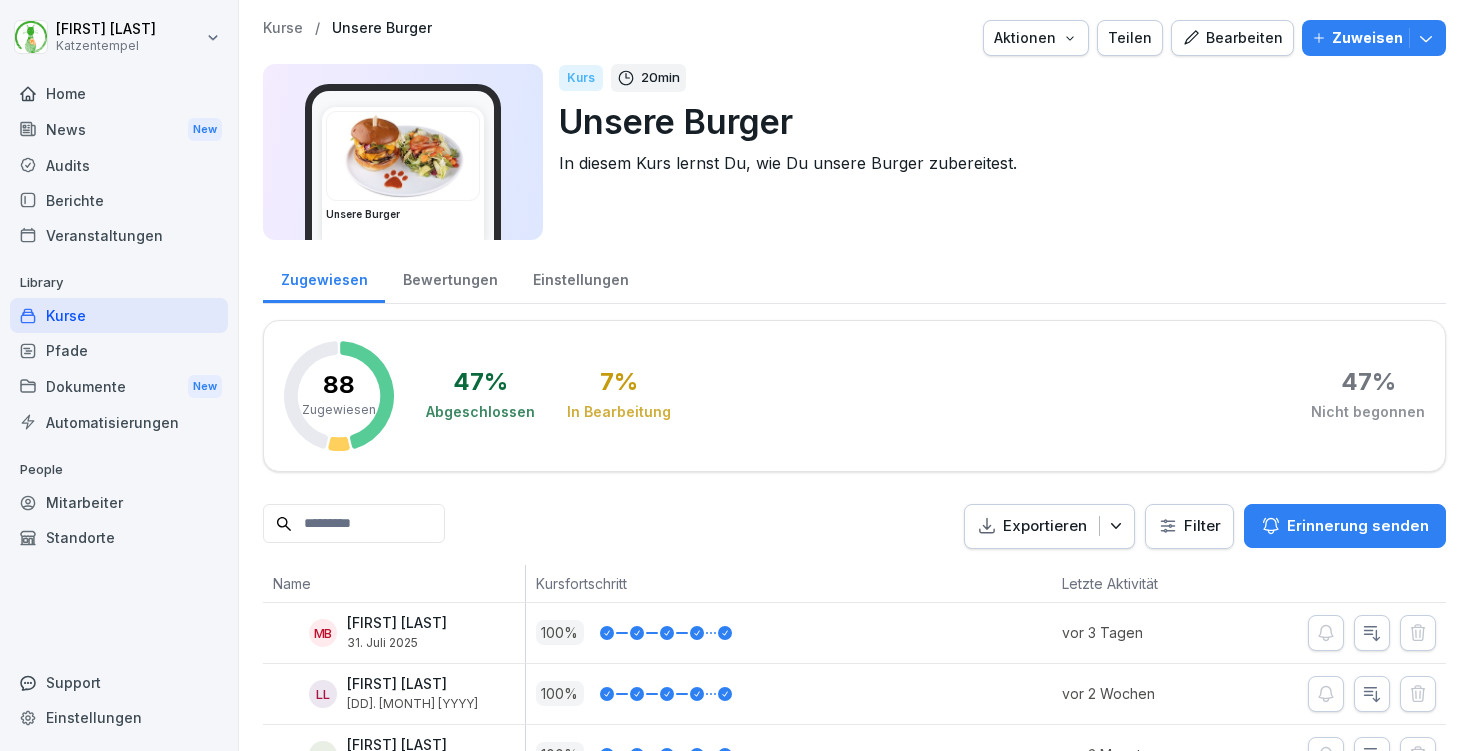 scroll, scrollTop: 0, scrollLeft: 0, axis: both 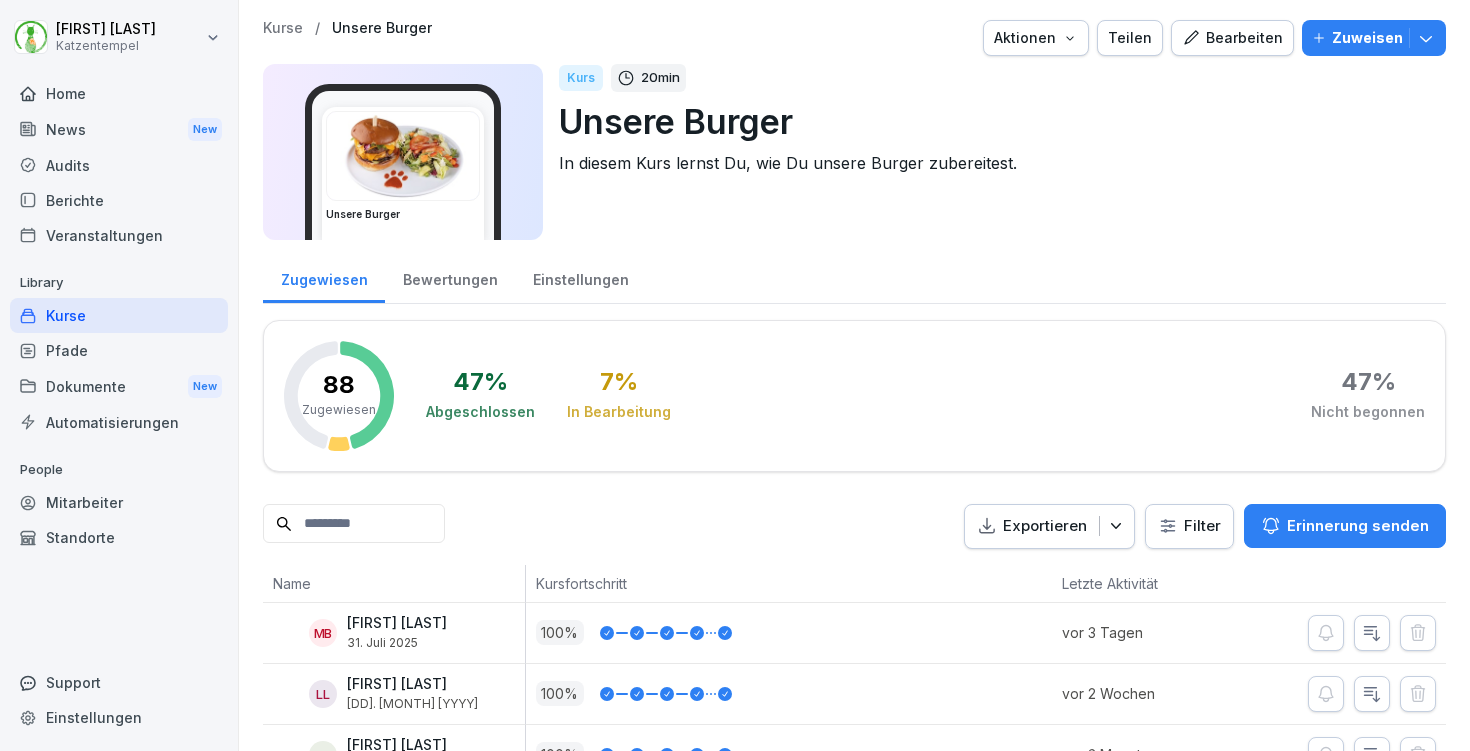 click on "Bearbeiten" at bounding box center (1232, 38) 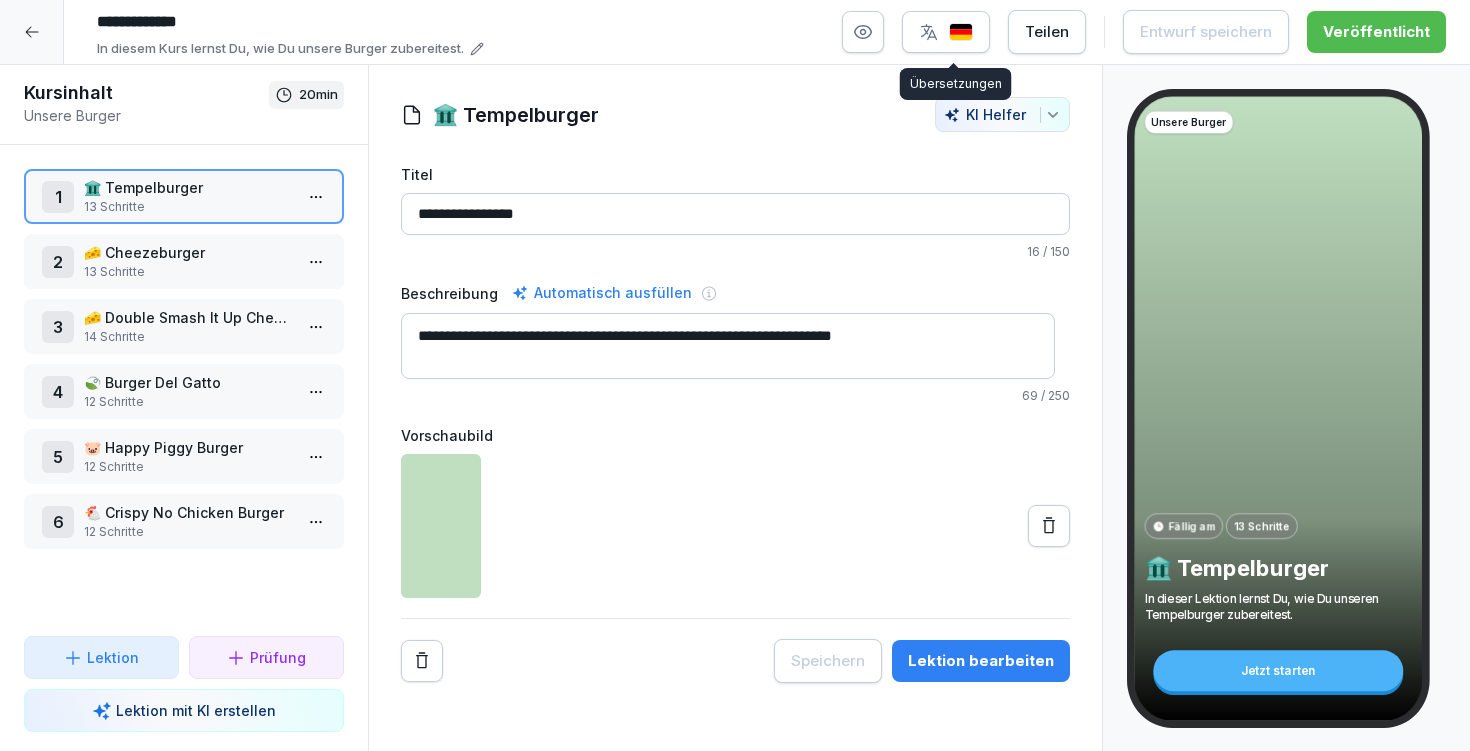 click at bounding box center [946, 32] 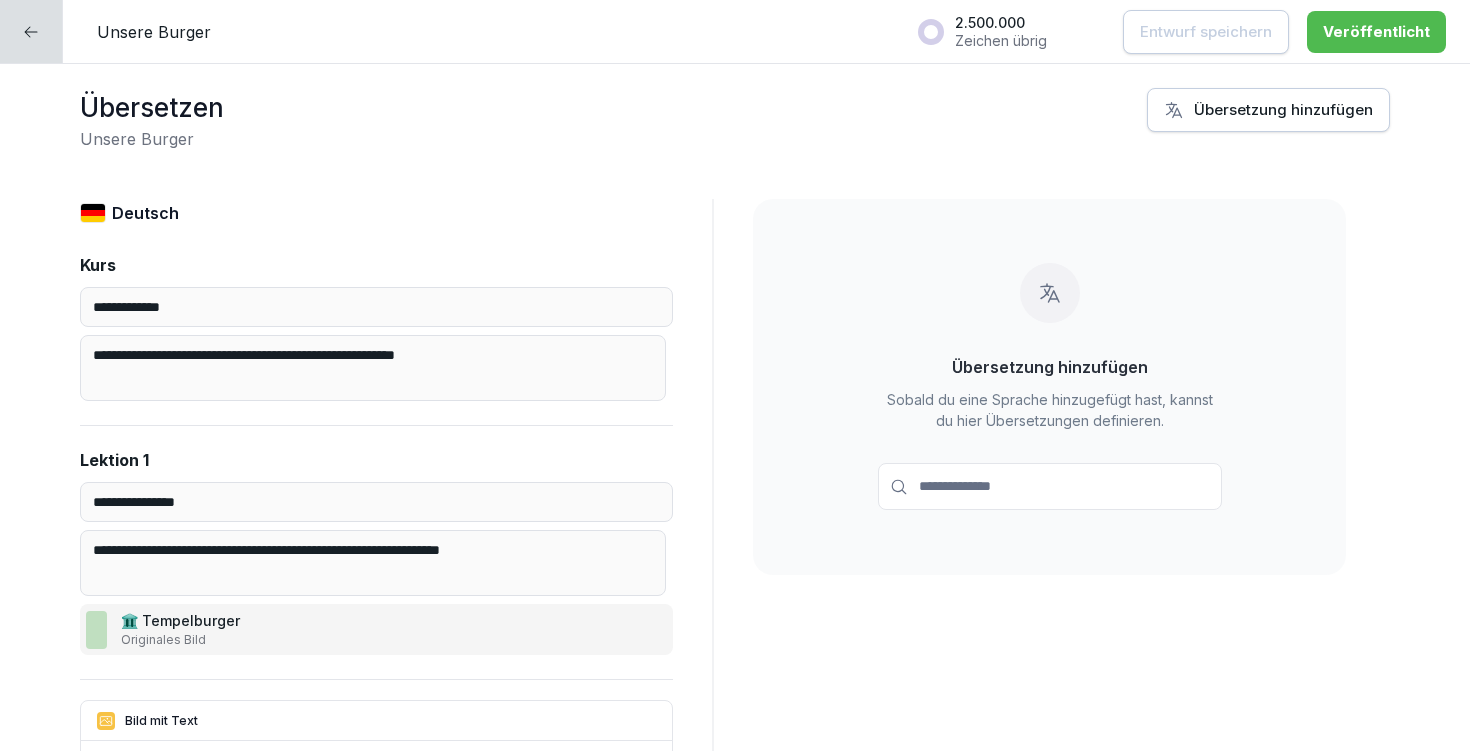 click on "Übersetzung hinzufügen" at bounding box center (1268, 110) 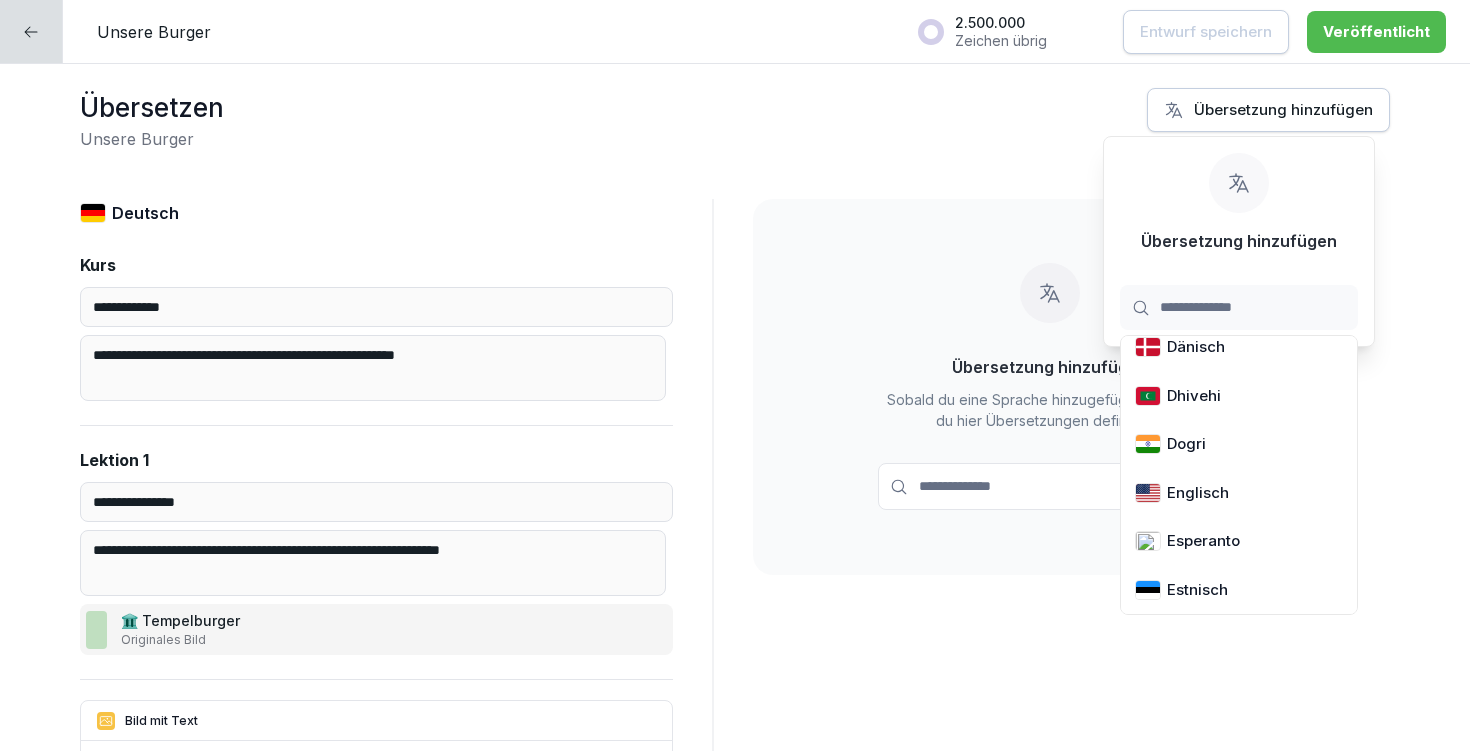 scroll, scrollTop: 980, scrollLeft: 0, axis: vertical 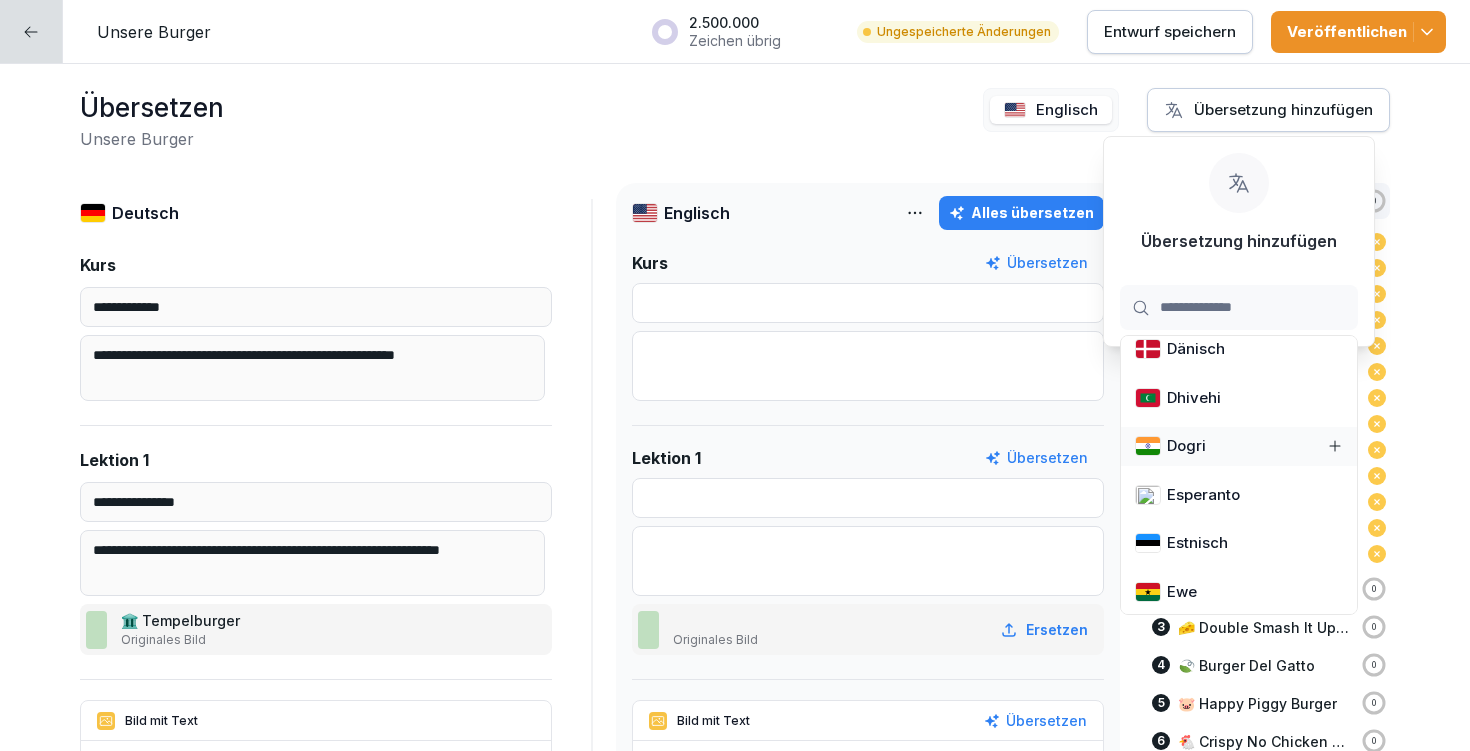 click on "Alles übersetzen" at bounding box center [1021, 213] 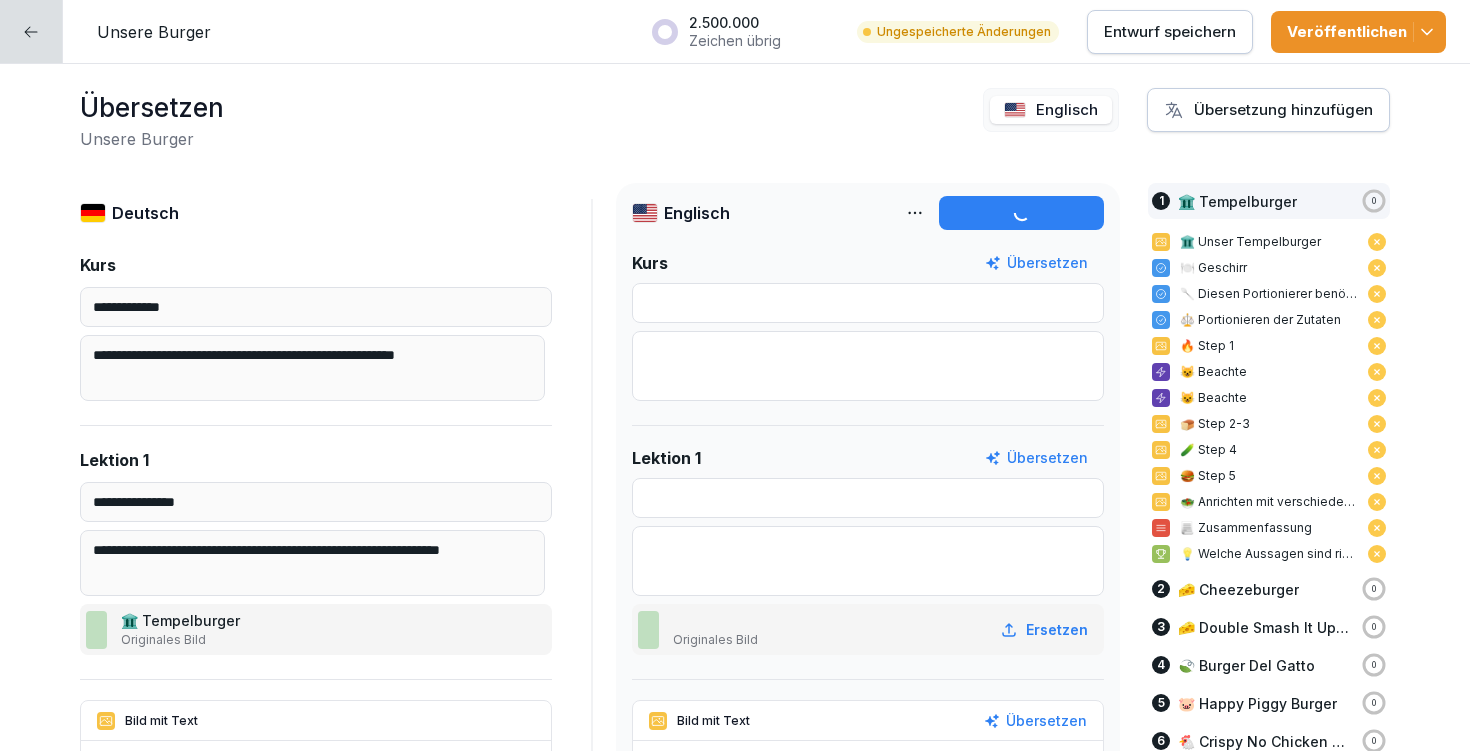 type on "**********" 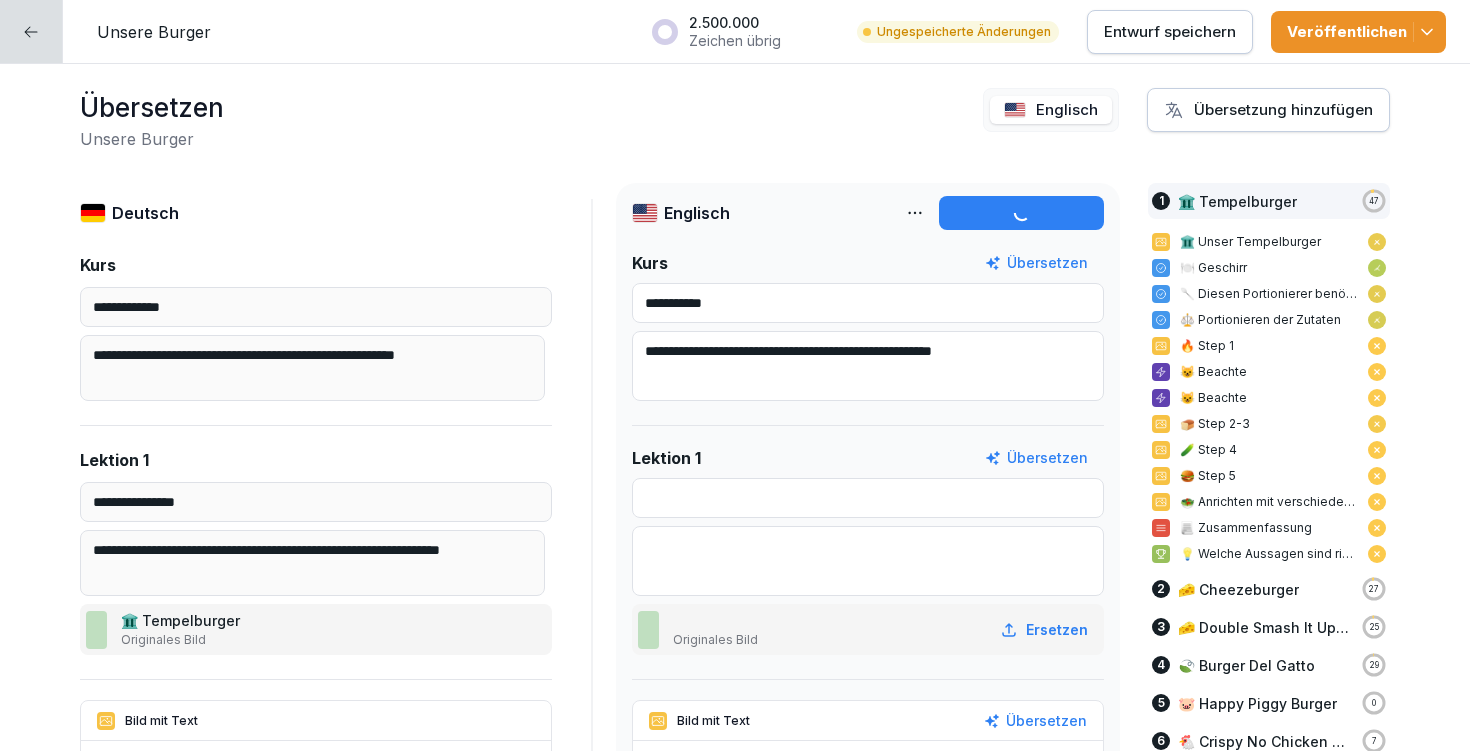 type on "**********" 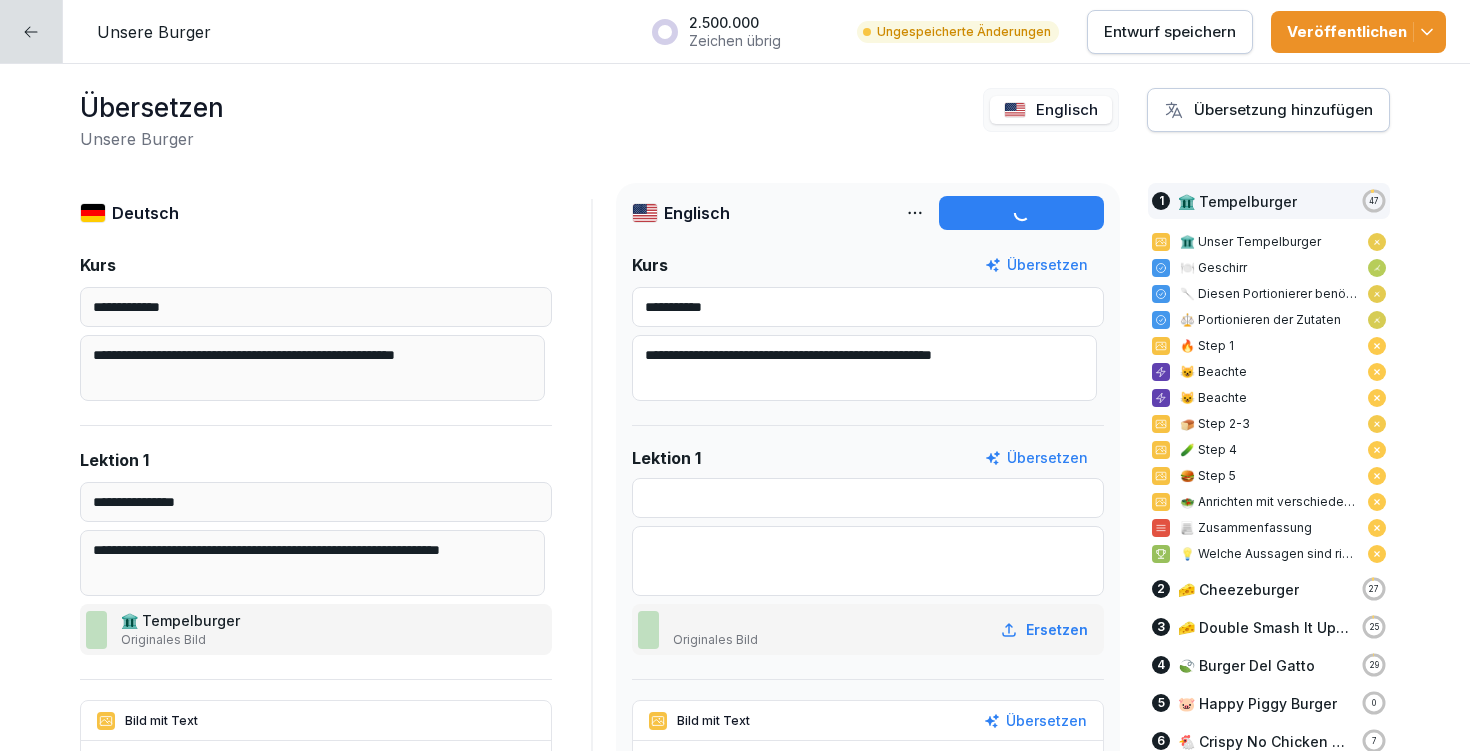 type on "*********" 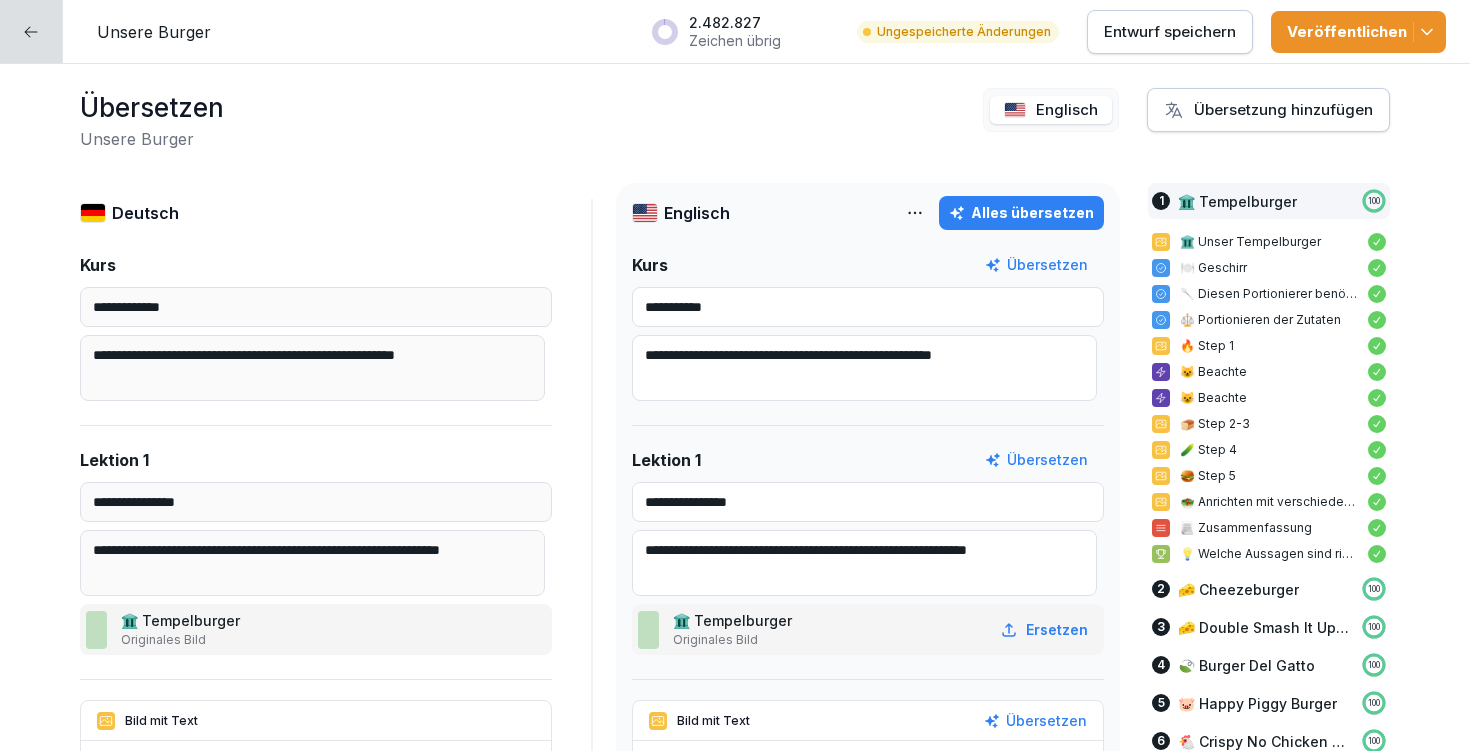 click on "Entwurf speichern" at bounding box center (1170, 32) 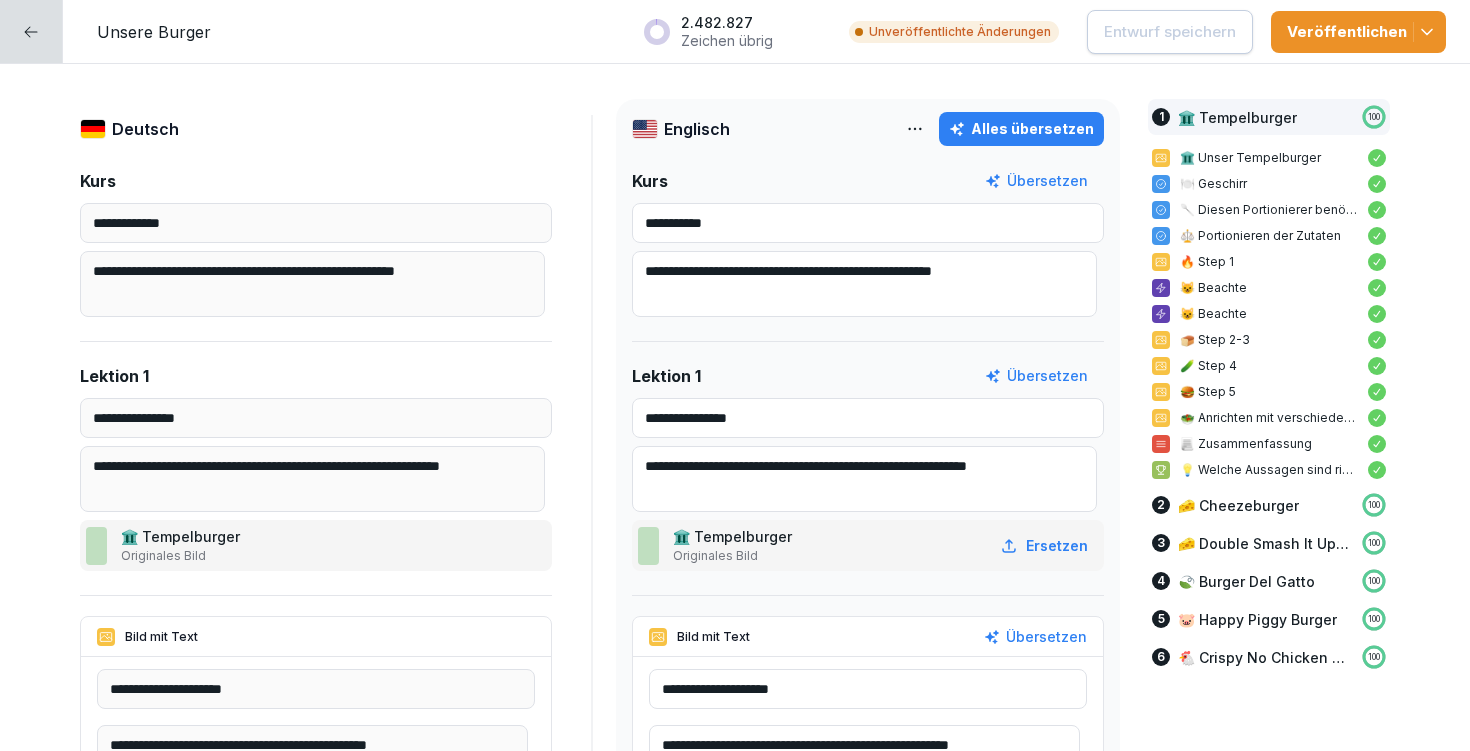 scroll, scrollTop: 88, scrollLeft: 0, axis: vertical 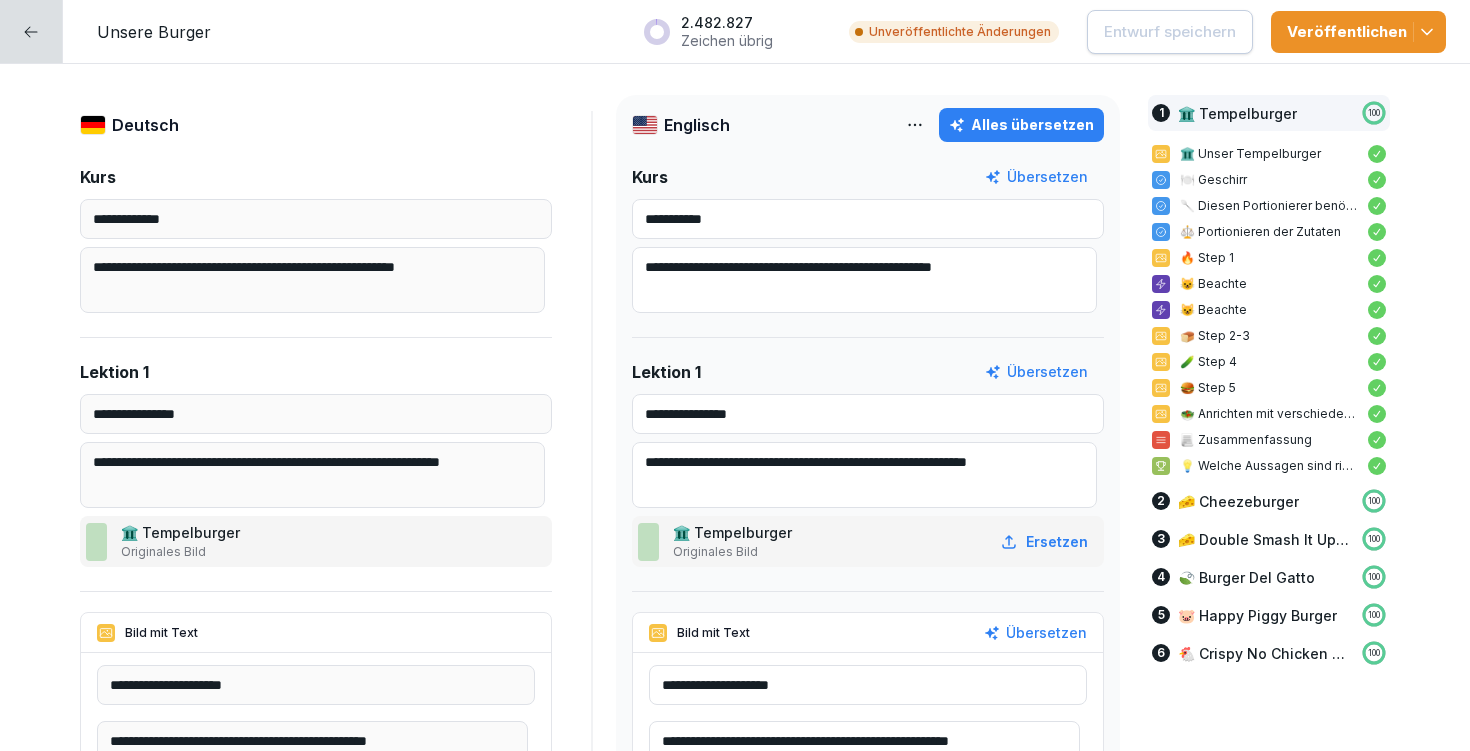 click on "**********" at bounding box center [864, 475] 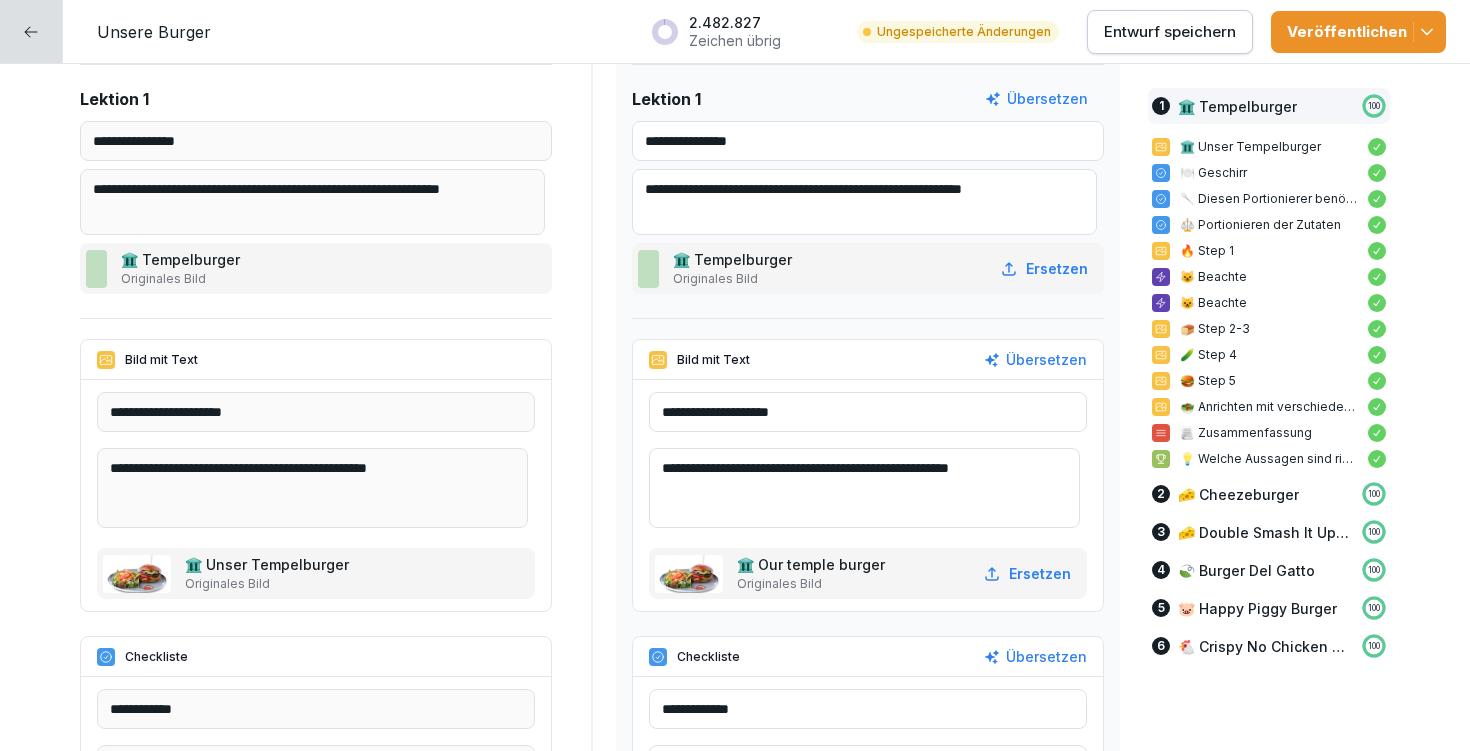 scroll, scrollTop: 369, scrollLeft: 0, axis: vertical 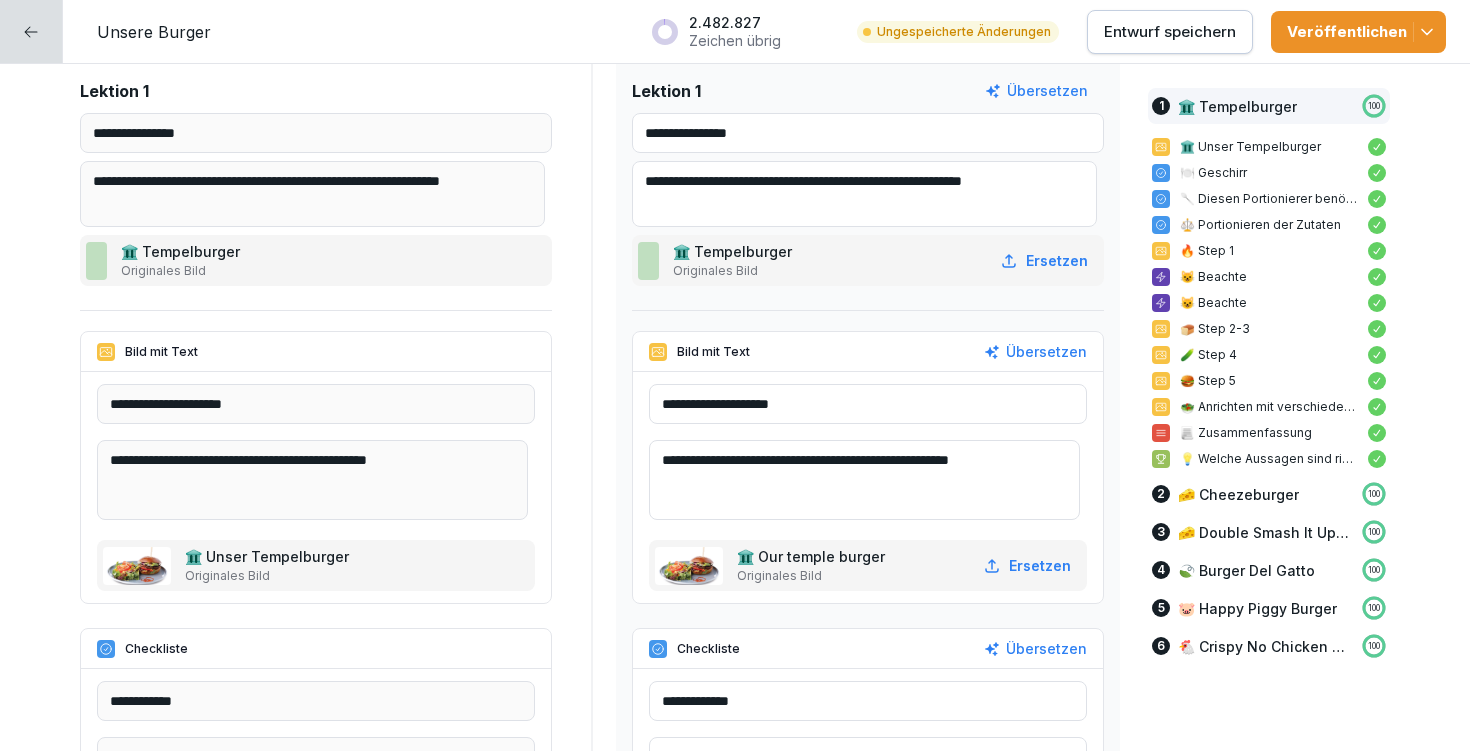 type on "**********" 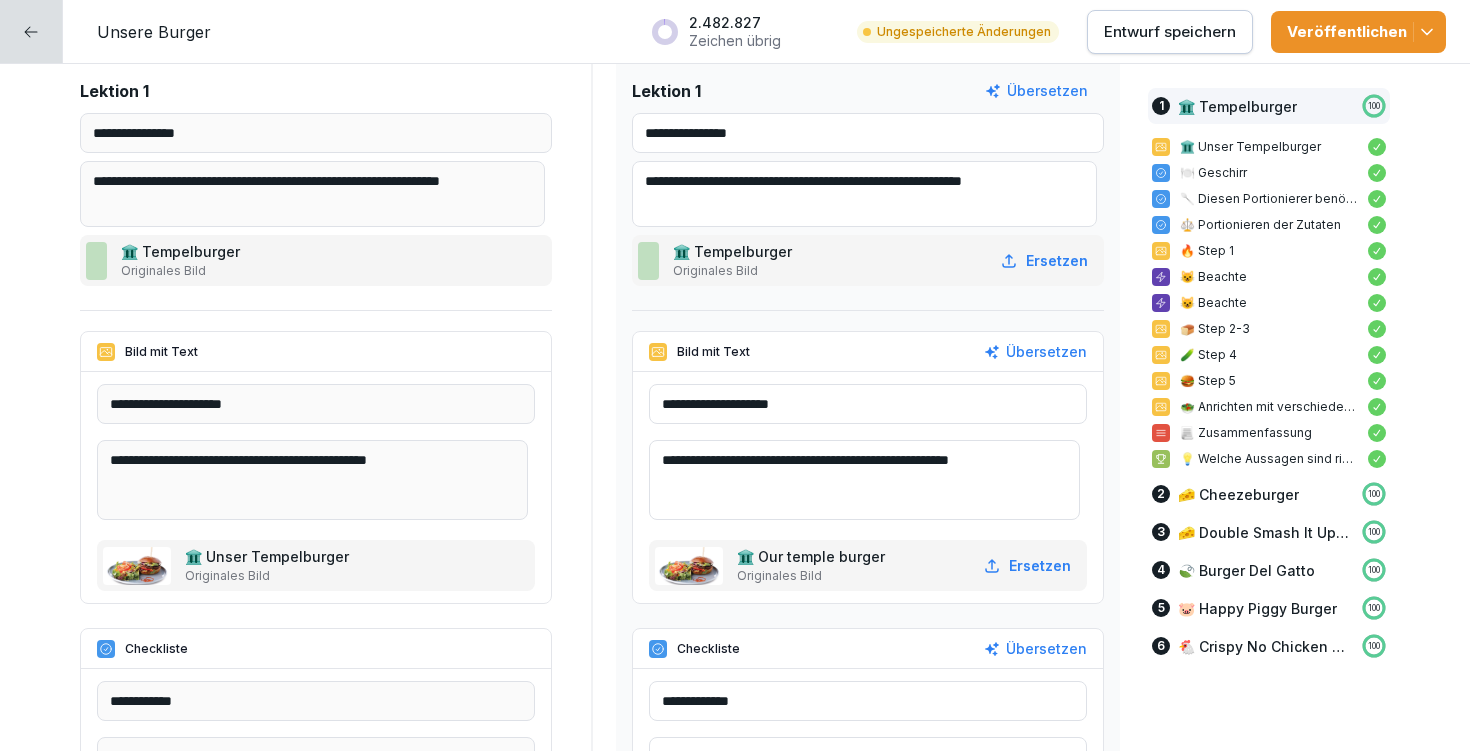 drag, startPoint x: 926, startPoint y: 460, endPoint x: 1024, endPoint y: 453, distance: 98.24968 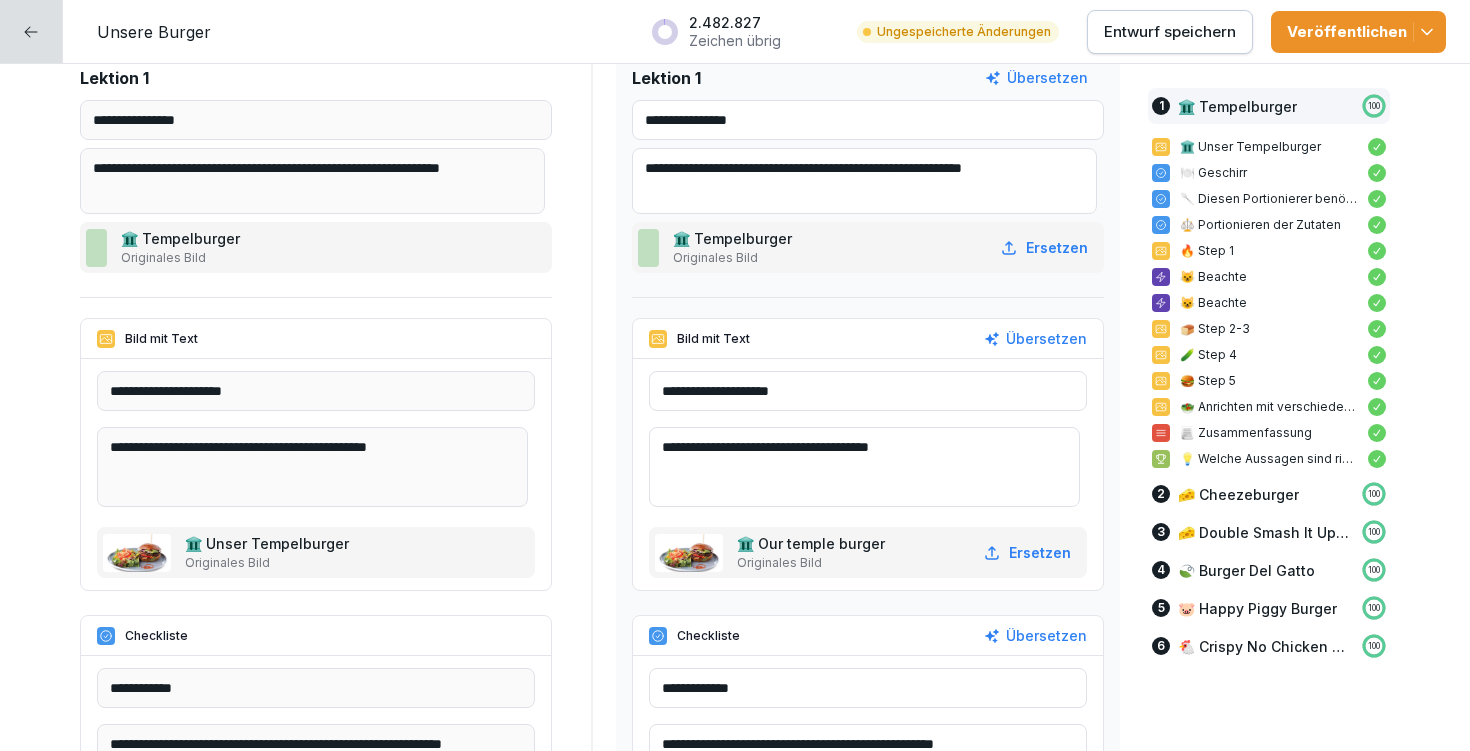 scroll, scrollTop: 386, scrollLeft: 0, axis: vertical 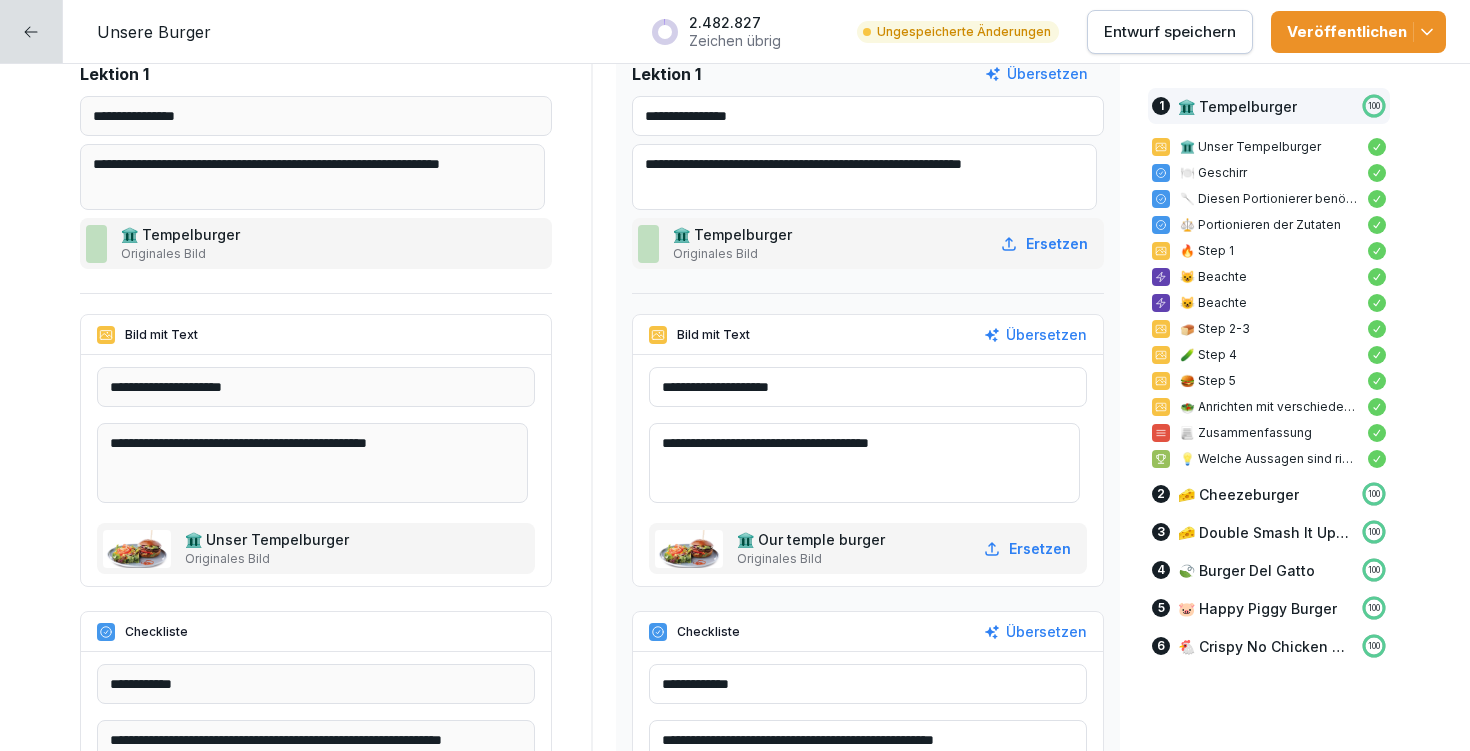 type on "**********" 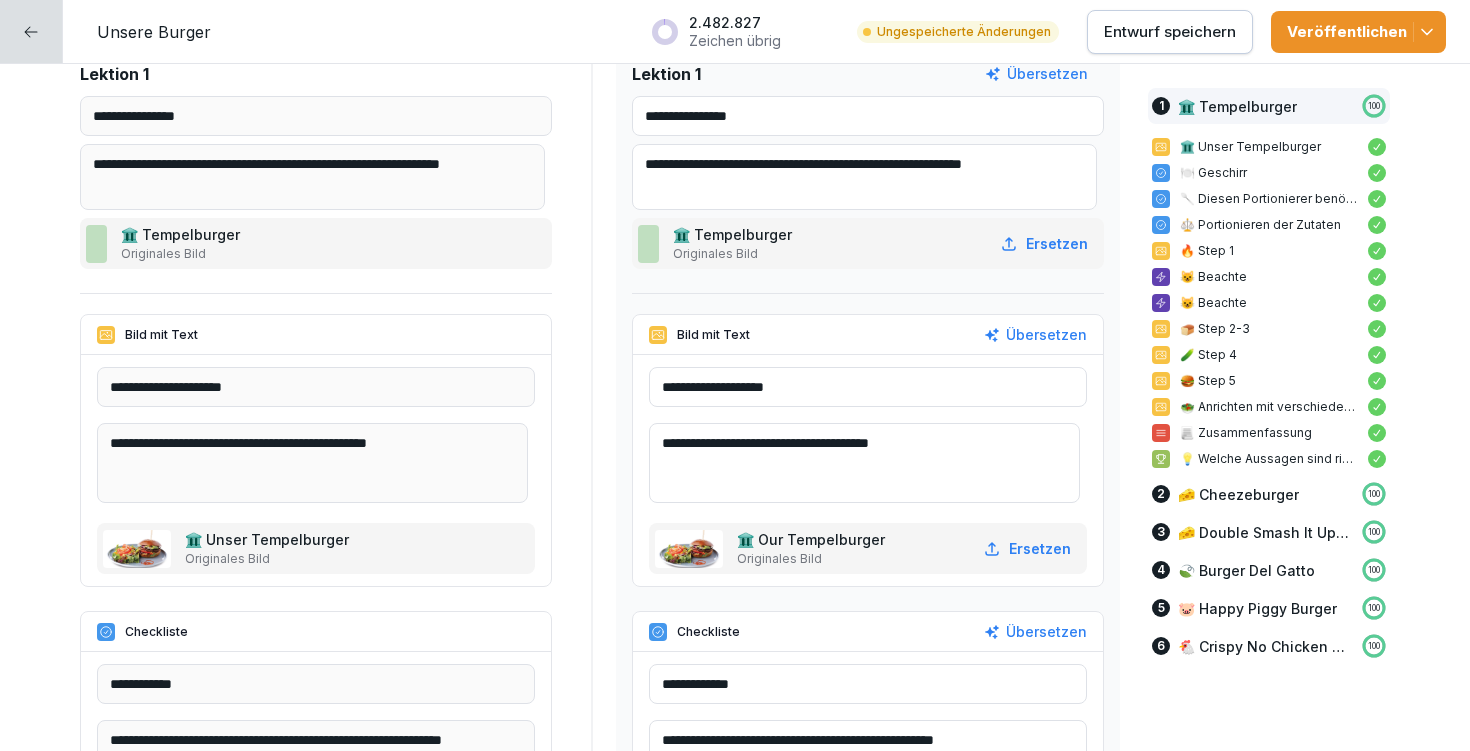 type on "**********" 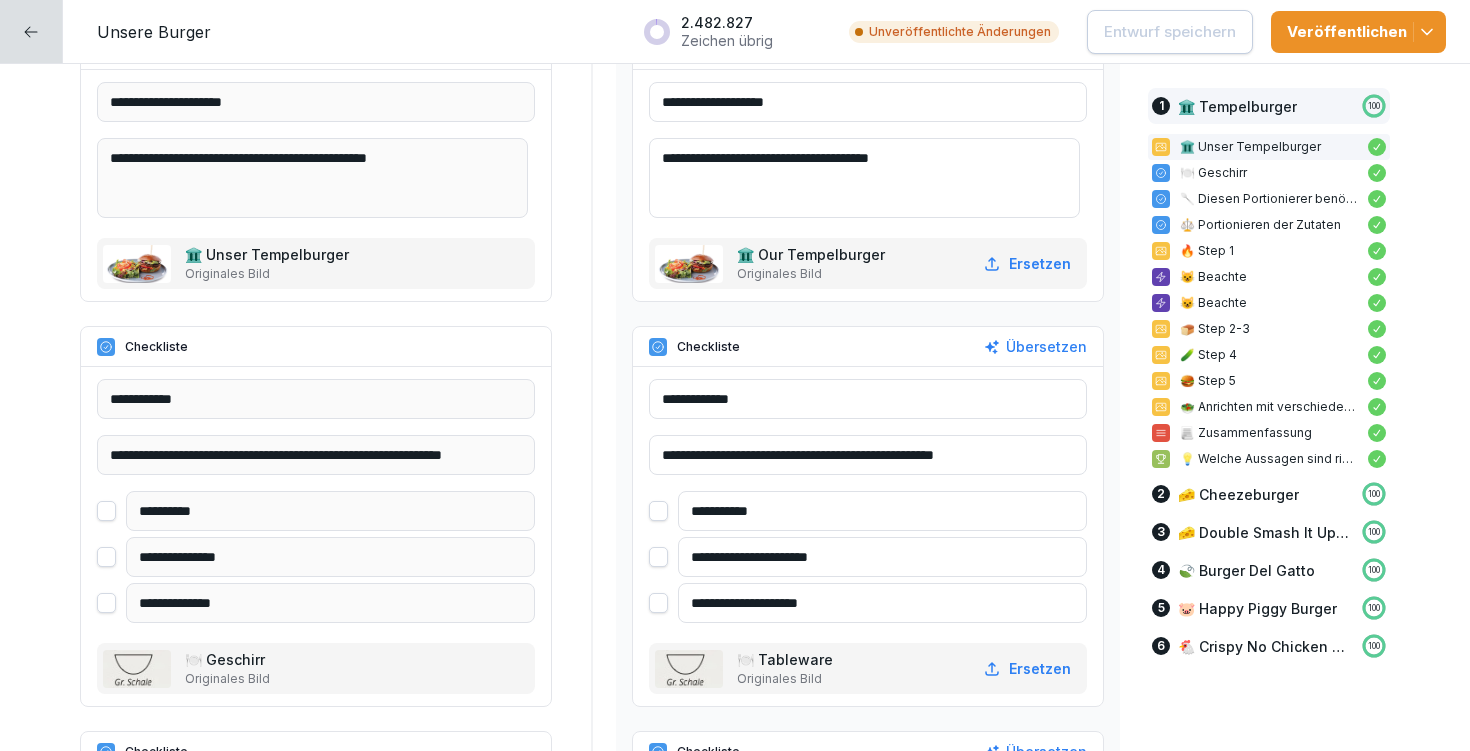 scroll, scrollTop: 673, scrollLeft: 0, axis: vertical 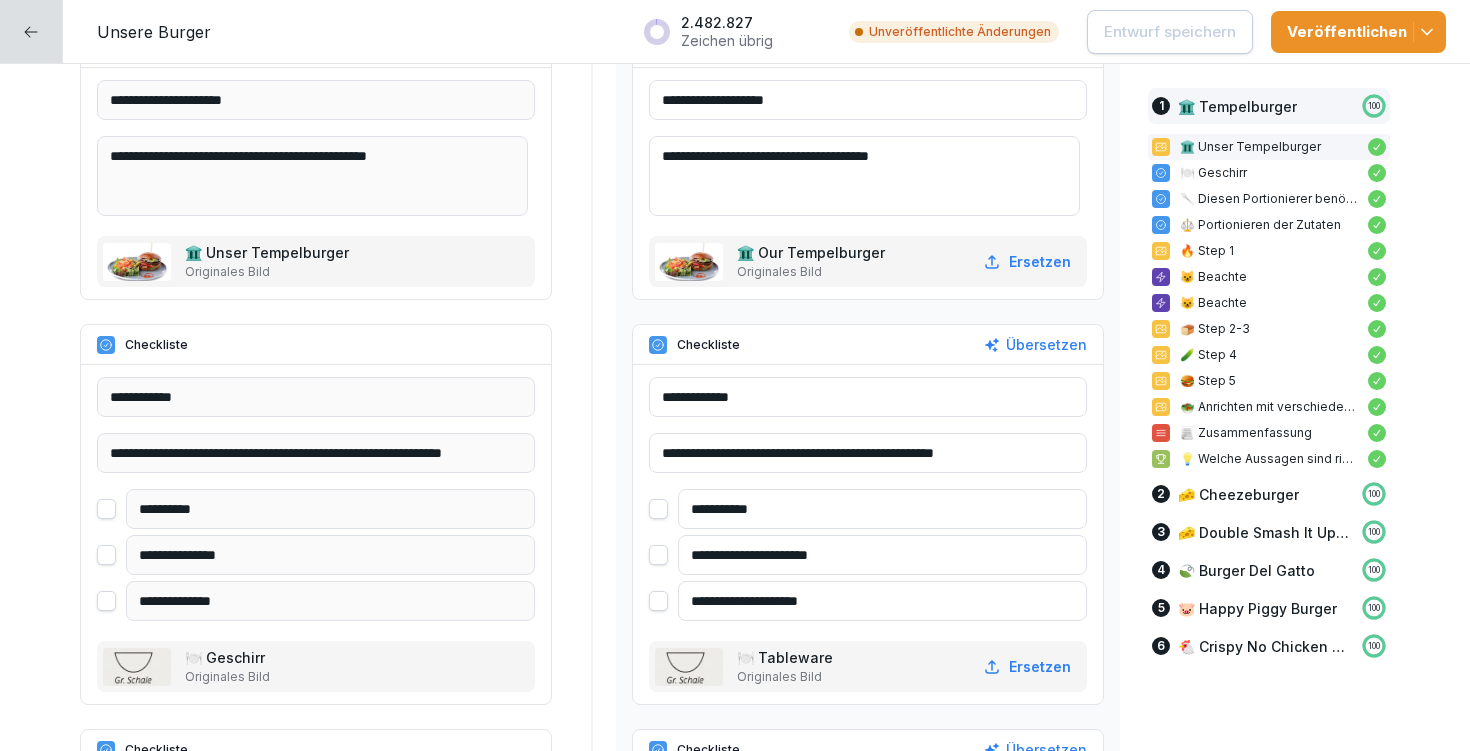 drag, startPoint x: 915, startPoint y: 455, endPoint x: 639, endPoint y: 441, distance: 276.35486 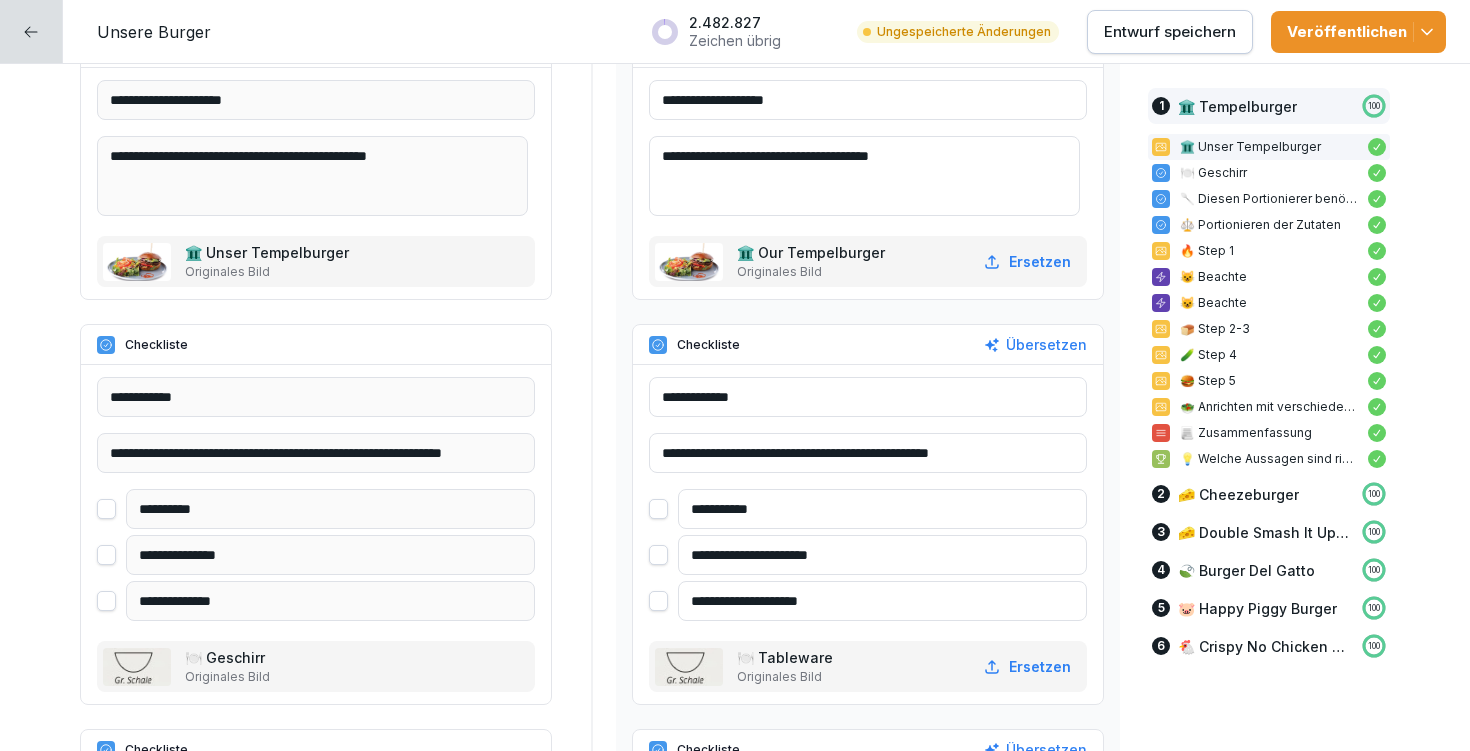 type on "**********" 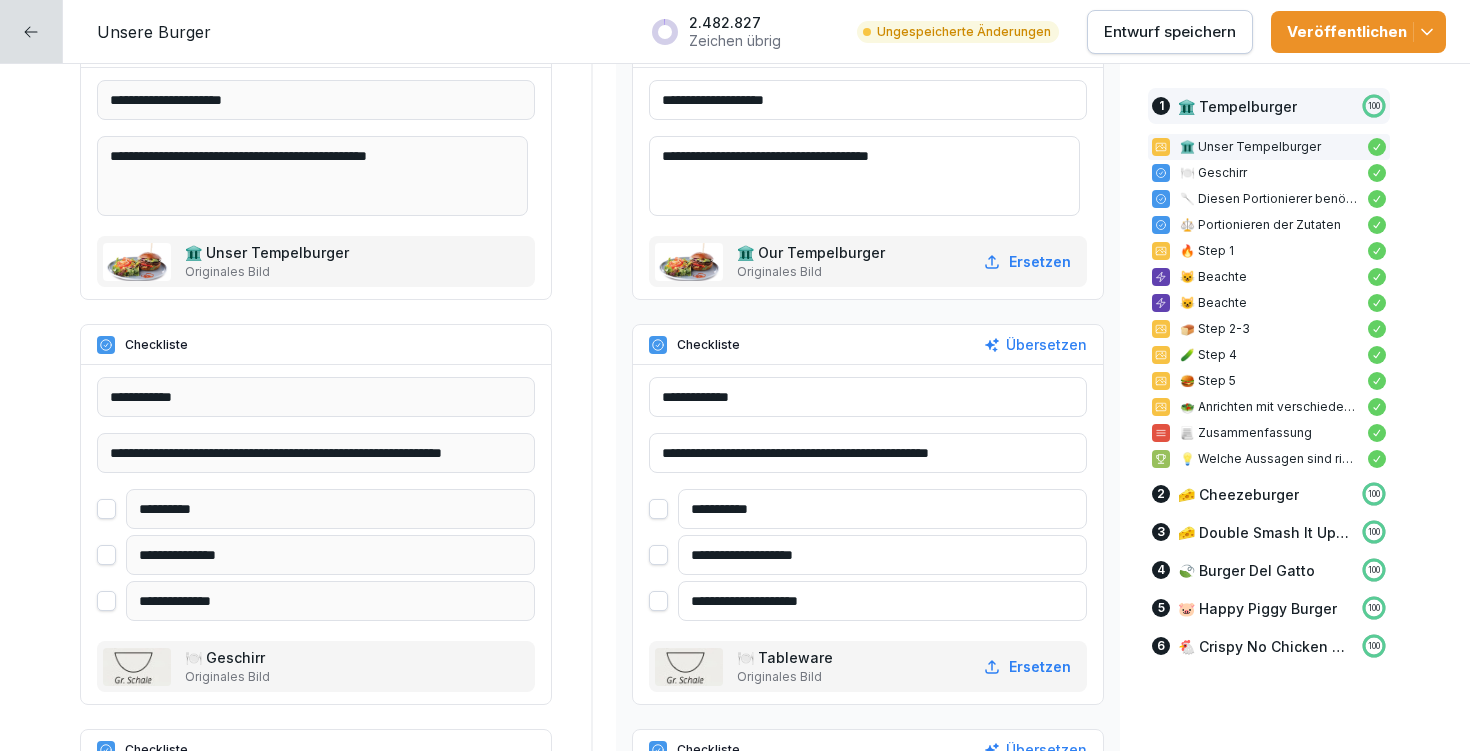 type on "**********" 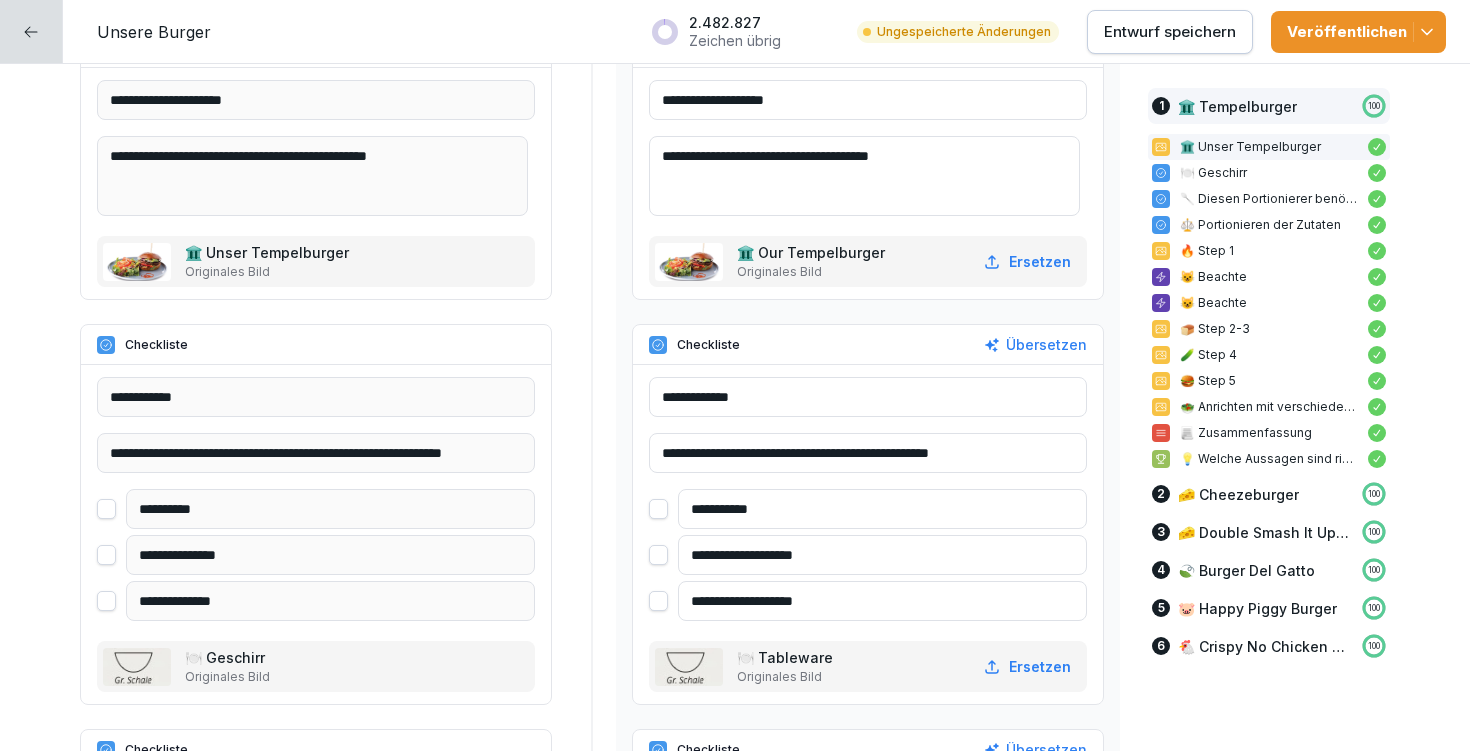 type on "**********" 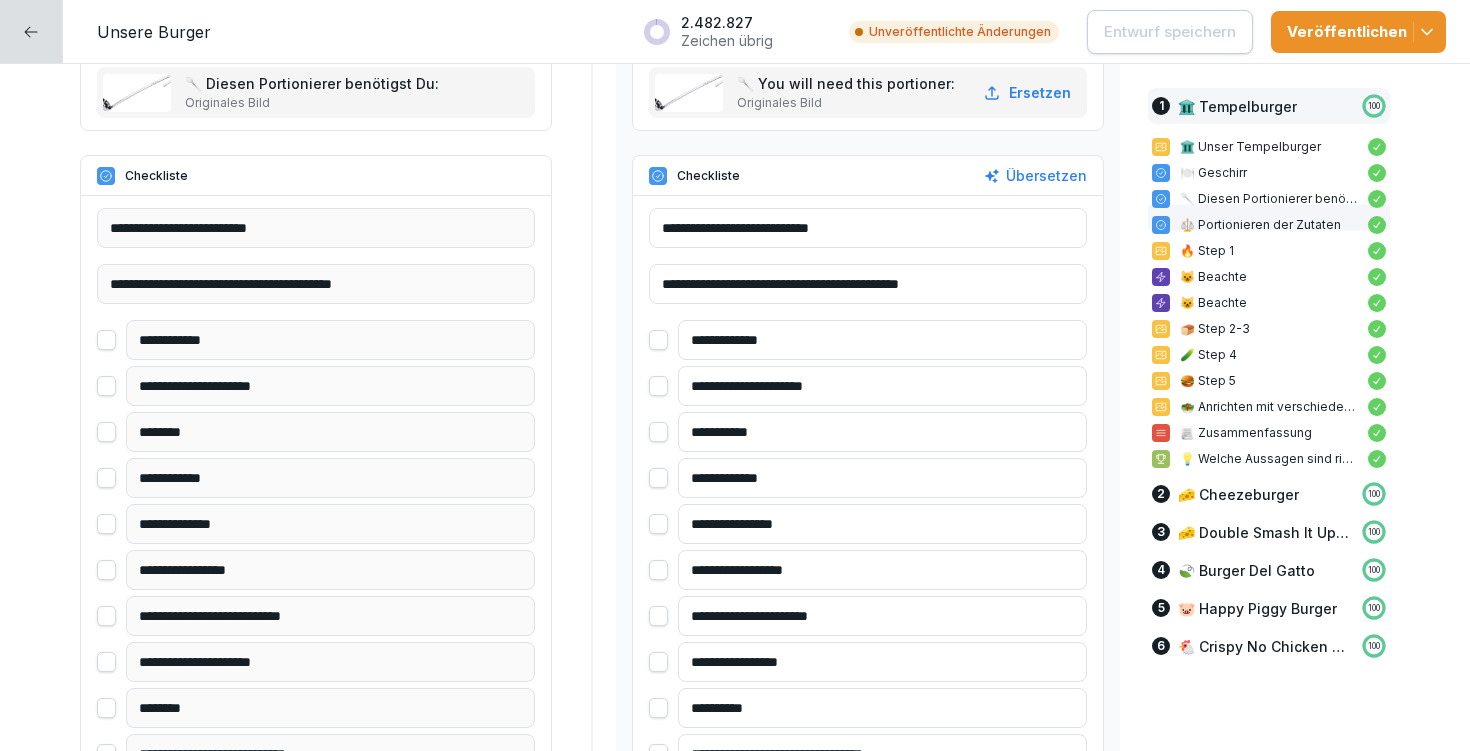 scroll, scrollTop: 1581, scrollLeft: 0, axis: vertical 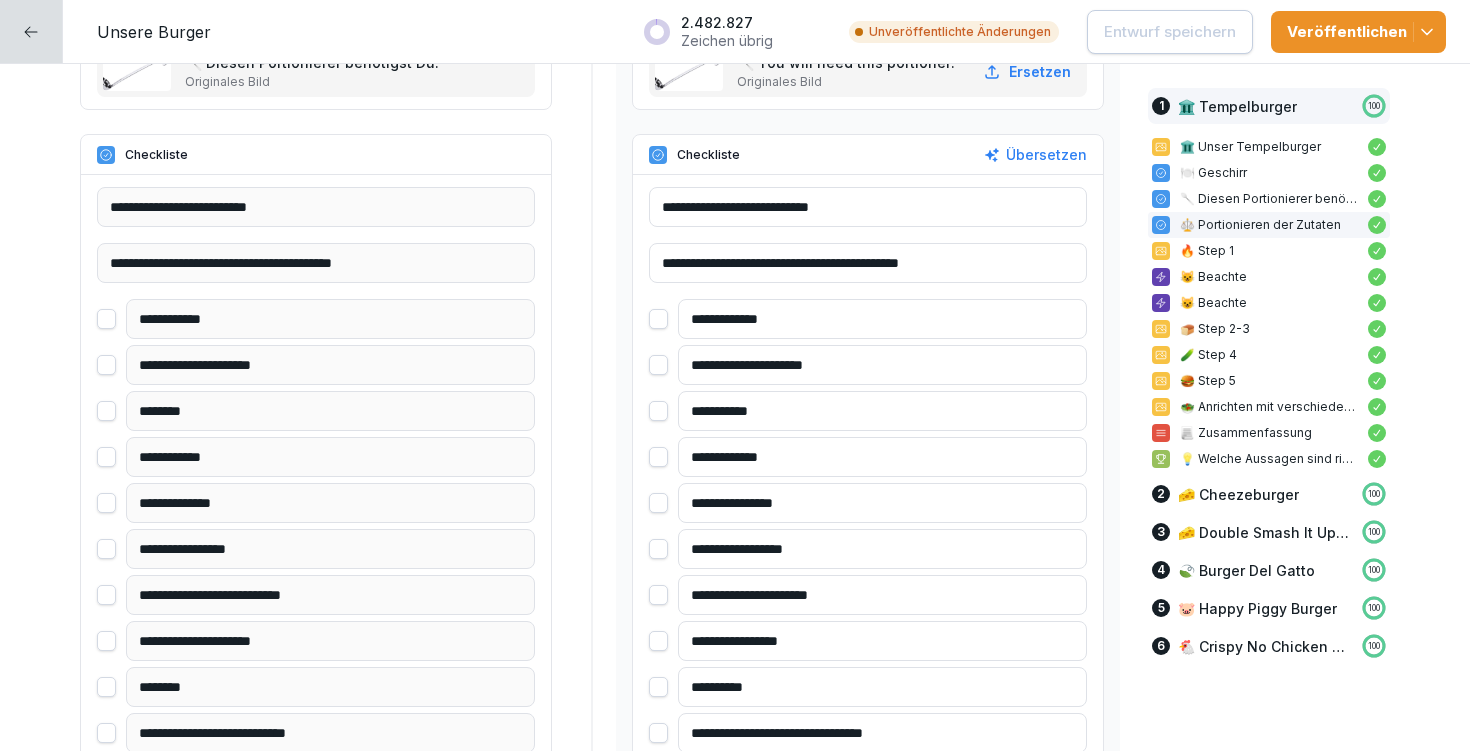 drag, startPoint x: 762, startPoint y: 498, endPoint x: 712, endPoint y: 496, distance: 50.039986 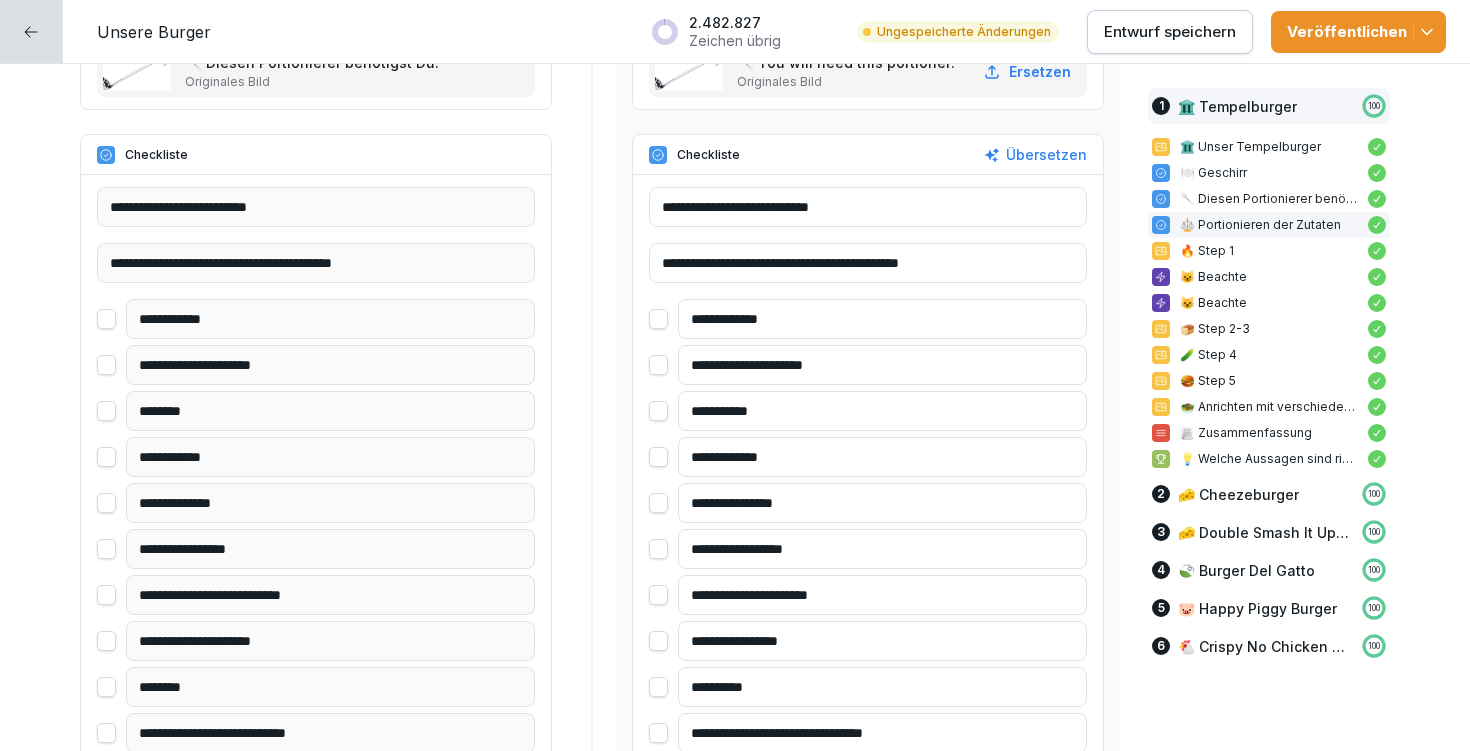 type on "**********" 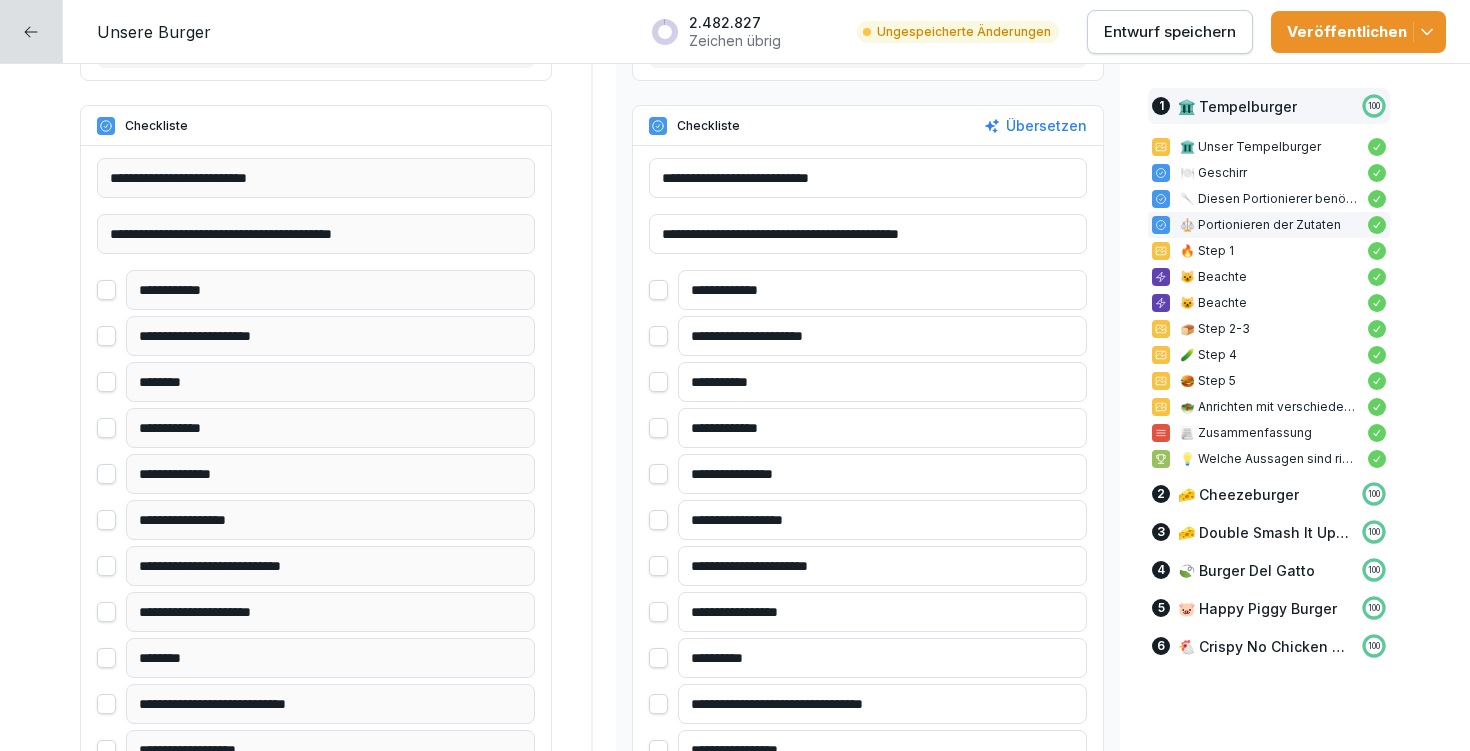 scroll, scrollTop: 1637, scrollLeft: 0, axis: vertical 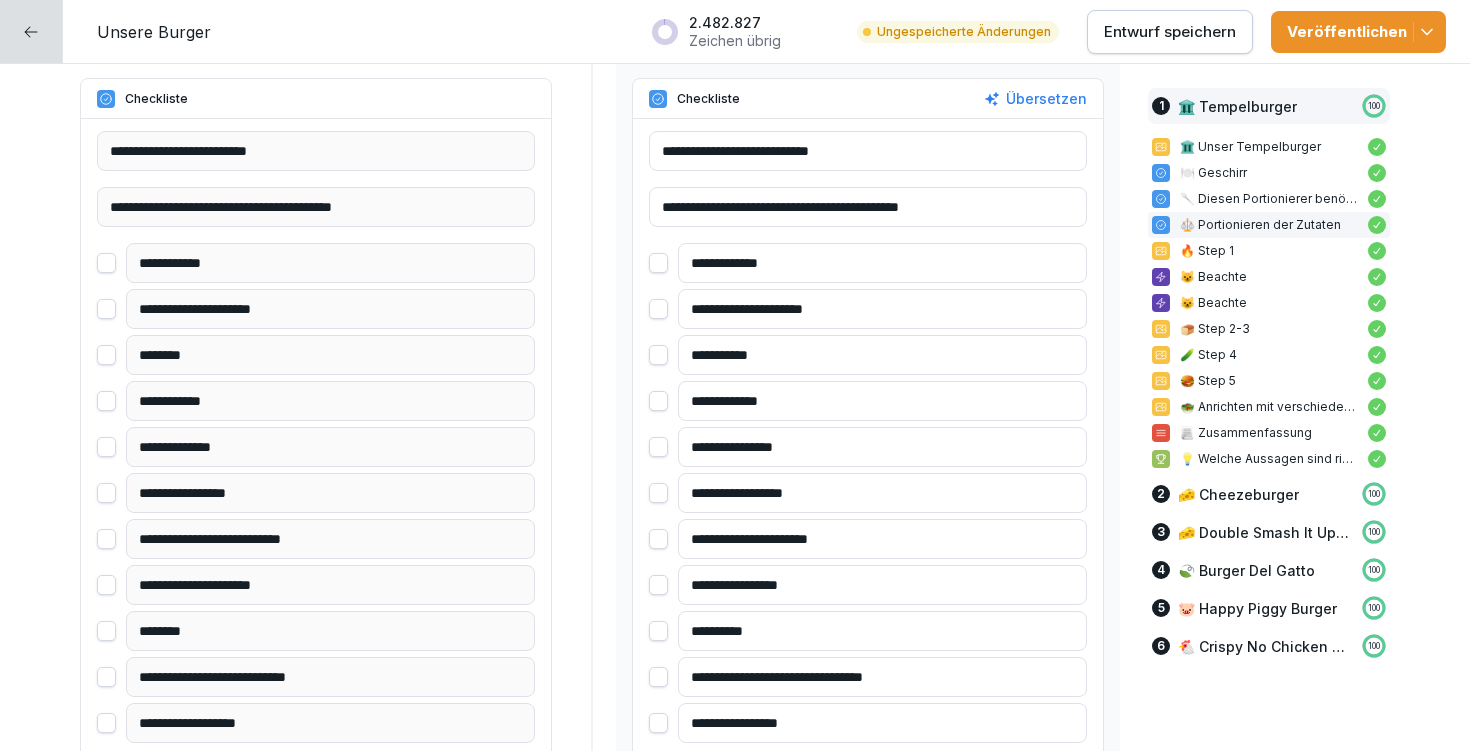 click on "**********" at bounding box center [882, 631] 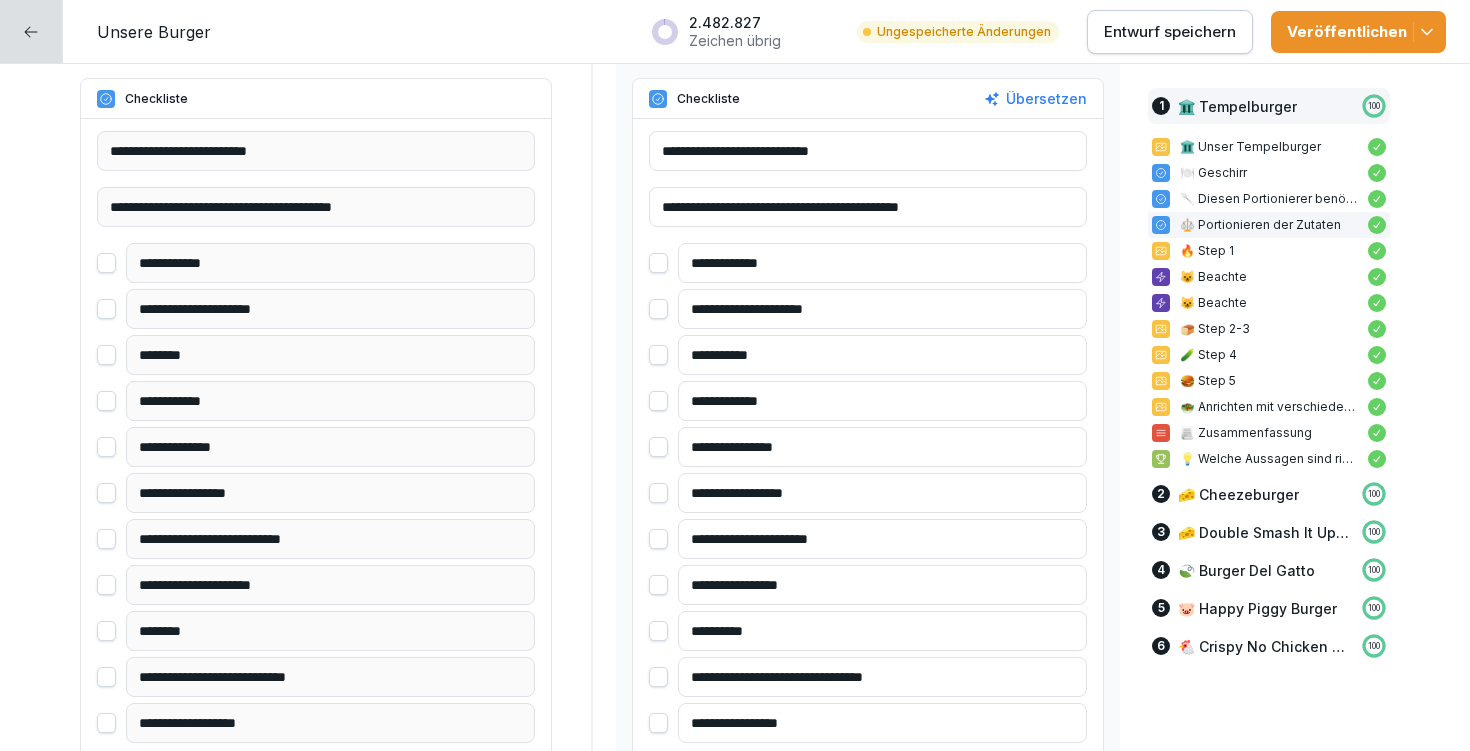 click on "**********" at bounding box center (882, 585) 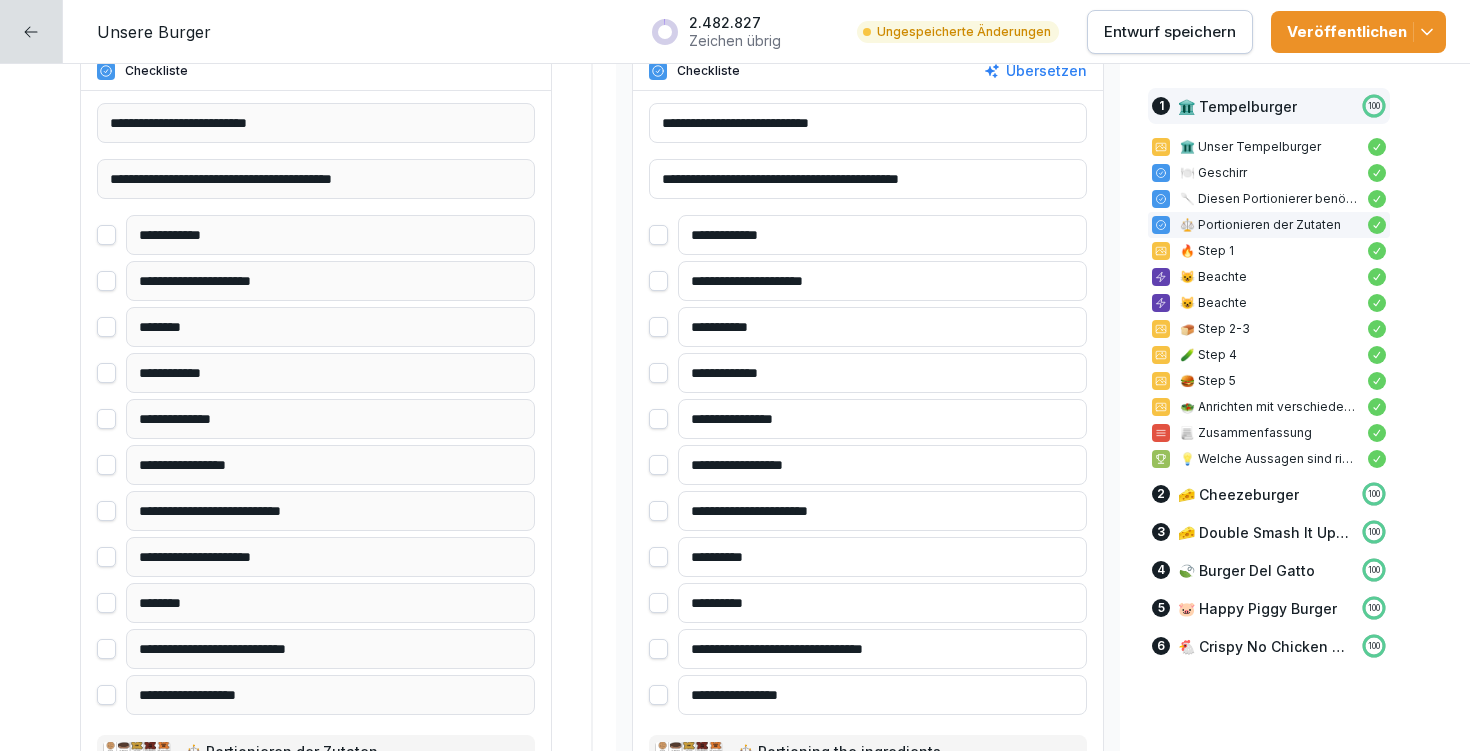 scroll, scrollTop: 1699, scrollLeft: 0, axis: vertical 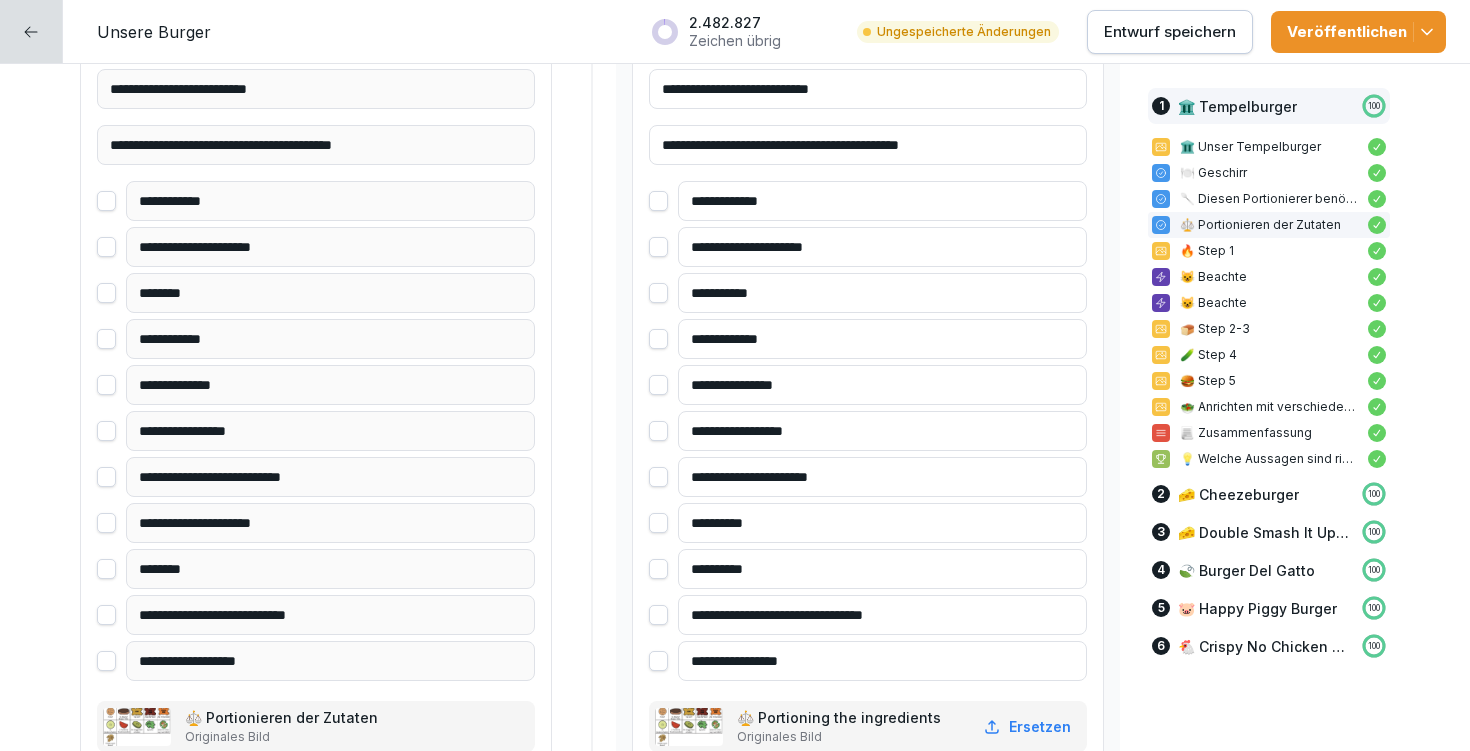 type on "**********" 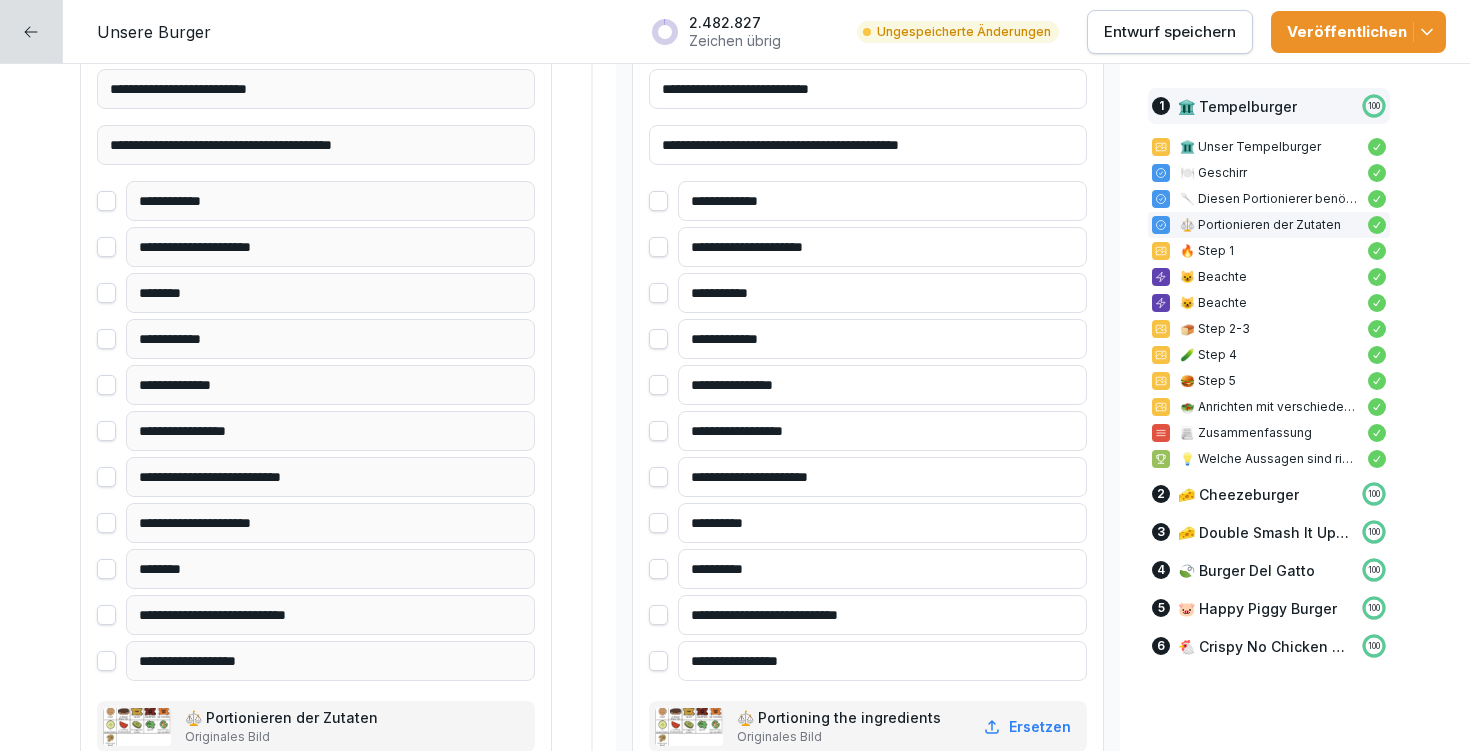 type on "**********" 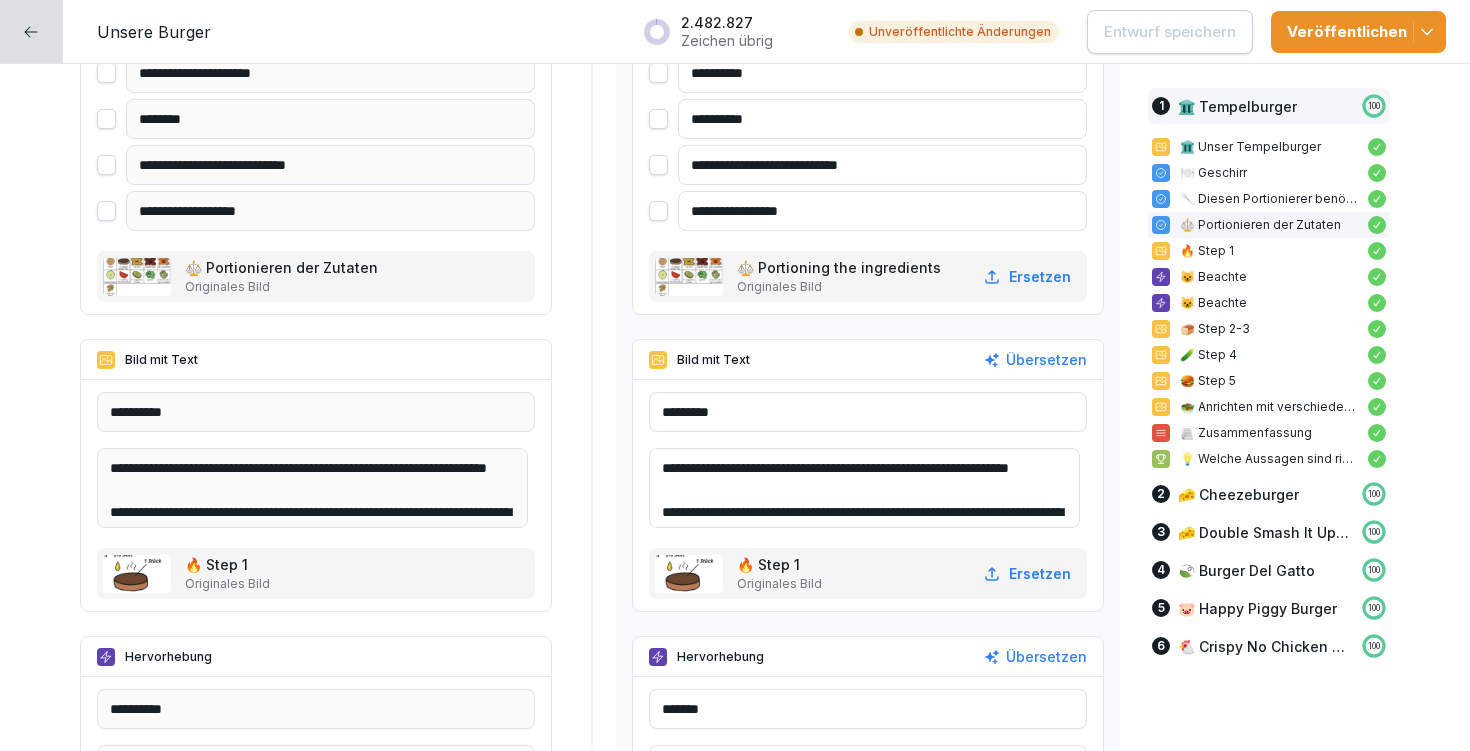 scroll, scrollTop: 2273, scrollLeft: 0, axis: vertical 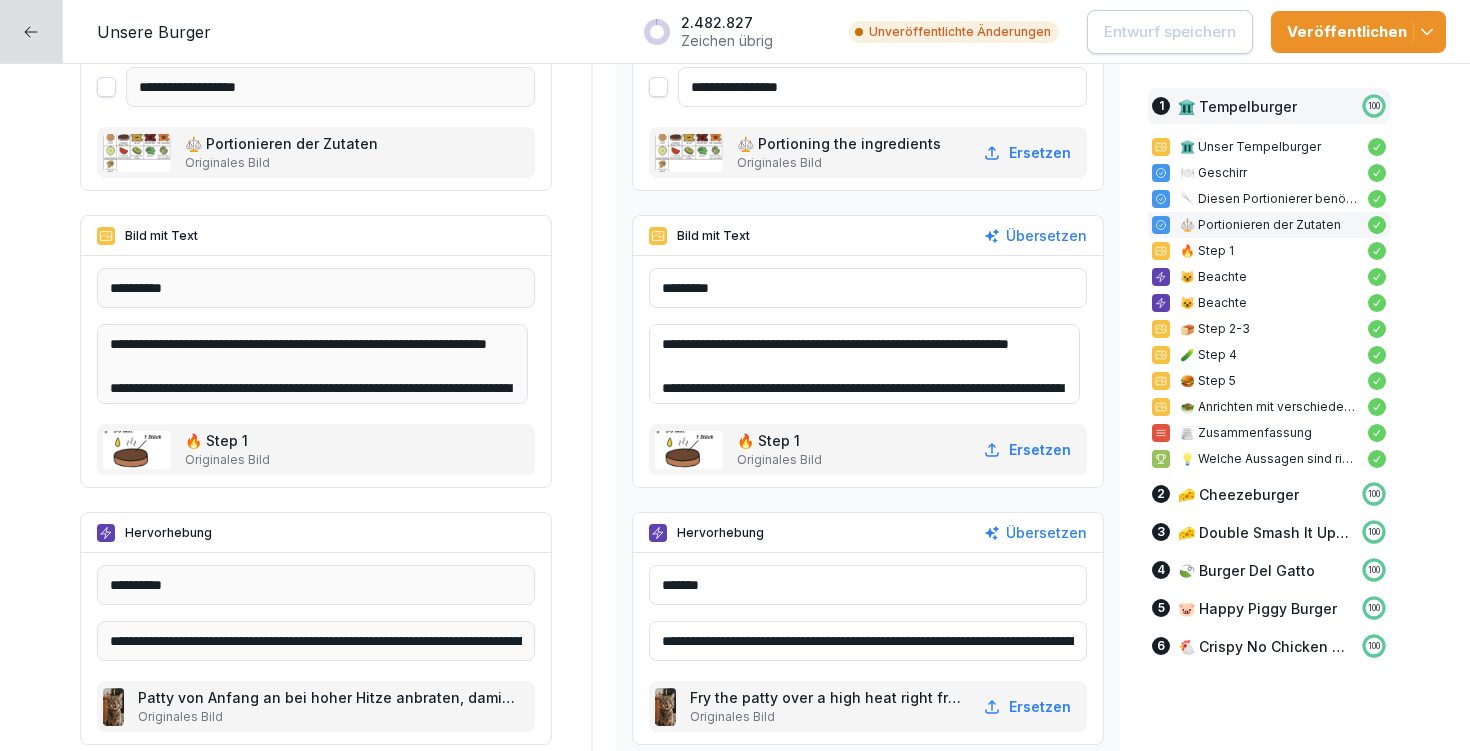 drag, startPoint x: 673, startPoint y: 339, endPoint x: 718, endPoint y: 368, distance: 53.535034 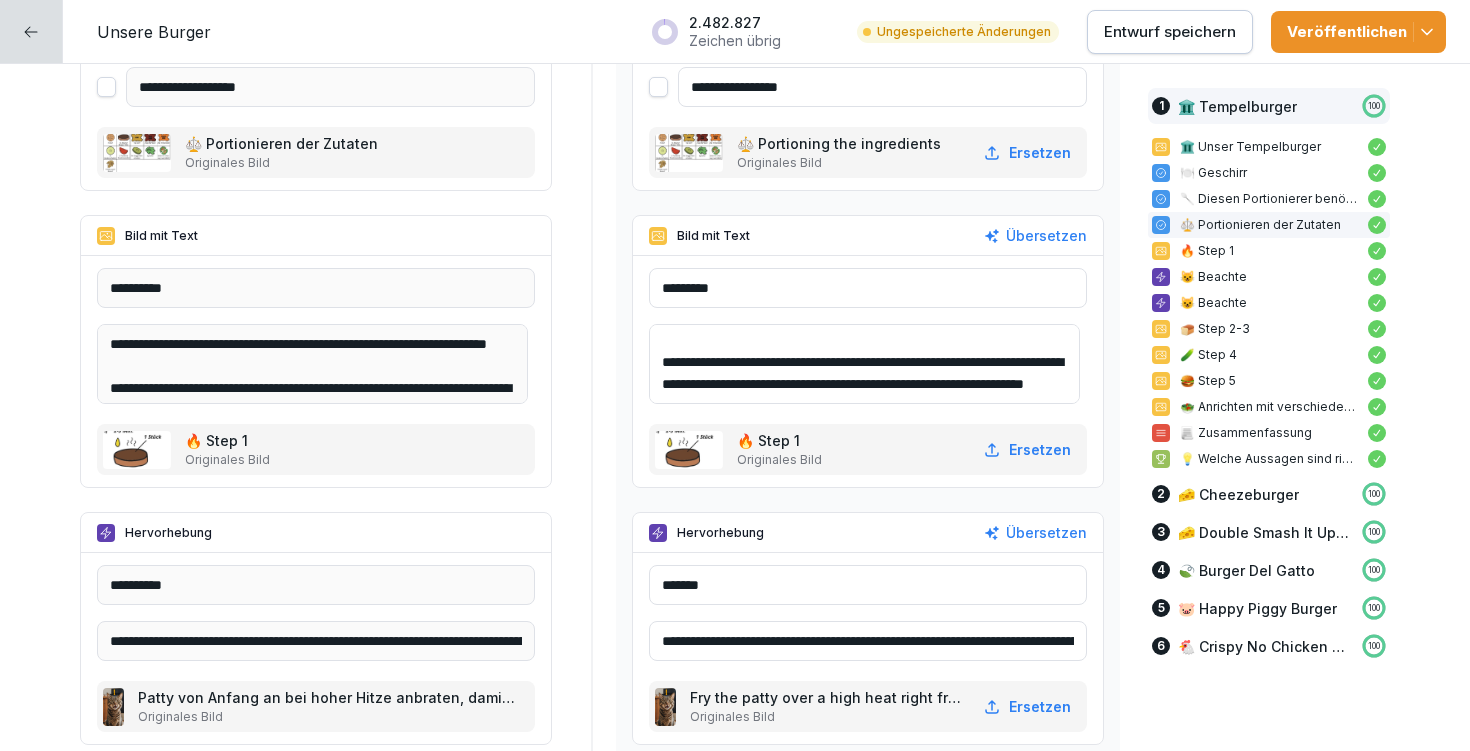 scroll, scrollTop: 40, scrollLeft: 0, axis: vertical 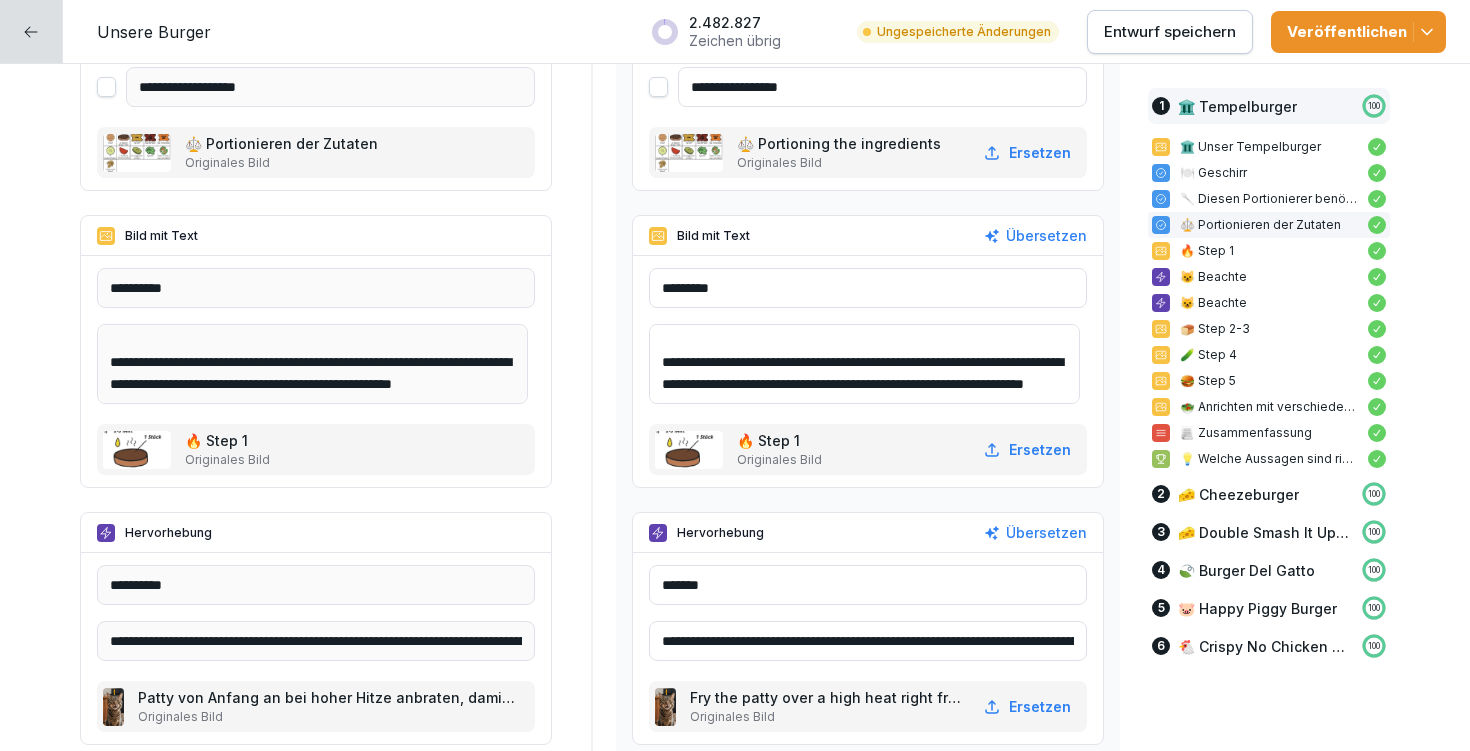 click on "**********" at bounding box center [864, 364] 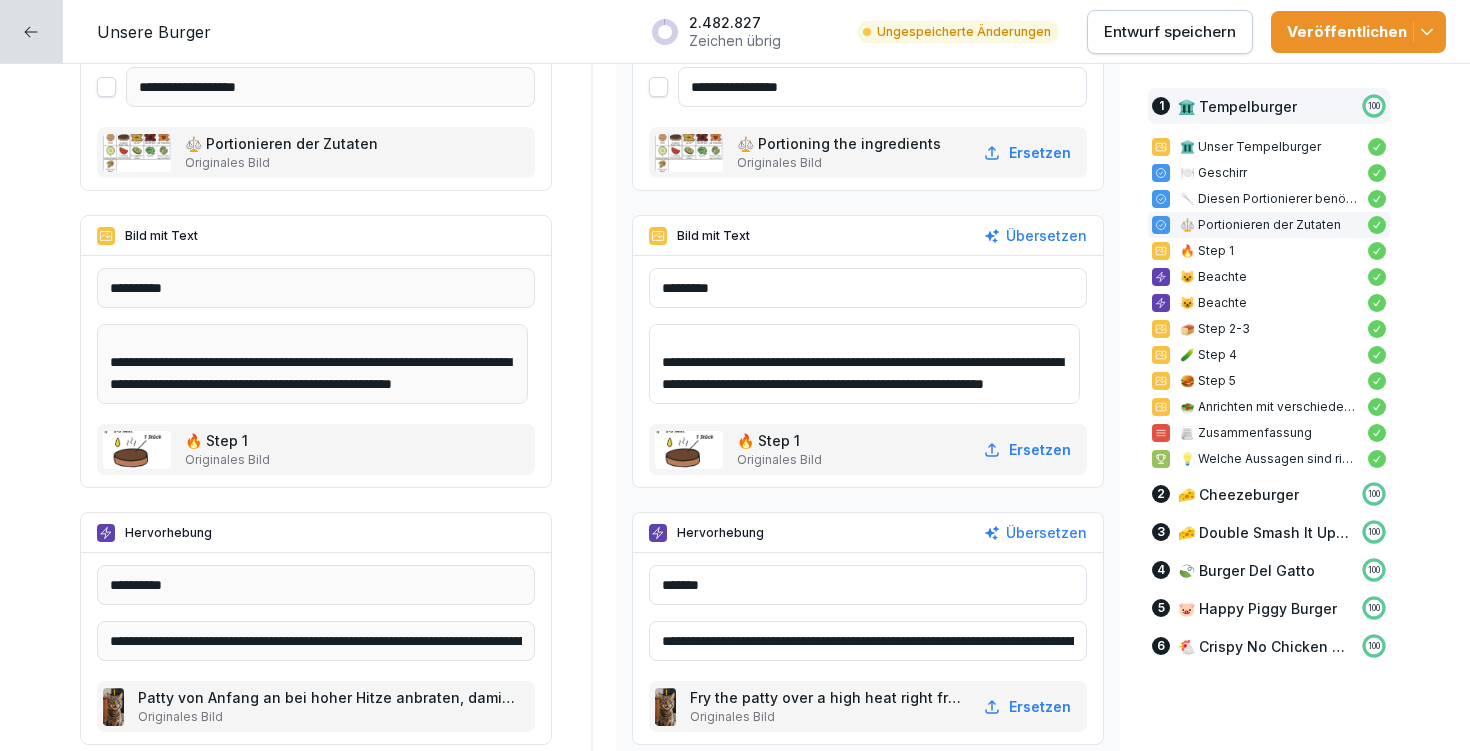 scroll, scrollTop: 70, scrollLeft: 0, axis: vertical 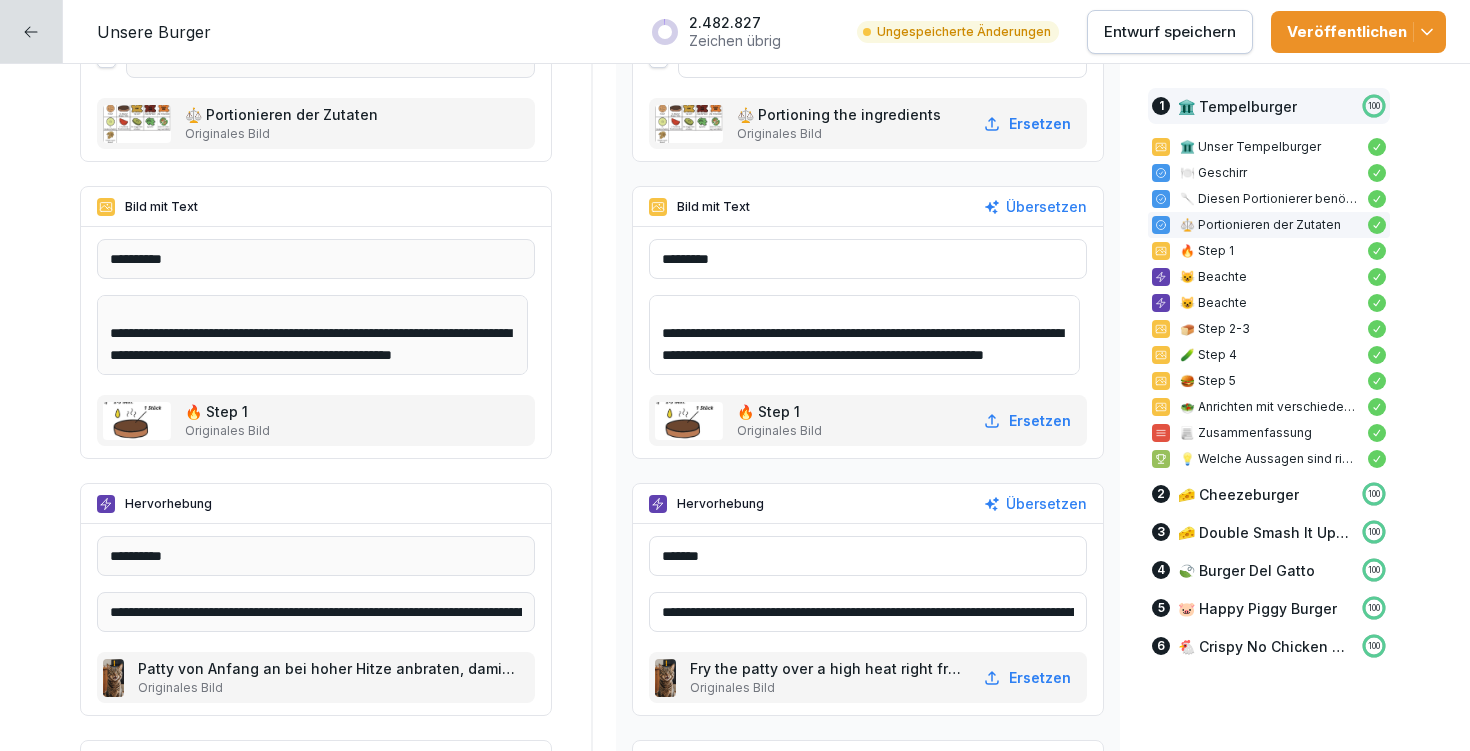type on "**********" 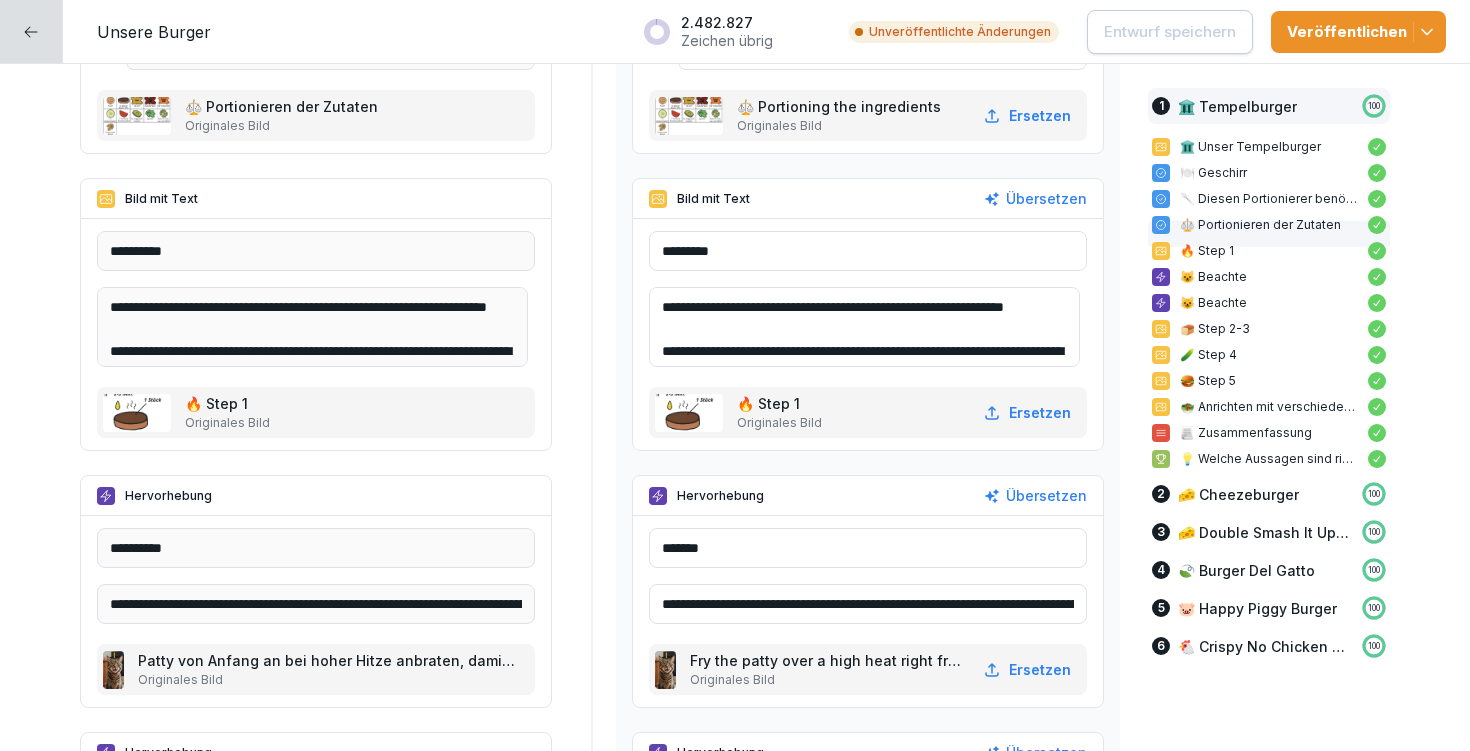 scroll, scrollTop: 2320, scrollLeft: 0, axis: vertical 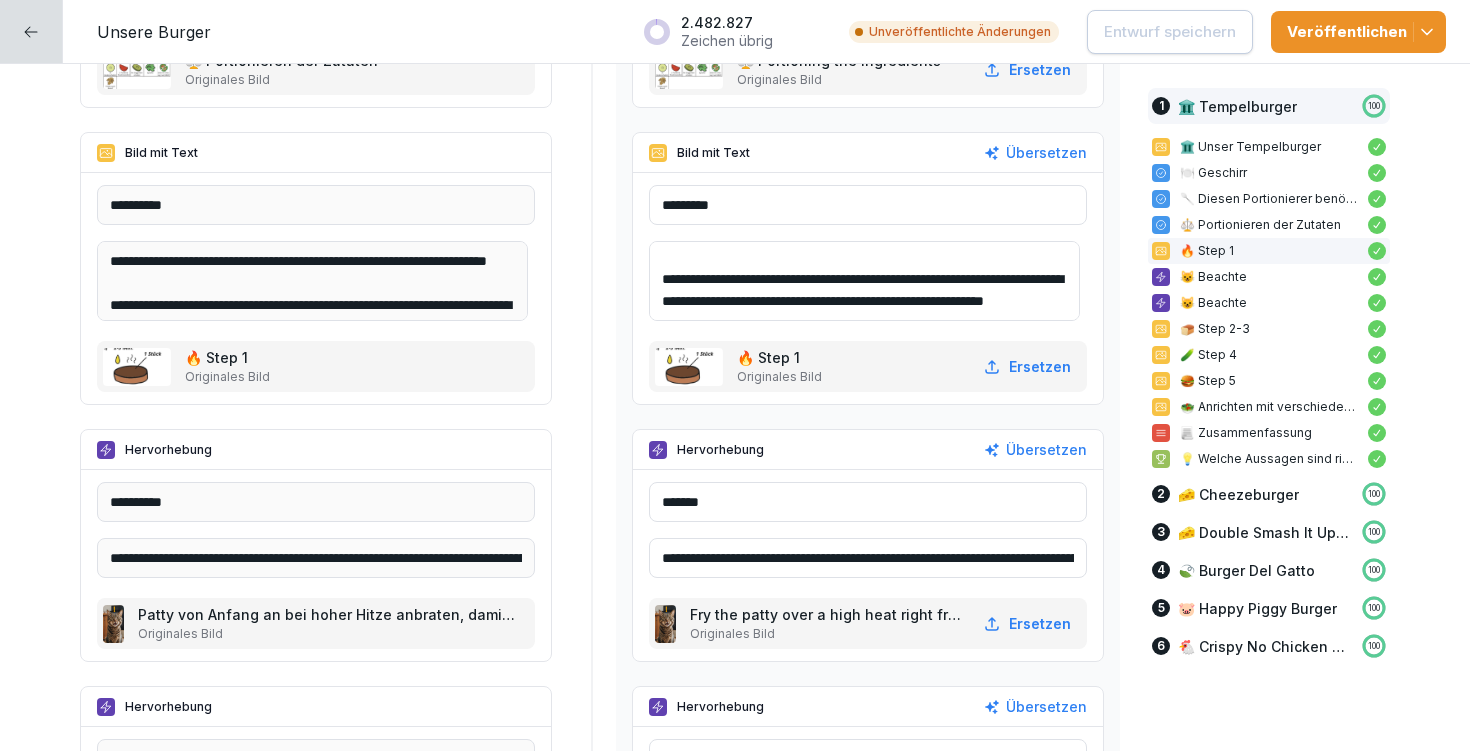 click on "**********" at bounding box center [868, 558] 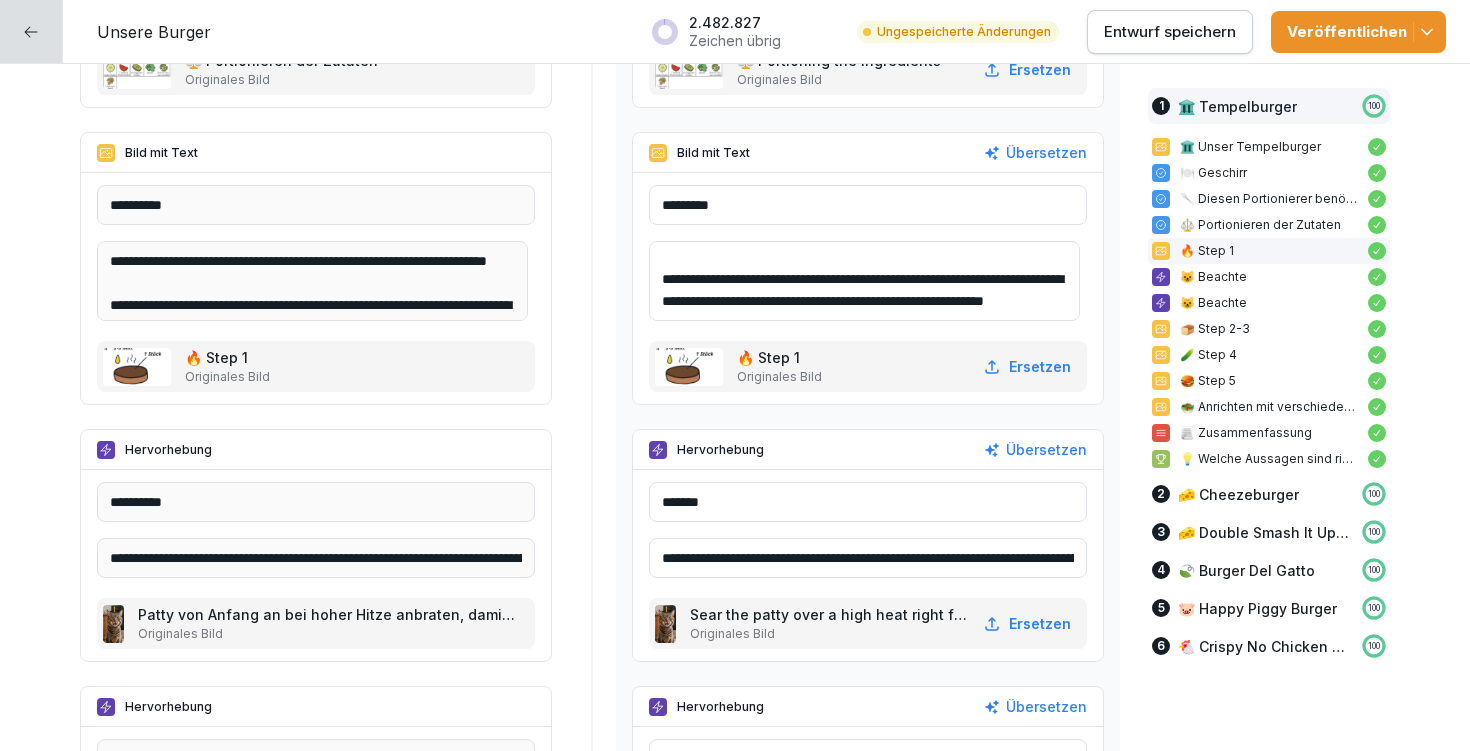 click on "**********" at bounding box center [868, 558] 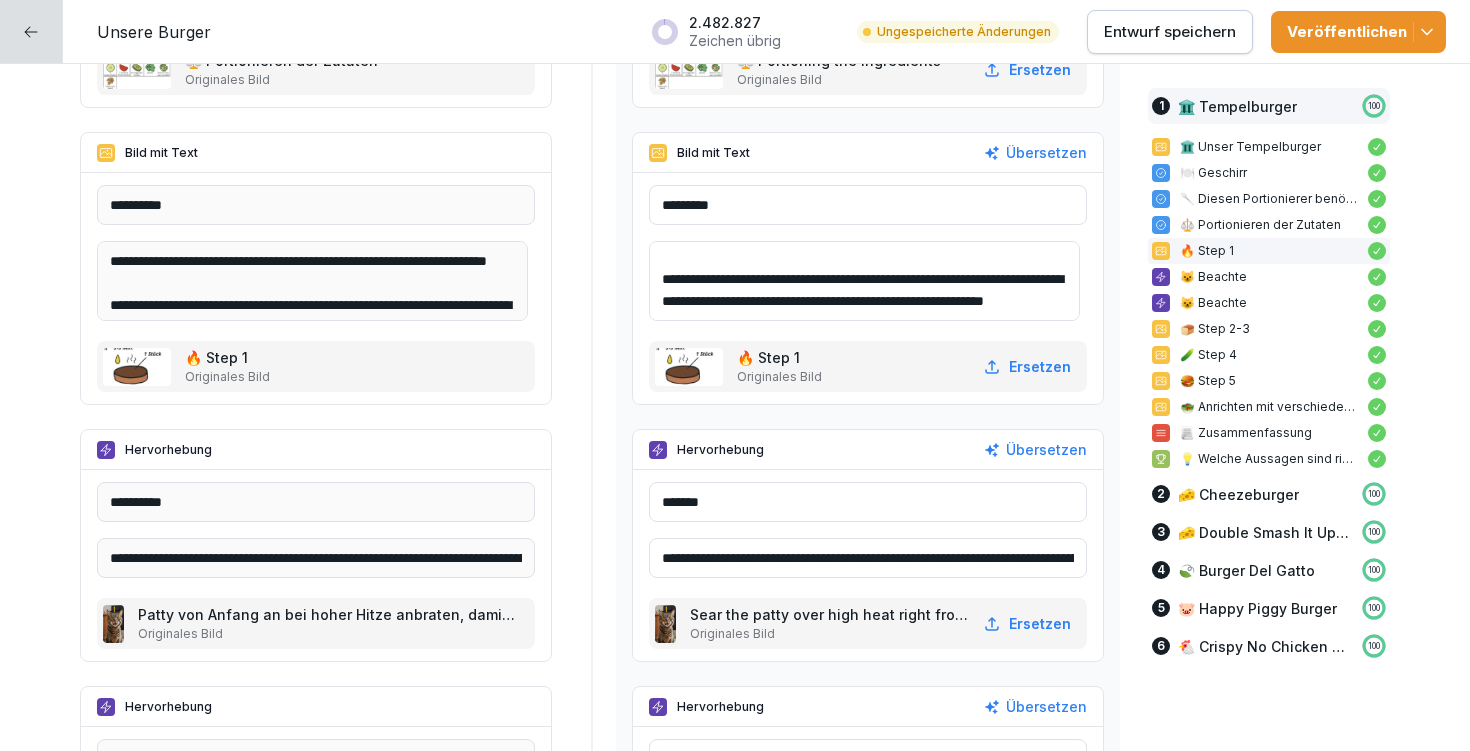drag, startPoint x: 979, startPoint y: 549, endPoint x: 1071, endPoint y: 559, distance: 92.541885 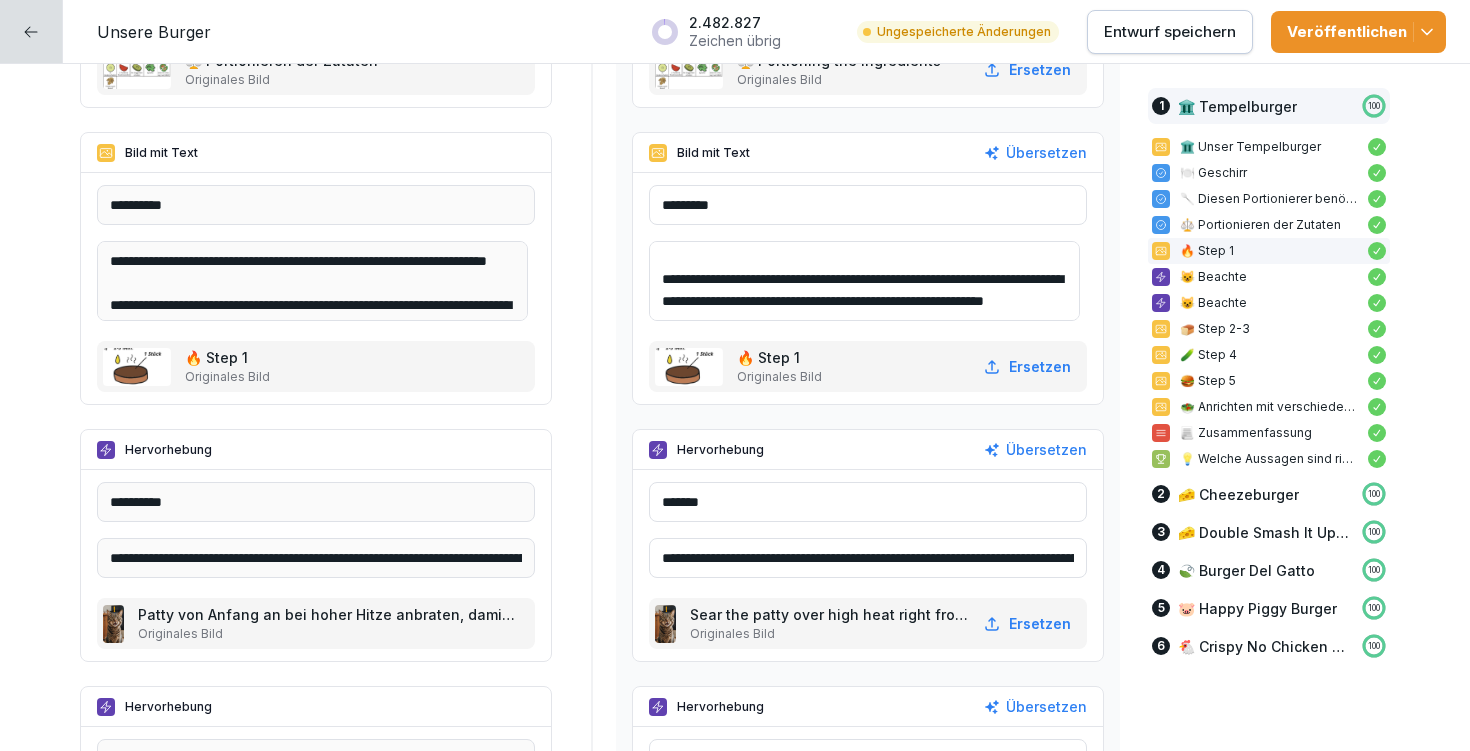 click on "**********" at bounding box center (868, 558) 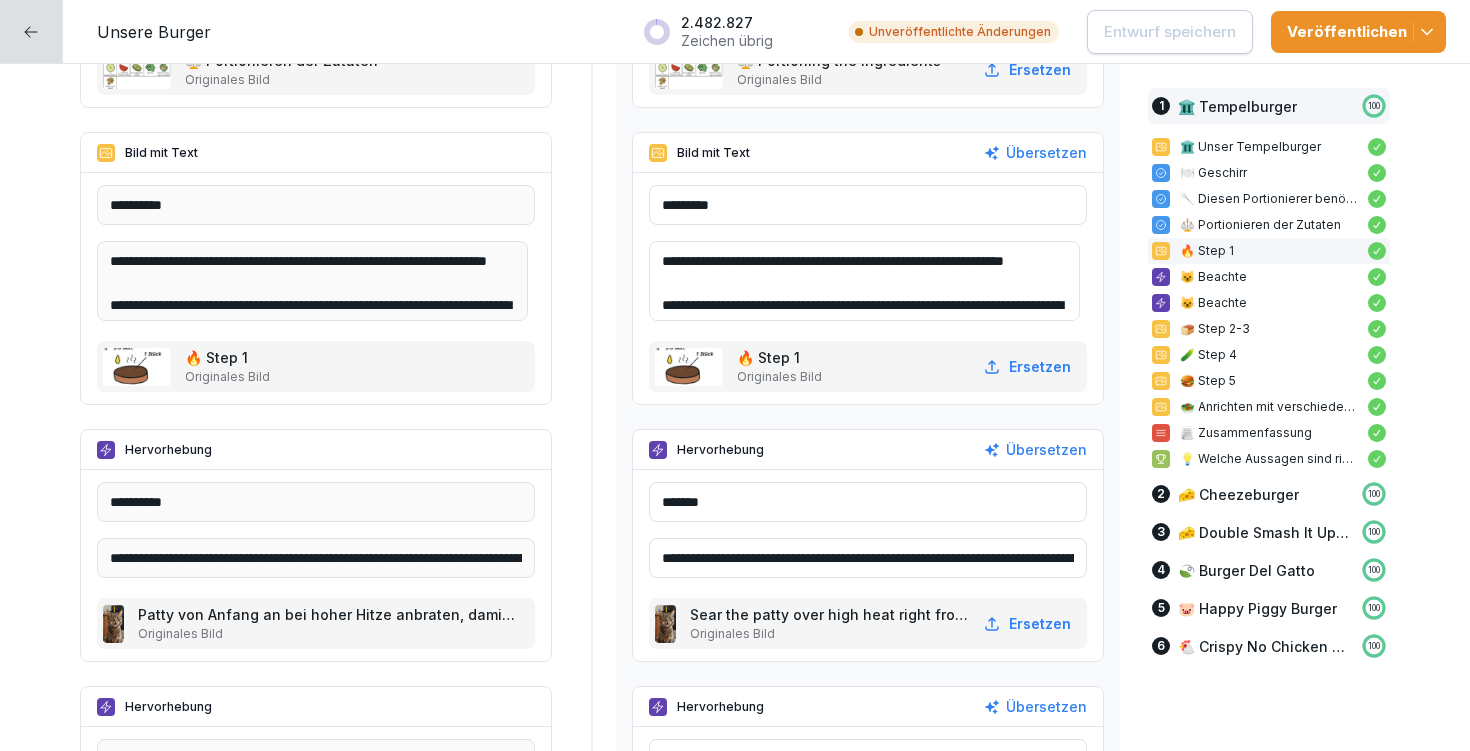 drag, startPoint x: 885, startPoint y: 552, endPoint x: 1000, endPoint y: 569, distance: 116.24973 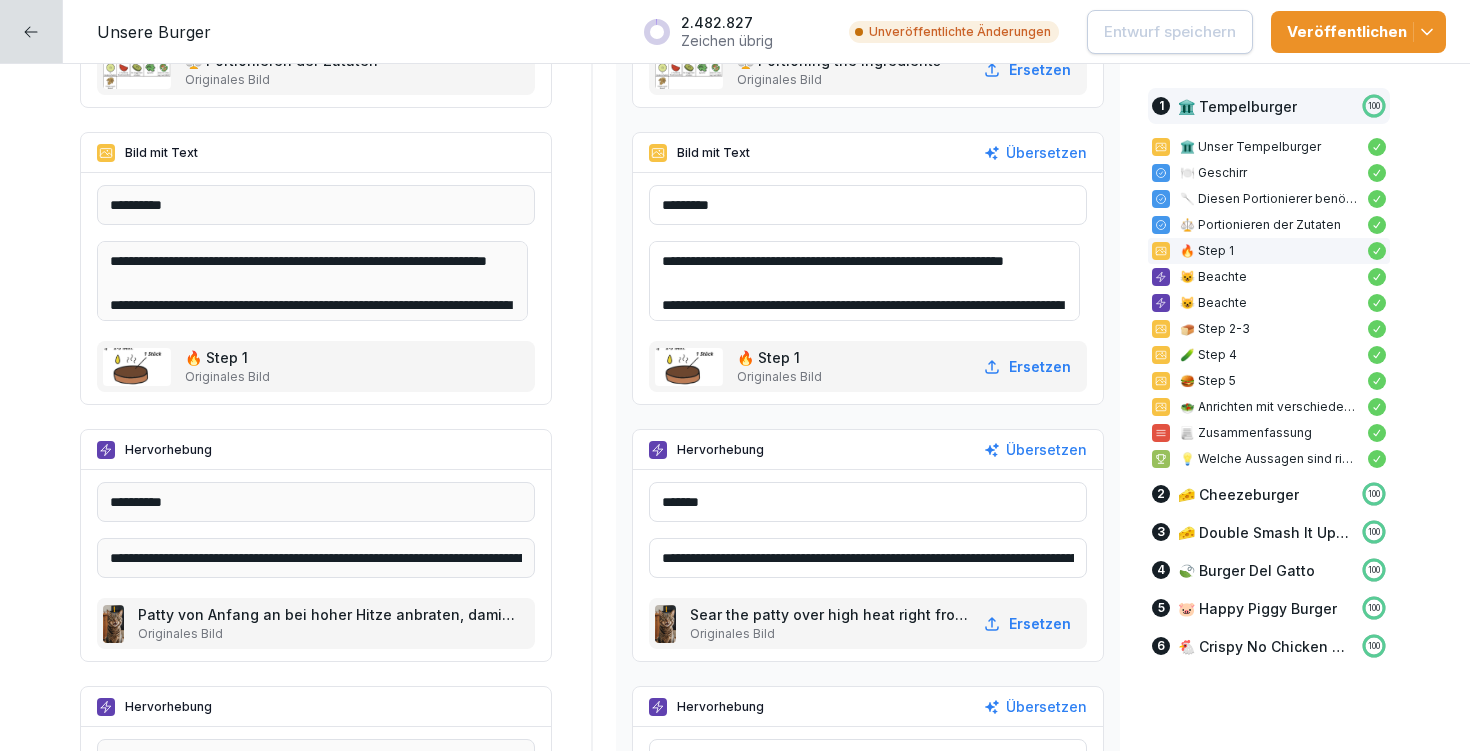 drag, startPoint x: 1010, startPoint y: 548, endPoint x: 1080, endPoint y: 552, distance: 70.11419 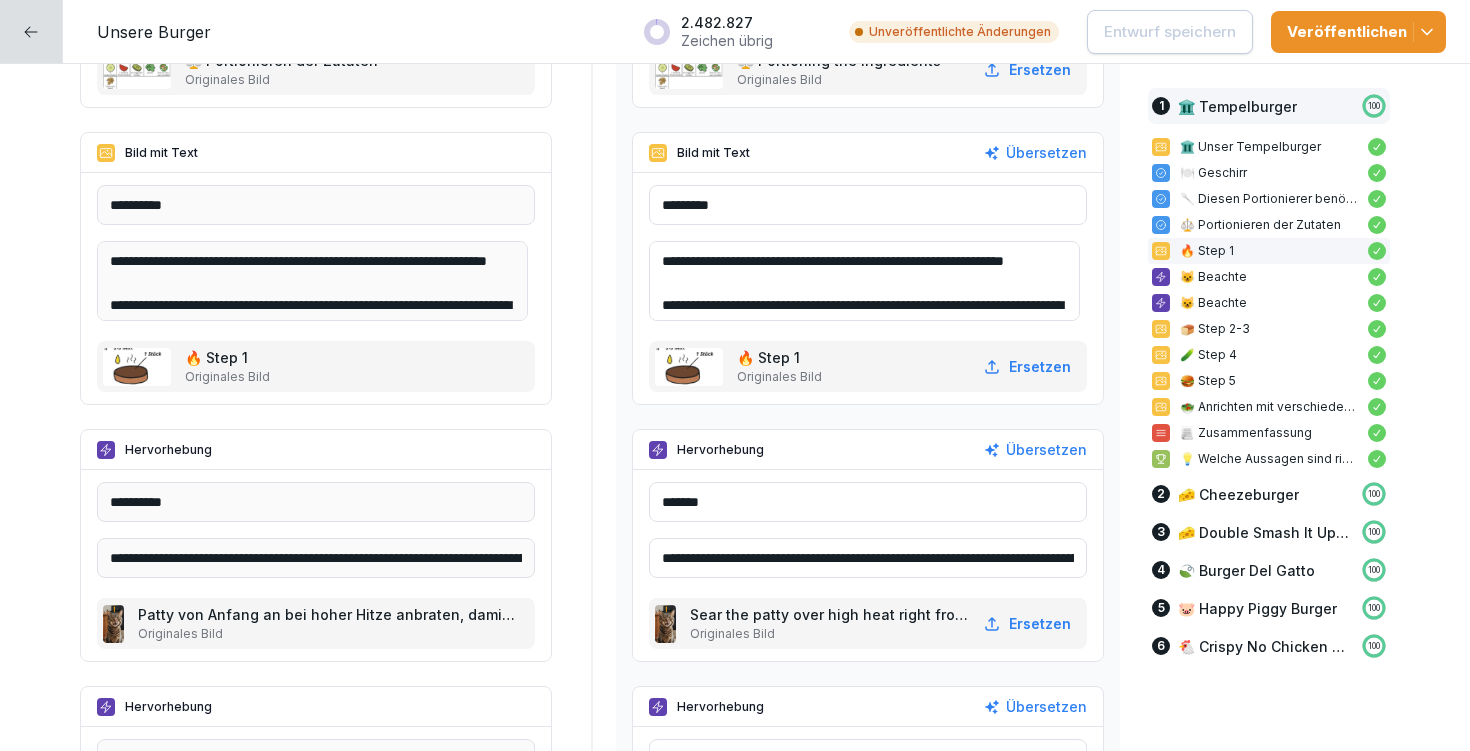 drag, startPoint x: 1029, startPoint y: 554, endPoint x: 1065, endPoint y: 554, distance: 36 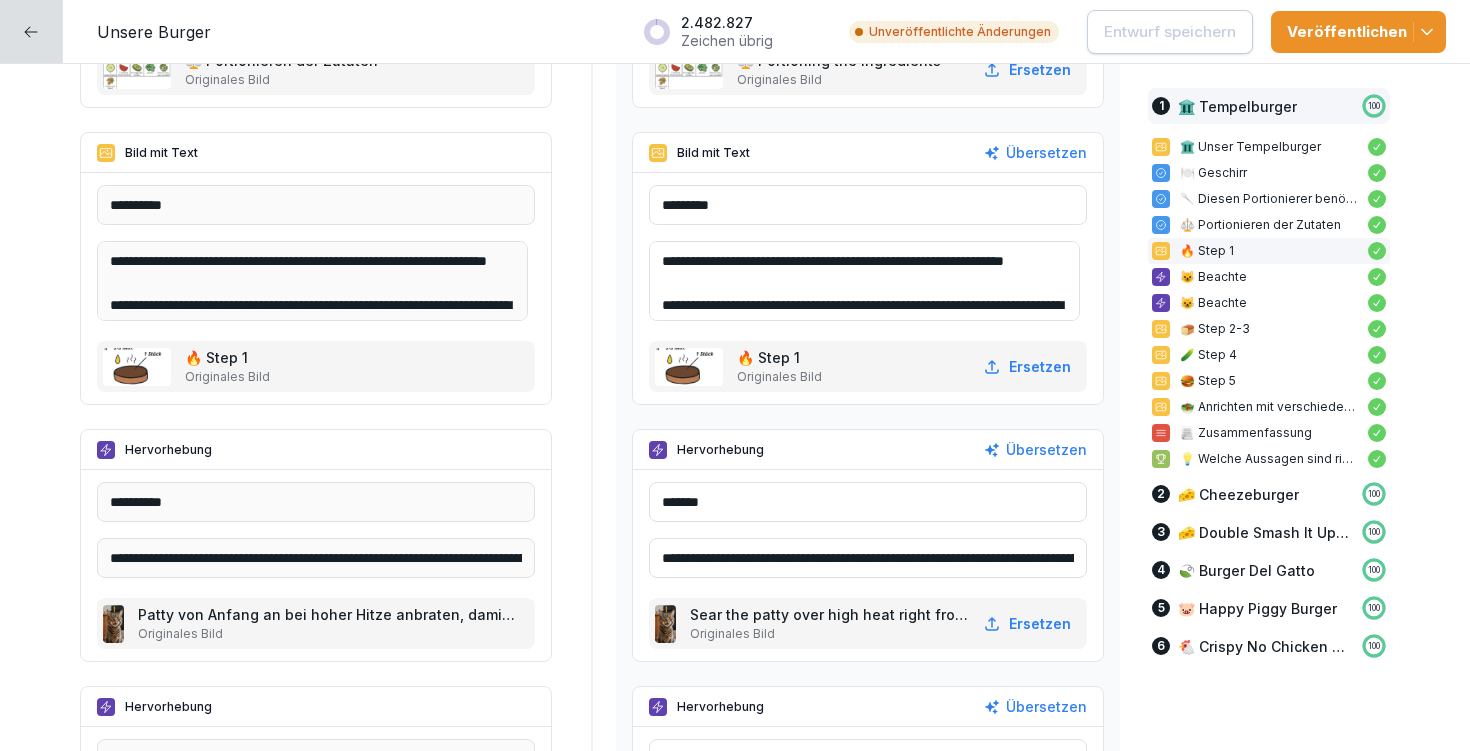 click on "**********" at bounding box center [868, 558] 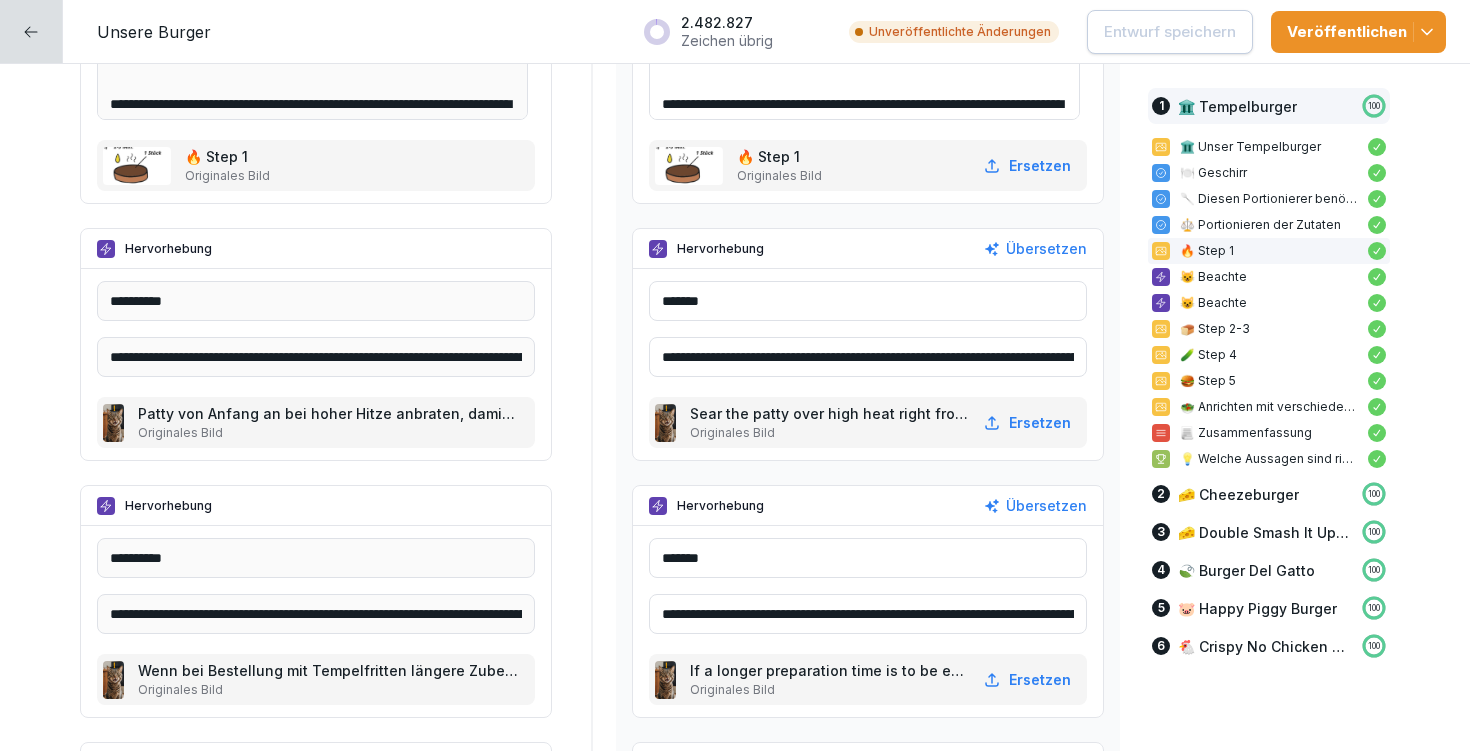 scroll, scrollTop: 2640, scrollLeft: 0, axis: vertical 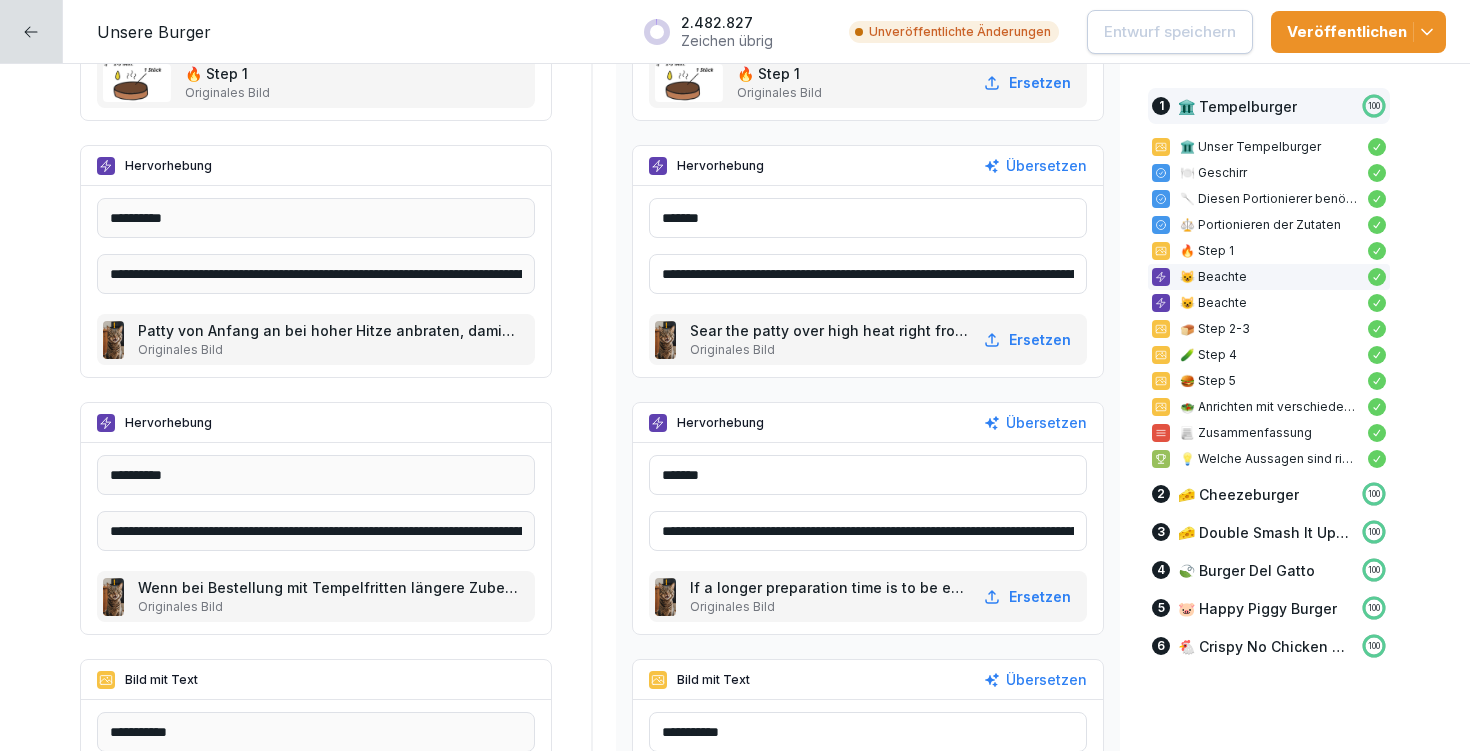 click on "**********" at bounding box center (868, 531) 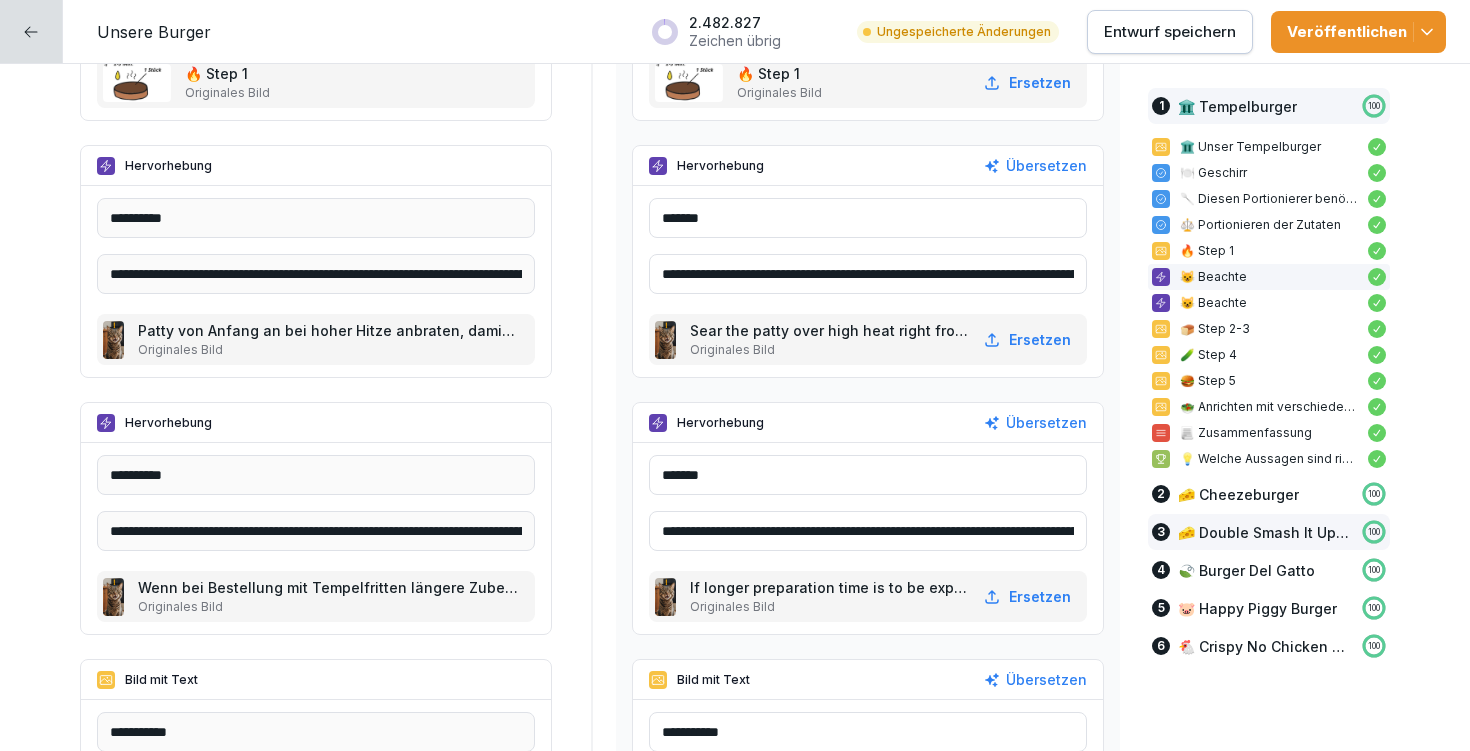 drag, startPoint x: 651, startPoint y: 531, endPoint x: 1172, endPoint y: 540, distance: 521.07776 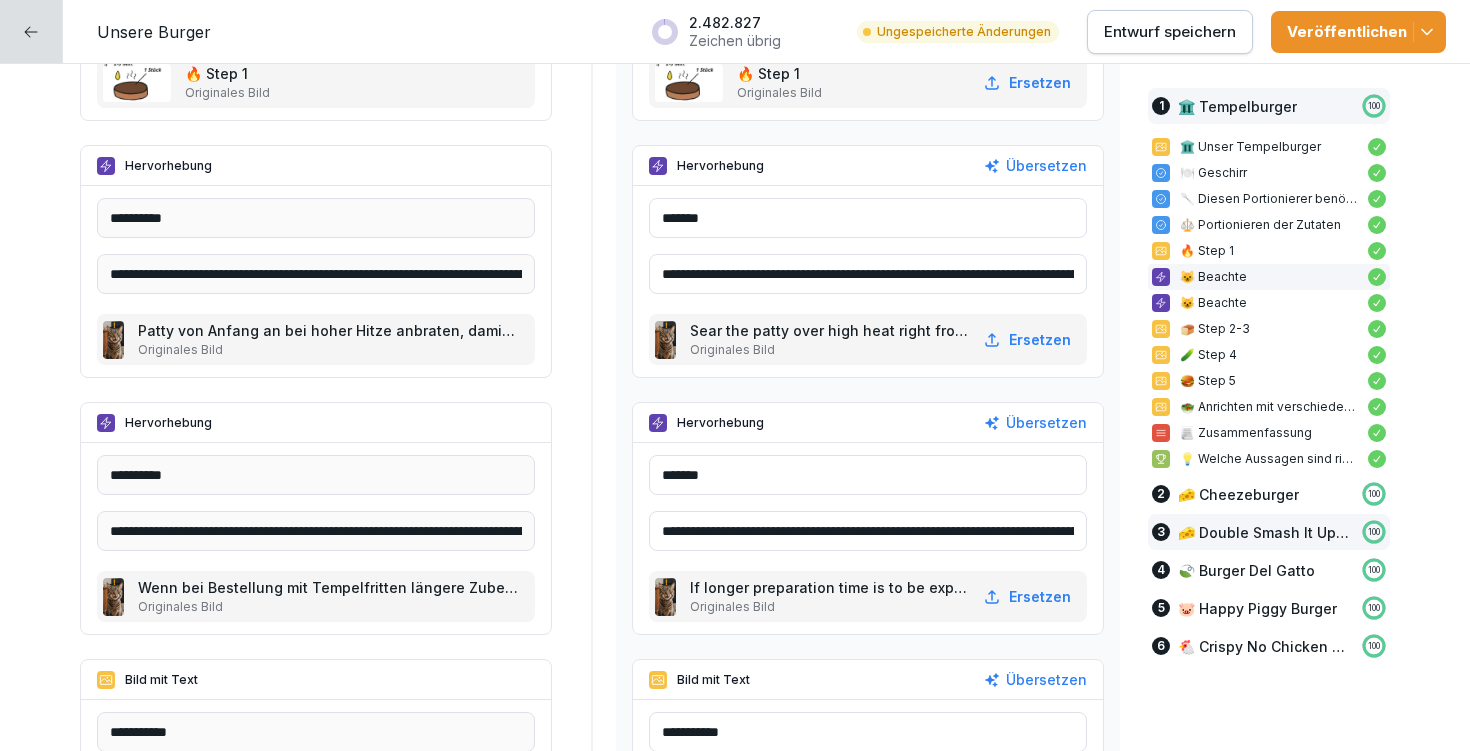 paste 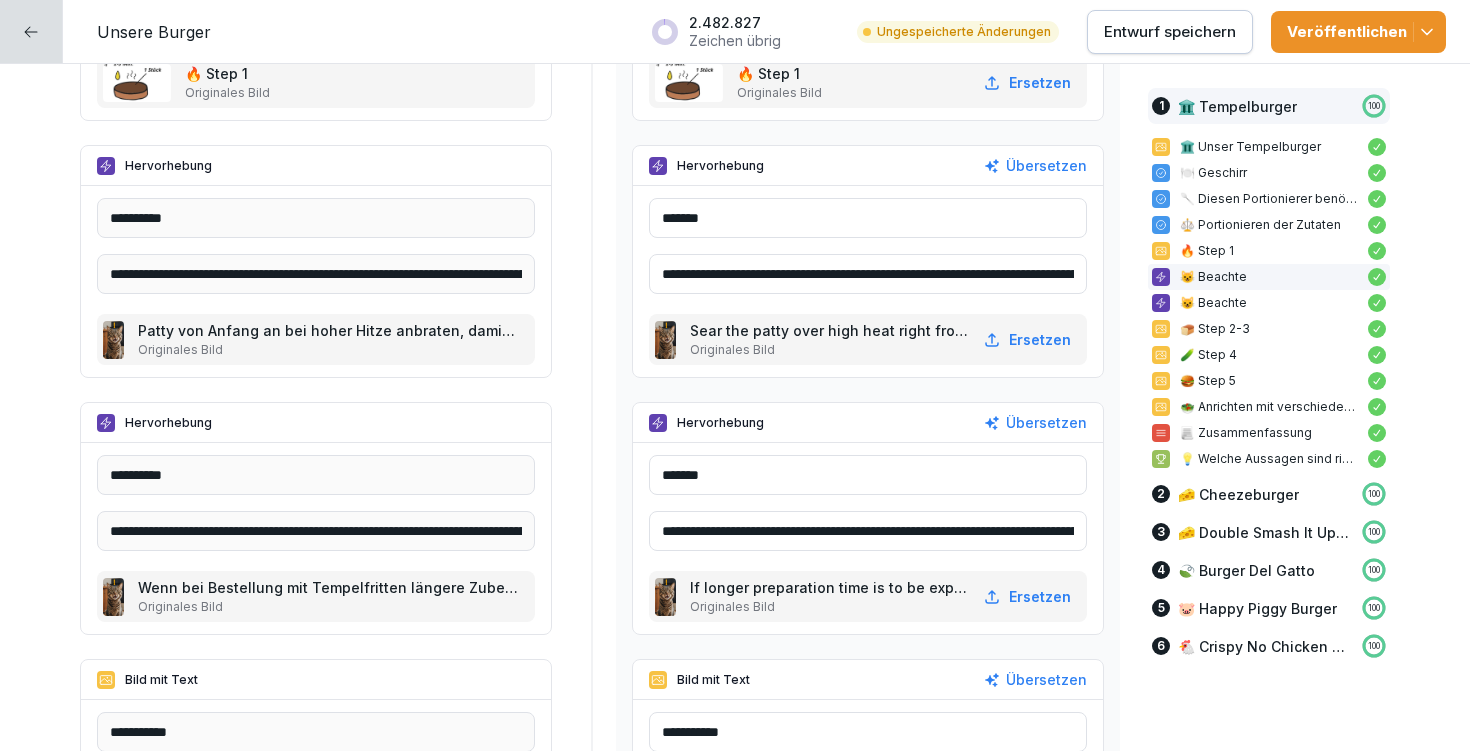 type on "**********" 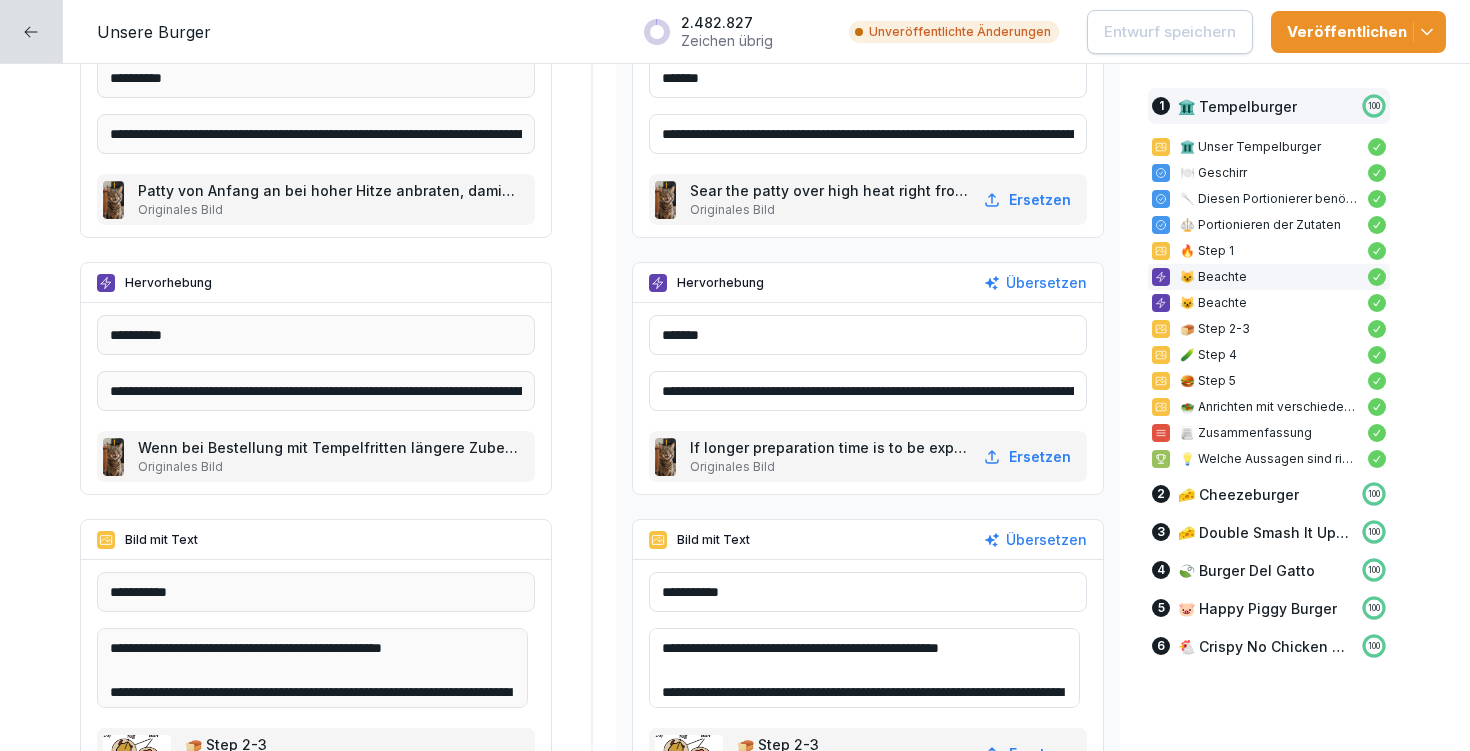 scroll, scrollTop: 2822, scrollLeft: 0, axis: vertical 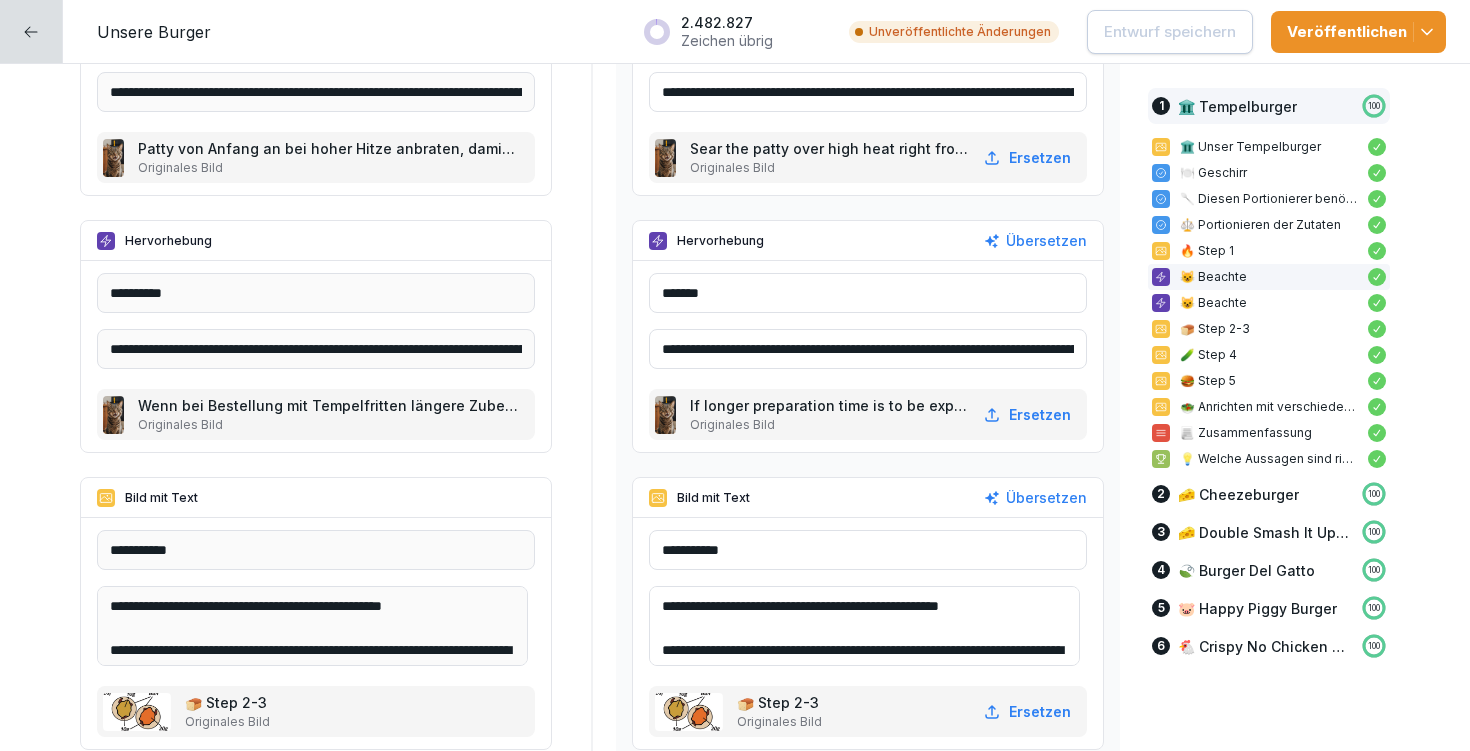 click on "**********" at bounding box center (864, 626) 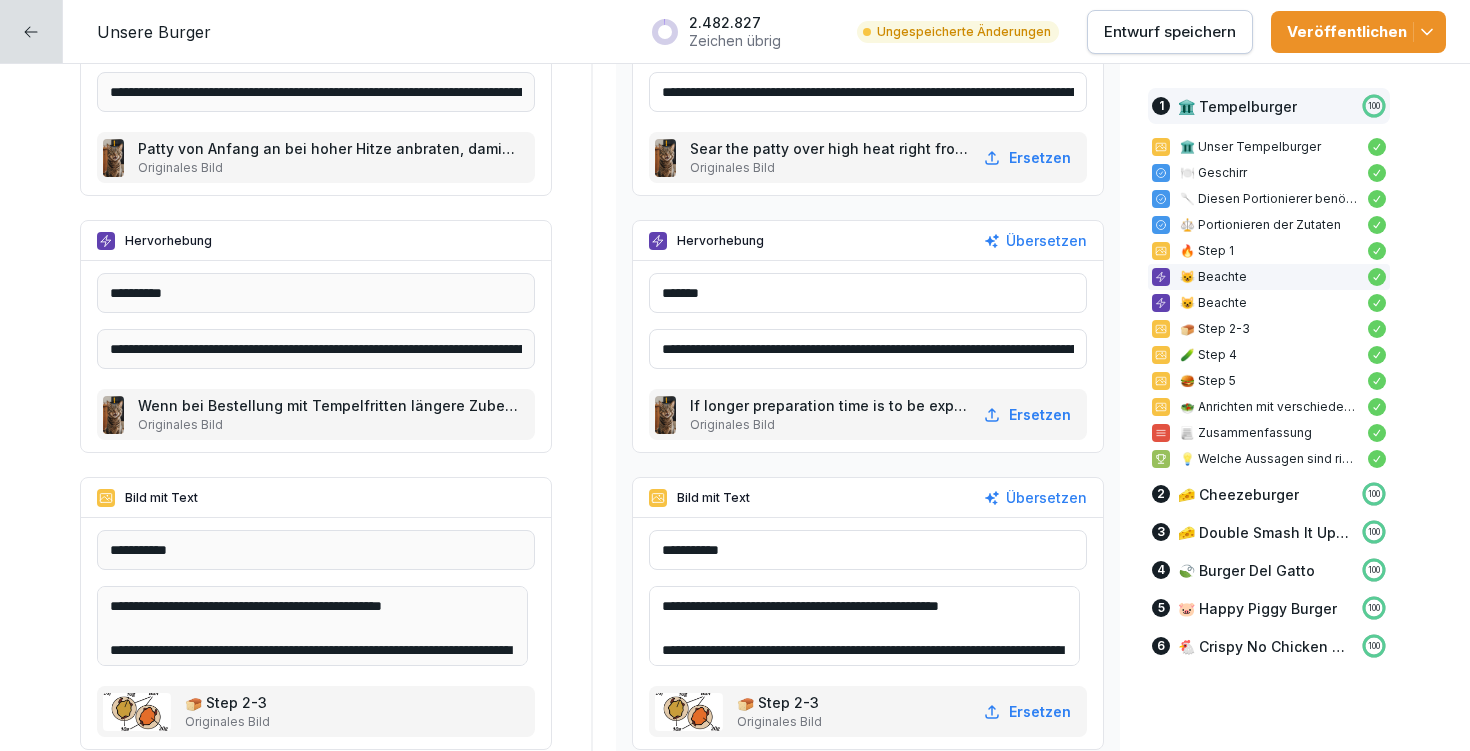 drag, startPoint x: 857, startPoint y: 603, endPoint x: 945, endPoint y: 601, distance: 88.02273 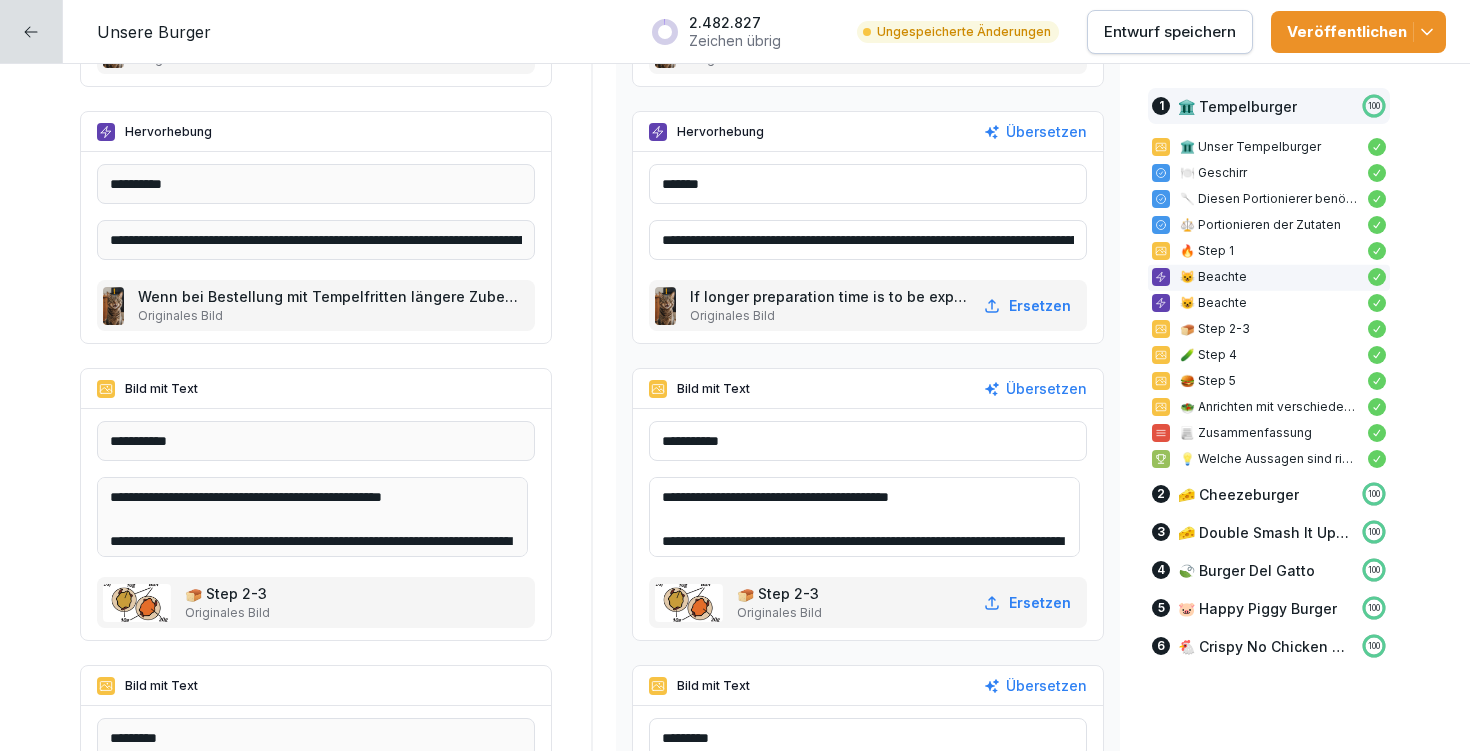 scroll, scrollTop: 3015, scrollLeft: 0, axis: vertical 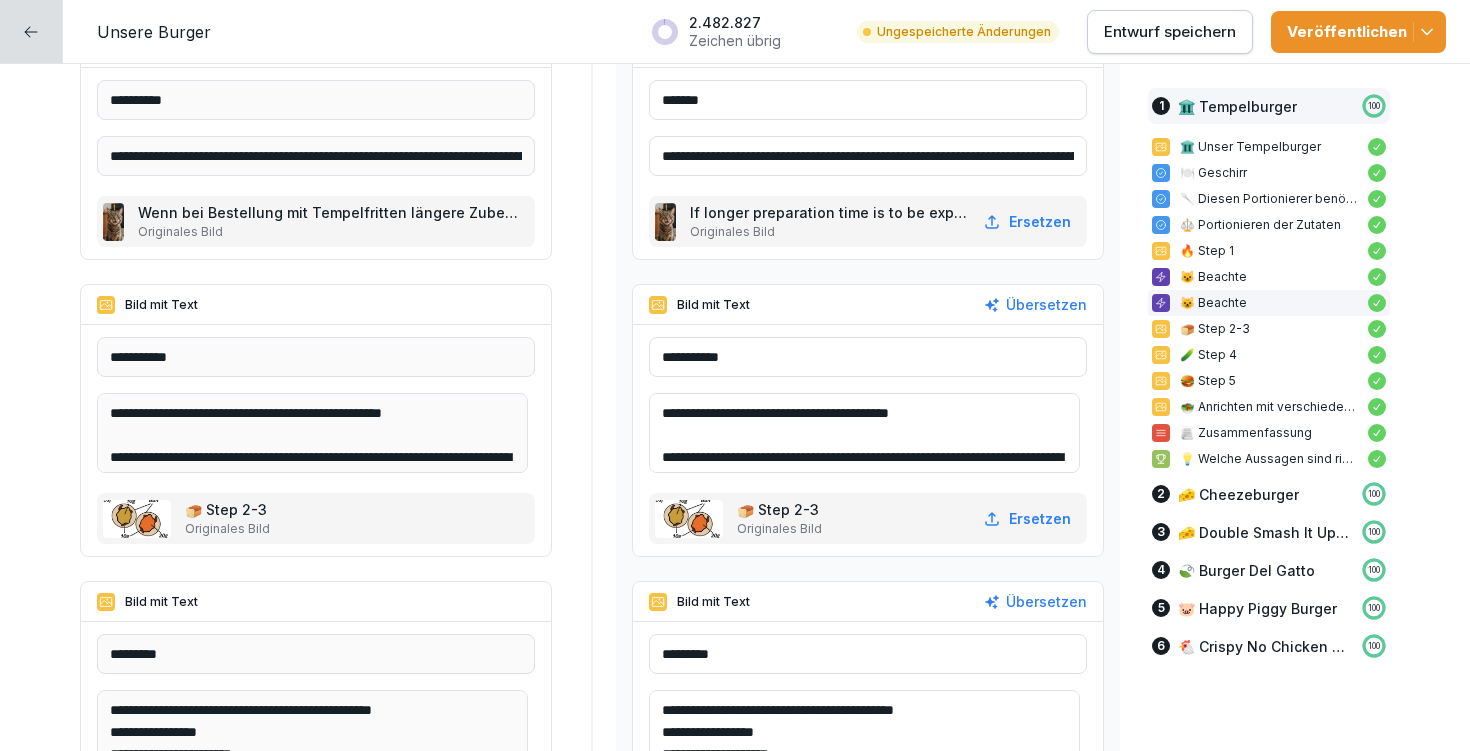 click on "**********" at bounding box center [864, 433] 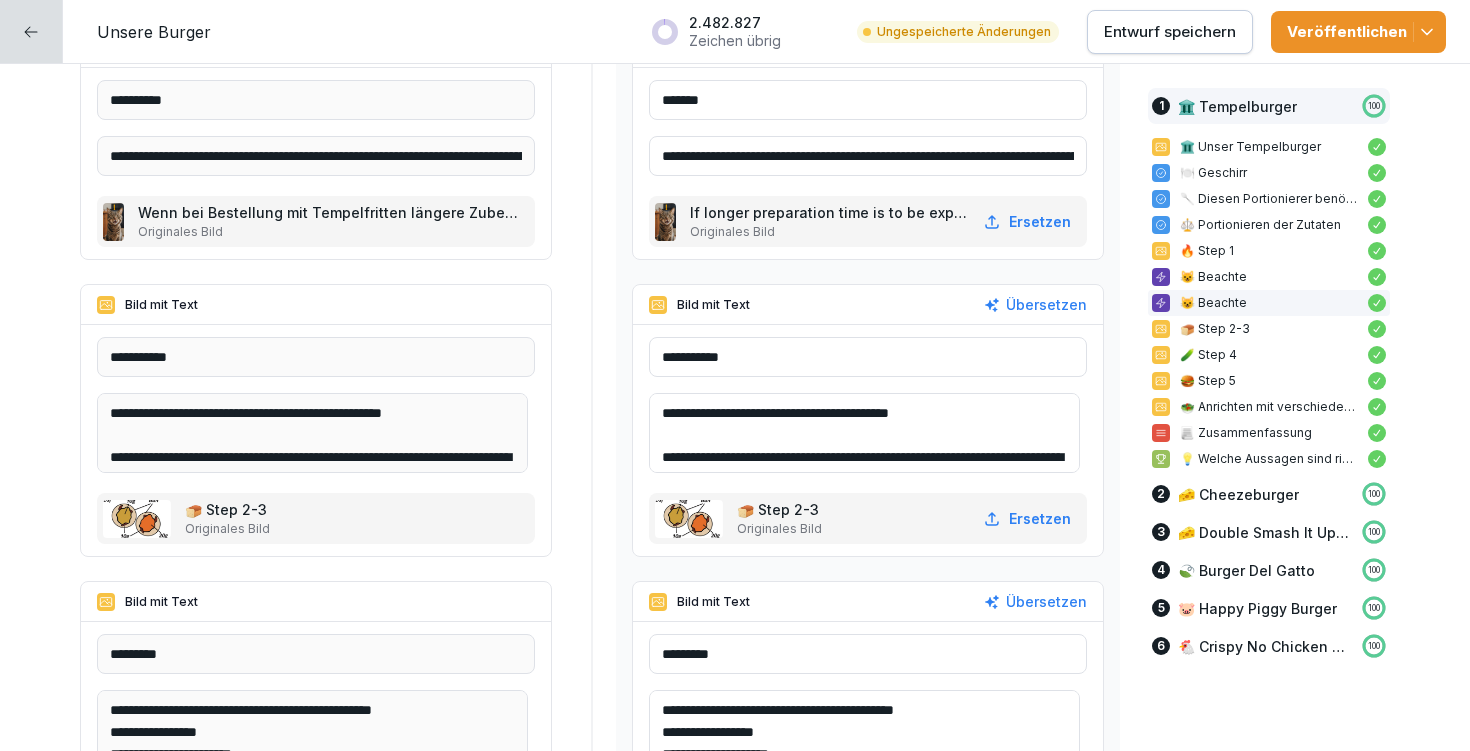 click on "**********" at bounding box center (864, 433) 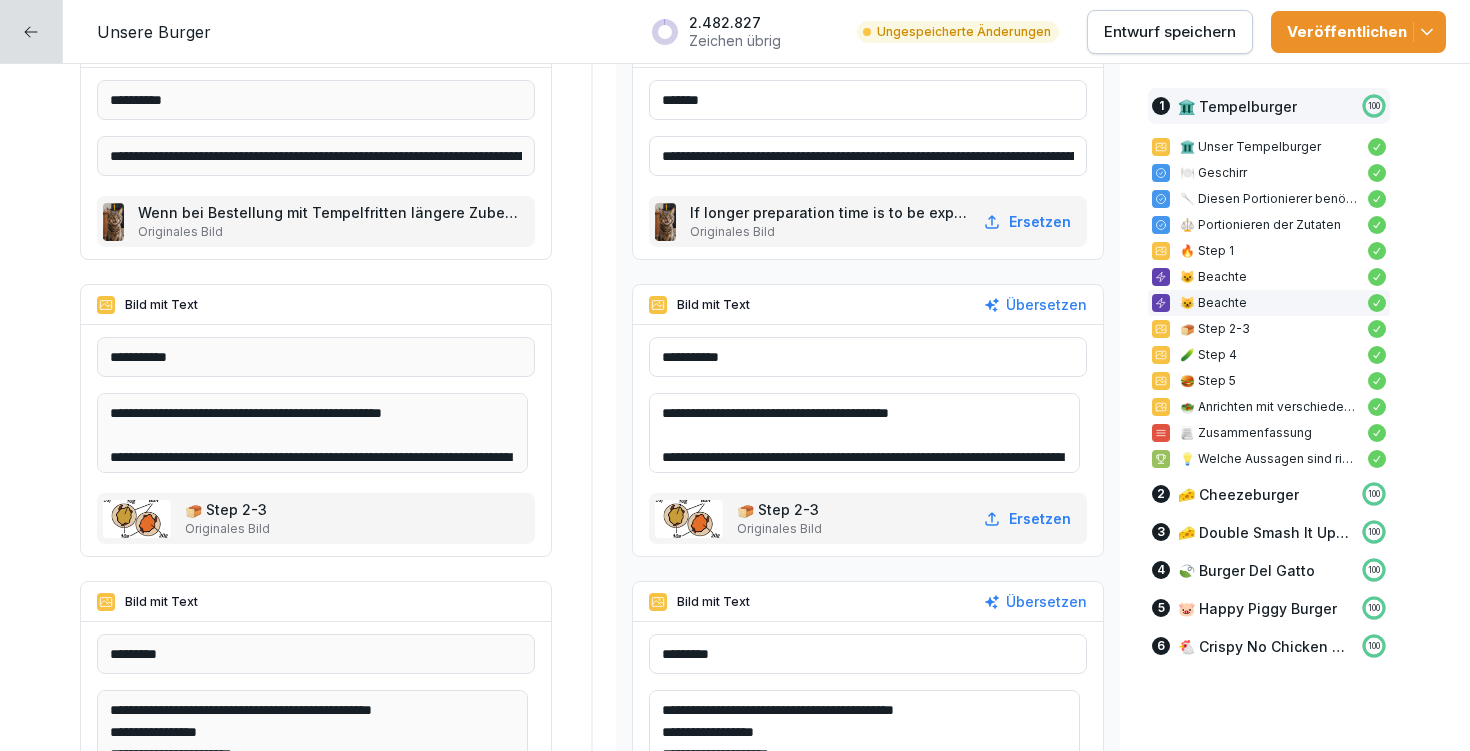 drag, startPoint x: 901, startPoint y: 453, endPoint x: 945, endPoint y: 454, distance: 44.011364 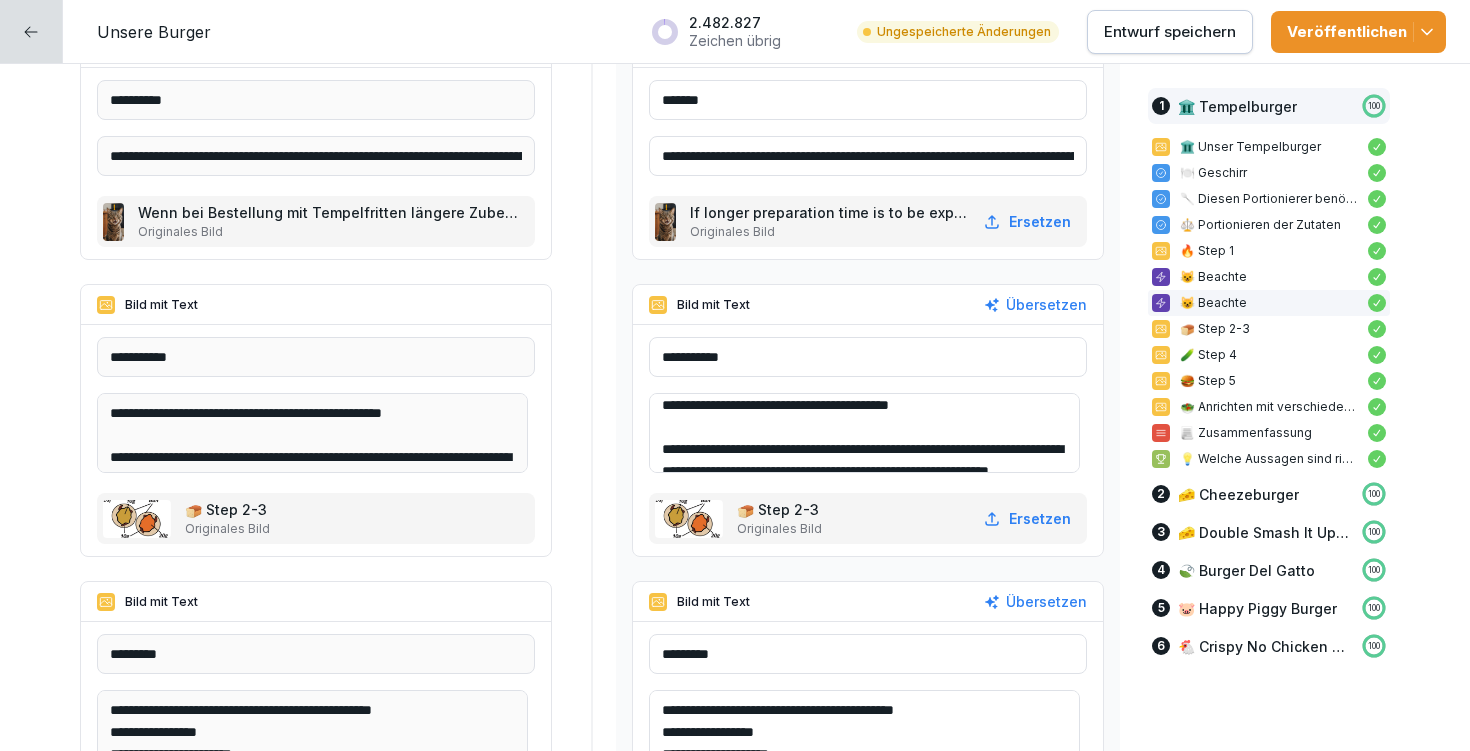 scroll, scrollTop: 37, scrollLeft: 0, axis: vertical 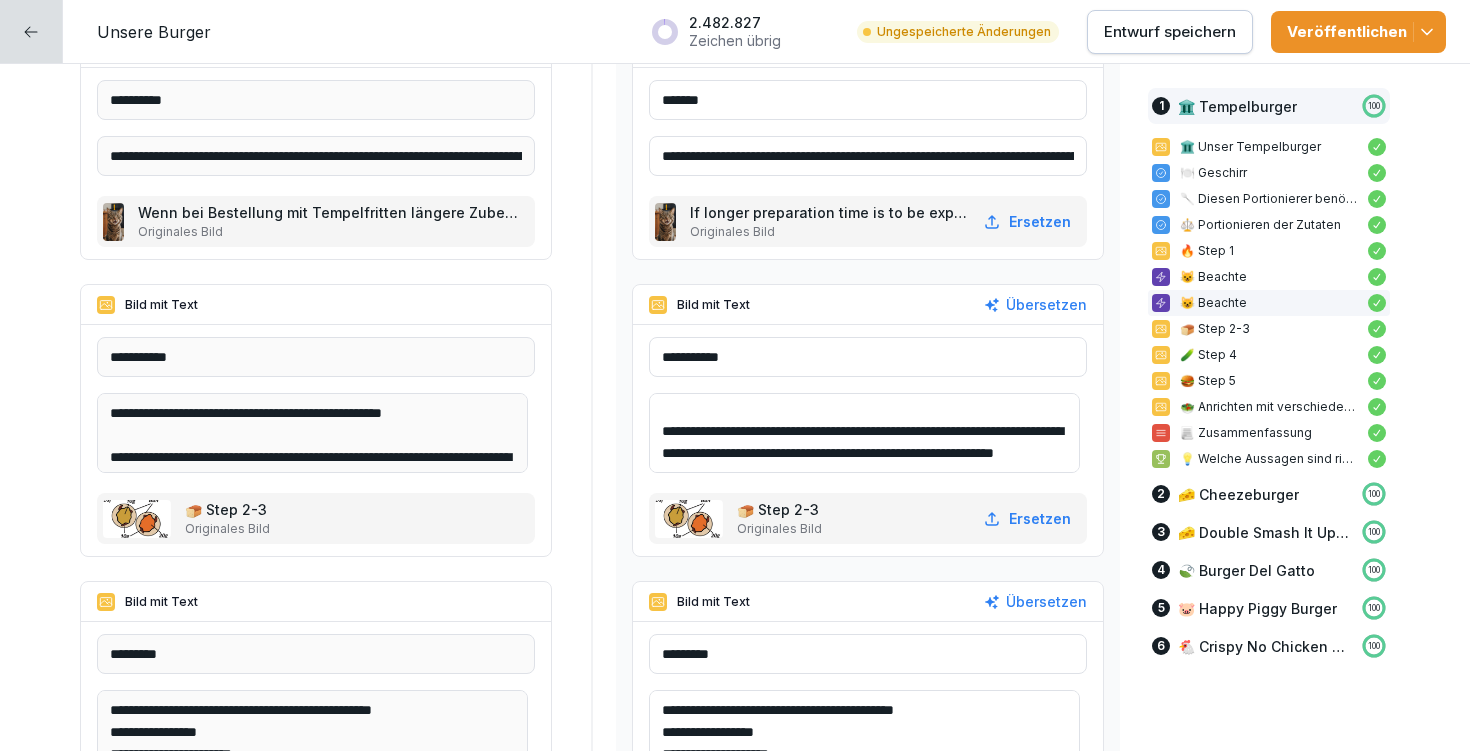 click on "**********" at bounding box center (864, 433) 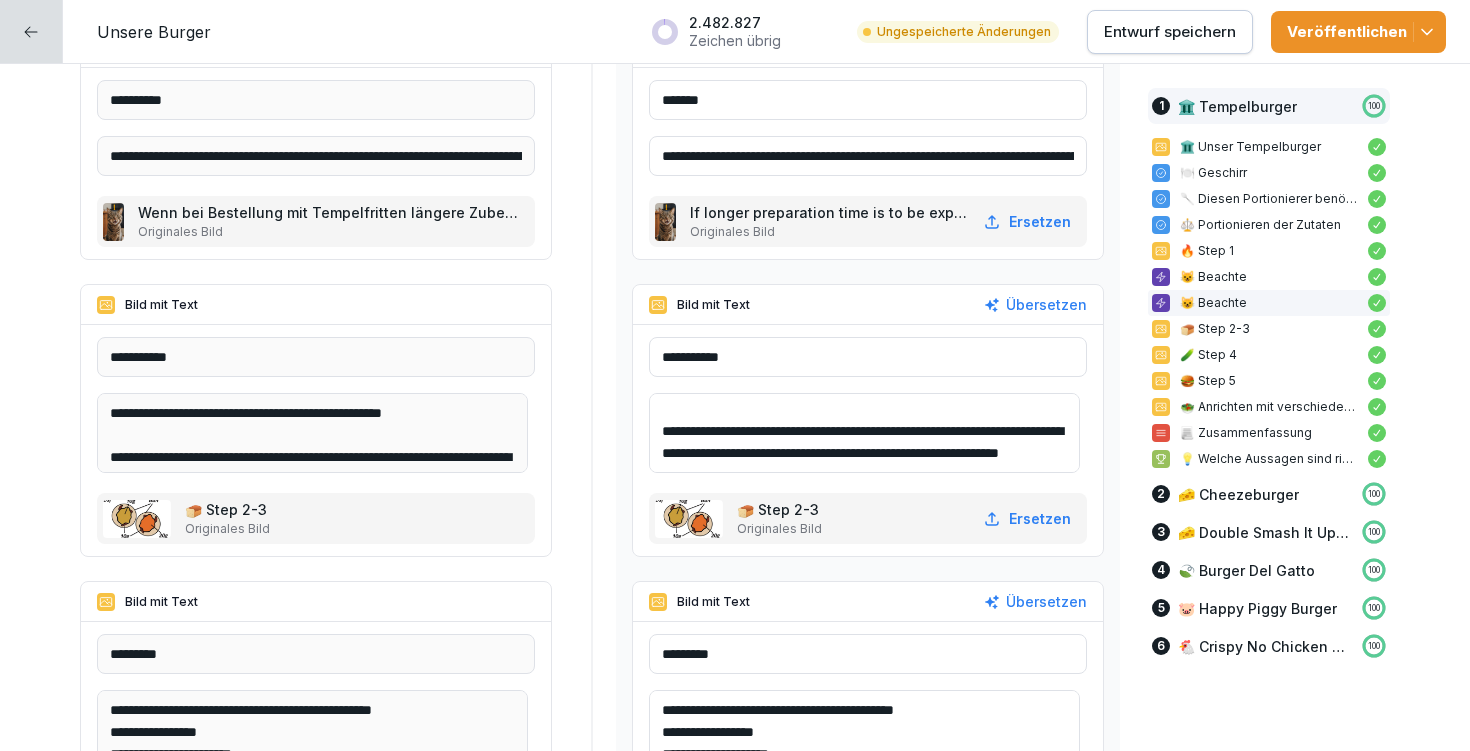 scroll, scrollTop: 45, scrollLeft: 0, axis: vertical 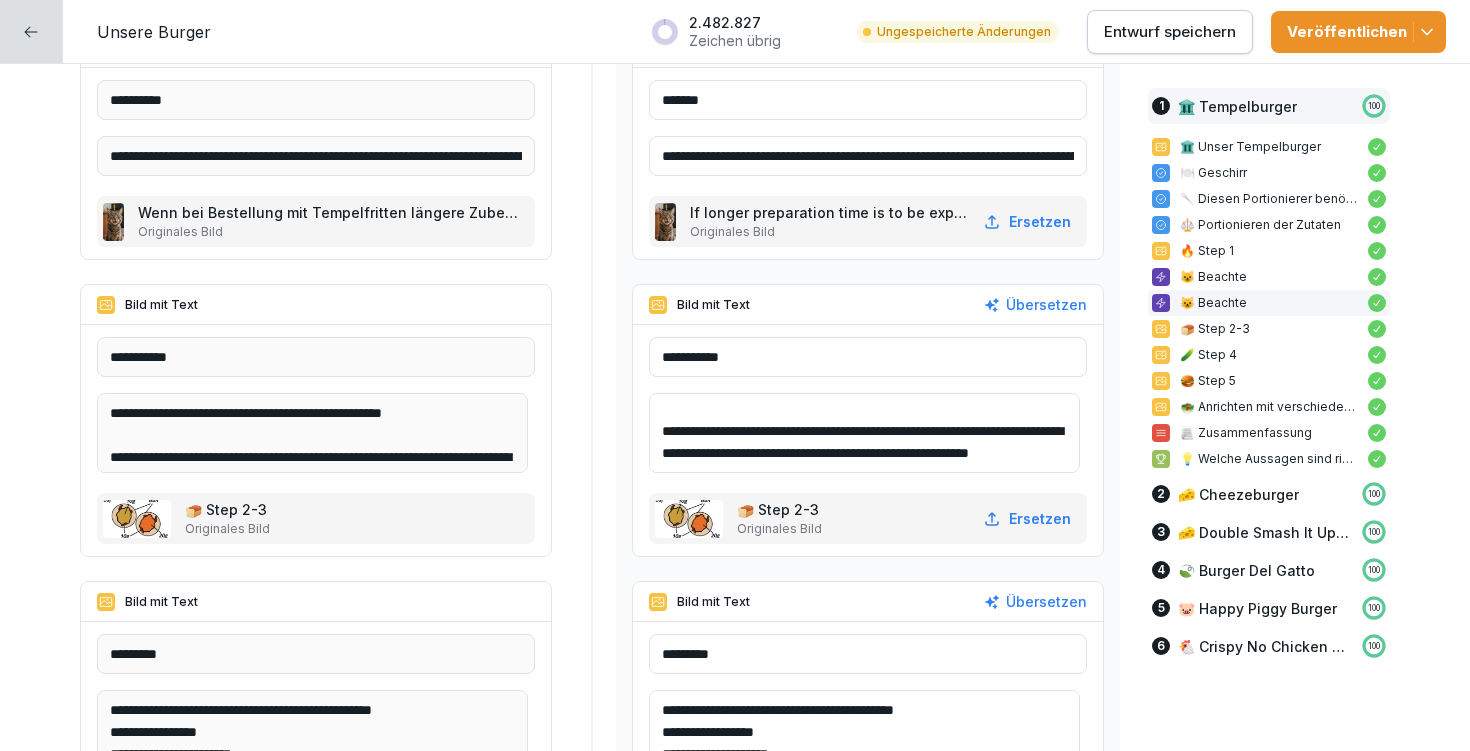 click on "**********" at bounding box center [864, 433] 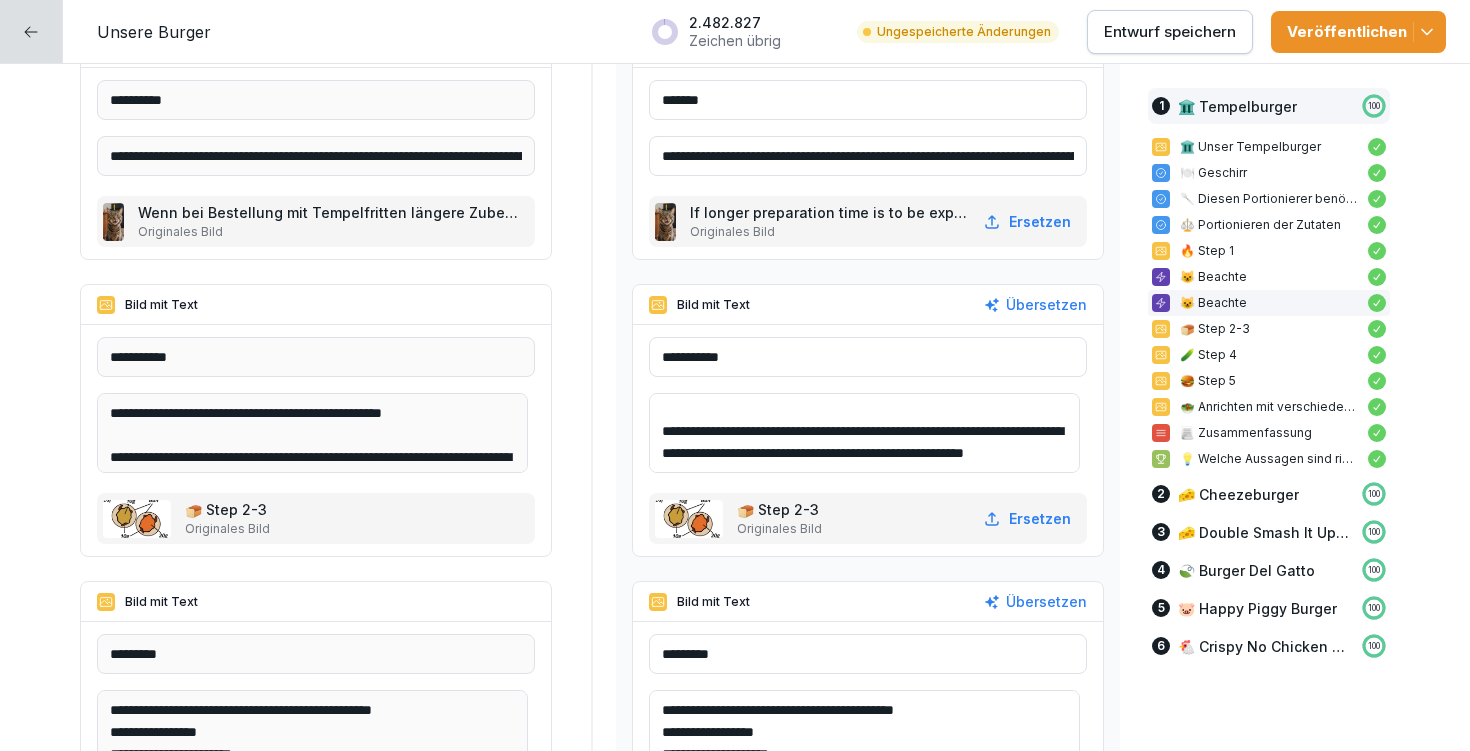click on "**********" at bounding box center [864, 433] 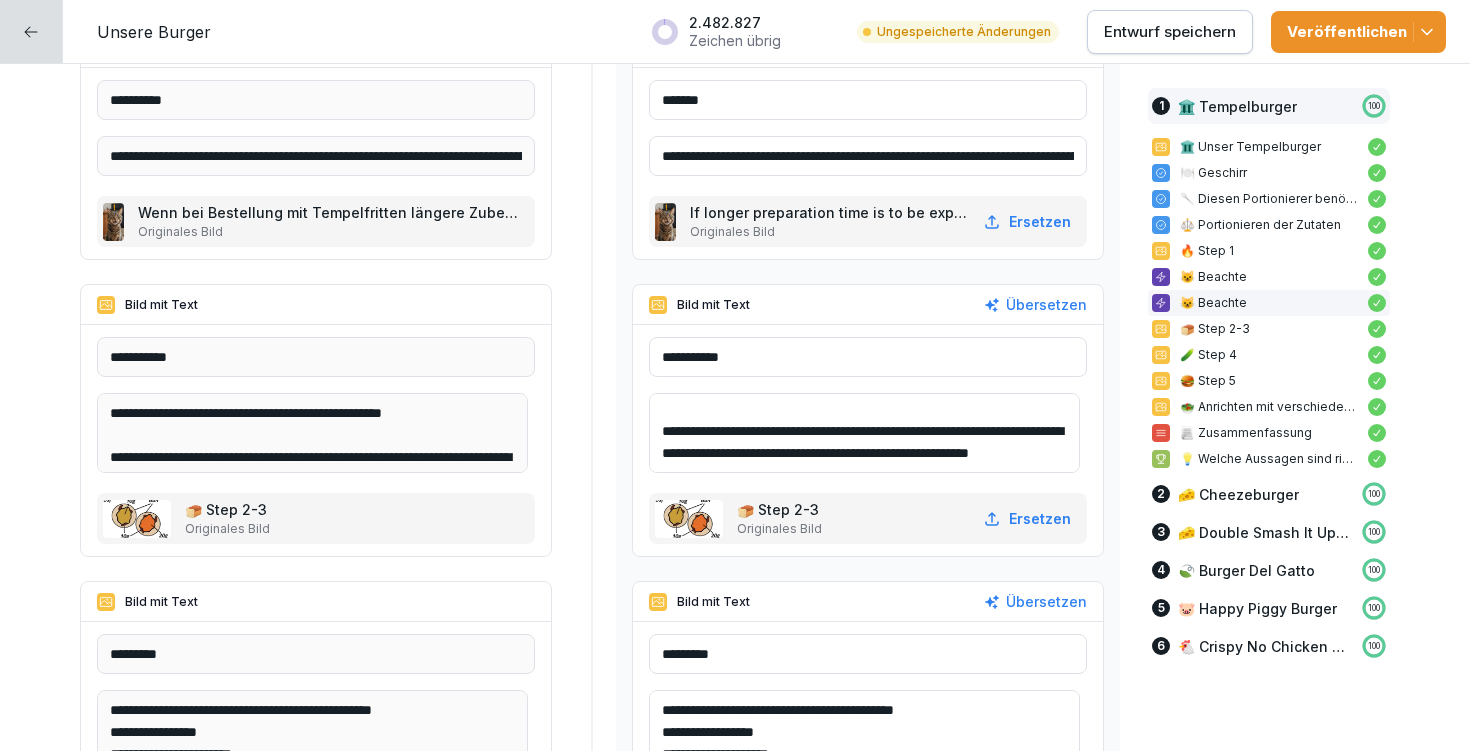 type on "**********" 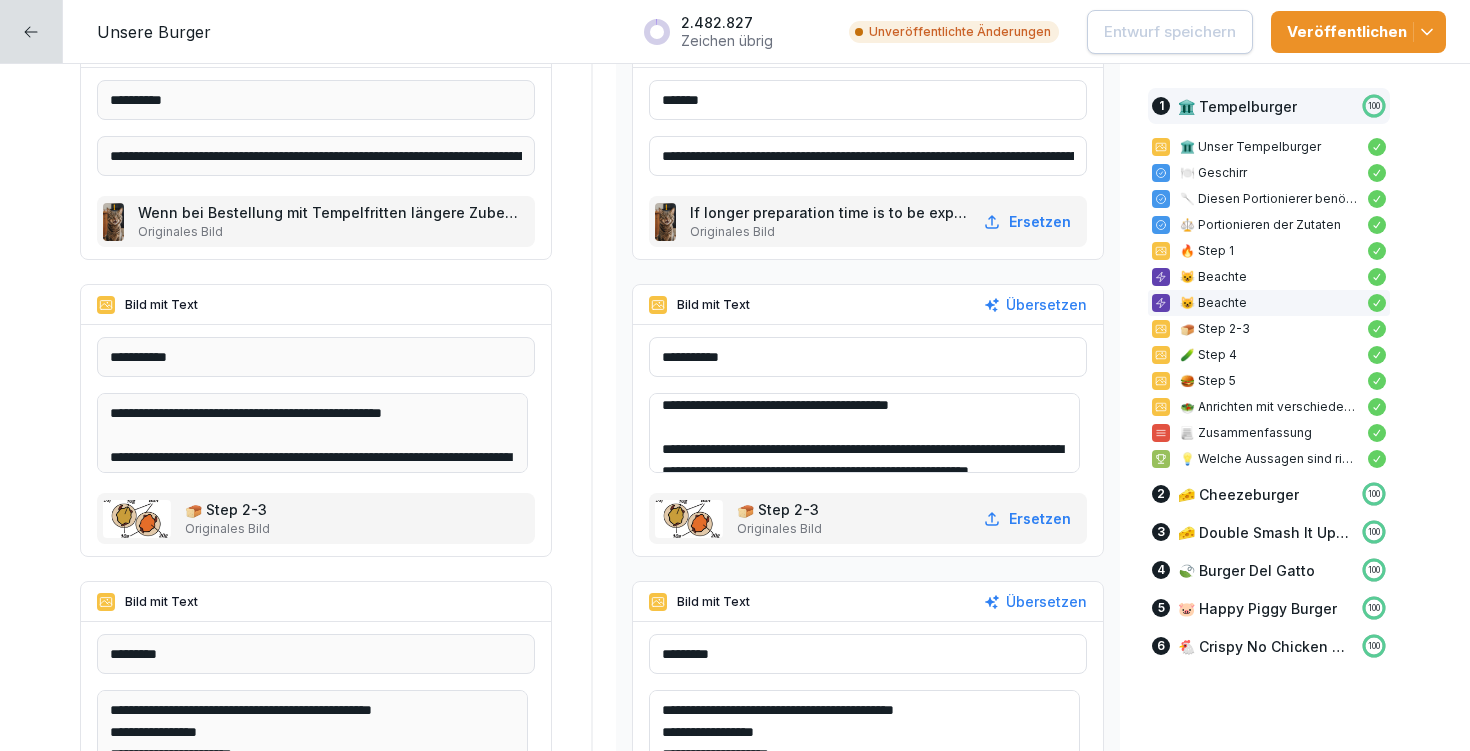 scroll, scrollTop: 0, scrollLeft: 0, axis: both 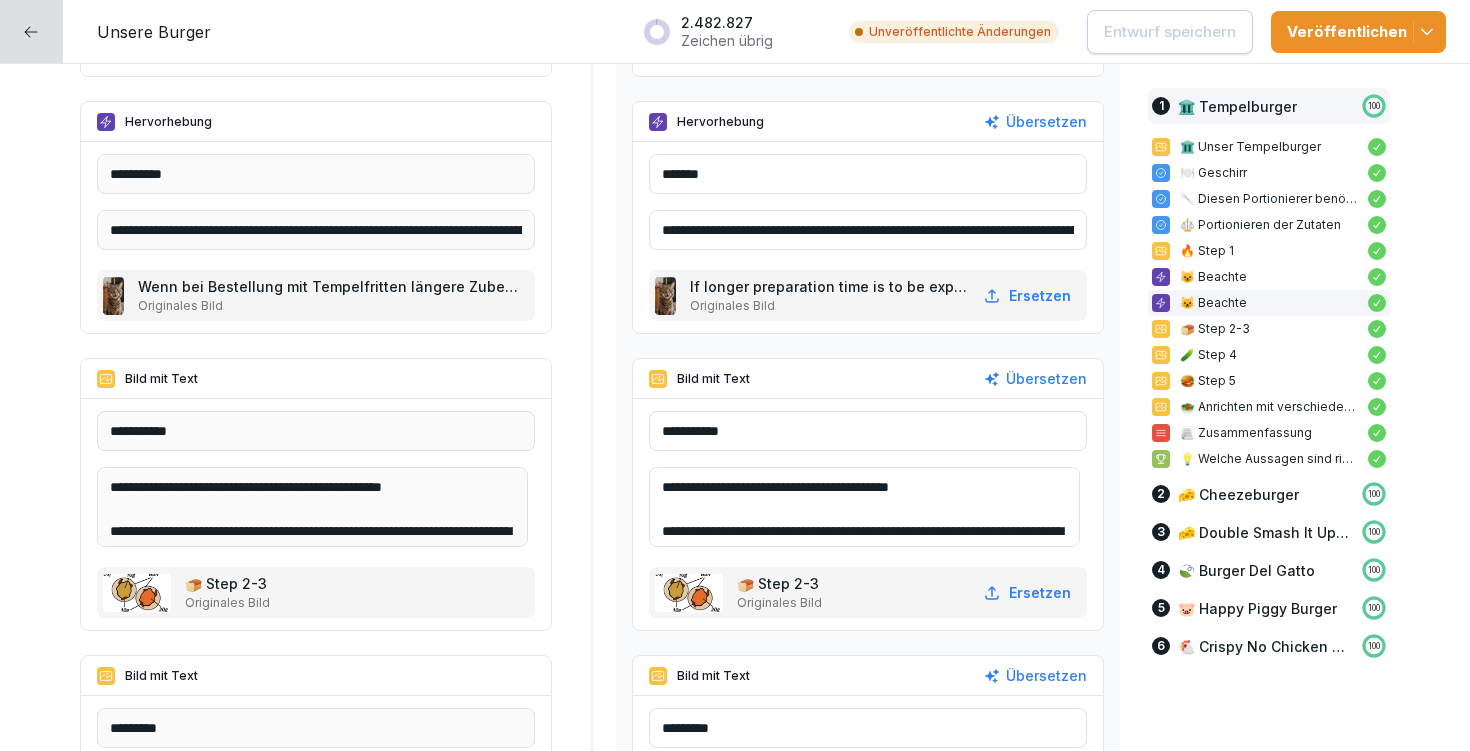click on "**********" at bounding box center [864, 507] 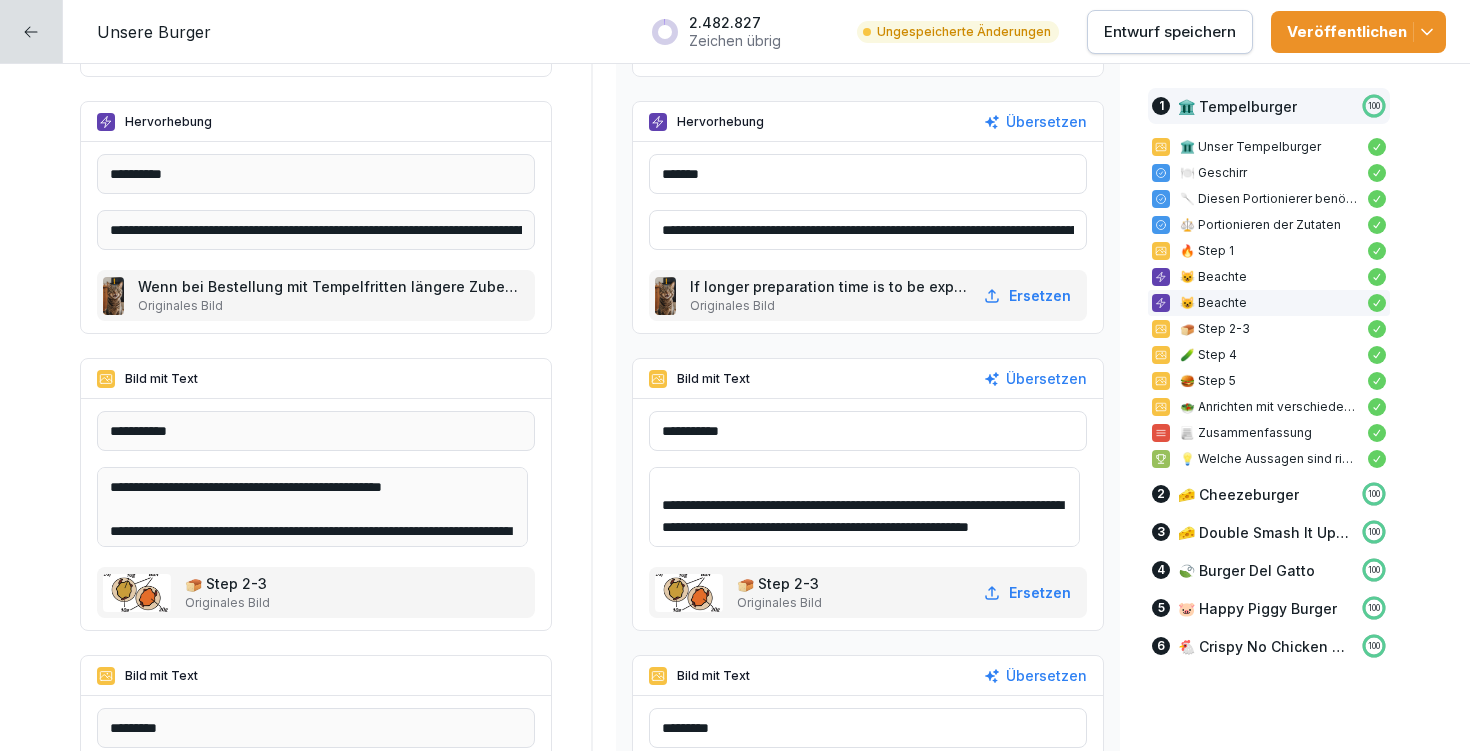 scroll, scrollTop: 48, scrollLeft: 0, axis: vertical 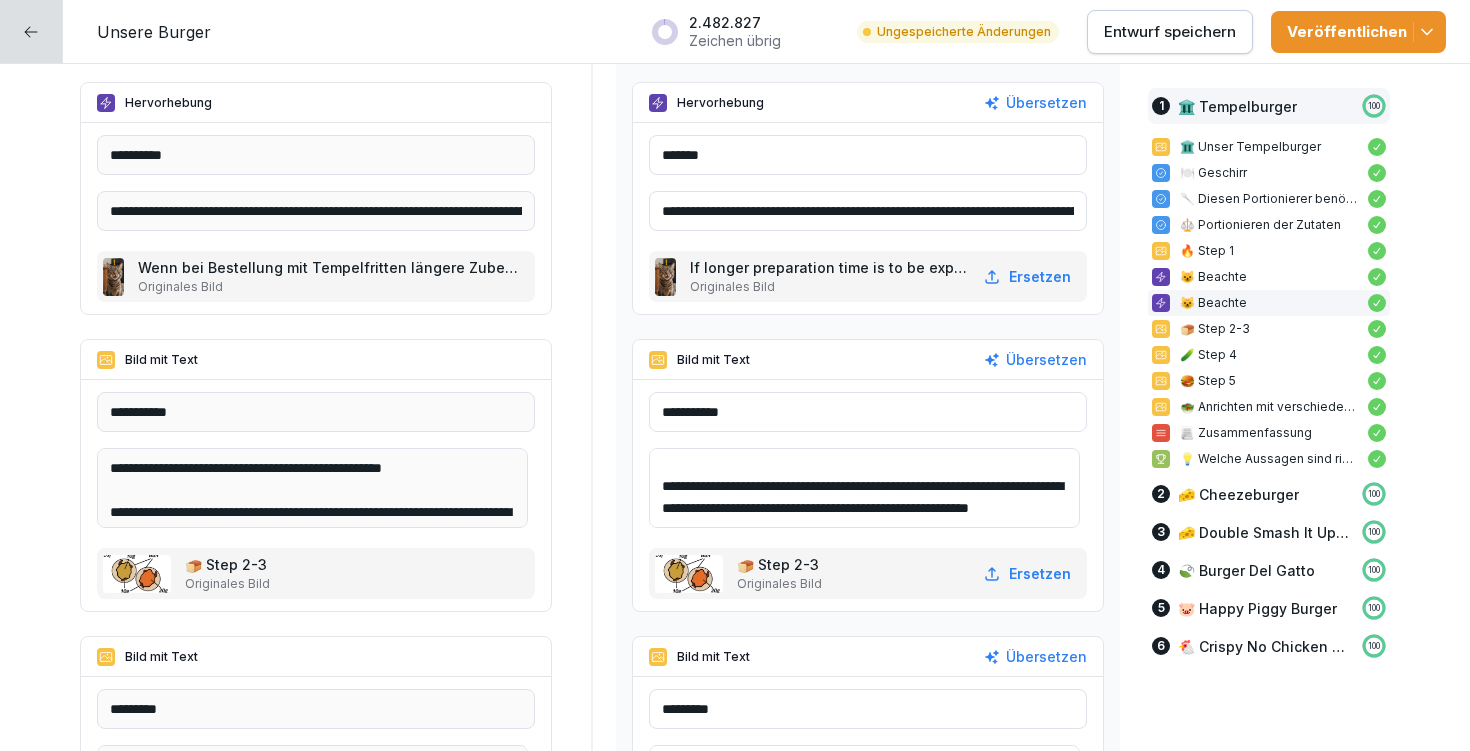 click on "**********" at bounding box center (864, 488) 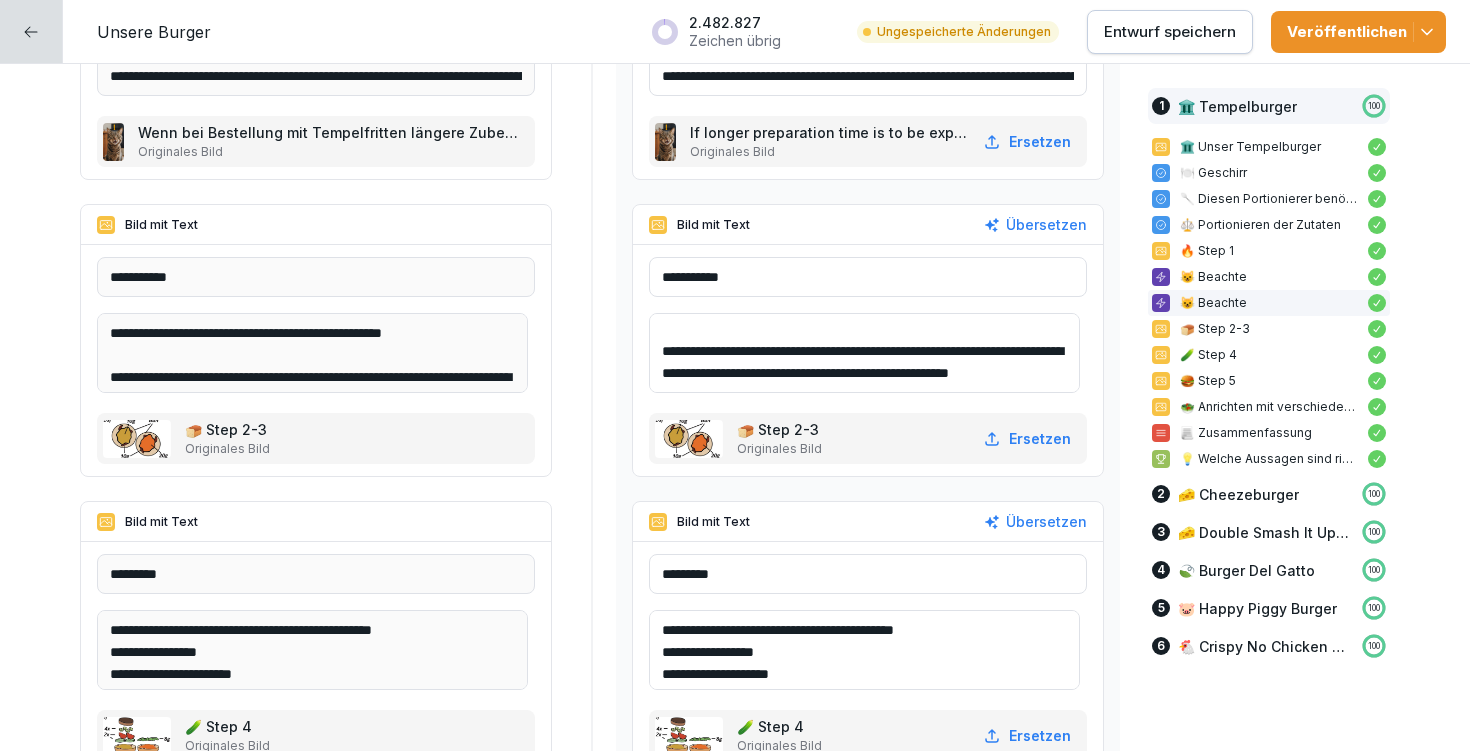 scroll, scrollTop: 3136, scrollLeft: 0, axis: vertical 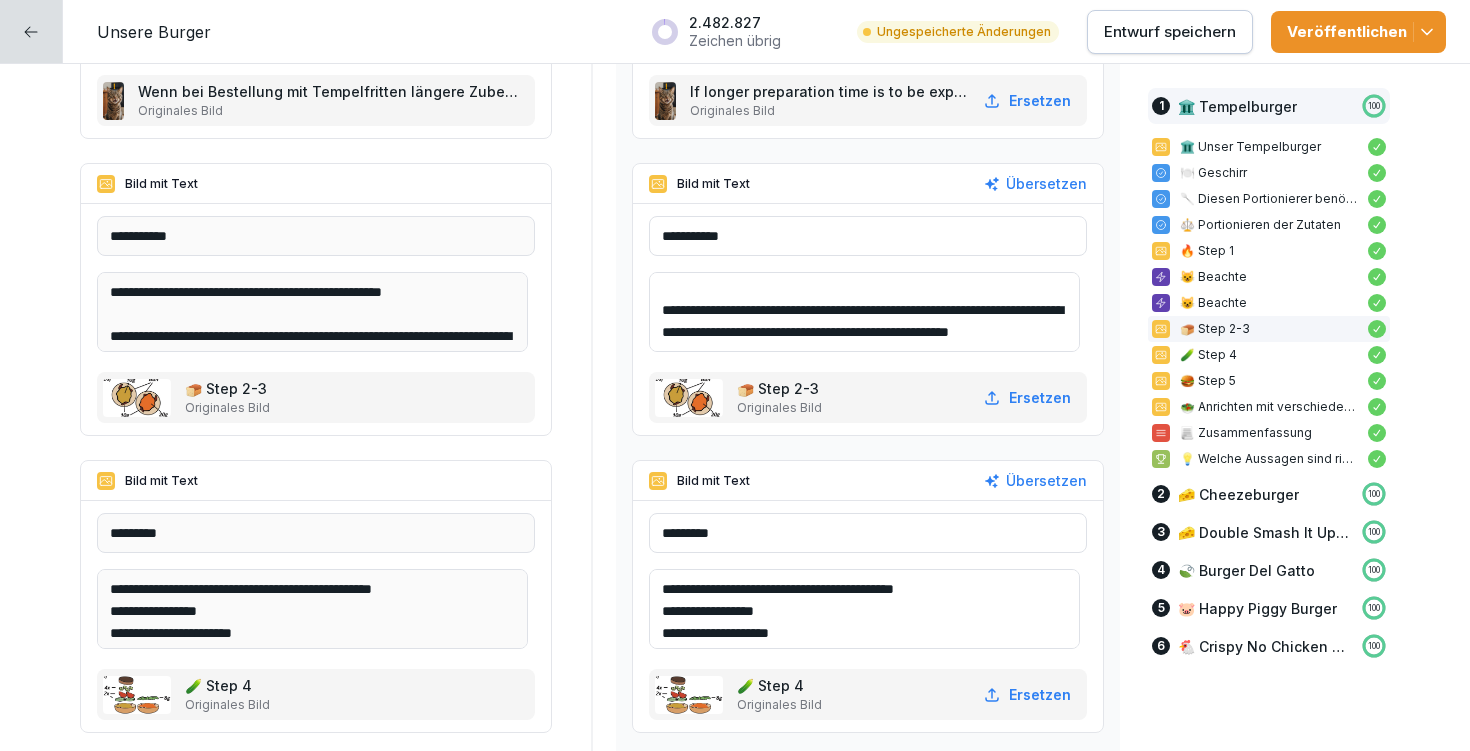 type on "**********" 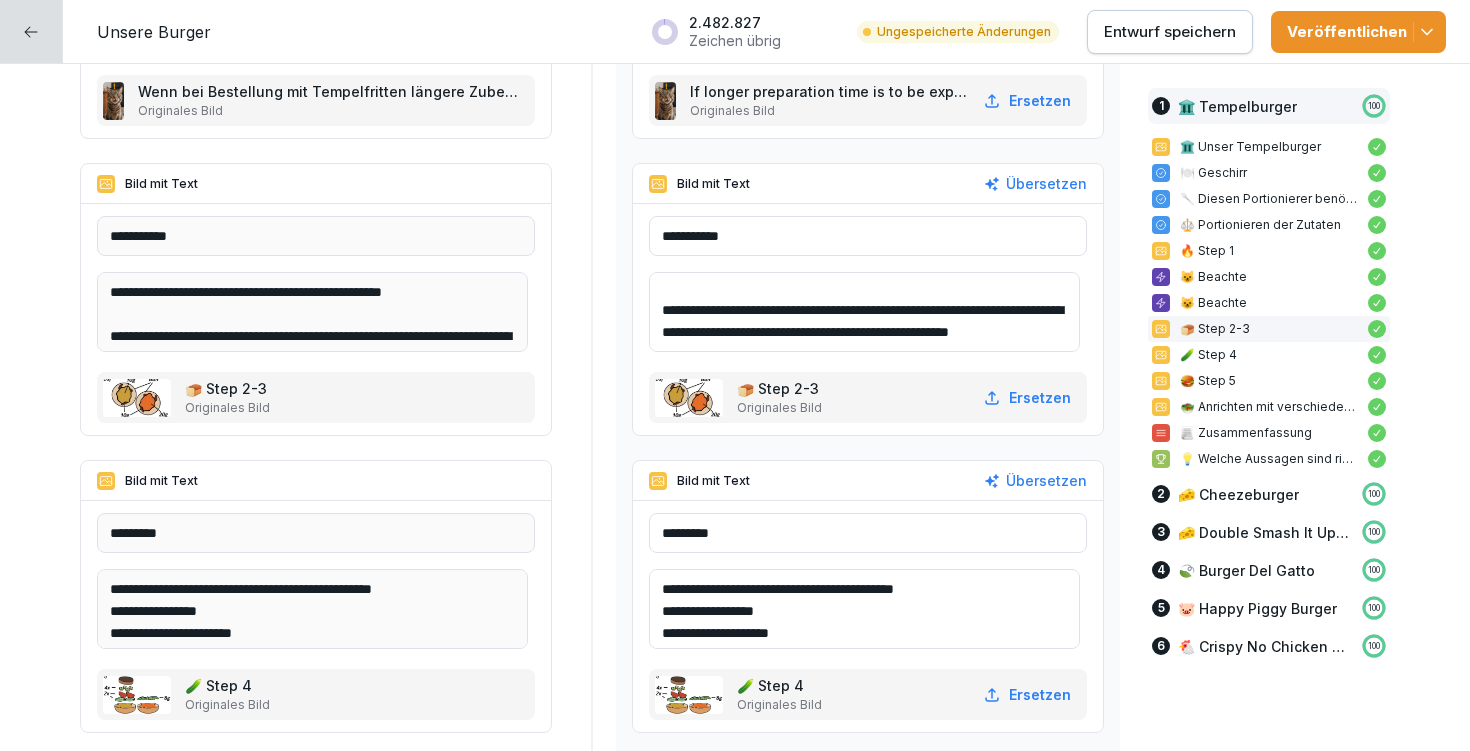 drag, startPoint x: 649, startPoint y: 588, endPoint x: 979, endPoint y: 589, distance: 330.00153 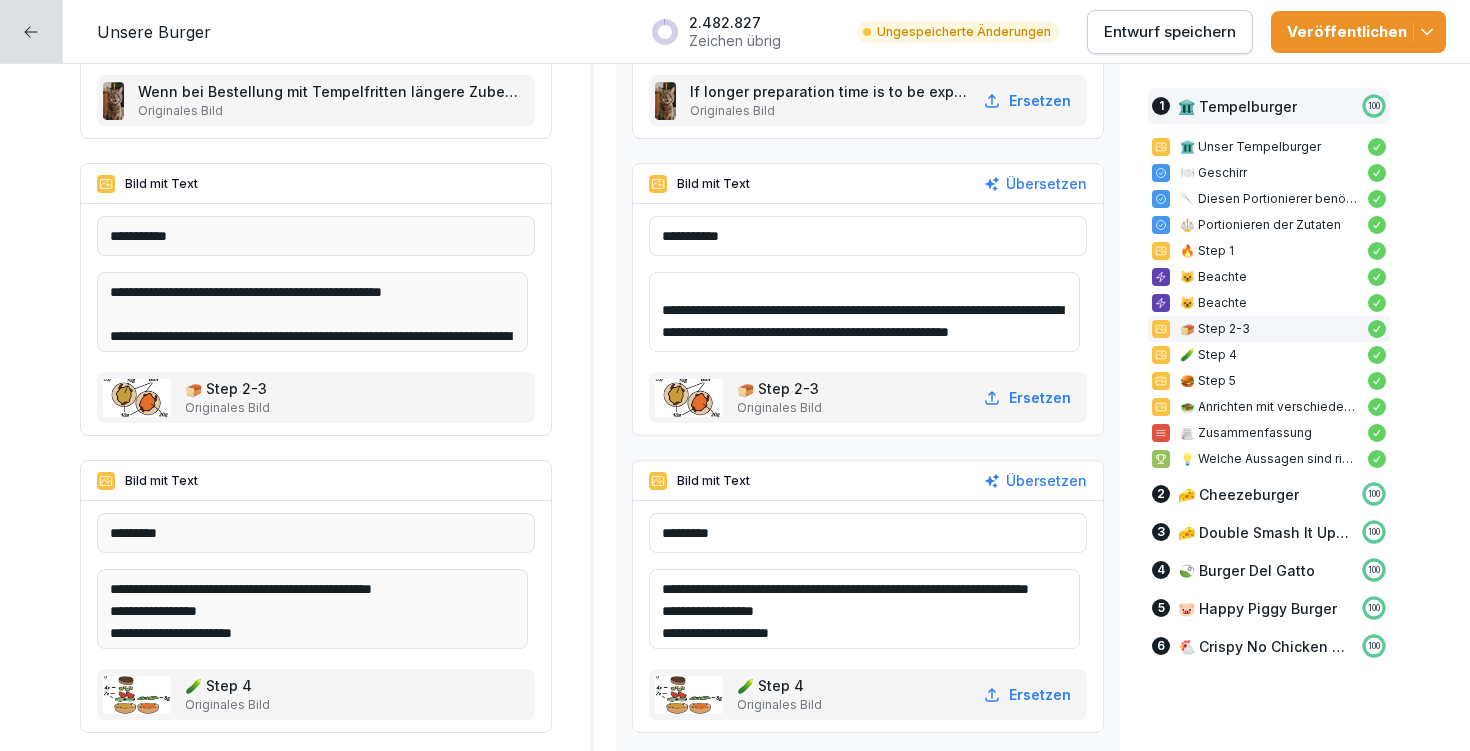 click on "**********" at bounding box center [864, 609] 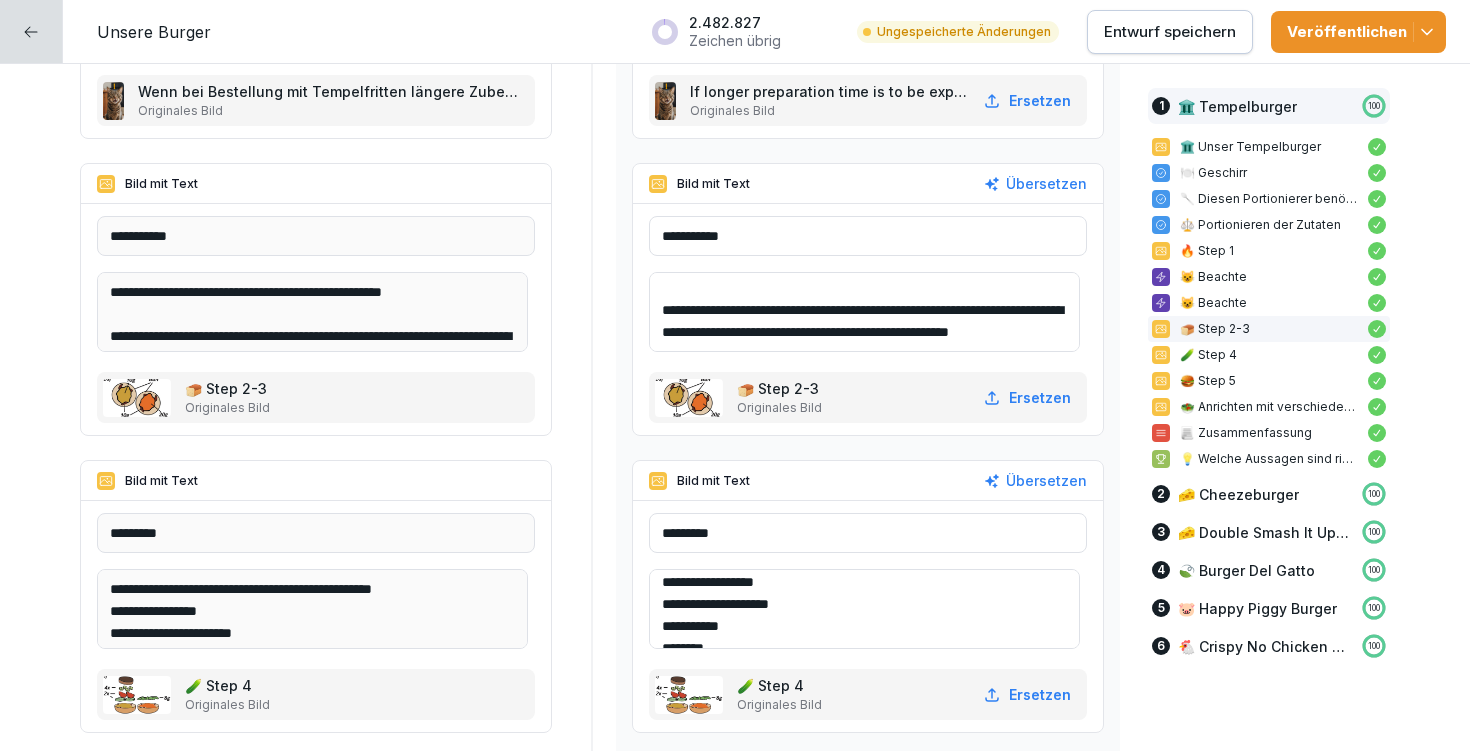 scroll, scrollTop: 33, scrollLeft: 0, axis: vertical 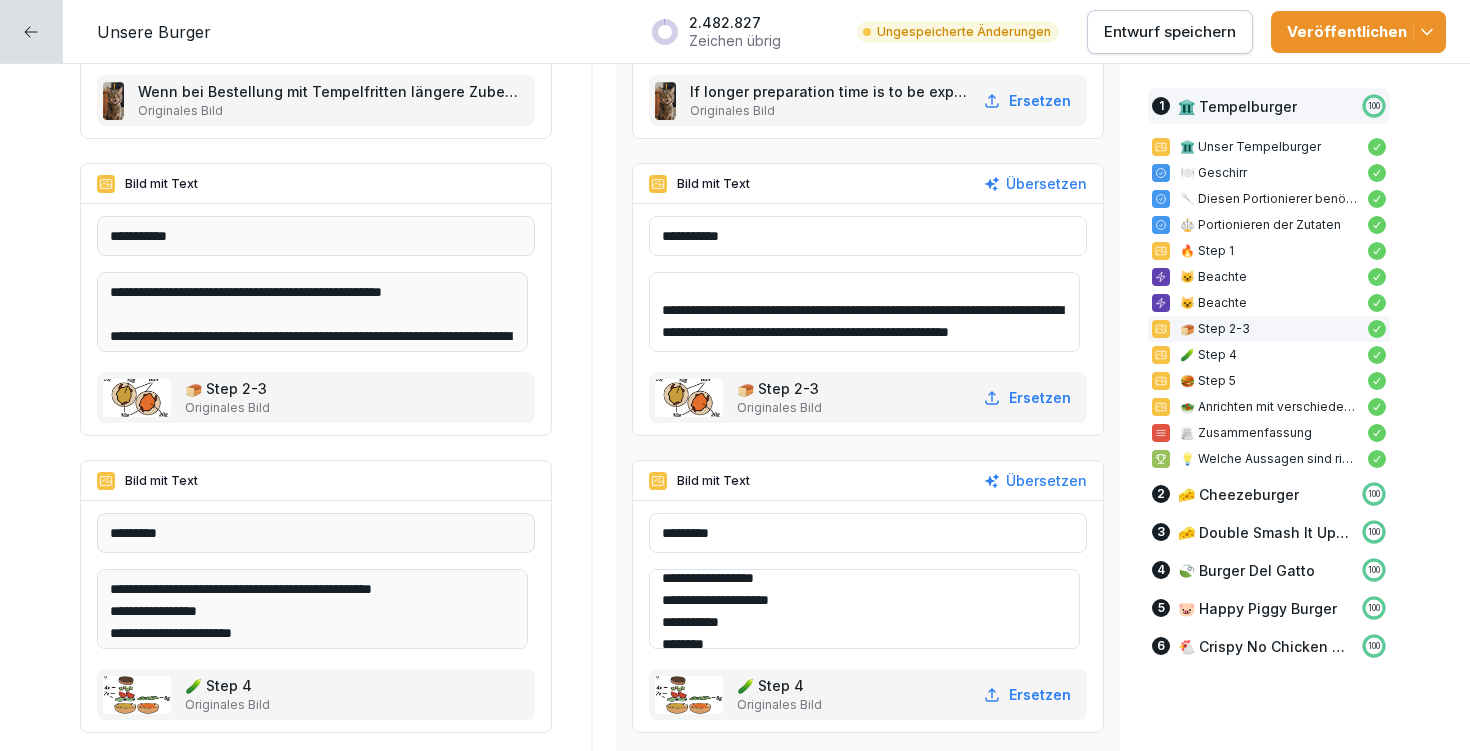click on "**********" at bounding box center (864, 609) 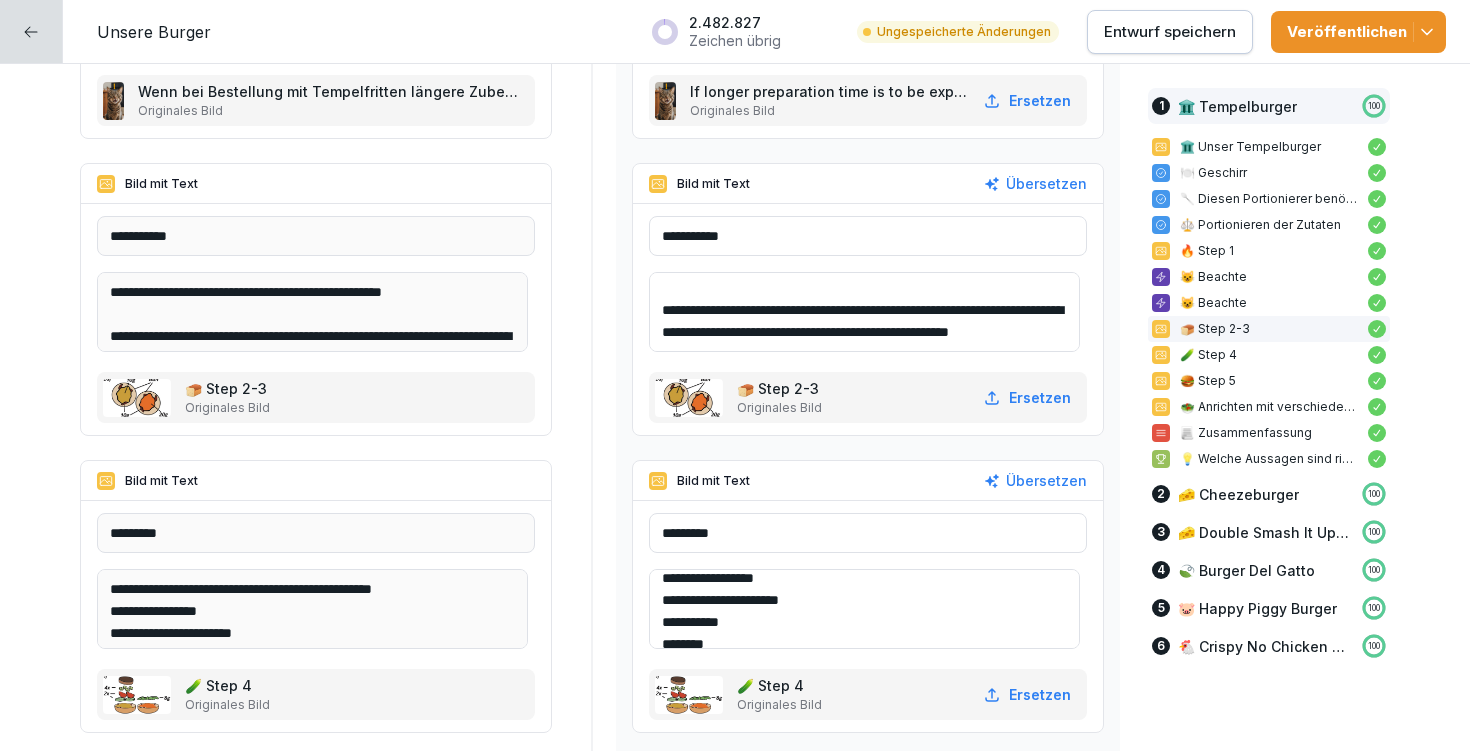 scroll, scrollTop: 56, scrollLeft: 0, axis: vertical 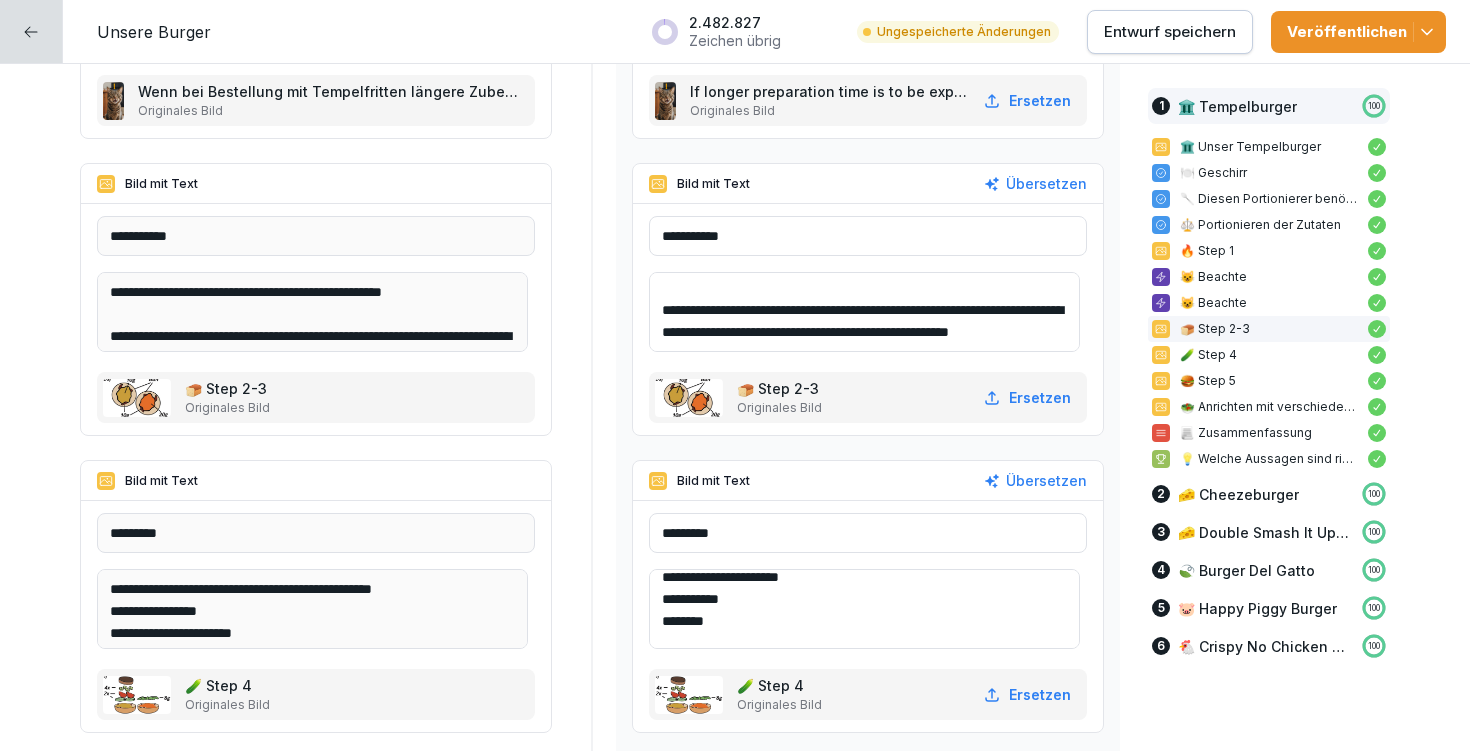 click on "**********" at bounding box center (864, 609) 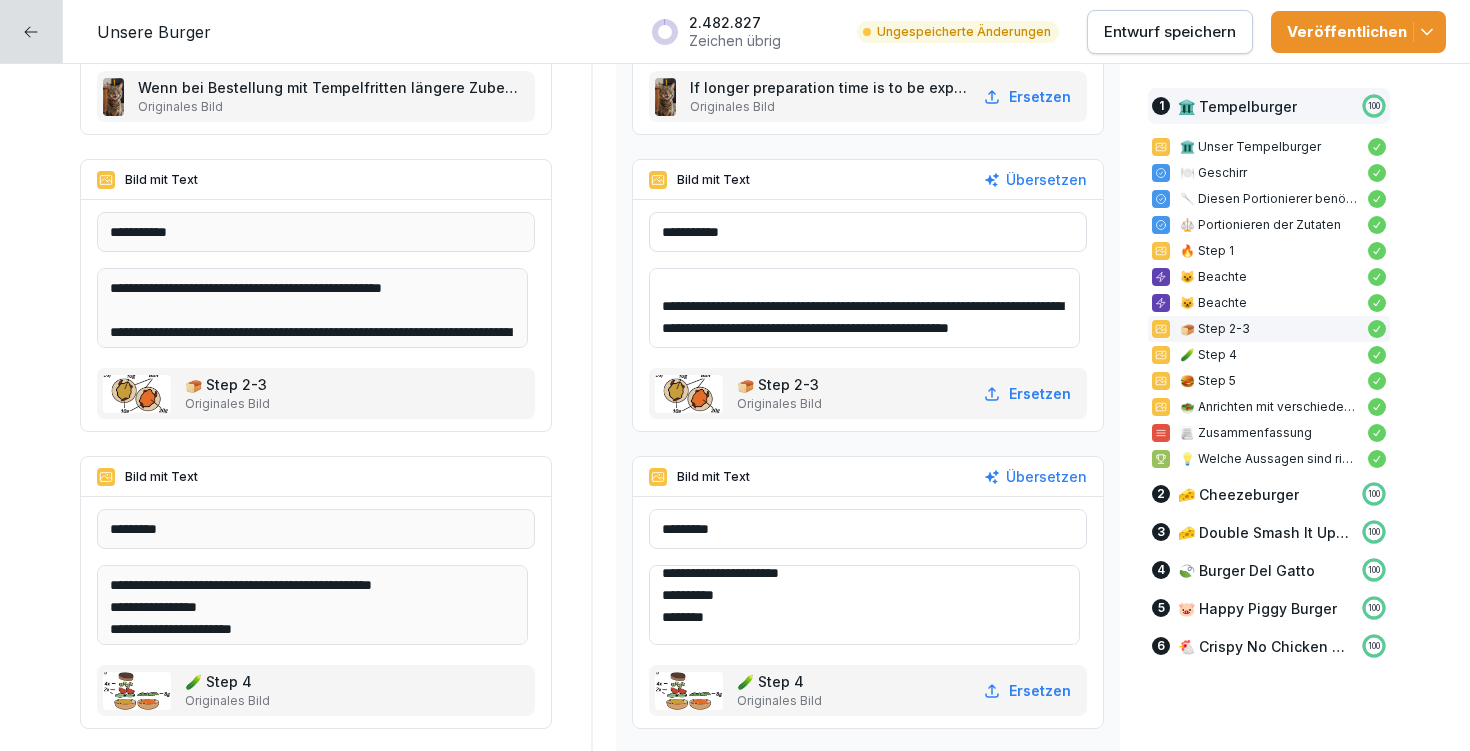 scroll, scrollTop: 3173, scrollLeft: 0, axis: vertical 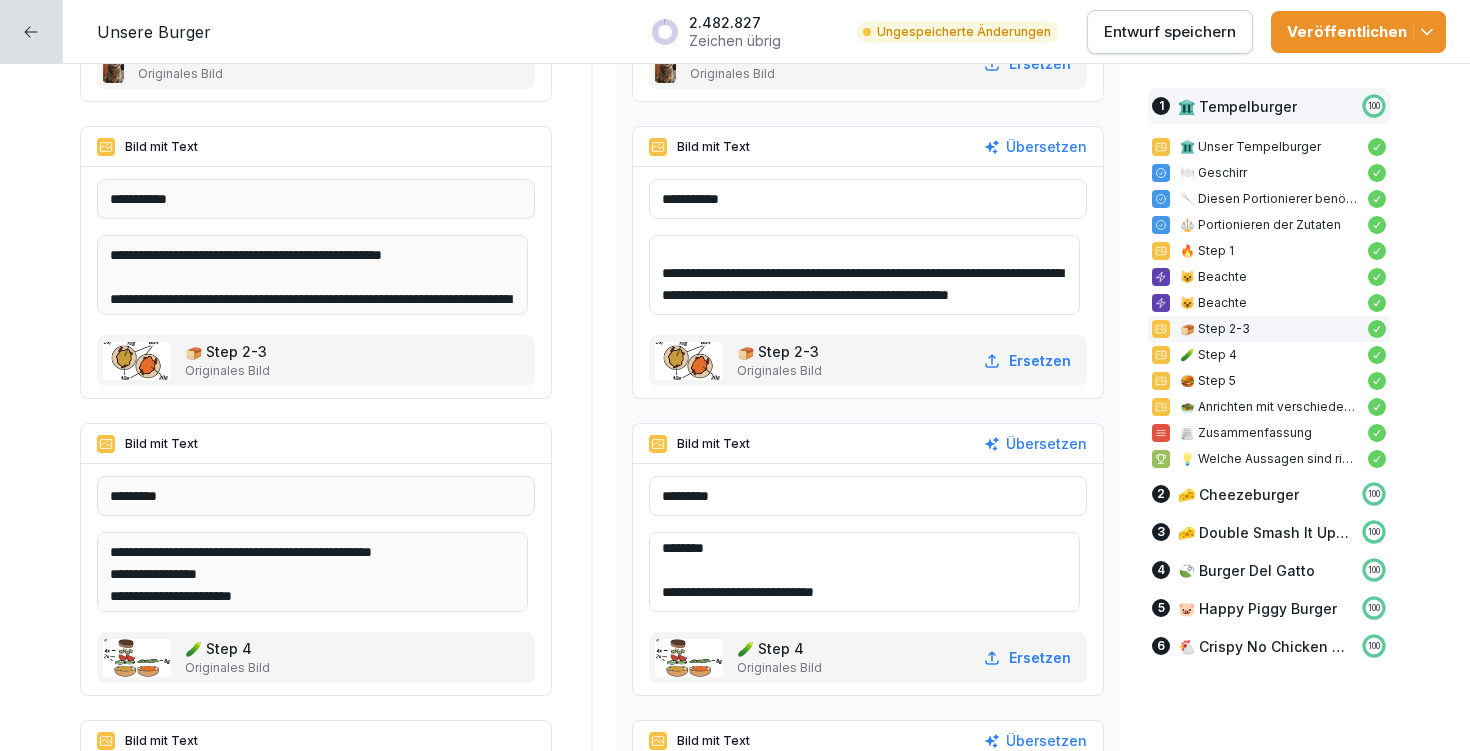 drag, startPoint x: 654, startPoint y: 593, endPoint x: 791, endPoint y: 586, distance: 137.17871 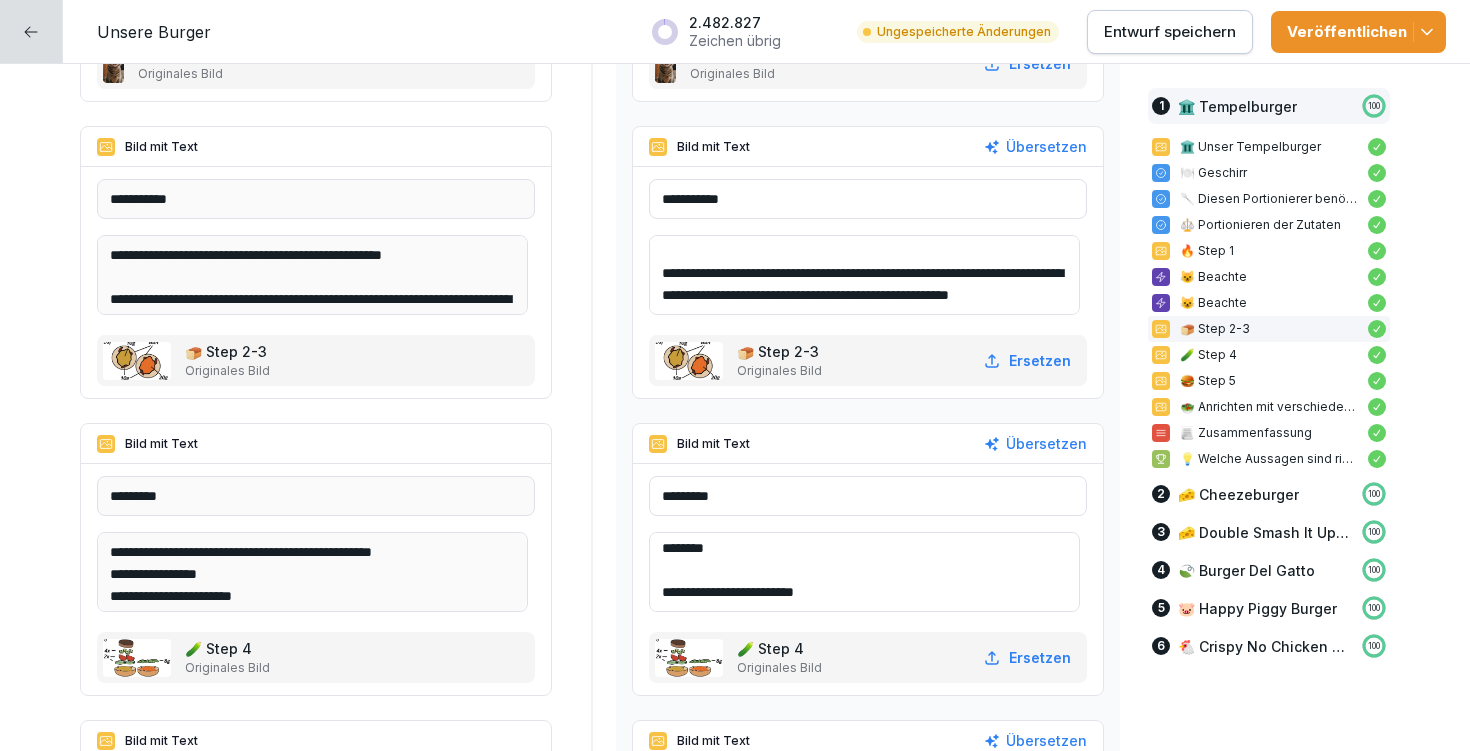 type on "**********" 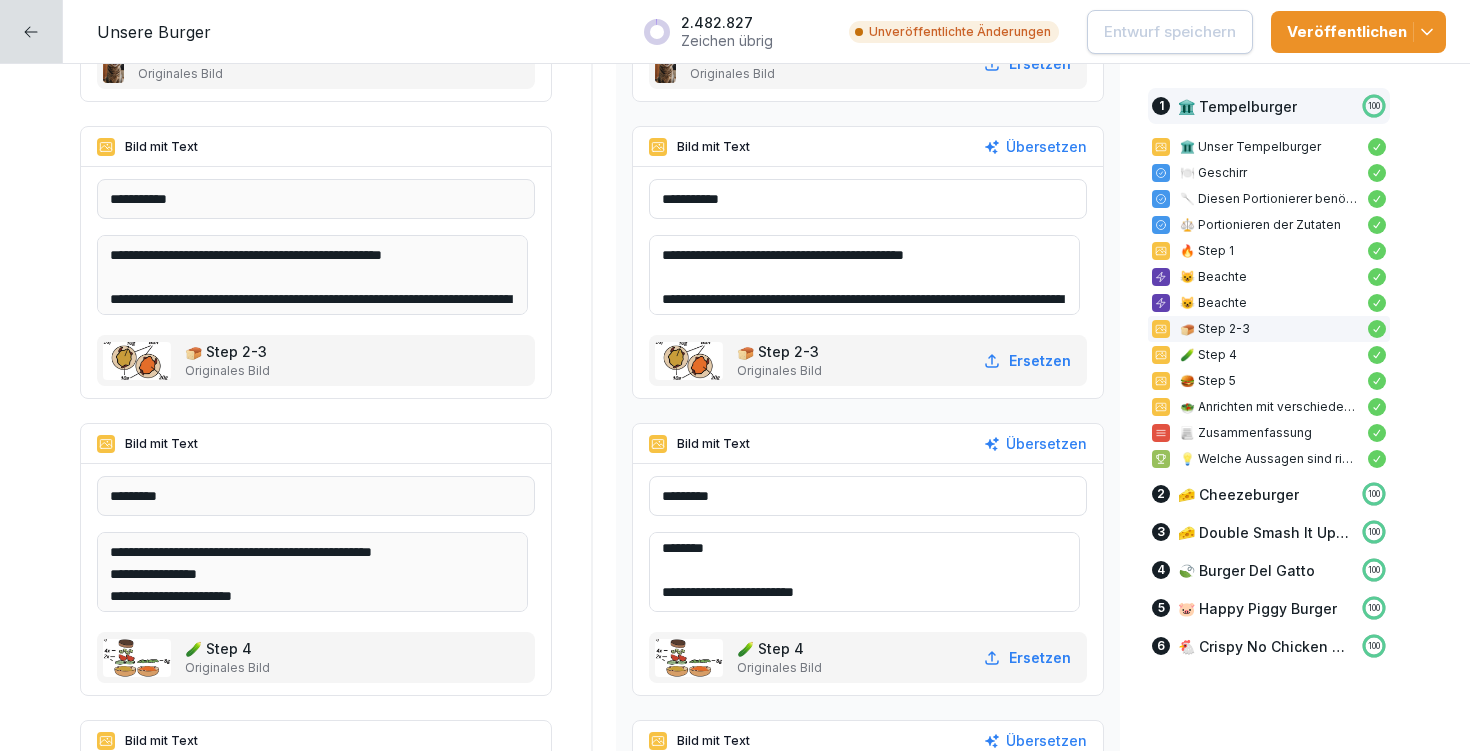 scroll, scrollTop: 114, scrollLeft: 0, axis: vertical 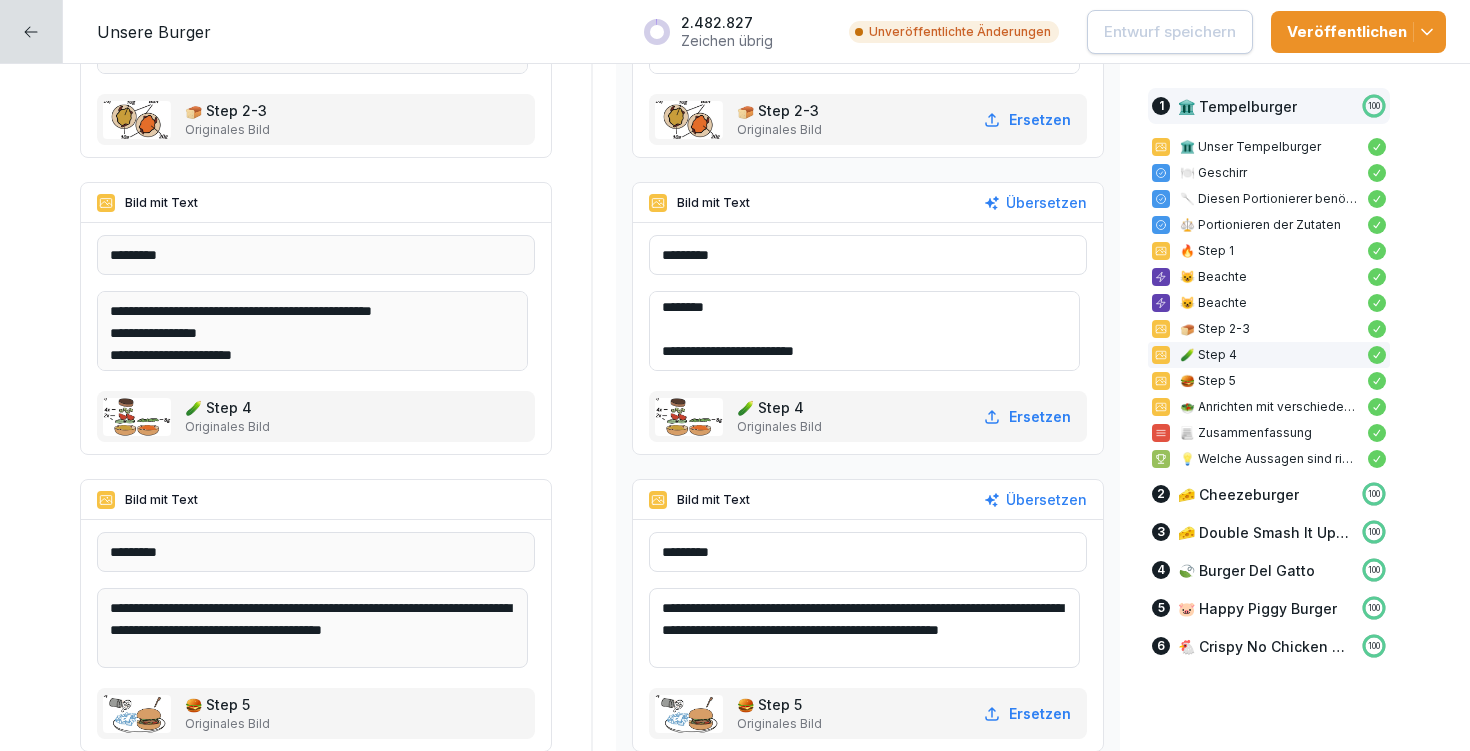 click on "**********" at bounding box center (864, 628) 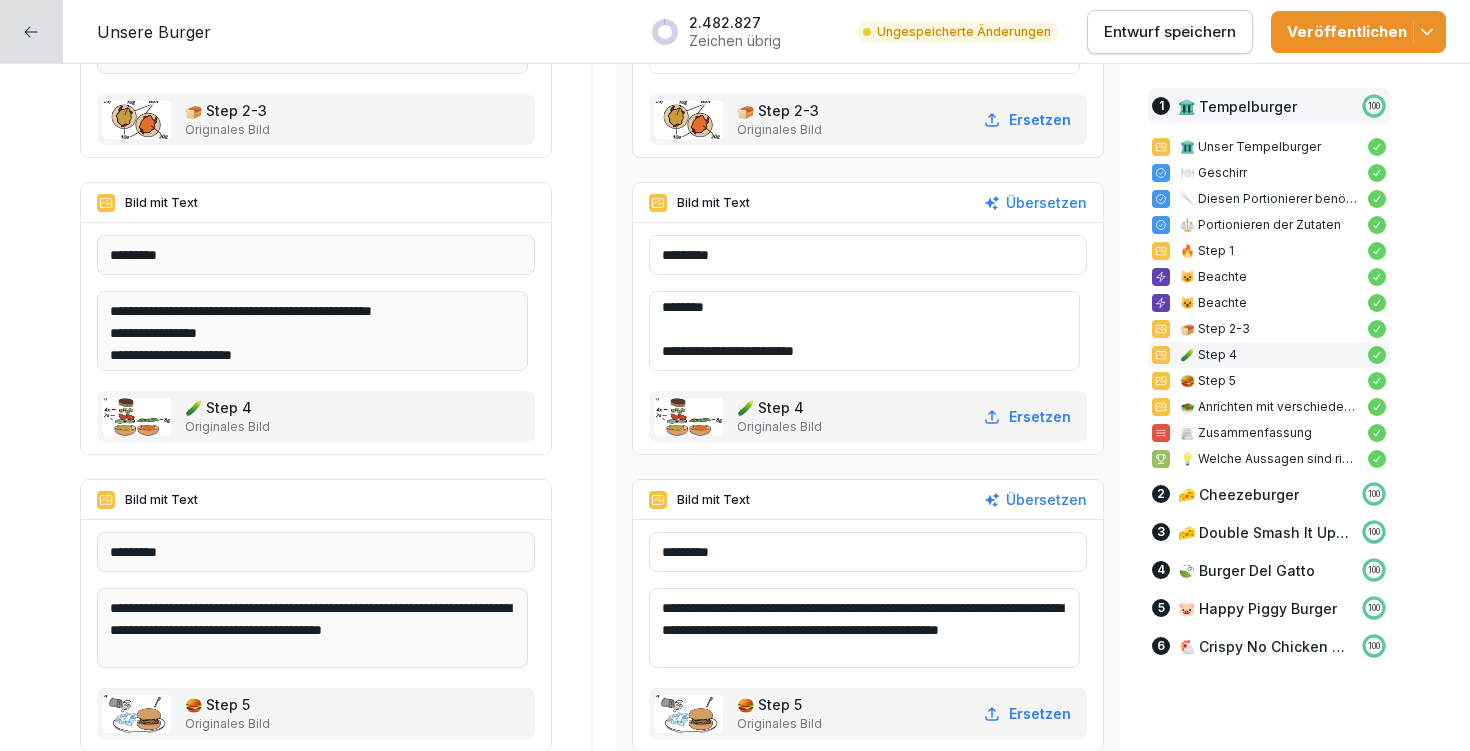 scroll, scrollTop: 3526, scrollLeft: 0, axis: vertical 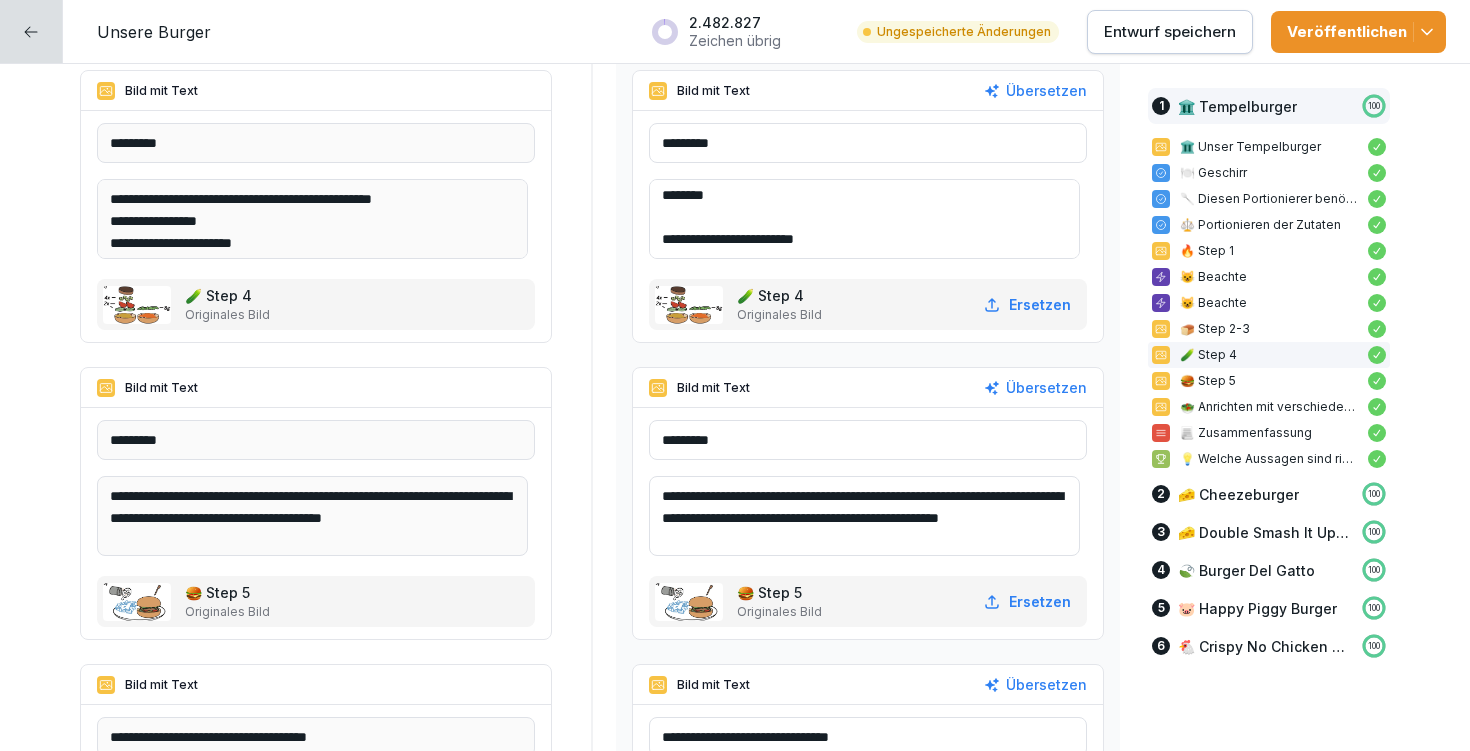 drag, startPoint x: 656, startPoint y: 510, endPoint x: 872, endPoint y: 546, distance: 218.97945 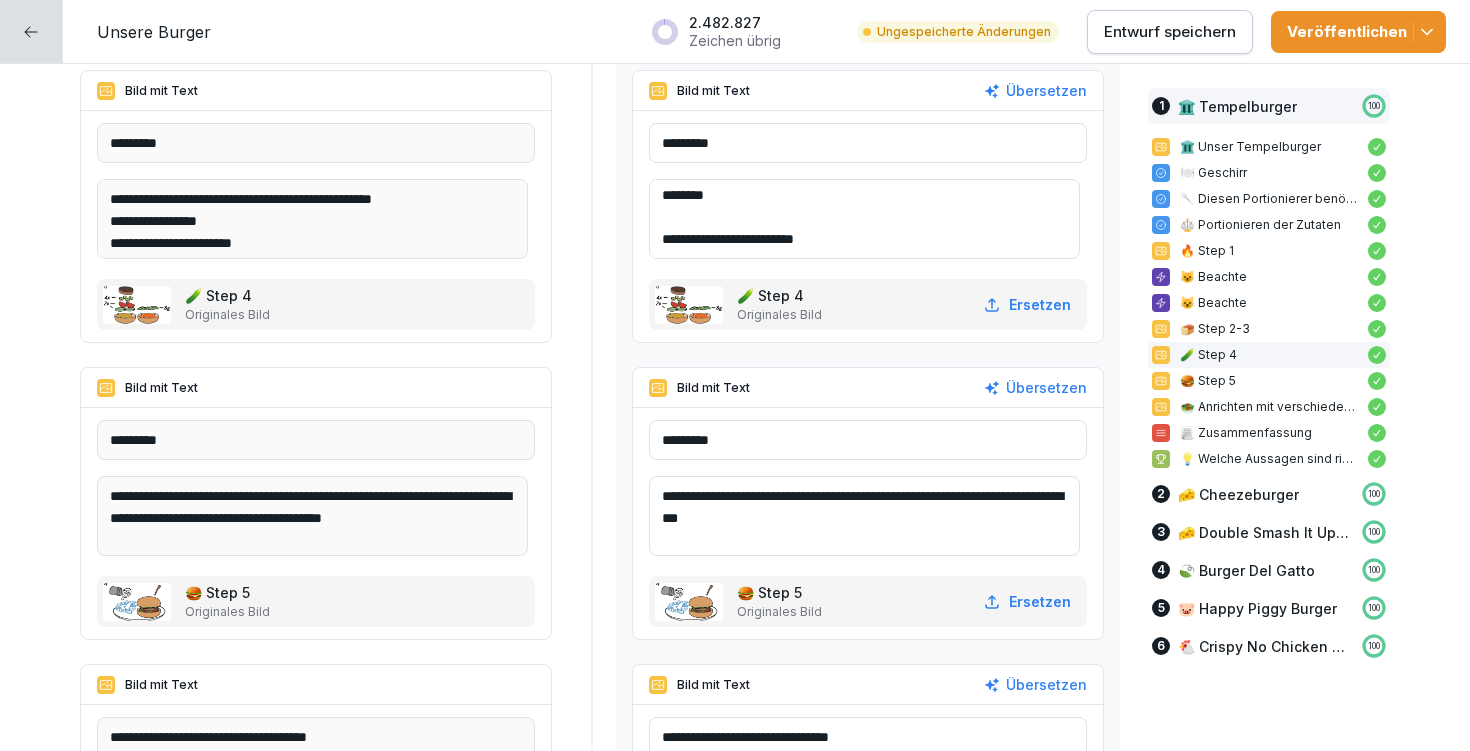 scroll, scrollTop: 0, scrollLeft: 0, axis: both 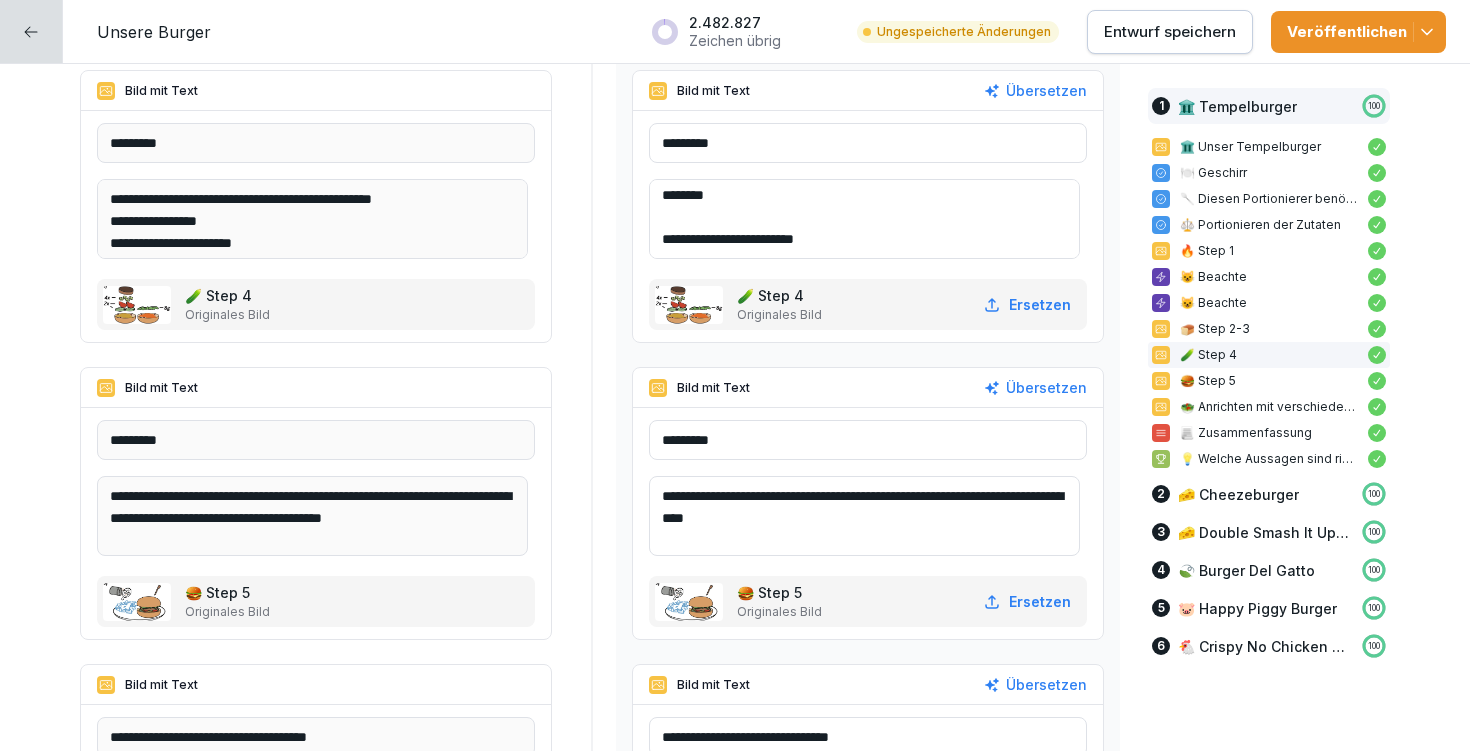 click on "**********" at bounding box center [864, 516] 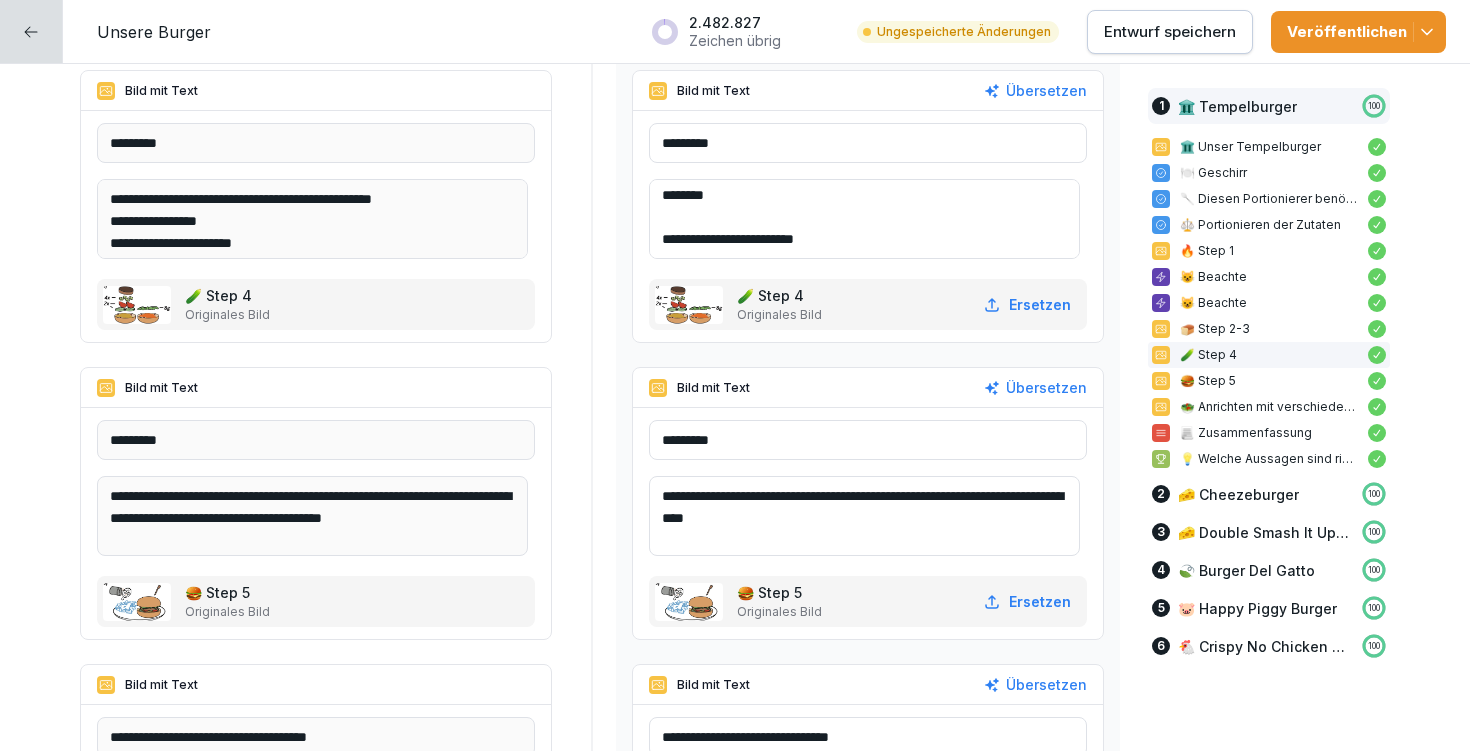 paste on "**********" 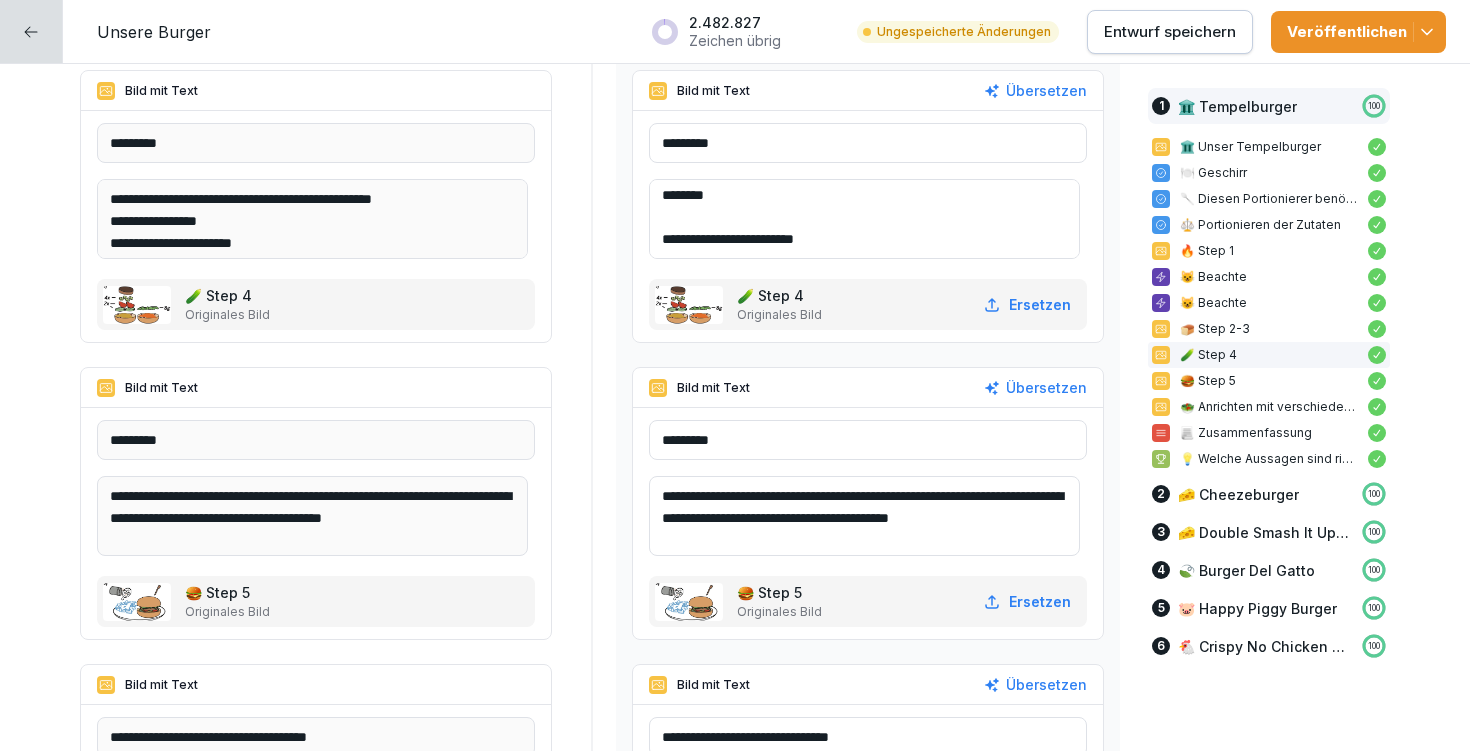 click on "**********" at bounding box center (864, 516) 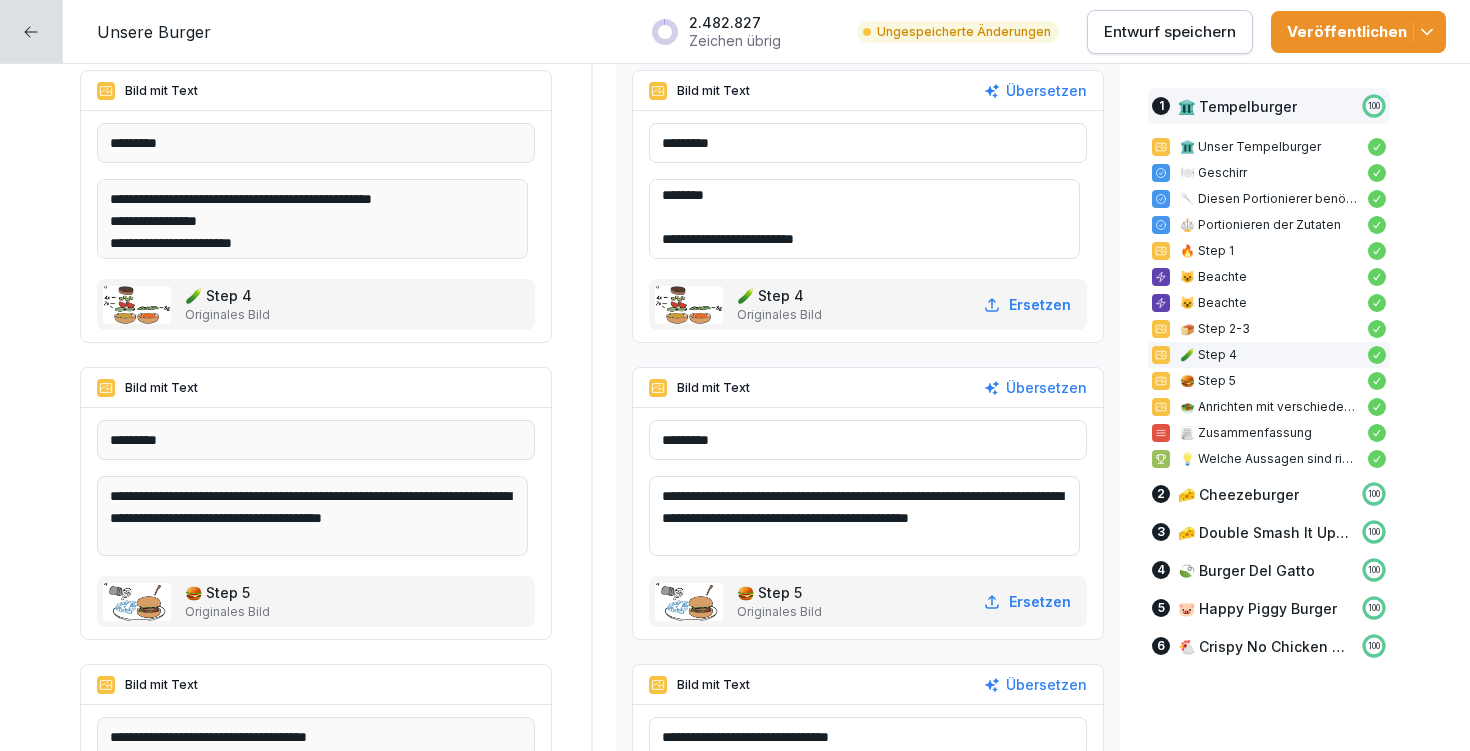 click on "**********" at bounding box center (864, 516) 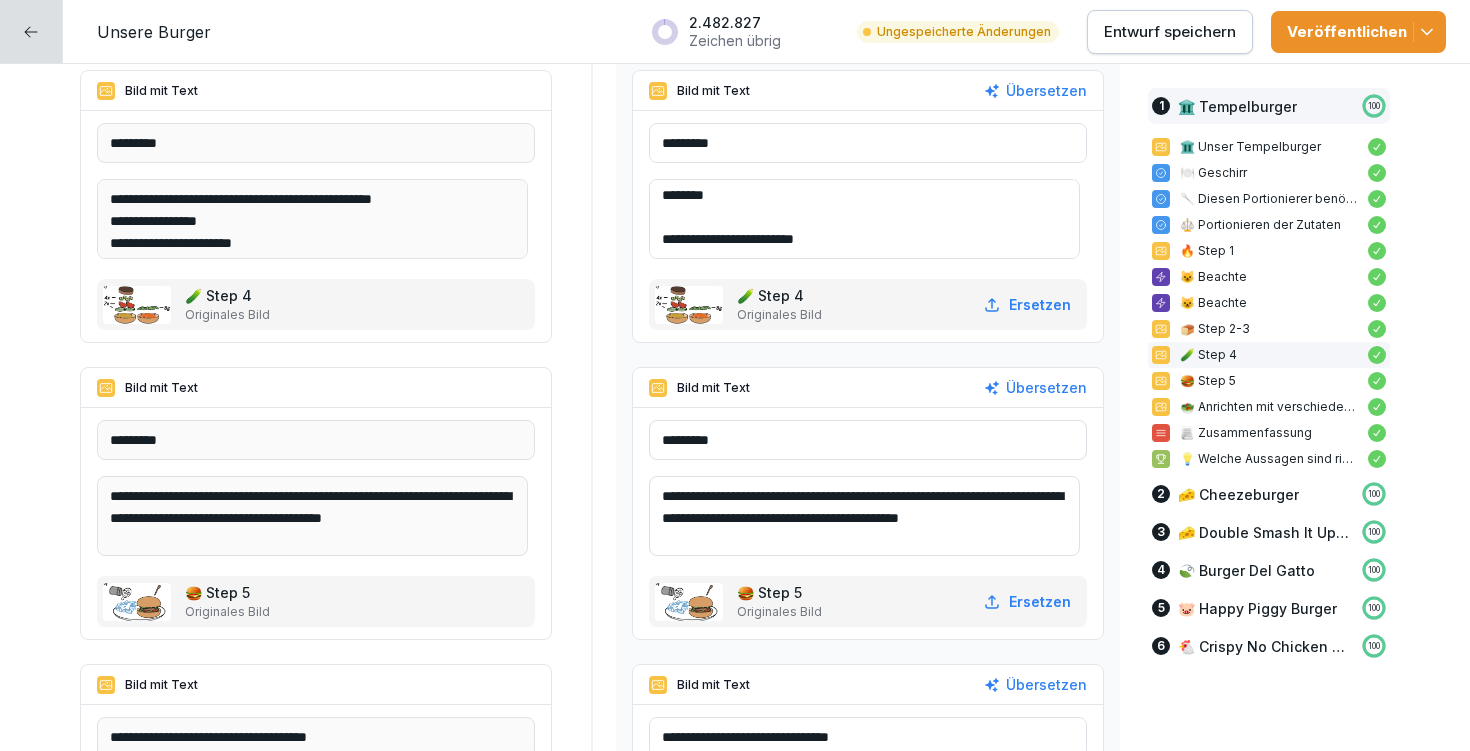 click on "**********" at bounding box center [864, 516] 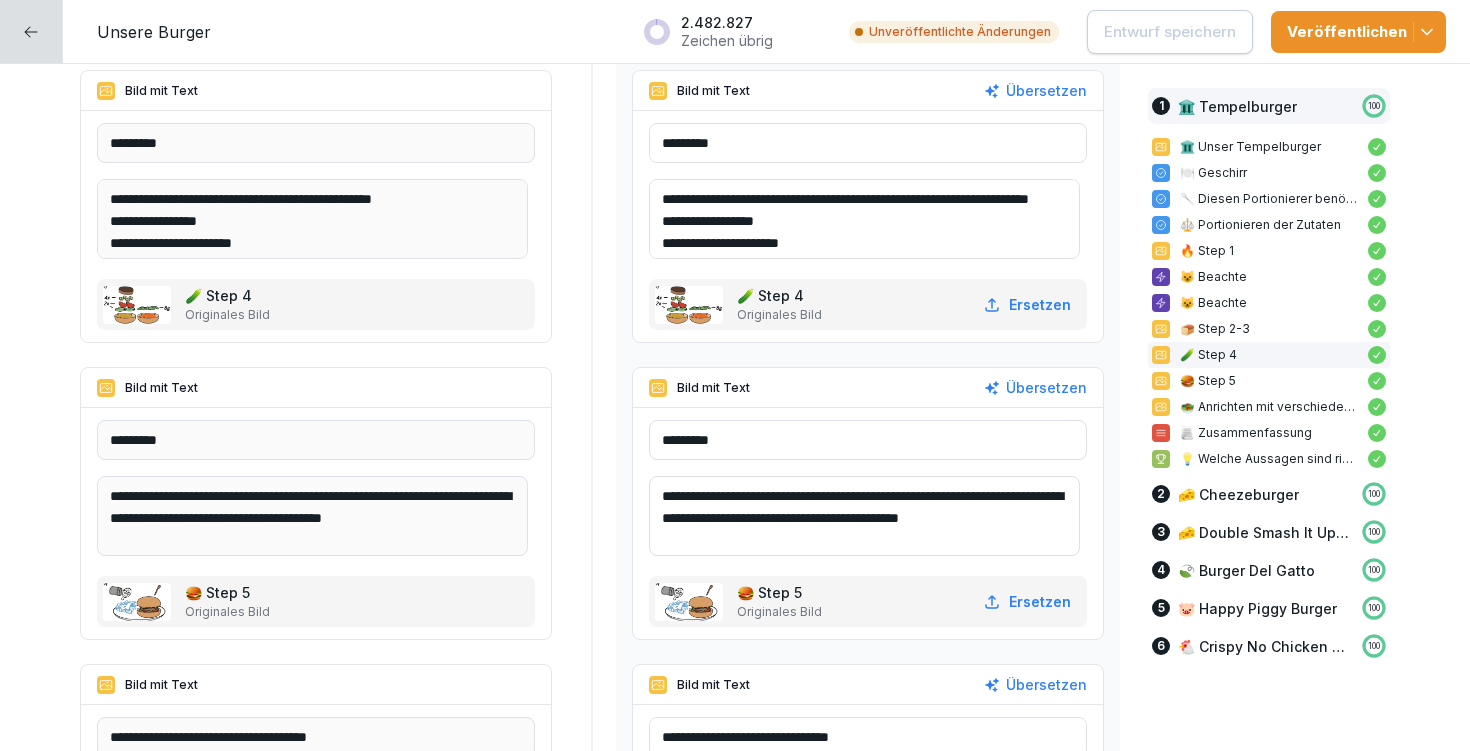 scroll, scrollTop: 4, scrollLeft: 0, axis: vertical 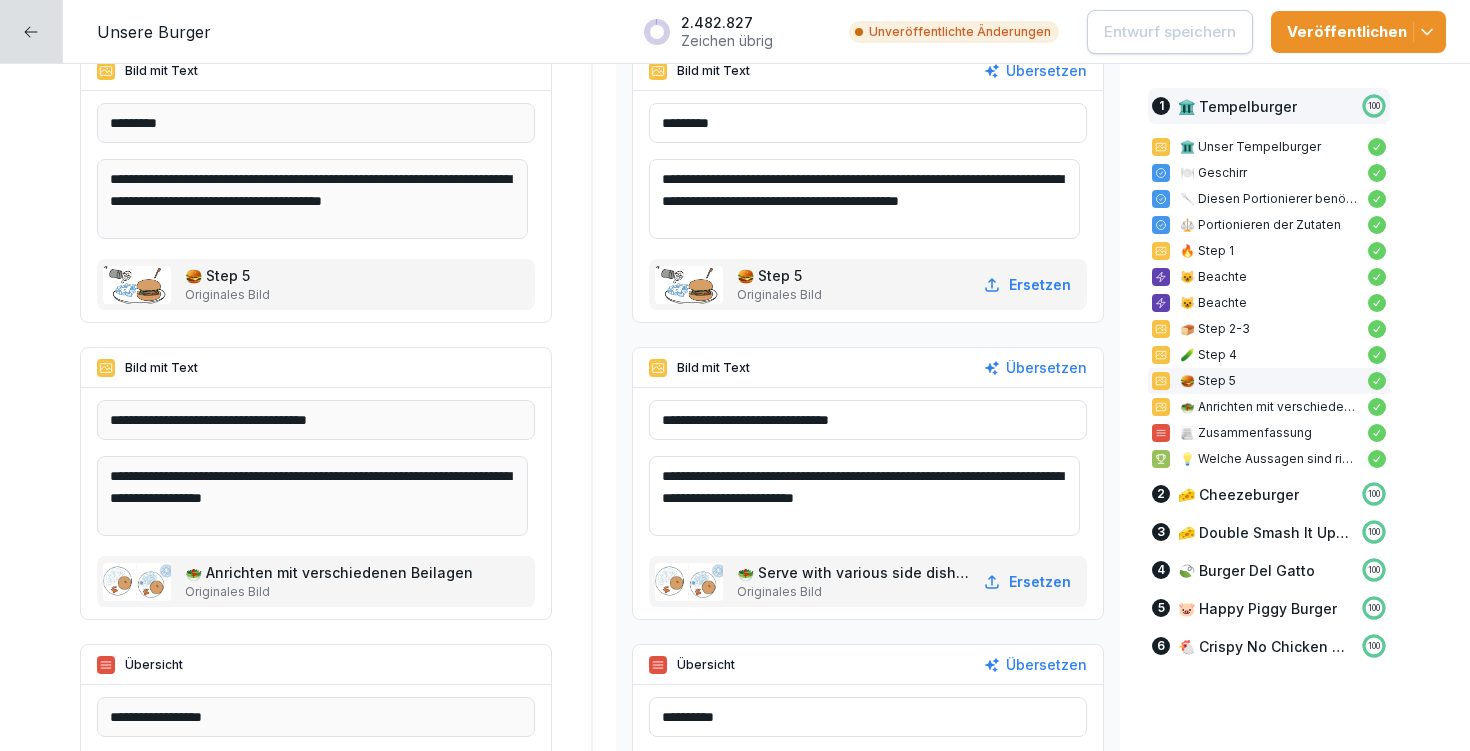 click on "**********" at bounding box center (864, 199) 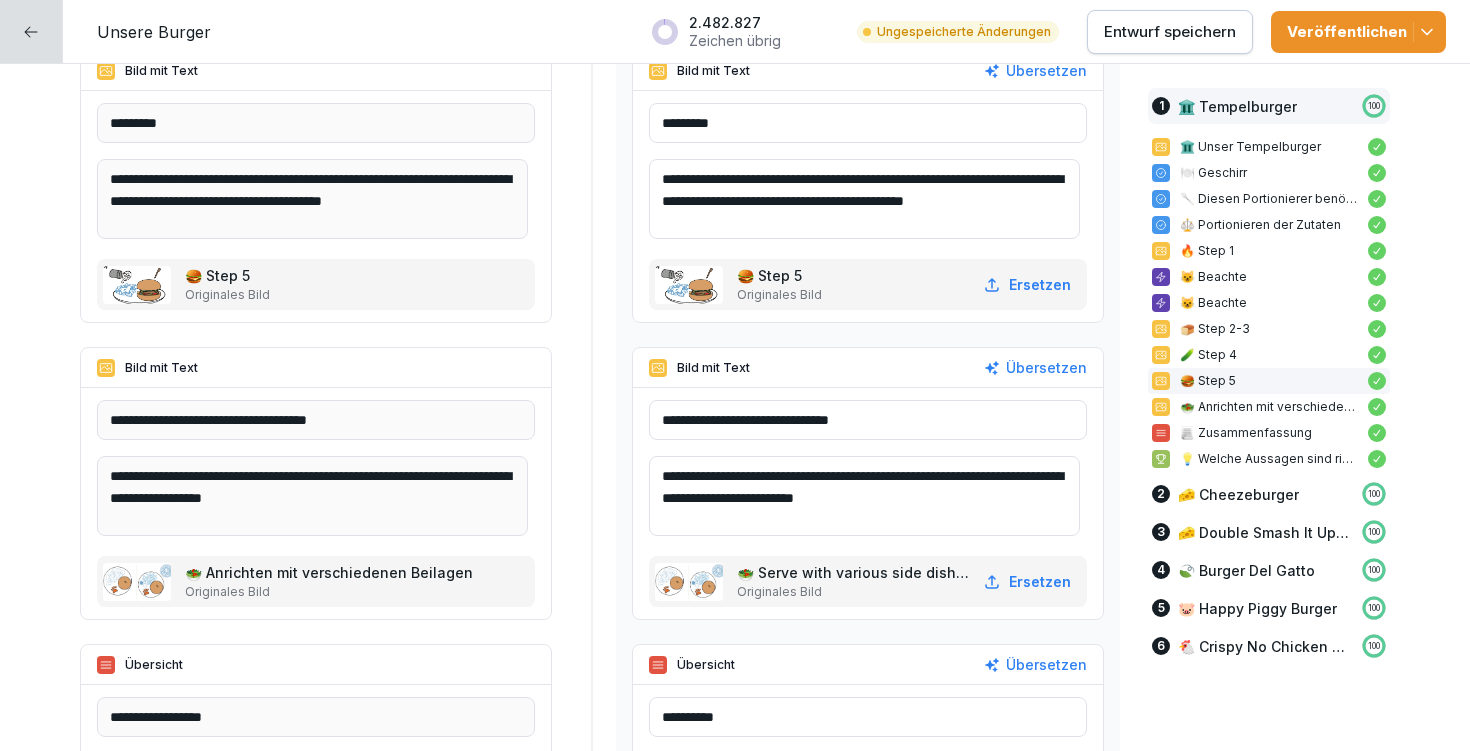 click on "**********" at bounding box center [864, 199] 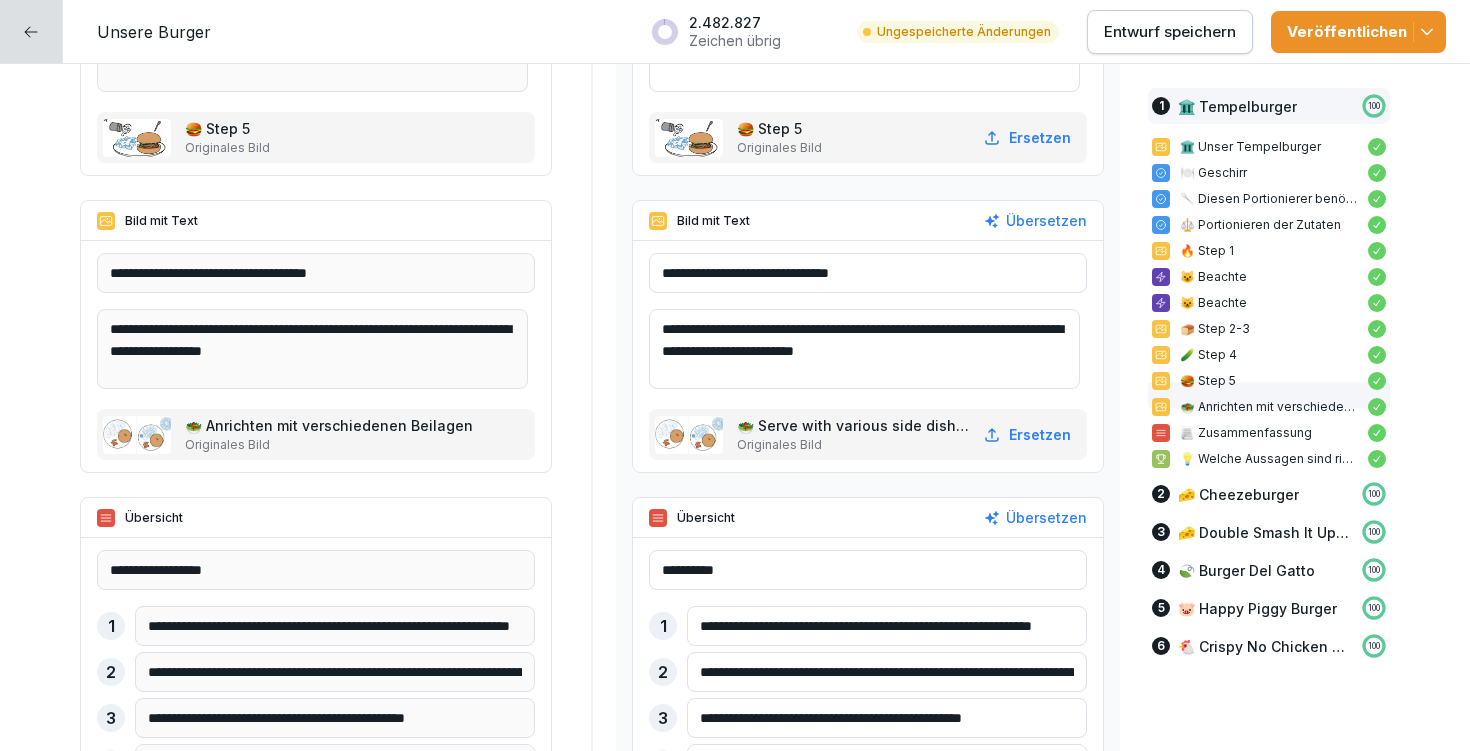scroll, scrollTop: 3925, scrollLeft: 0, axis: vertical 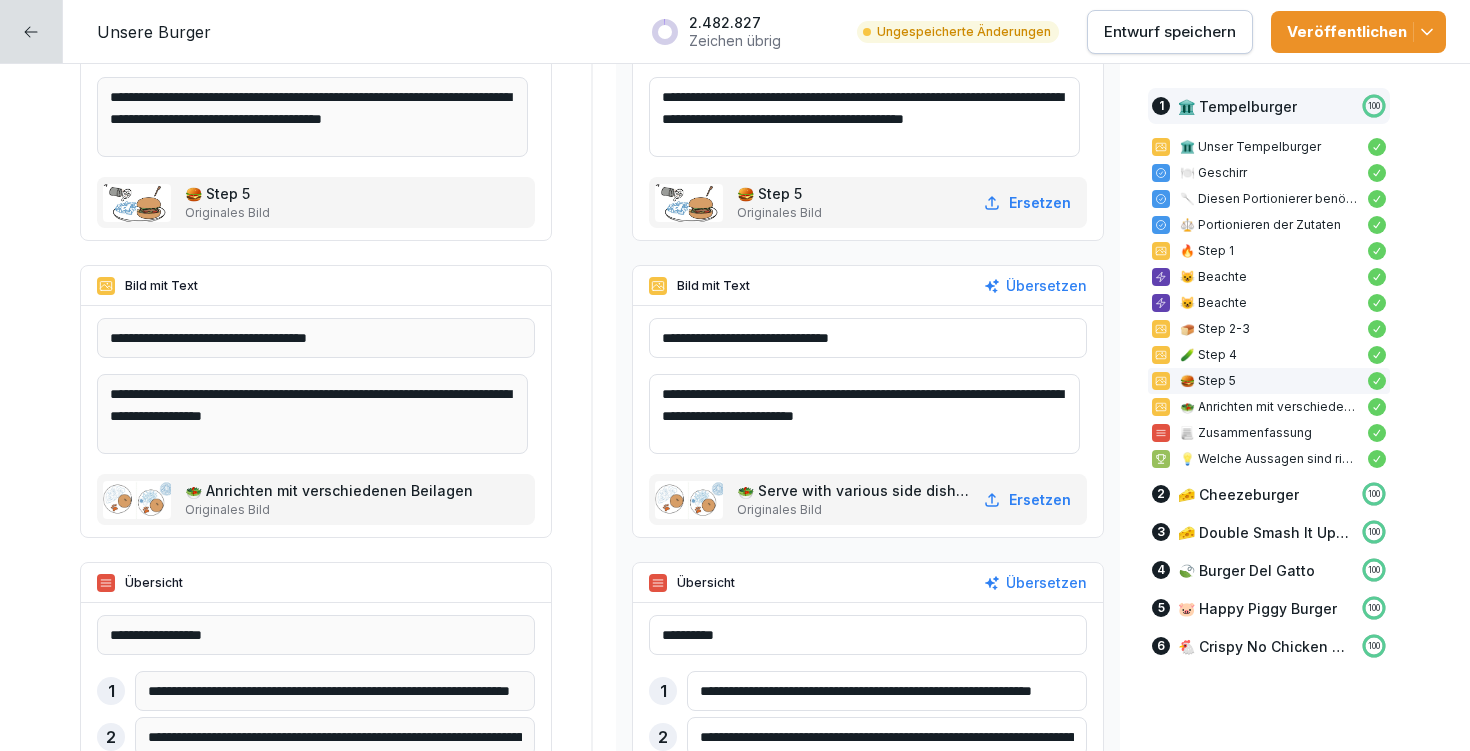 type on "**********" 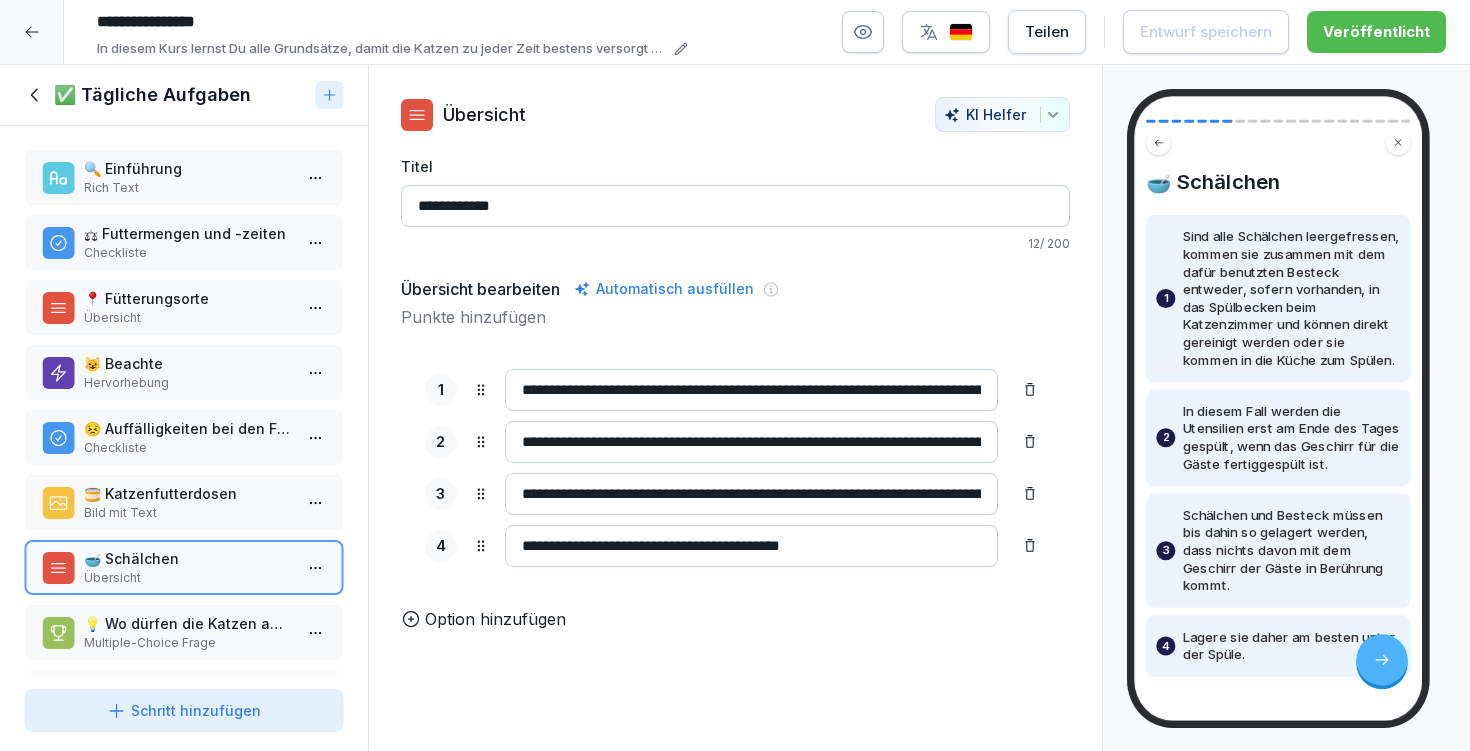 scroll, scrollTop: 0, scrollLeft: 0, axis: both 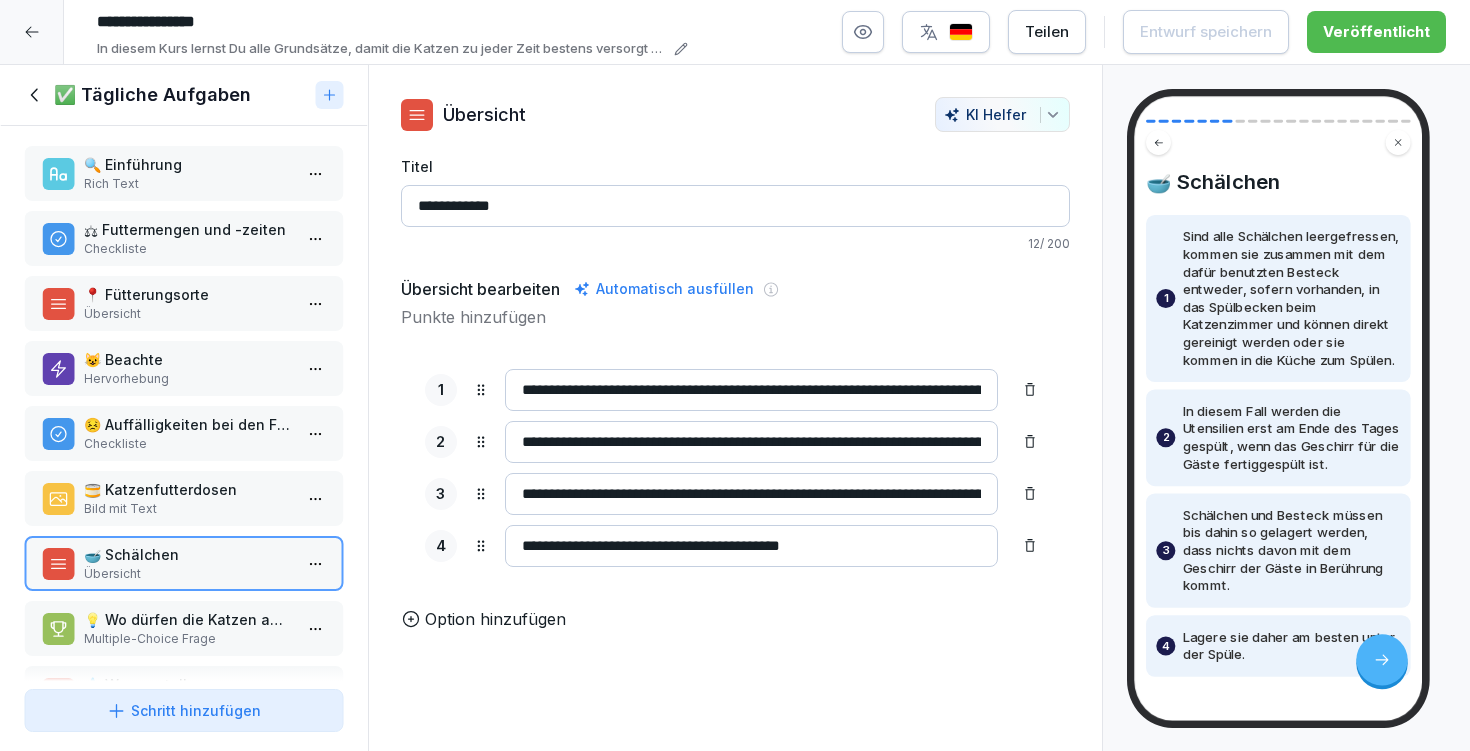 click at bounding box center (32, 32) 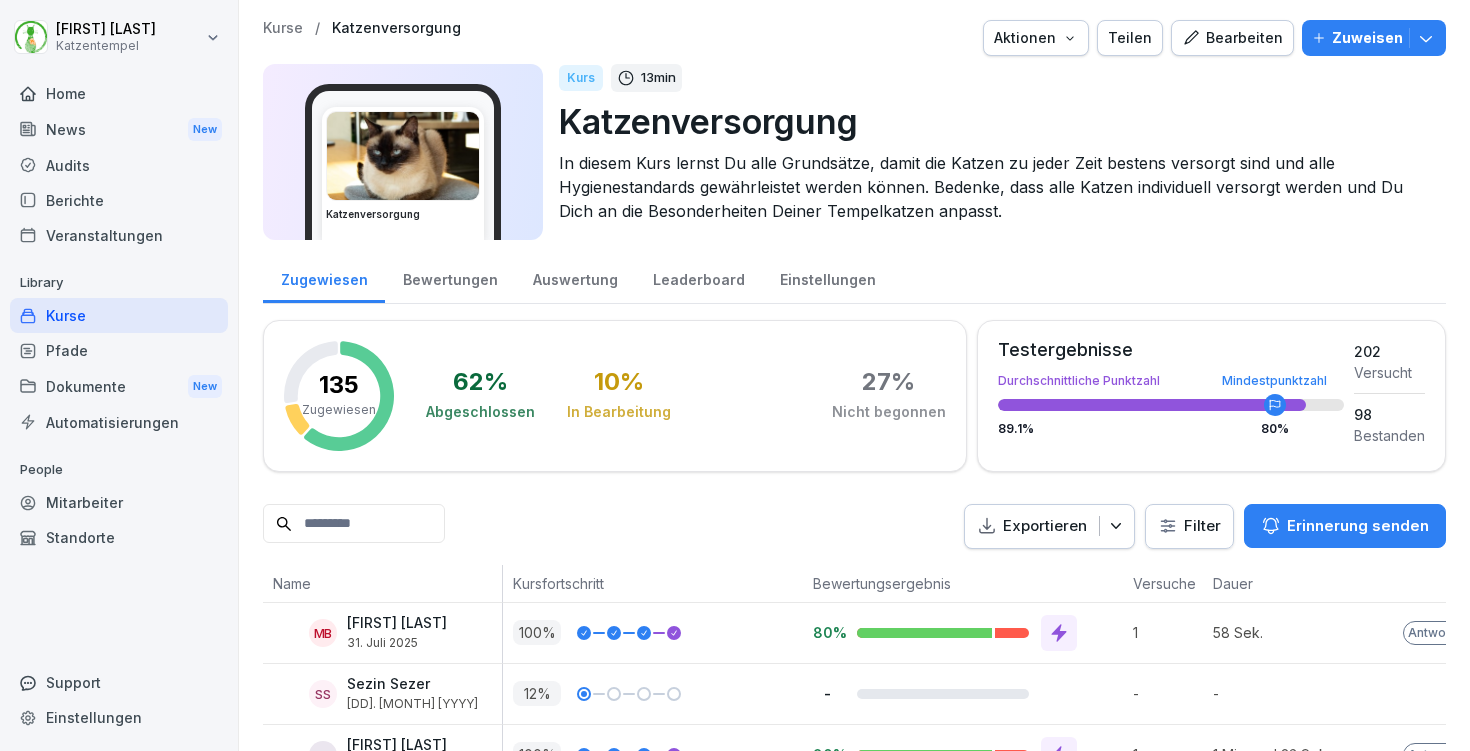 scroll, scrollTop: 0, scrollLeft: 0, axis: both 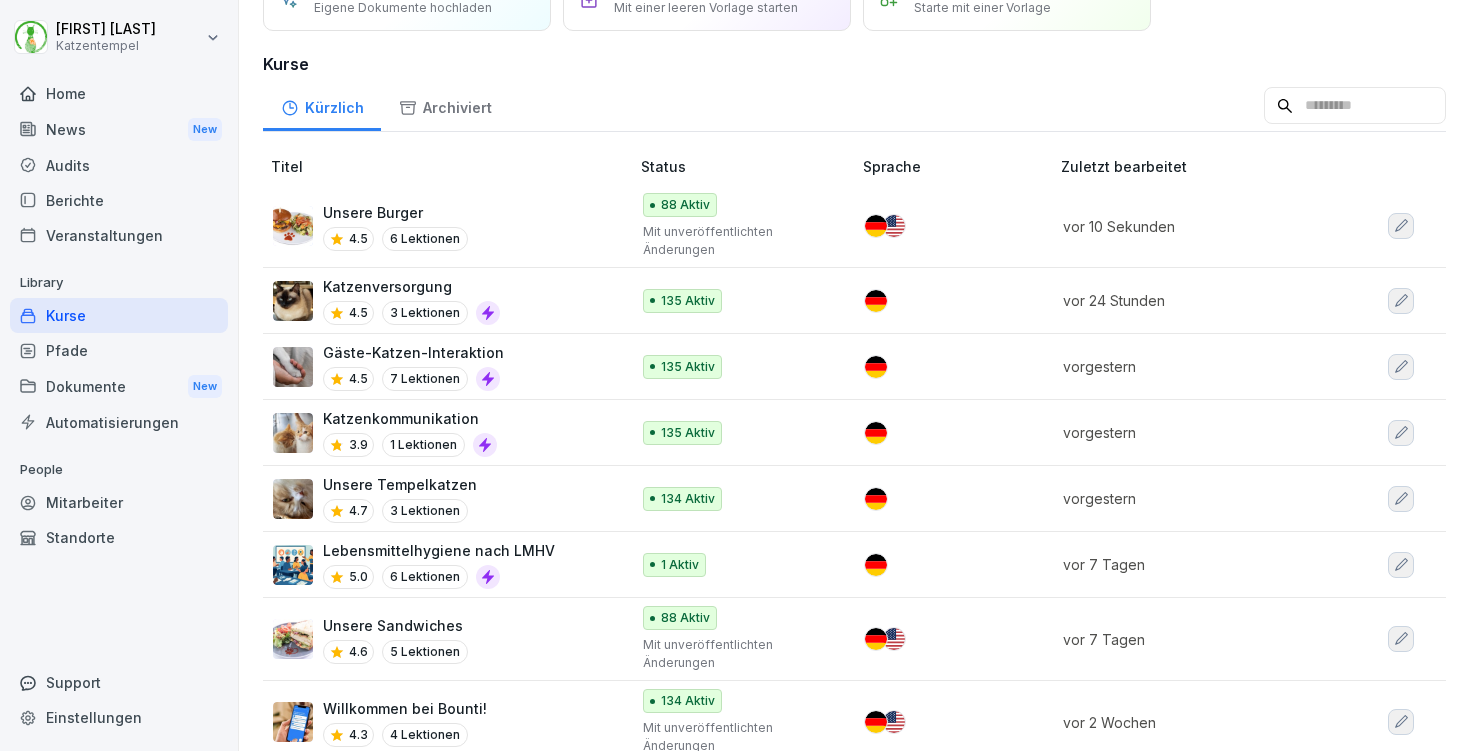 click on "Unsere Sandwiches 4.6 5 Lektionen" at bounding box center [441, 639] 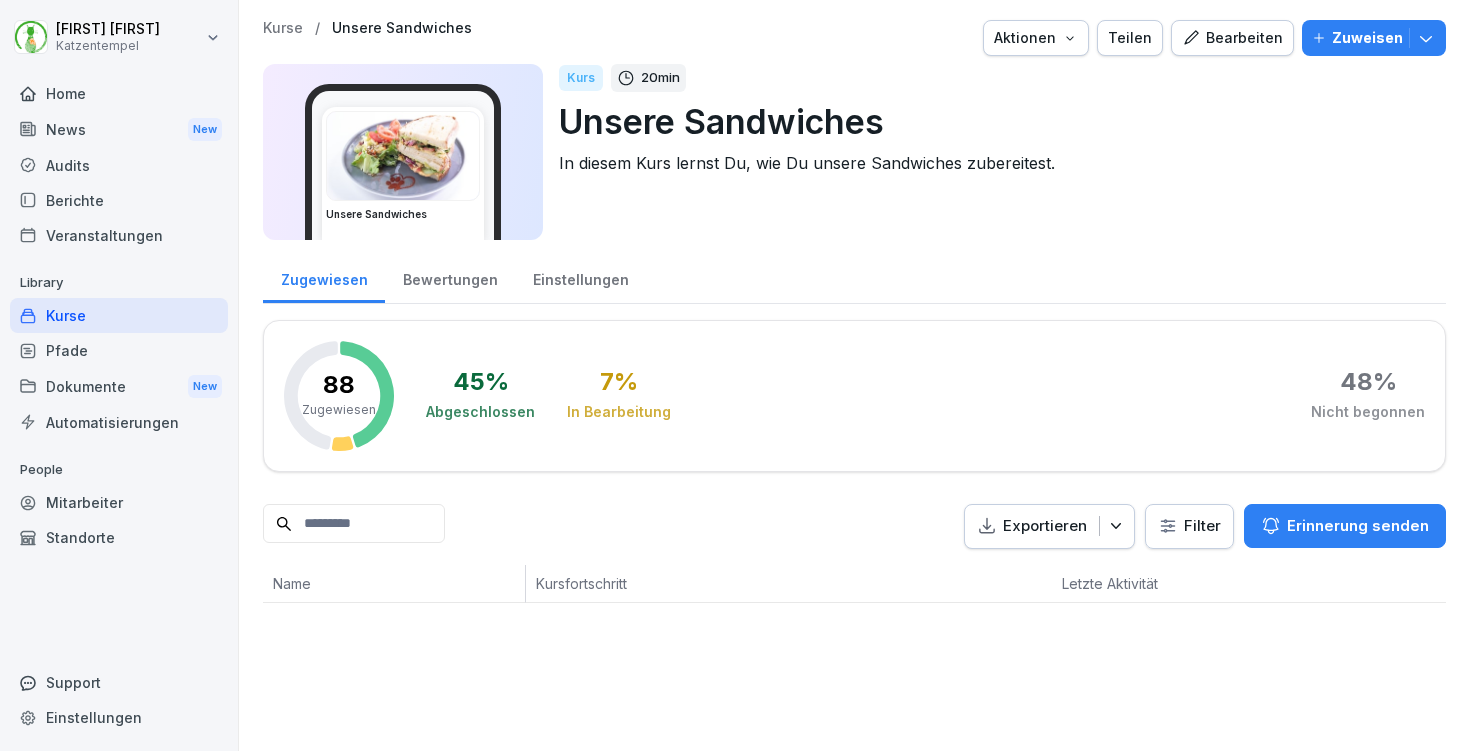 scroll, scrollTop: 0, scrollLeft: 0, axis: both 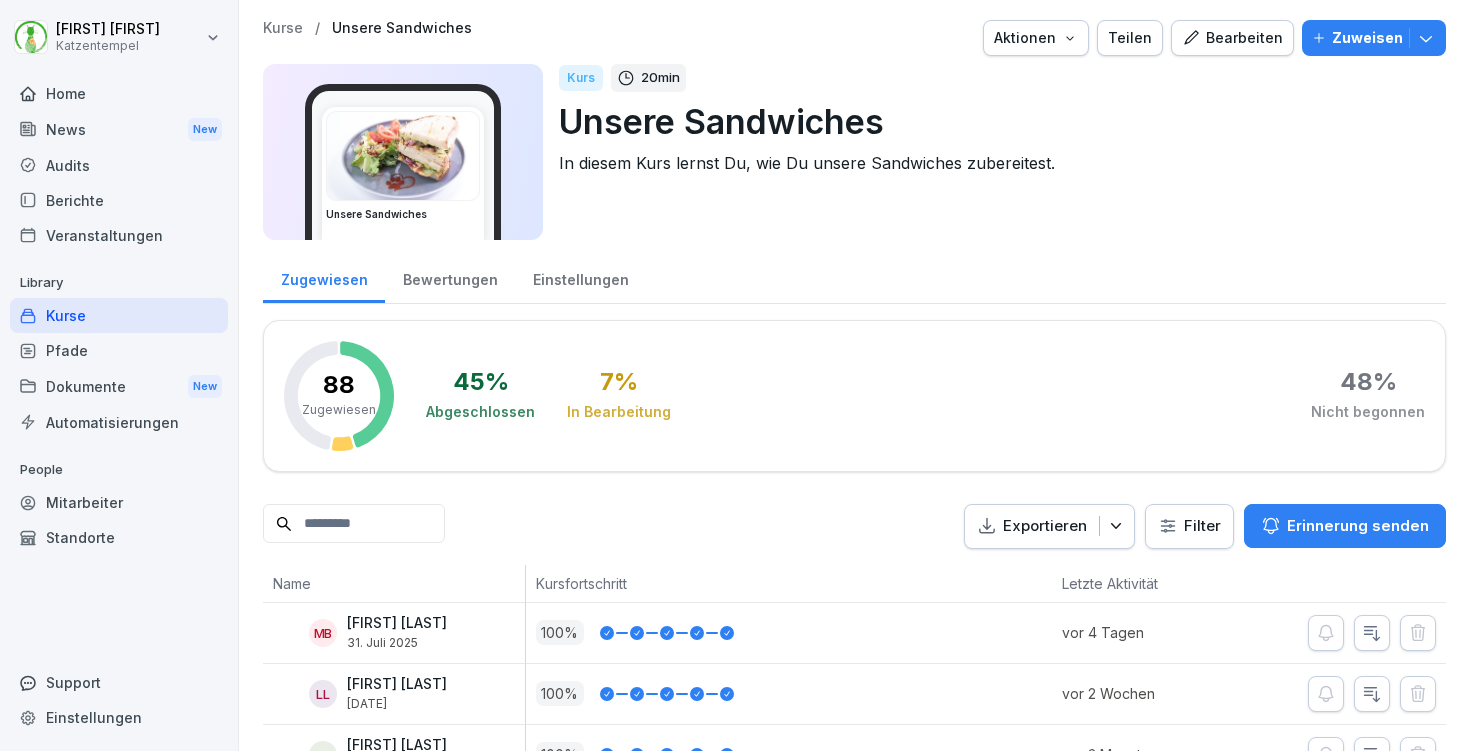 click on "Bearbeiten" at bounding box center [1232, 38] 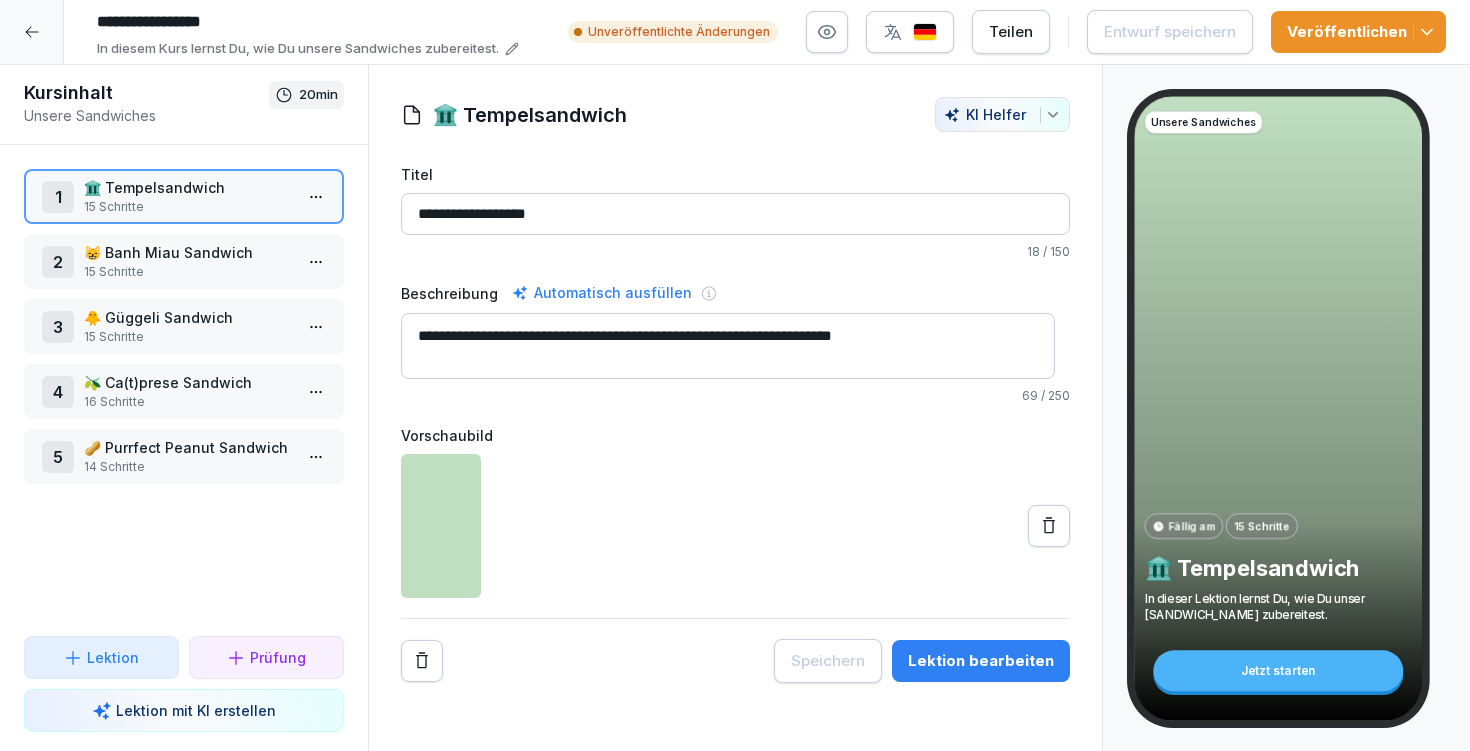 click at bounding box center [925, 32] 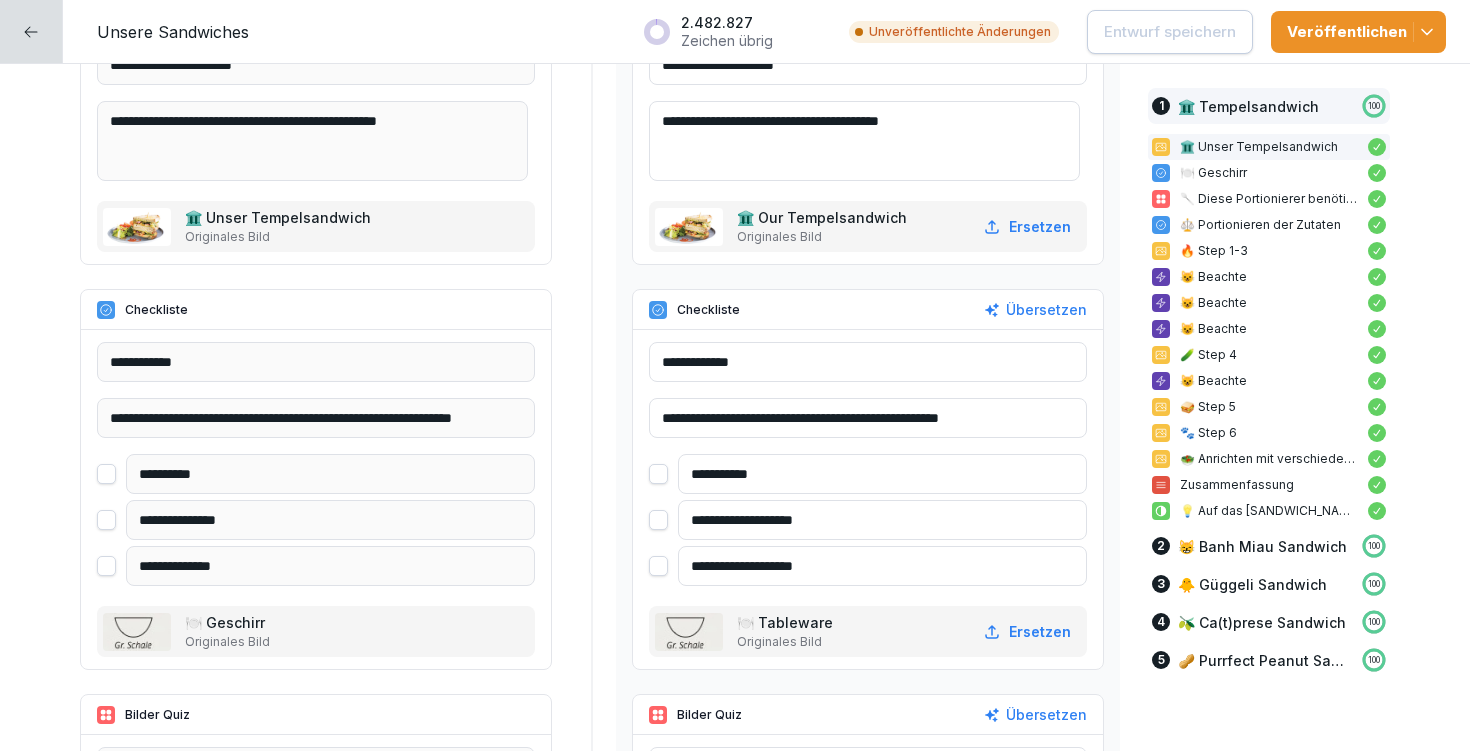 scroll, scrollTop: 716, scrollLeft: 0, axis: vertical 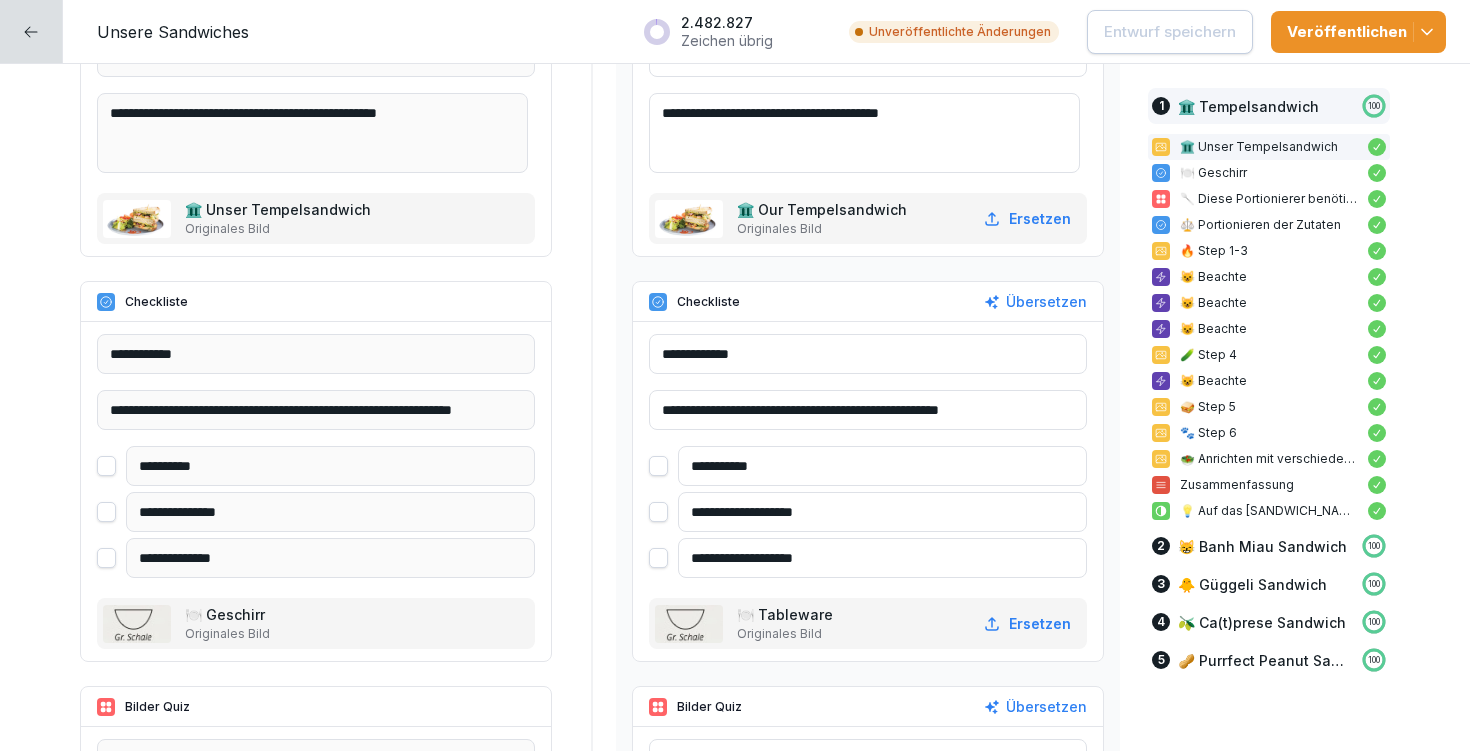 drag, startPoint x: 913, startPoint y: 405, endPoint x: 675, endPoint y: 406, distance: 238.0021 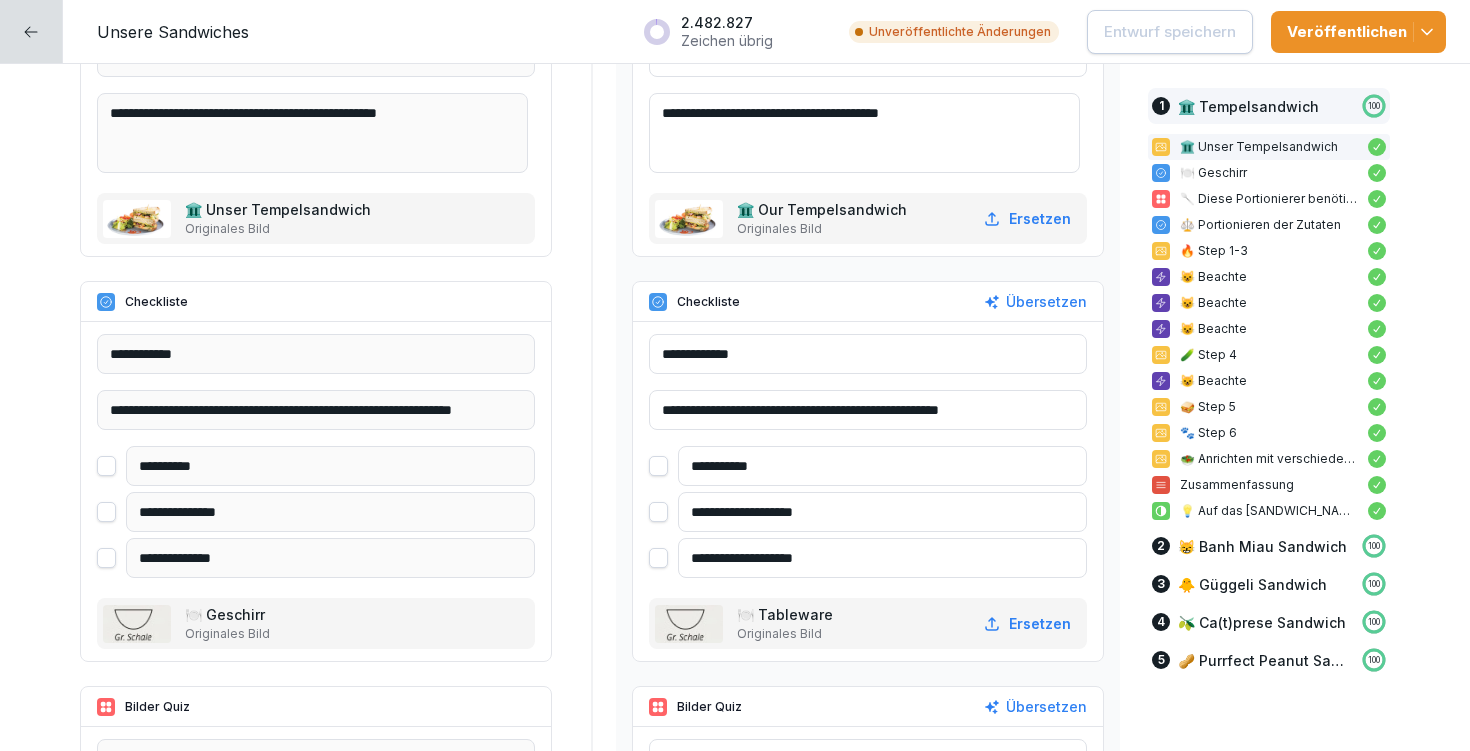 drag, startPoint x: 758, startPoint y: 507, endPoint x: 854, endPoint y: 507, distance: 96 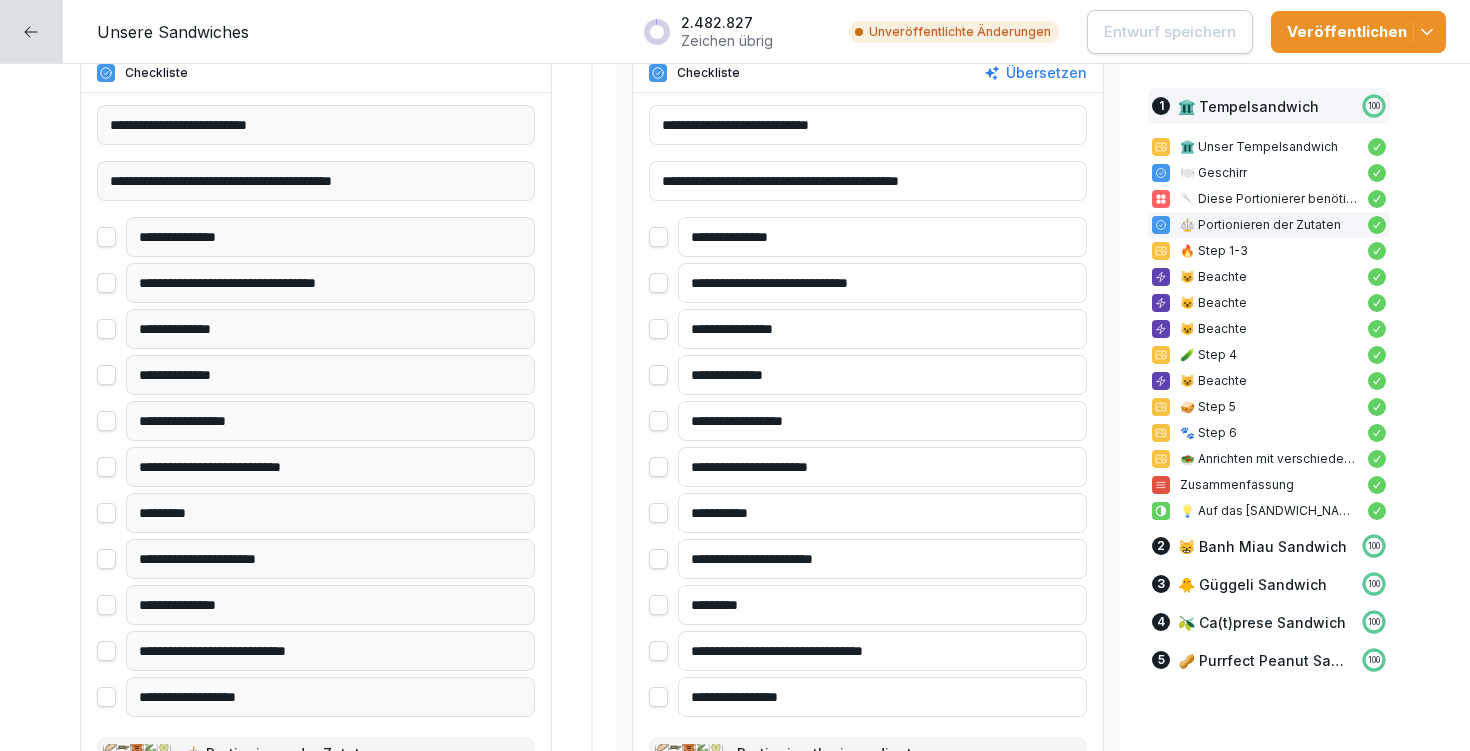 scroll, scrollTop: 2214, scrollLeft: 0, axis: vertical 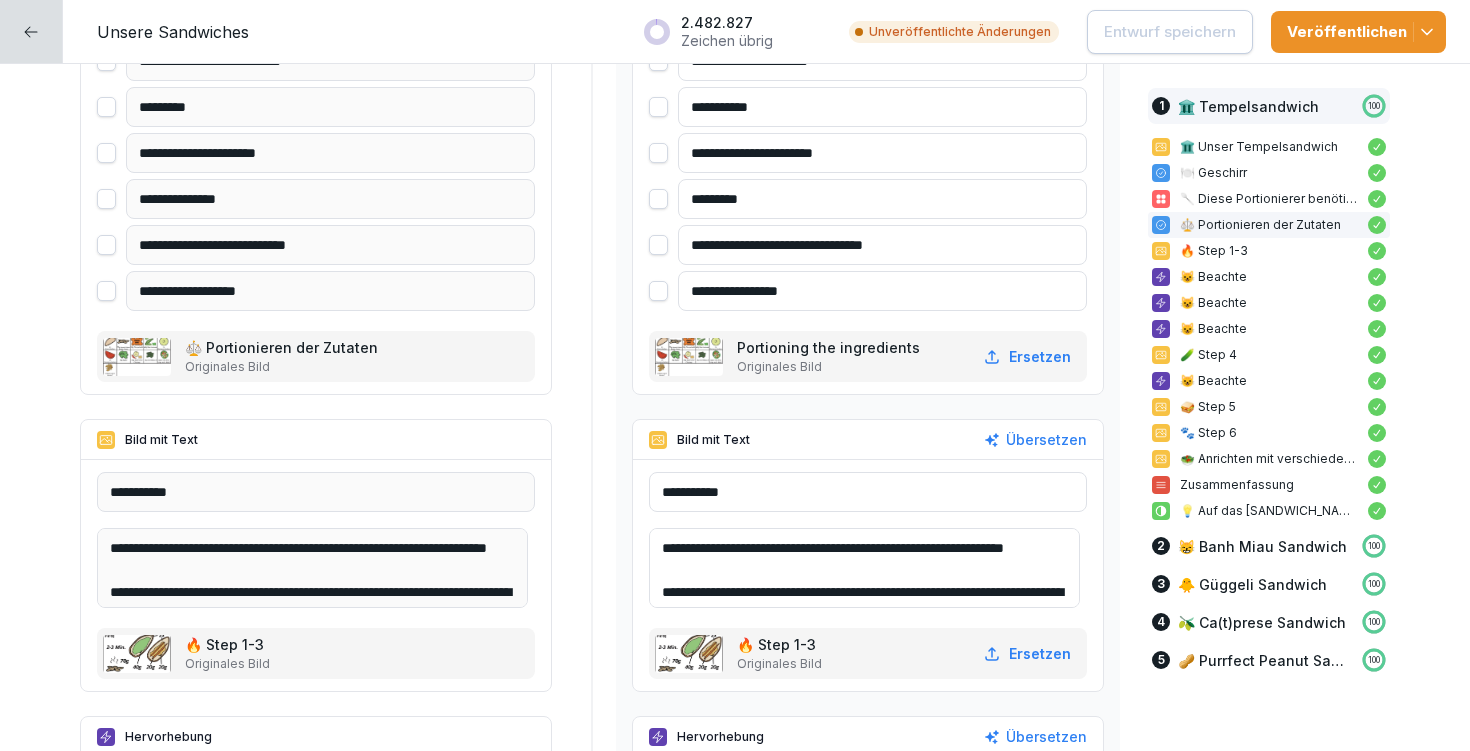 drag, startPoint x: 790, startPoint y: 567, endPoint x: 684, endPoint y: 527, distance: 113.296074 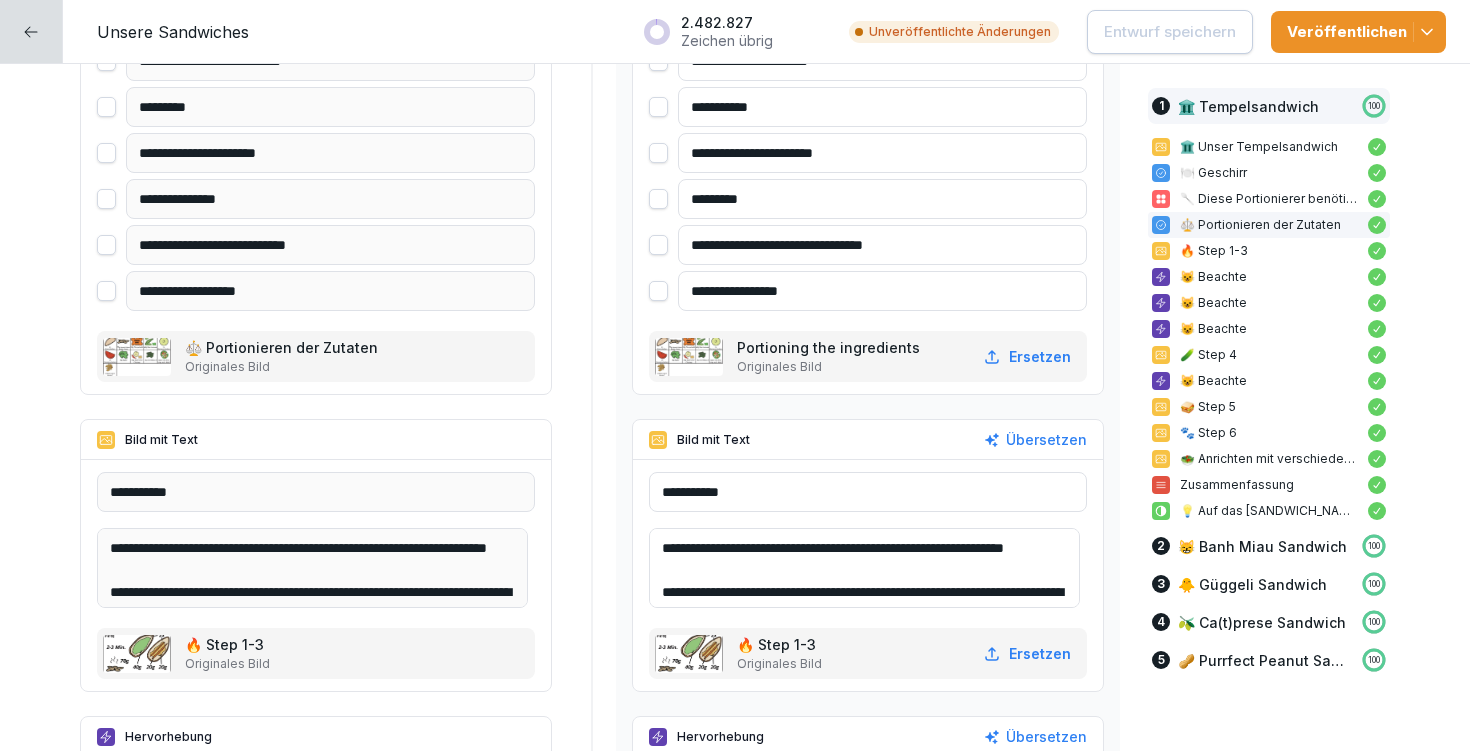 scroll, scrollTop: 2252, scrollLeft: 0, axis: vertical 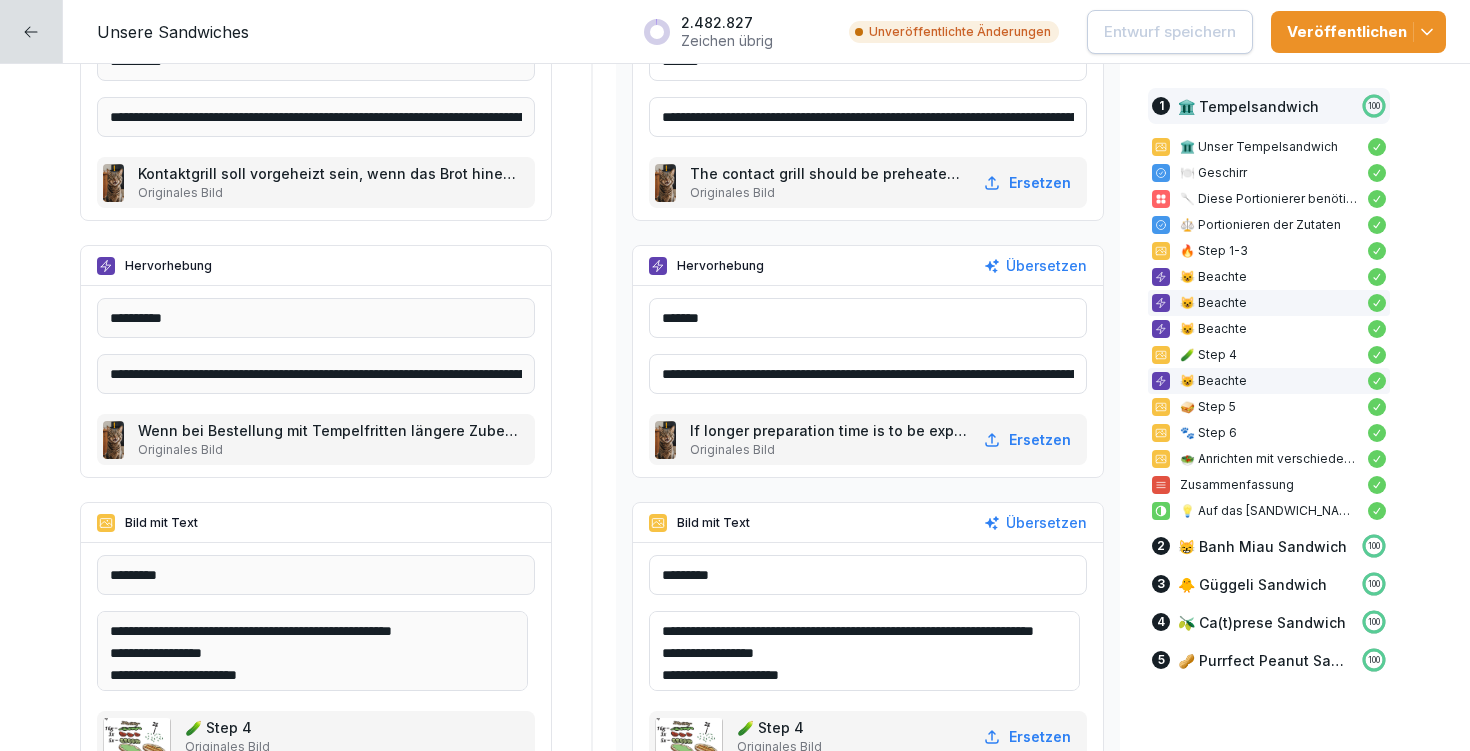 drag, startPoint x: 647, startPoint y: 371, endPoint x: 986, endPoint y: 355, distance: 339.37738 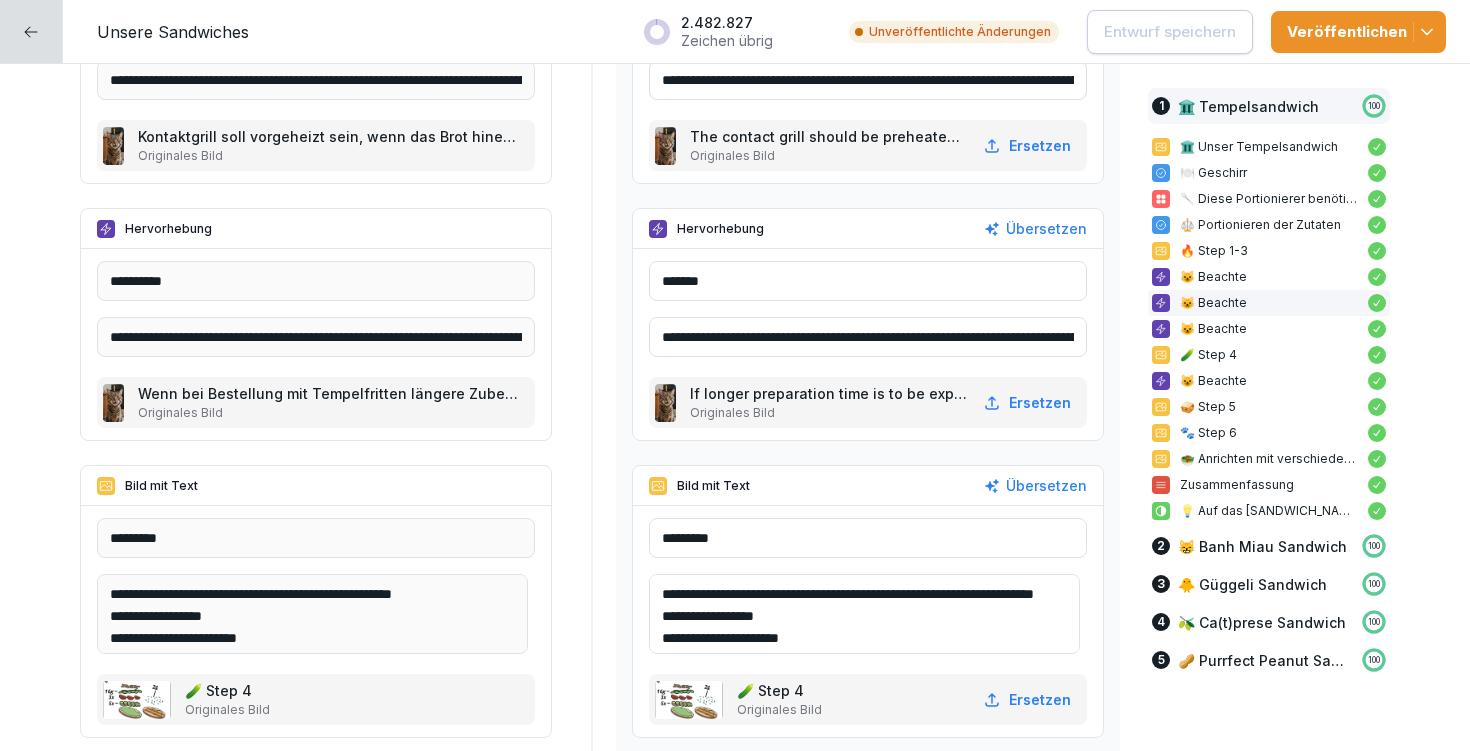 scroll, scrollTop: 3279, scrollLeft: 0, axis: vertical 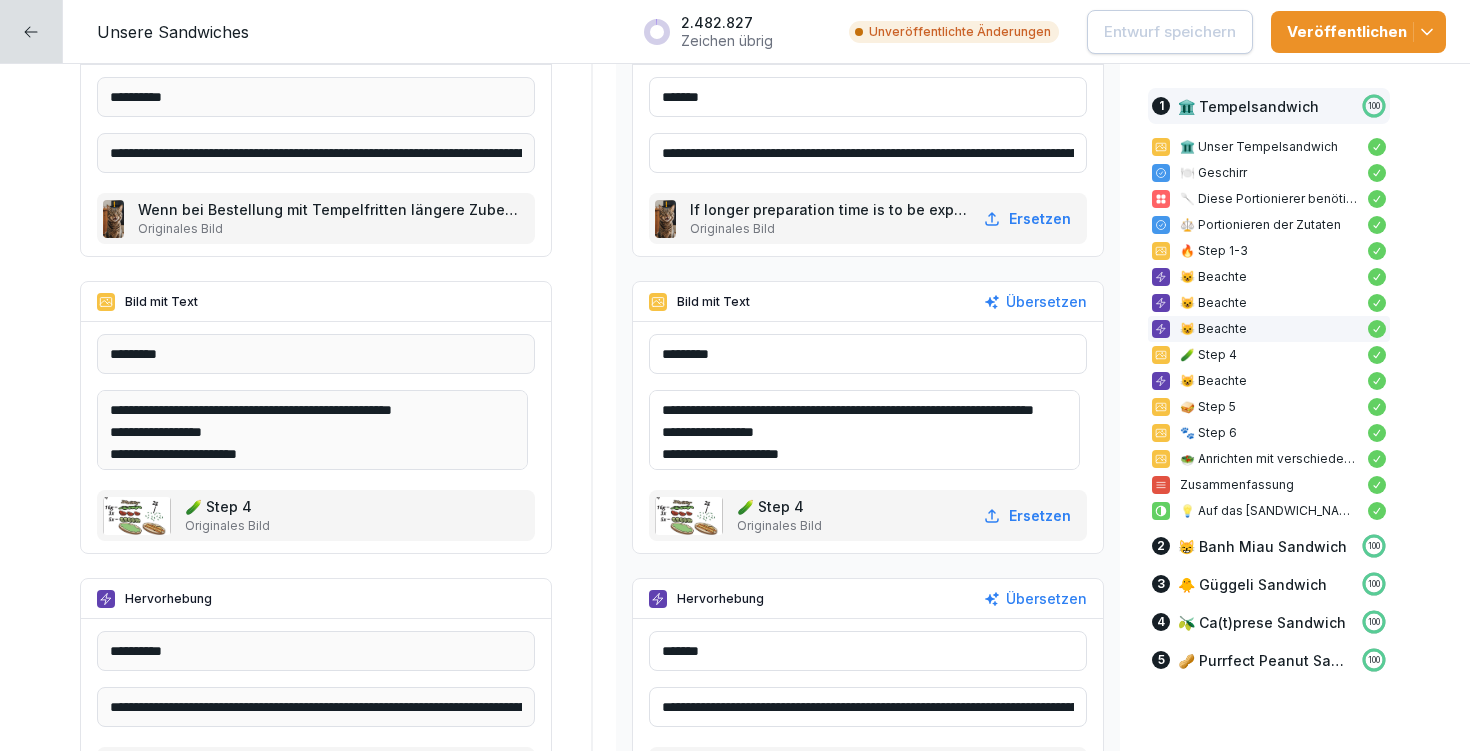 click on "**********" at bounding box center (864, 430) 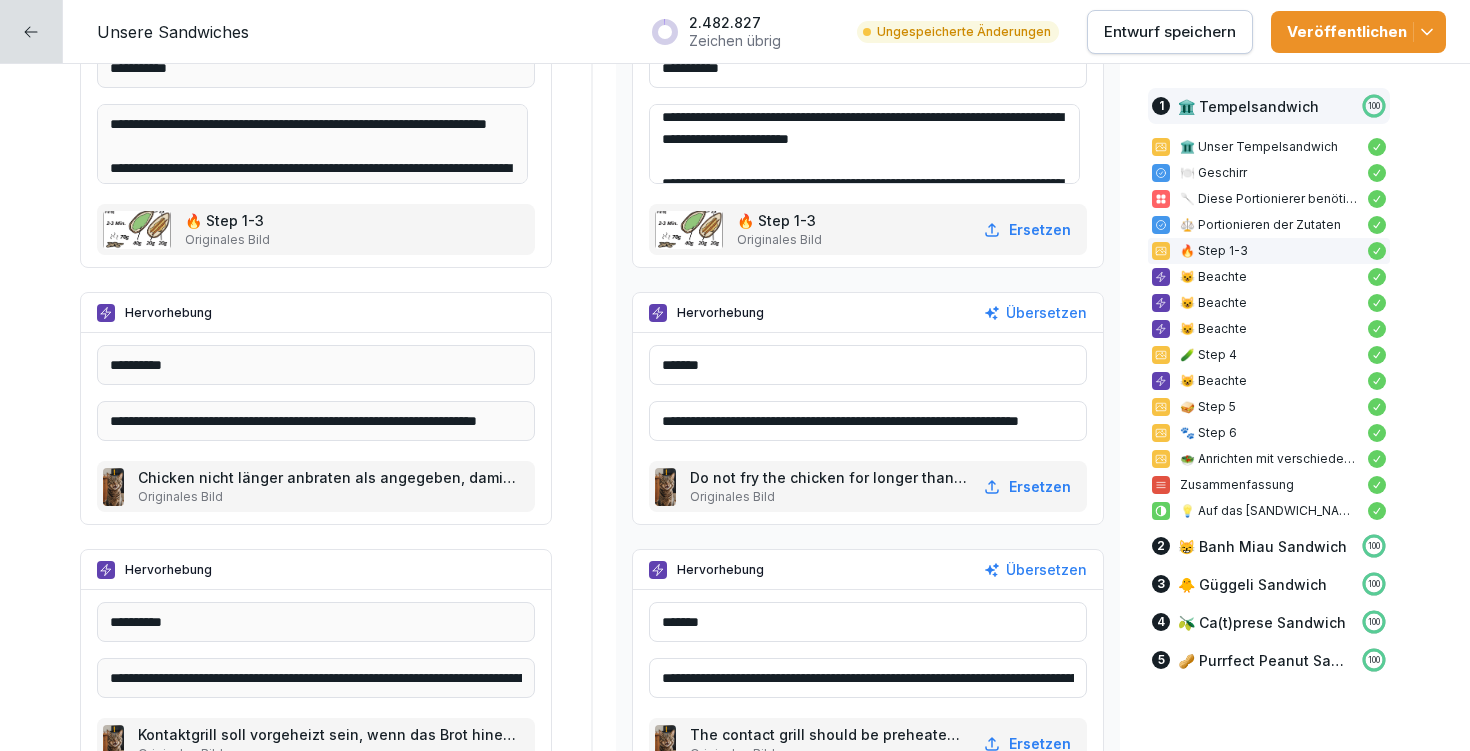scroll, scrollTop: 2634, scrollLeft: 0, axis: vertical 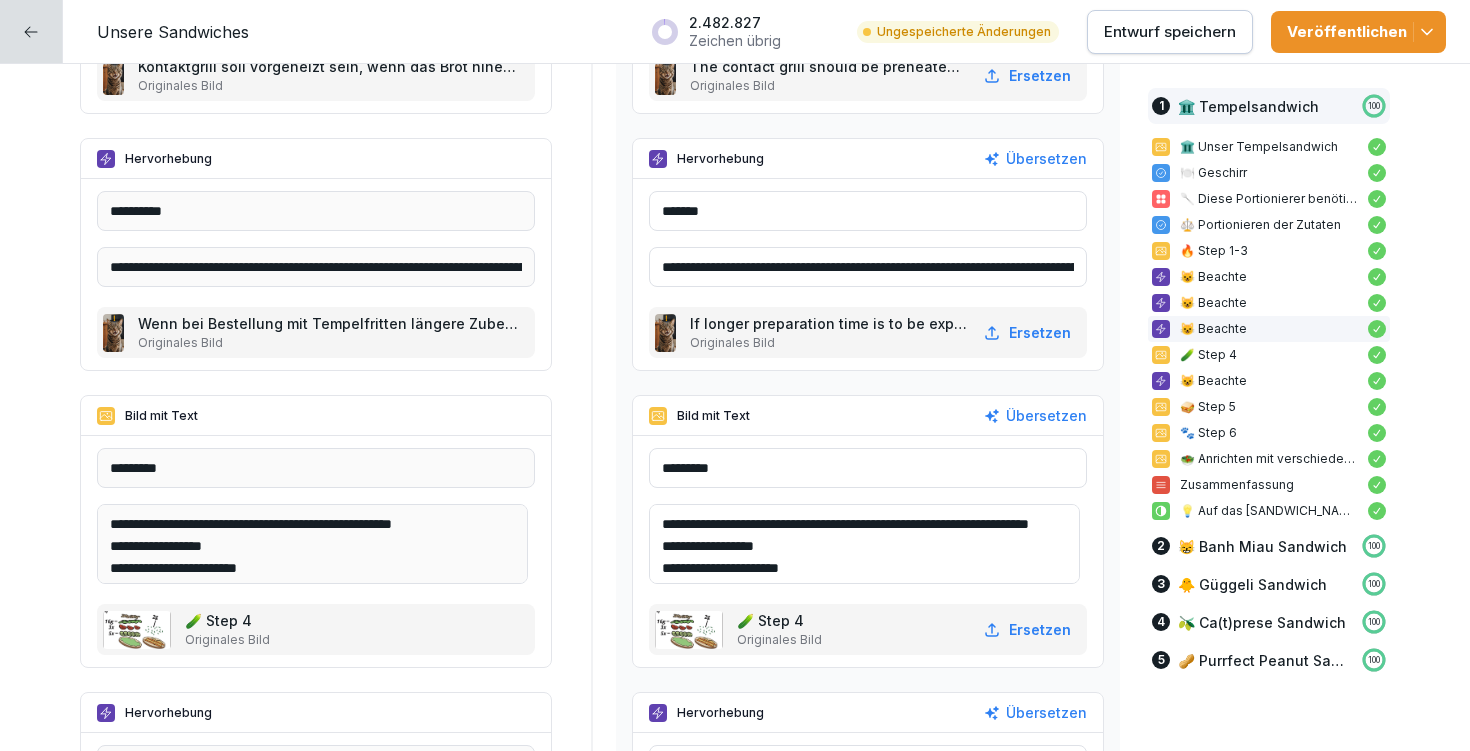 drag, startPoint x: 654, startPoint y: 515, endPoint x: 812, endPoint y: 537, distance: 159.52429 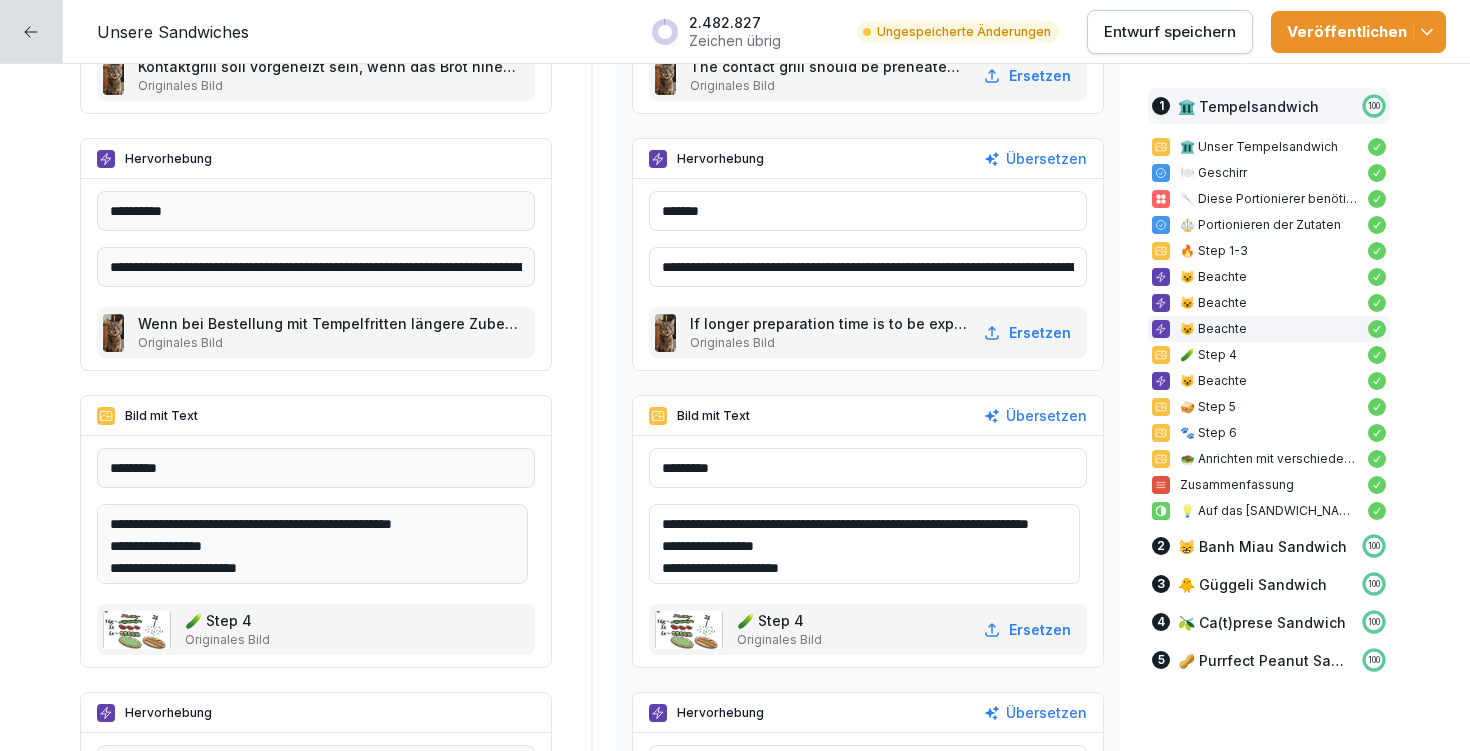 scroll, scrollTop: 3347, scrollLeft: 0, axis: vertical 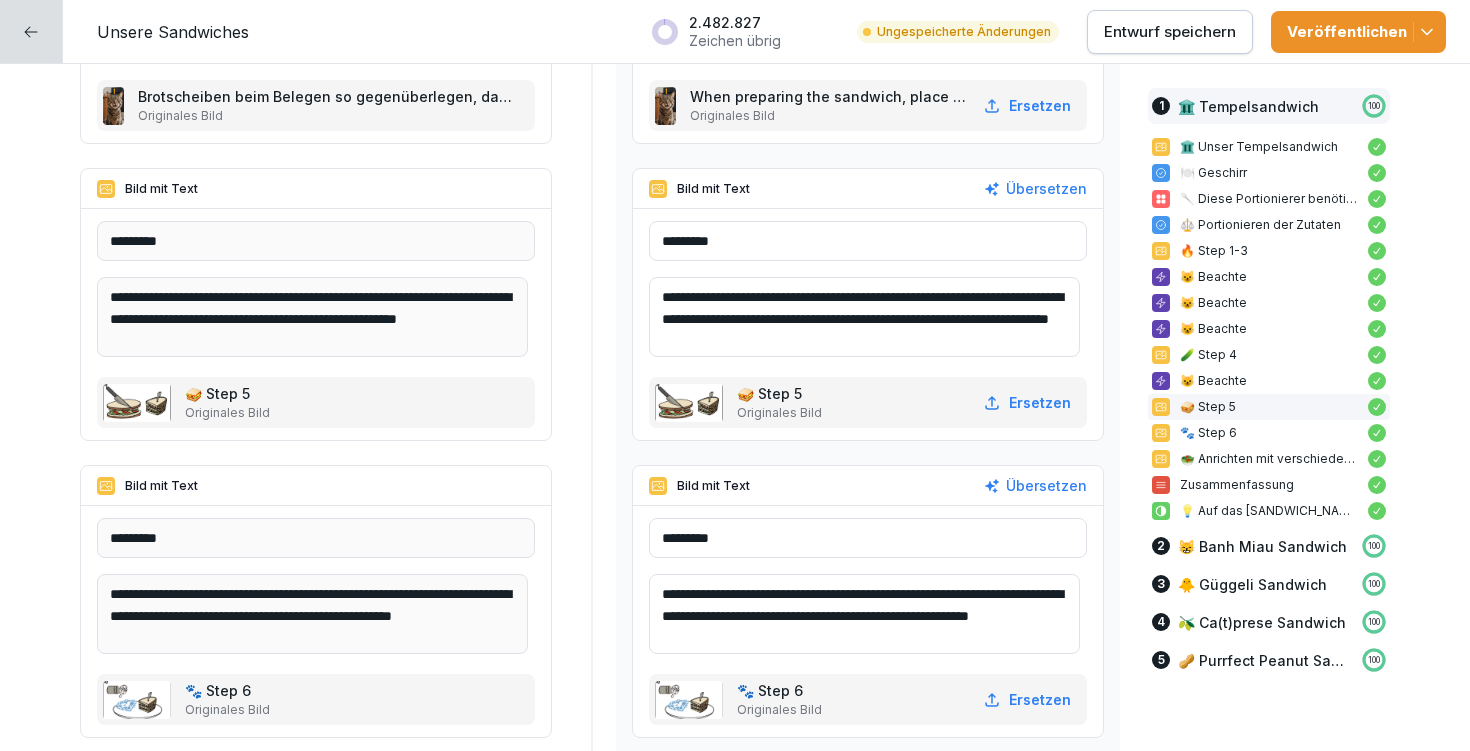 type on "**********" 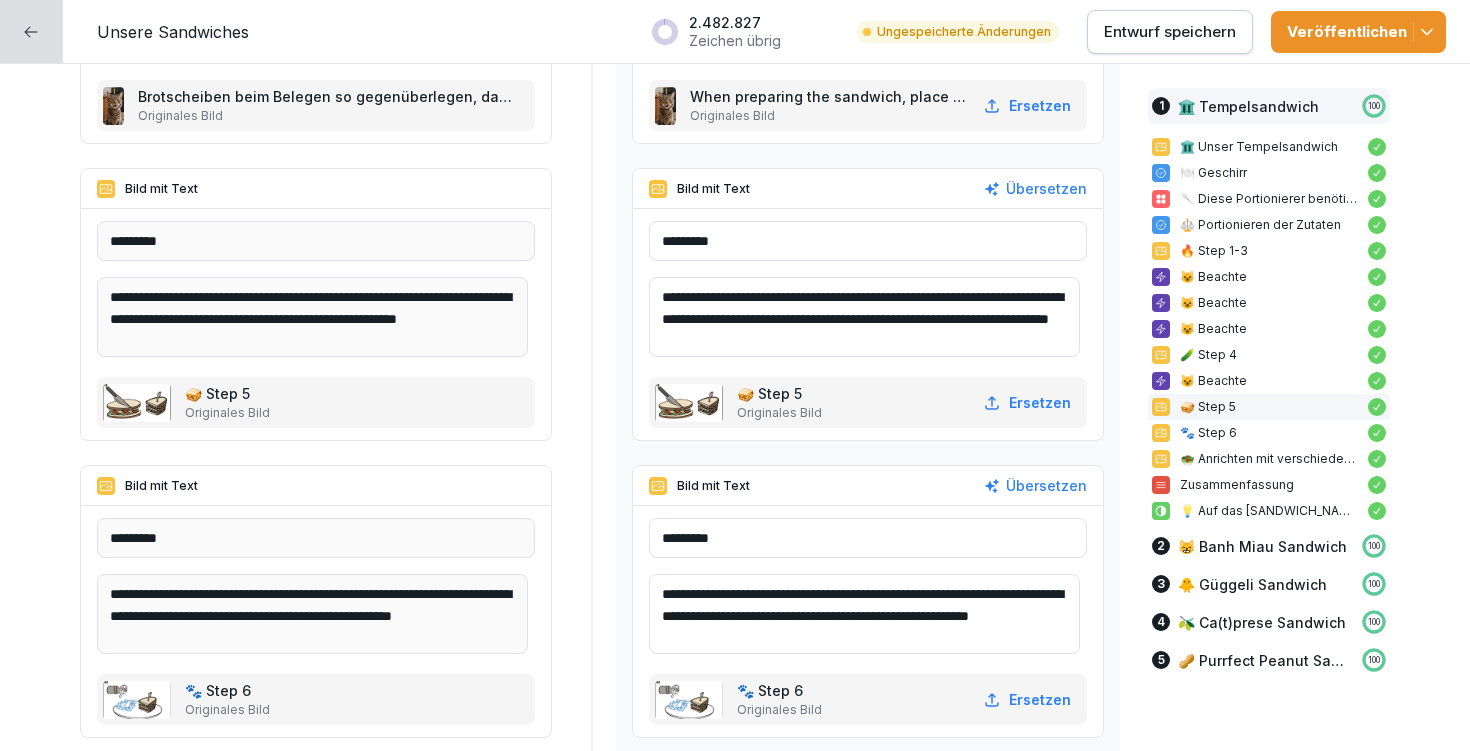 drag, startPoint x: 674, startPoint y: 589, endPoint x: 883, endPoint y: 584, distance: 209.0598 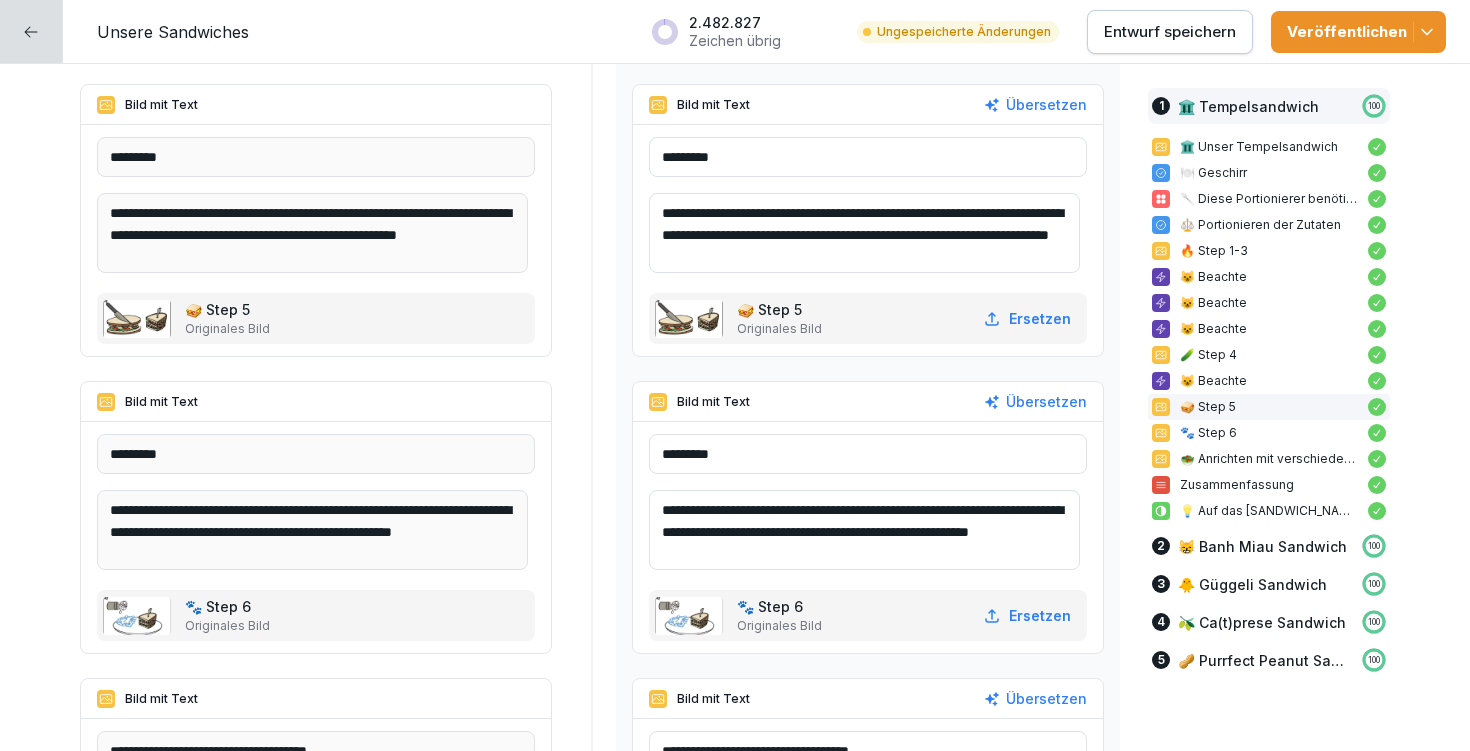 scroll, scrollTop: 4212, scrollLeft: 0, axis: vertical 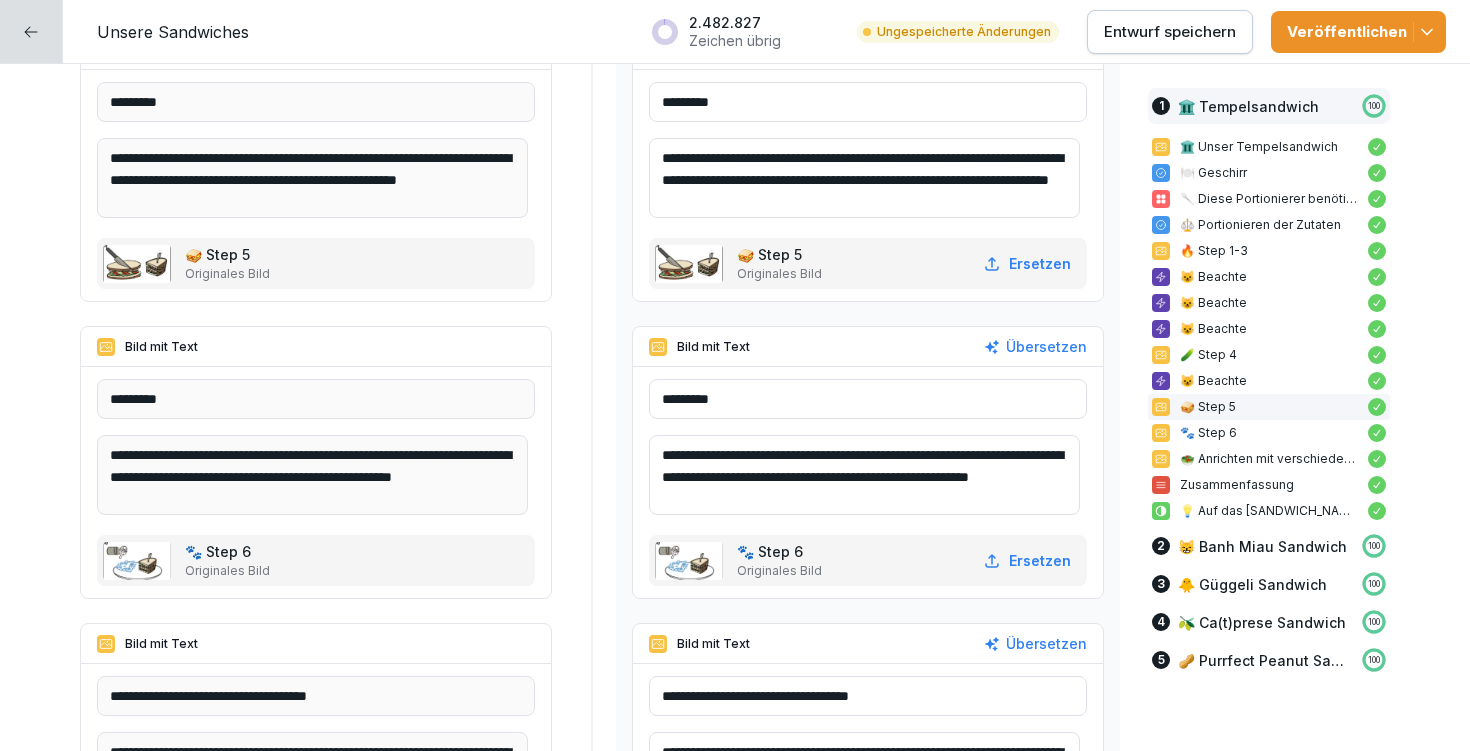 click on "**********" at bounding box center [864, 475] 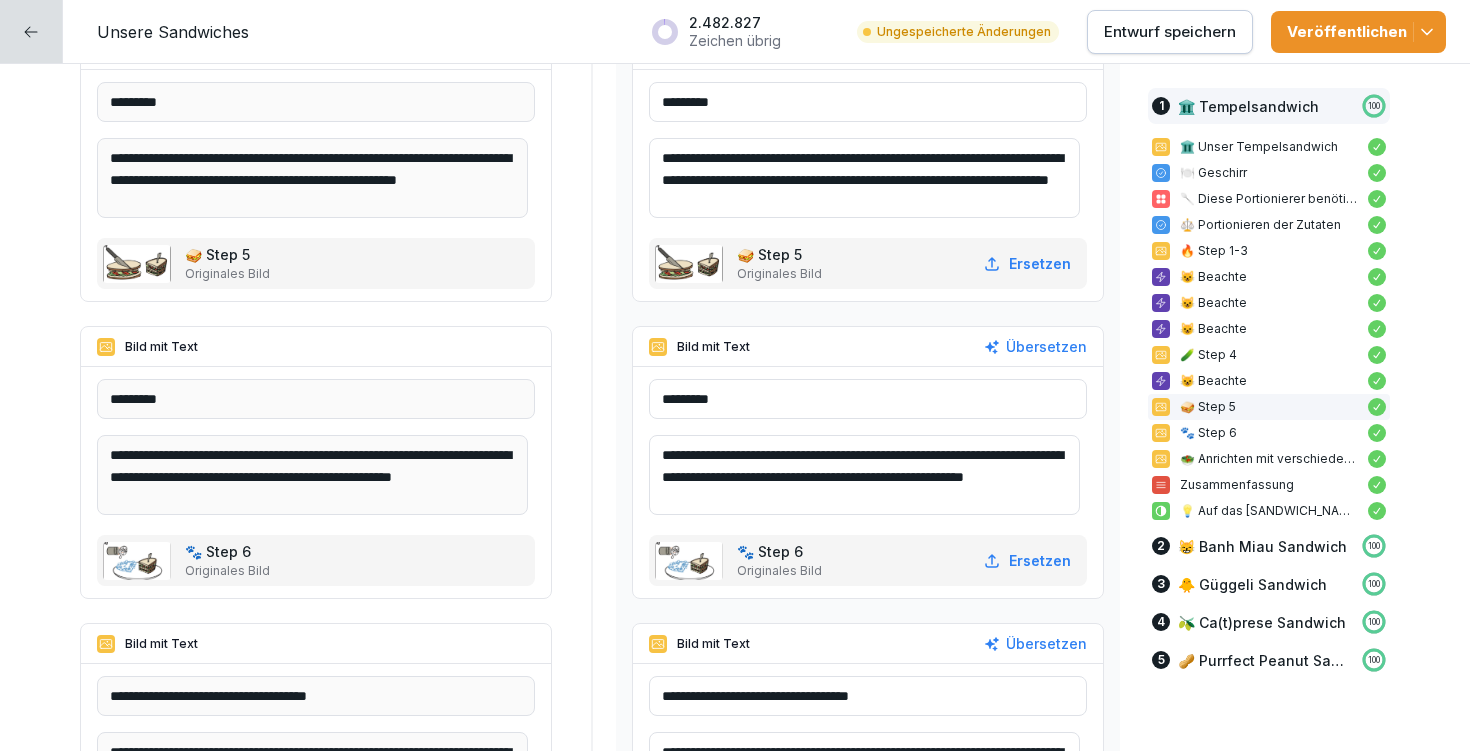 click on "**********" at bounding box center (864, 475) 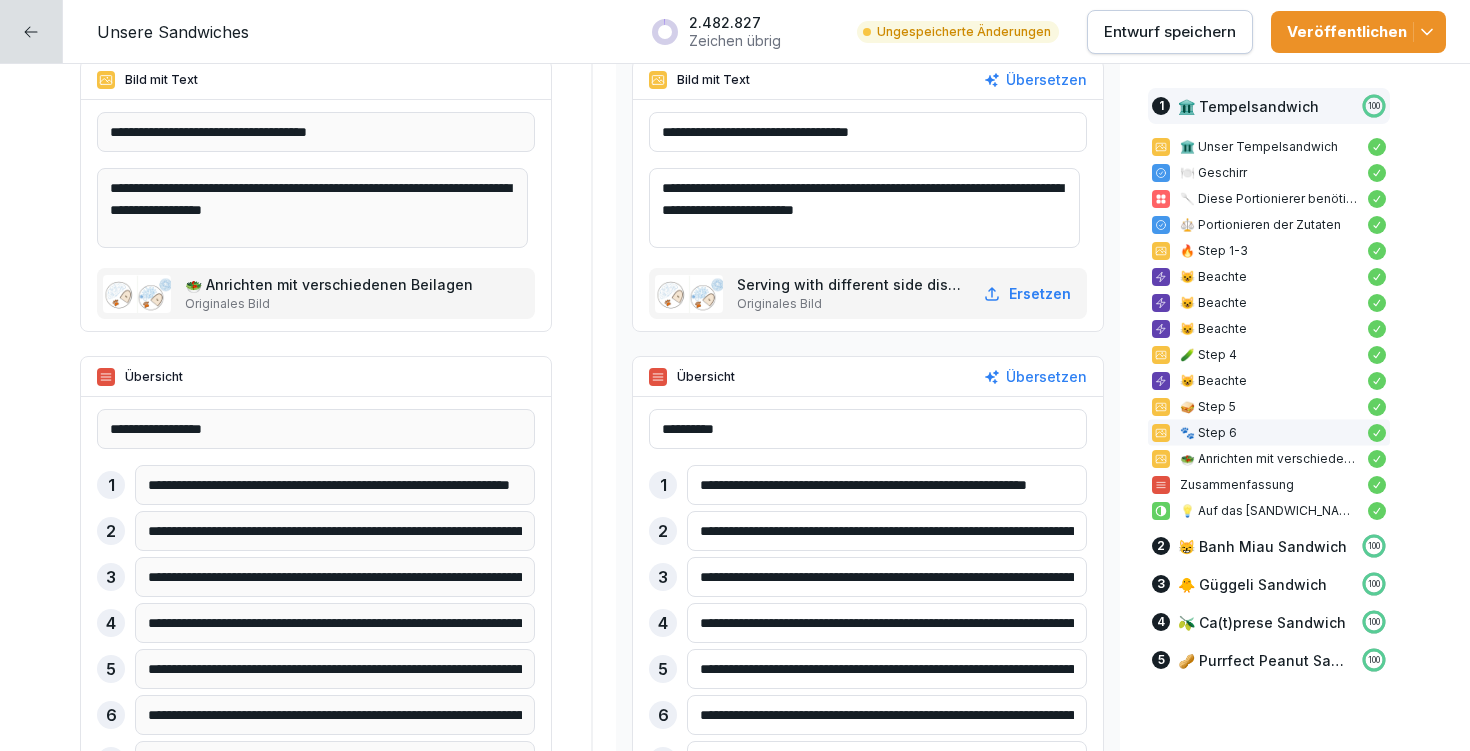 scroll, scrollTop: 4969, scrollLeft: 0, axis: vertical 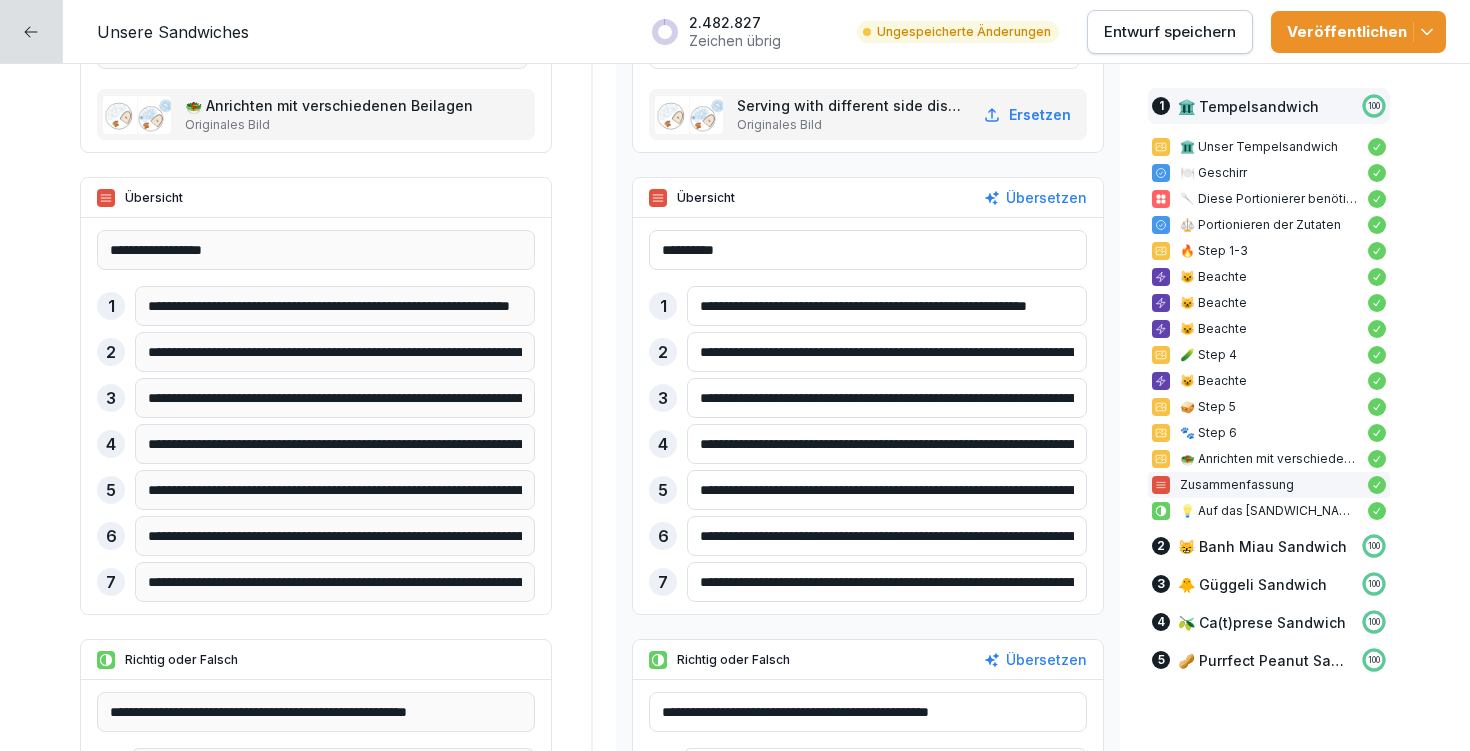 type on "**********" 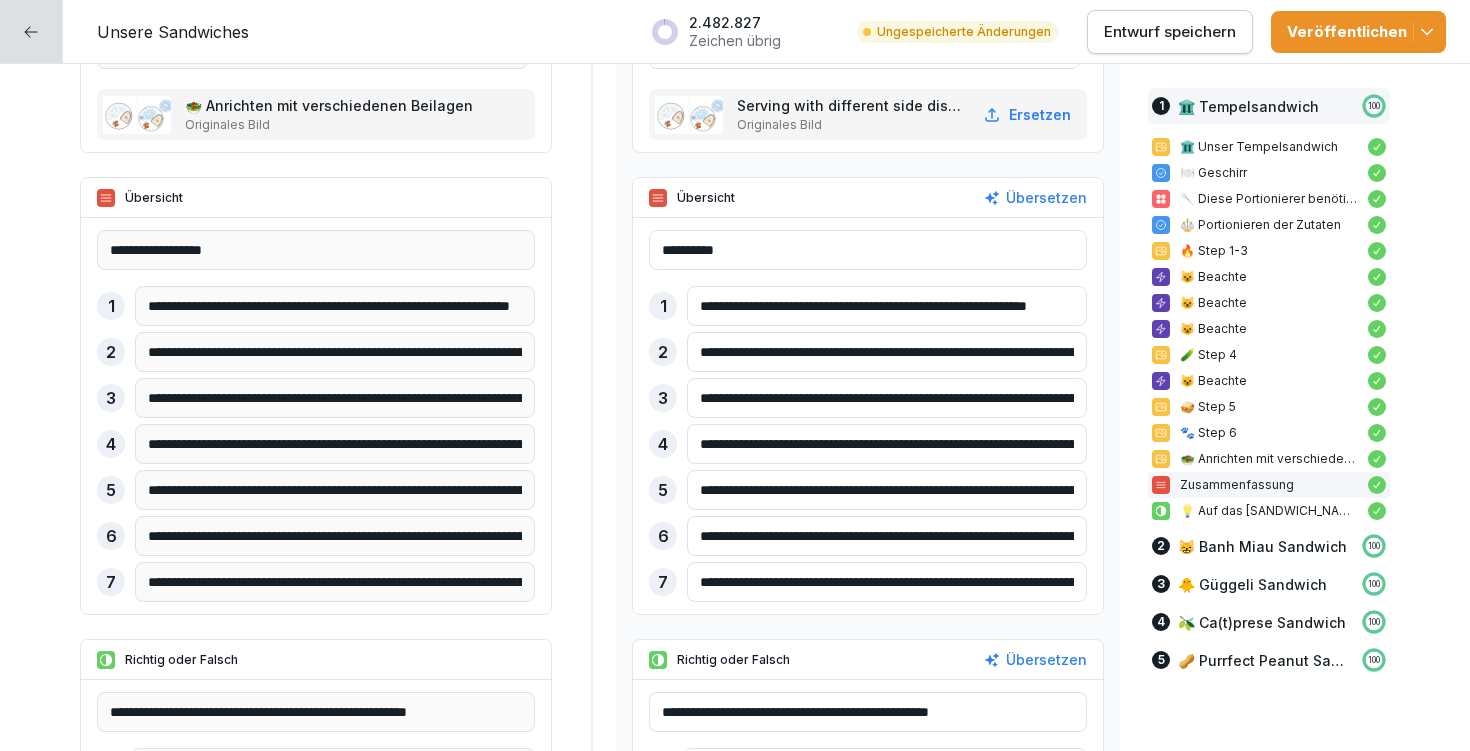 type on "**********" 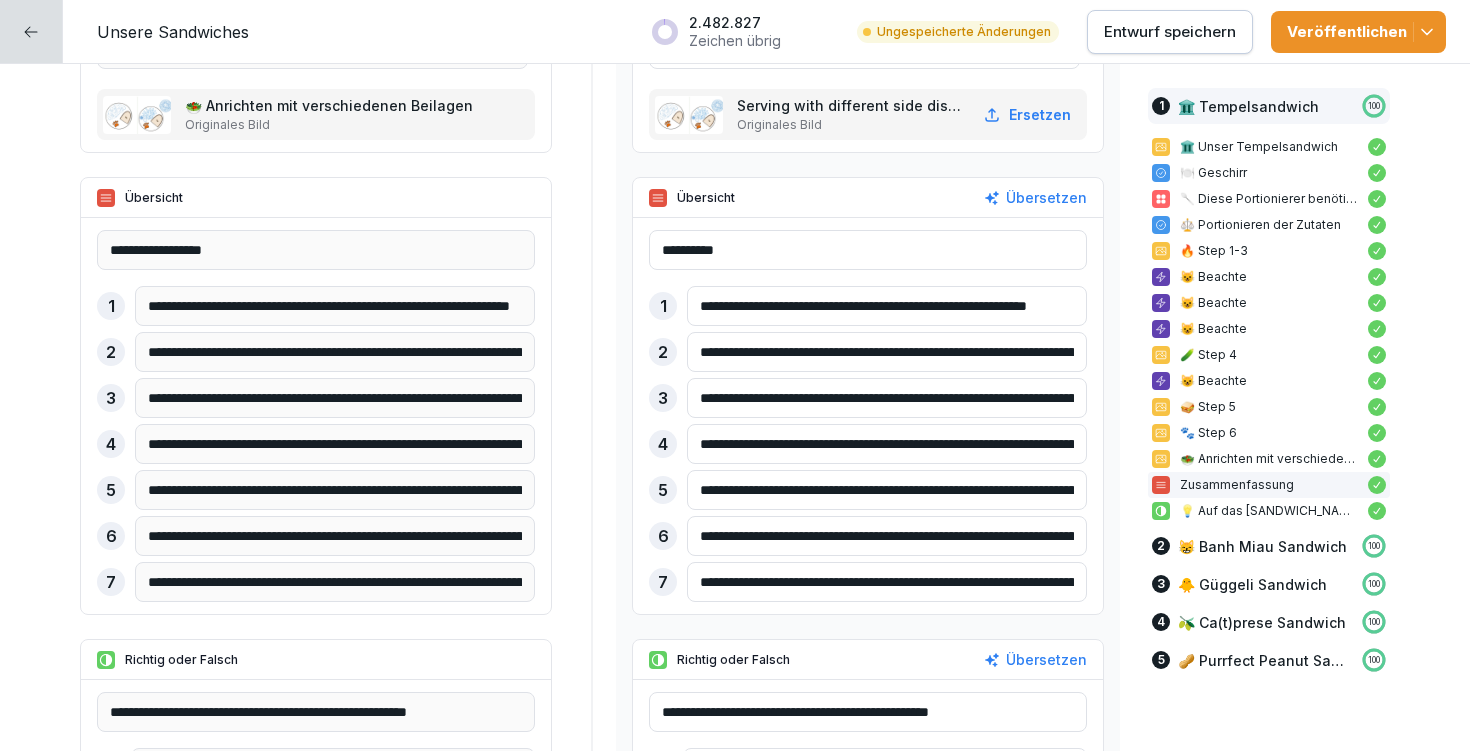 click on "**********" at bounding box center (887, 582) 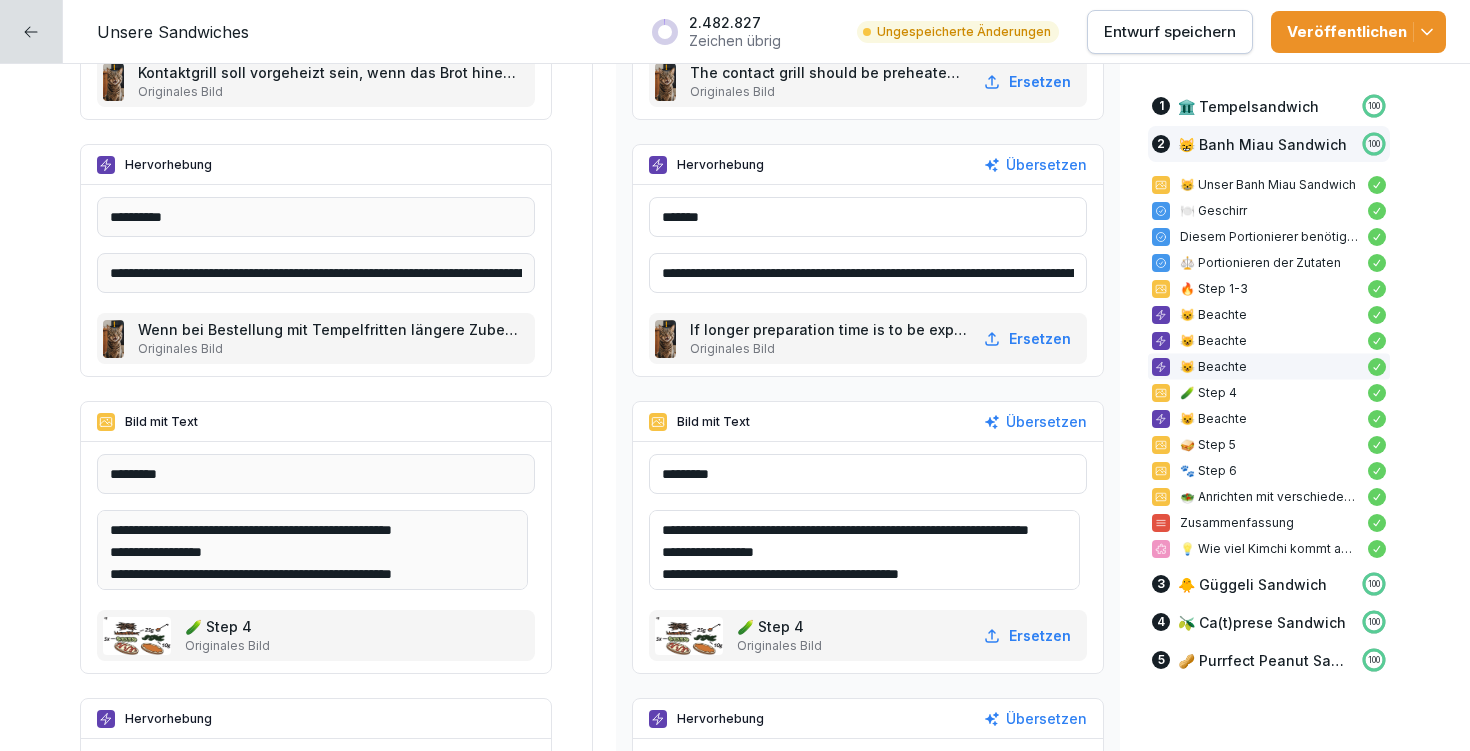 scroll, scrollTop: 8555, scrollLeft: 0, axis: vertical 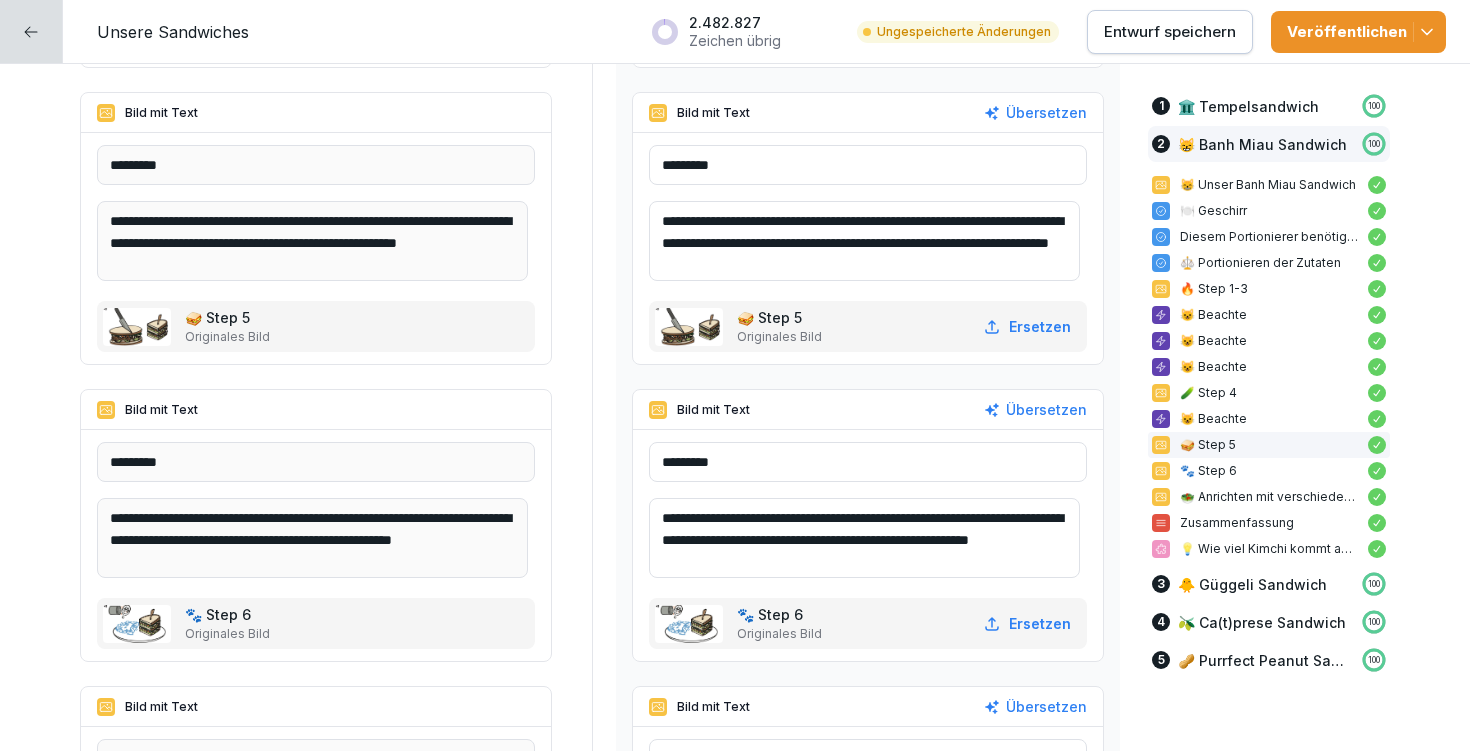 click on "**********" at bounding box center (864, 538) 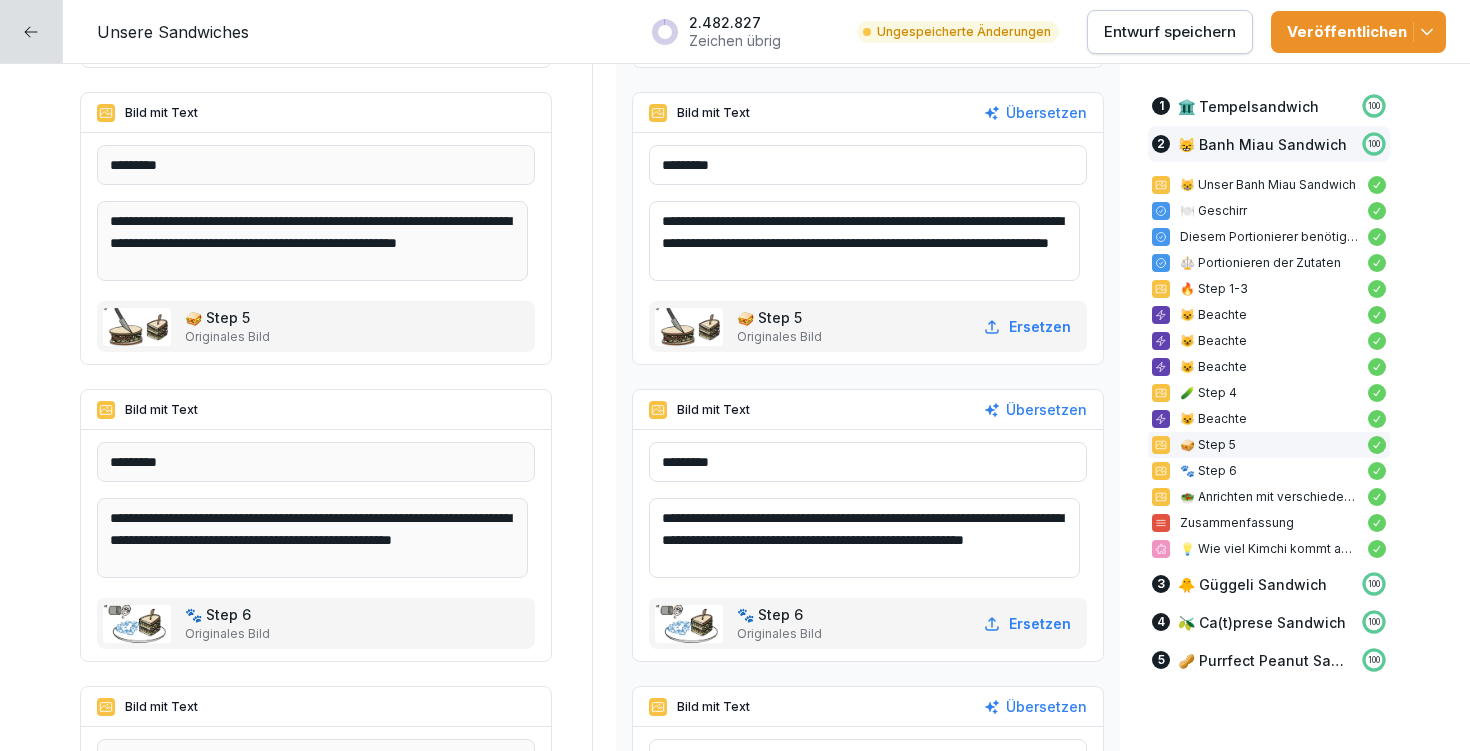 scroll, scrollTop: 4, scrollLeft: 0, axis: vertical 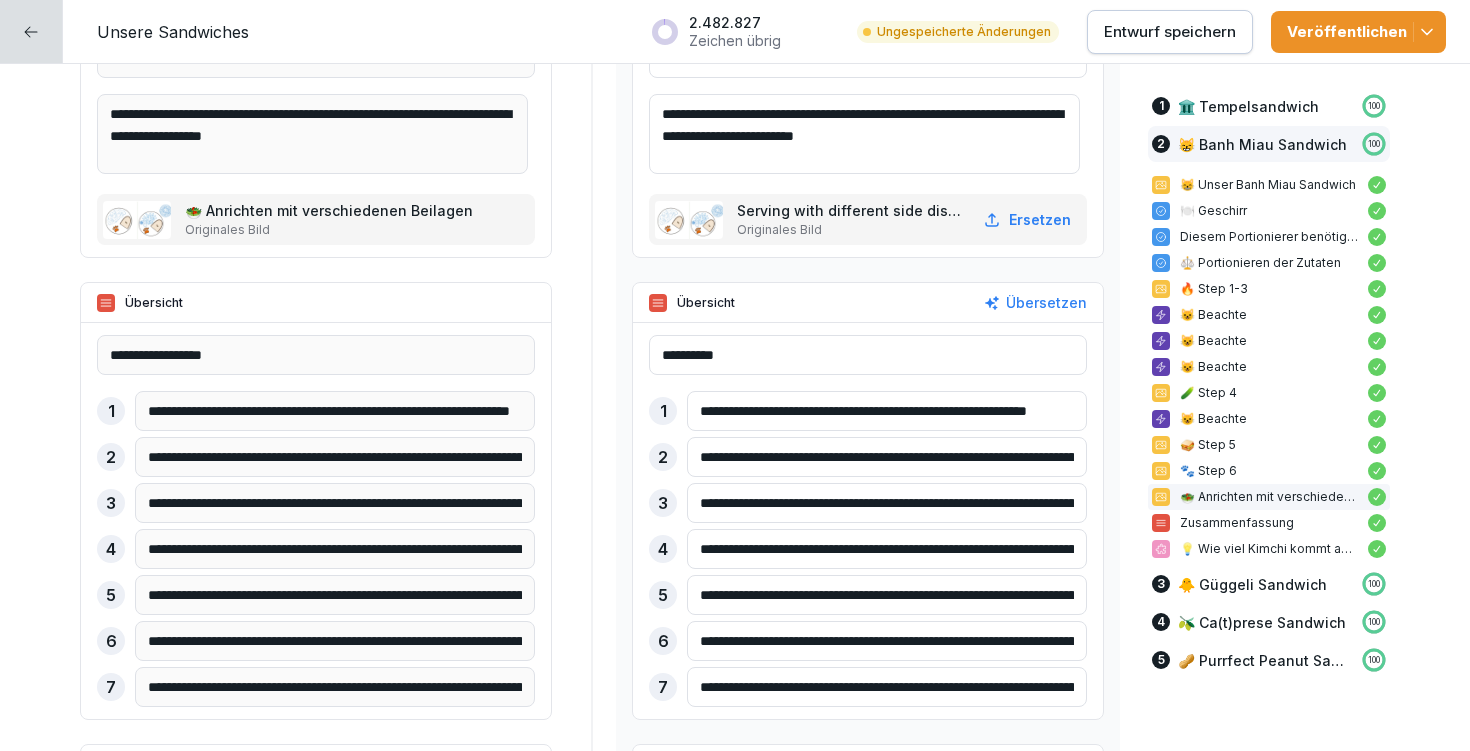 type on "**********" 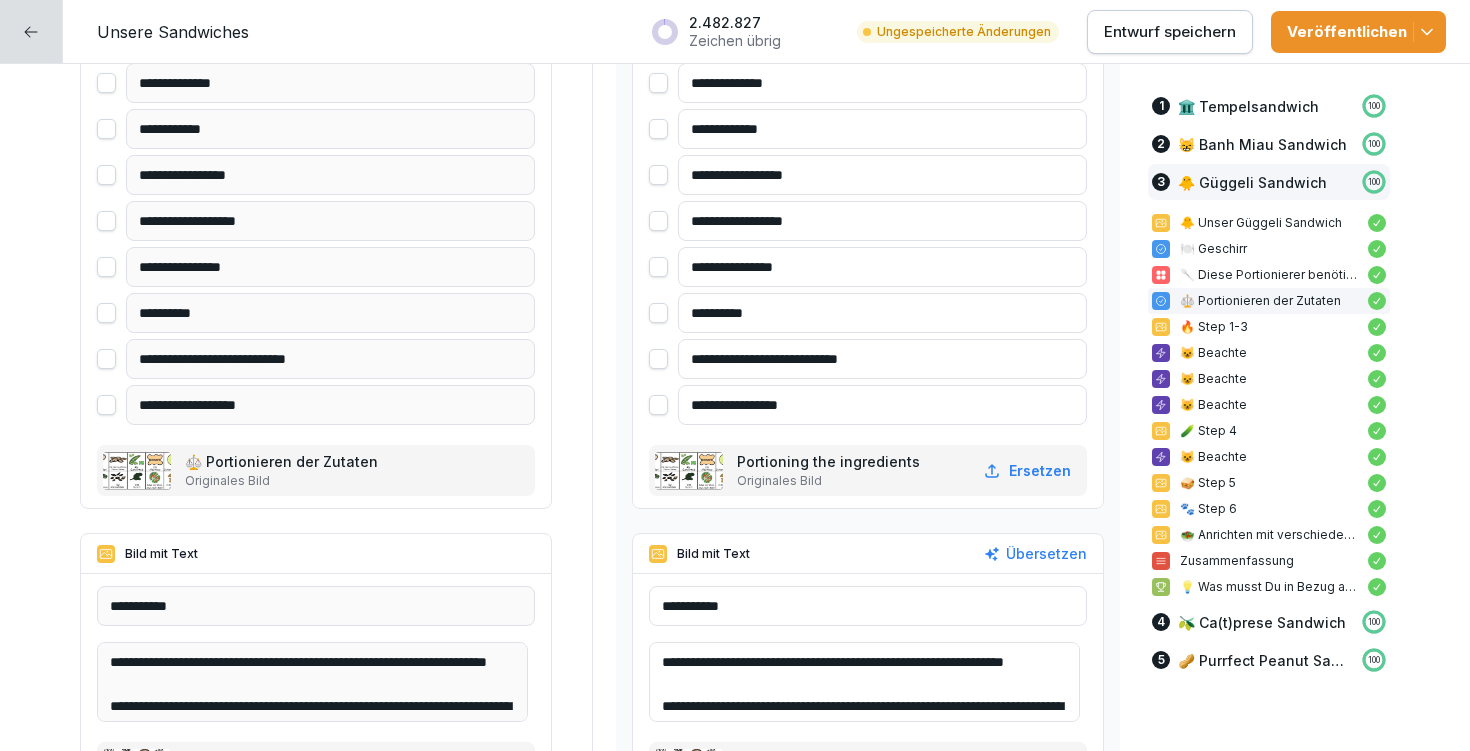scroll, scrollTop: 13021, scrollLeft: 0, axis: vertical 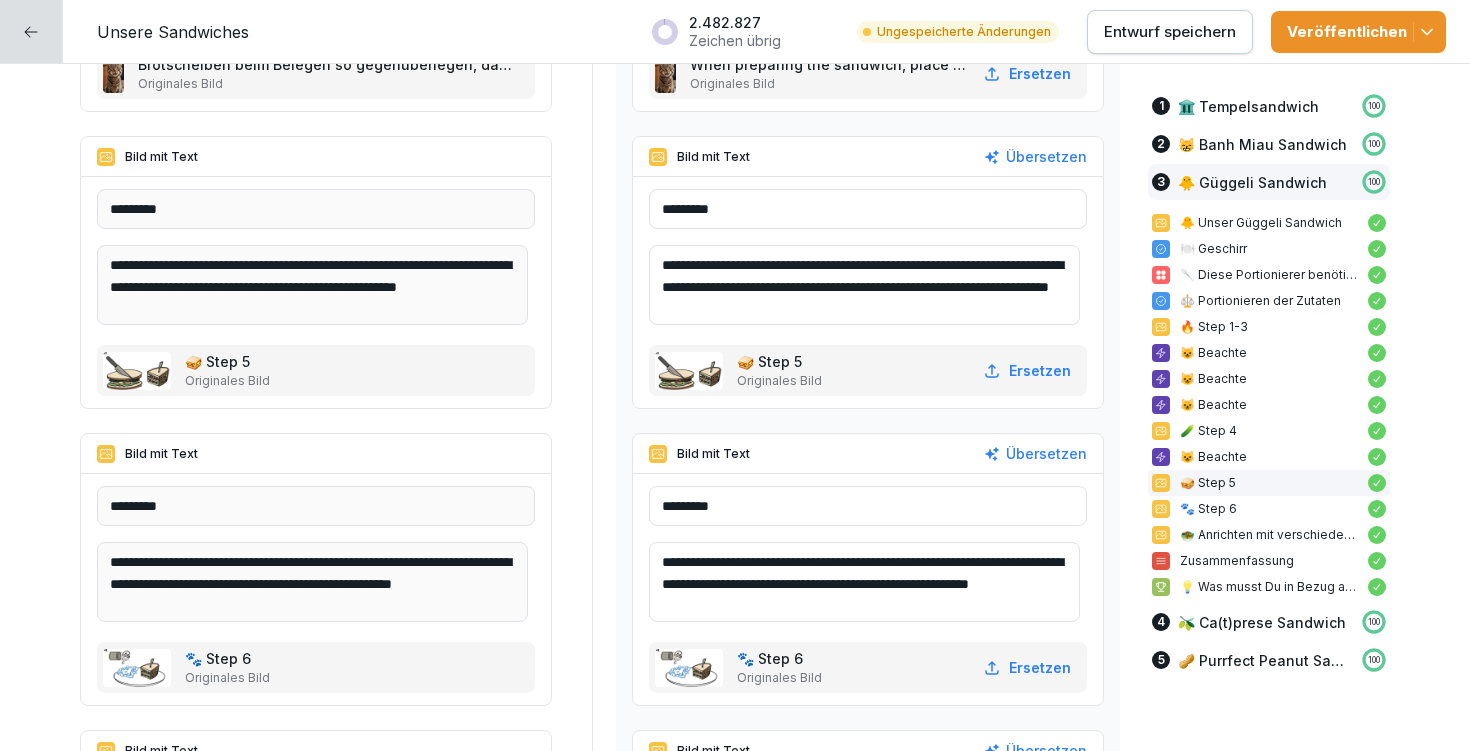 click on "**********" at bounding box center (864, 582) 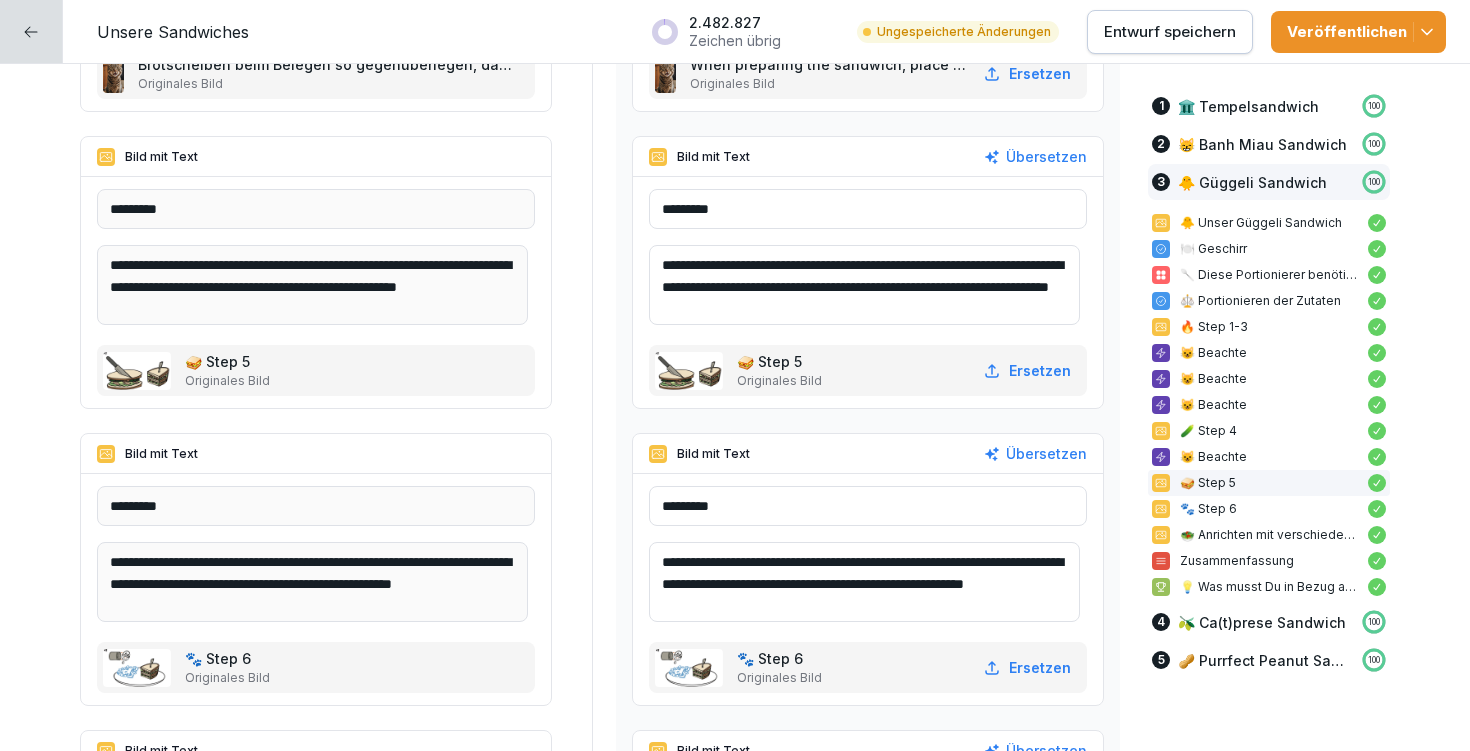 scroll, scrollTop: 15030, scrollLeft: 0, axis: vertical 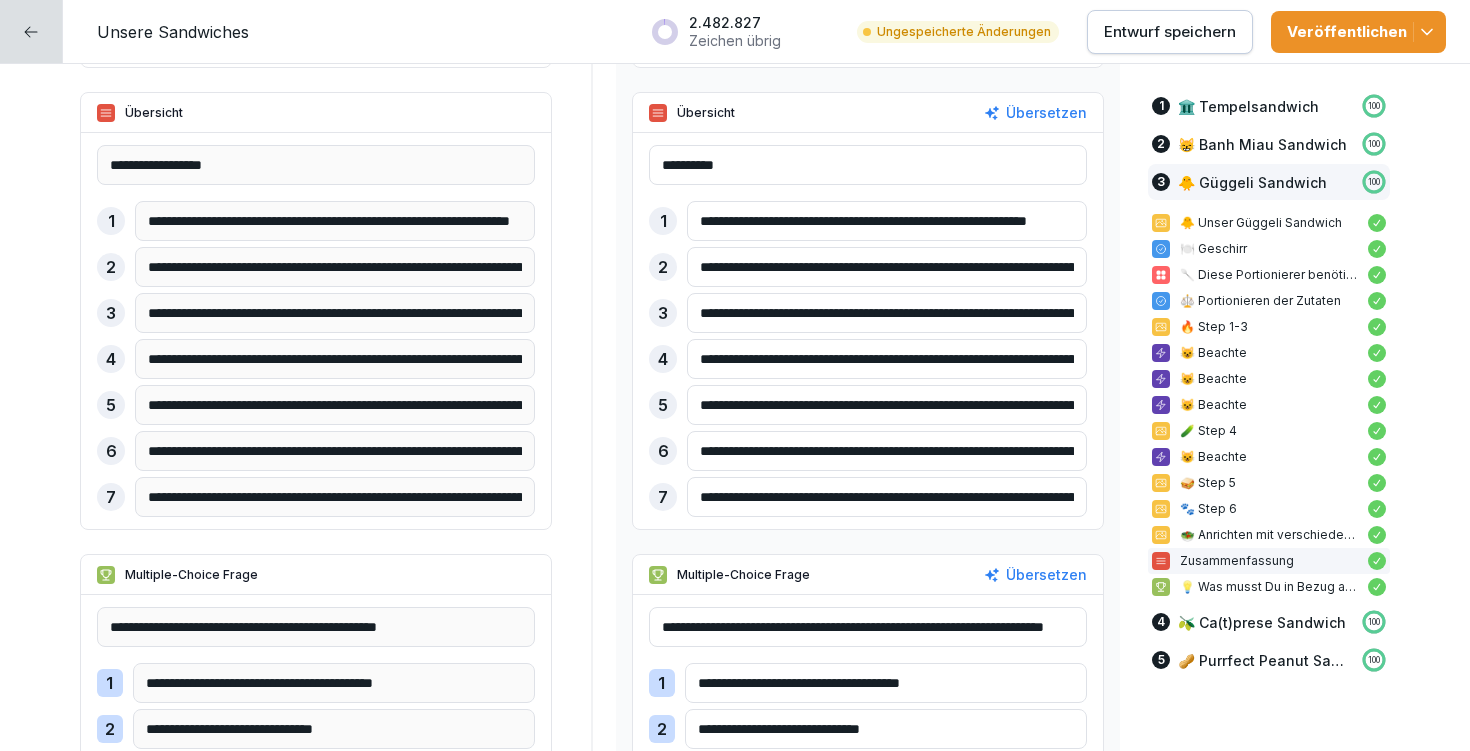 type on "**********" 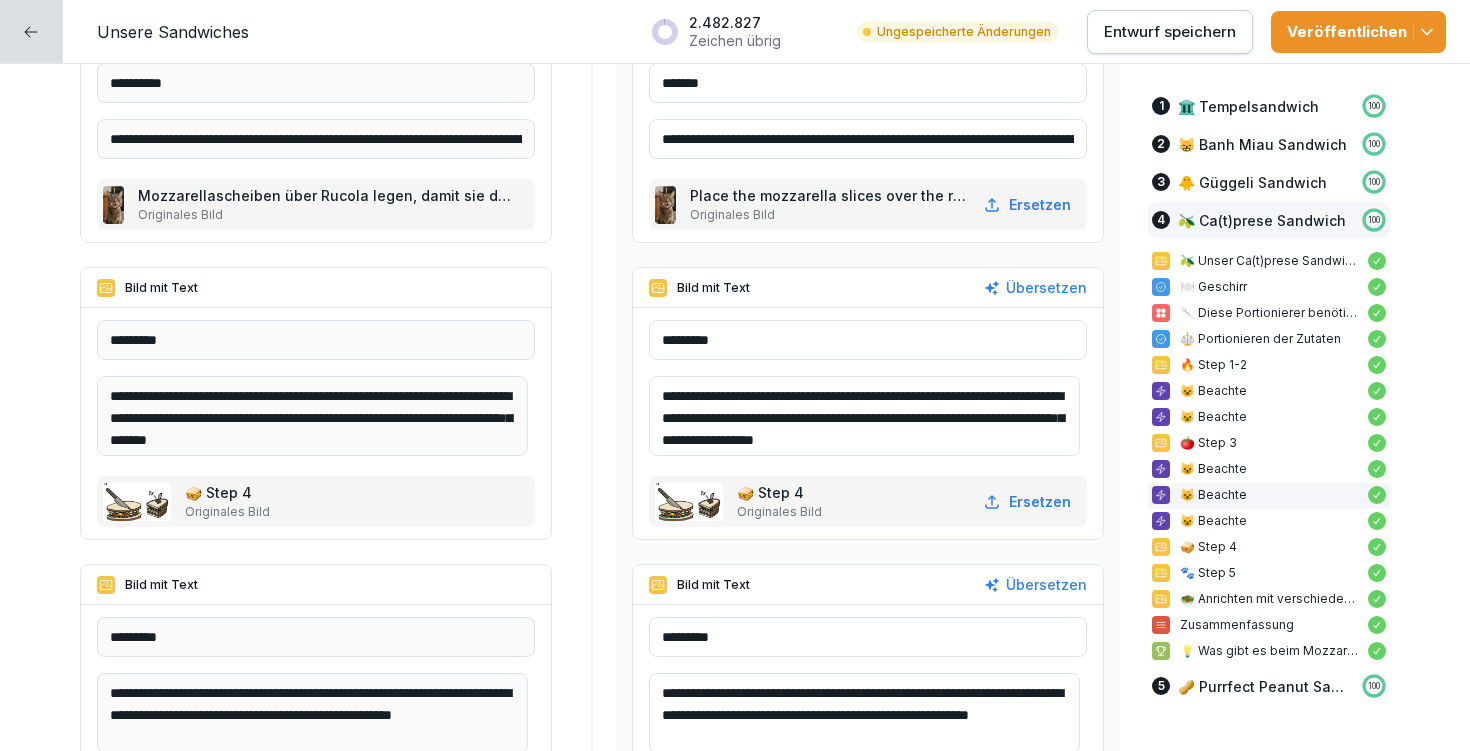 scroll, scrollTop: 20795, scrollLeft: 0, axis: vertical 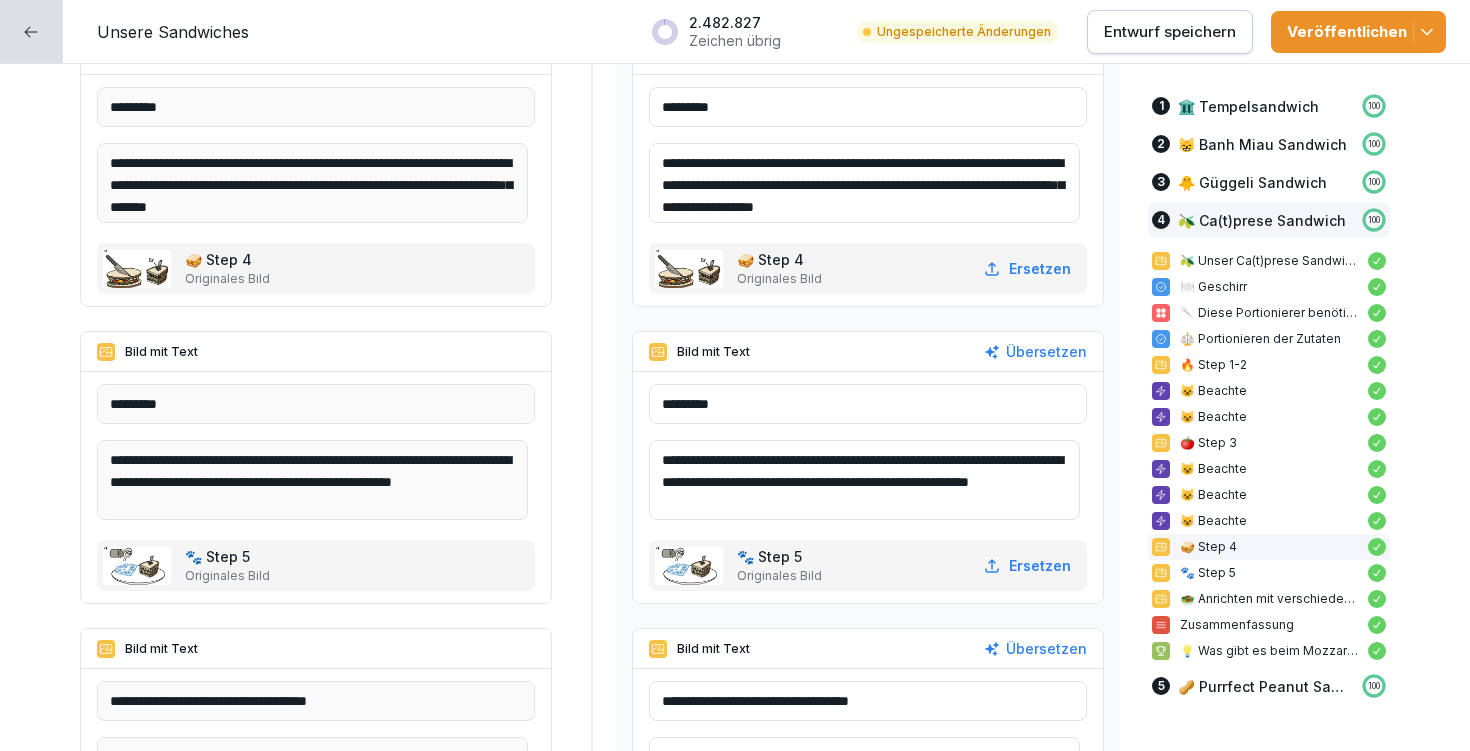 click on "**********" at bounding box center (864, 480) 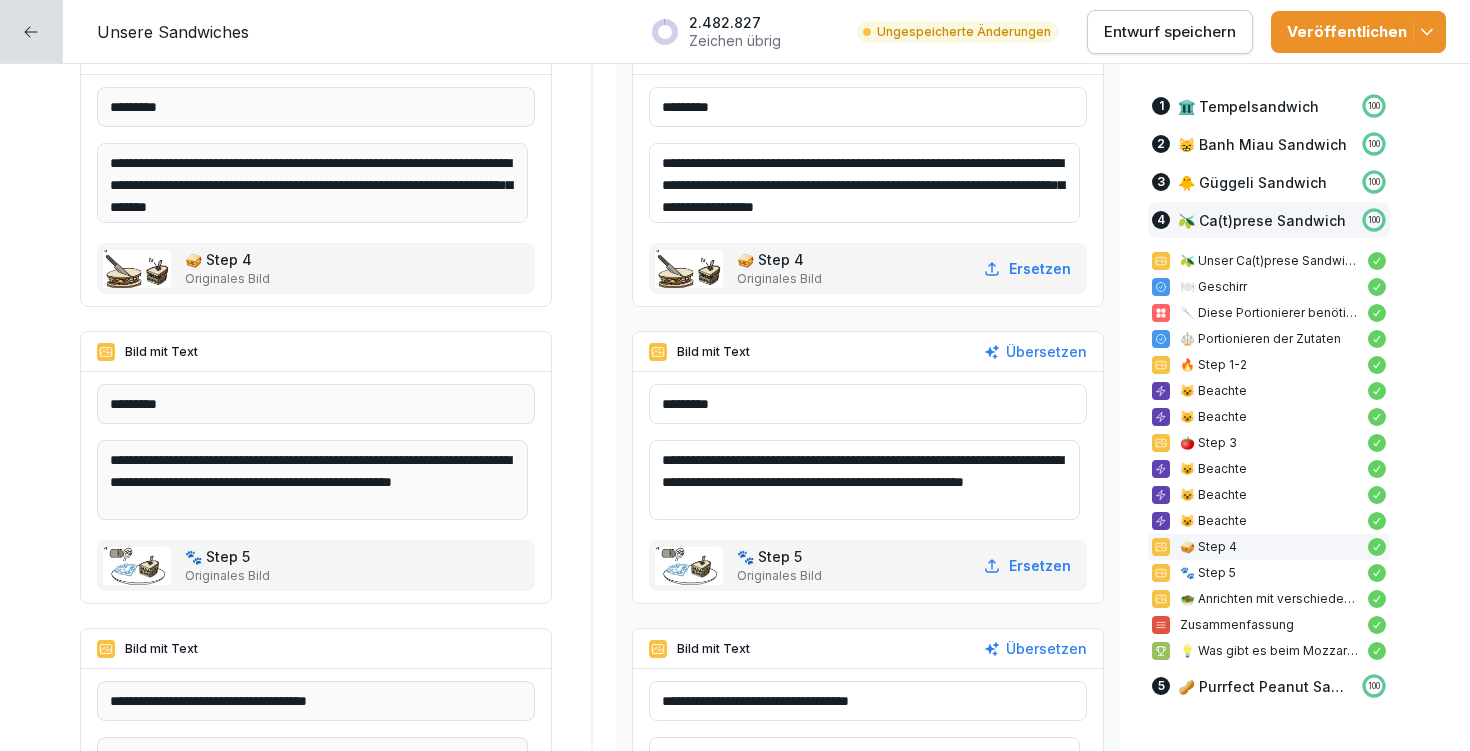 scroll, scrollTop: 4, scrollLeft: 0, axis: vertical 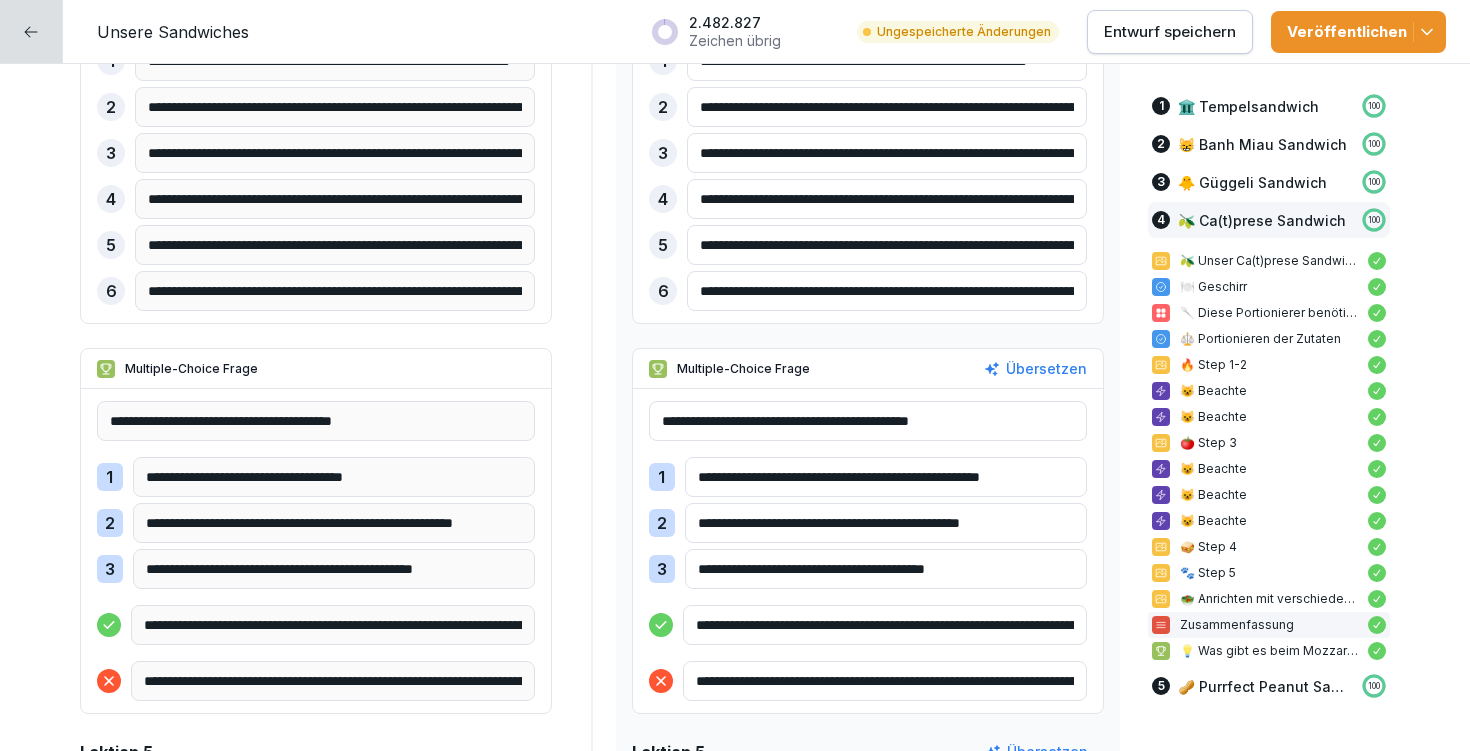 type on "**********" 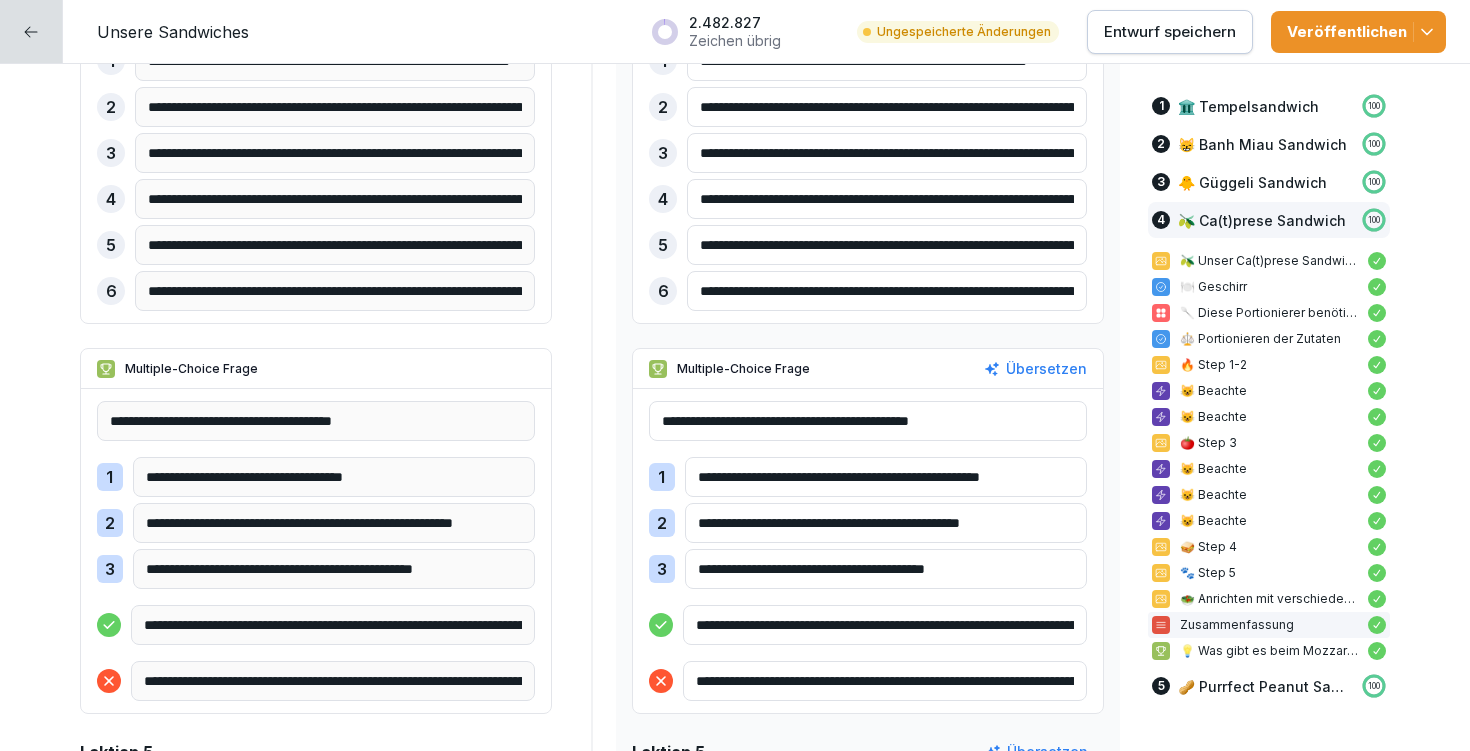 click on "**********" at bounding box center (887, 291) 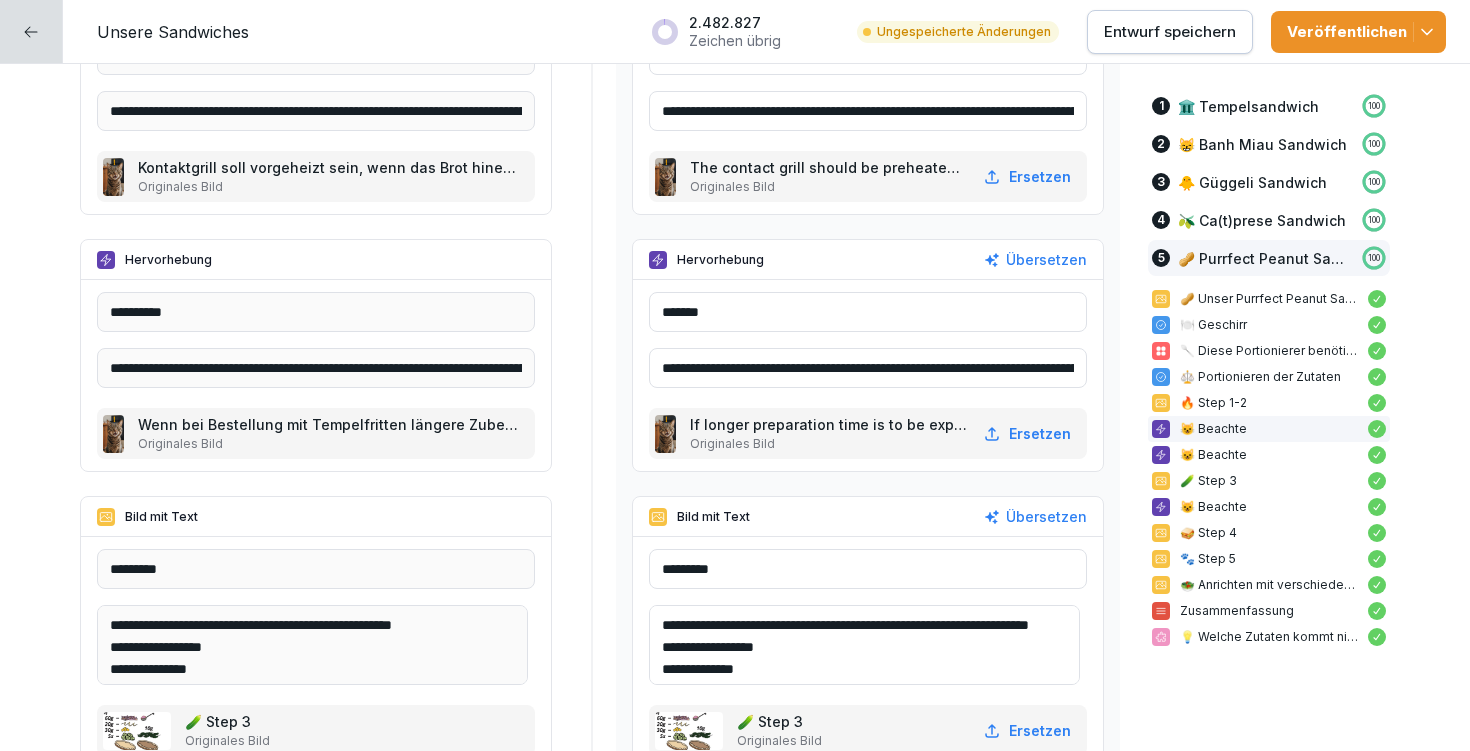 scroll, scrollTop: 25266, scrollLeft: 0, axis: vertical 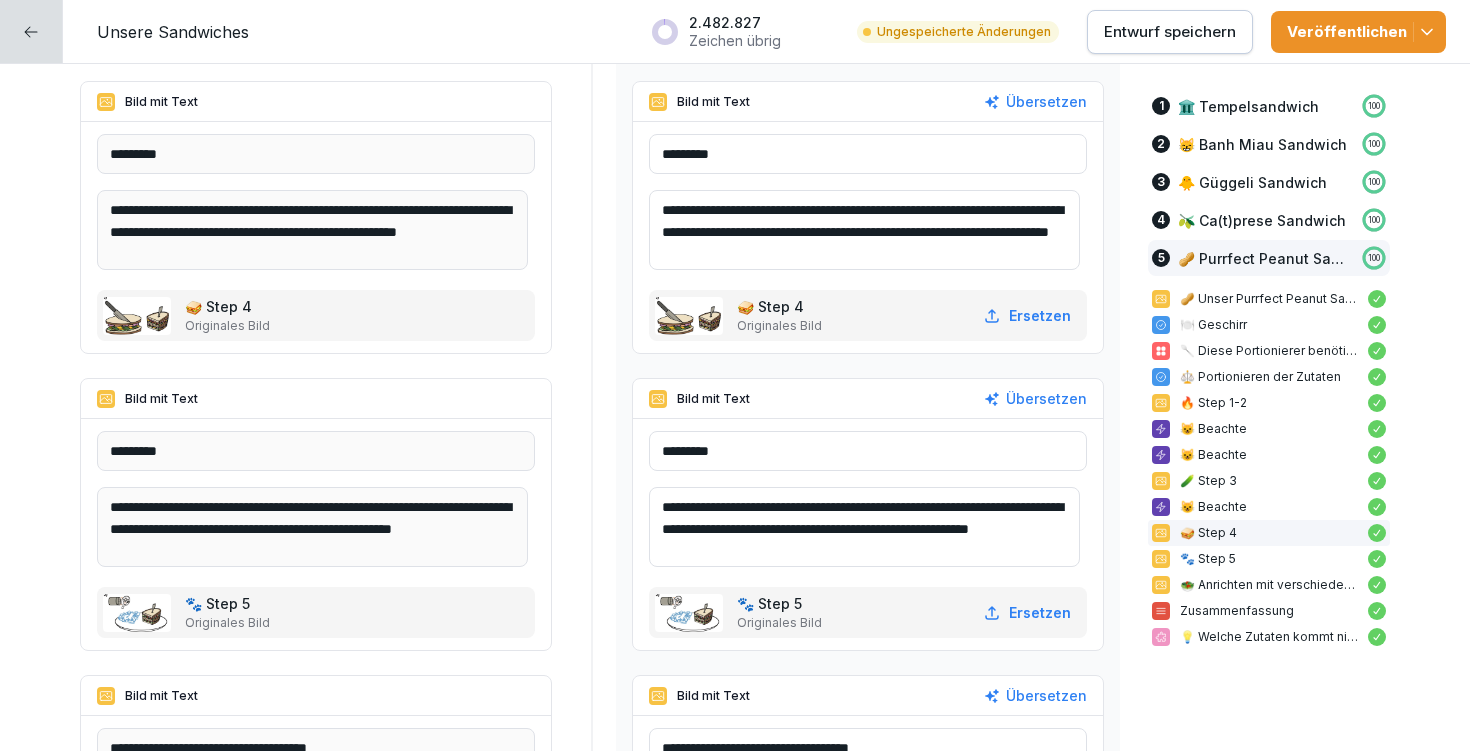click on "**********" at bounding box center [864, 527] 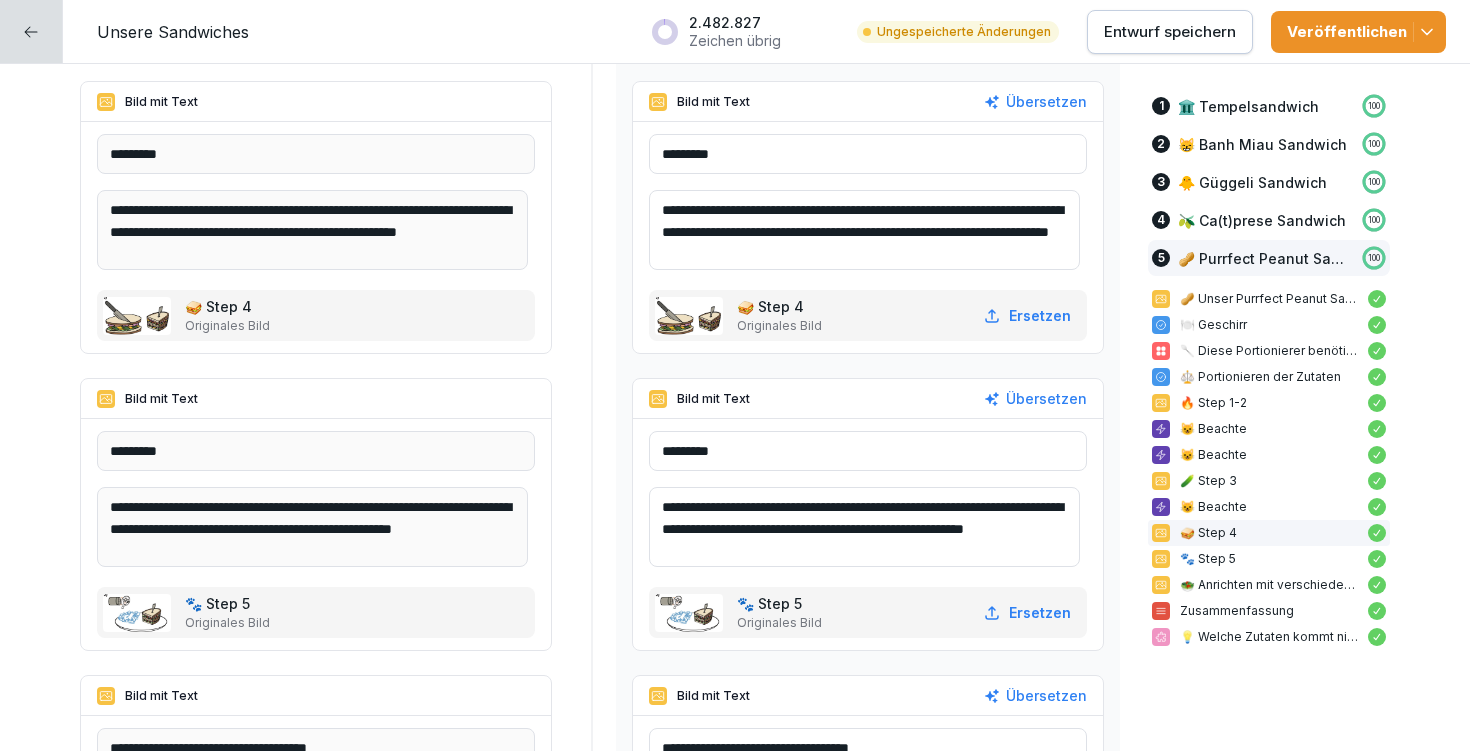 scroll, scrollTop: 4, scrollLeft: 0, axis: vertical 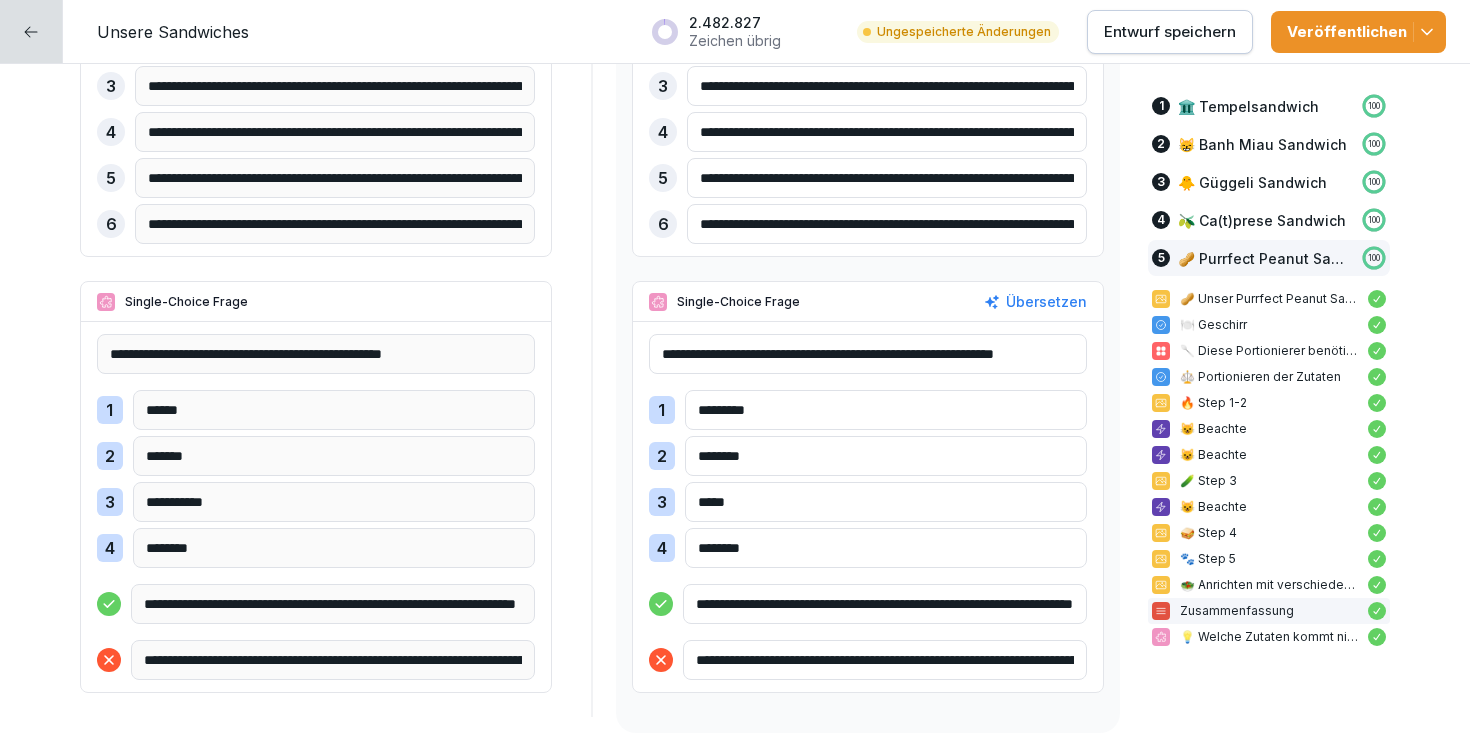 type on "**********" 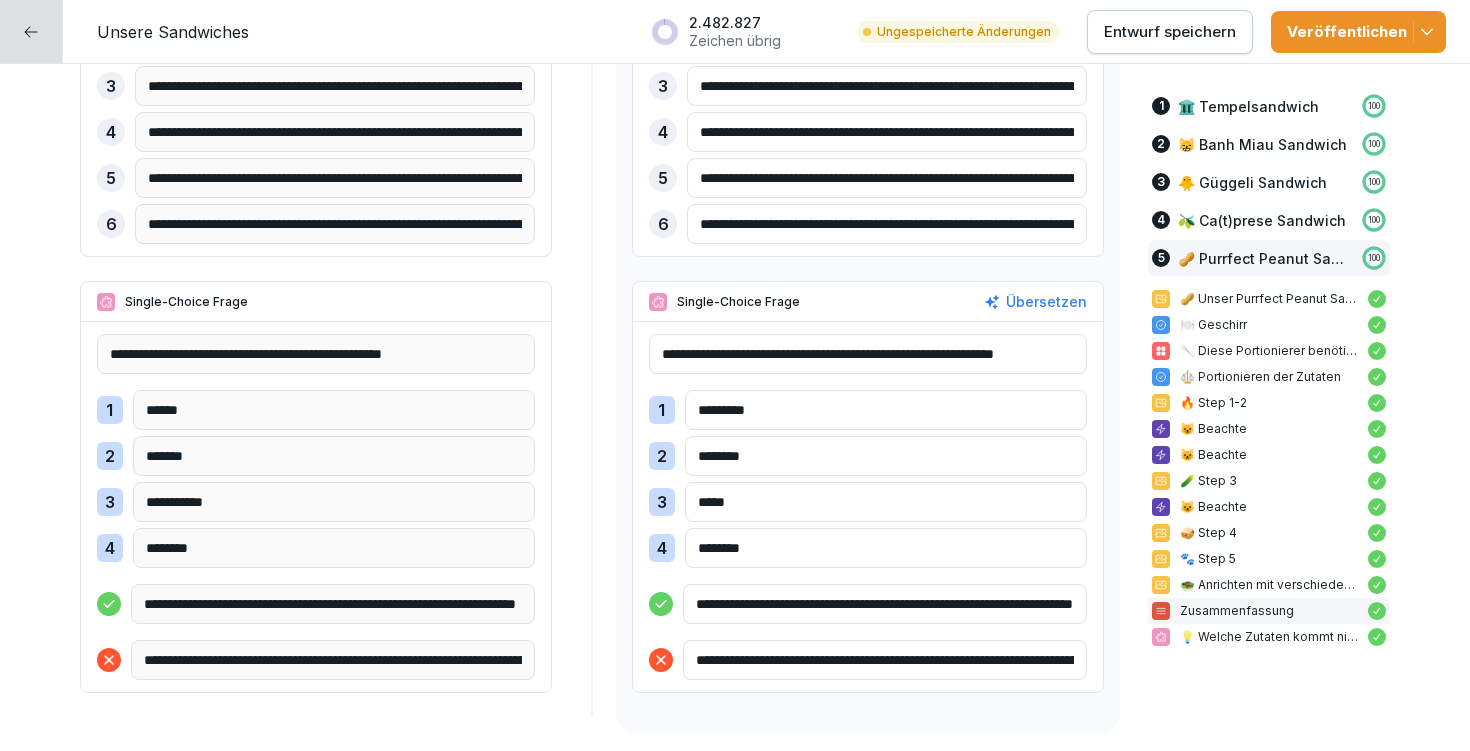 click on "**********" at bounding box center [887, 224] 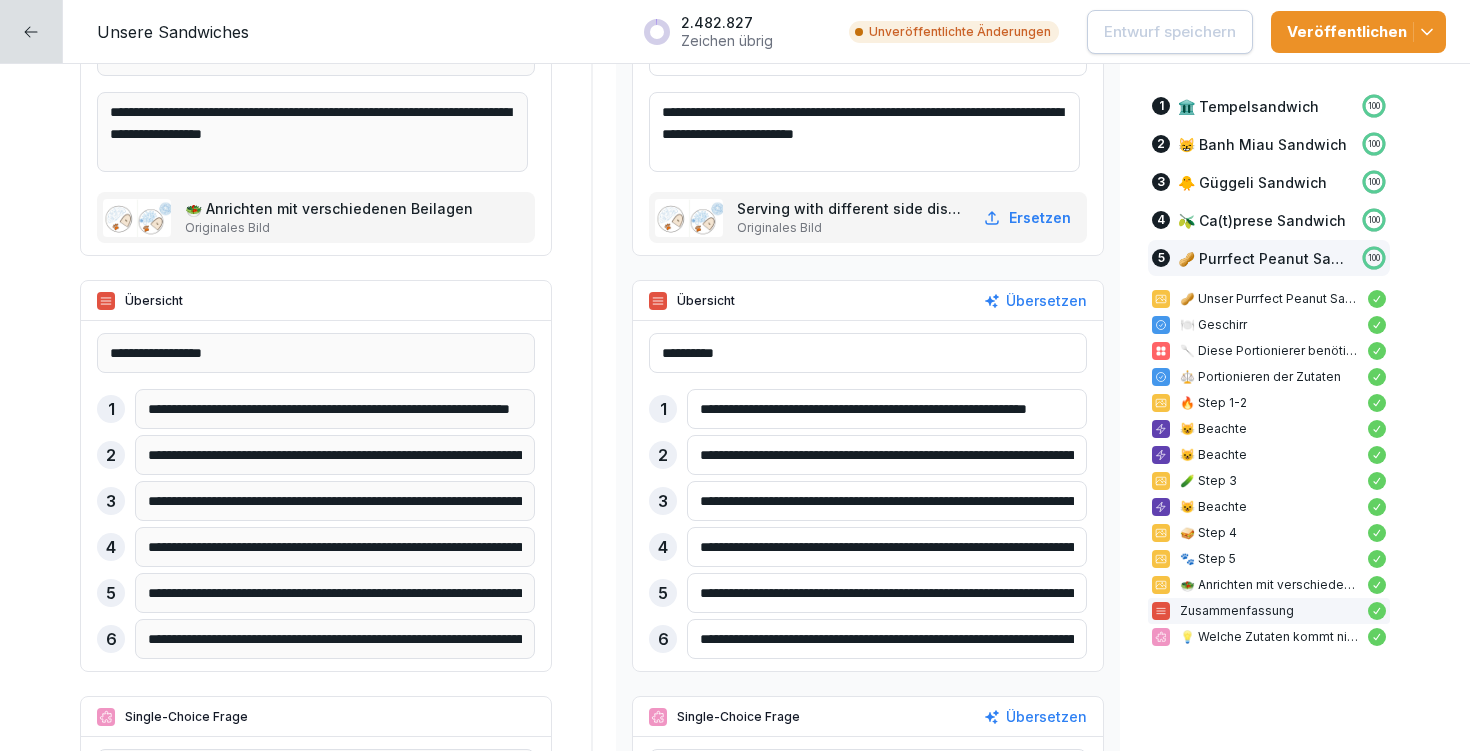 scroll, scrollTop: 26506, scrollLeft: 0, axis: vertical 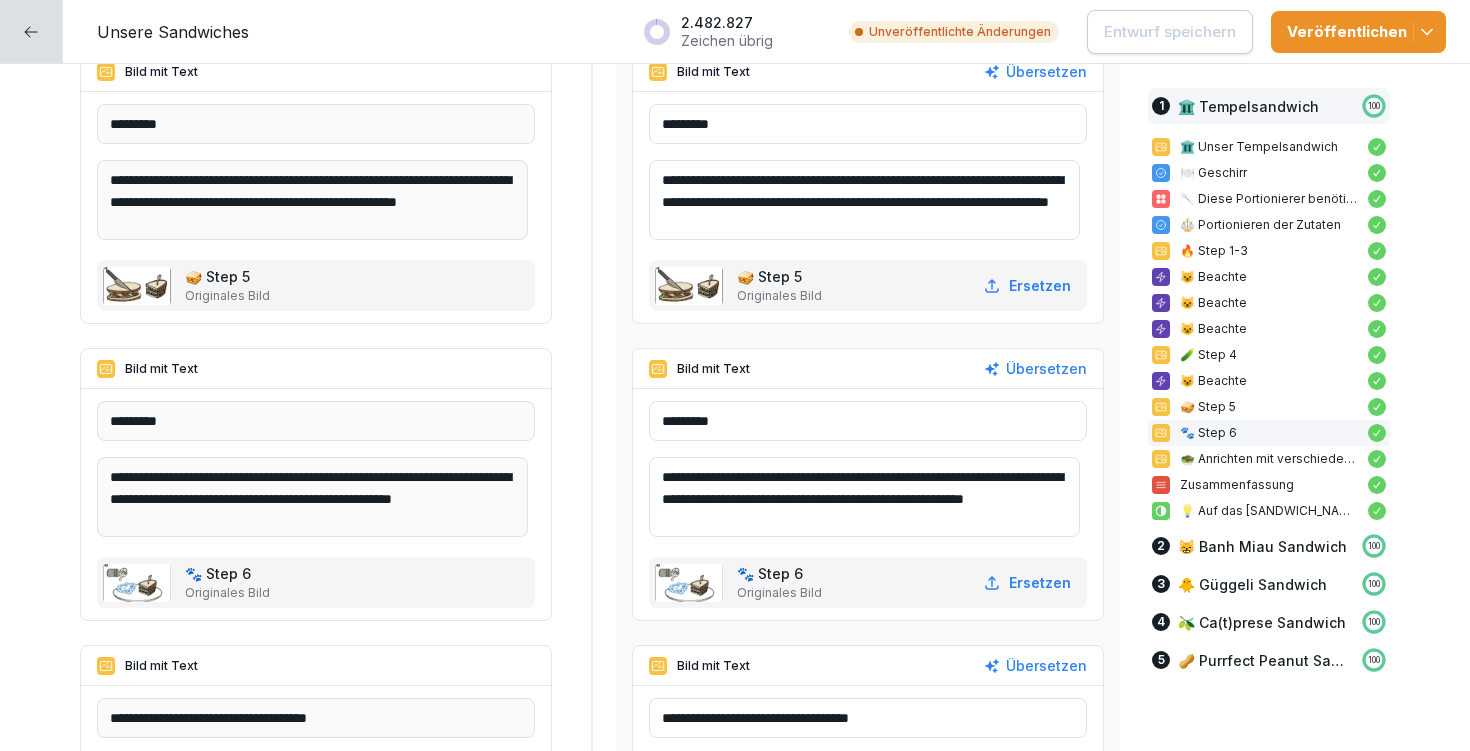 drag, startPoint x: 828, startPoint y: 179, endPoint x: 670, endPoint y: 178, distance: 158.00316 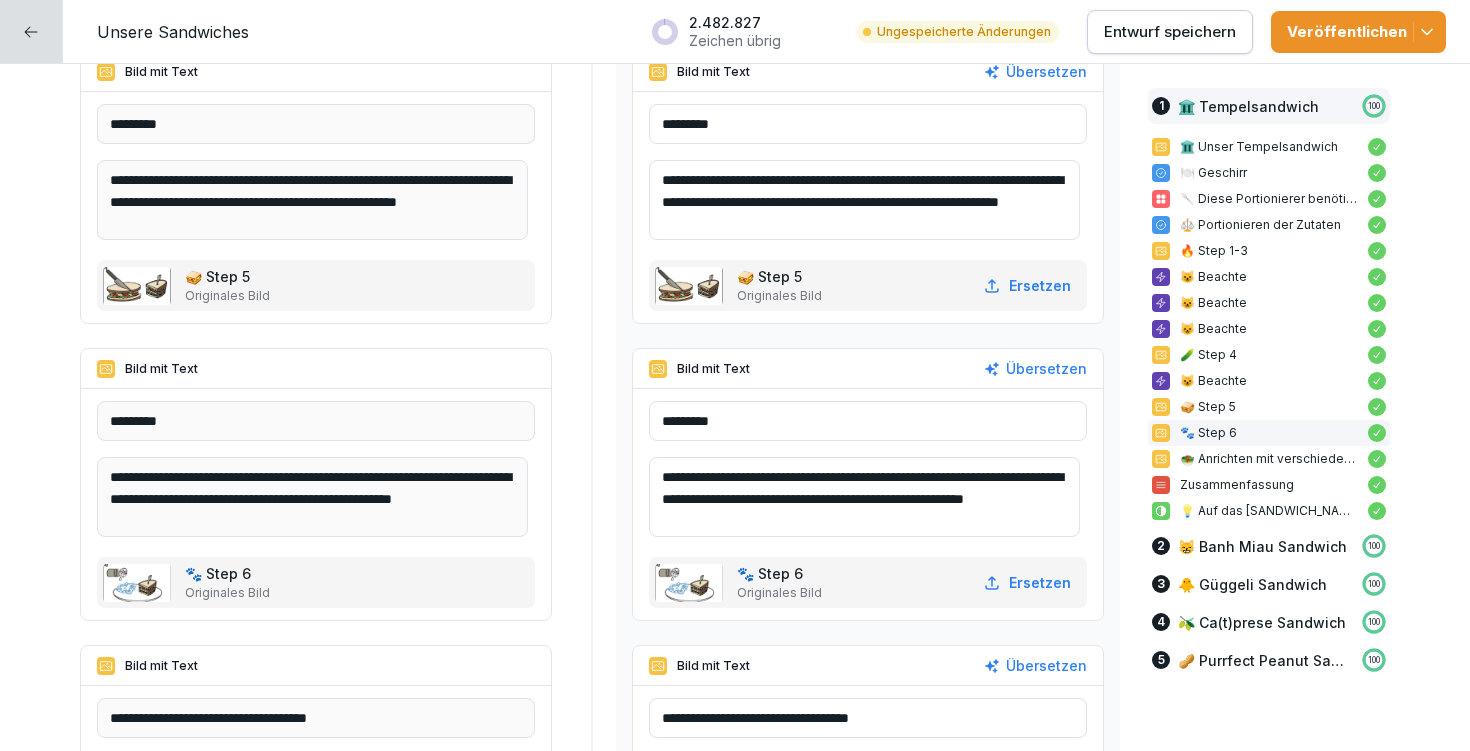 drag, startPoint x: 669, startPoint y: 177, endPoint x: 776, endPoint y: 177, distance: 107 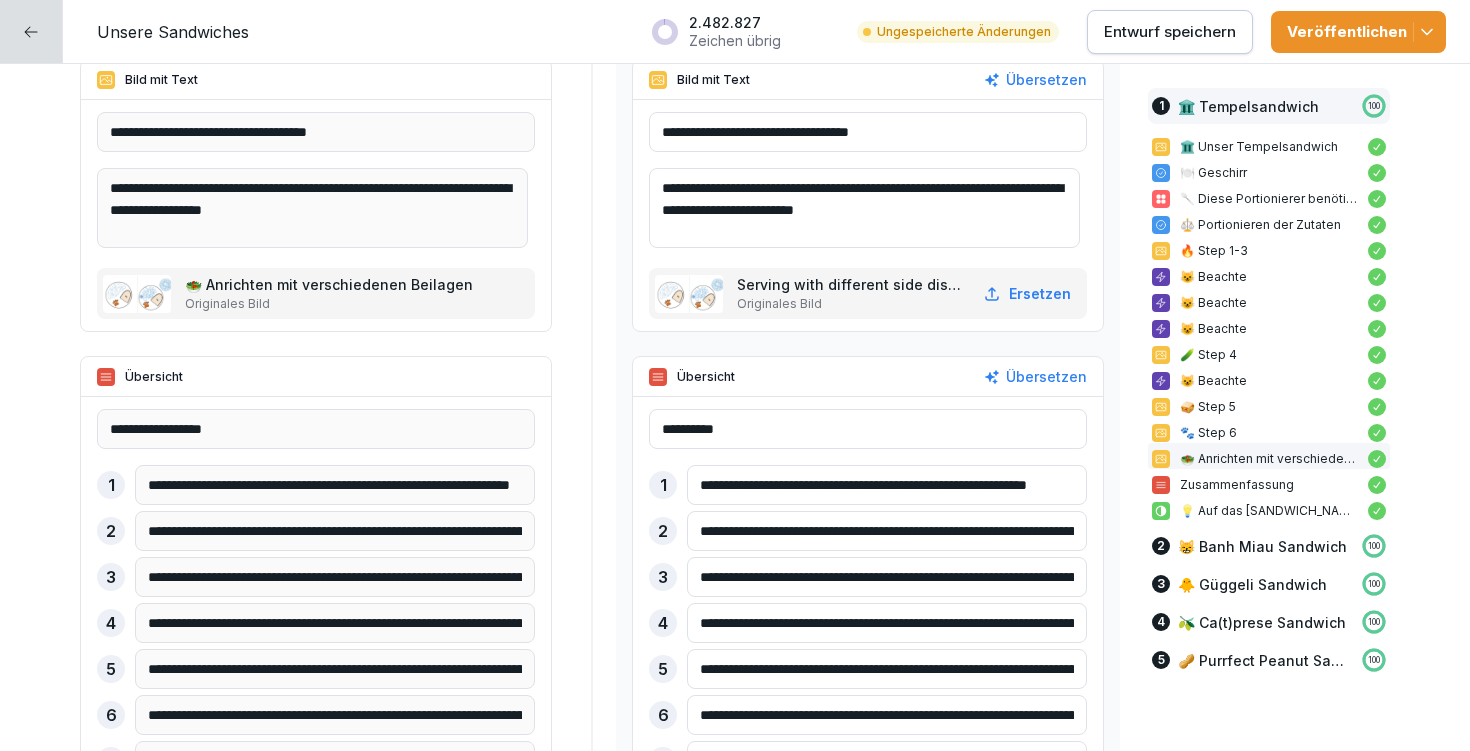 scroll, scrollTop: 4997, scrollLeft: 0, axis: vertical 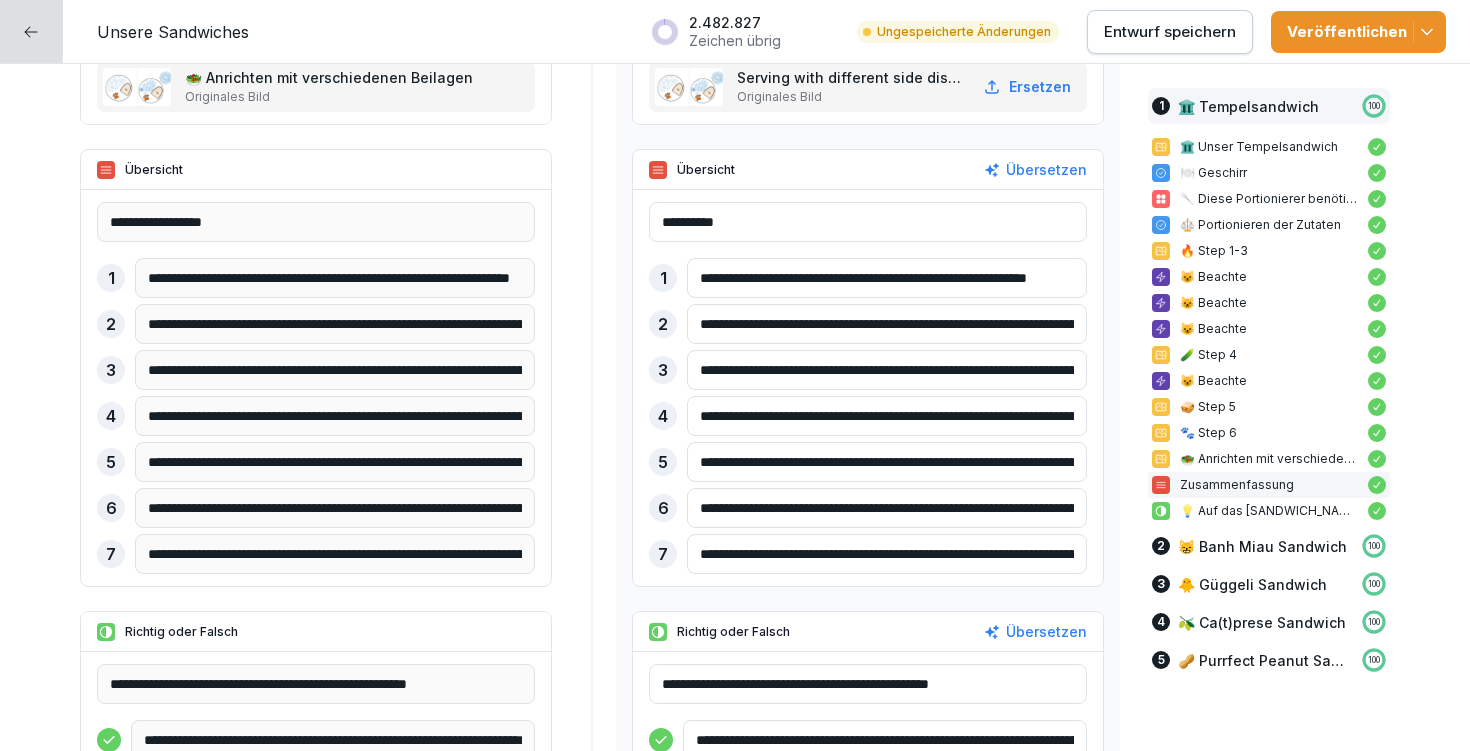 type on "**********" 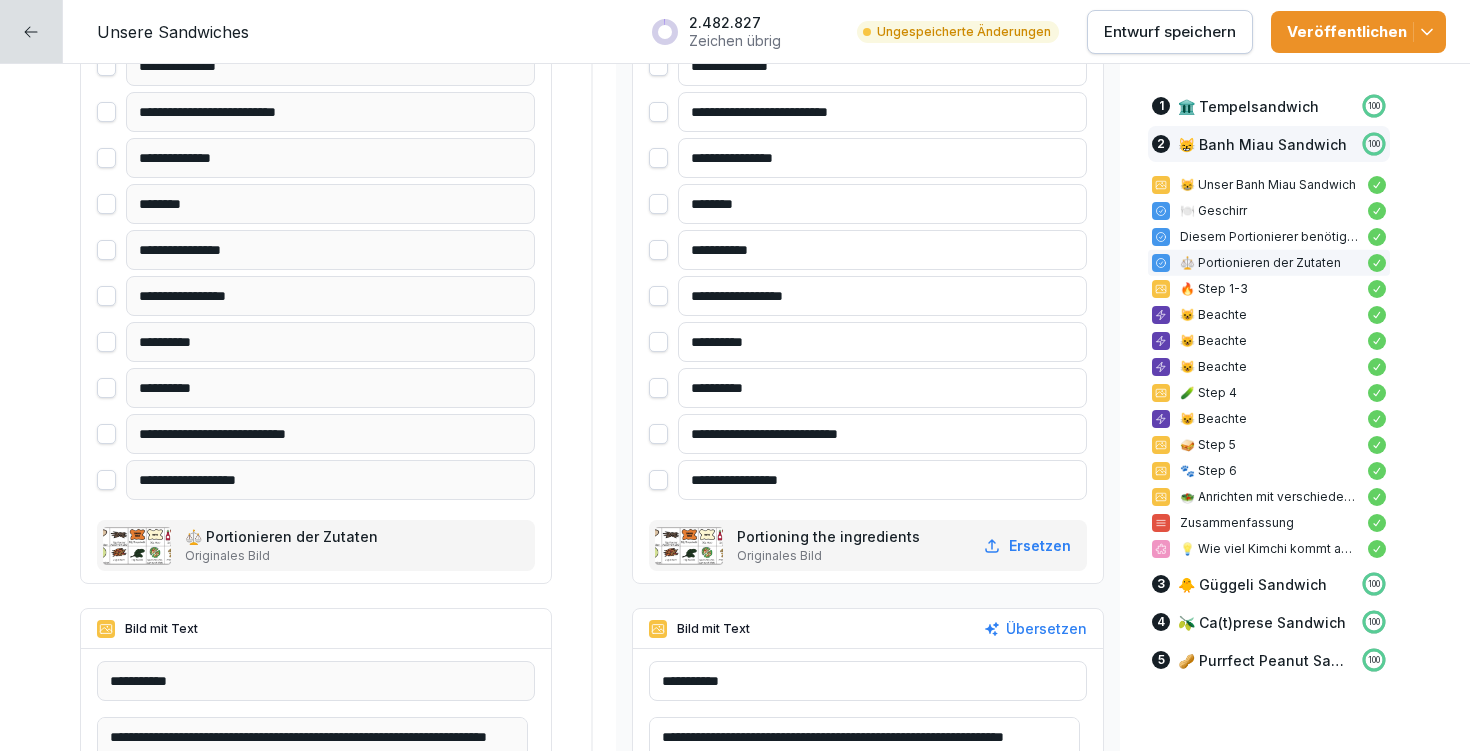 scroll, scrollTop: 7456, scrollLeft: 0, axis: vertical 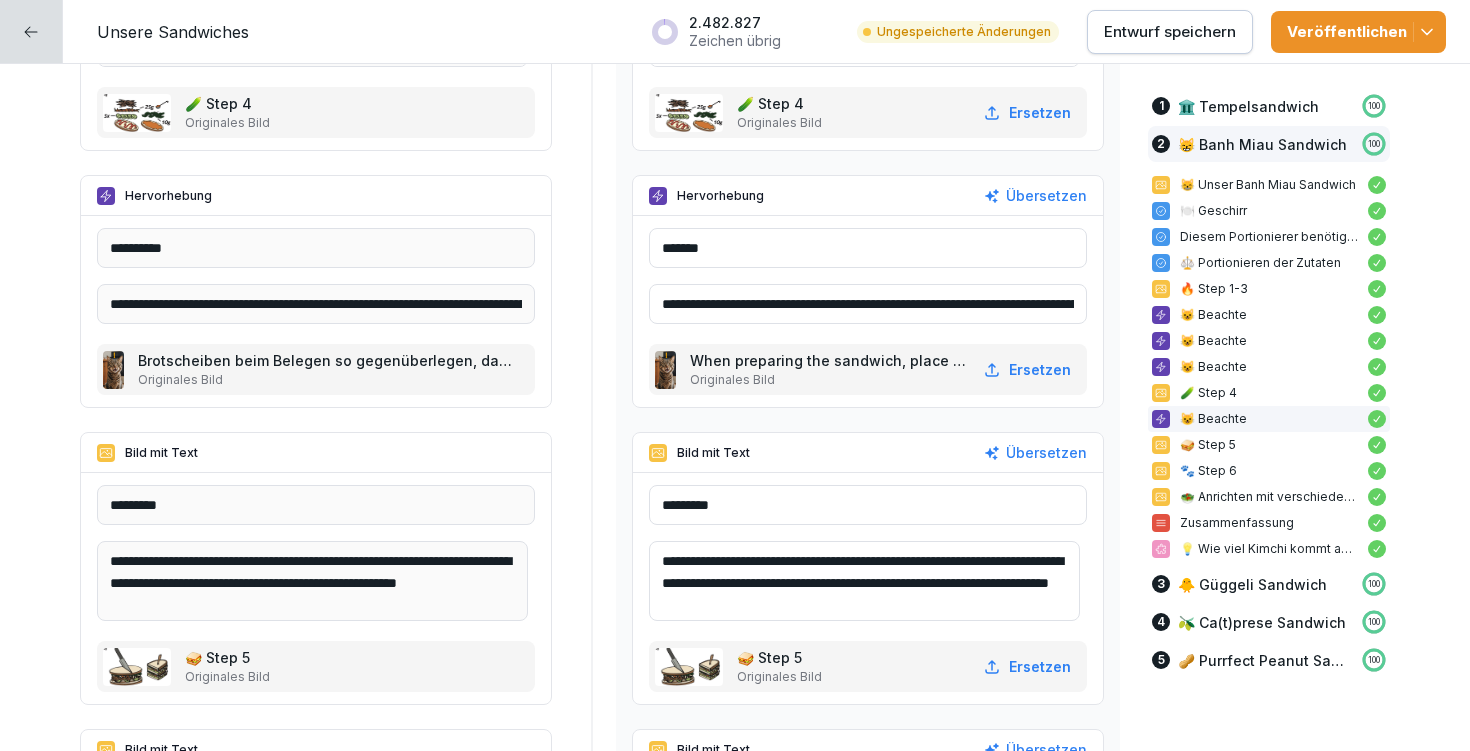 drag, startPoint x: 672, startPoint y: 555, endPoint x: 838, endPoint y: 552, distance: 166.0271 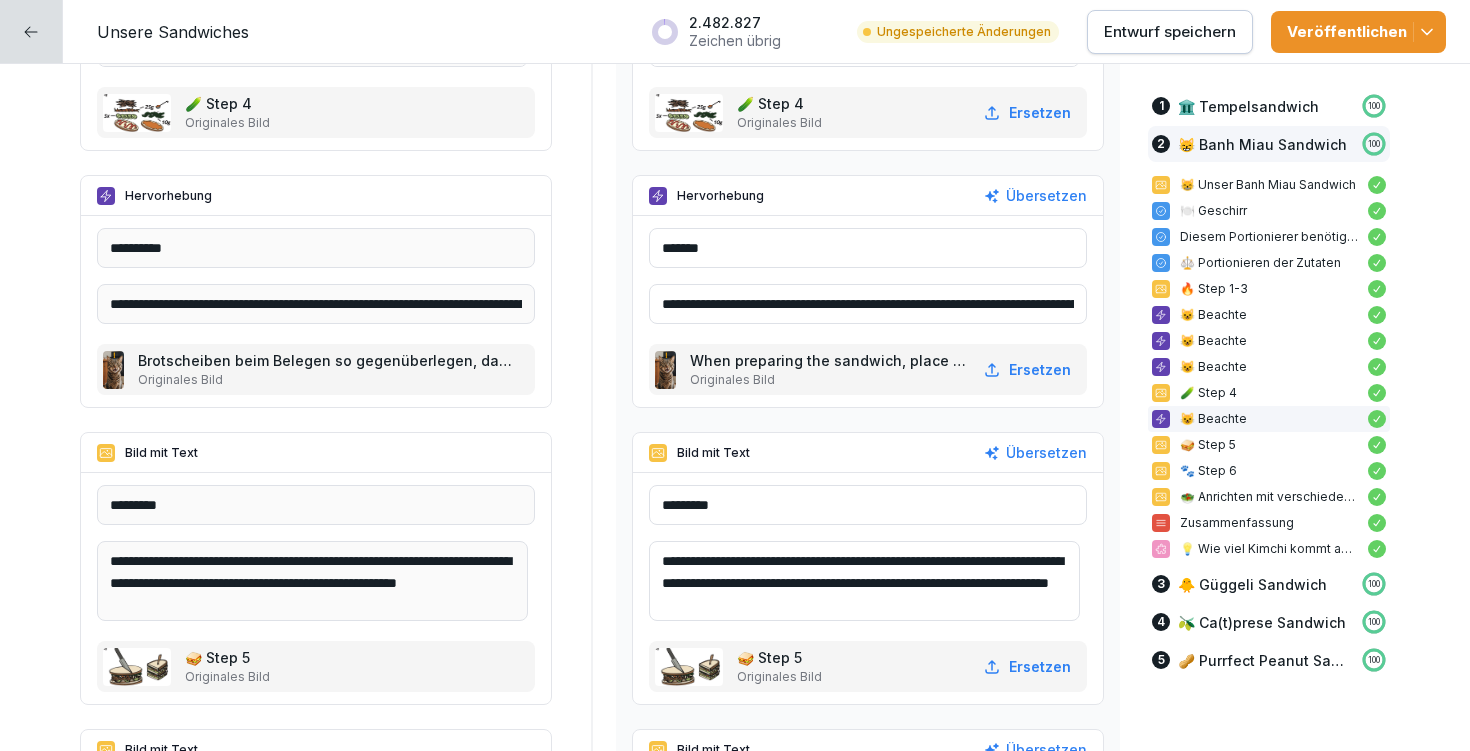 click on "**********" at bounding box center [864, 581] 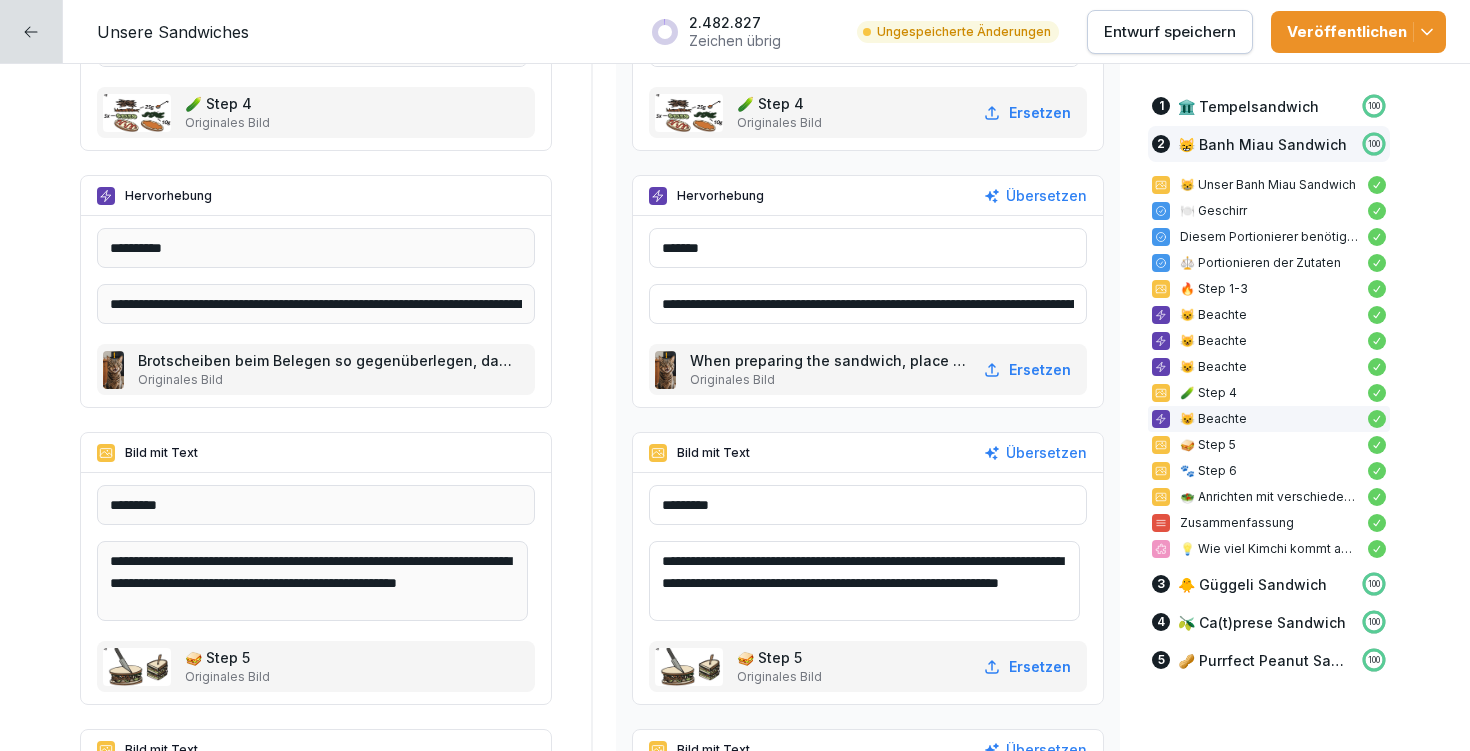 scroll, scrollTop: 9044, scrollLeft: 0, axis: vertical 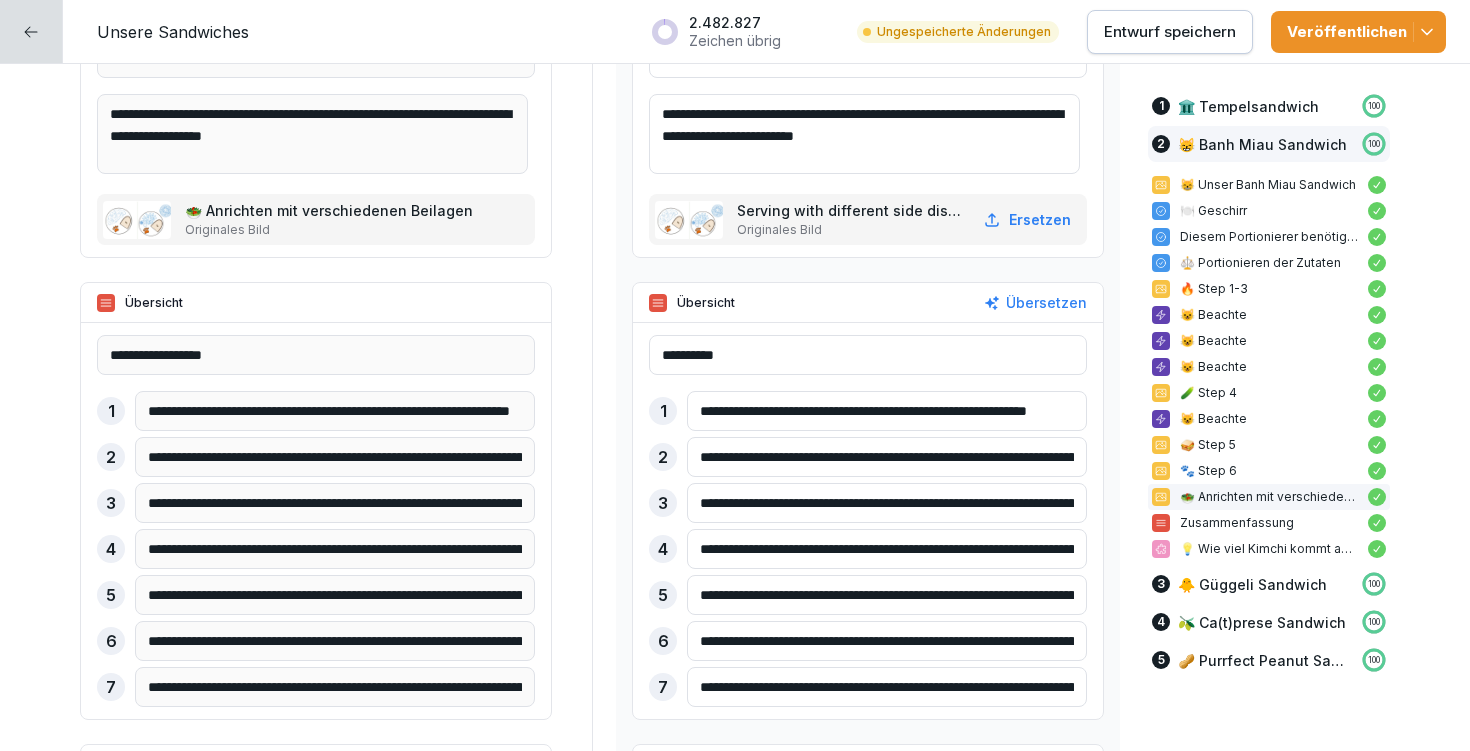 type on "**********" 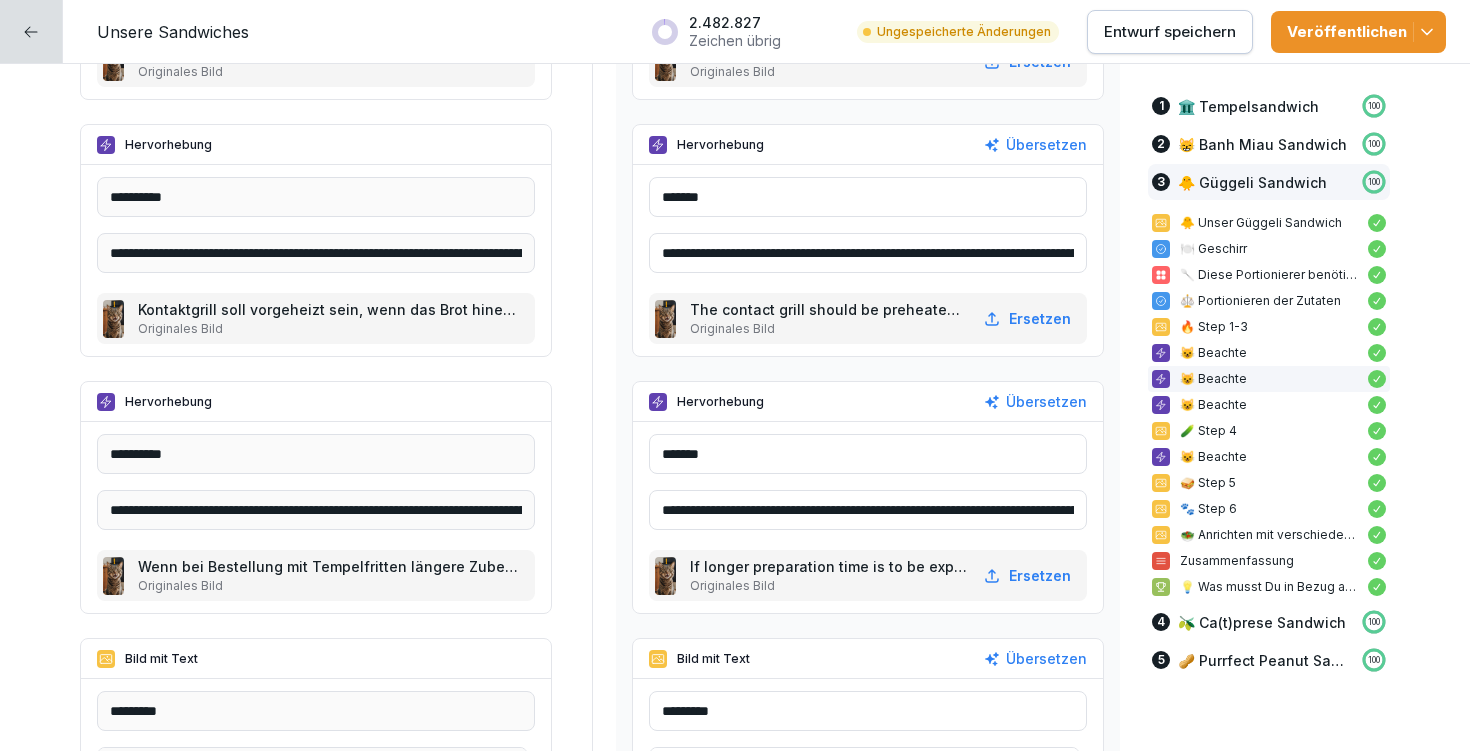 scroll, scrollTop: 14017, scrollLeft: 0, axis: vertical 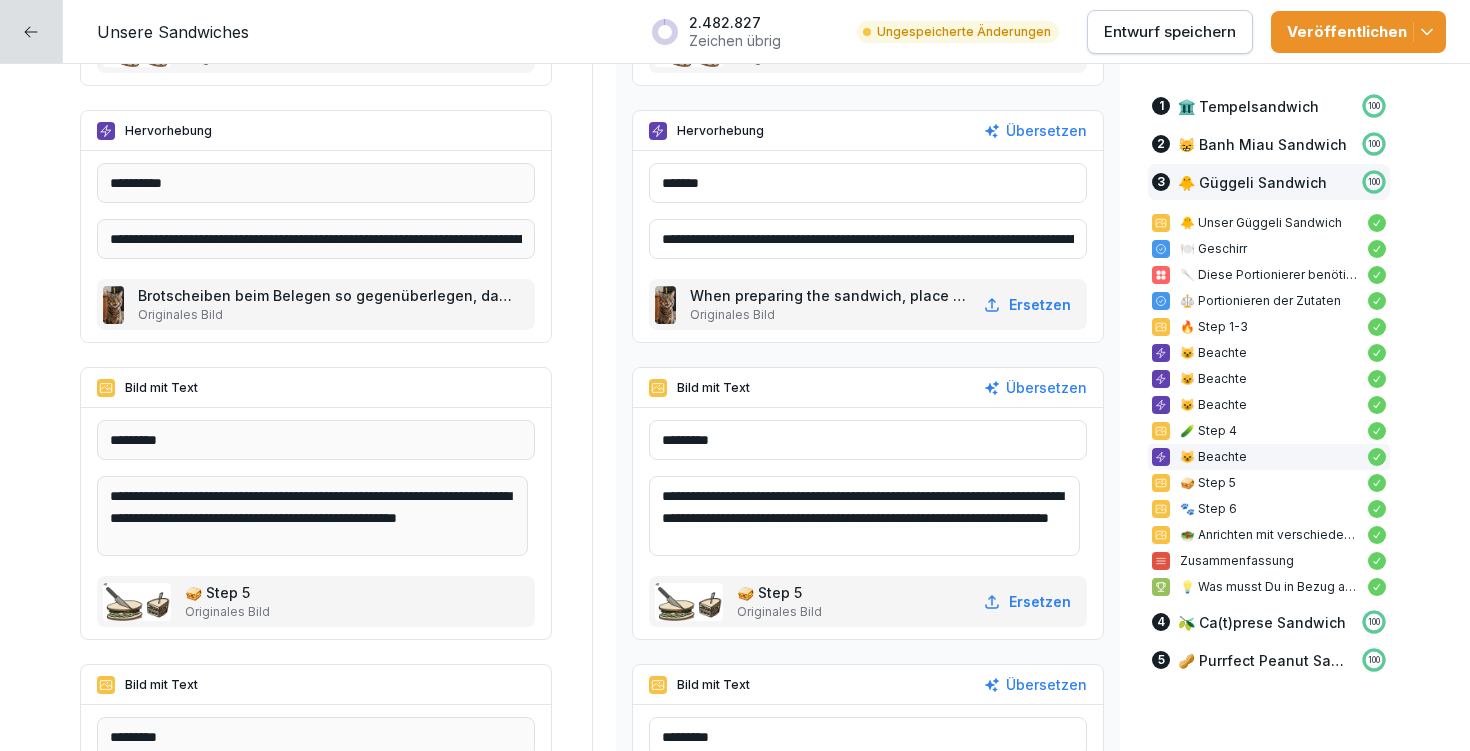 drag, startPoint x: 673, startPoint y: 491, endPoint x: 839, endPoint y: 489, distance: 166.01205 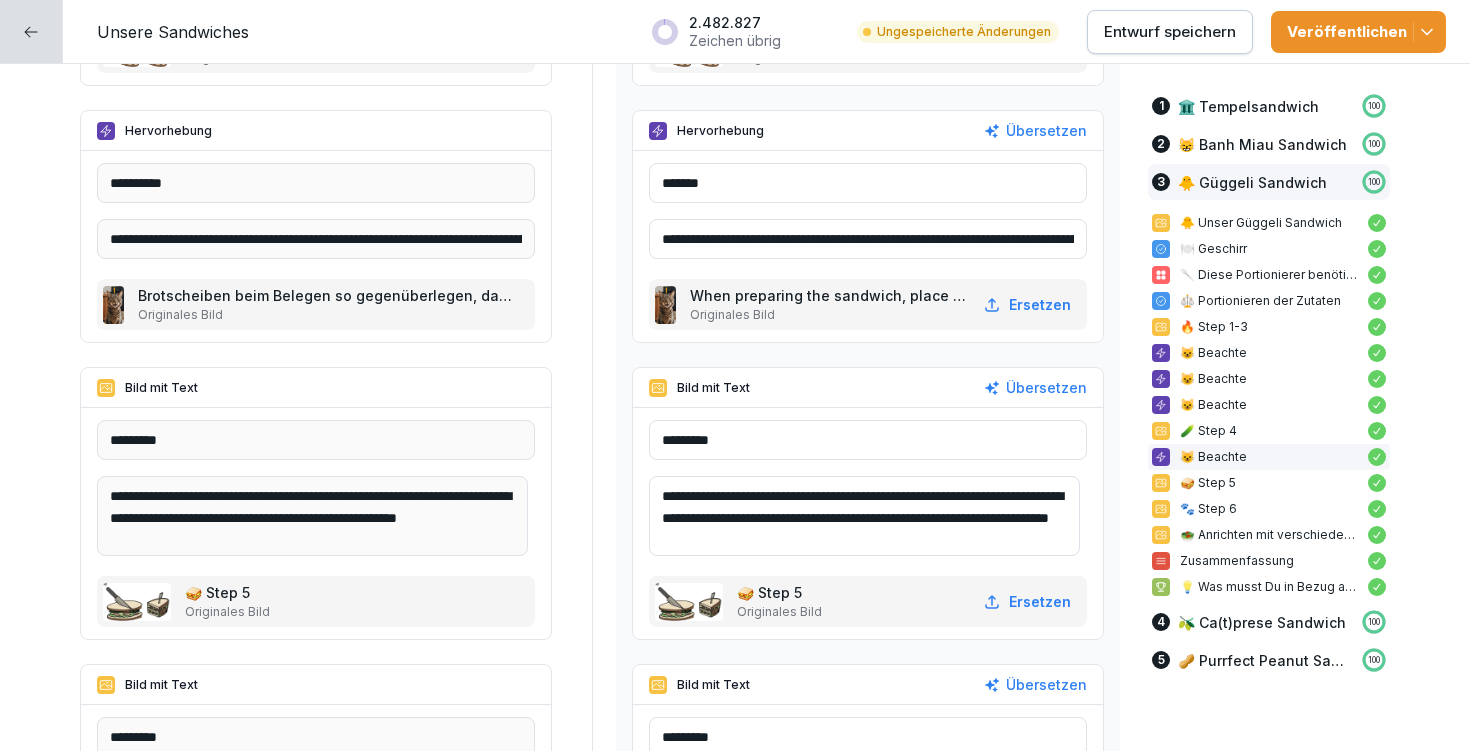 click on "**********" at bounding box center [864, 516] 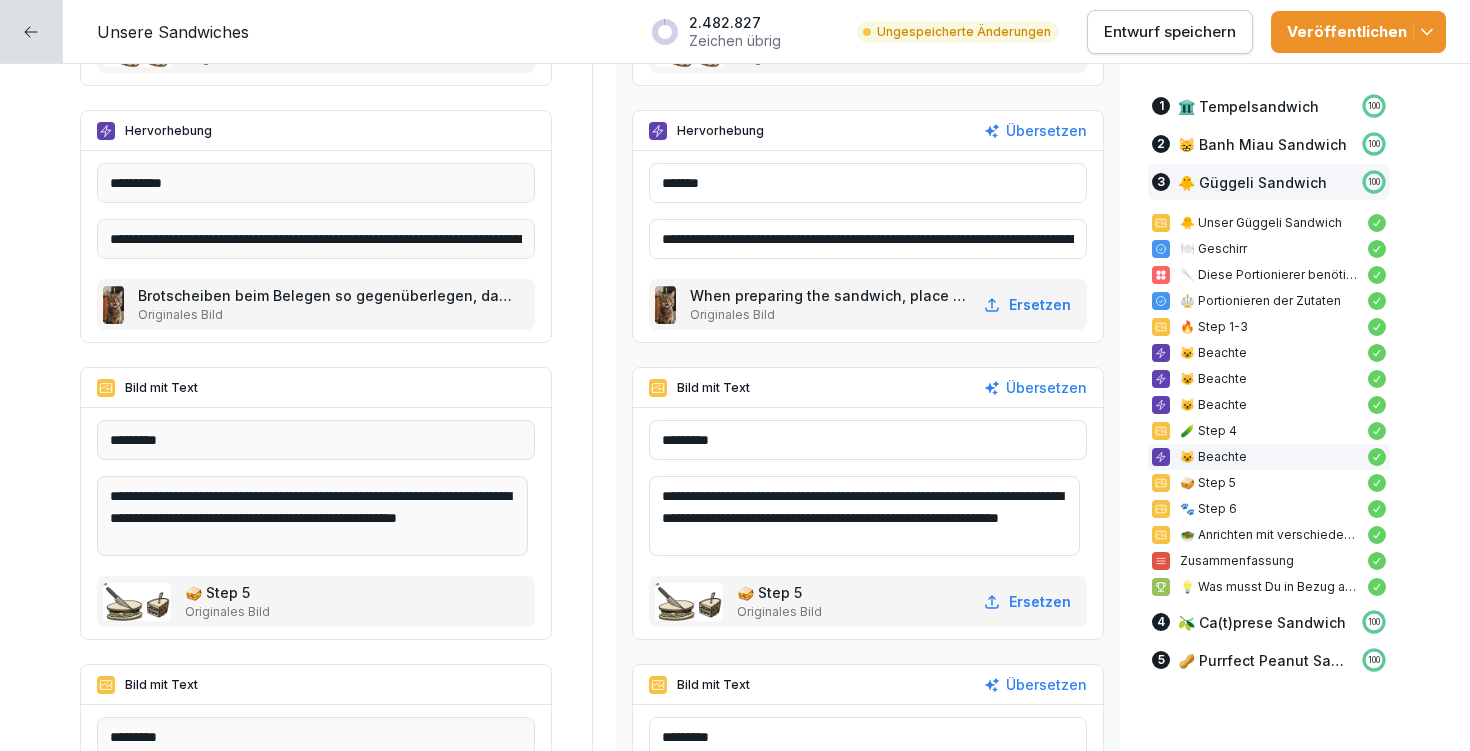 scroll, scrollTop: 4, scrollLeft: 0, axis: vertical 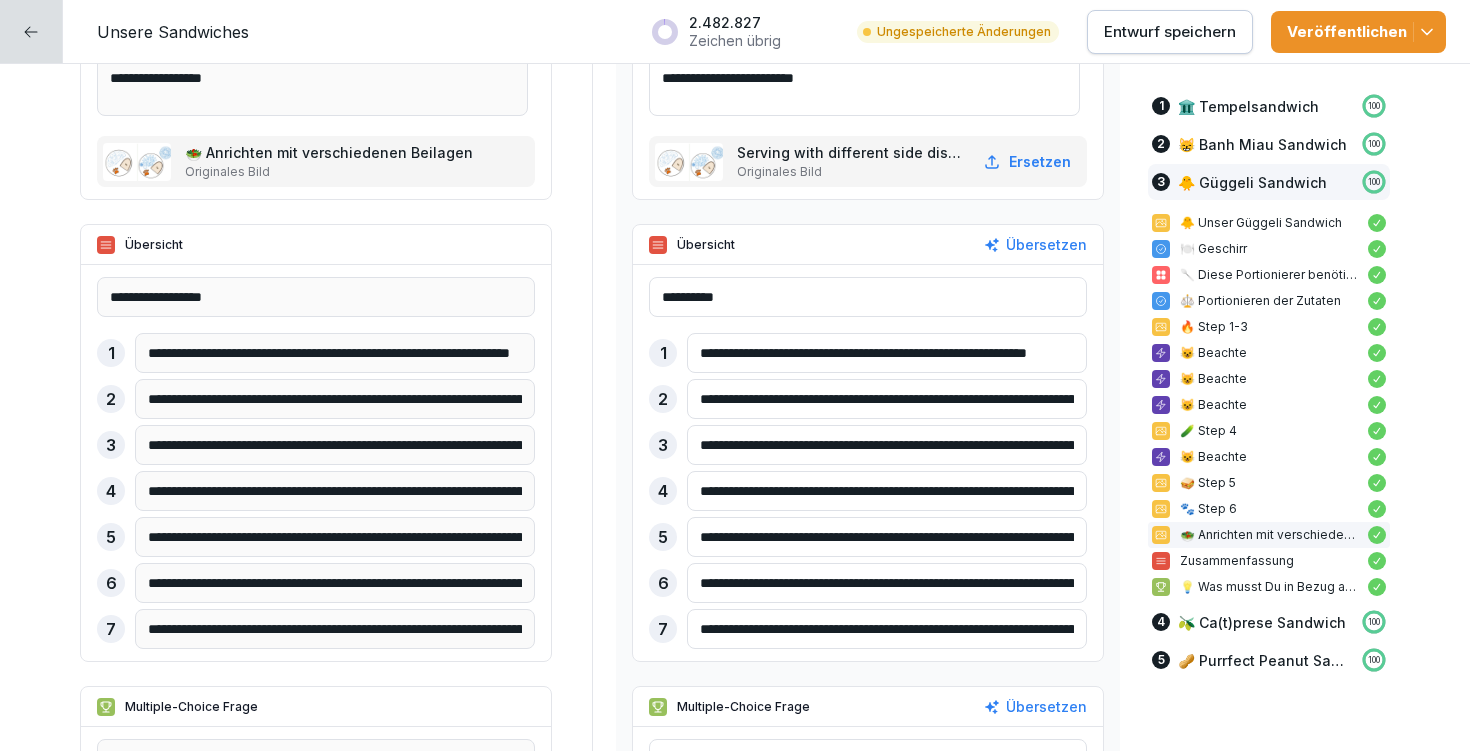 type on "**********" 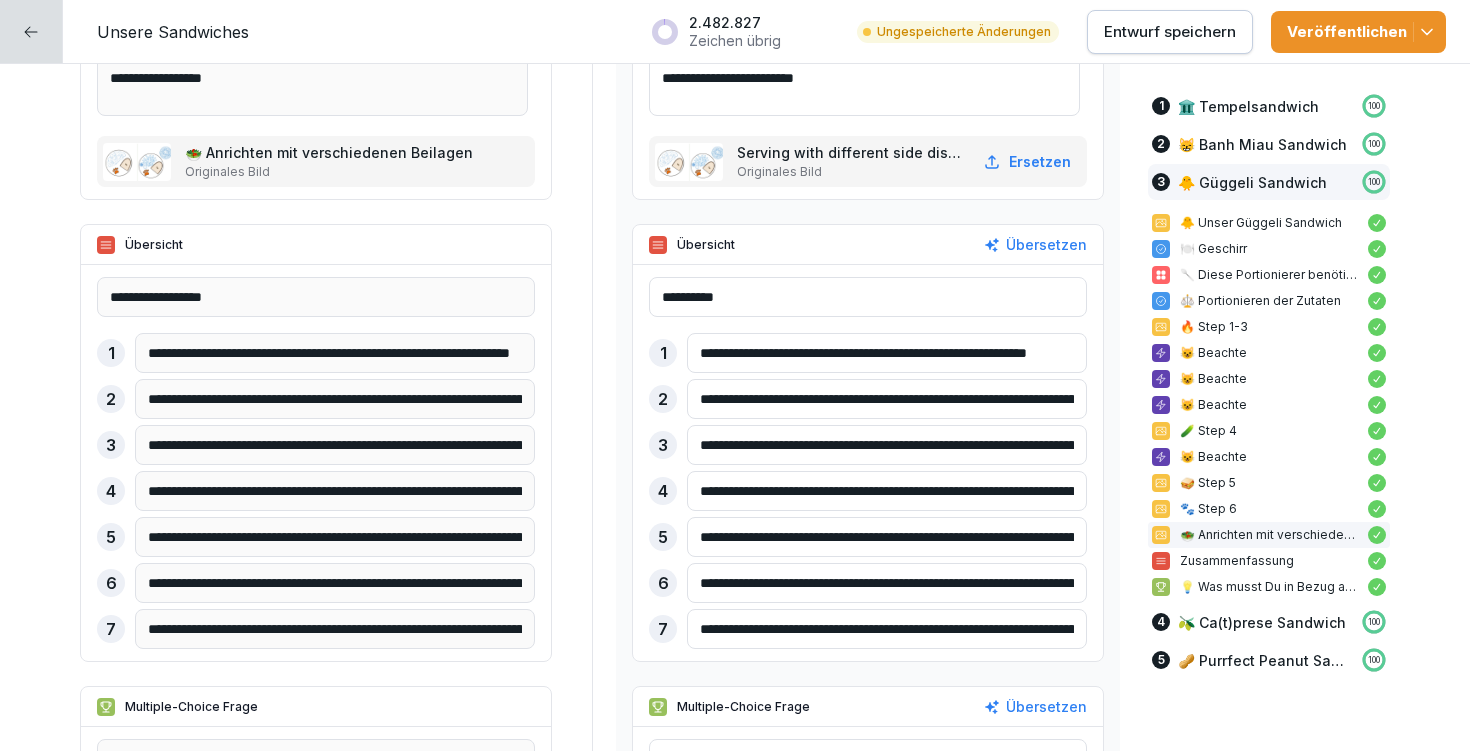 drag, startPoint x: 690, startPoint y: 582, endPoint x: 860, endPoint y: 578, distance: 170.04706 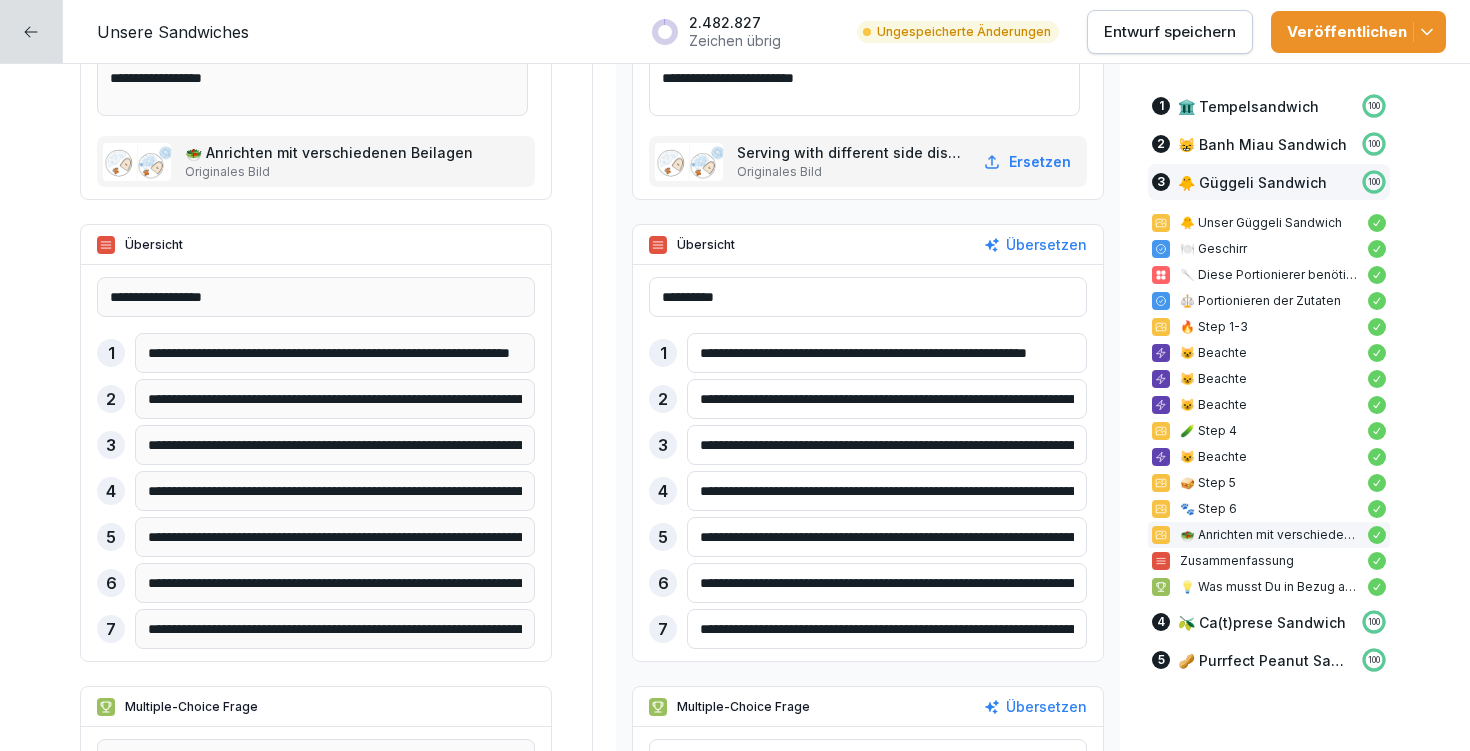 click on "**********" at bounding box center [887, 583] 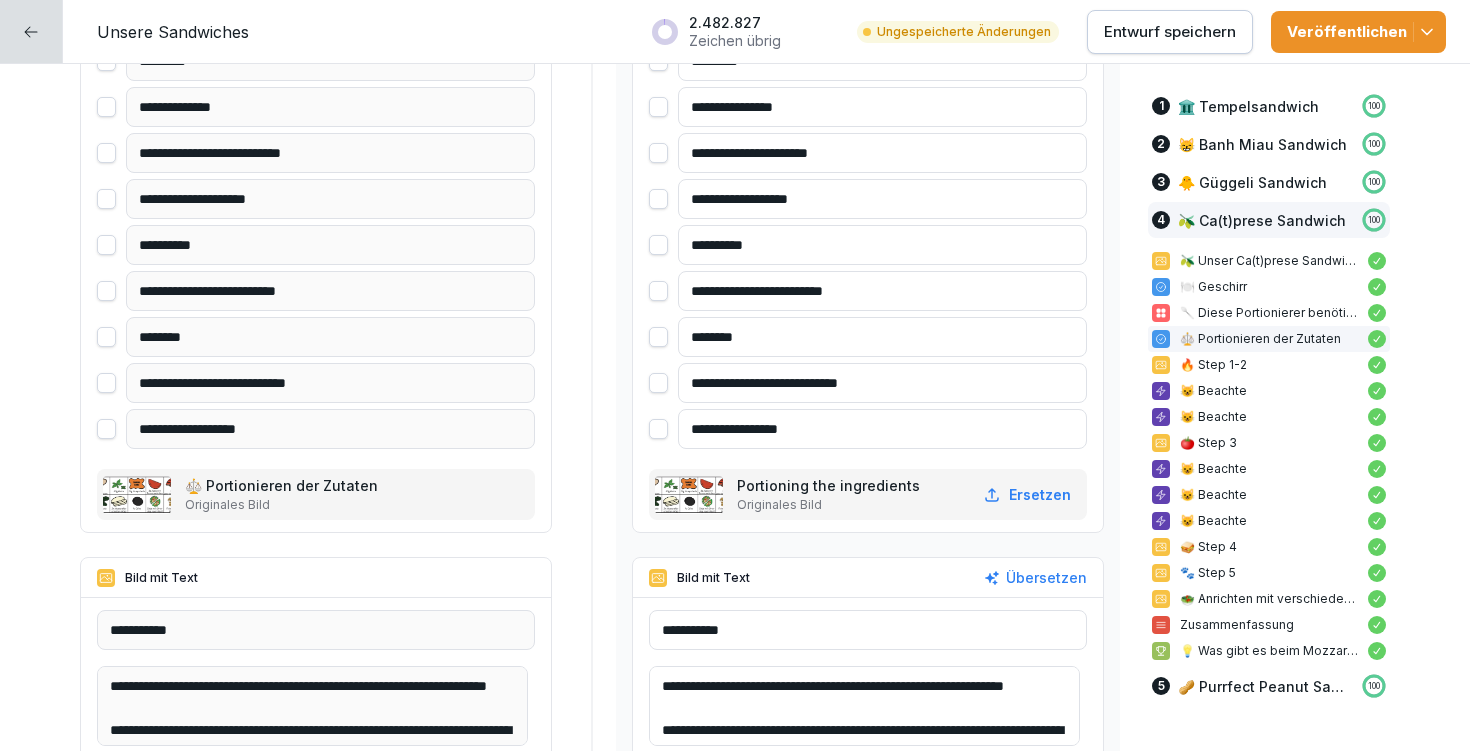 scroll, scrollTop: 18581, scrollLeft: 0, axis: vertical 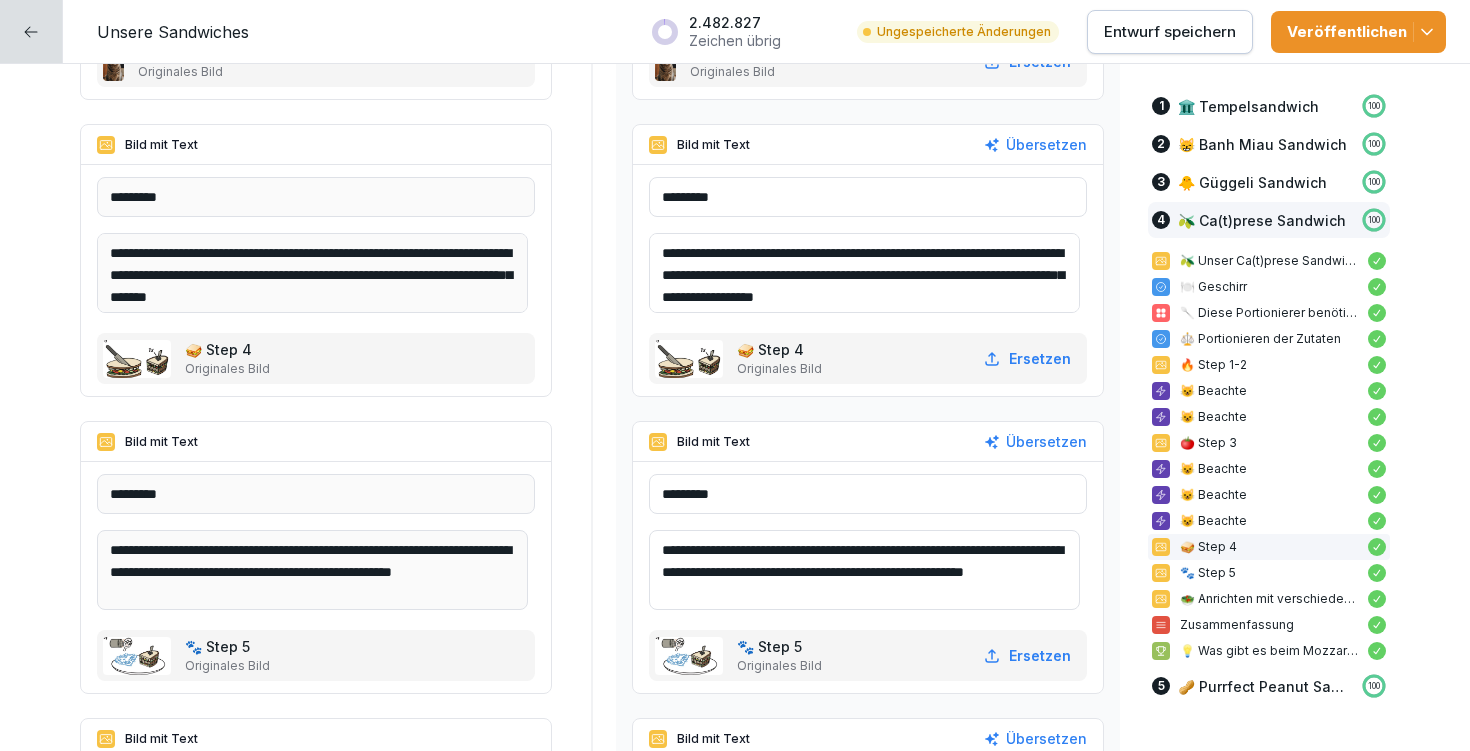 drag, startPoint x: 676, startPoint y: 251, endPoint x: 759, endPoint y: 248, distance: 83.0542 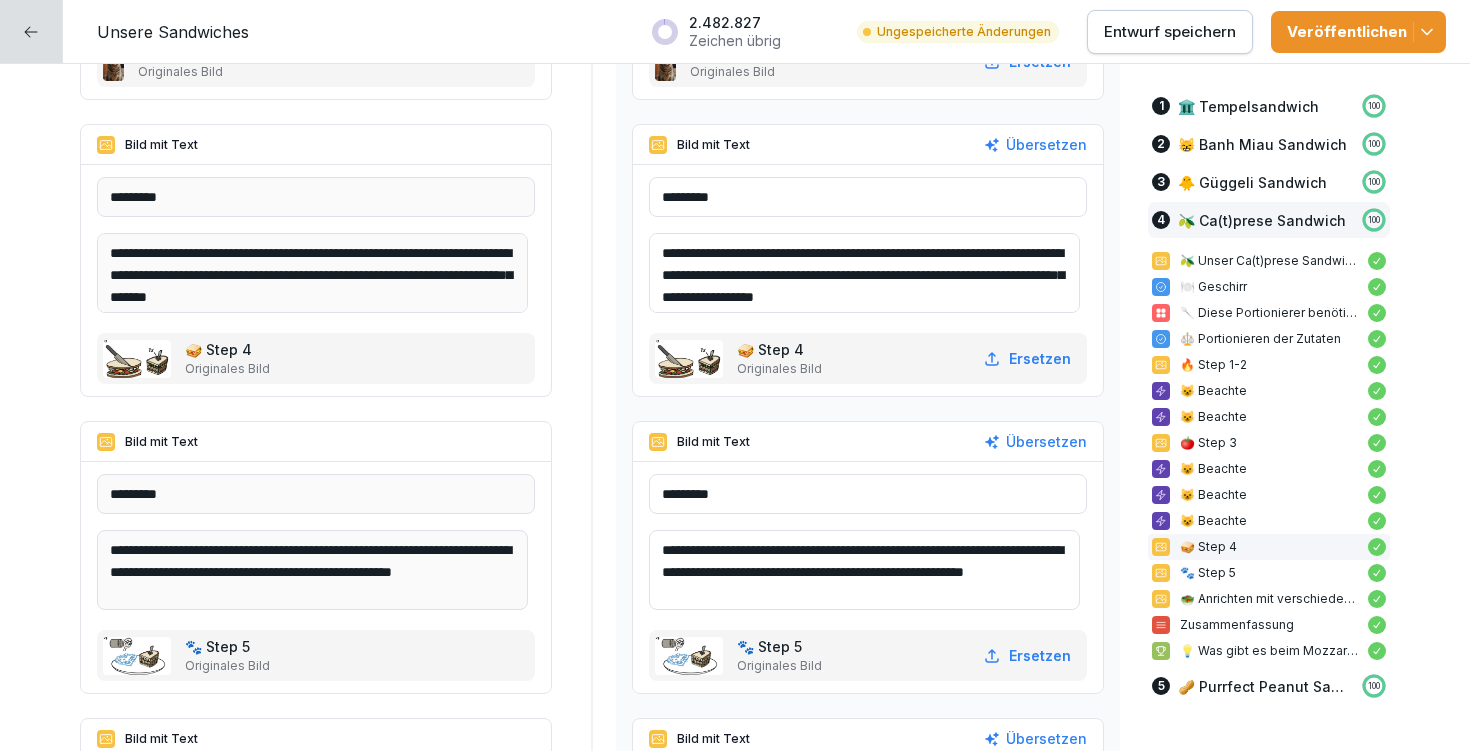 drag, startPoint x: 672, startPoint y: 249, endPoint x: 838, endPoint y: 244, distance: 166.07529 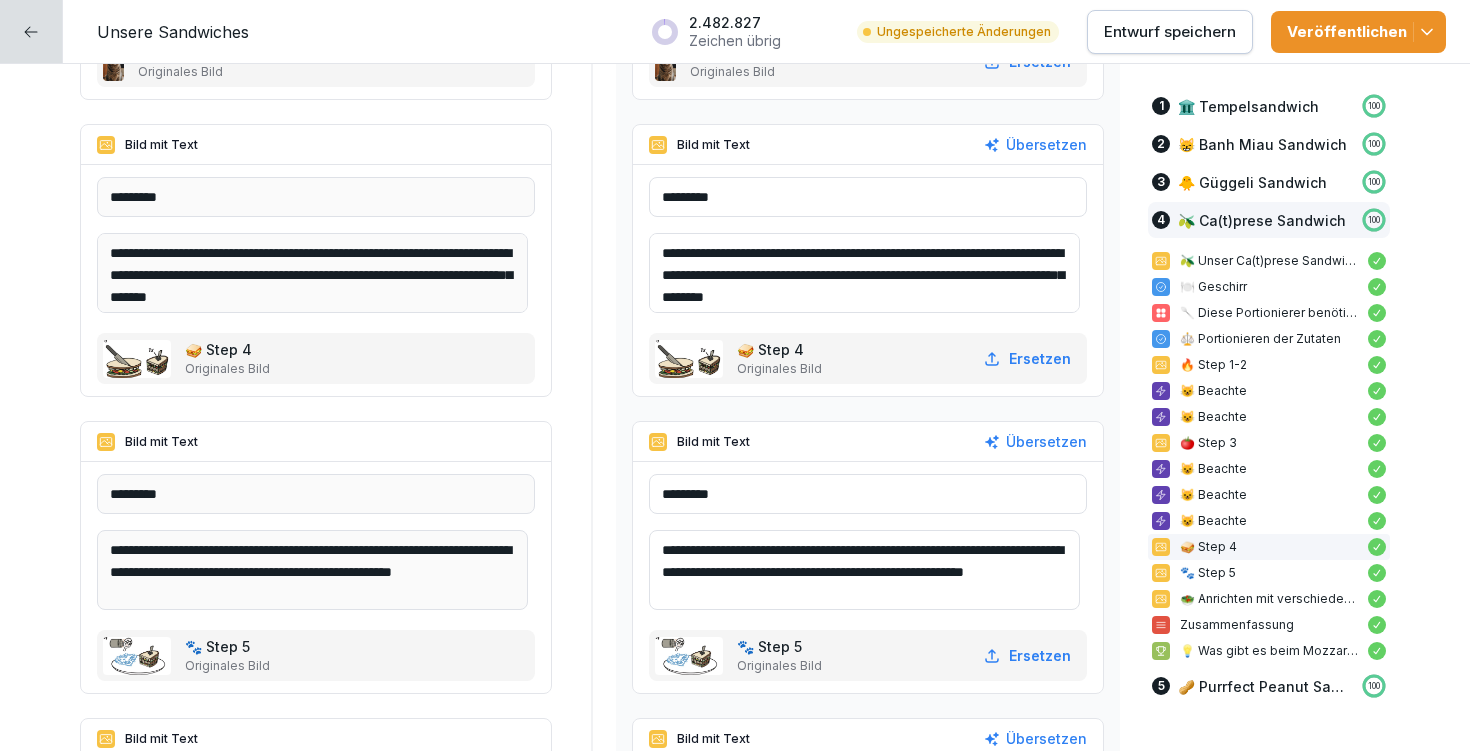 scroll, scrollTop: 20726, scrollLeft: 0, axis: vertical 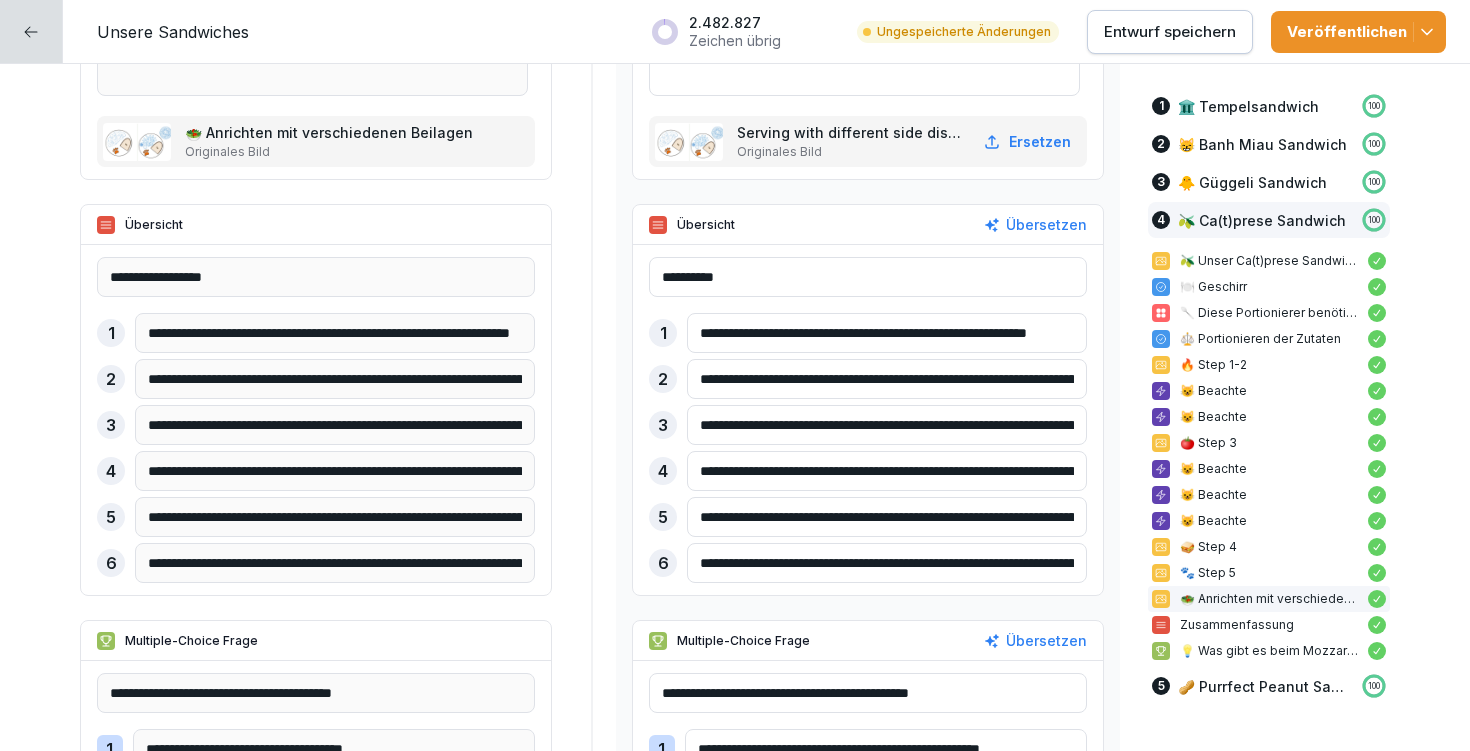 type on "**********" 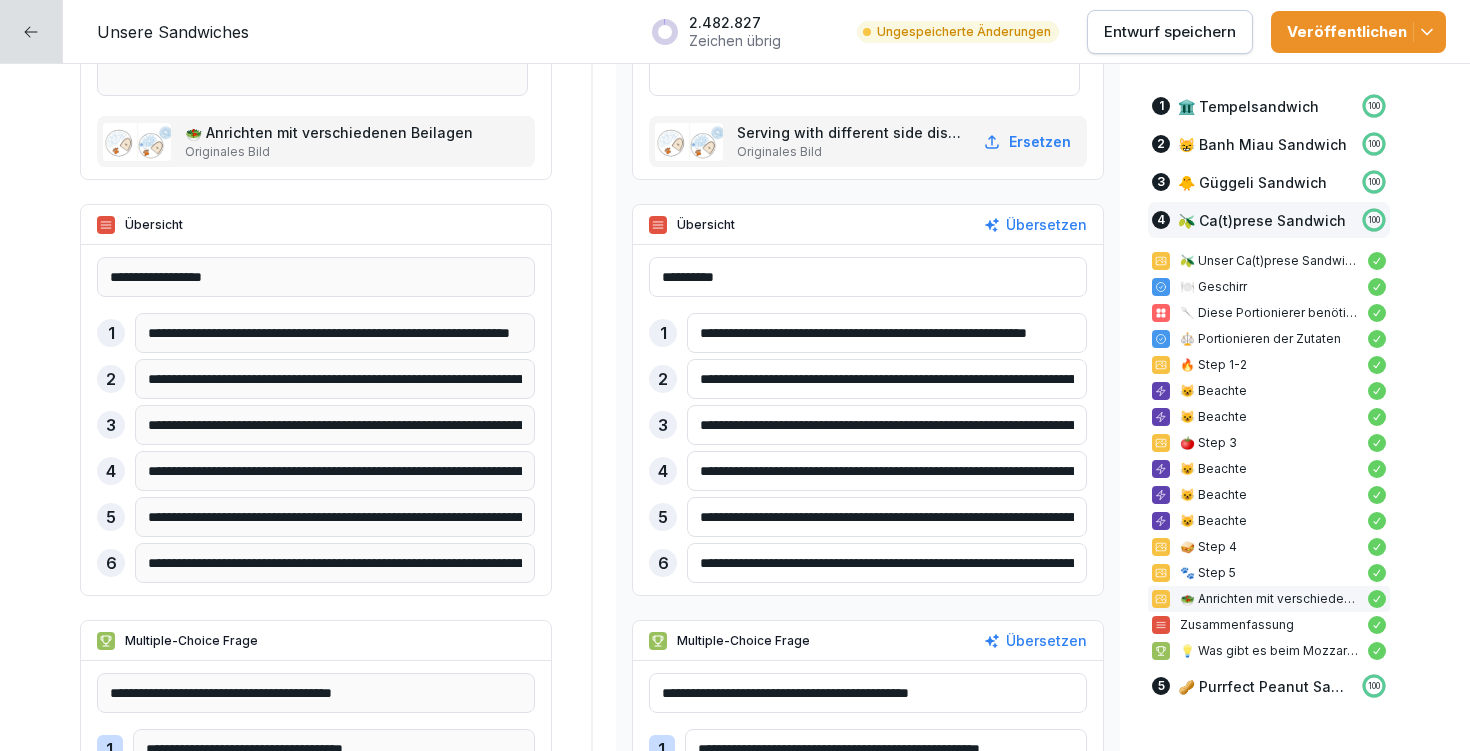 drag, startPoint x: 690, startPoint y: 514, endPoint x: 851, endPoint y: 510, distance: 161.04968 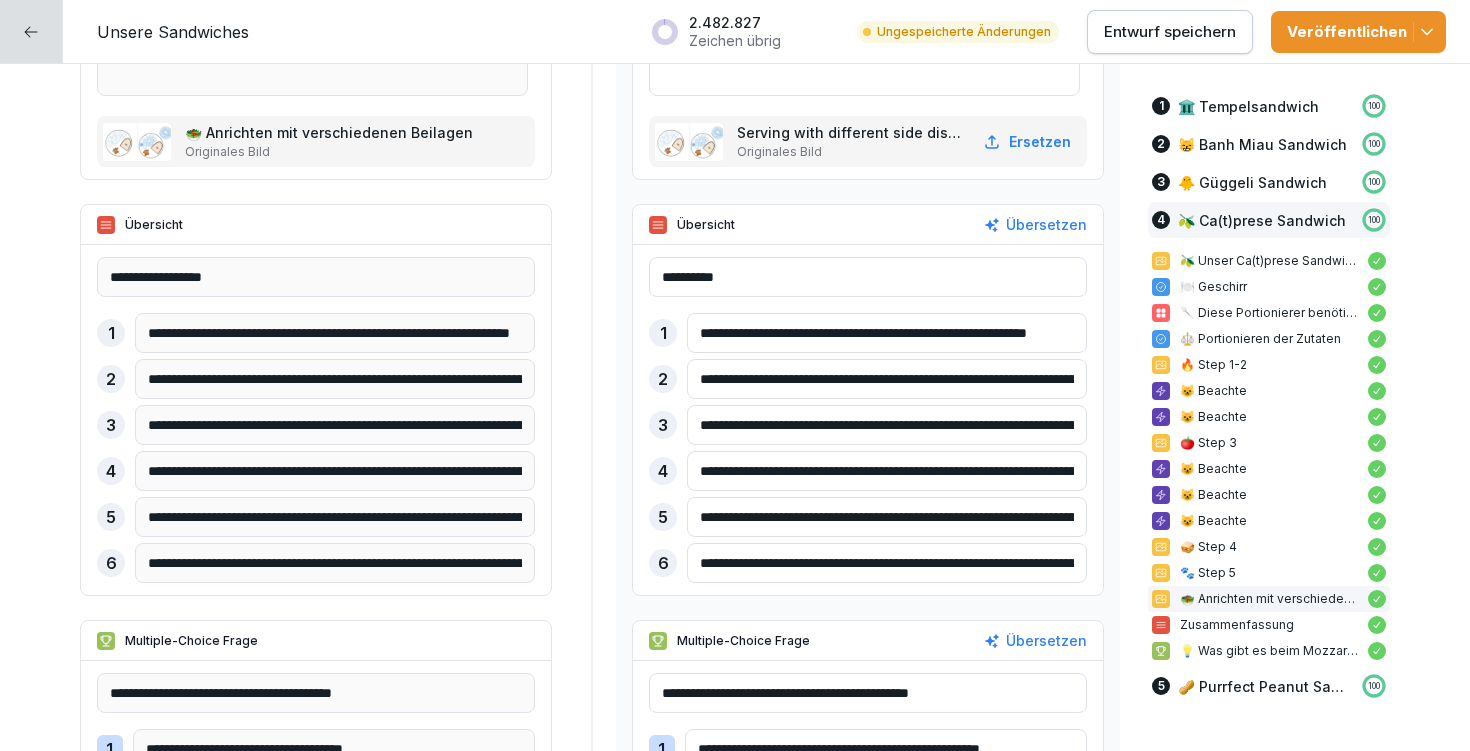 click on "**********" at bounding box center [887, 517] 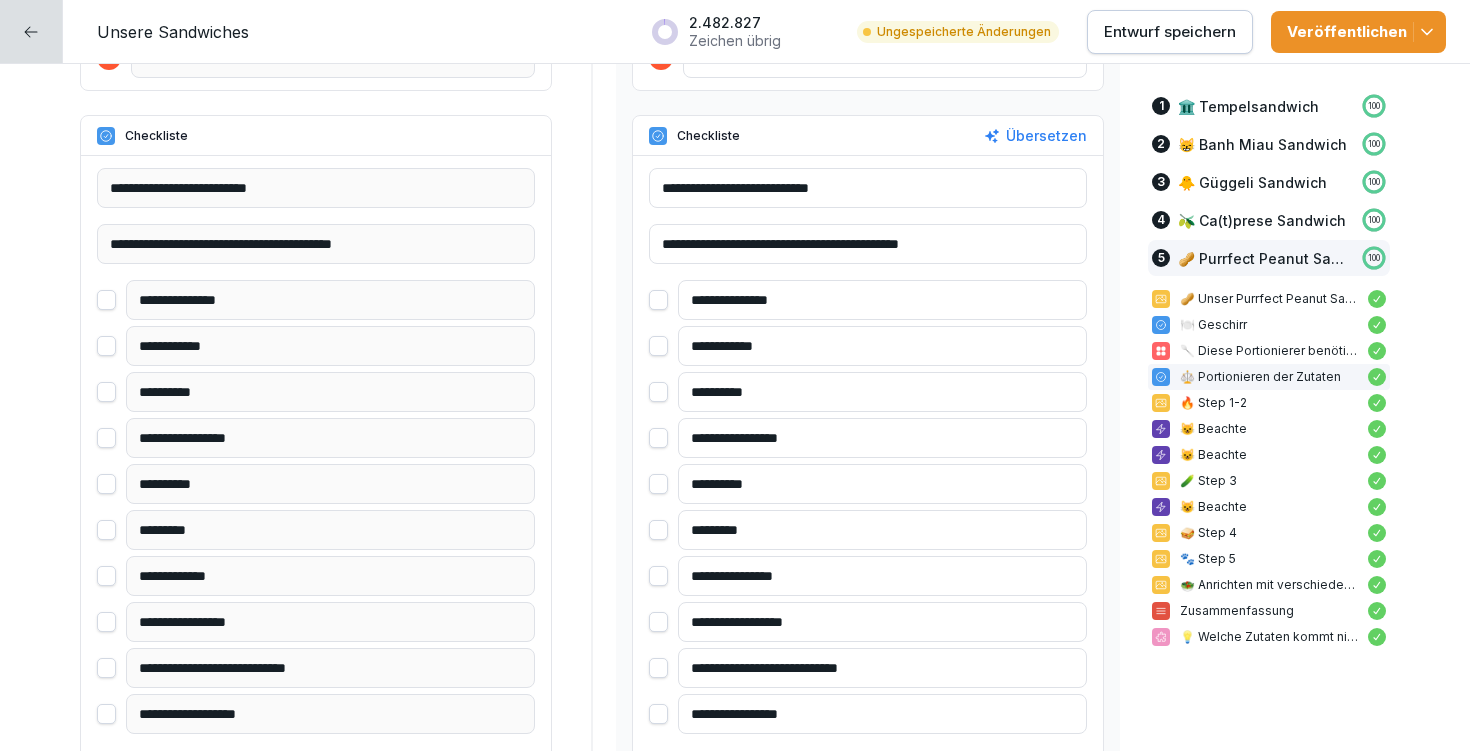 scroll, scrollTop: 24349, scrollLeft: 0, axis: vertical 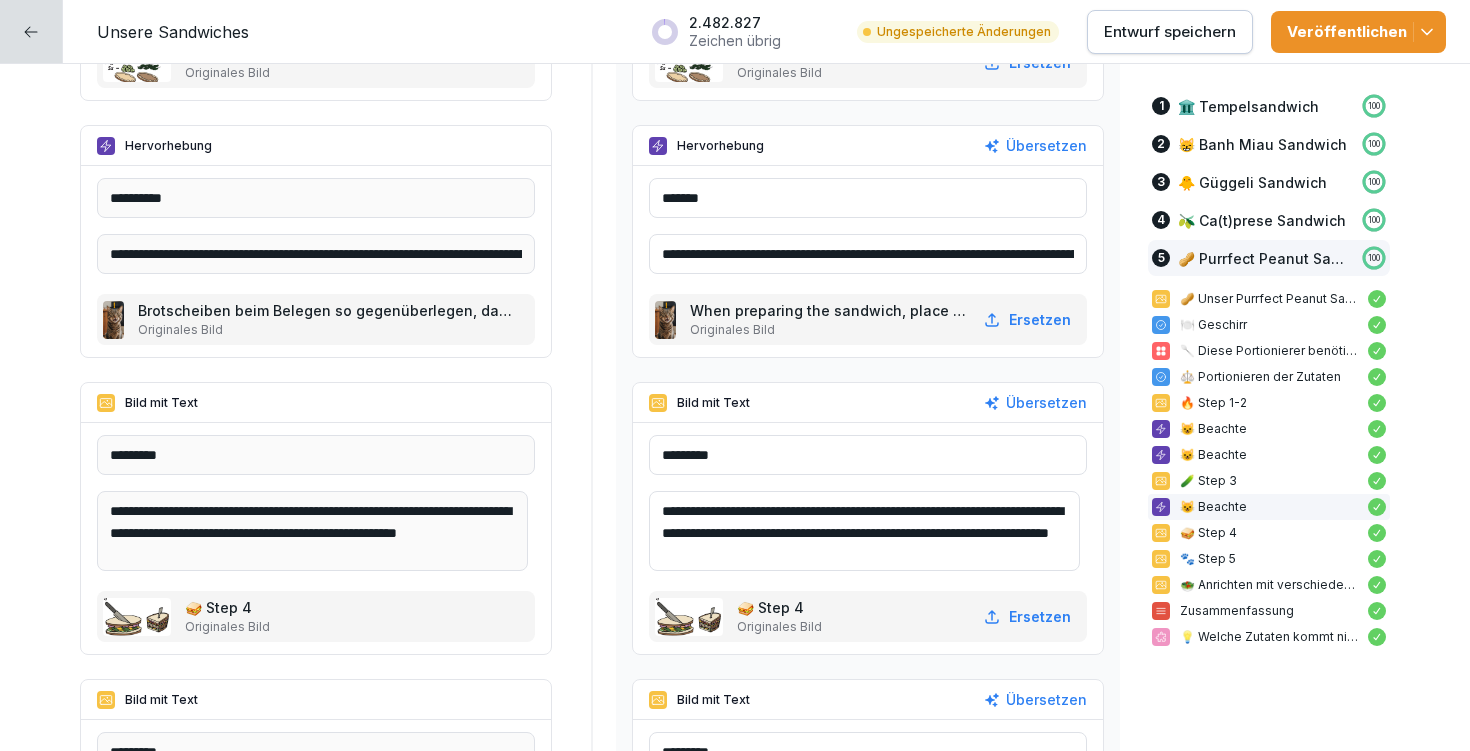 drag, startPoint x: 674, startPoint y: 503, endPoint x: 838, endPoint y: 504, distance: 164.00305 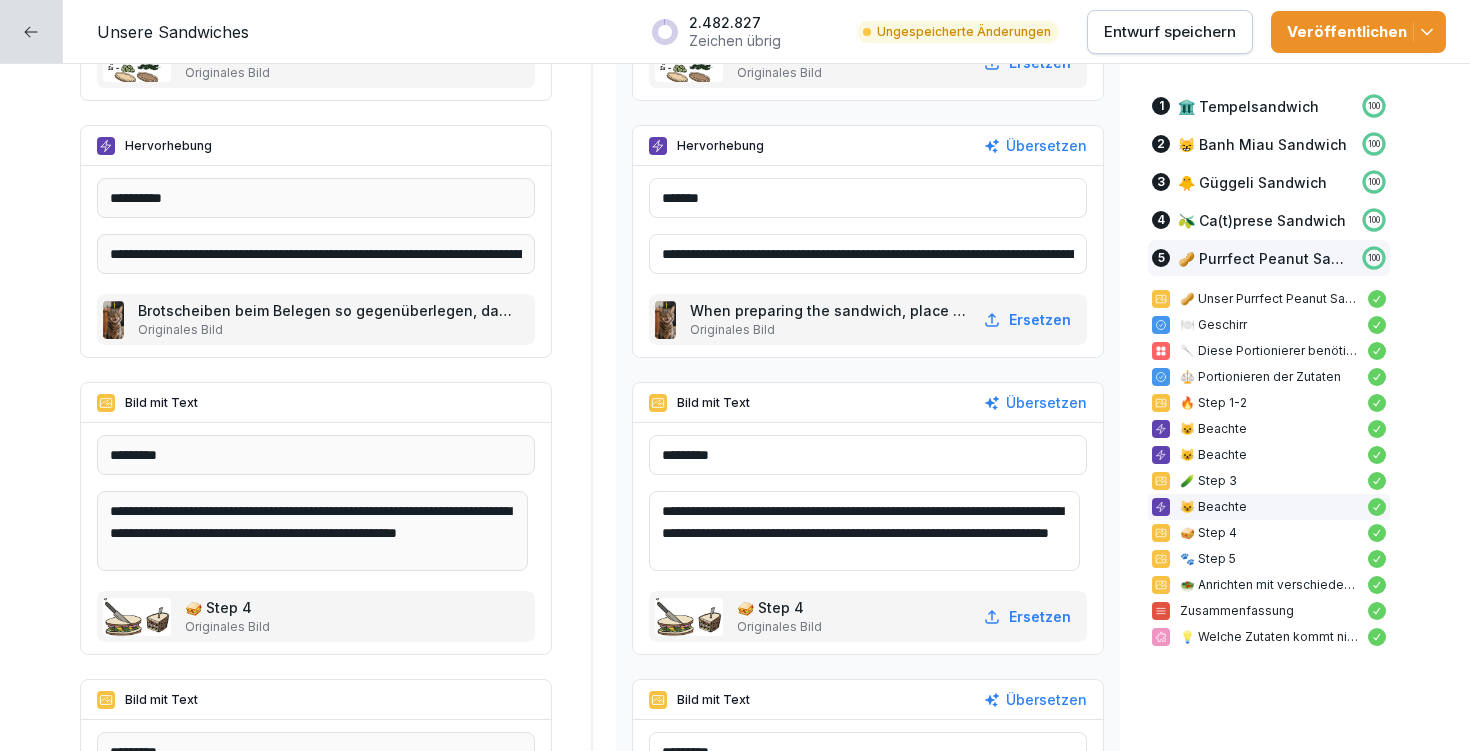 click on "**********" at bounding box center (864, 531) 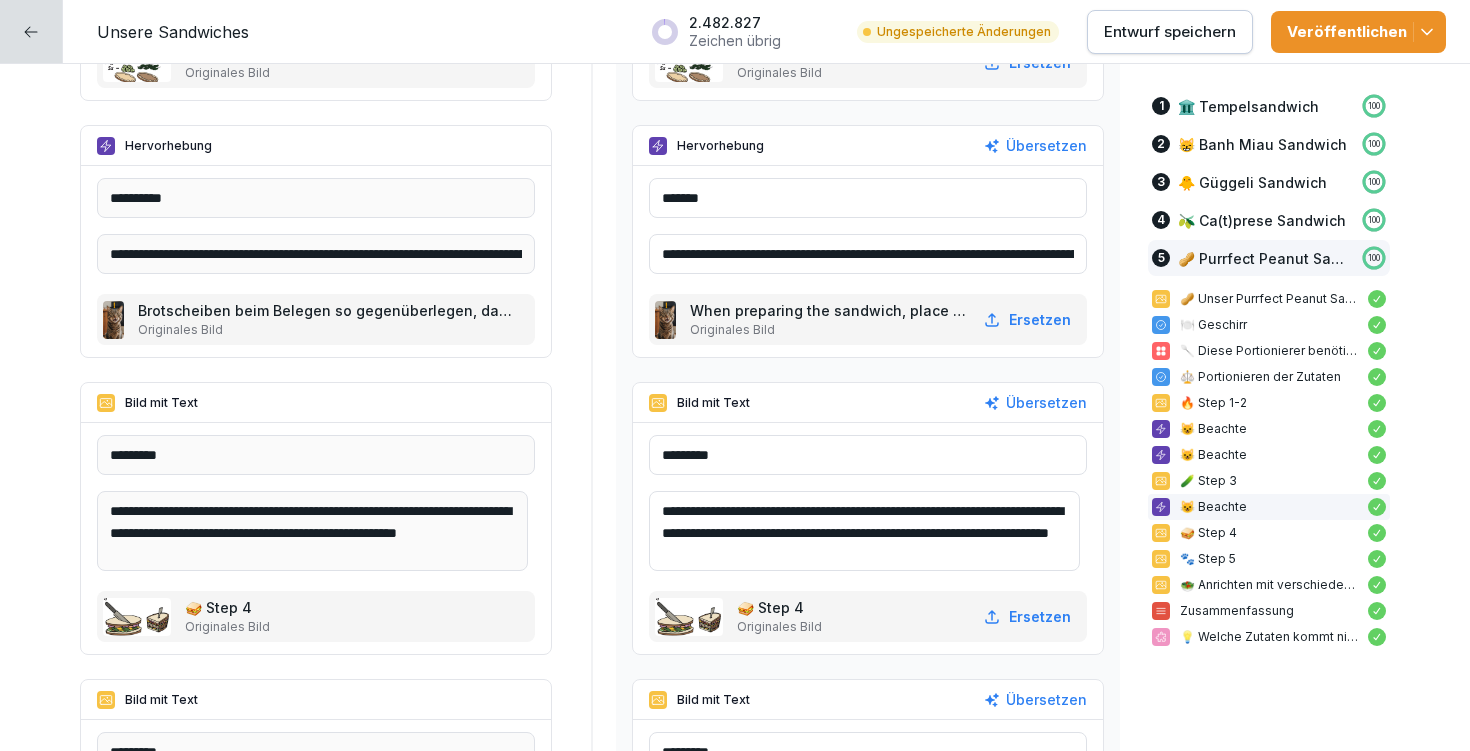 paste 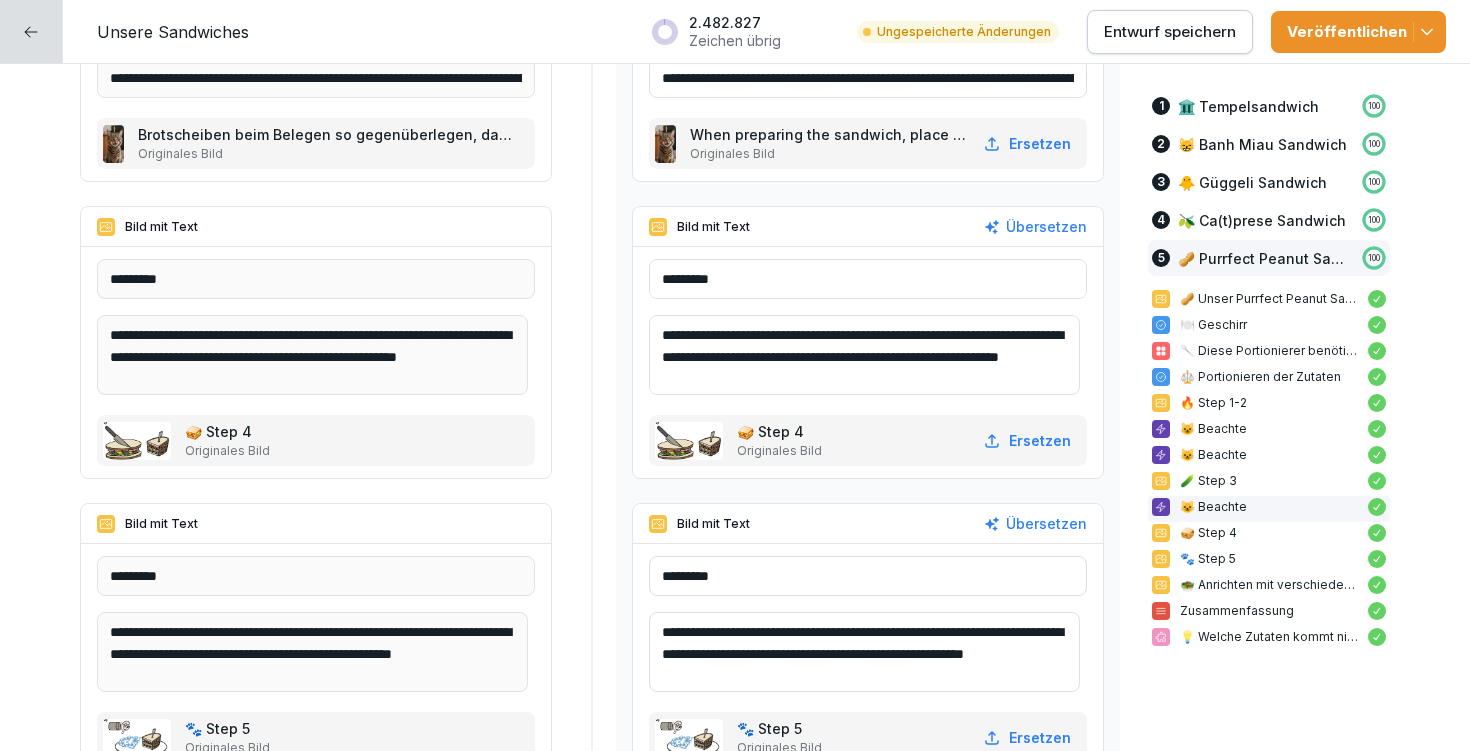 scroll, scrollTop: 26093, scrollLeft: 0, axis: vertical 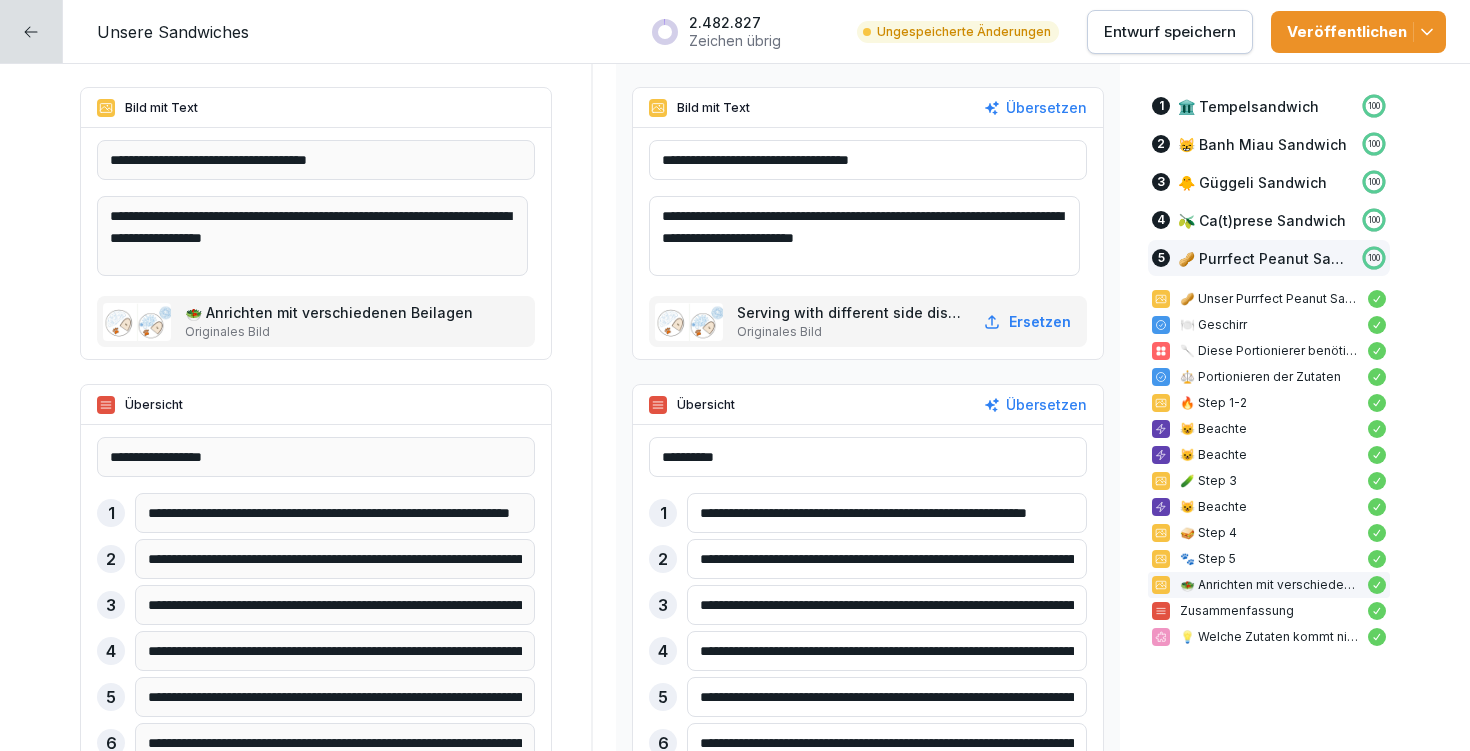 type on "**********" 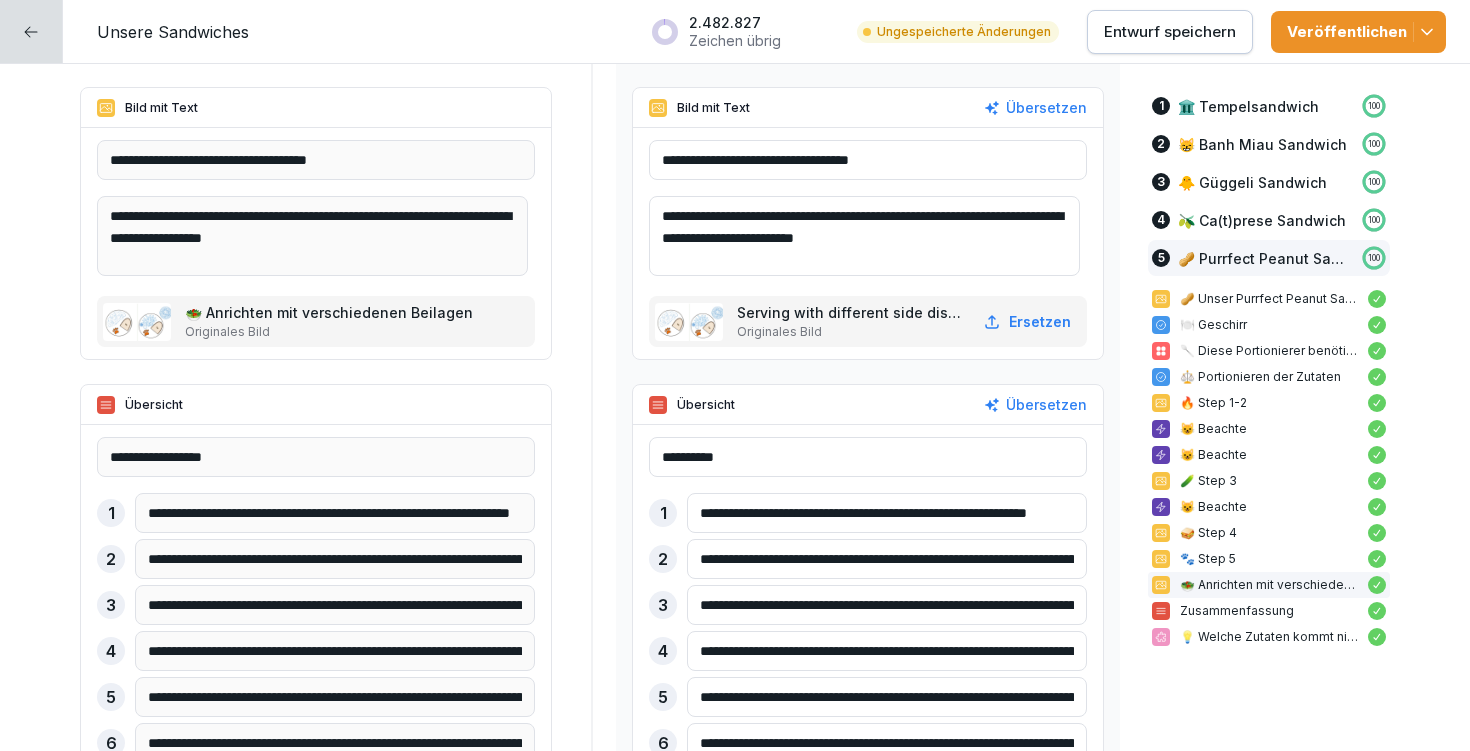 drag, startPoint x: 691, startPoint y: 694, endPoint x: 859, endPoint y: 688, distance: 168.1071 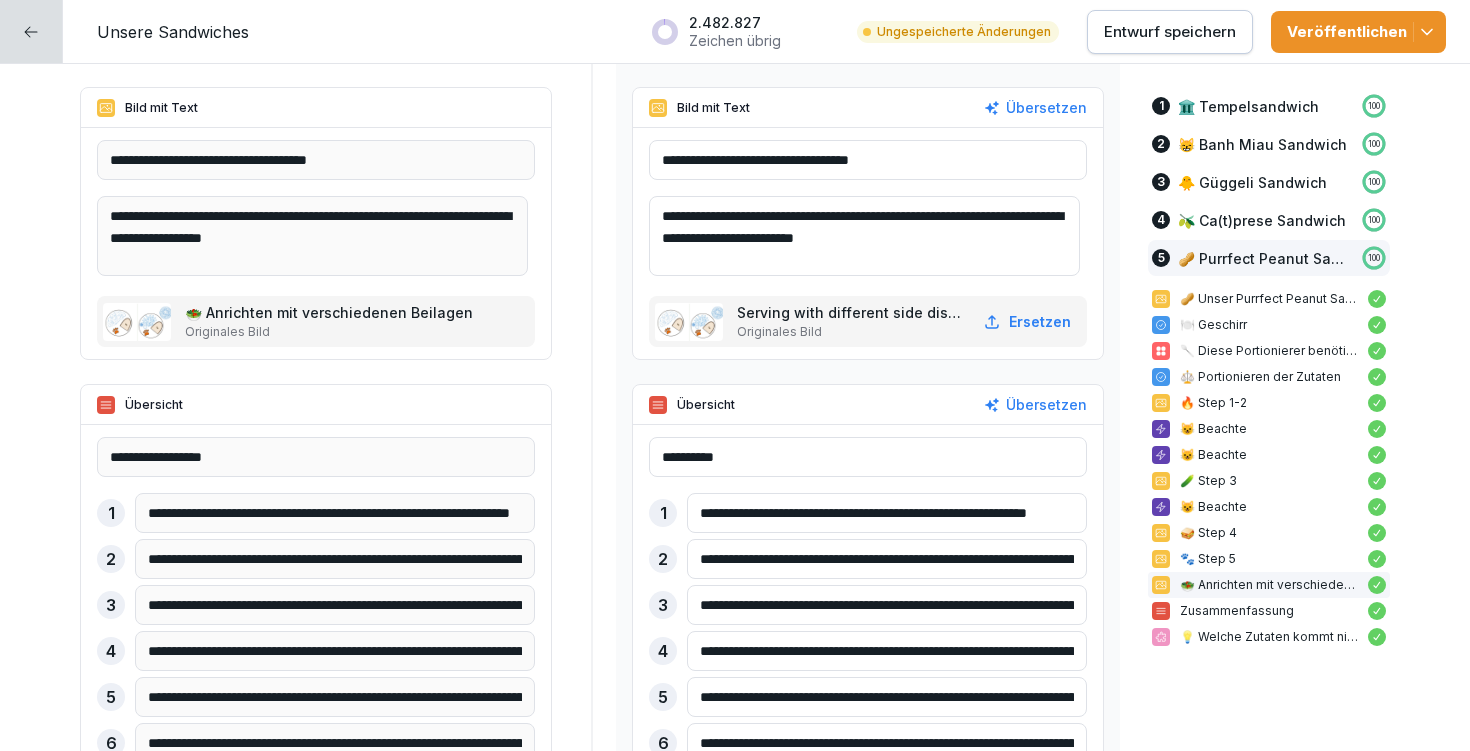 click on "**********" at bounding box center [887, 697] 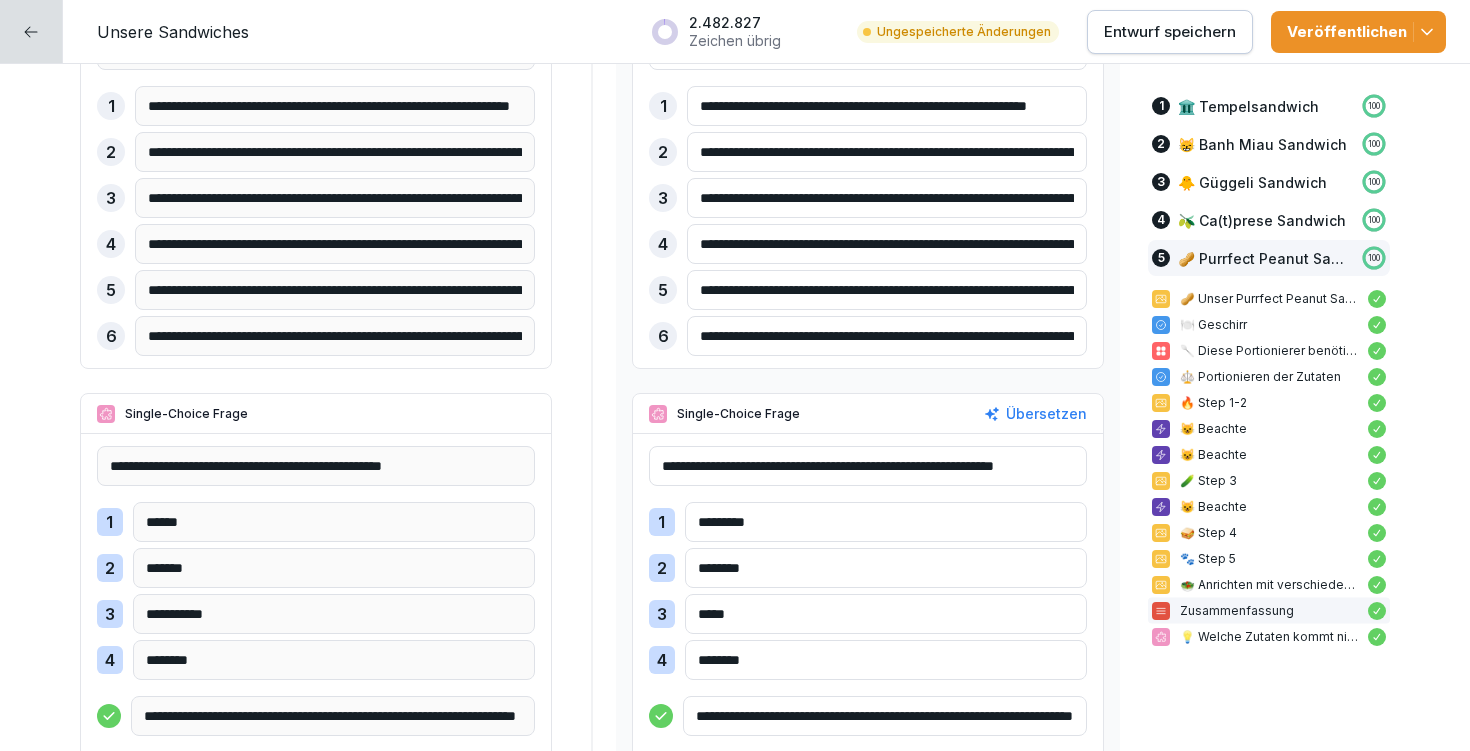 scroll, scrollTop: 27441, scrollLeft: 0, axis: vertical 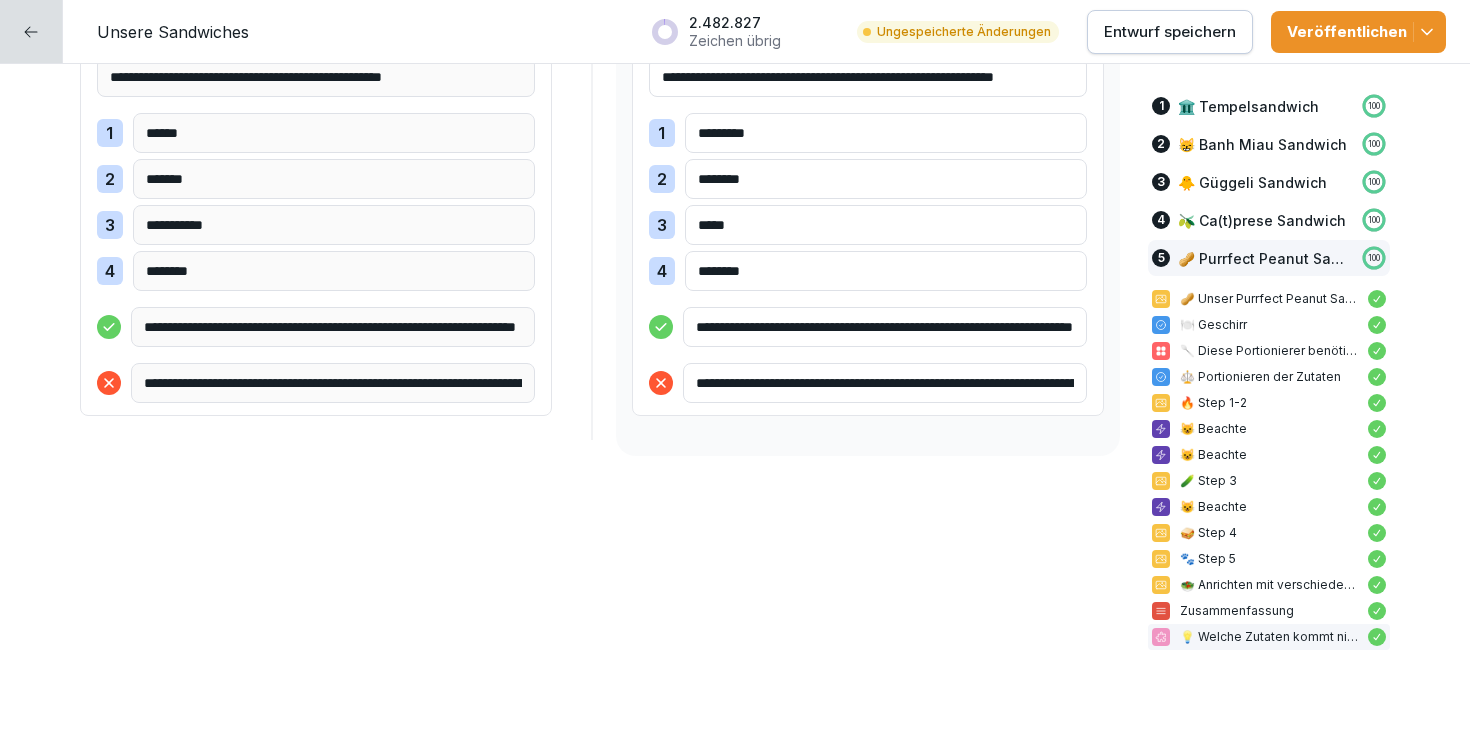 type on "**********" 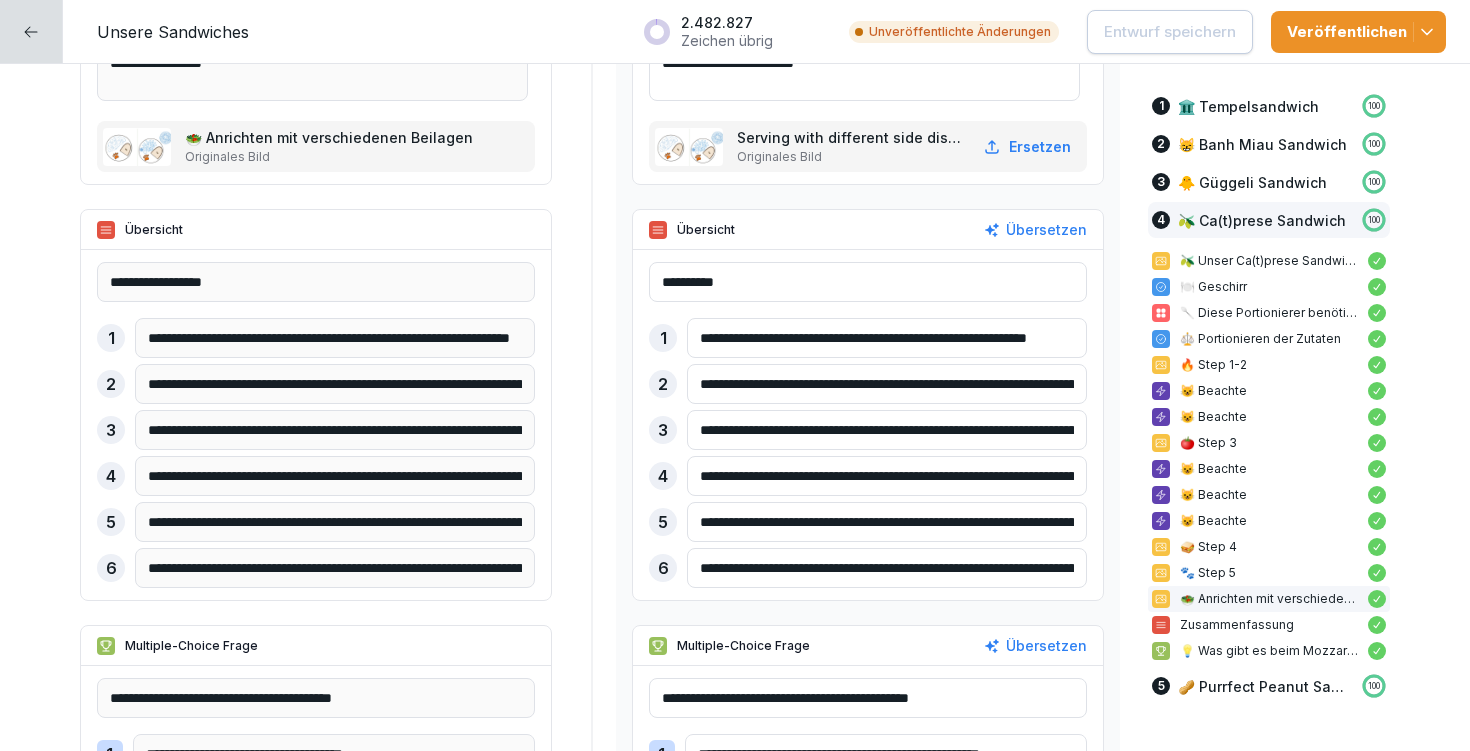 scroll, scrollTop: 21078, scrollLeft: 0, axis: vertical 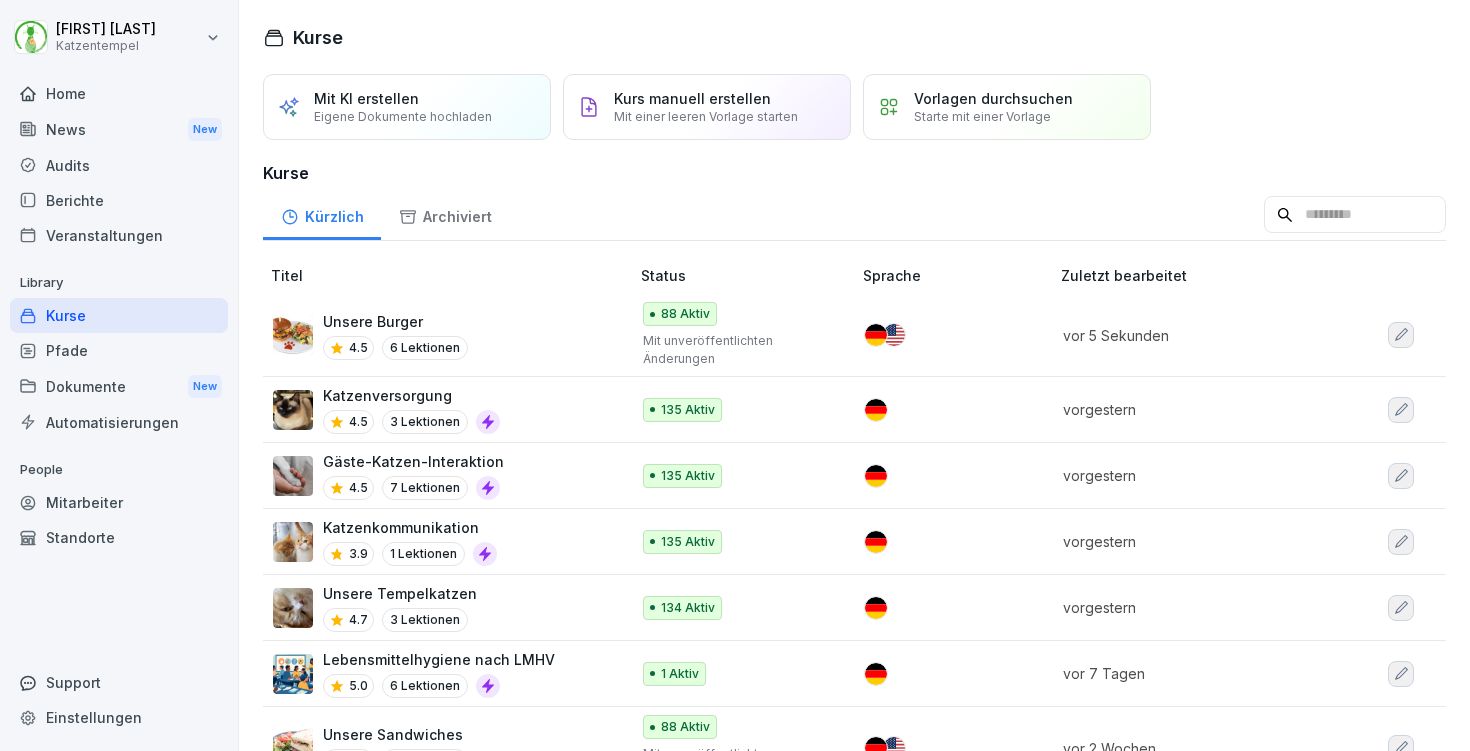 click on "Unsere Burger 4.5 6 Lektionen" at bounding box center [441, 335] 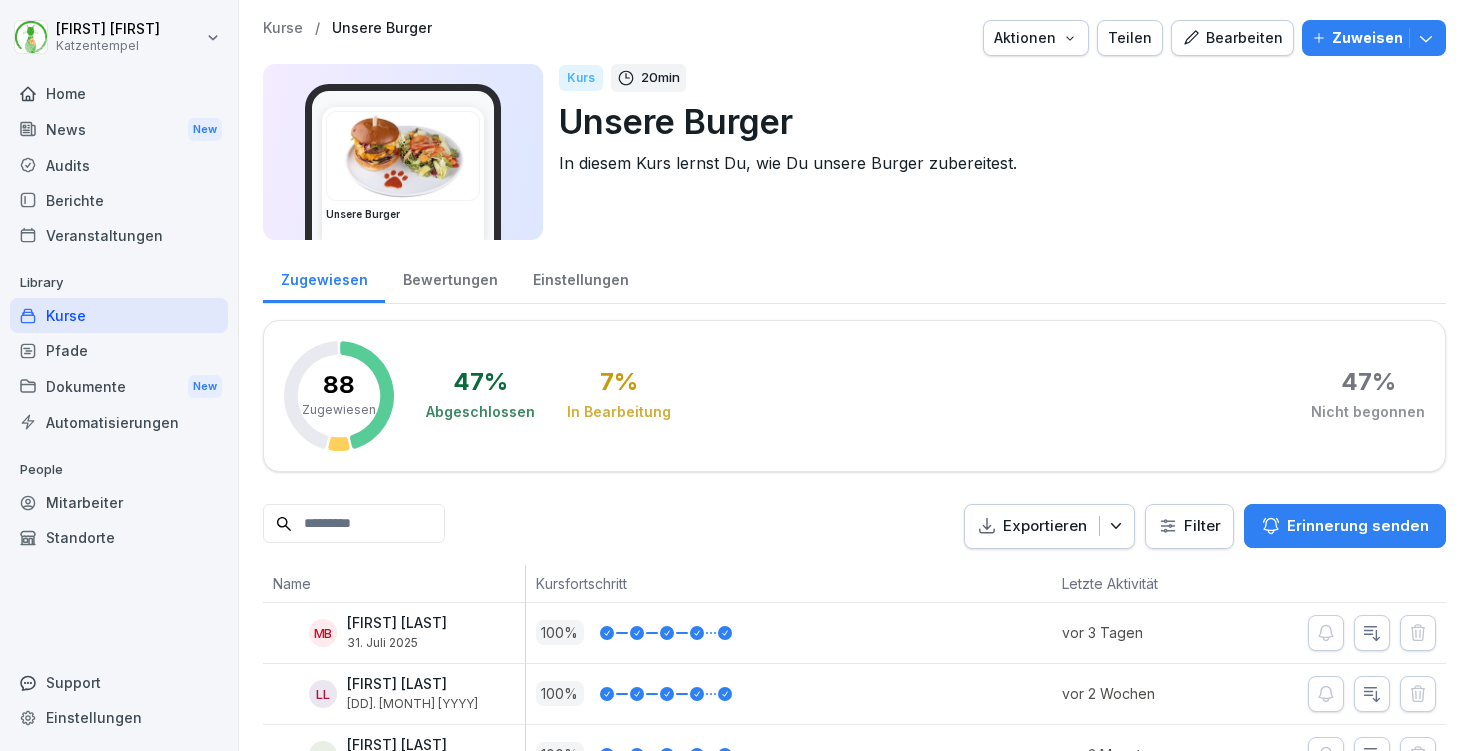 scroll, scrollTop: 0, scrollLeft: 0, axis: both 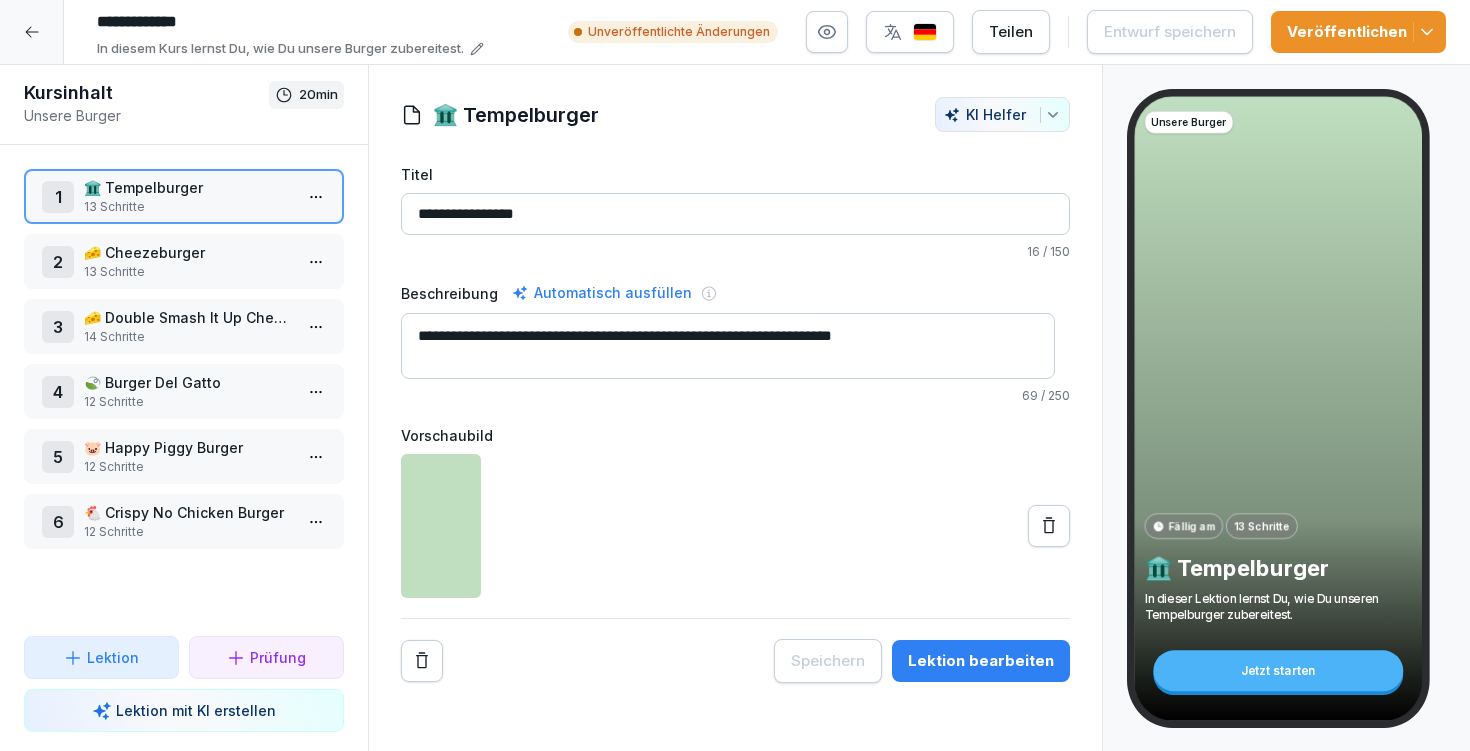 click 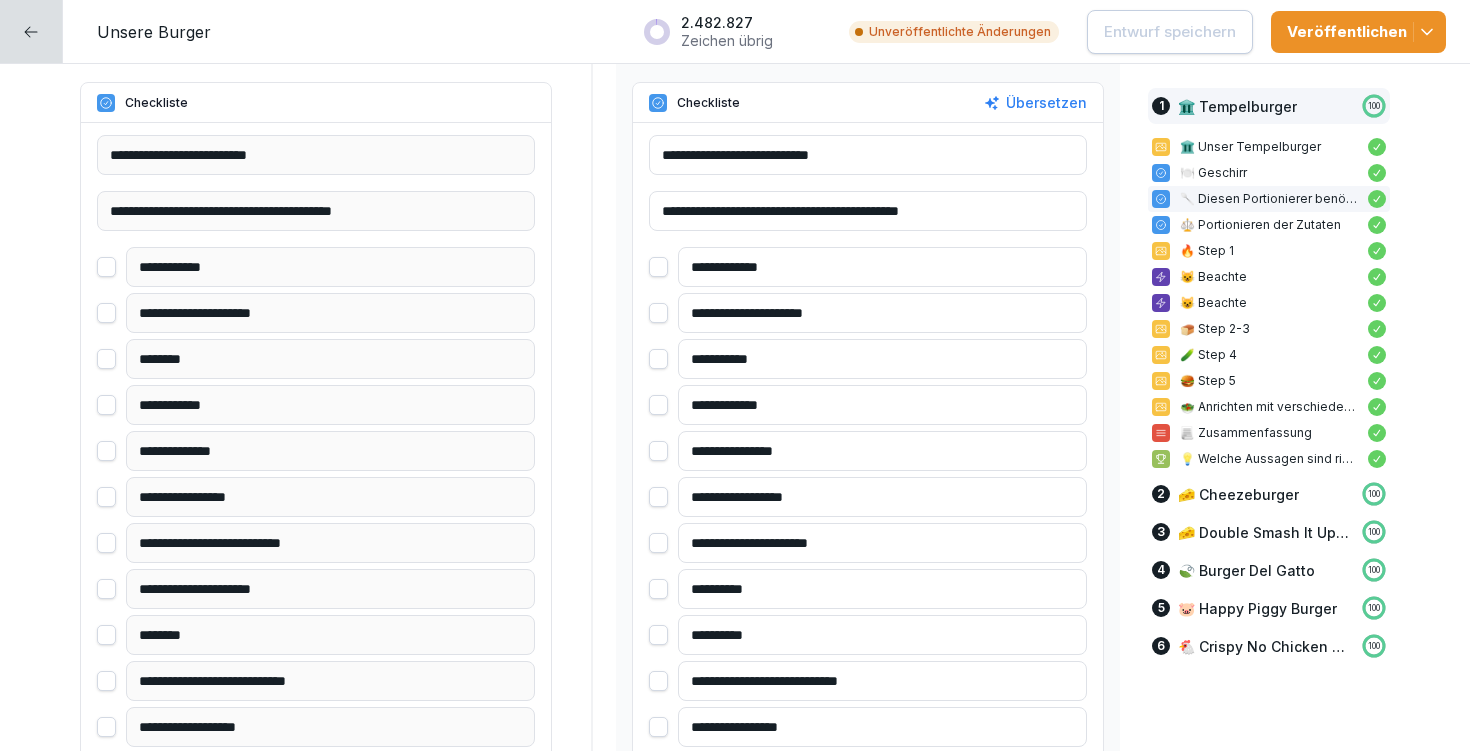 scroll, scrollTop: 1798, scrollLeft: 0, axis: vertical 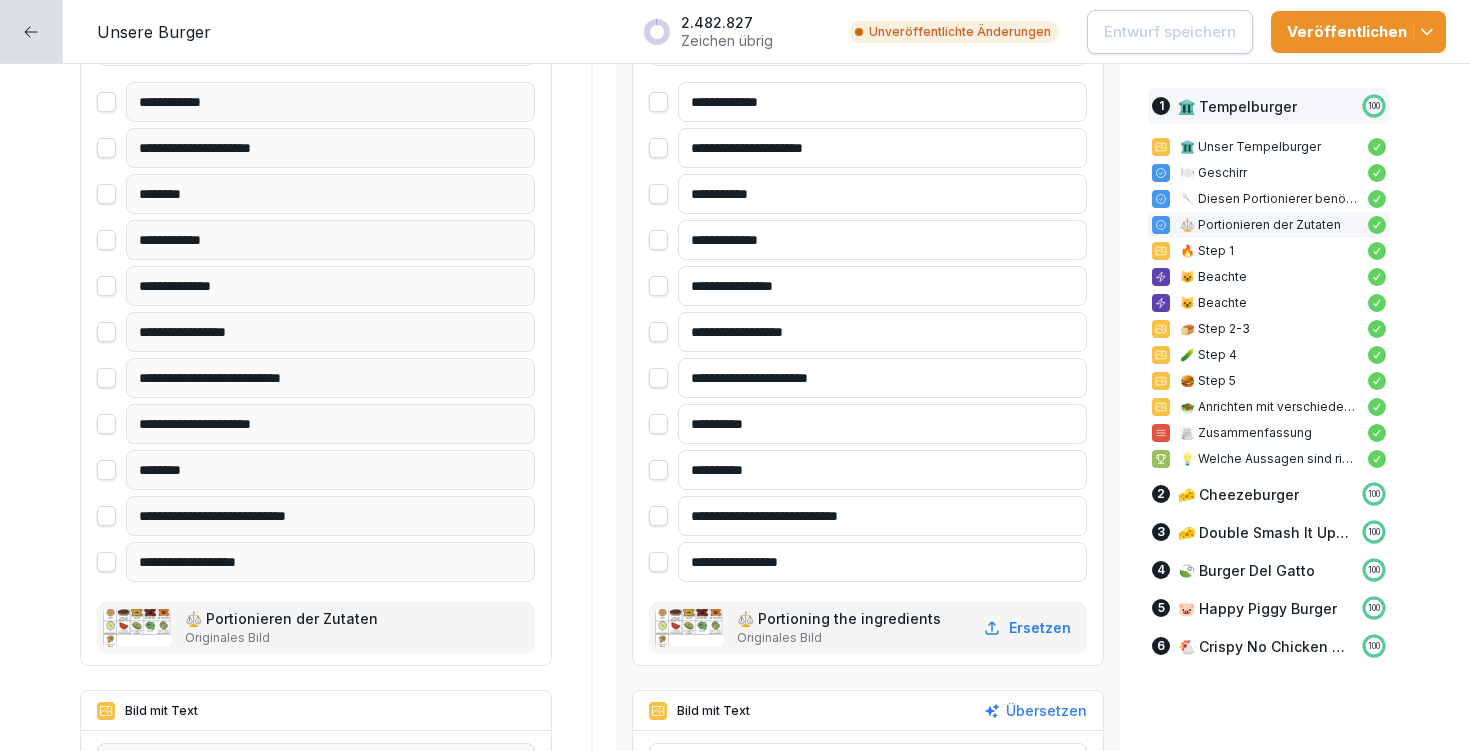 click on "**********" at bounding box center (882, 470) 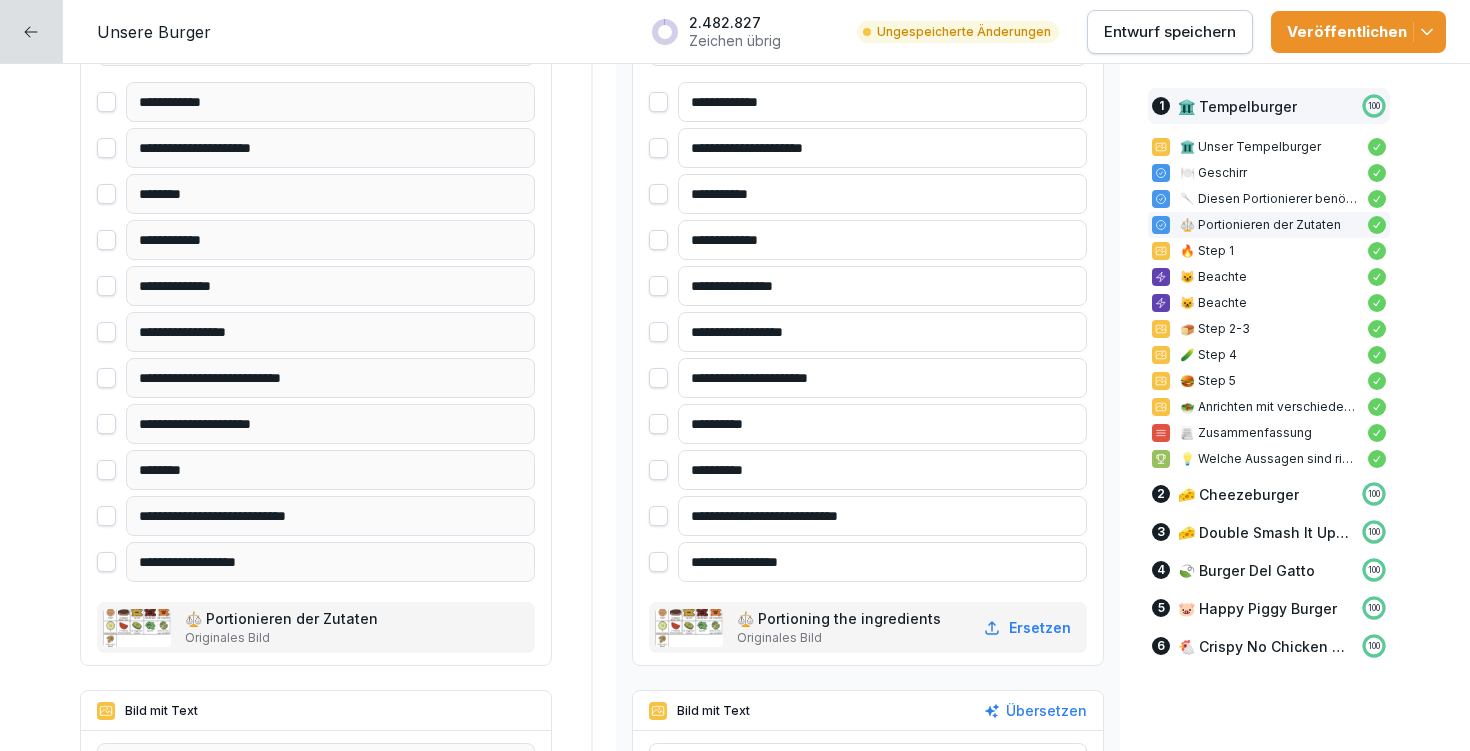 type on "**********" 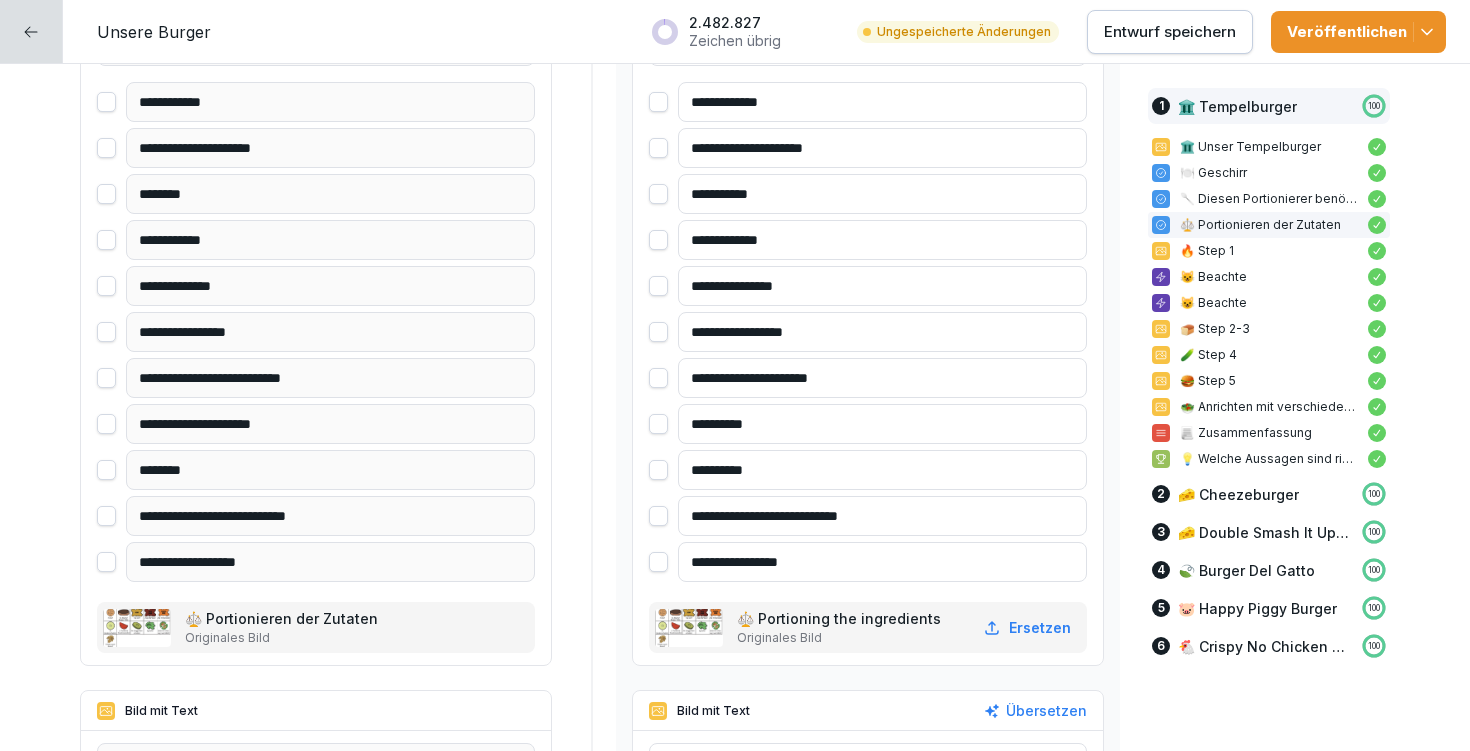 click on "Entwurf speichern" at bounding box center (1170, 32) 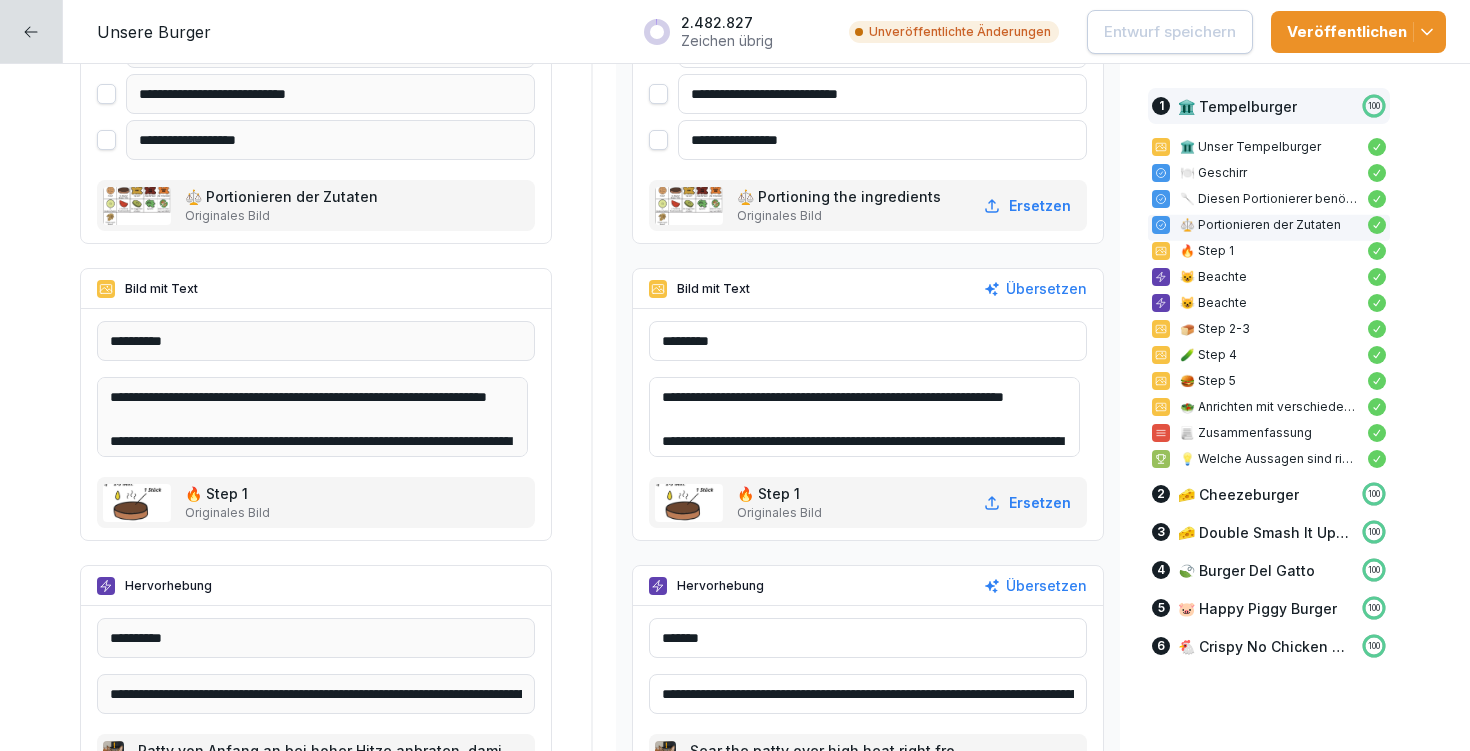 scroll, scrollTop: 2253, scrollLeft: 0, axis: vertical 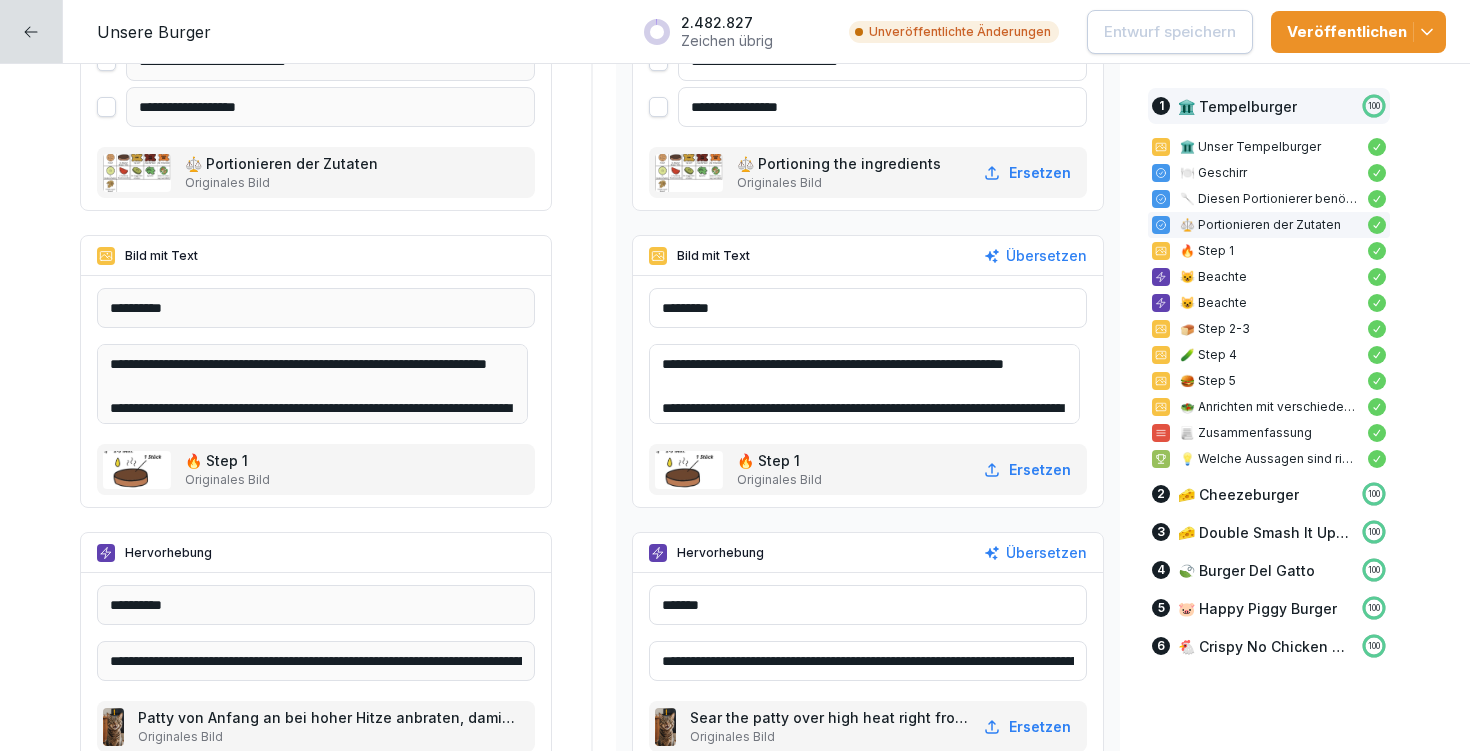 drag, startPoint x: 674, startPoint y: 357, endPoint x: 737, endPoint y: 385, distance: 68.942 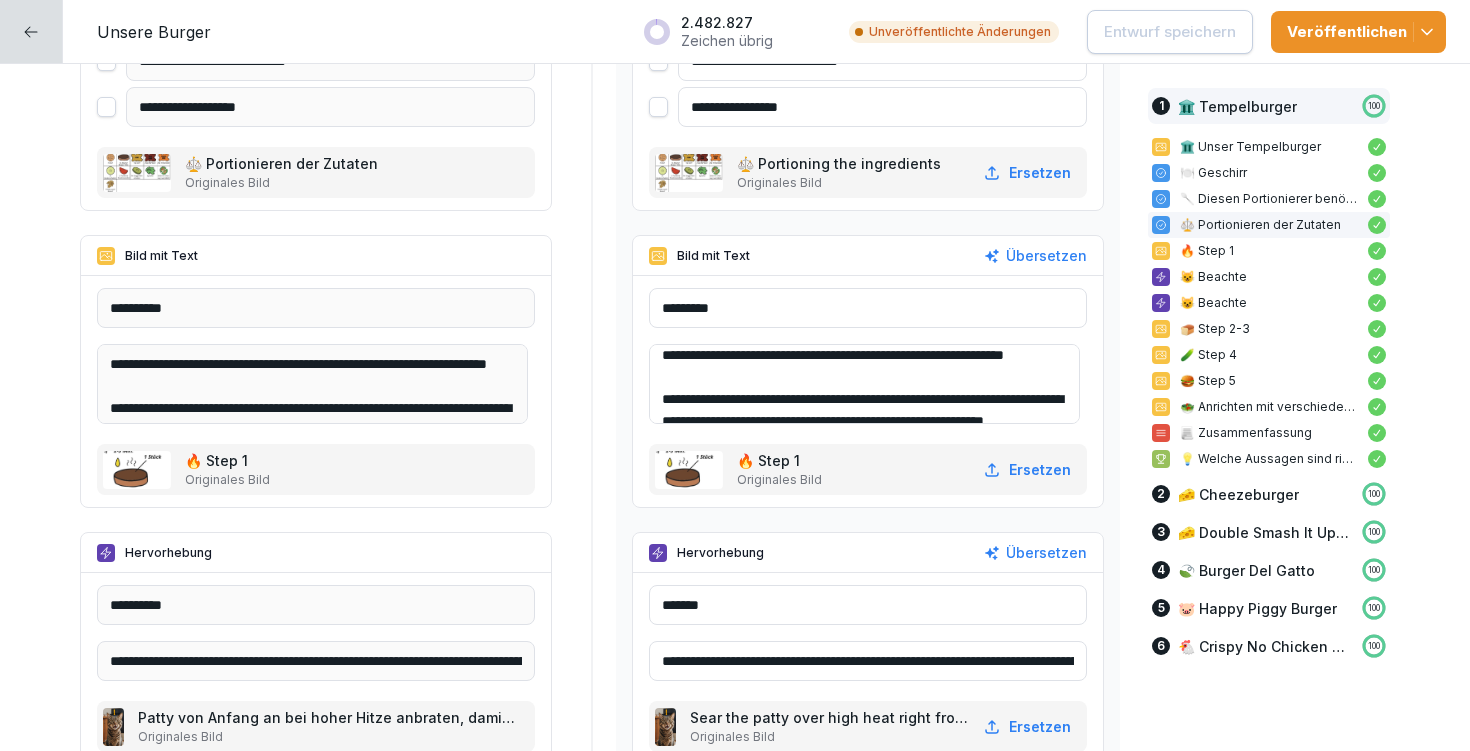 scroll, scrollTop: 32, scrollLeft: 0, axis: vertical 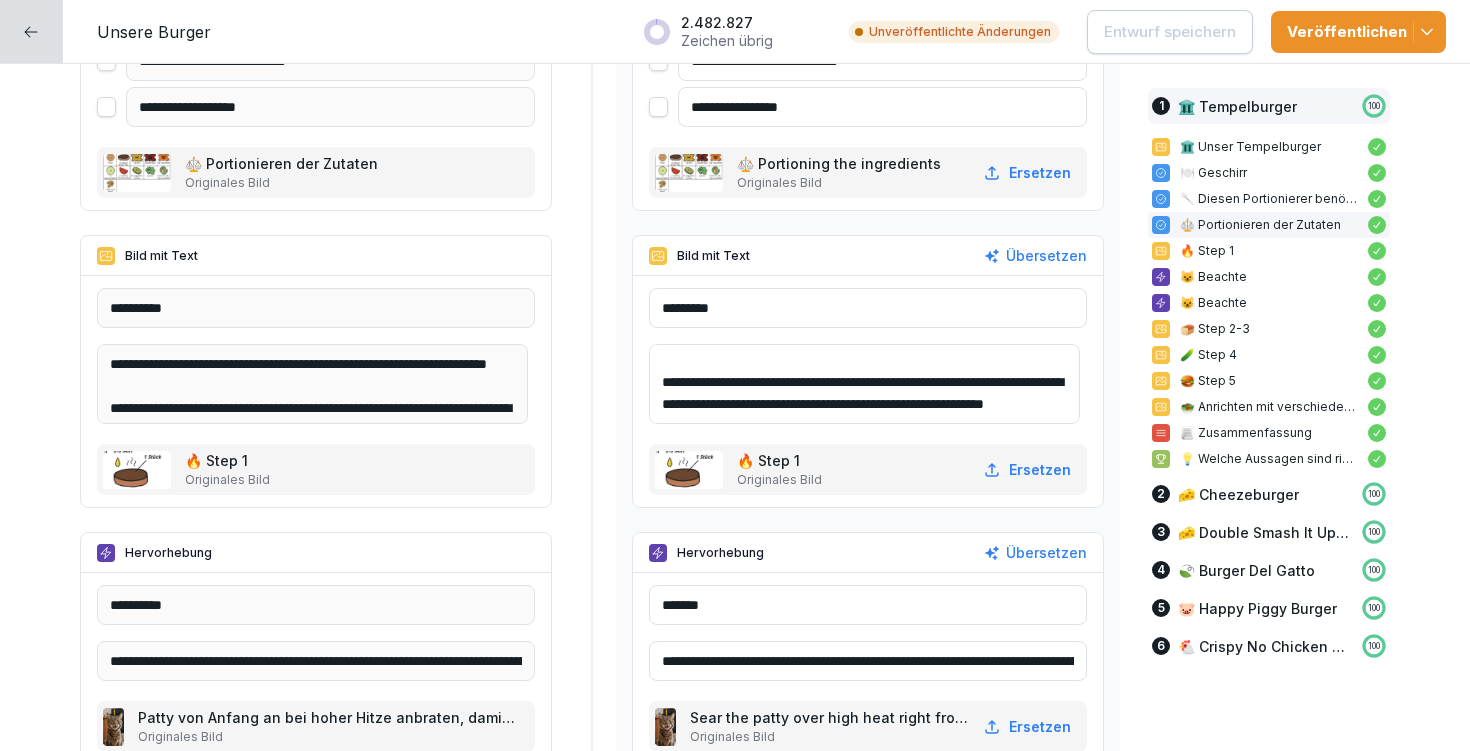 click on "**********" at bounding box center [864, 384] 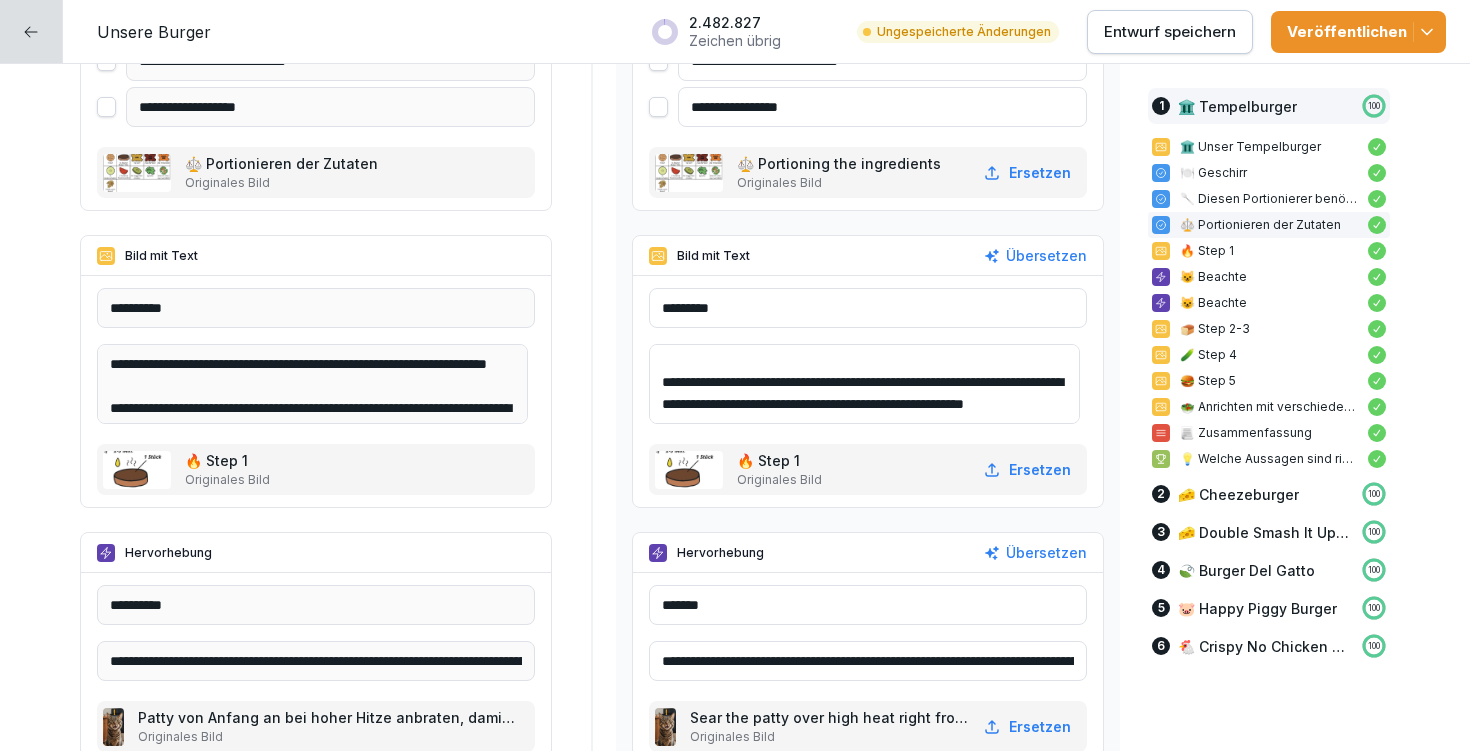 scroll, scrollTop: 62, scrollLeft: 0, axis: vertical 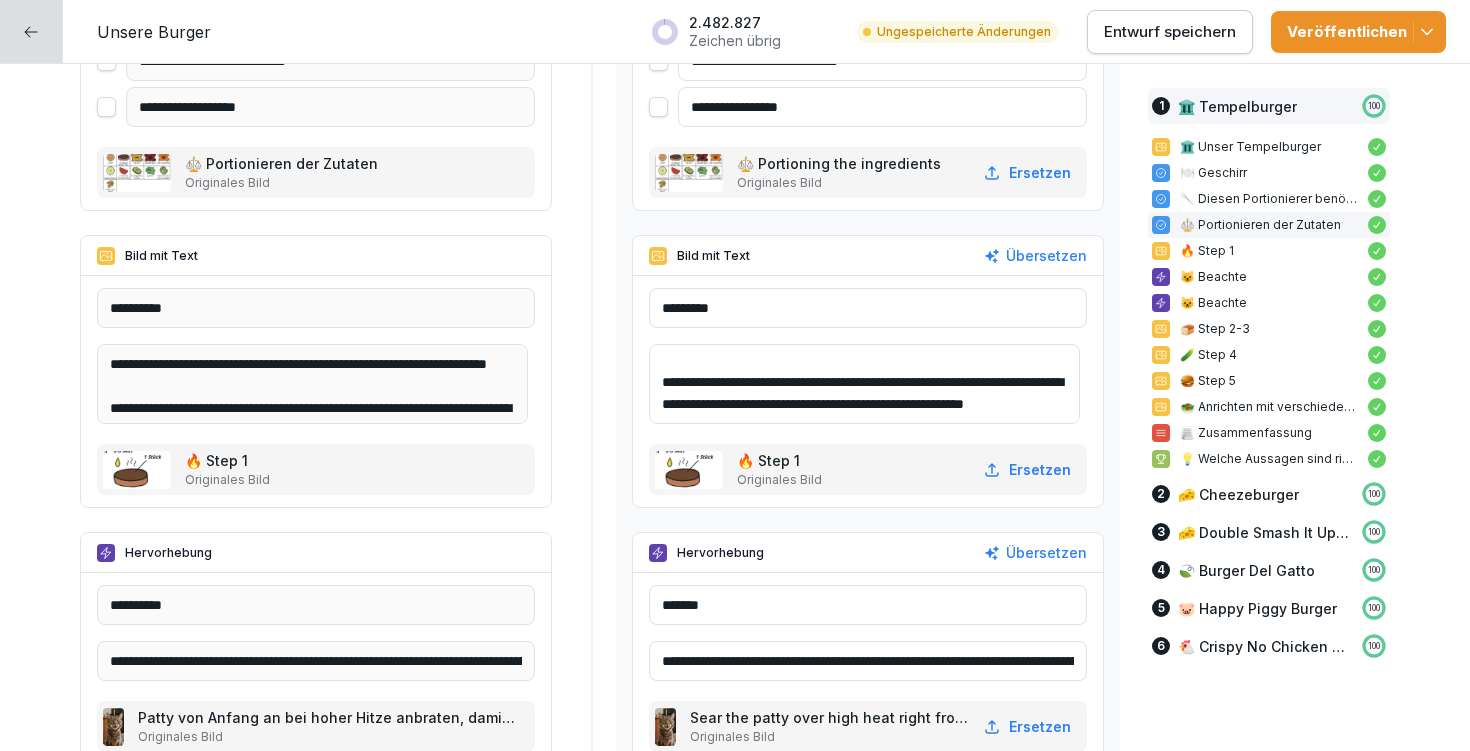 drag, startPoint x: 670, startPoint y: 364, endPoint x: 822, endPoint y: 410, distance: 158.80806 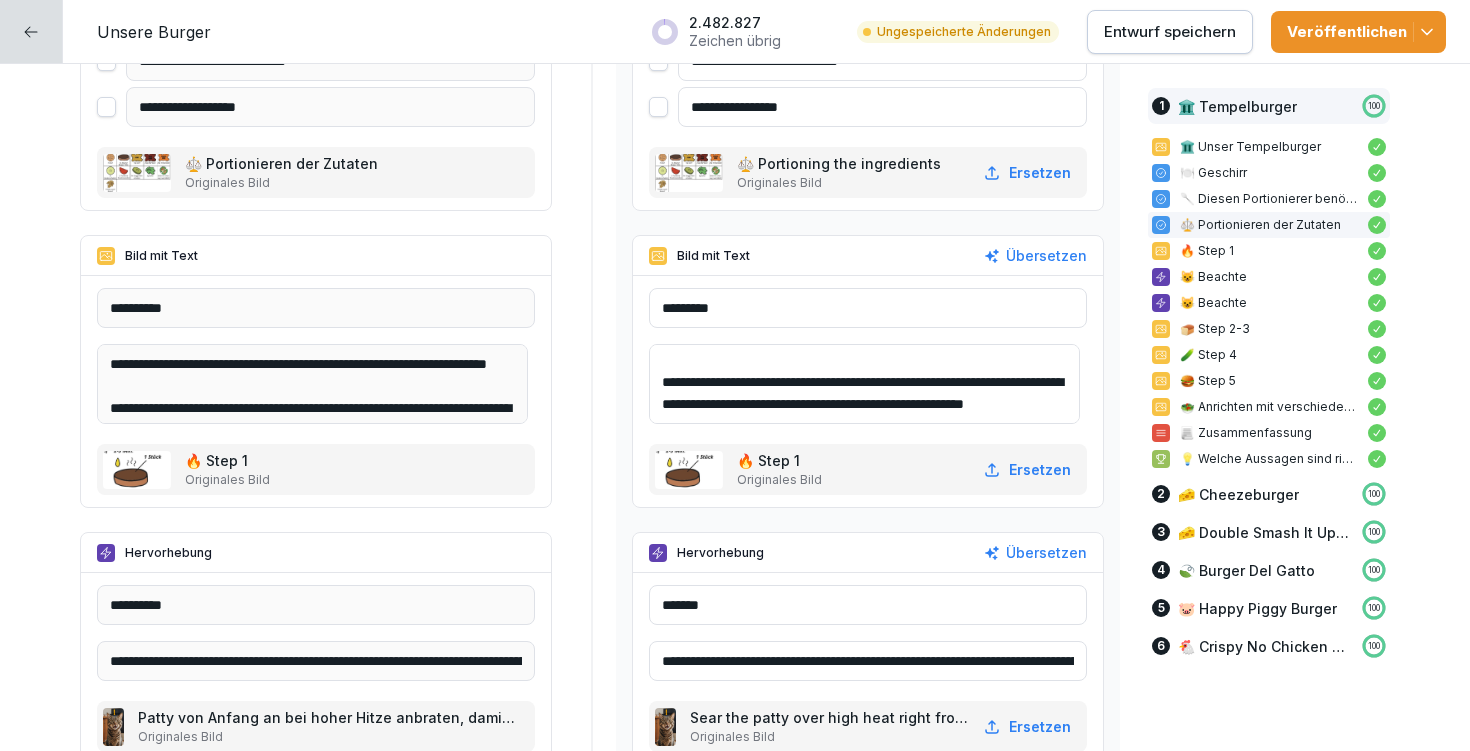 paste 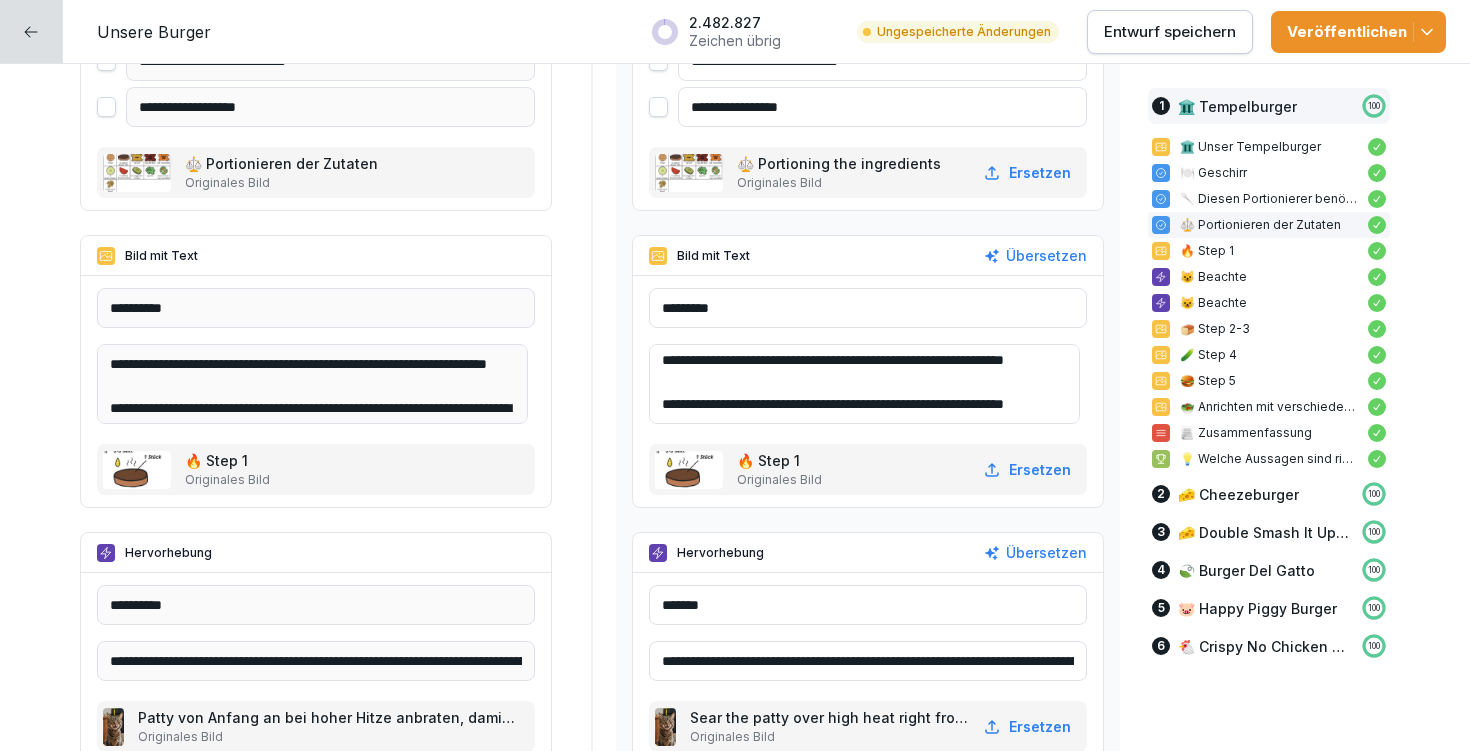 scroll, scrollTop: 48, scrollLeft: 0, axis: vertical 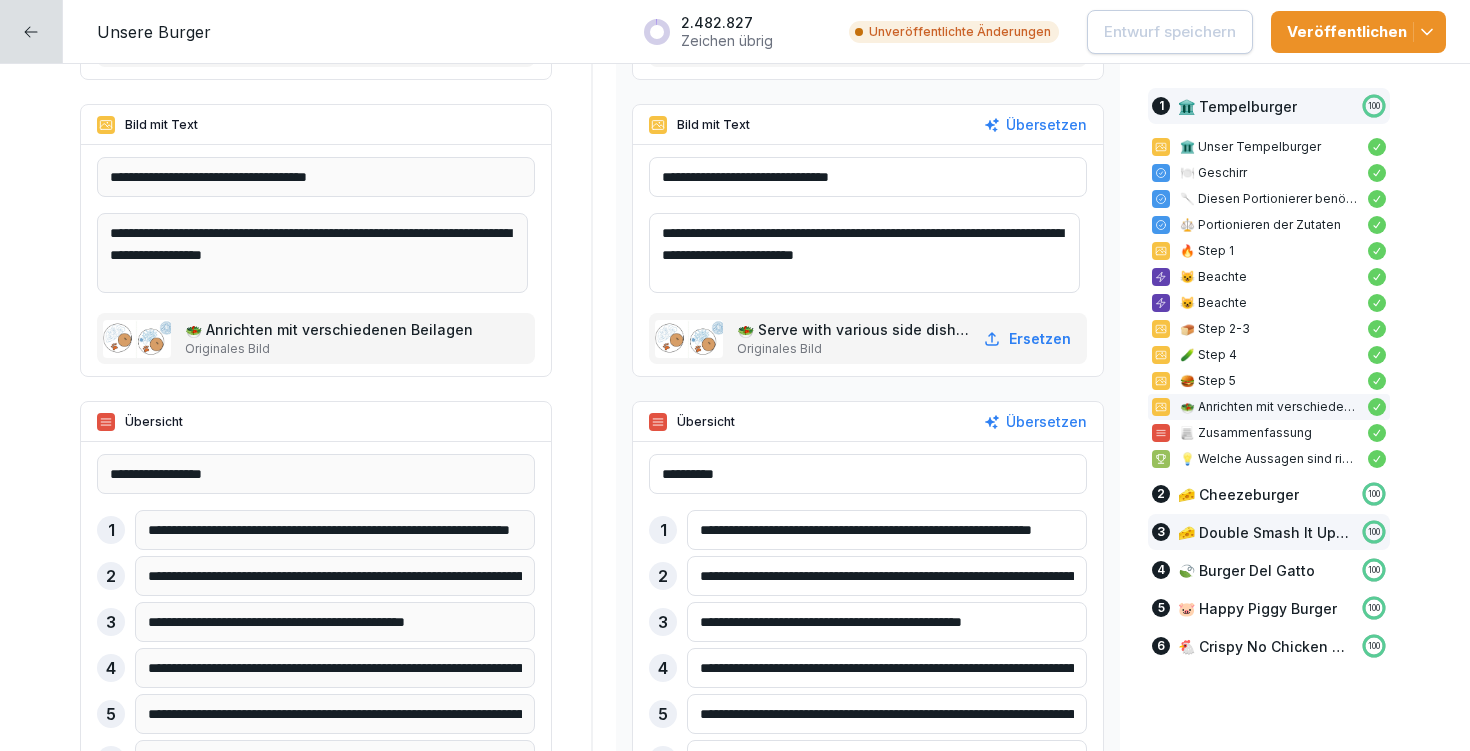 drag, startPoint x: 689, startPoint y: 526, endPoint x: 1238, endPoint y: 530, distance: 549.0146 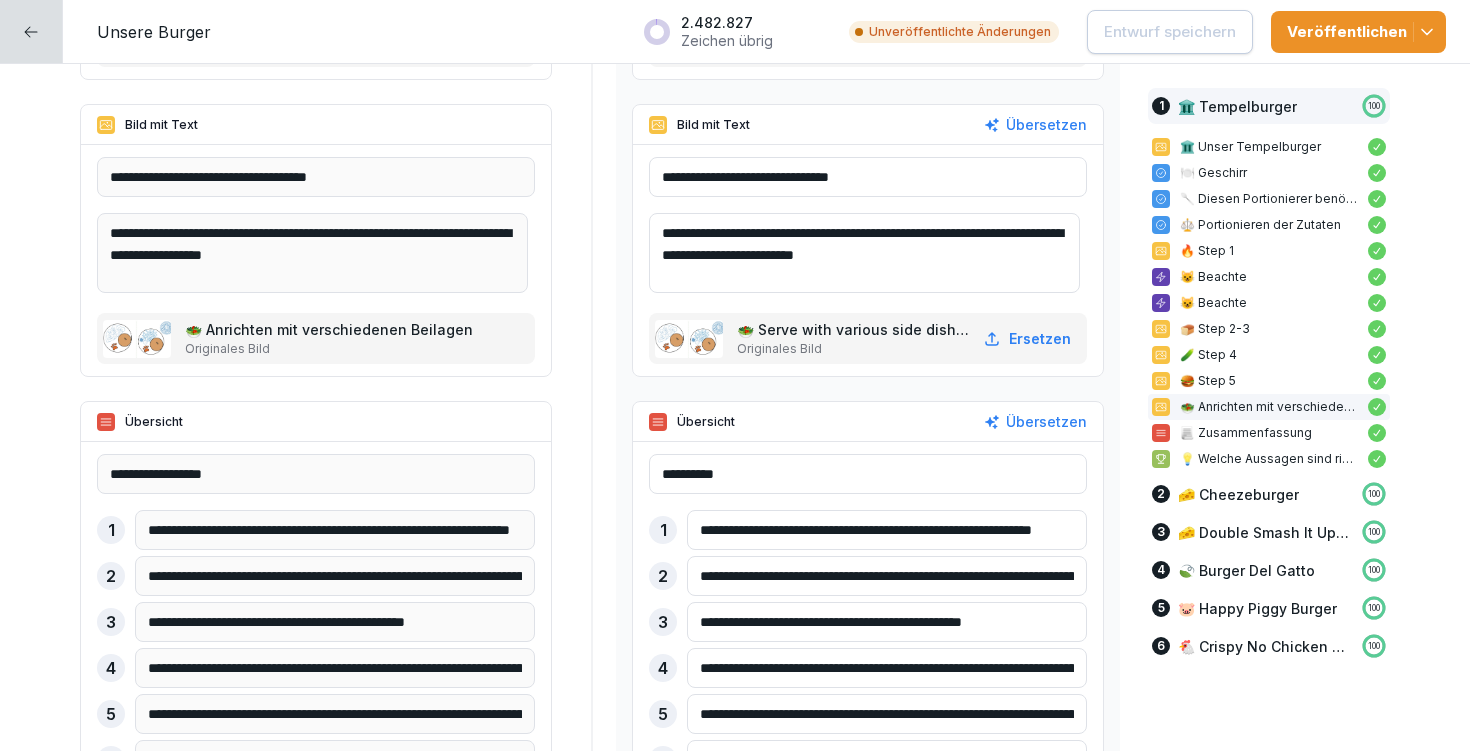 paste 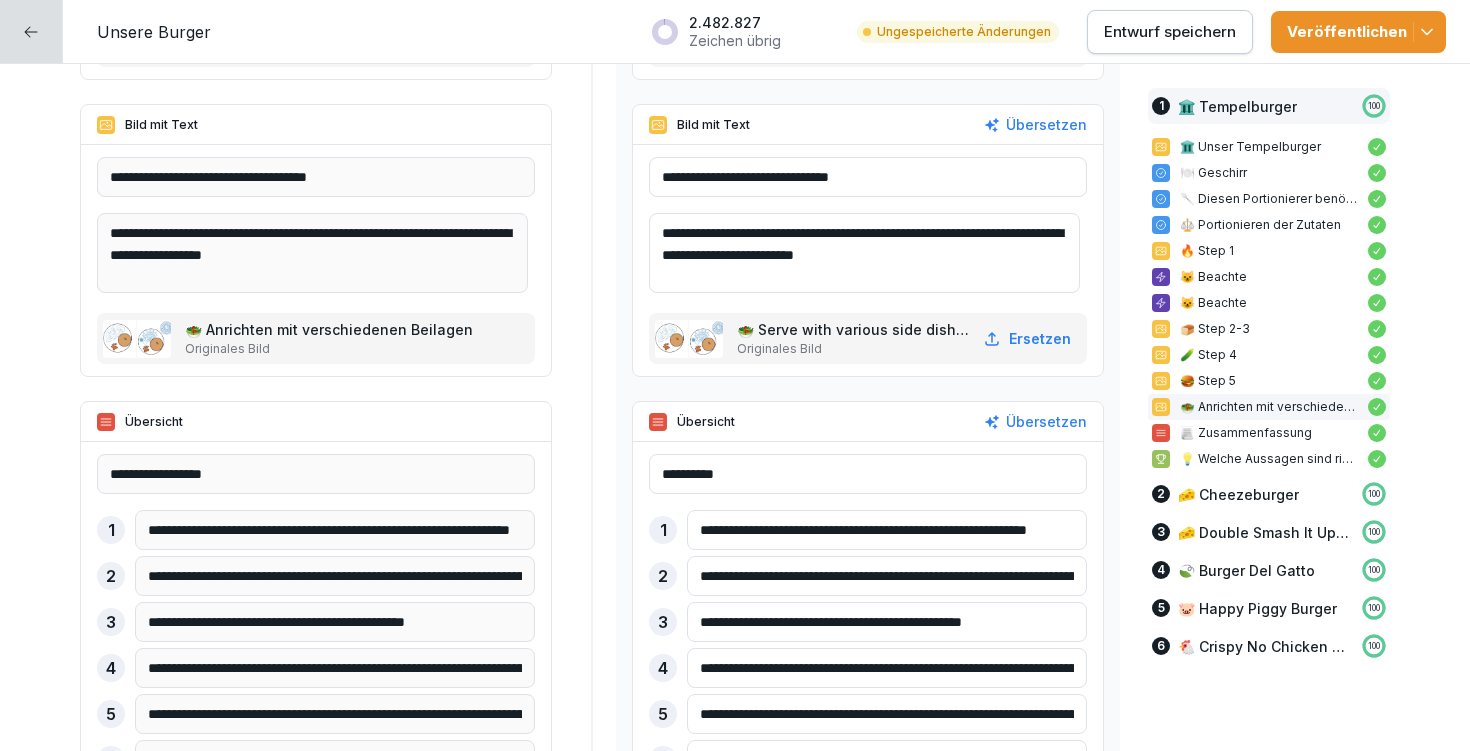 scroll, scrollTop: 4124, scrollLeft: 0, axis: vertical 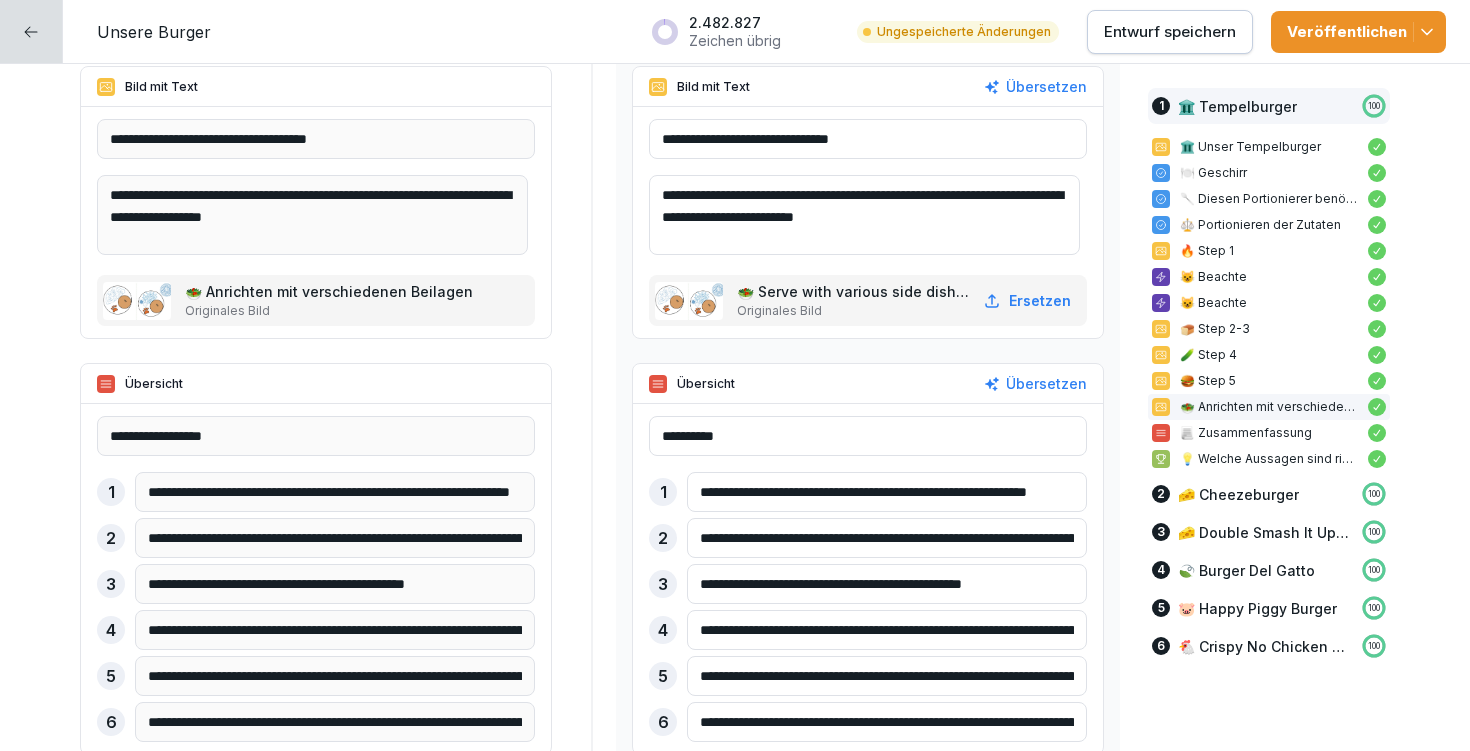 type on "**********" 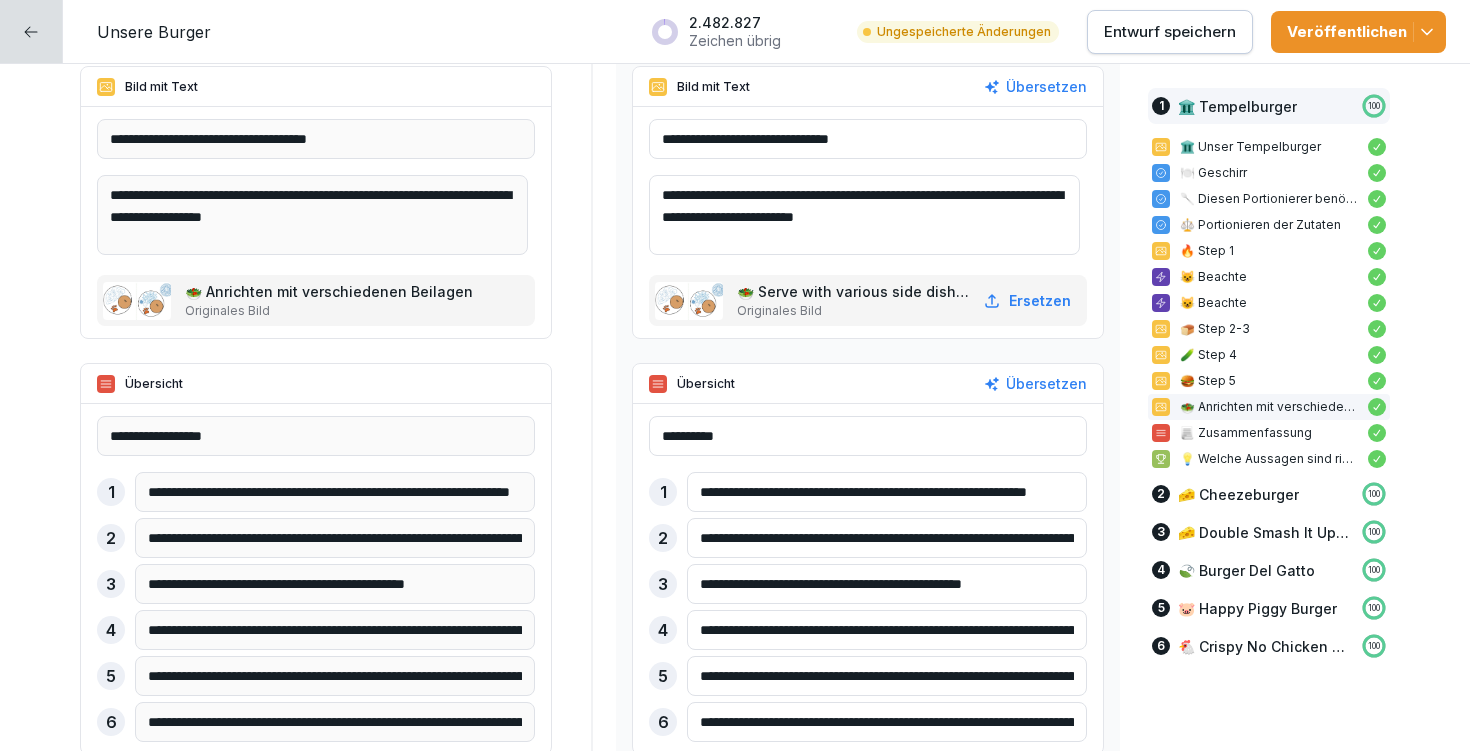 drag, startPoint x: 689, startPoint y: 537, endPoint x: 1088, endPoint y: 551, distance: 399.24554 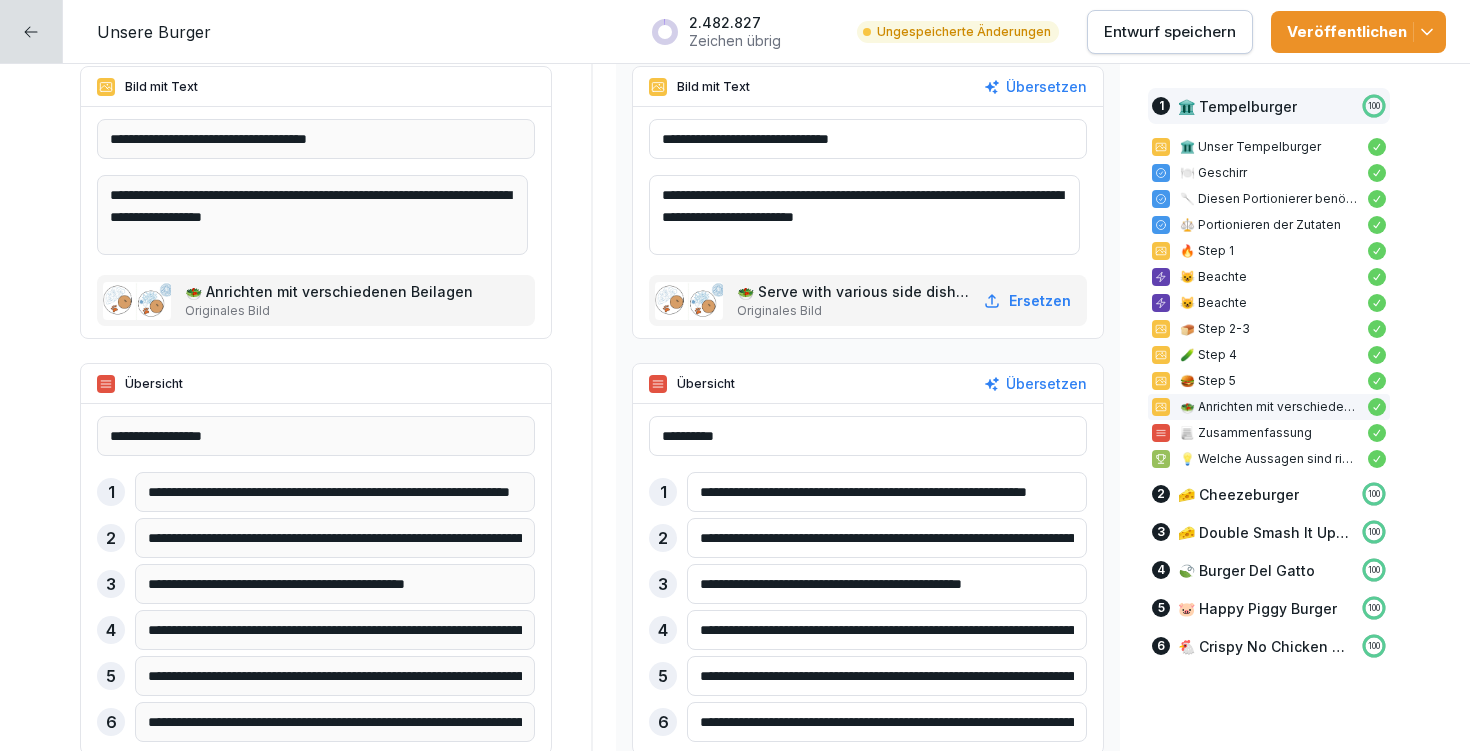click on "**********" at bounding box center [868, 559] 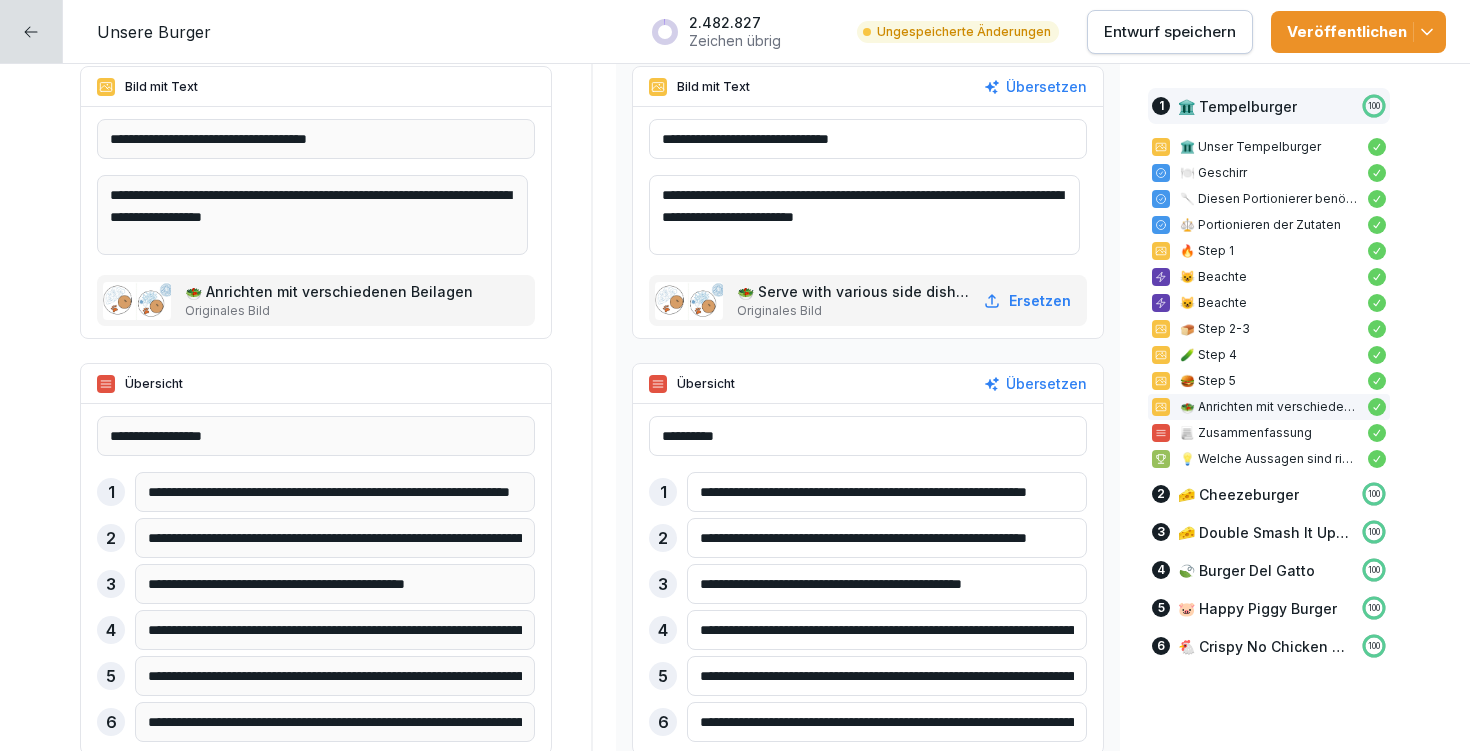 type on "**********" 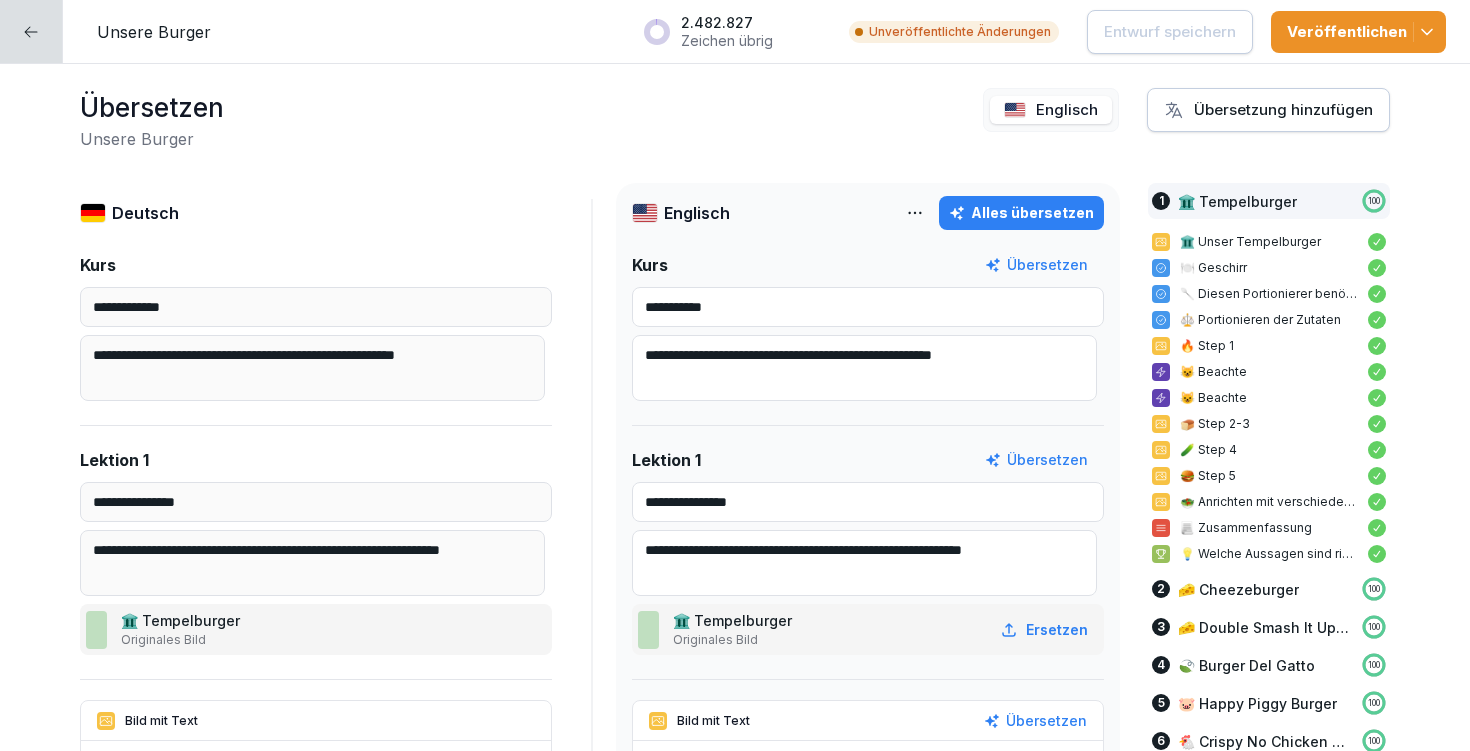 scroll, scrollTop: 0, scrollLeft: 0, axis: both 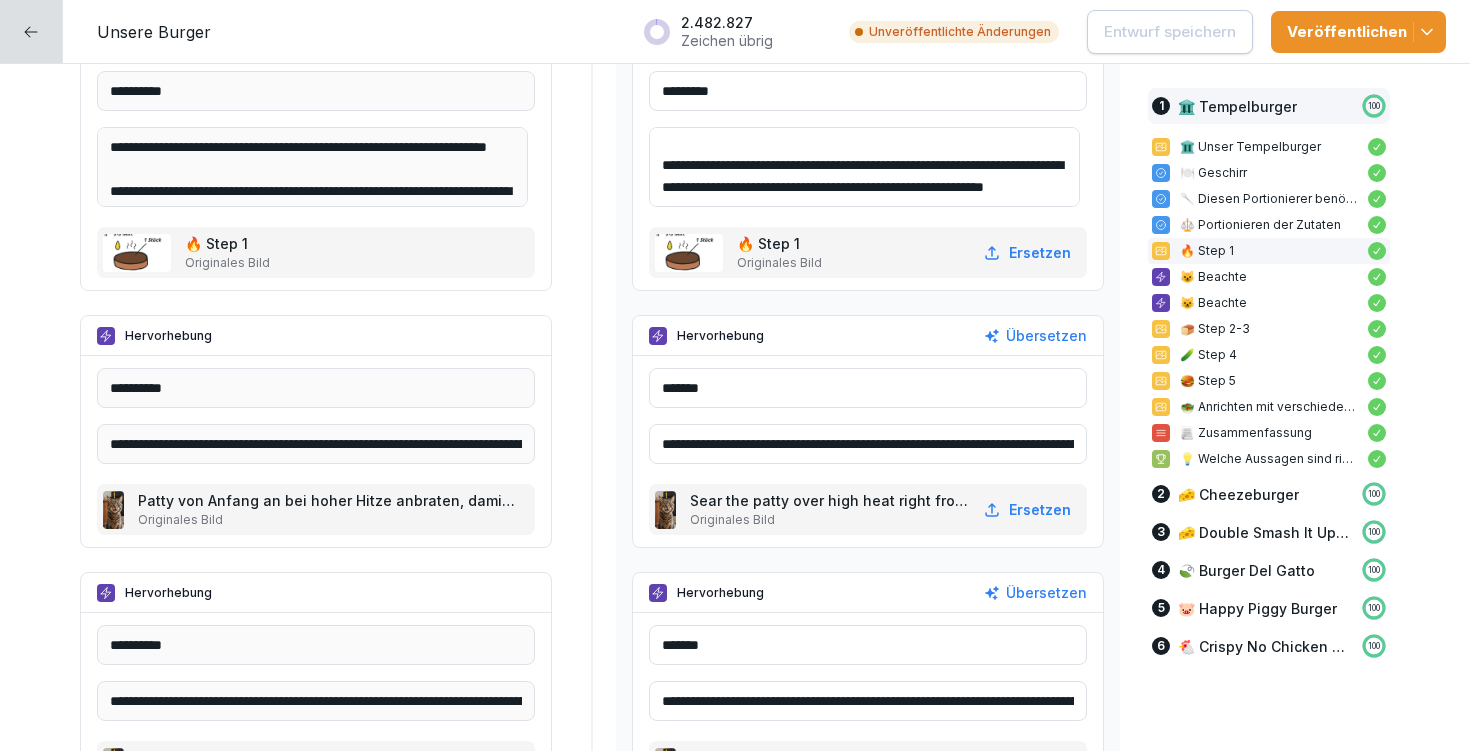 click on "**********" at bounding box center (864, 167) 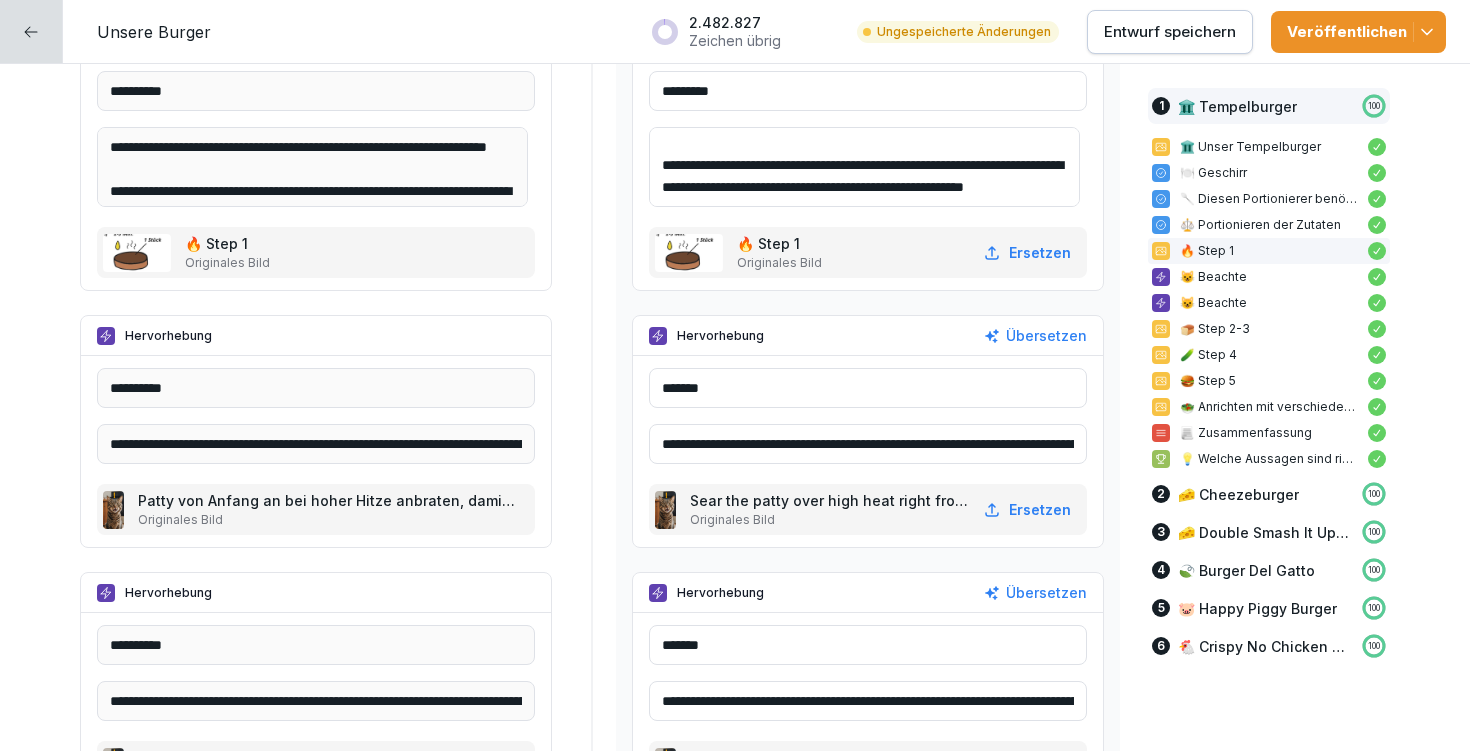 type on "**********" 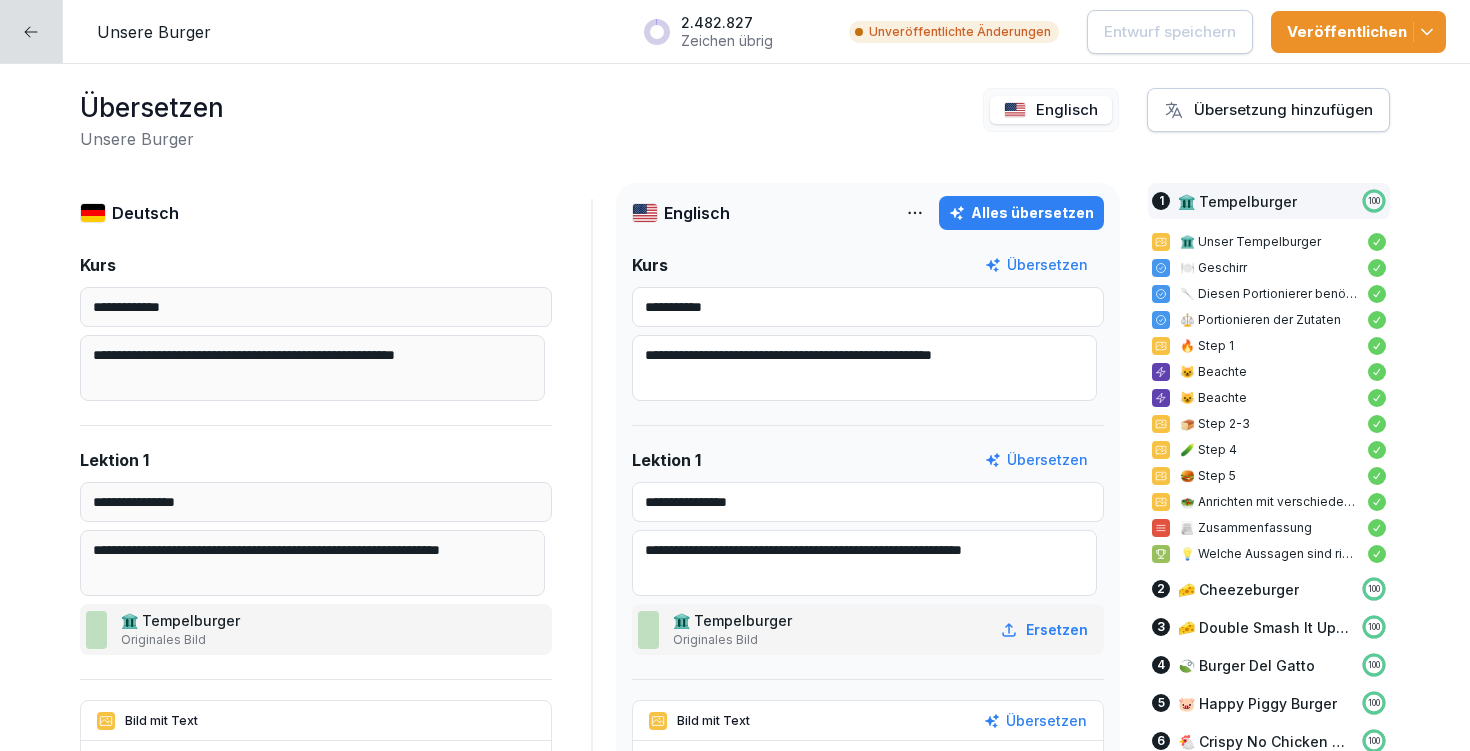 scroll, scrollTop: 0, scrollLeft: 0, axis: both 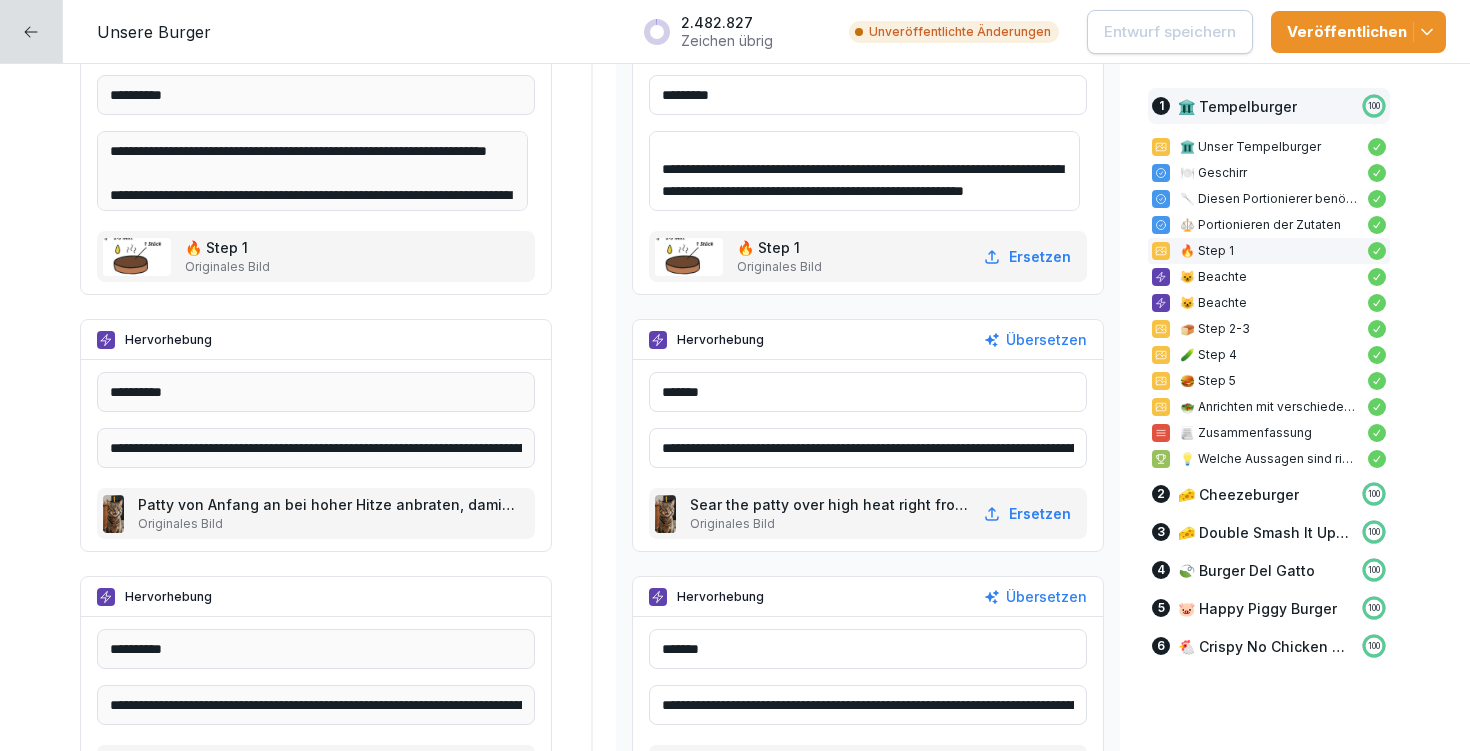 click on "**********" at bounding box center (868, 448) 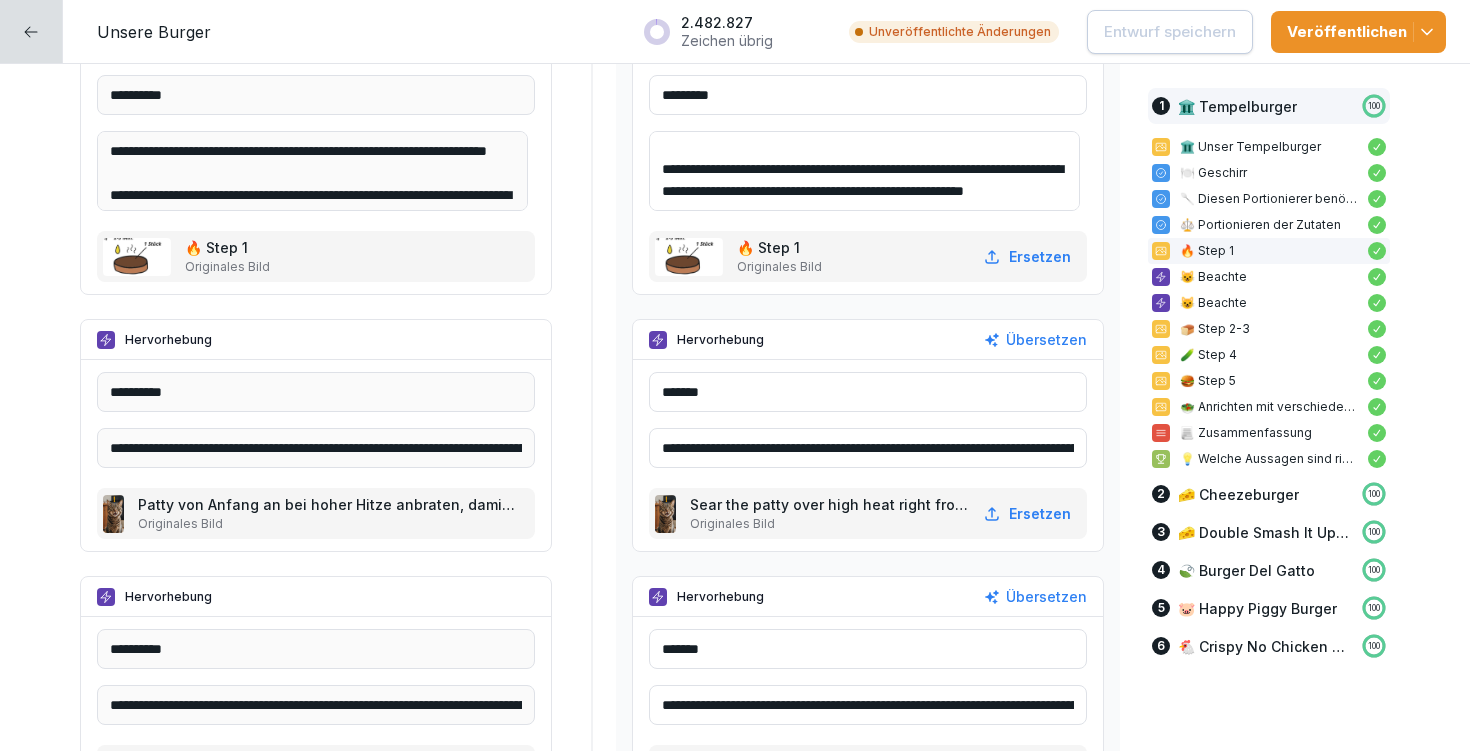 drag, startPoint x: 993, startPoint y: 449, endPoint x: 1069, endPoint y: 452, distance: 76.05919 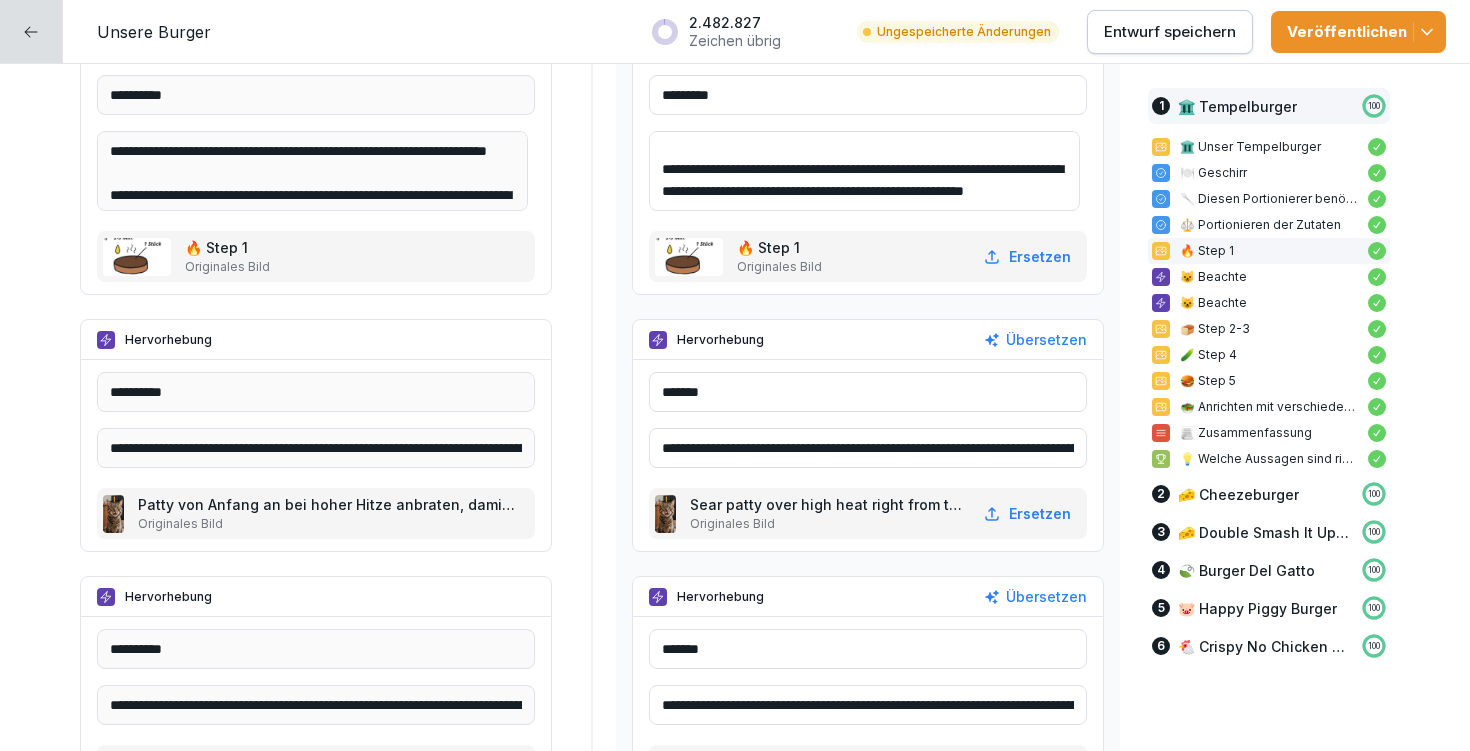 drag, startPoint x: 1033, startPoint y: 450, endPoint x: 1062, endPoint y: 450, distance: 29 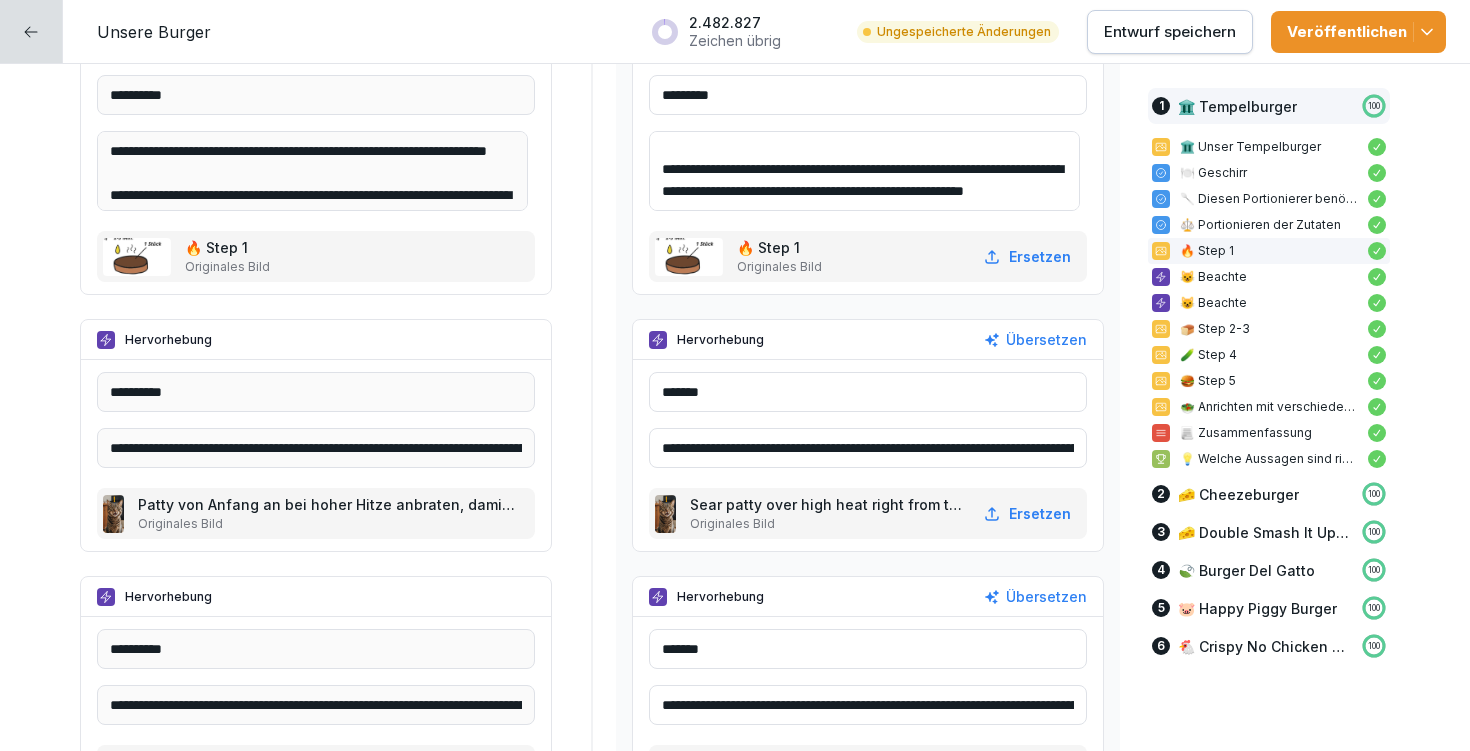 click on "**********" at bounding box center [868, 448] 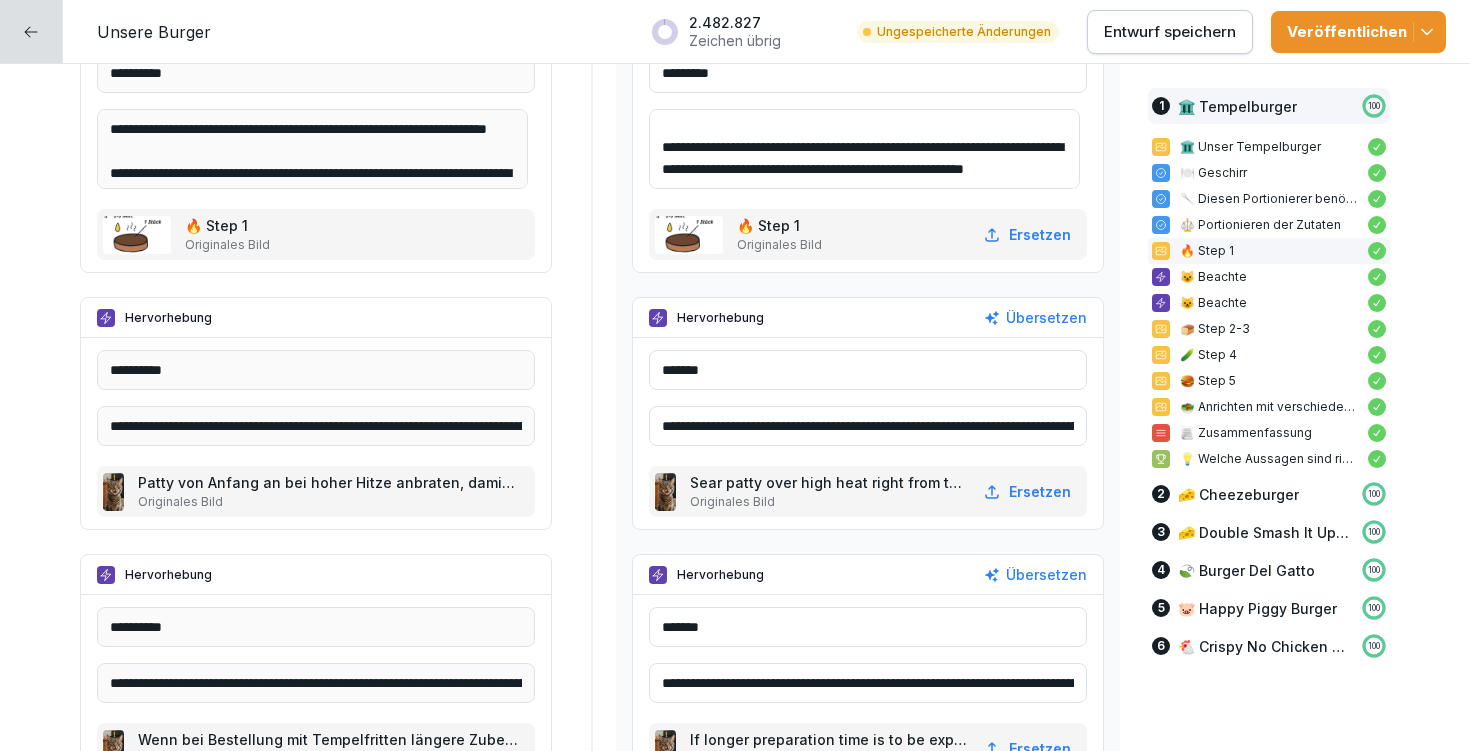 scroll, scrollTop: 2528, scrollLeft: 0, axis: vertical 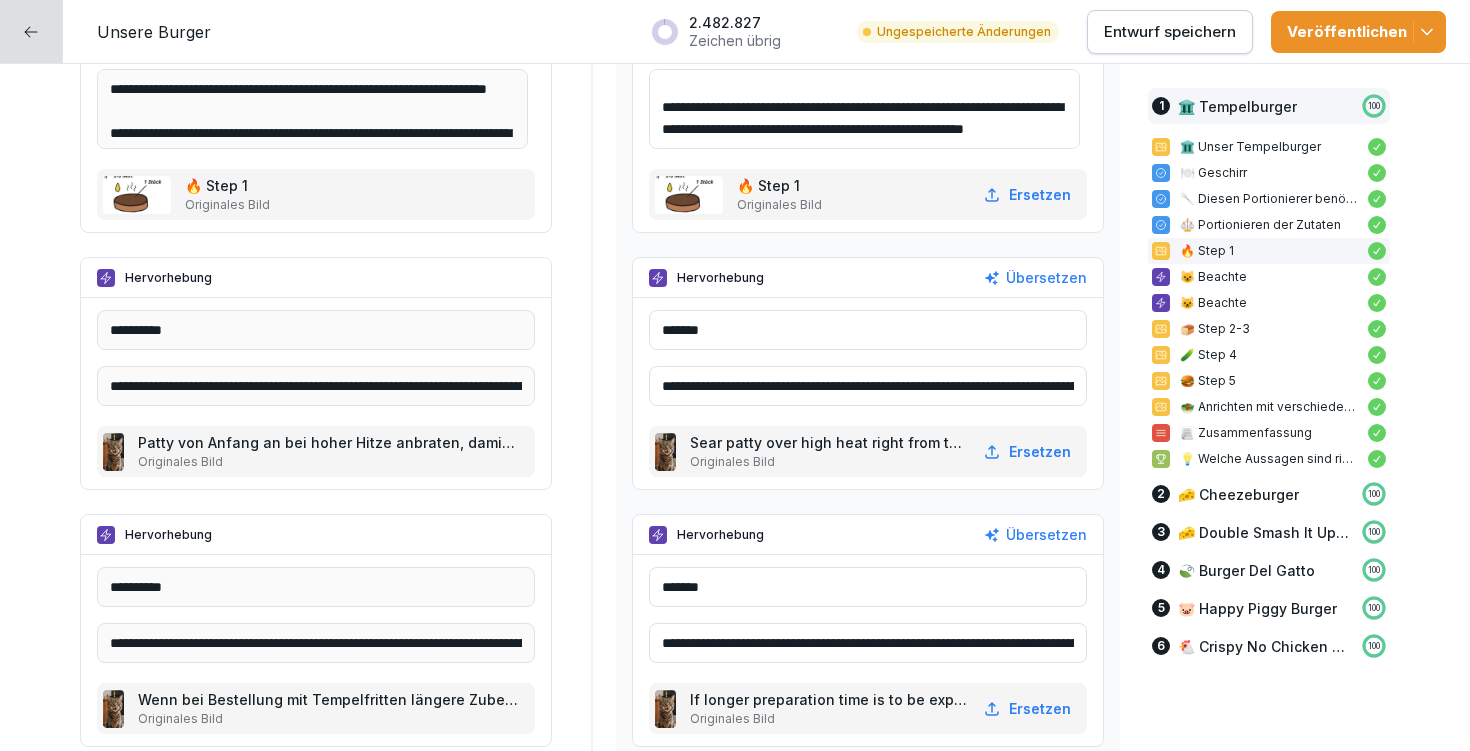 click on "**********" at bounding box center [868, 386] 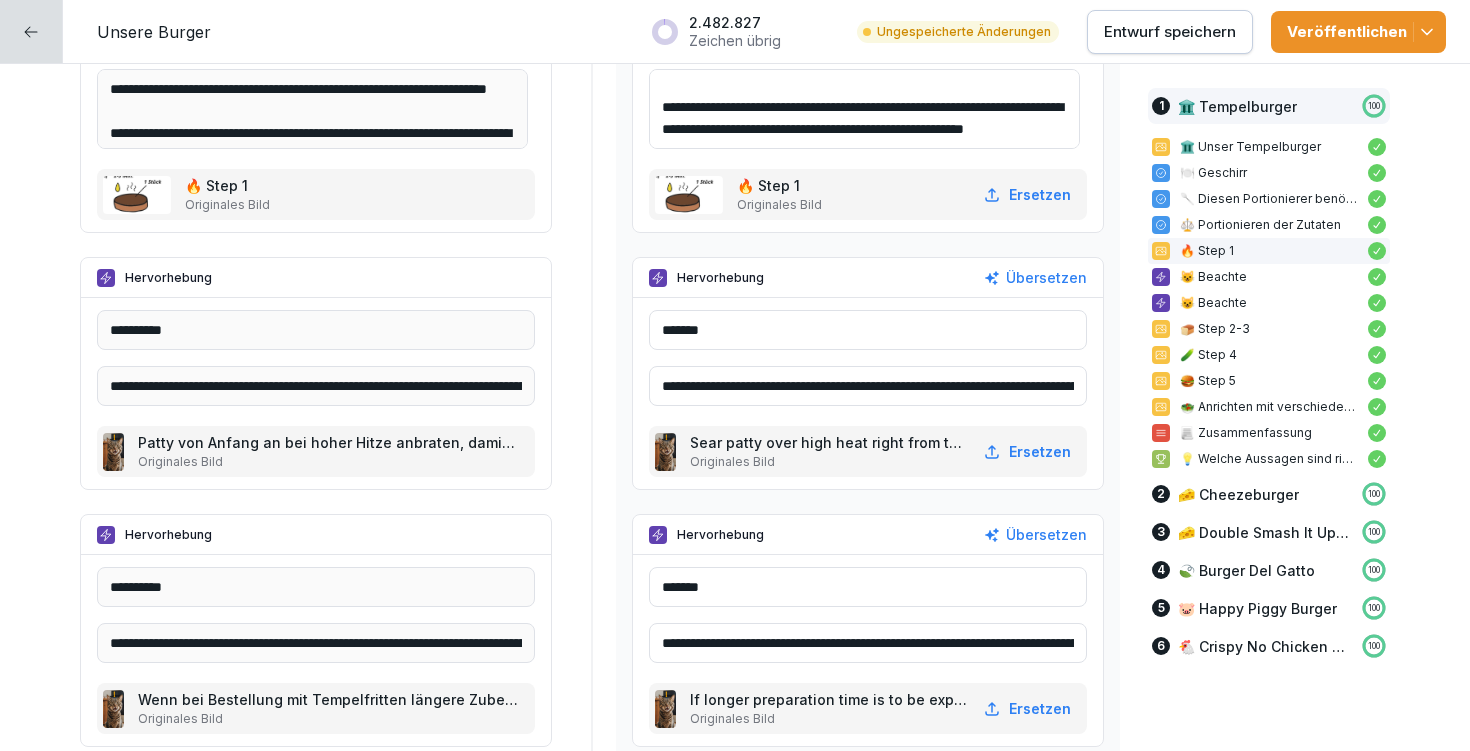 type on "**********" 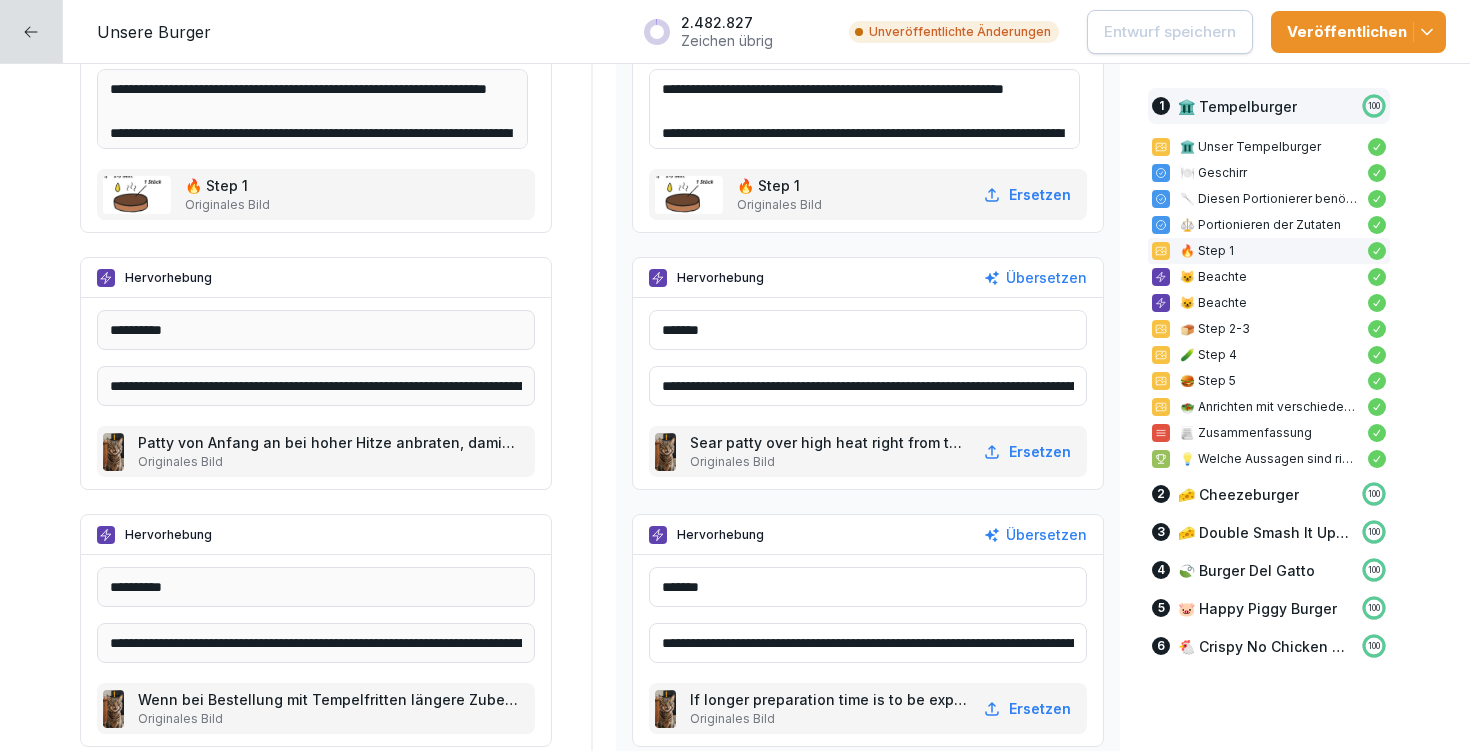 drag, startPoint x: 650, startPoint y: 383, endPoint x: 1082, endPoint y: 430, distance: 434.5492 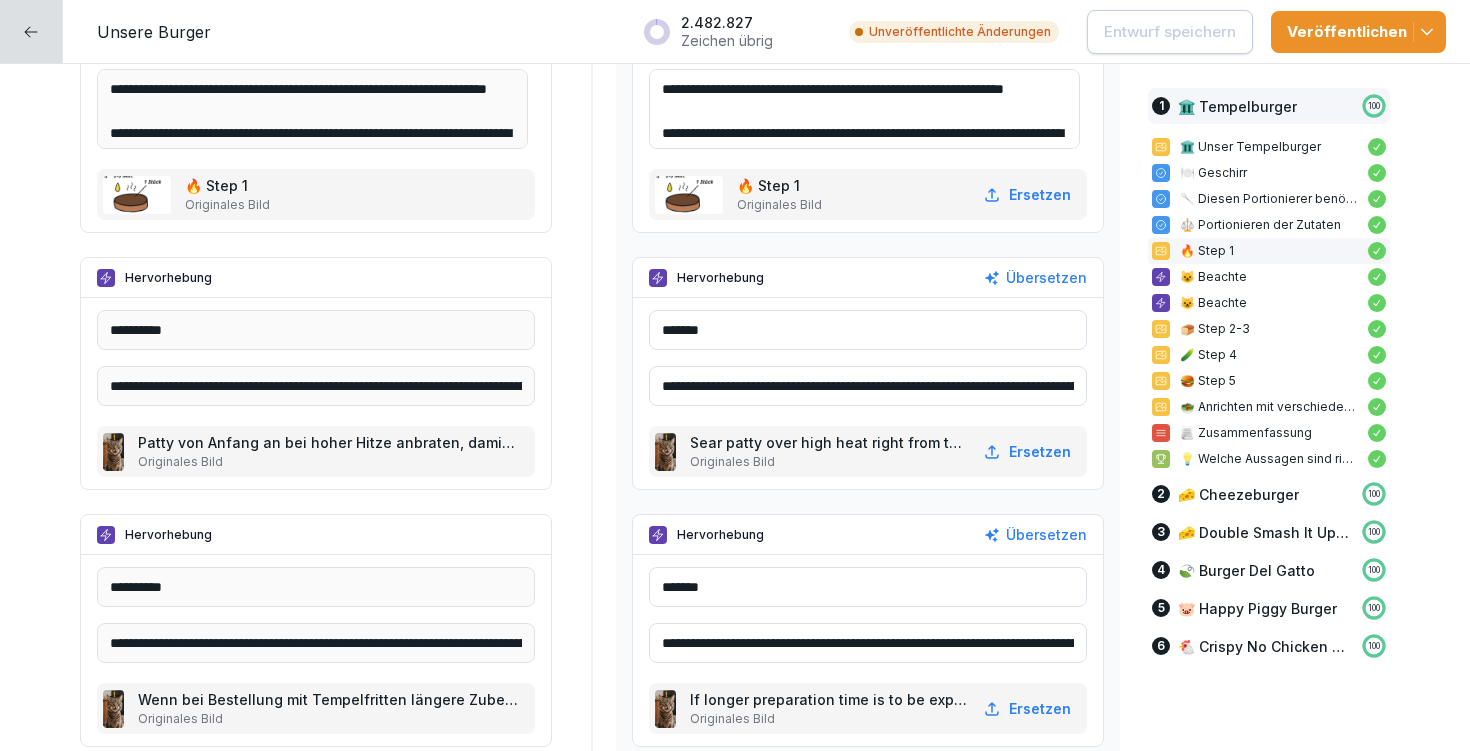click on "**********" at bounding box center [592, 385] 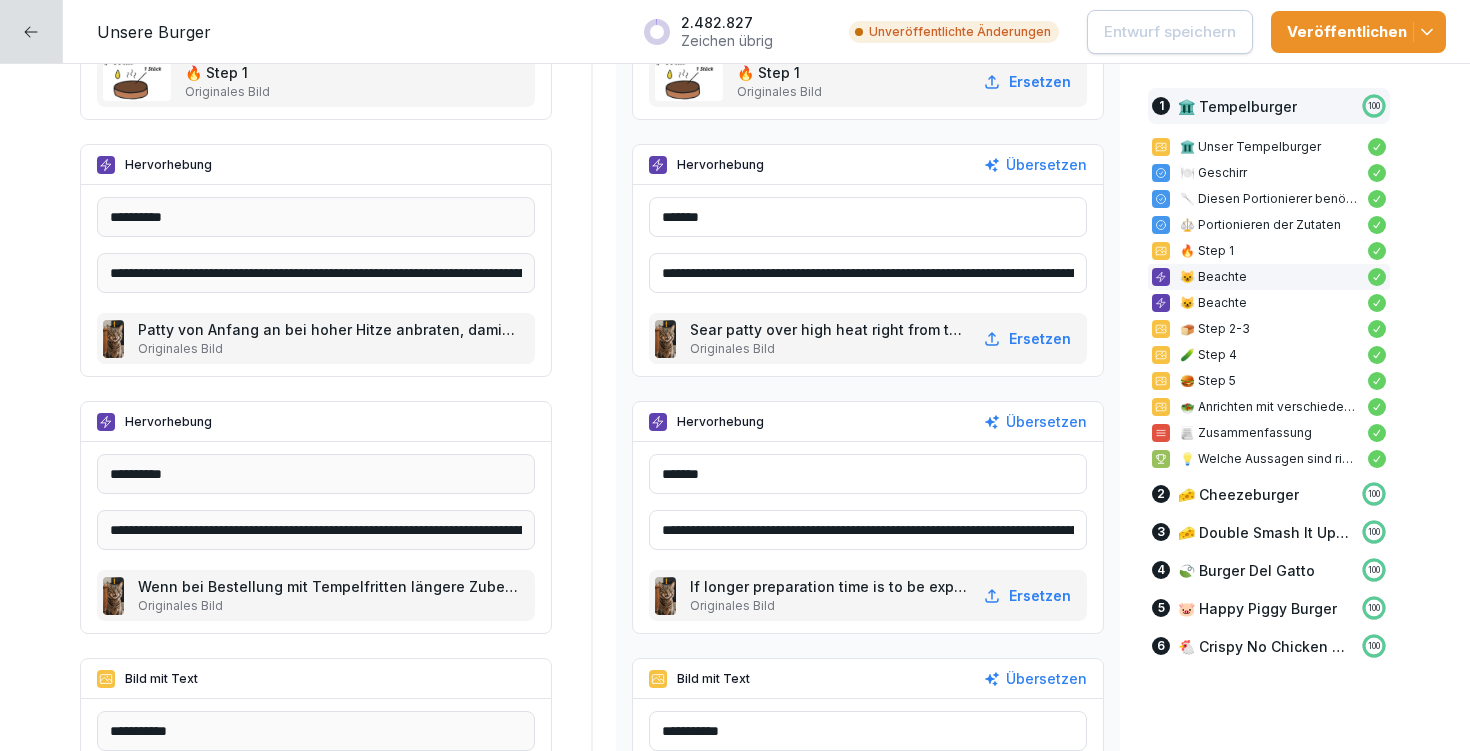 scroll, scrollTop: 2684, scrollLeft: 0, axis: vertical 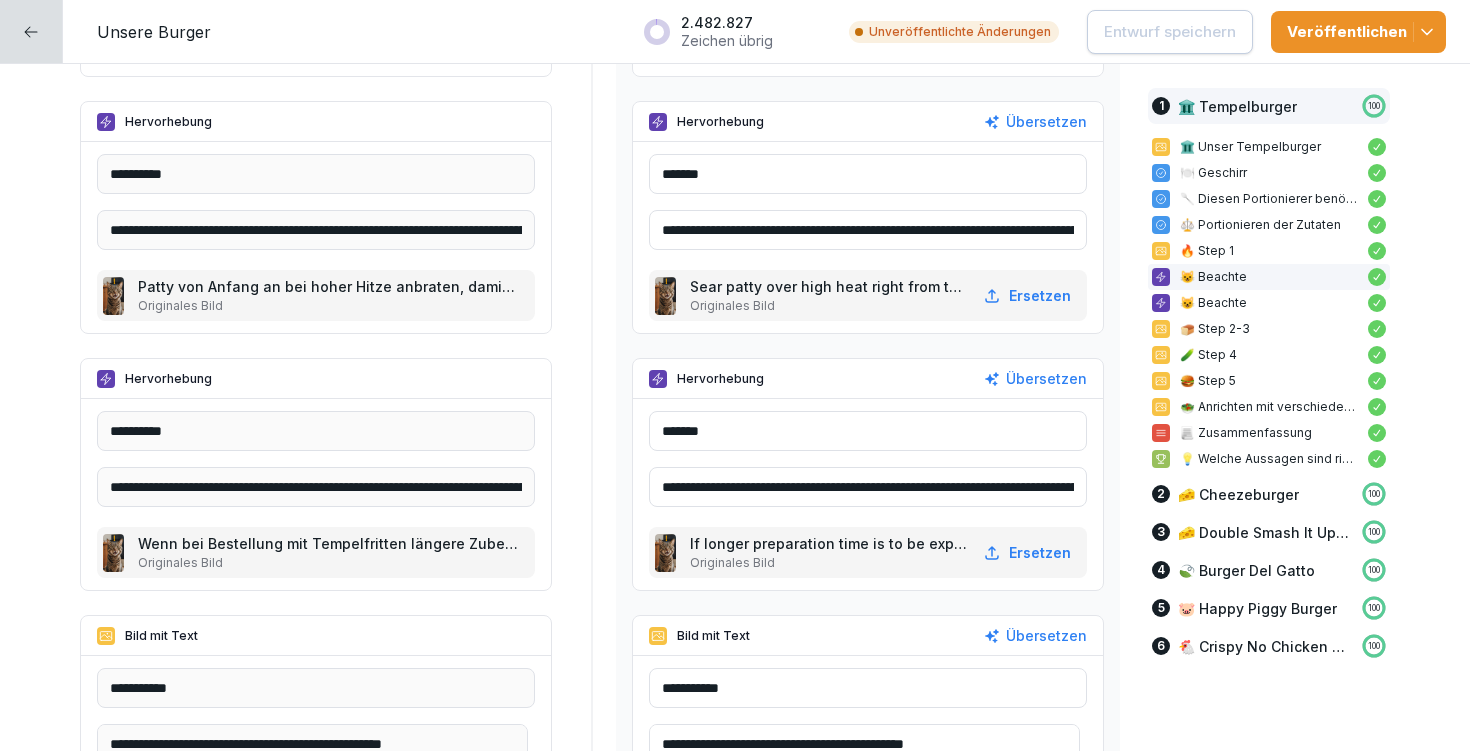 drag, startPoint x: 1017, startPoint y: 488, endPoint x: 1071, endPoint y: 490, distance: 54.037025 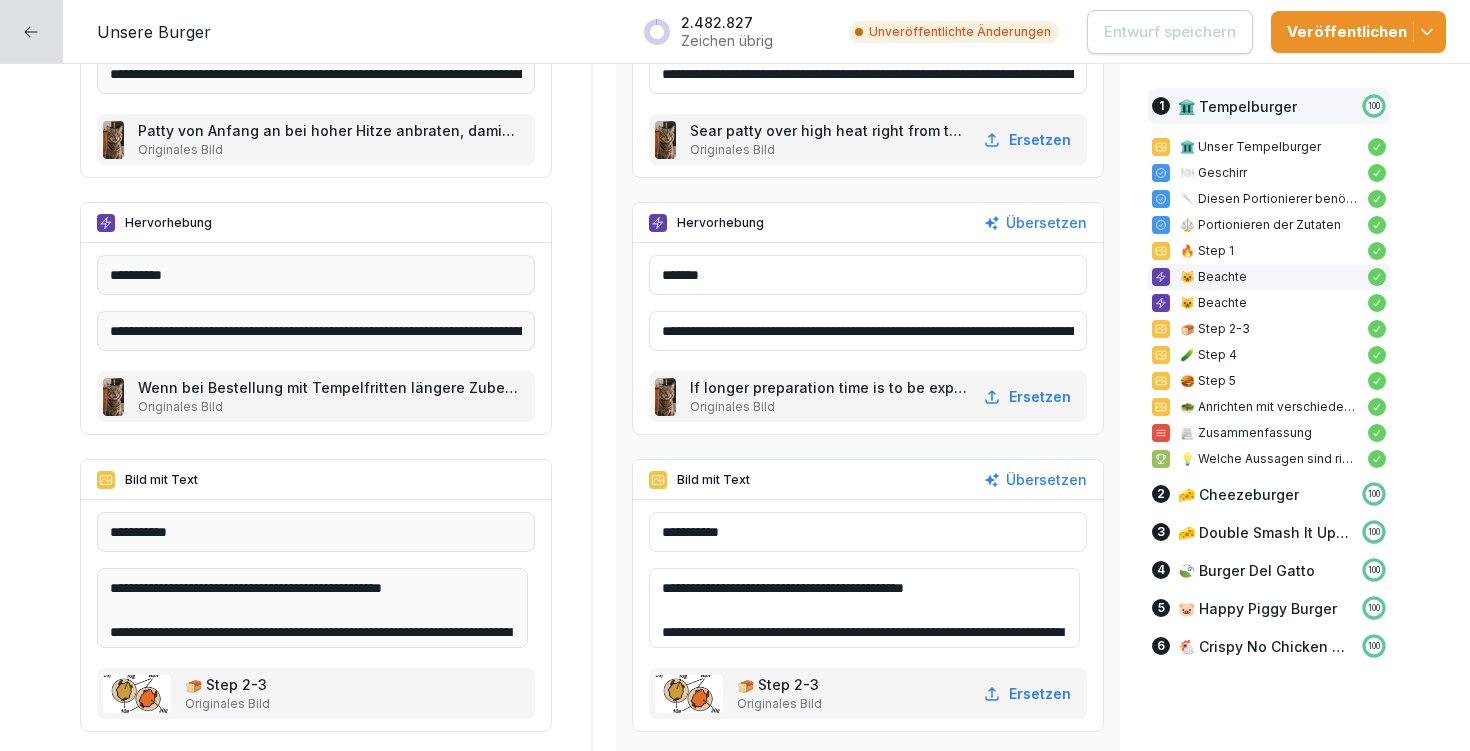scroll, scrollTop: 2974, scrollLeft: 0, axis: vertical 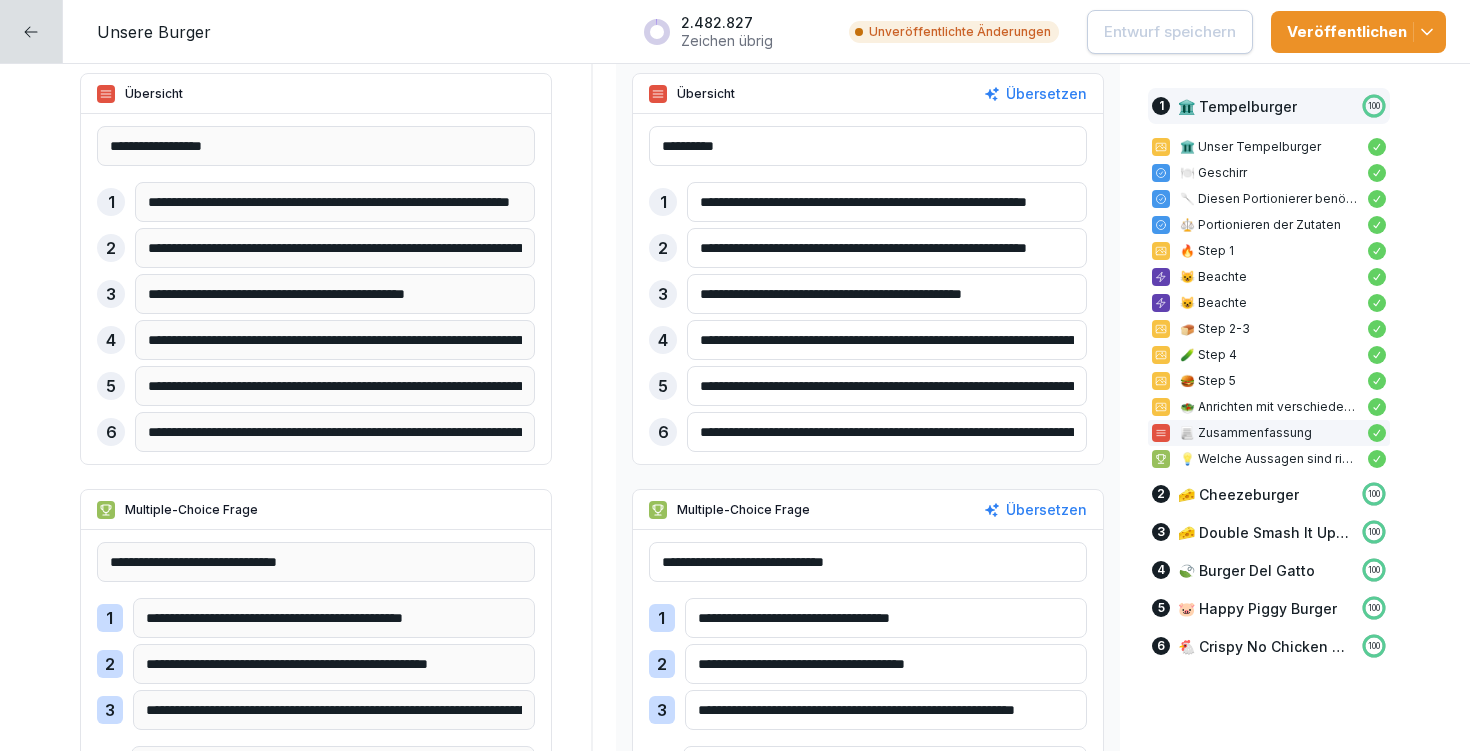 drag, startPoint x: 692, startPoint y: 295, endPoint x: 1057, endPoint y: 304, distance: 365.11093 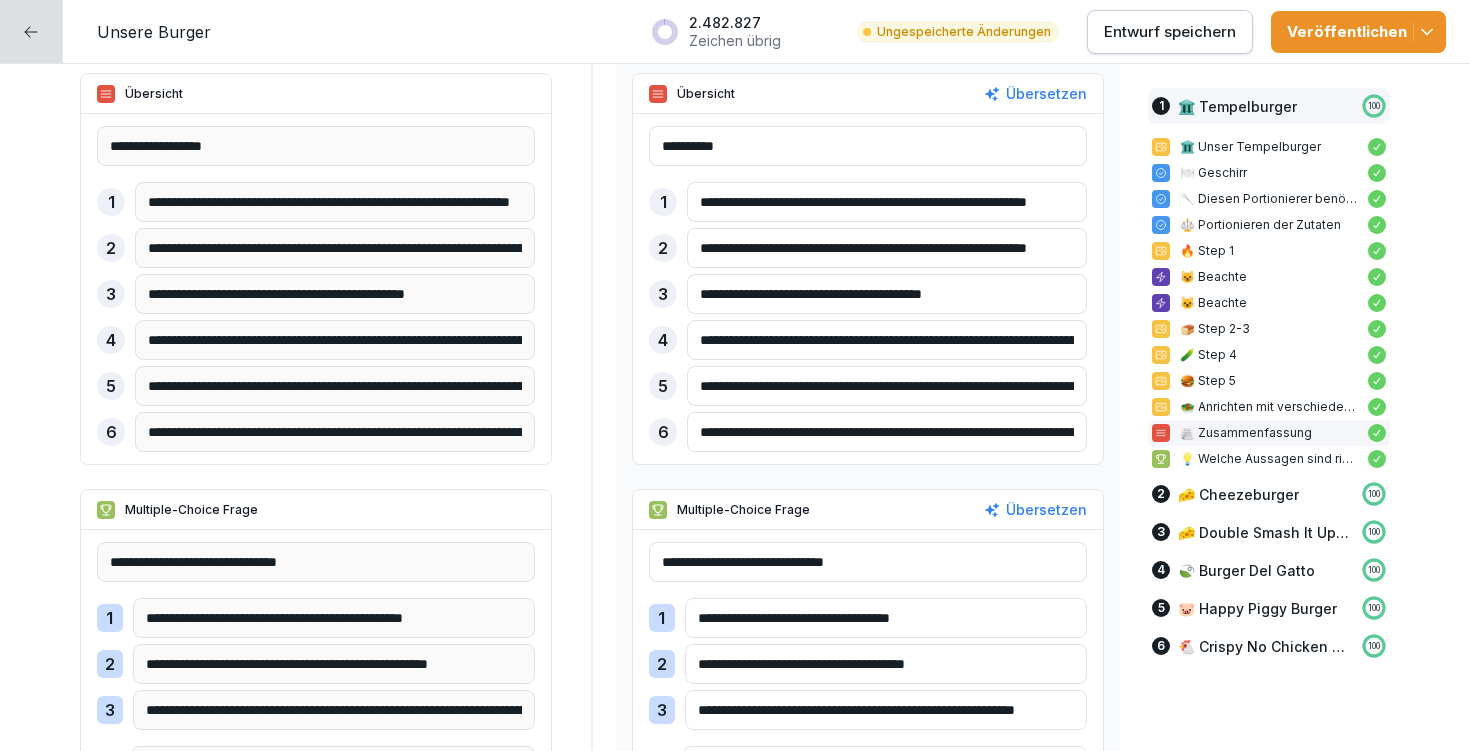 click on "**********" at bounding box center (887, 294) 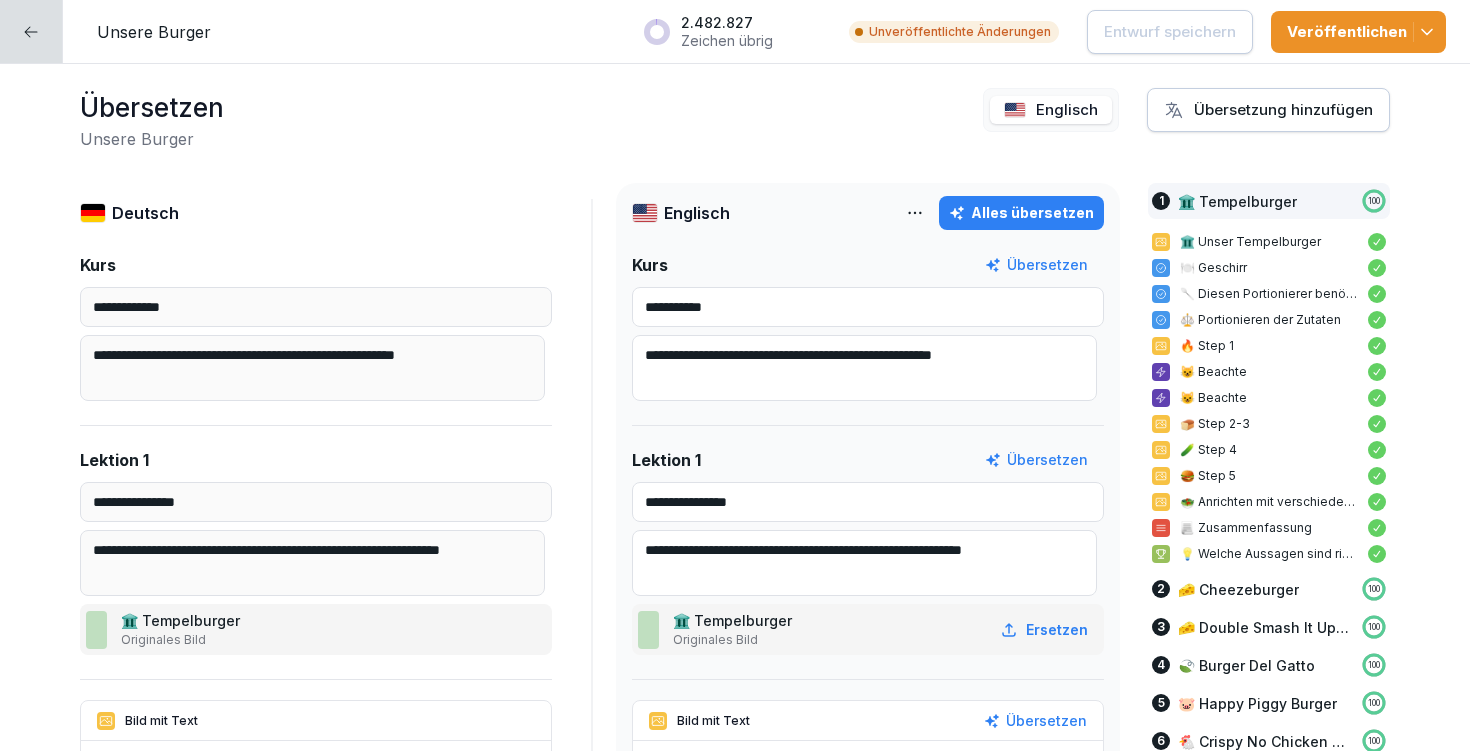 scroll, scrollTop: 0, scrollLeft: 0, axis: both 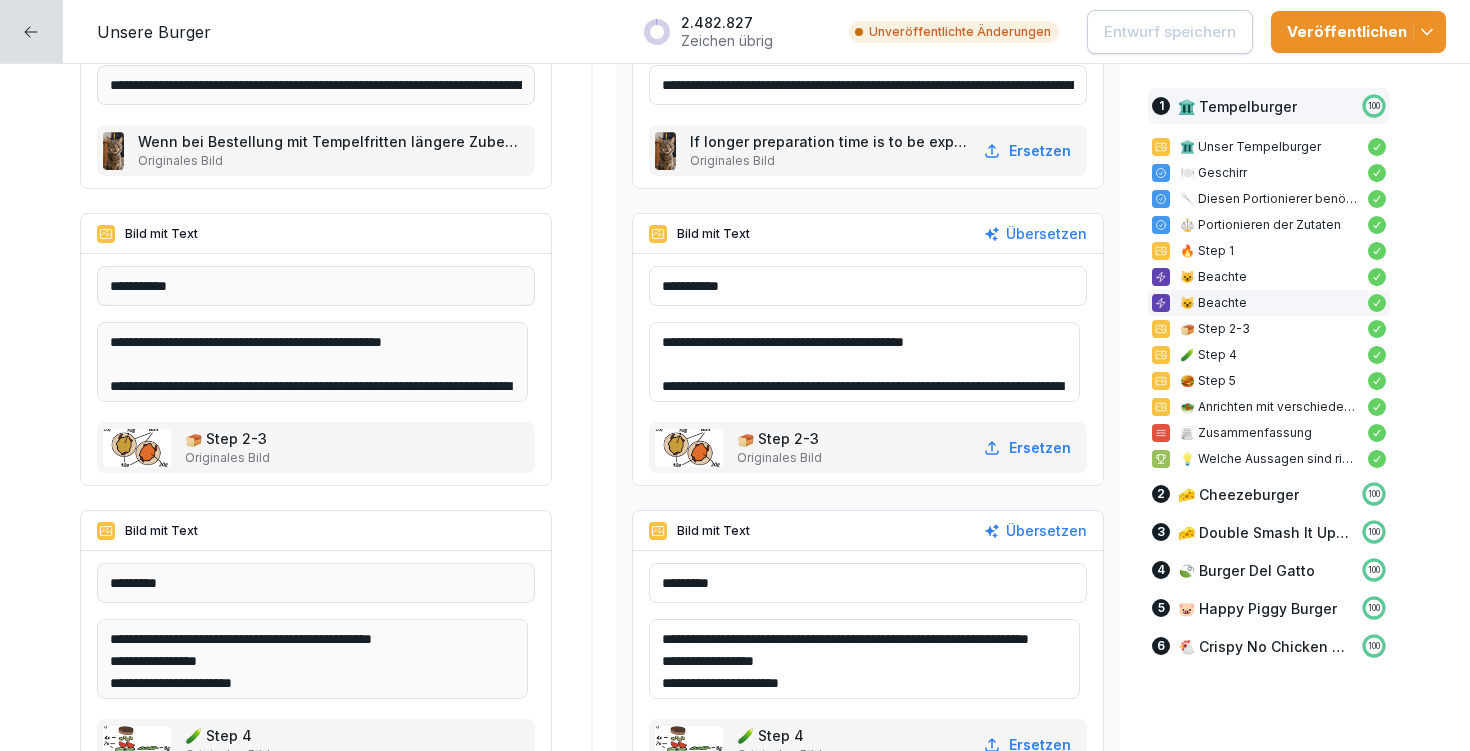 drag, startPoint x: 680, startPoint y: 341, endPoint x: 982, endPoint y: 339, distance: 302.00662 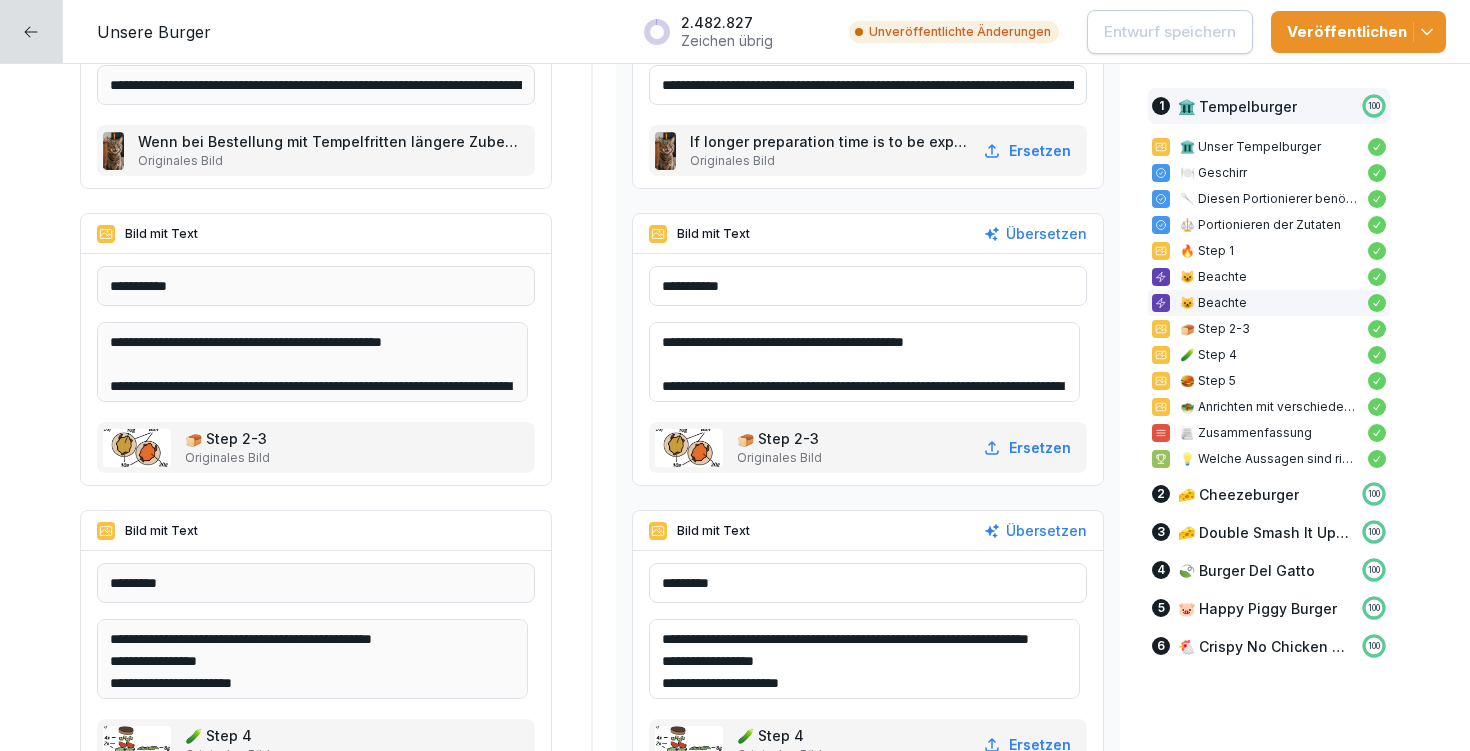 click on "**********" at bounding box center (864, 362) 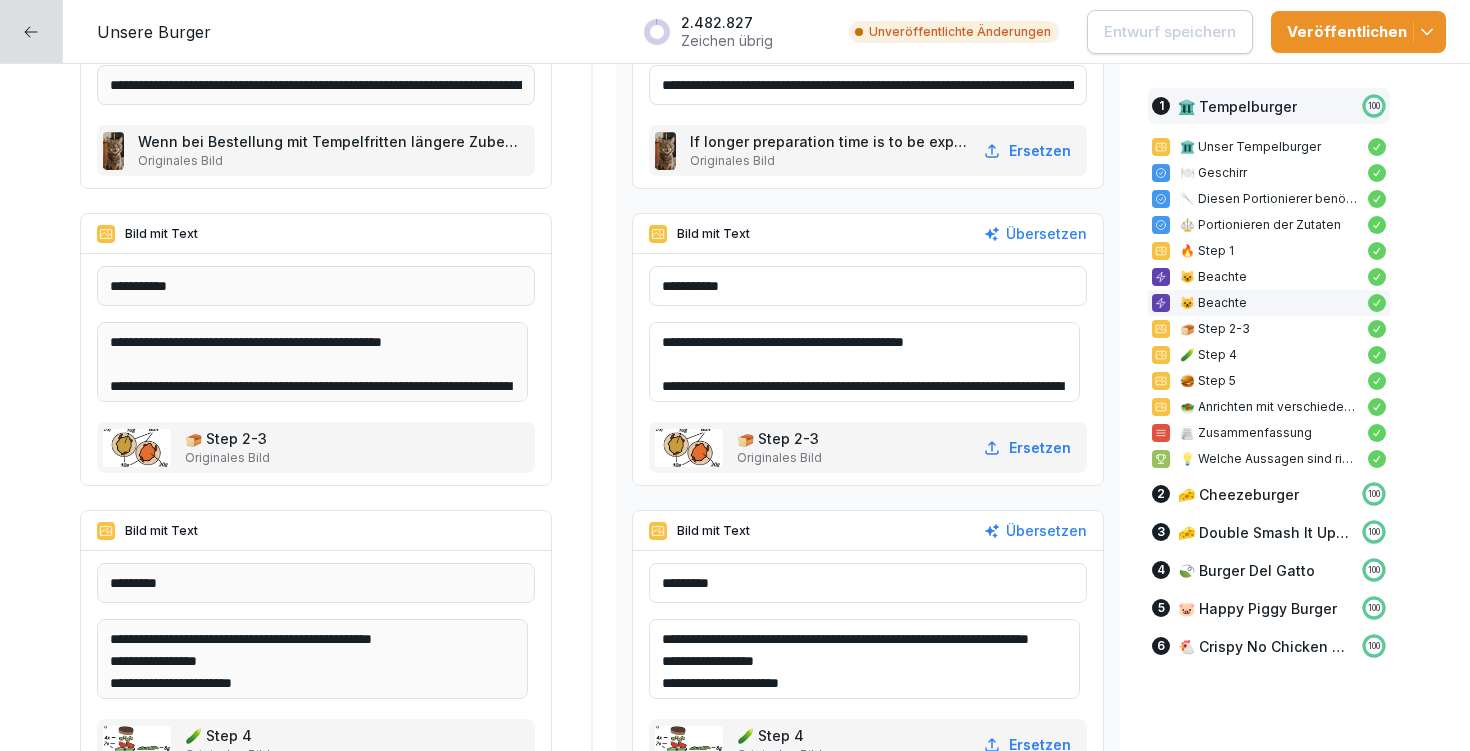 click on "**********" at bounding box center [864, 362] 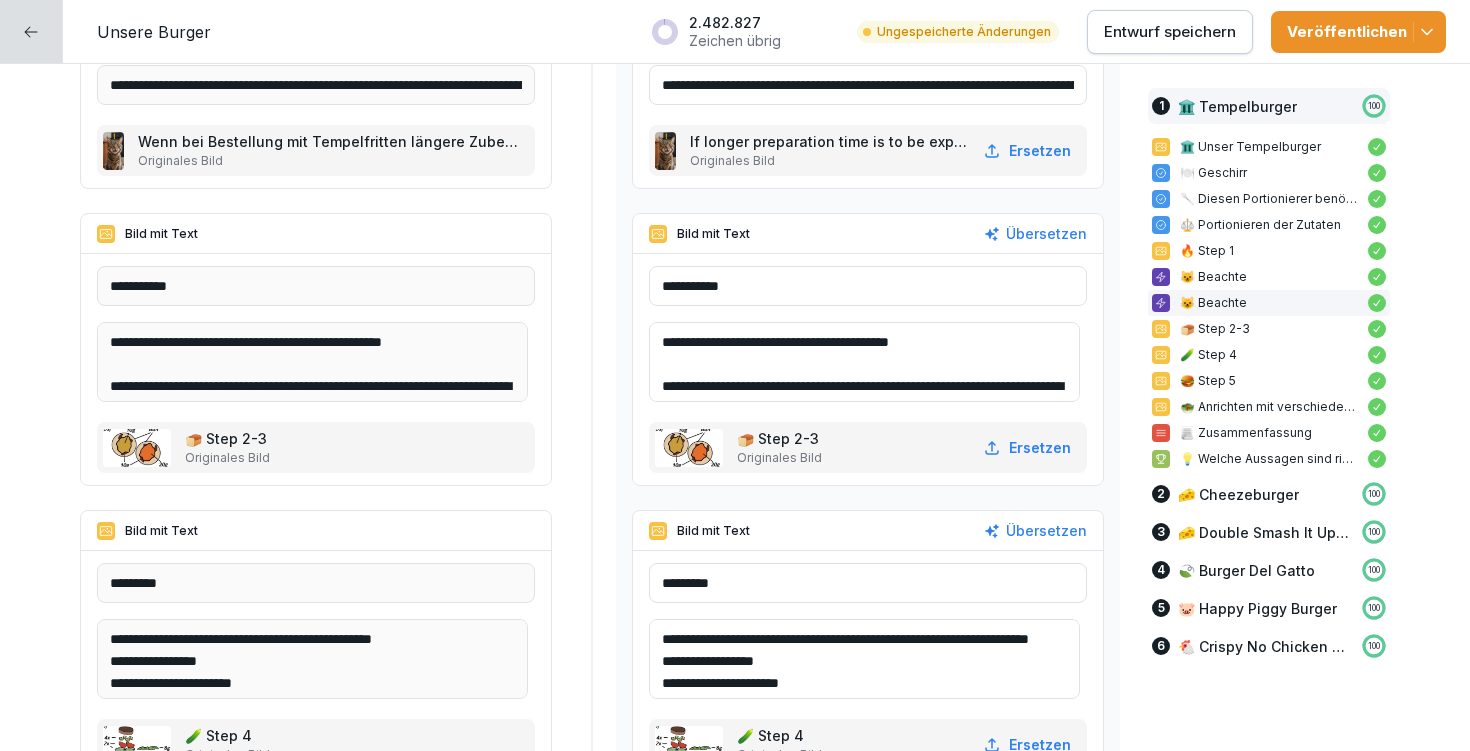 drag, startPoint x: 820, startPoint y: 336, endPoint x: 877, endPoint y: 334, distance: 57.035076 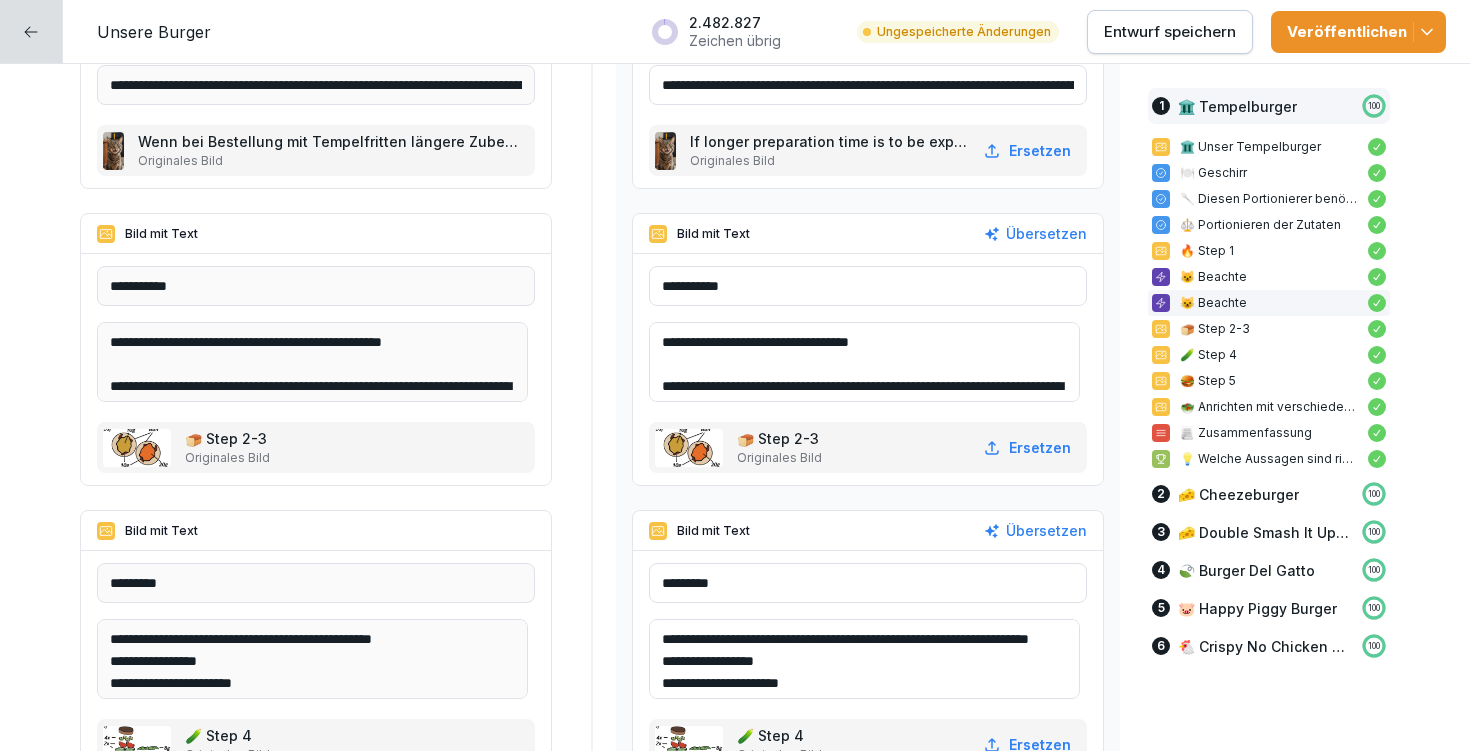 click on "**********" at bounding box center (864, 362) 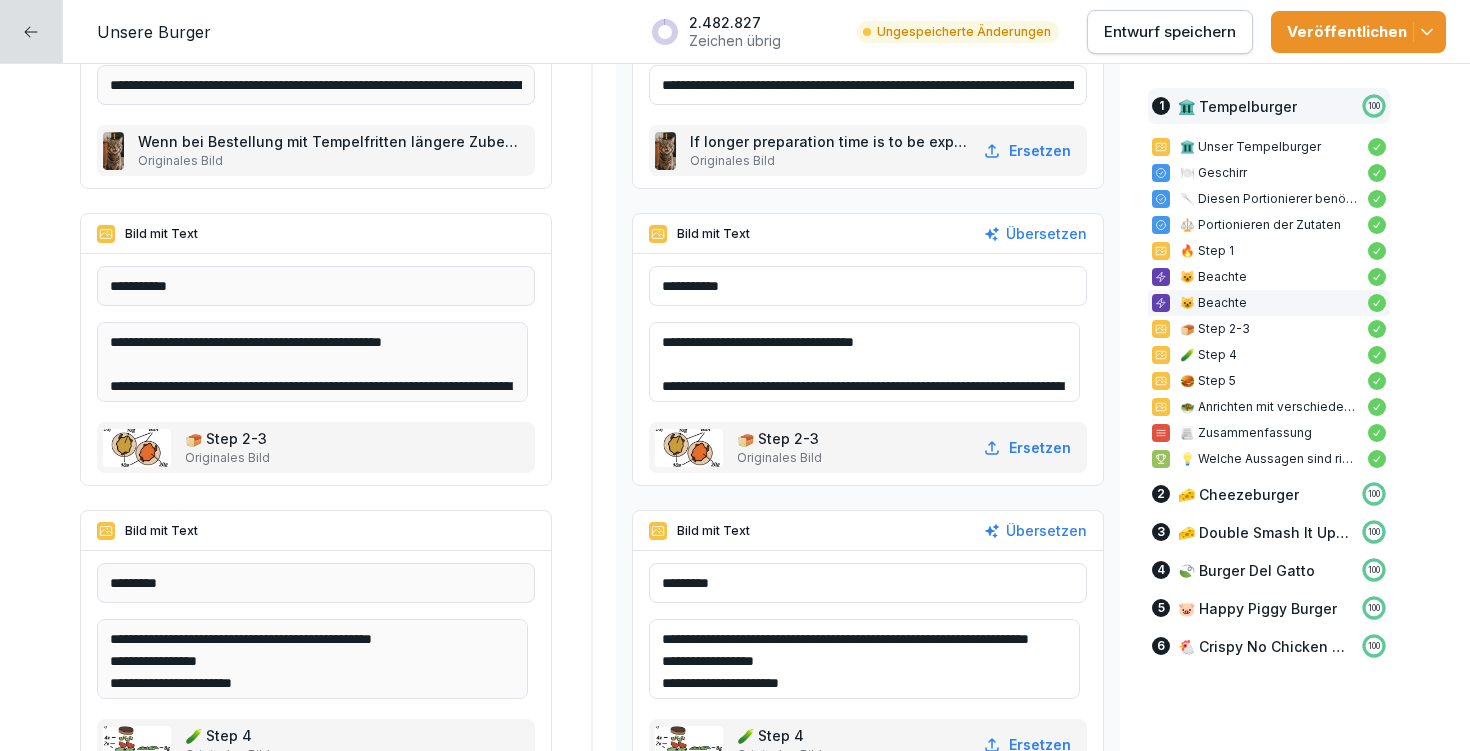 type on "**********" 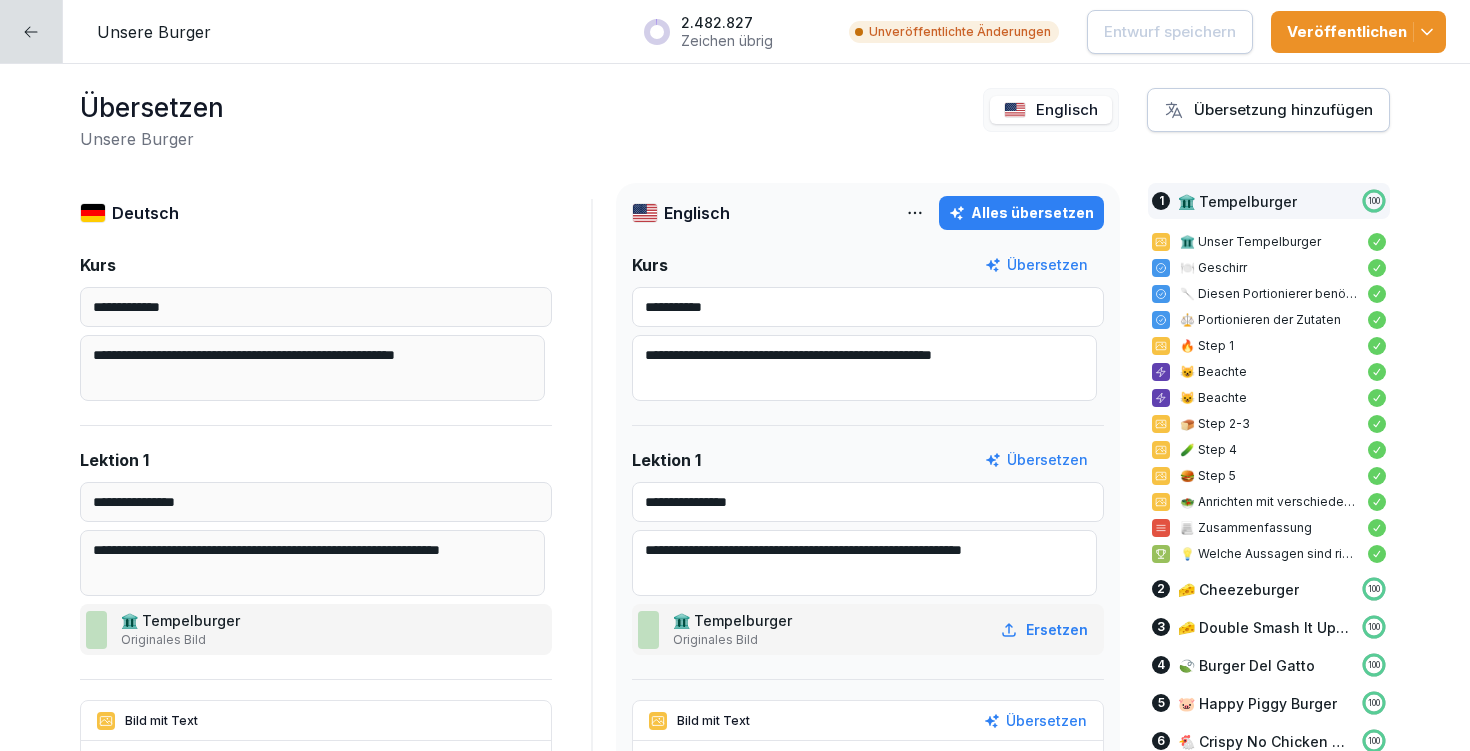 scroll, scrollTop: 0, scrollLeft: 0, axis: both 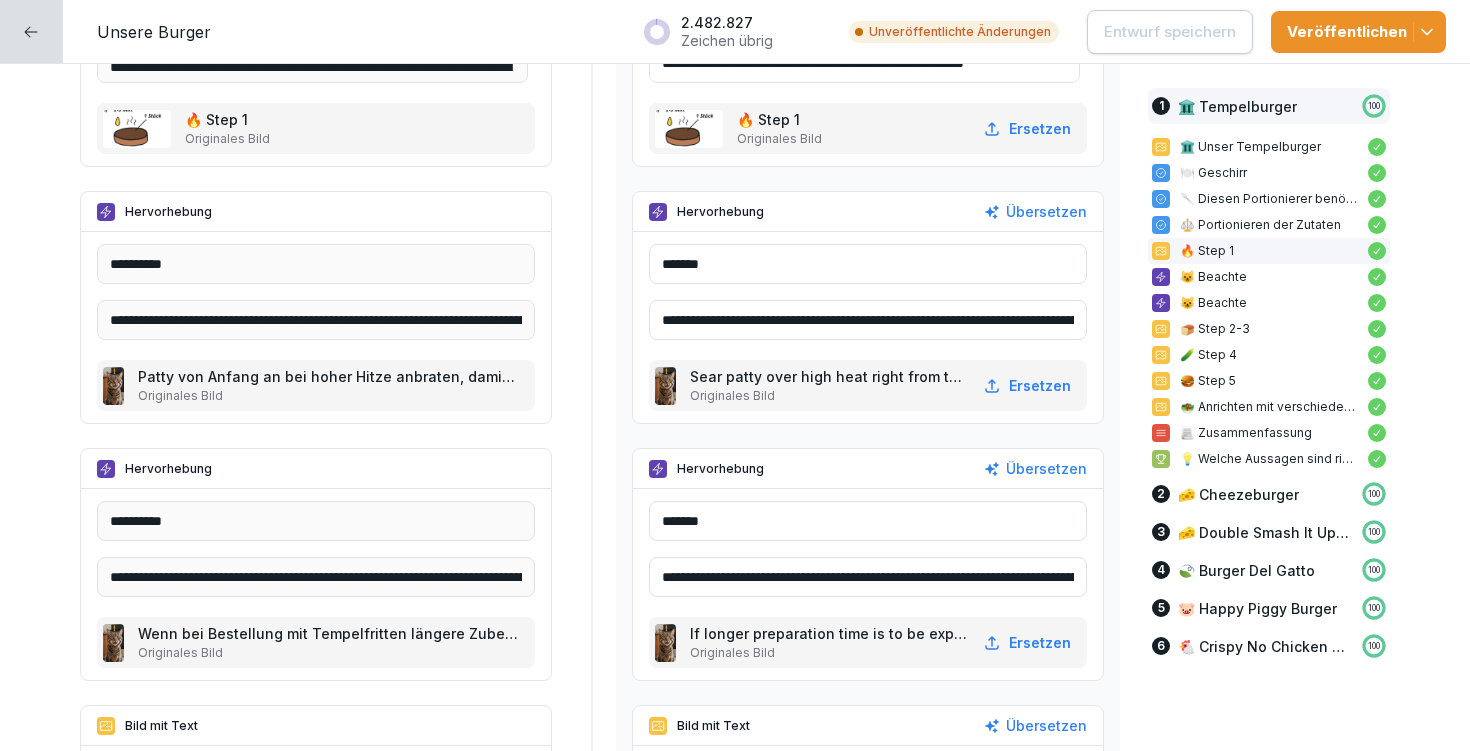drag, startPoint x: 980, startPoint y: 316, endPoint x: 1066, endPoint y: 314, distance: 86.023254 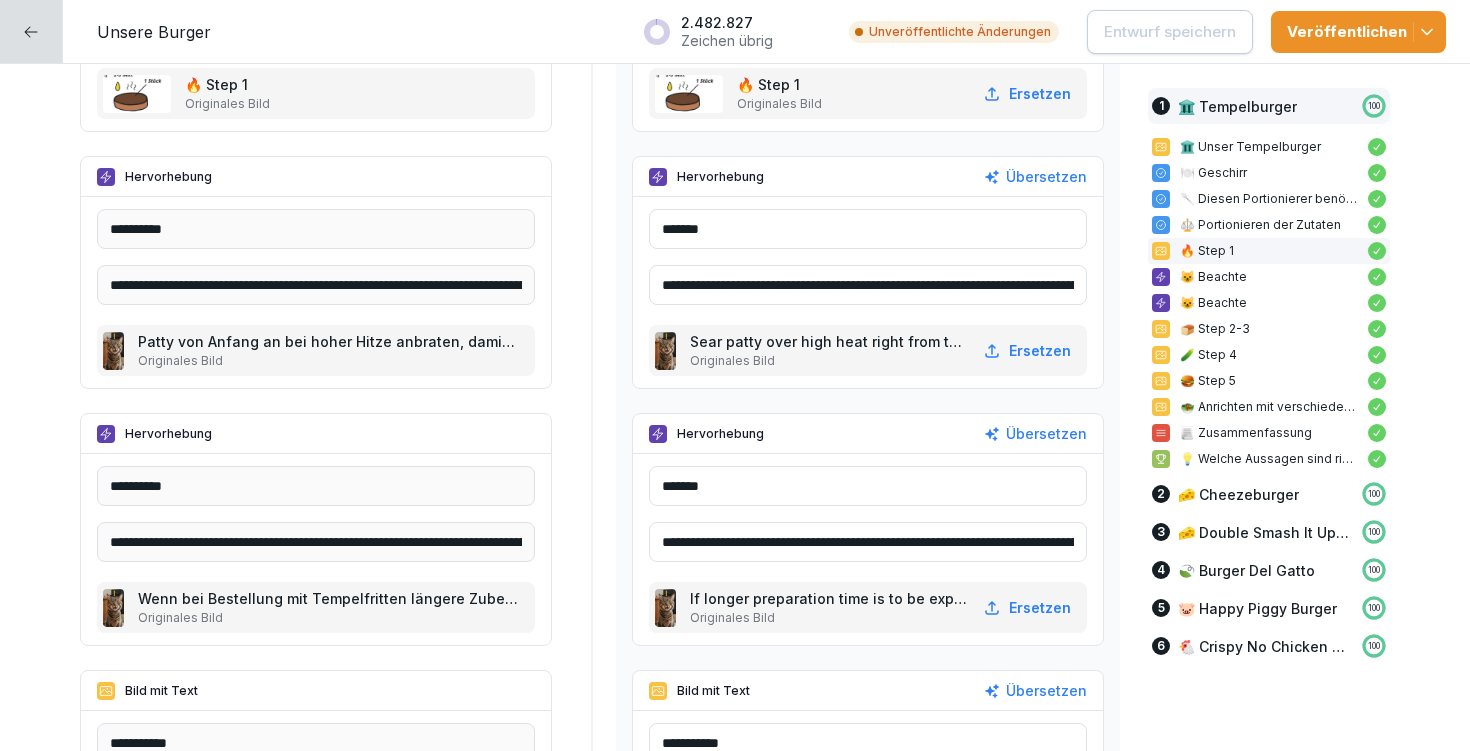 scroll, scrollTop: 2855, scrollLeft: 0, axis: vertical 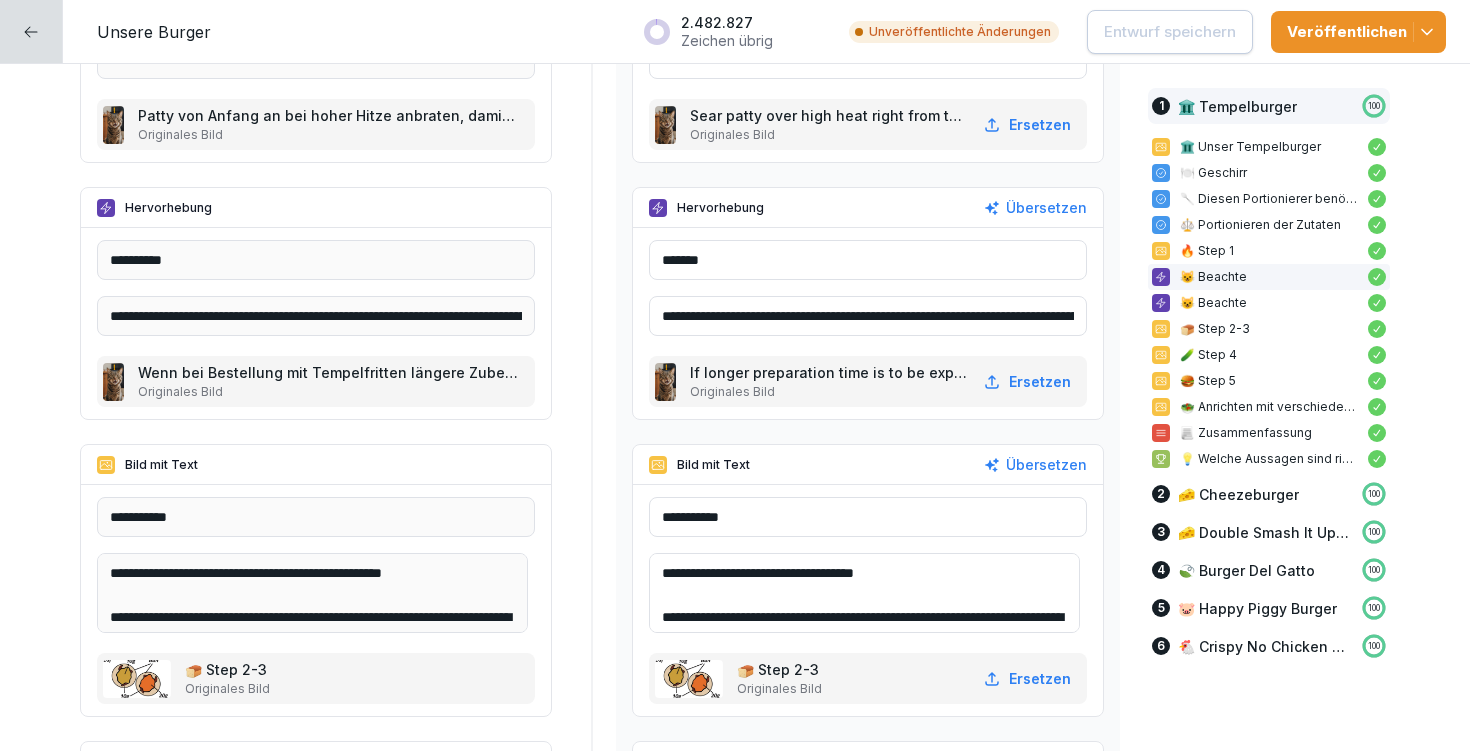 click on "**********" at bounding box center (864, 593) 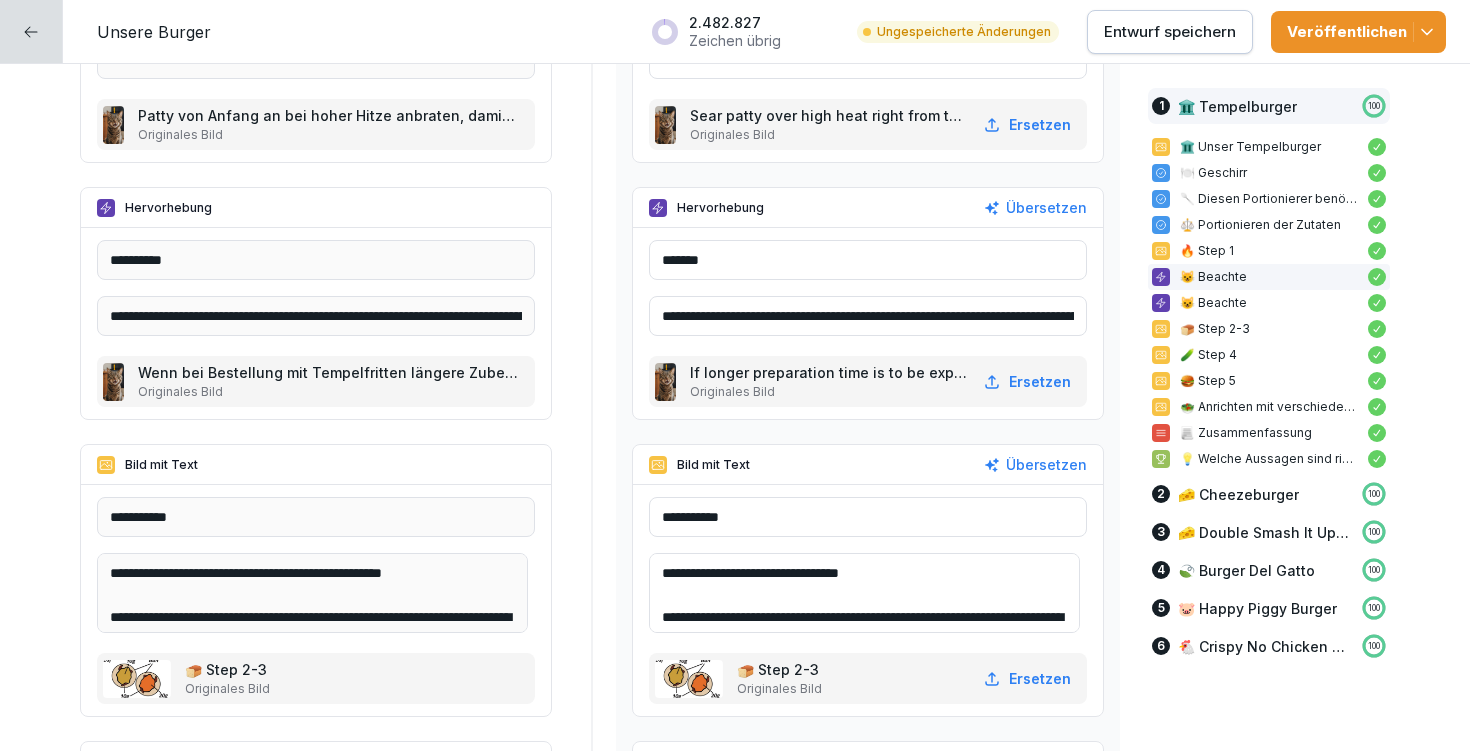 type on "**********" 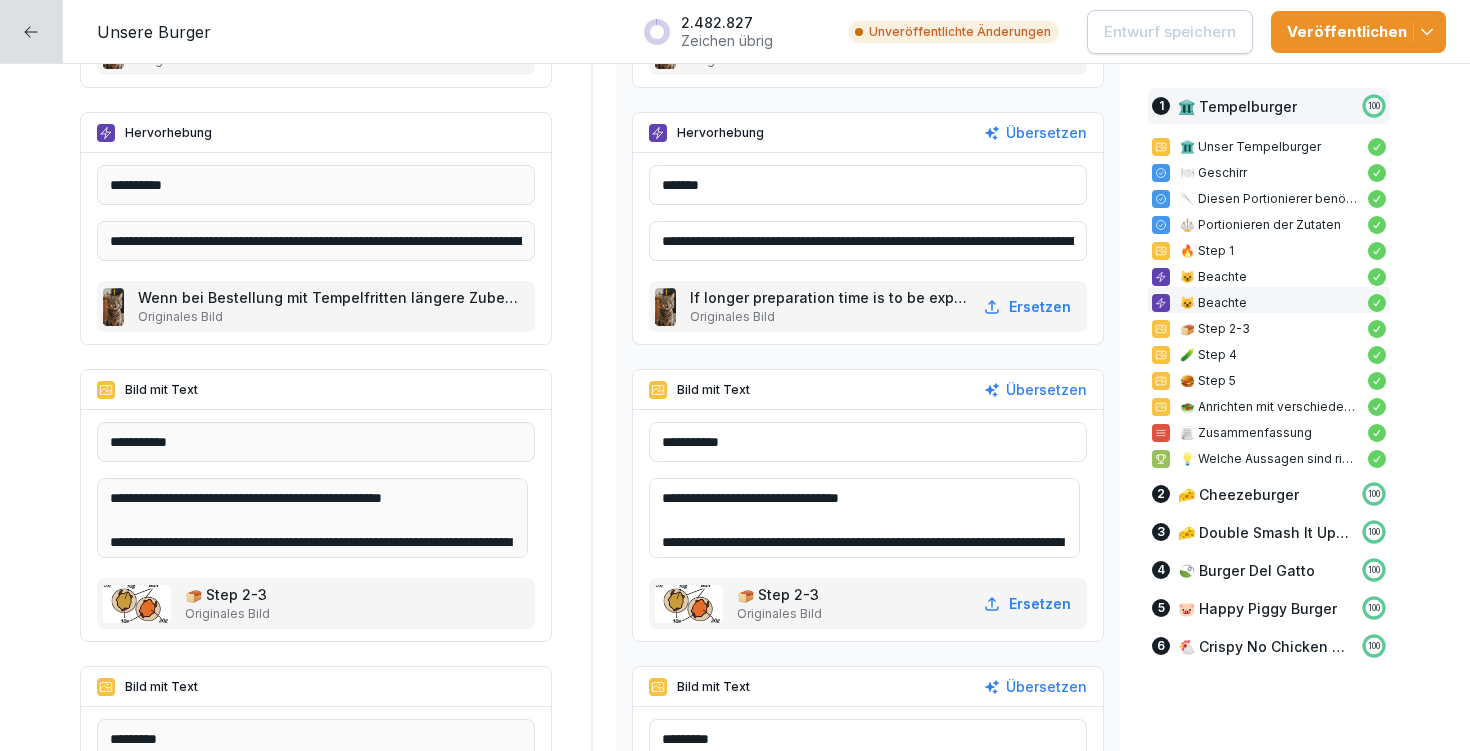 scroll, scrollTop: 2962, scrollLeft: 0, axis: vertical 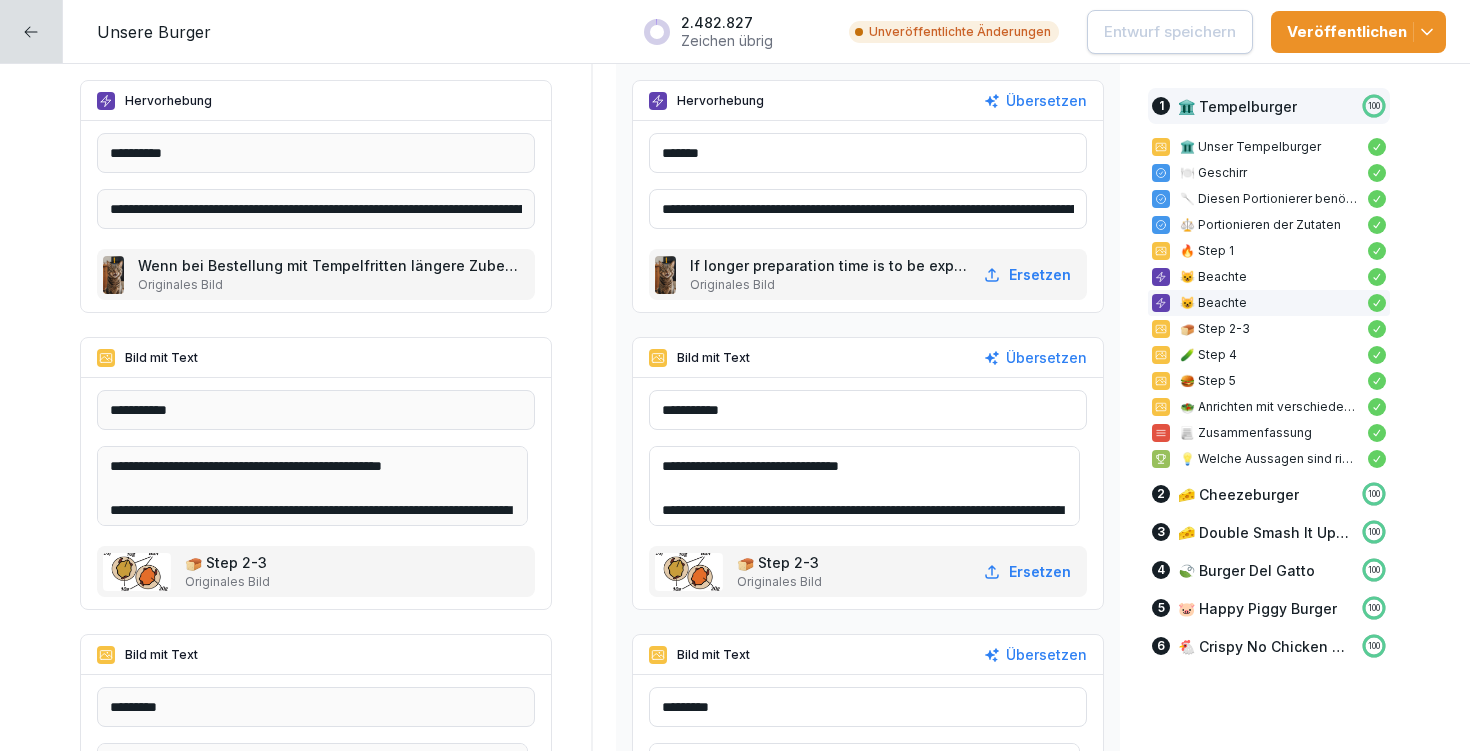 drag, startPoint x: 685, startPoint y: 464, endPoint x: 919, endPoint y: 464, distance: 234 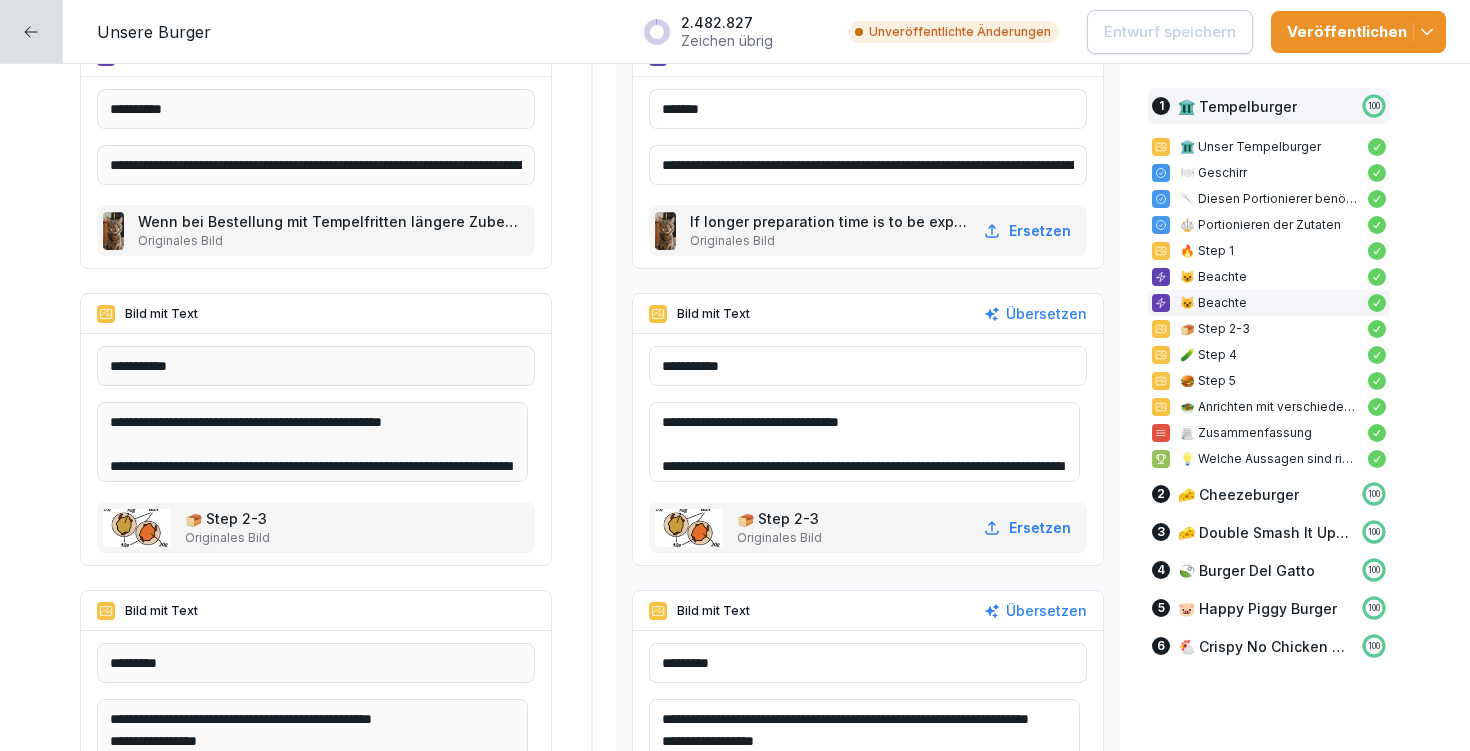 scroll, scrollTop: 48, scrollLeft: 0, axis: vertical 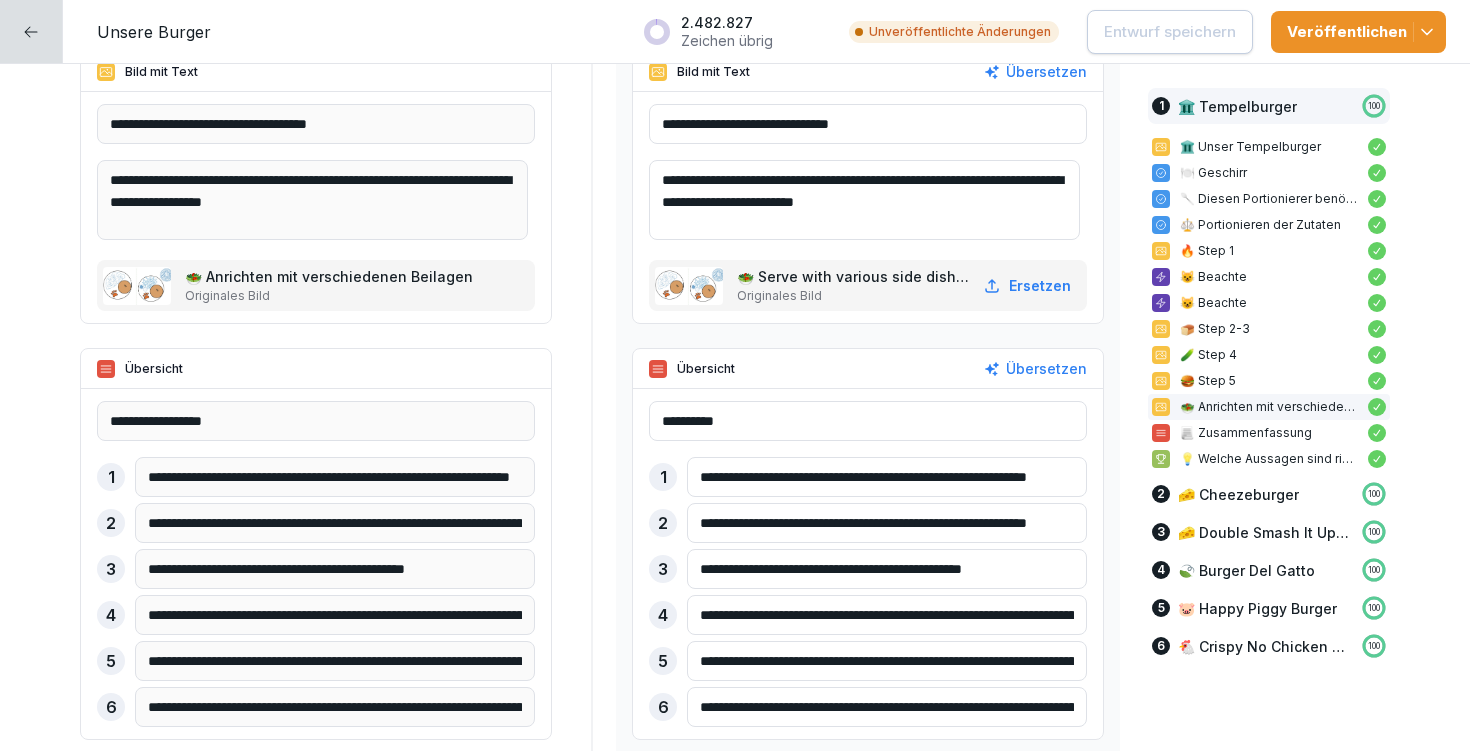 drag, startPoint x: 690, startPoint y: 568, endPoint x: 1064, endPoint y: 561, distance: 374.0655 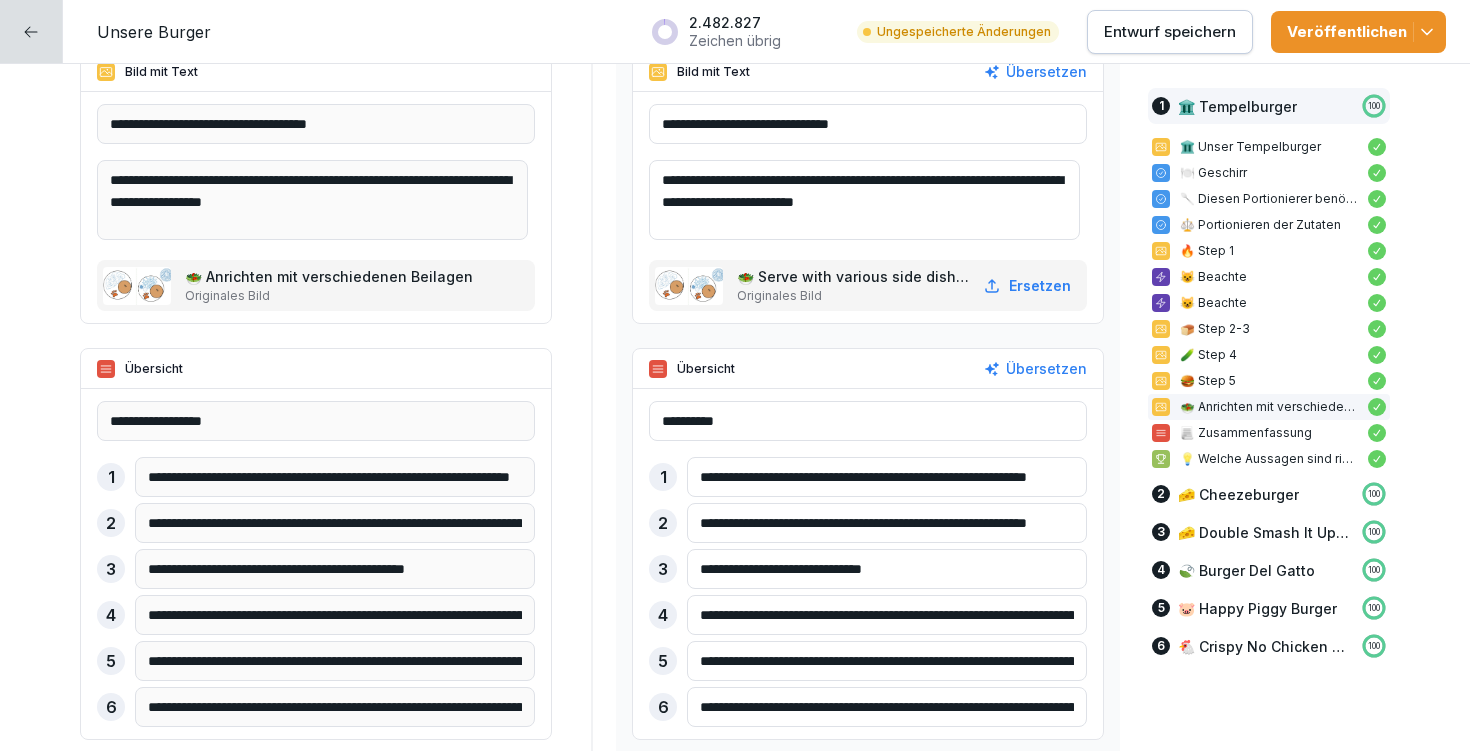 type on "**********" 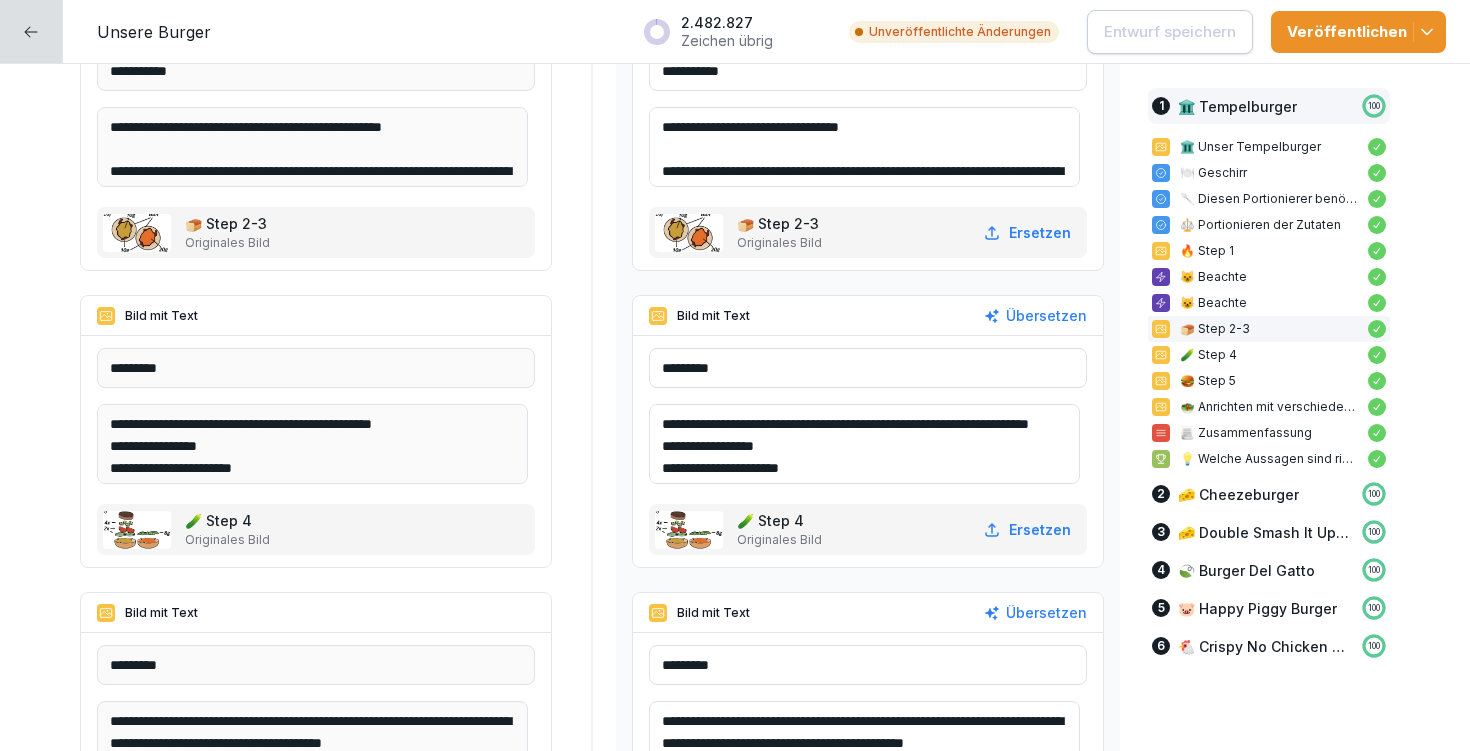 scroll, scrollTop: 3225, scrollLeft: 0, axis: vertical 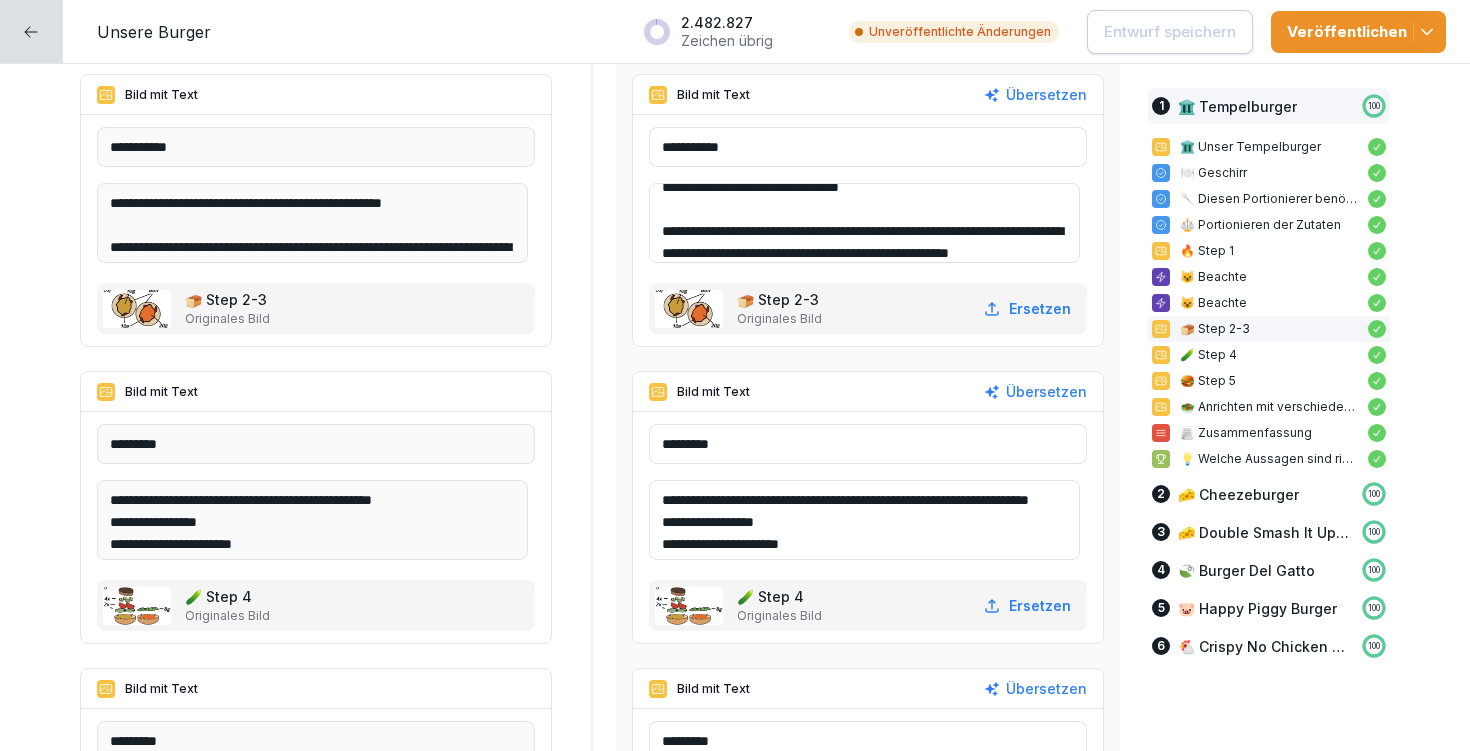 drag, startPoint x: 897, startPoint y: 230, endPoint x: 842, endPoint y: 229, distance: 55.00909 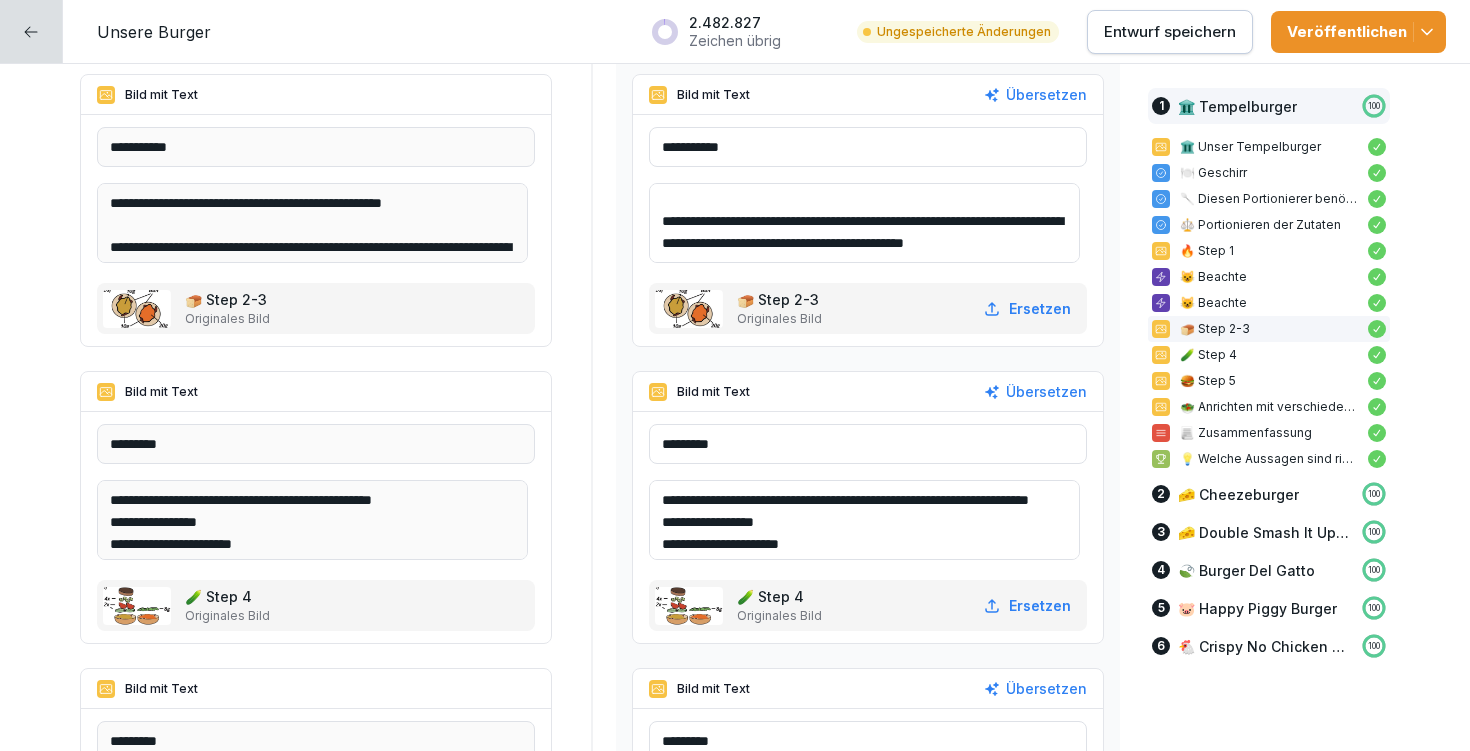 scroll, scrollTop: 48, scrollLeft: 0, axis: vertical 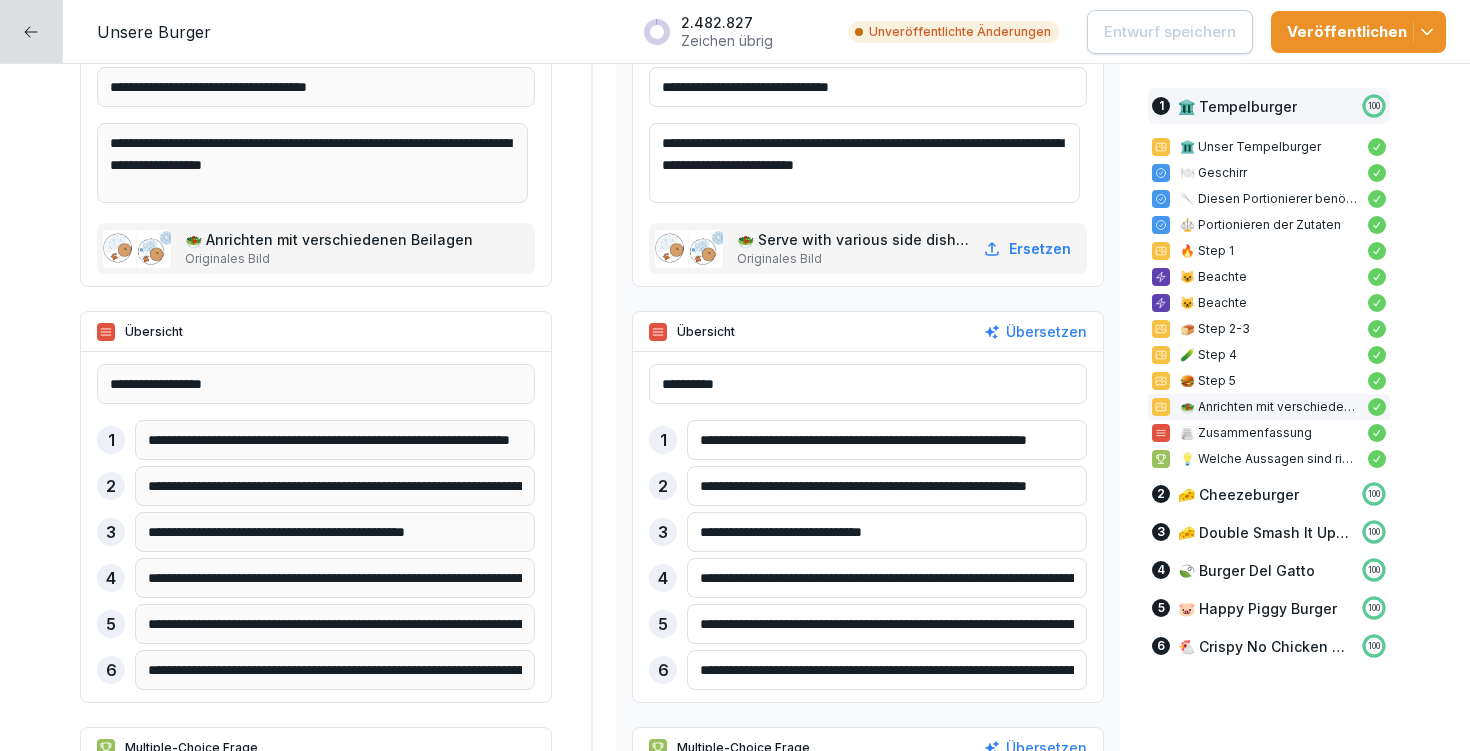 drag, startPoint x: 683, startPoint y: 576, endPoint x: 1105, endPoint y: 577, distance: 422.0012 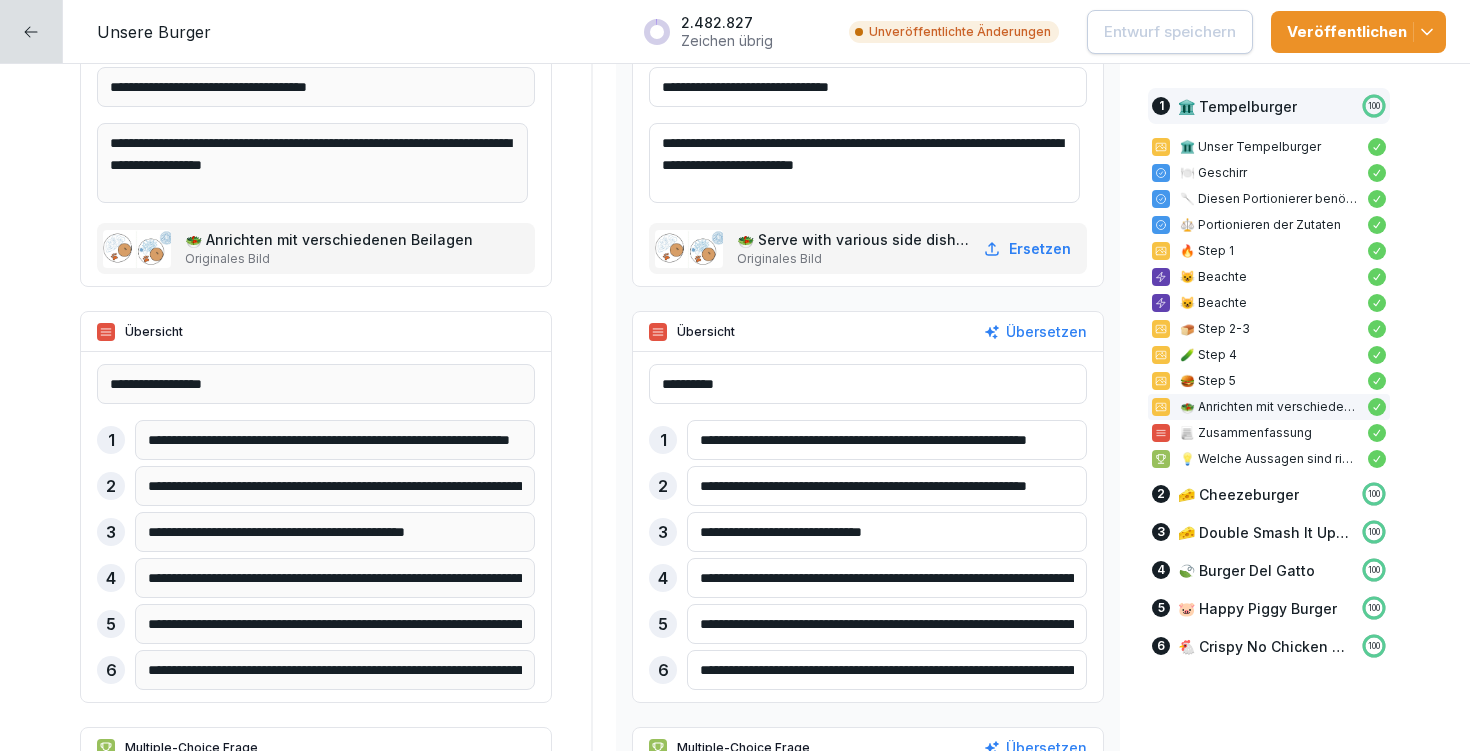 click on "**********" at bounding box center (735, 6156) 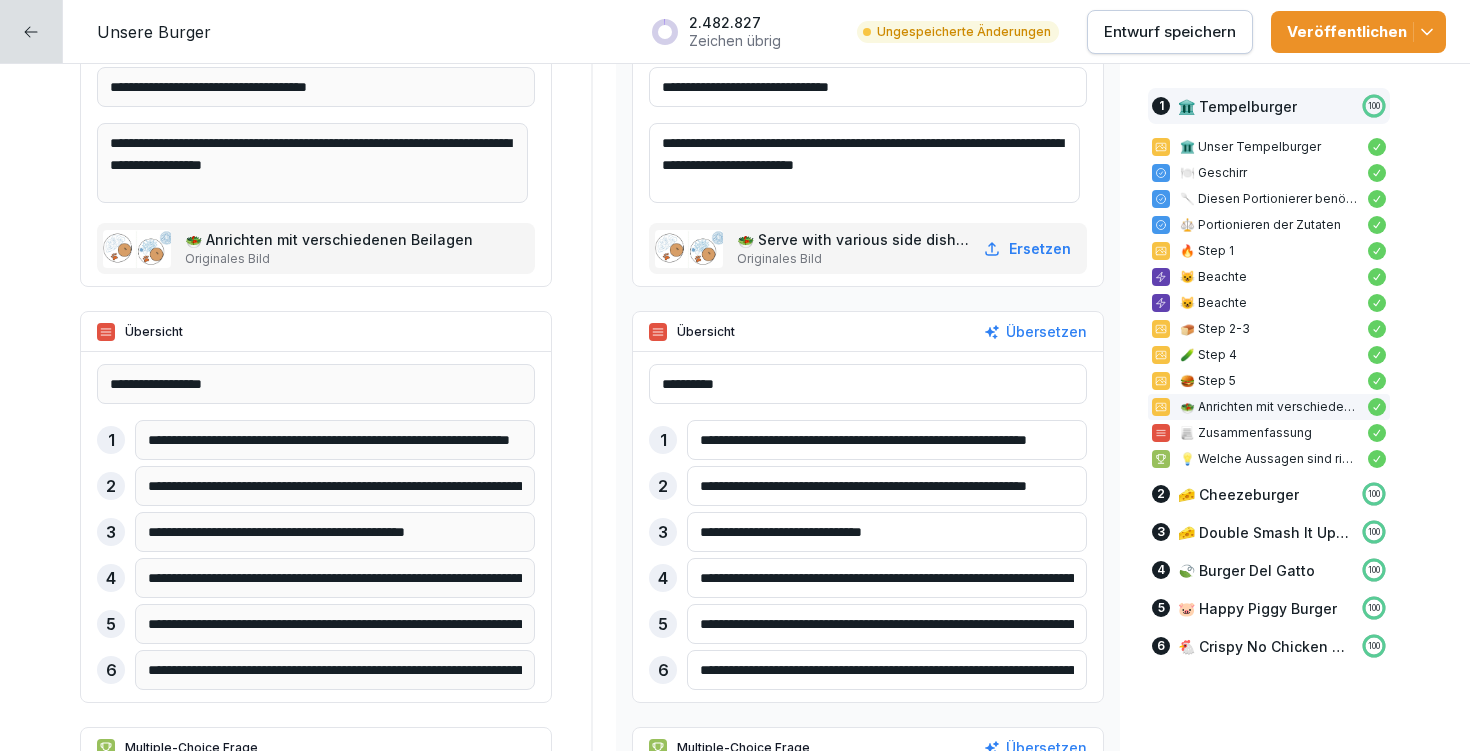type on "**********" 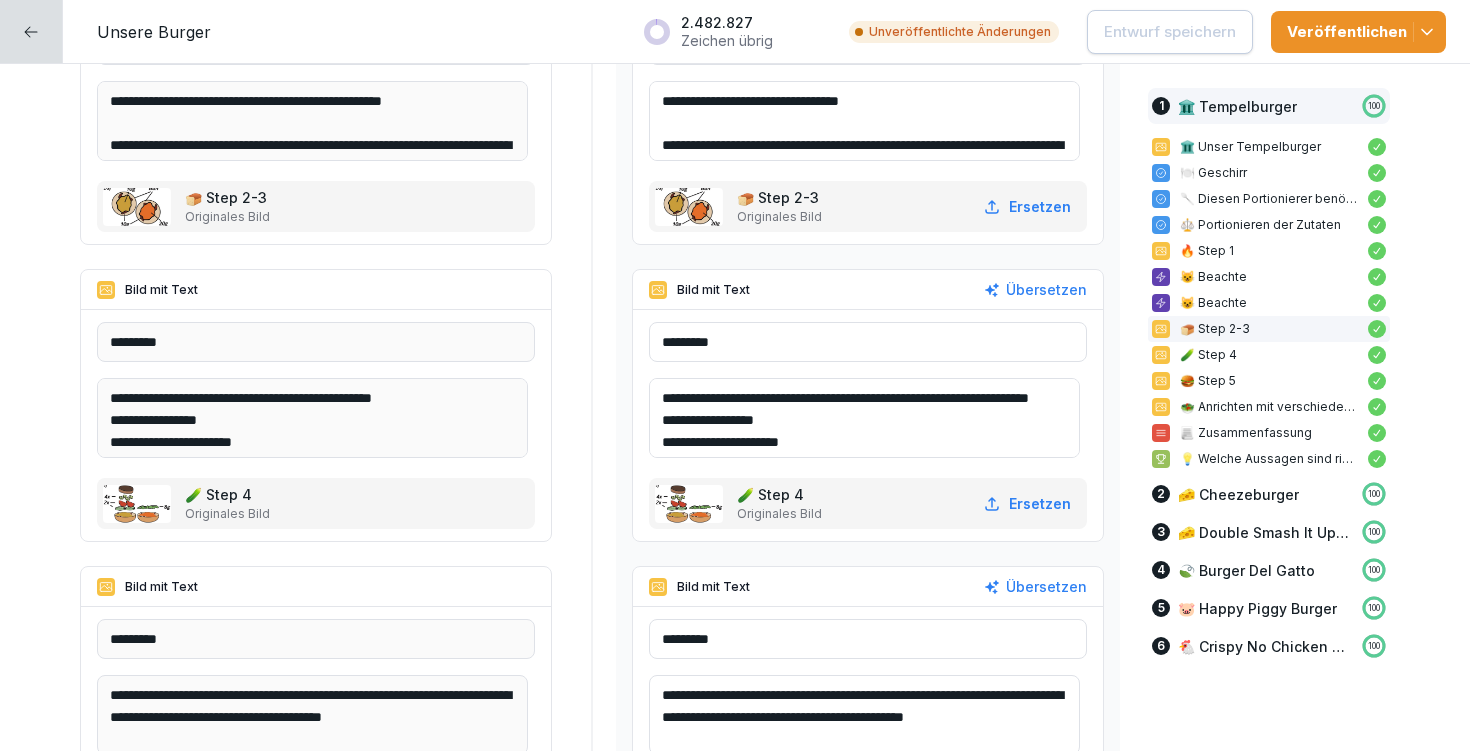 scroll, scrollTop: 3323, scrollLeft: 0, axis: vertical 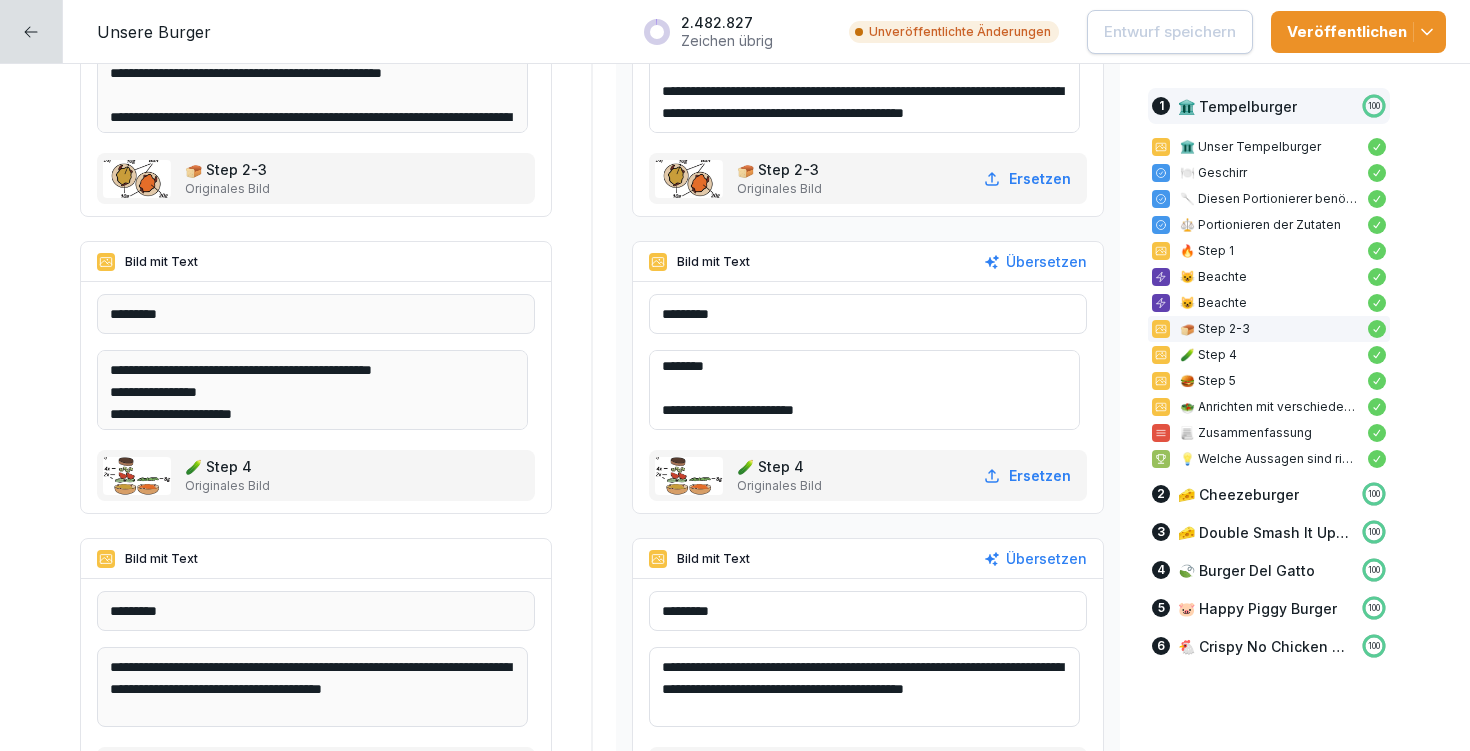 drag, startPoint x: 672, startPoint y: 366, endPoint x: 855, endPoint y: 442, distance: 198.15398 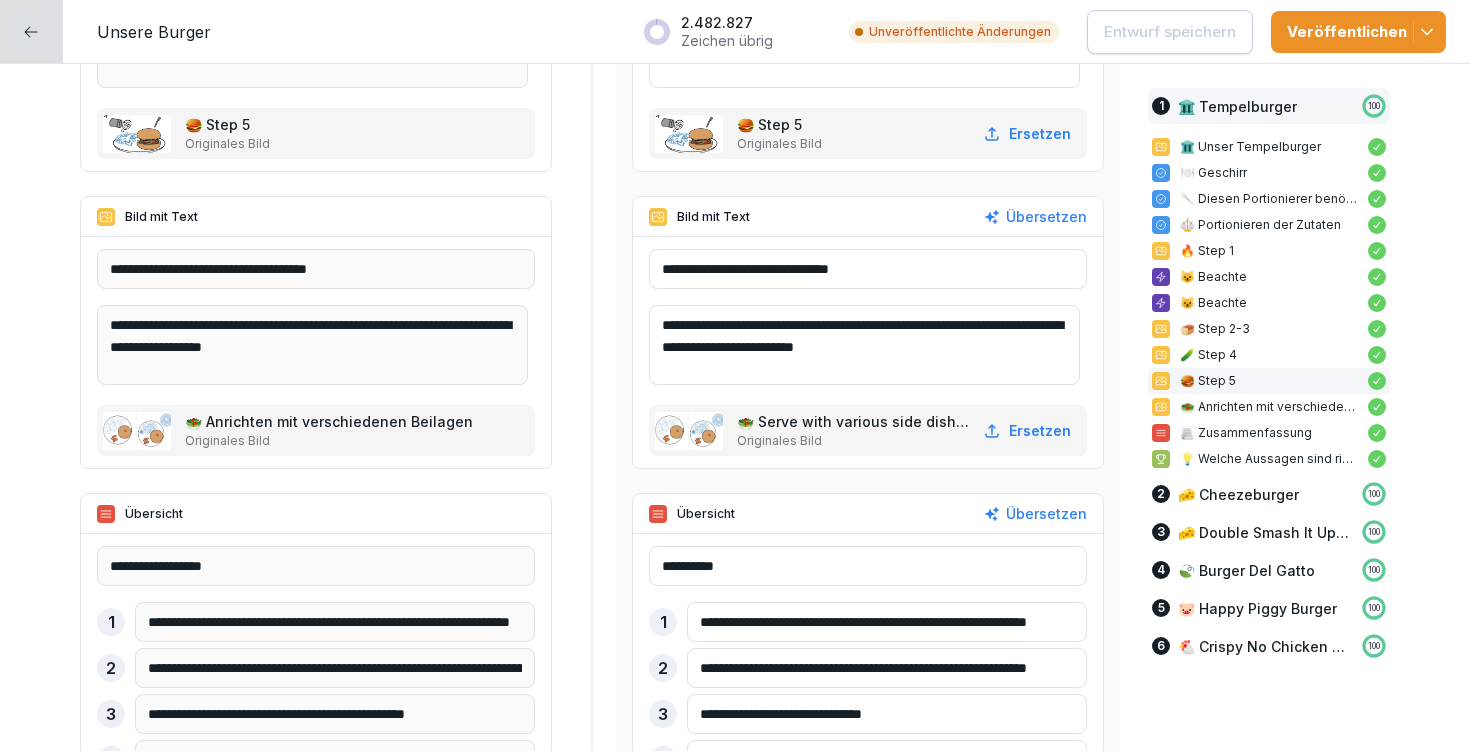 scroll, scrollTop: 4155, scrollLeft: 0, axis: vertical 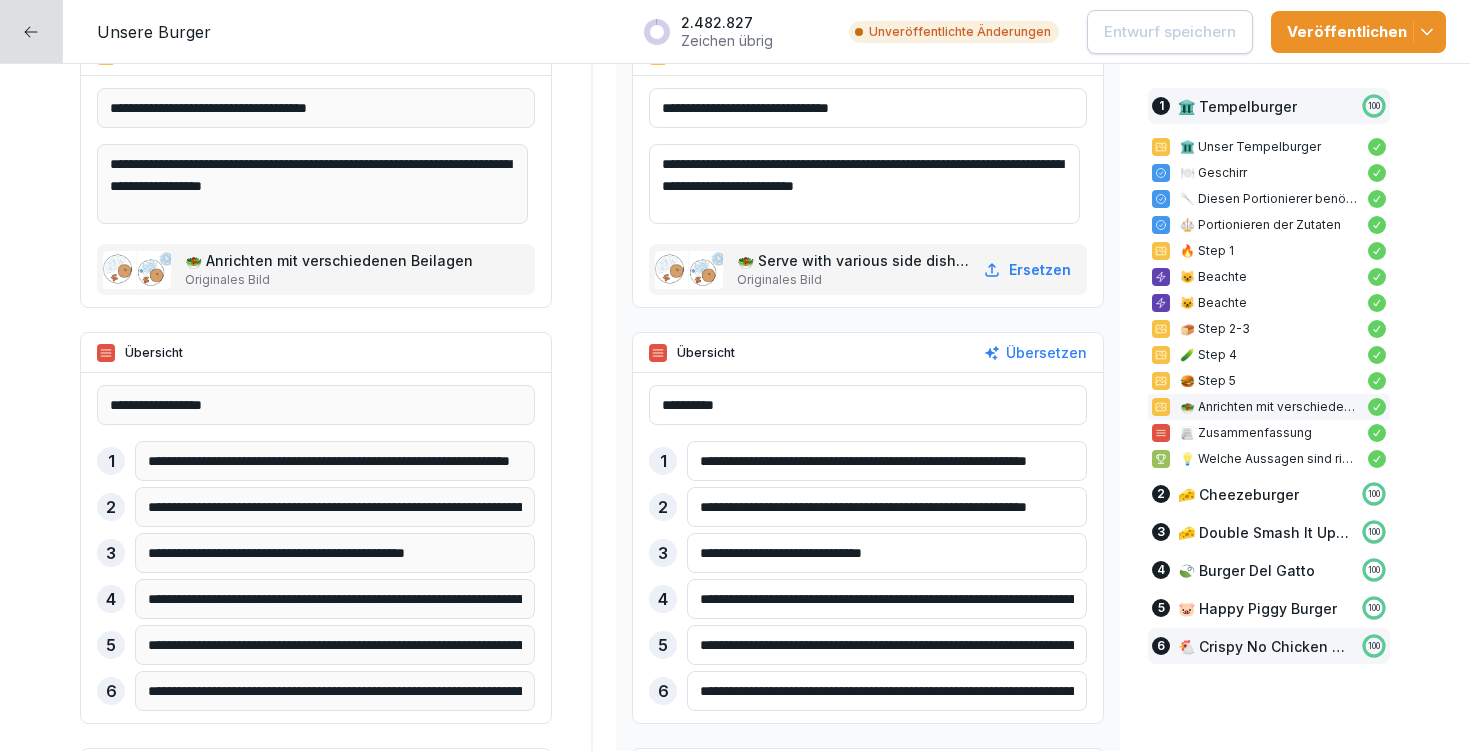 drag, startPoint x: 691, startPoint y: 644, endPoint x: 1176, endPoint y: 648, distance: 485.01648 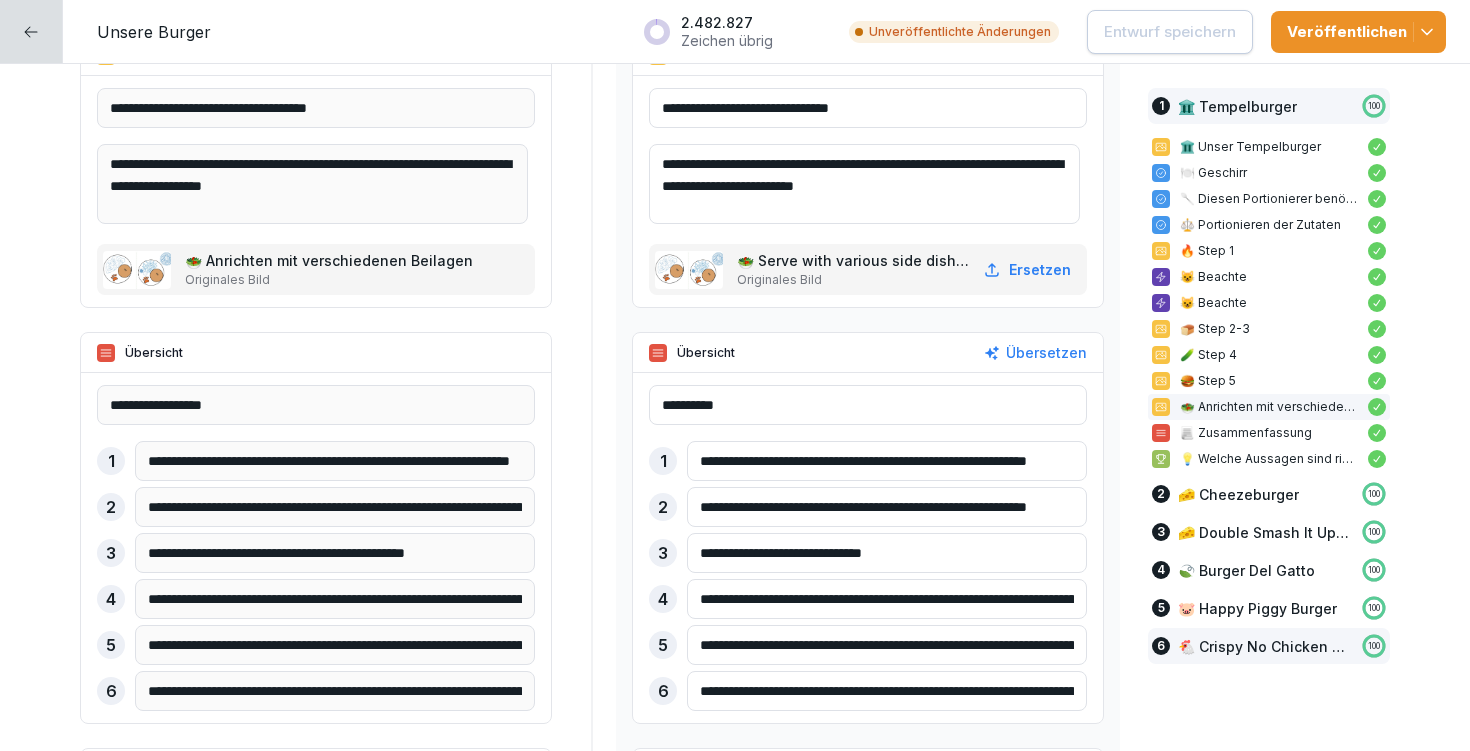 click on "**********" at bounding box center [735, 6177] 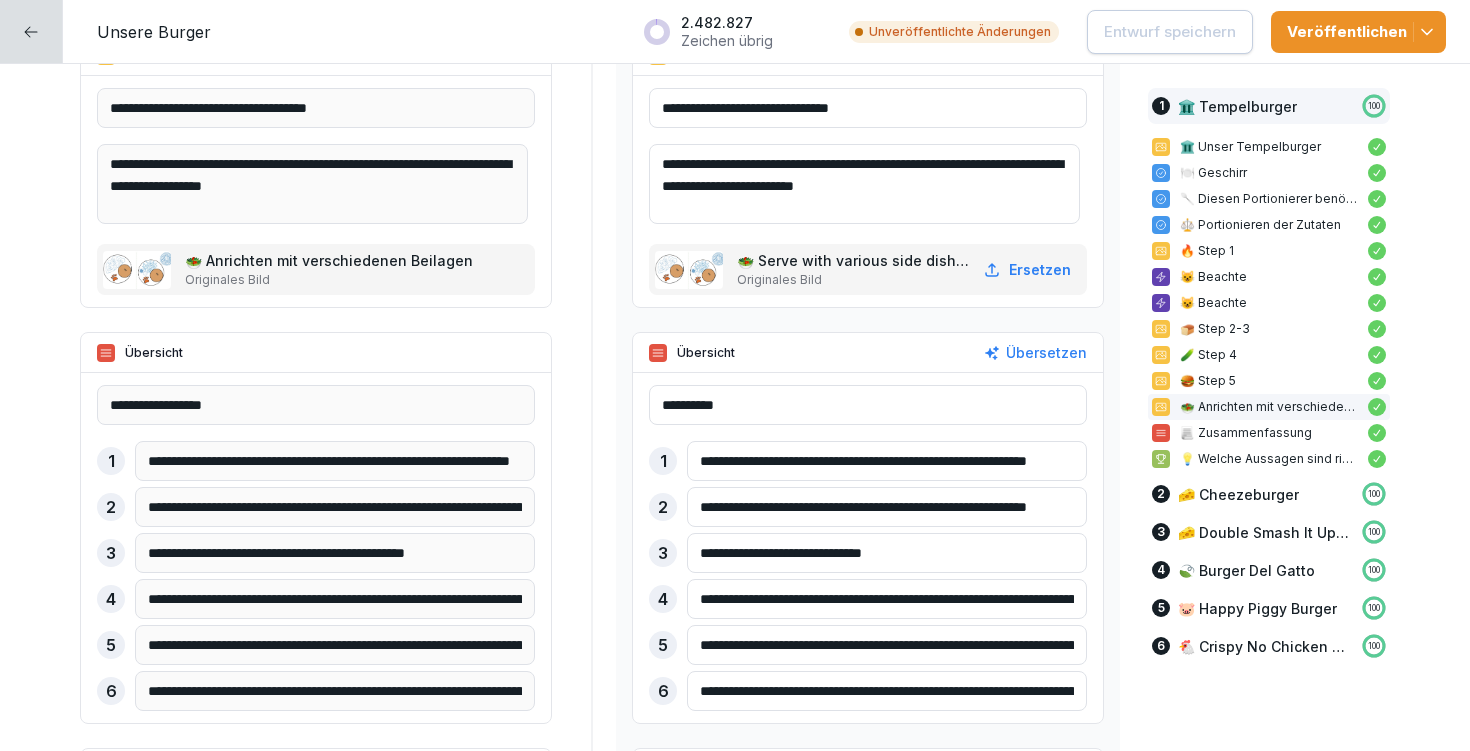 paste on "**********" 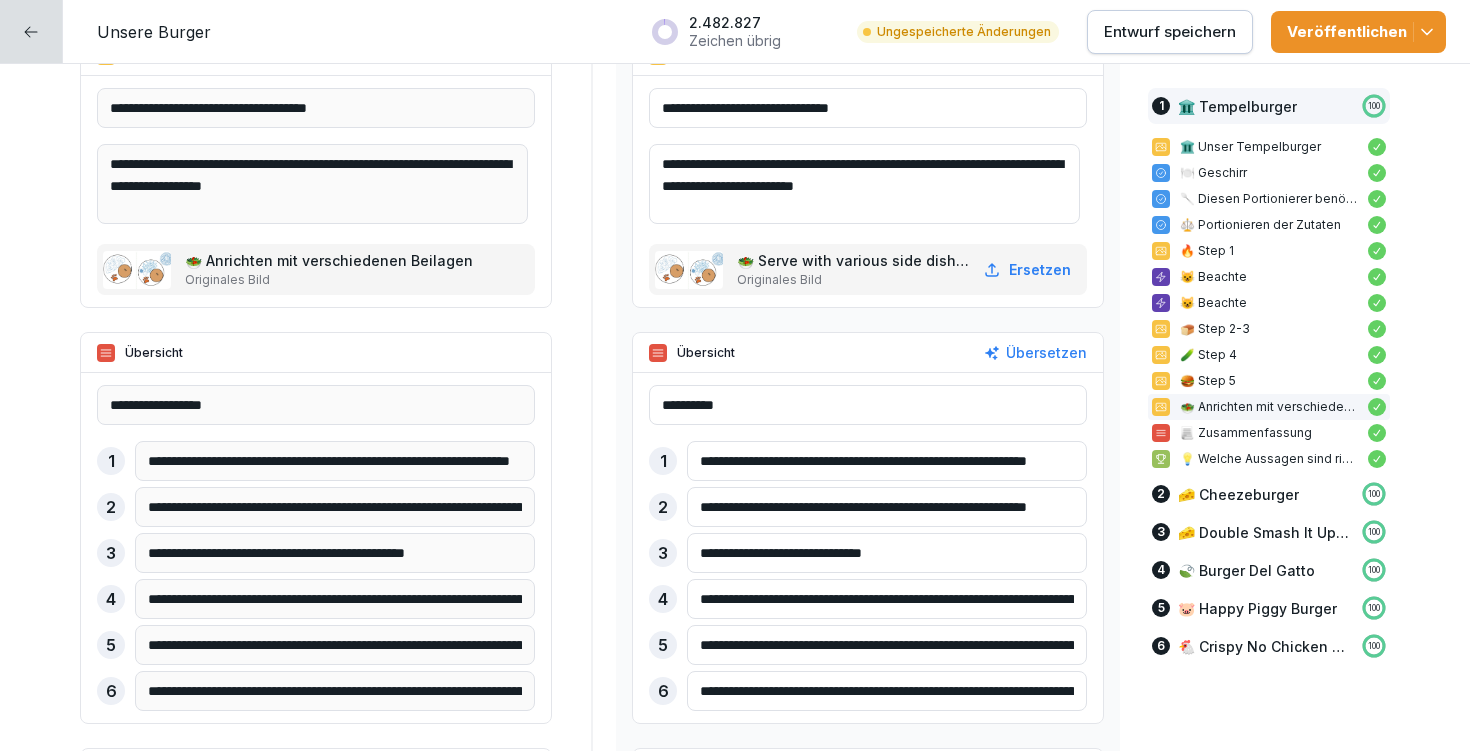 click on "**********" at bounding box center (887, 645) 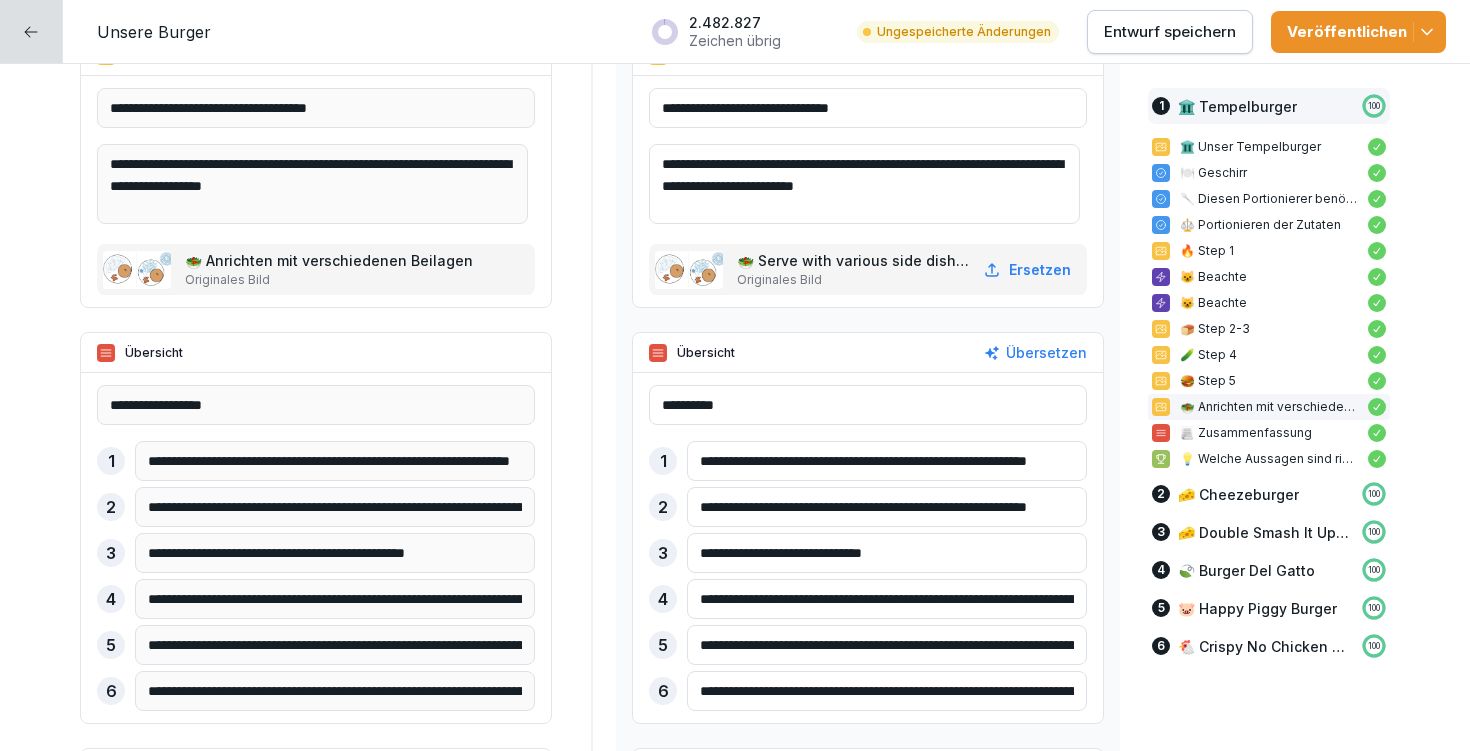 drag, startPoint x: 750, startPoint y: 645, endPoint x: 754, endPoint y: 628, distance: 17.464249 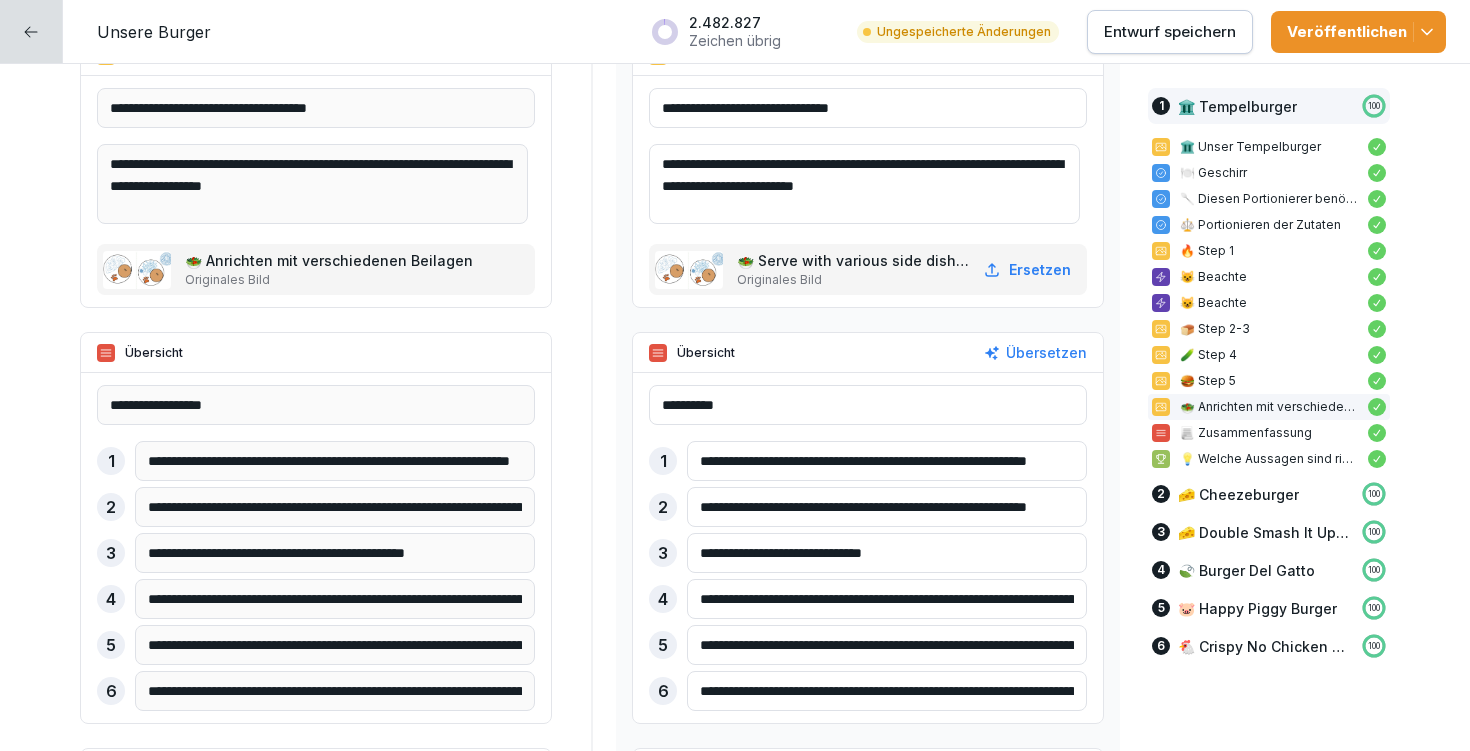 click on "**********" at bounding box center (887, 645) 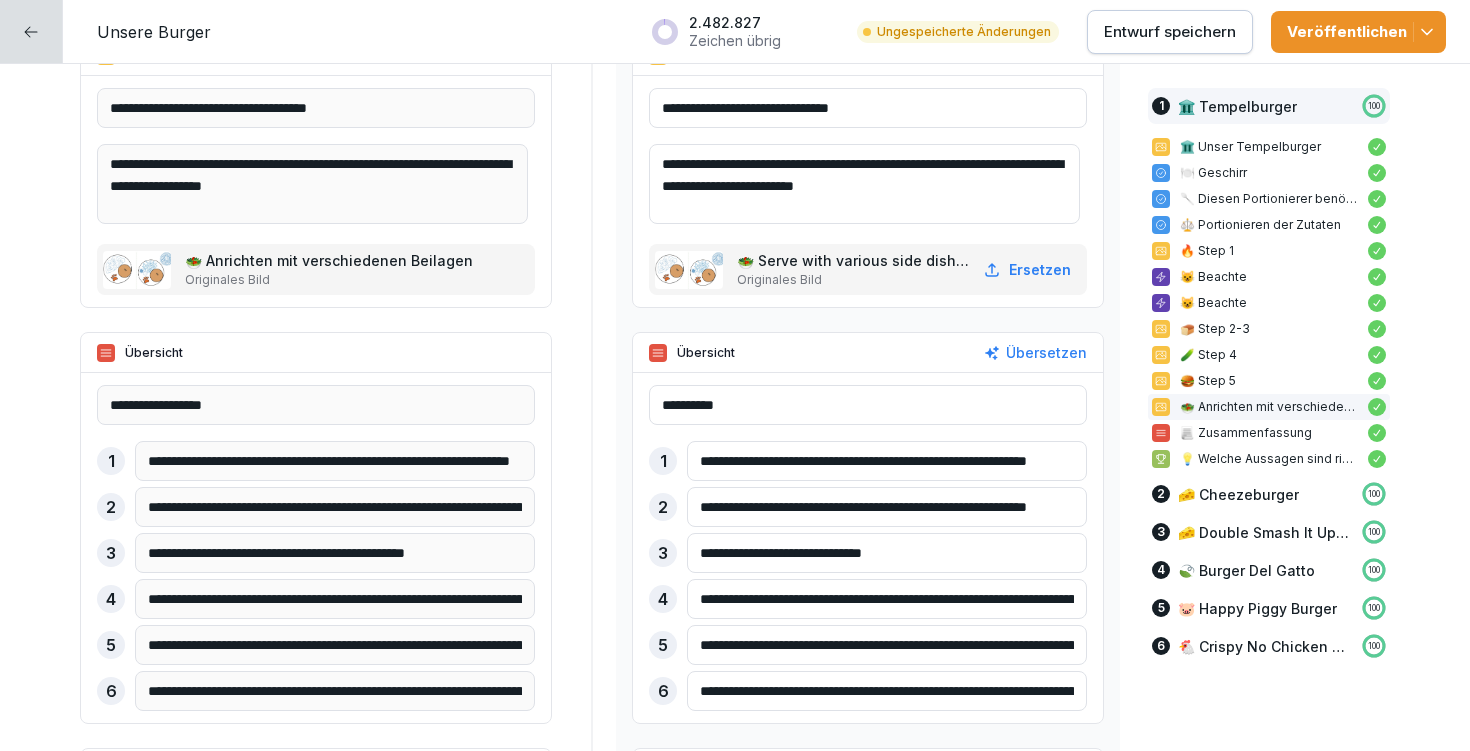 drag, startPoint x: 1014, startPoint y: 639, endPoint x: 1072, endPoint y: 647, distance: 58.549126 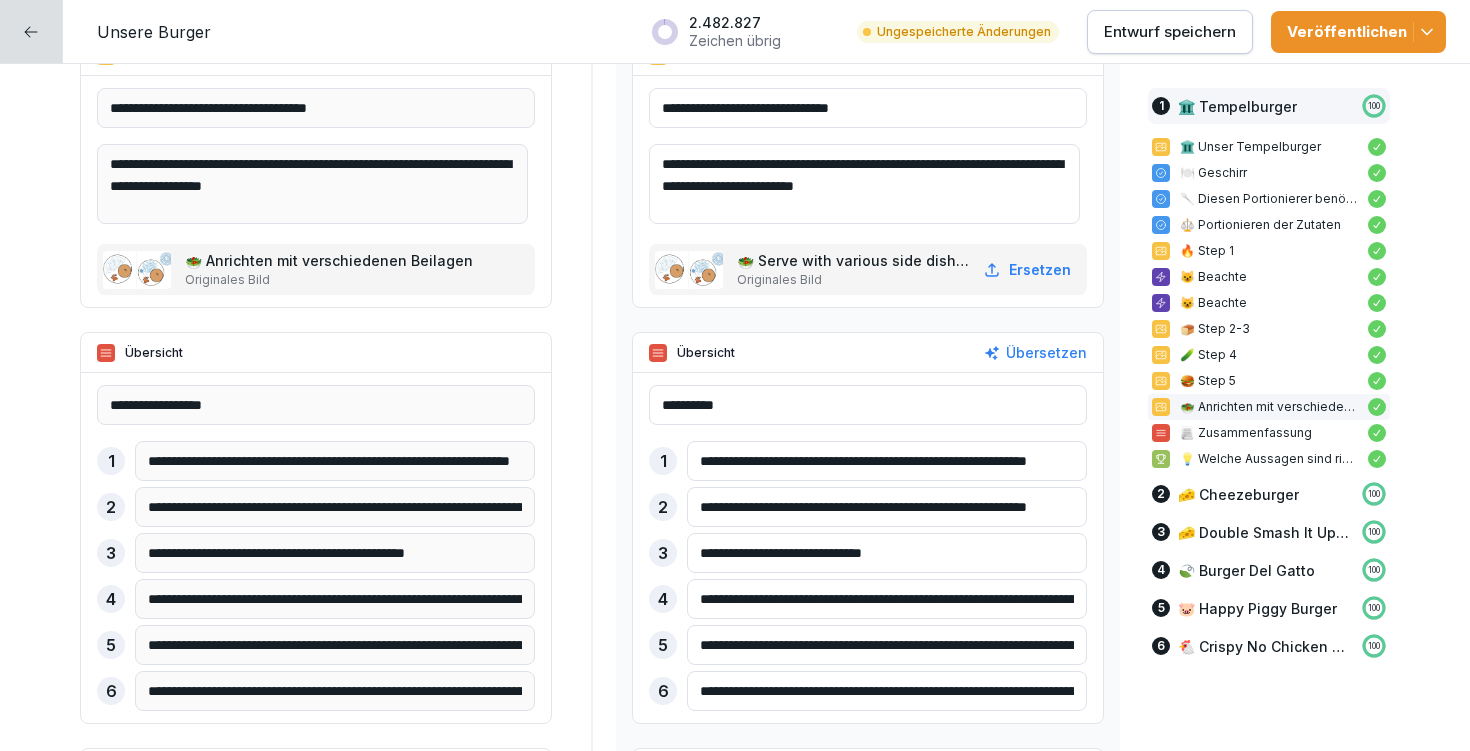 click on "**********" at bounding box center [868, 548] 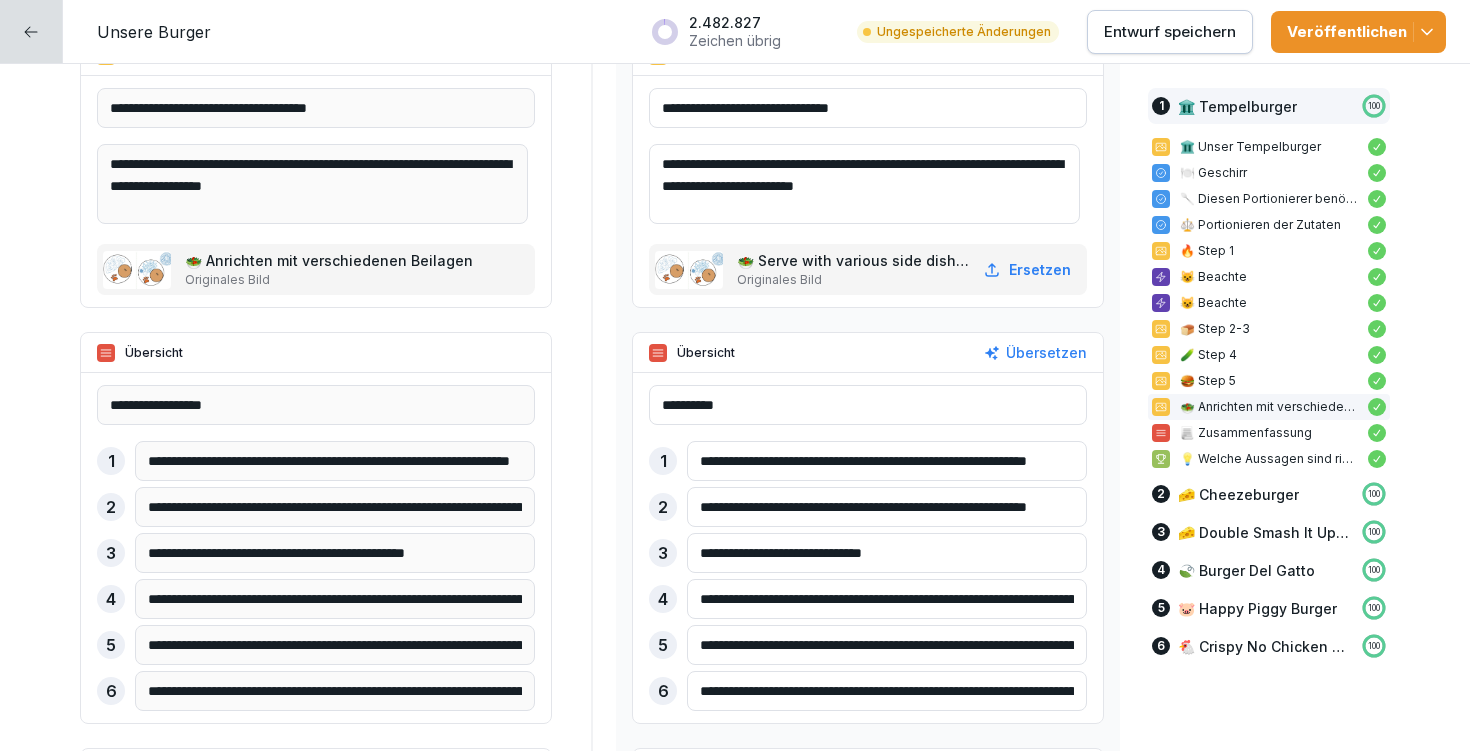 drag, startPoint x: 1033, startPoint y: 643, endPoint x: 1081, endPoint y: 645, distance: 48.04165 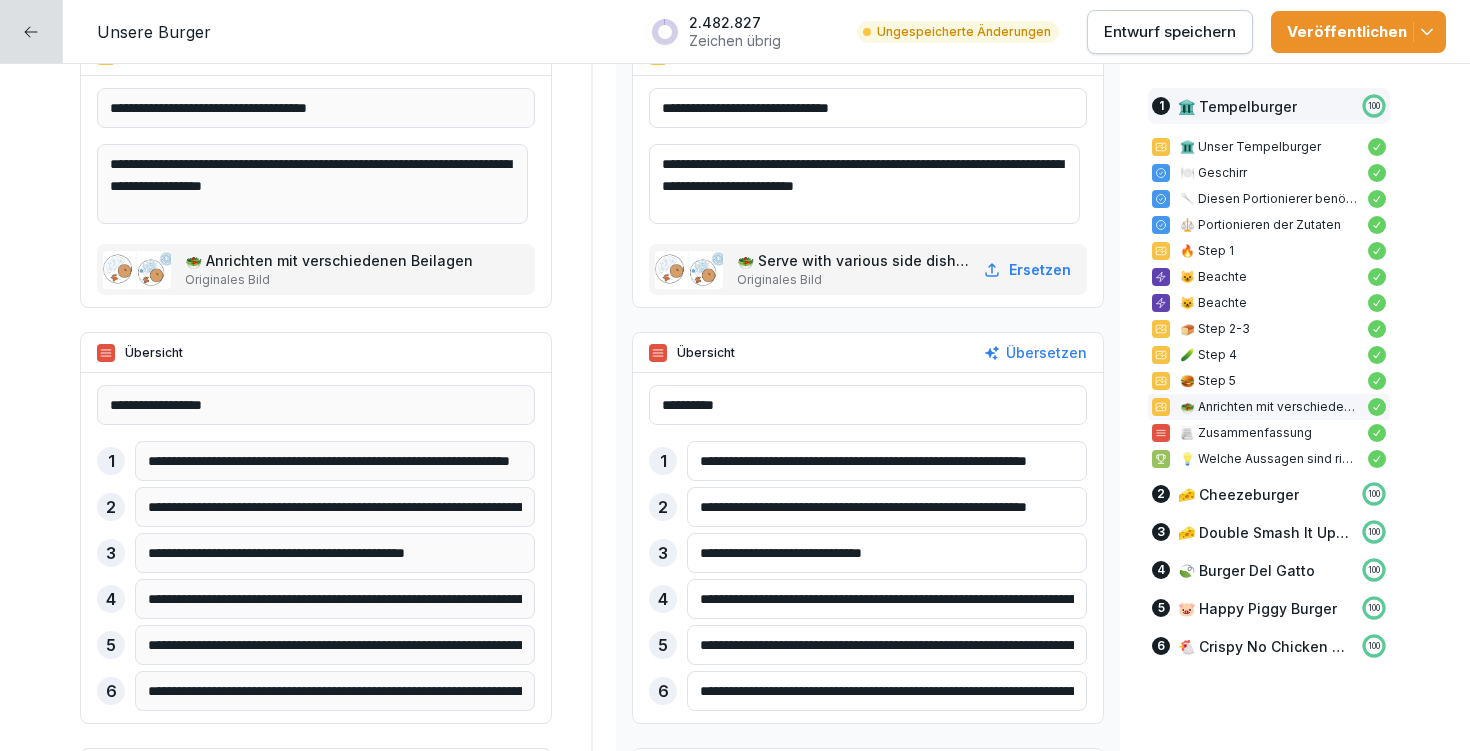 click on "**********" at bounding box center [868, 548] 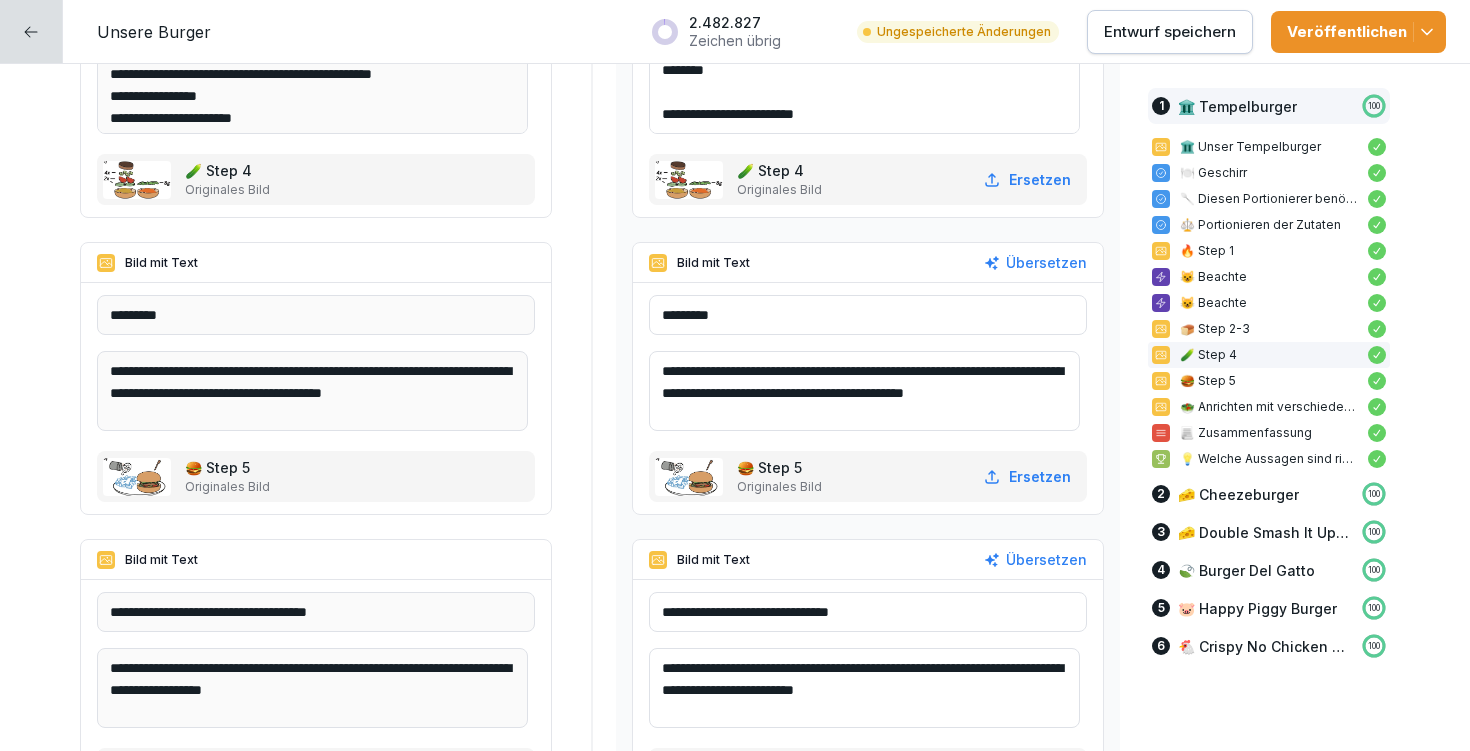 scroll, scrollTop: 3630, scrollLeft: 0, axis: vertical 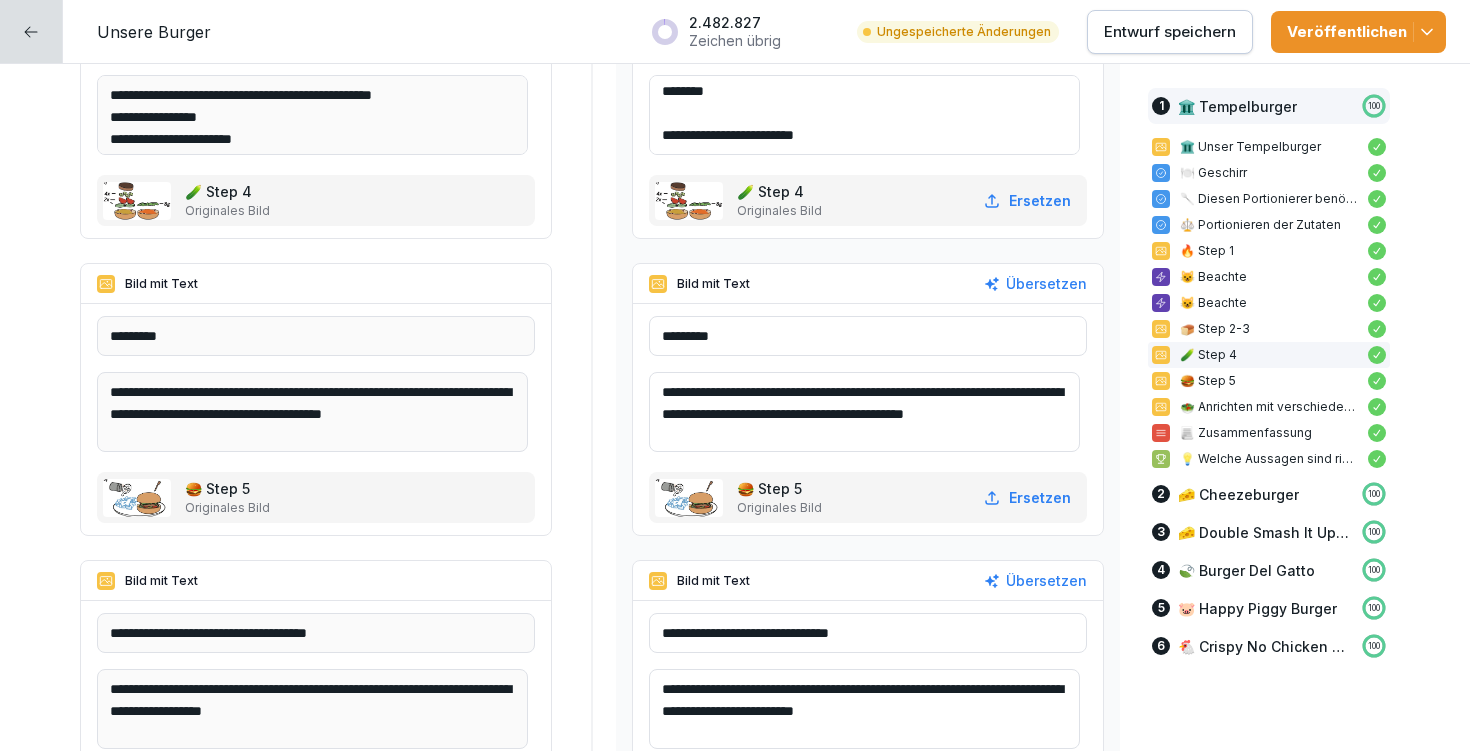 type on "**********" 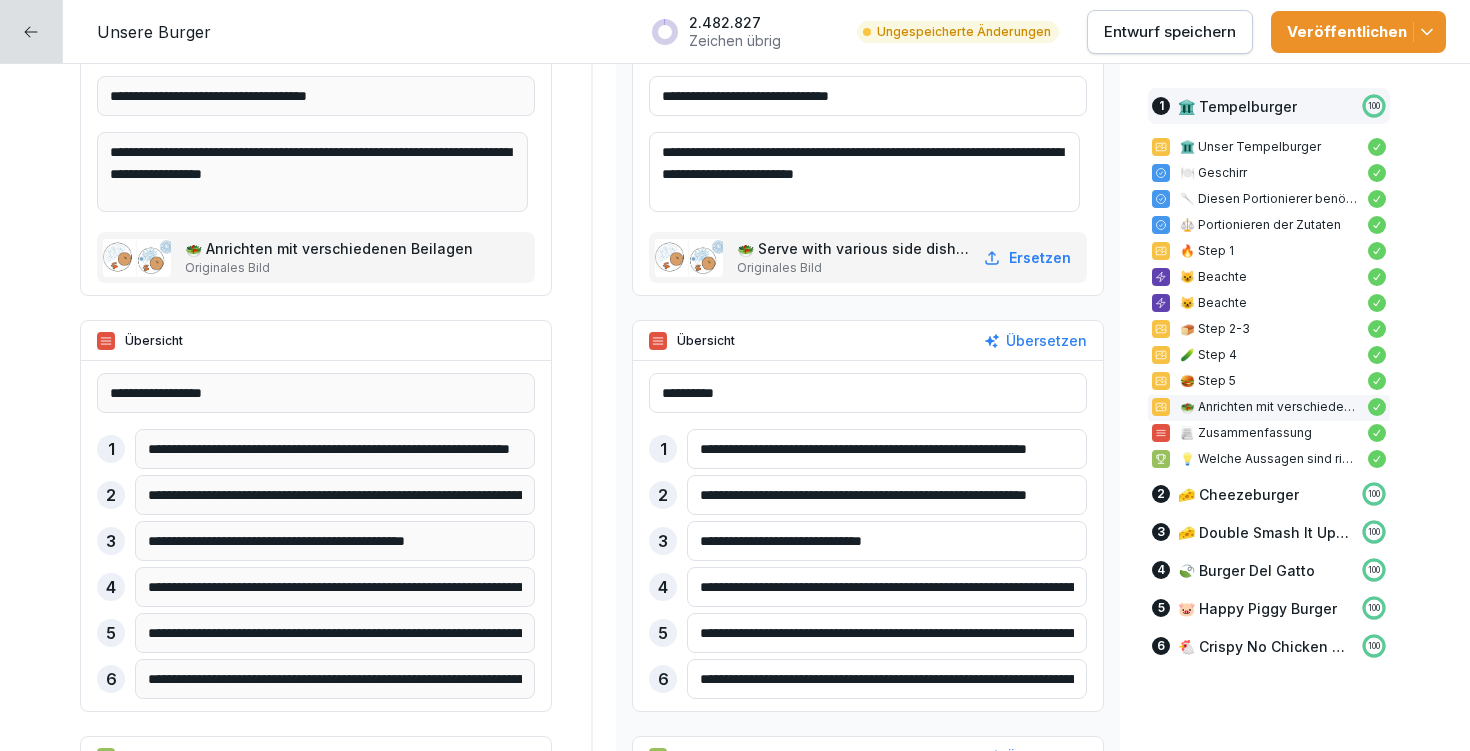 scroll, scrollTop: 4342, scrollLeft: 0, axis: vertical 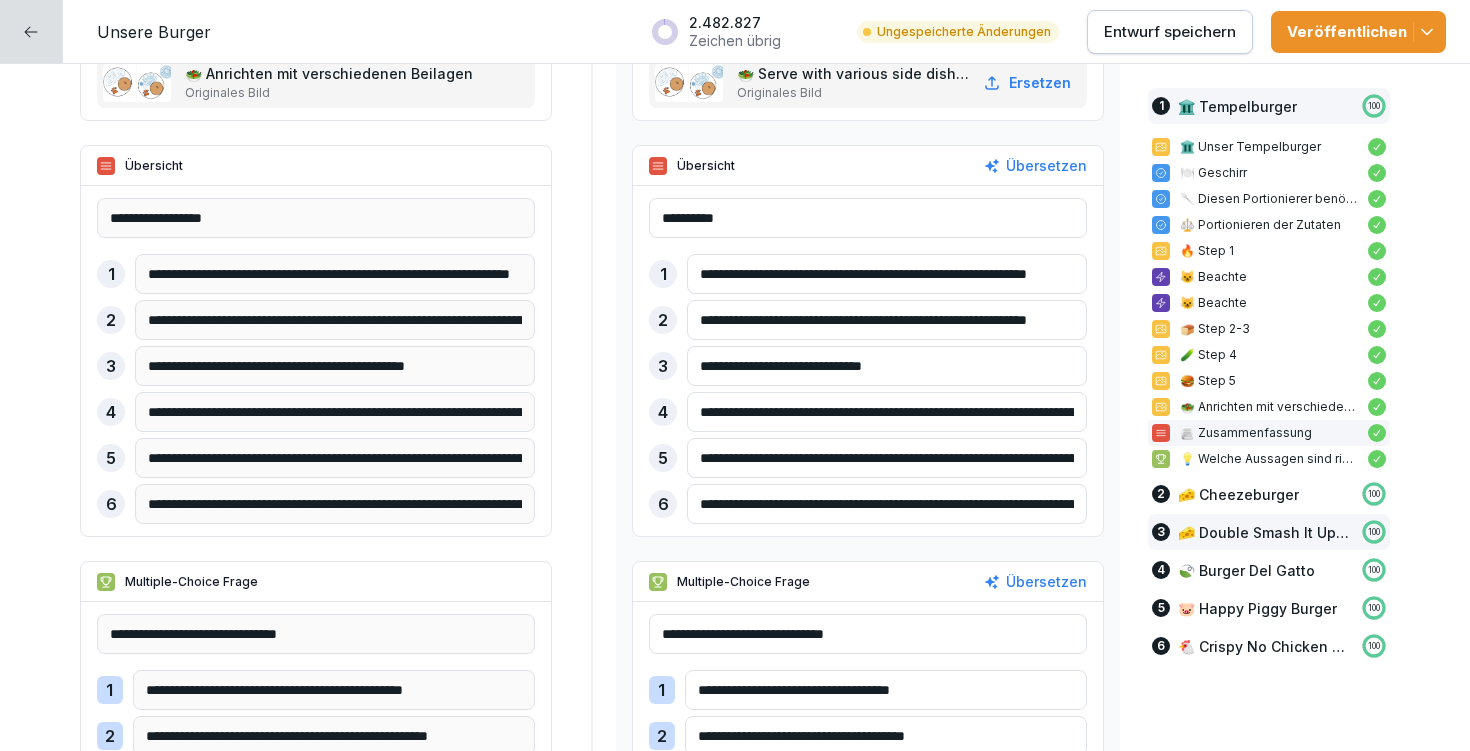 drag, startPoint x: 687, startPoint y: 506, endPoint x: 1188, endPoint y: 526, distance: 501.39905 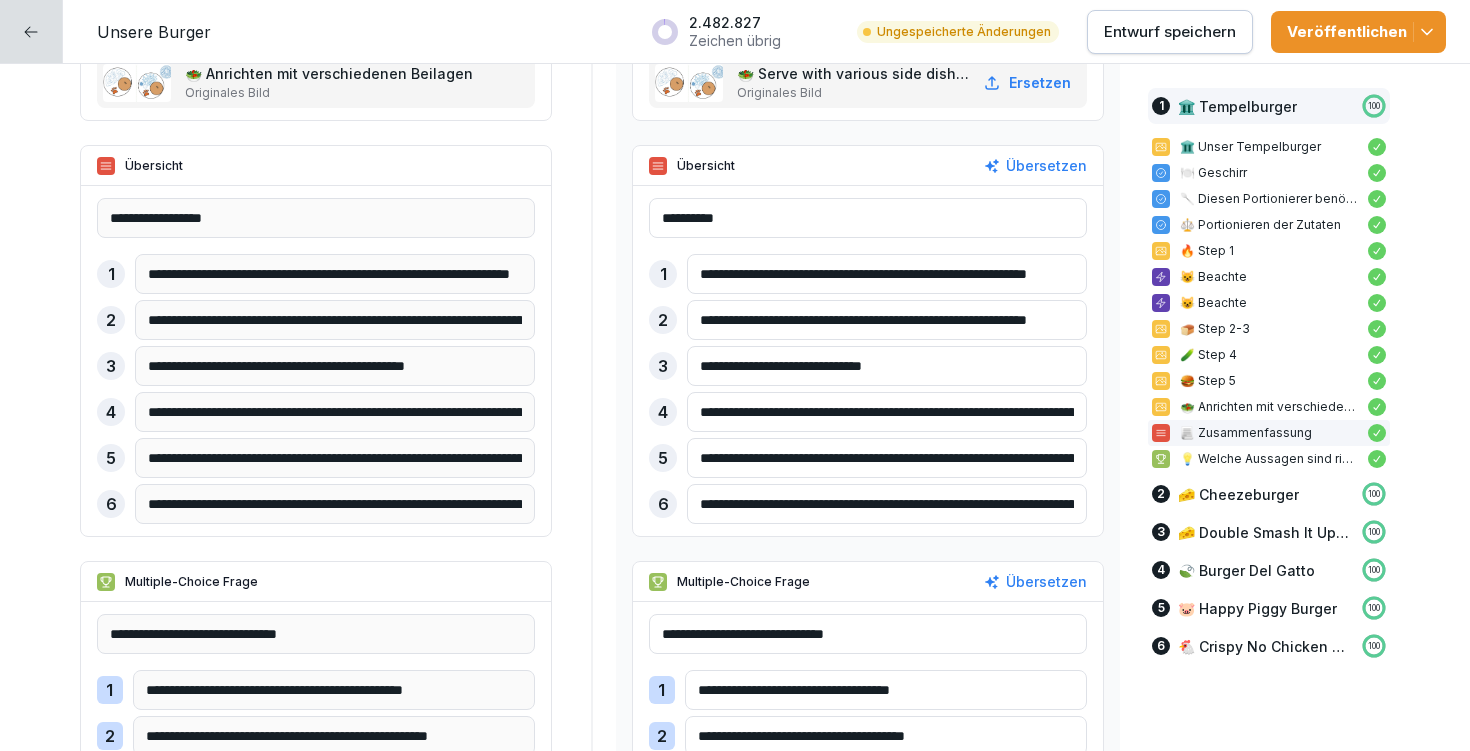 paste 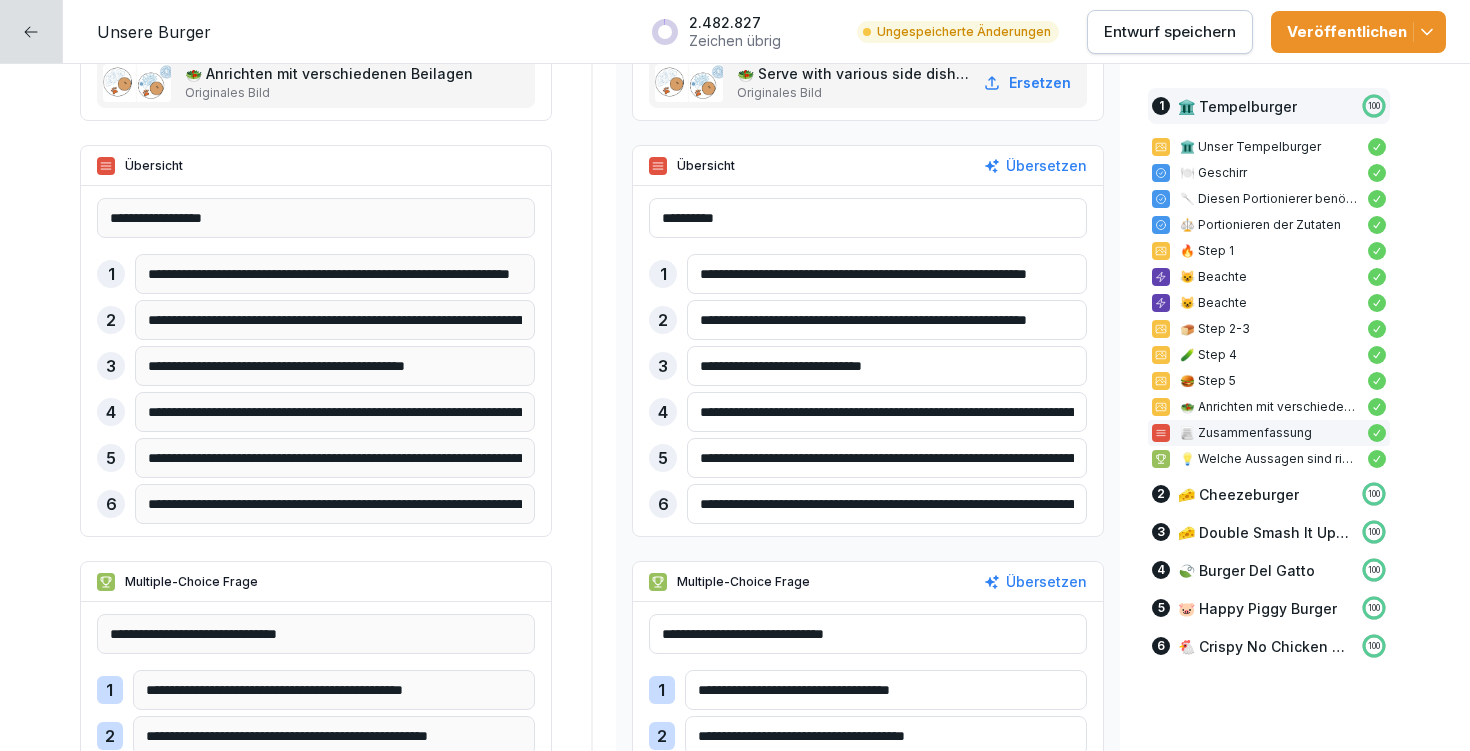 type on "**********" 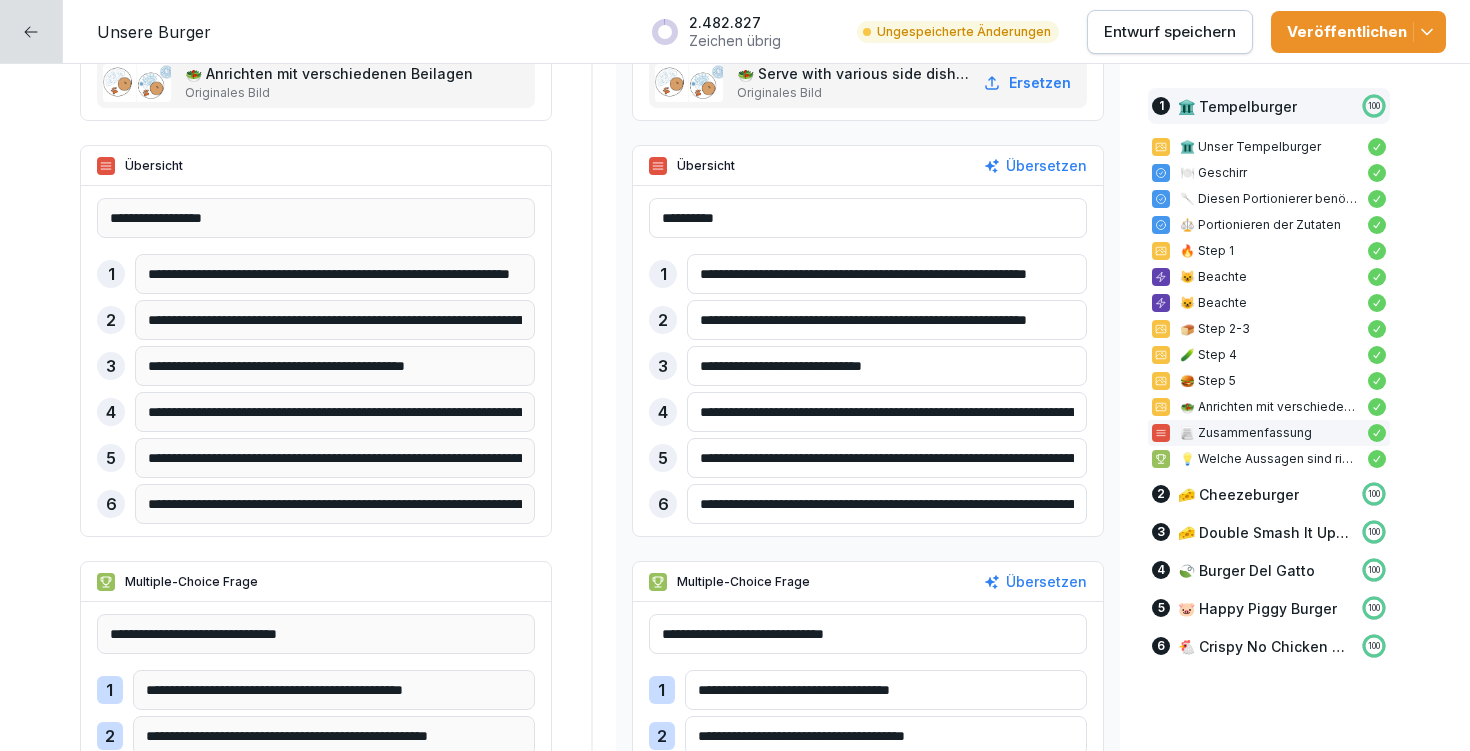 click on "Entwurf speichern" at bounding box center (1170, 32) 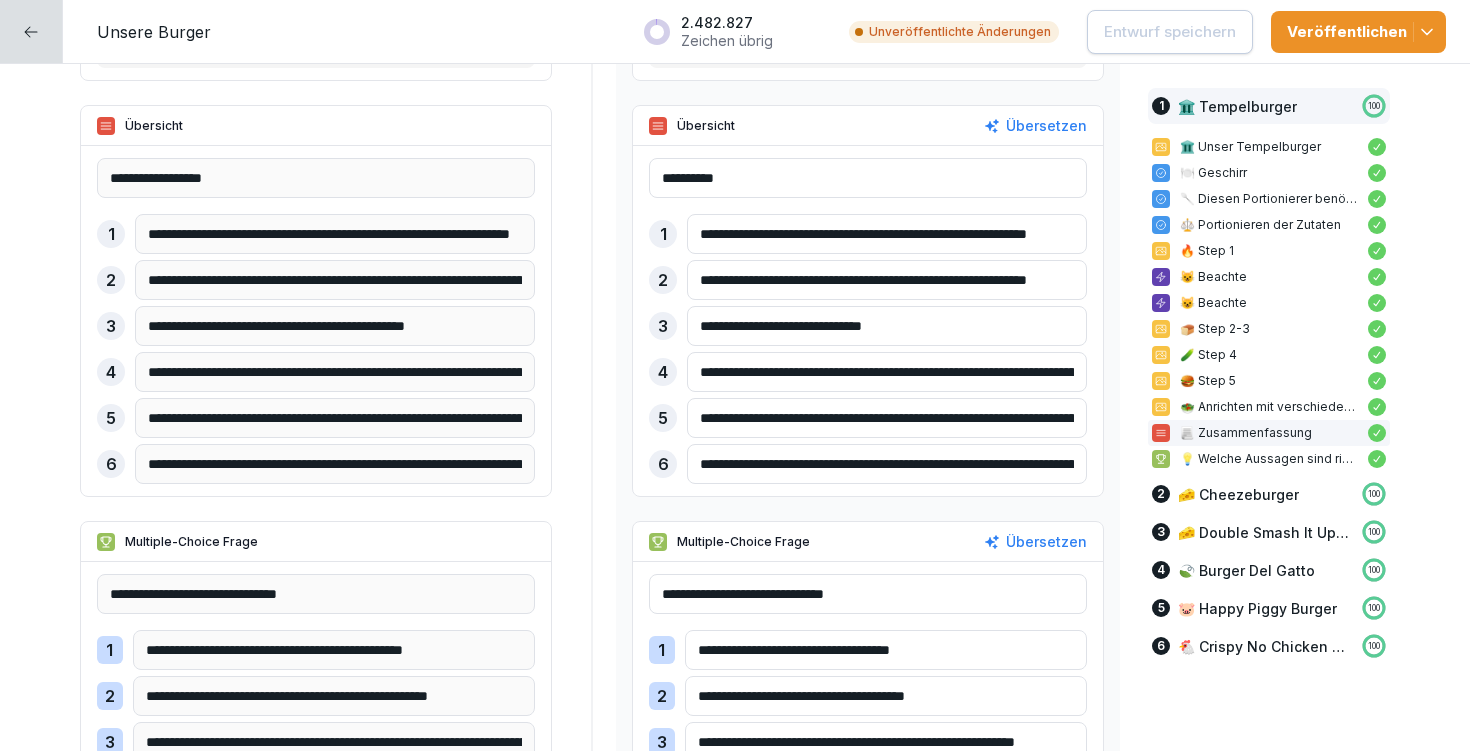 scroll, scrollTop: 4468, scrollLeft: 0, axis: vertical 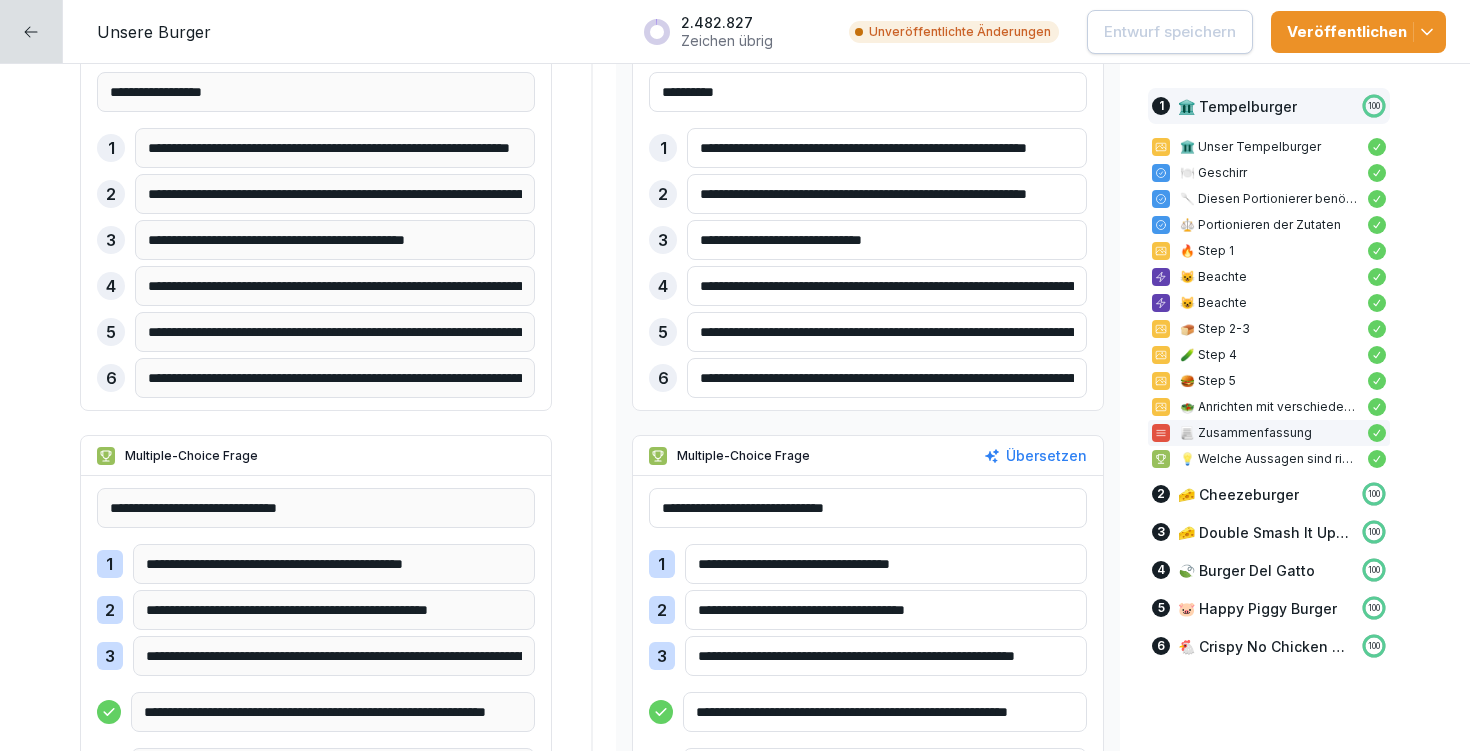 click on "**********" at bounding box center [887, 378] 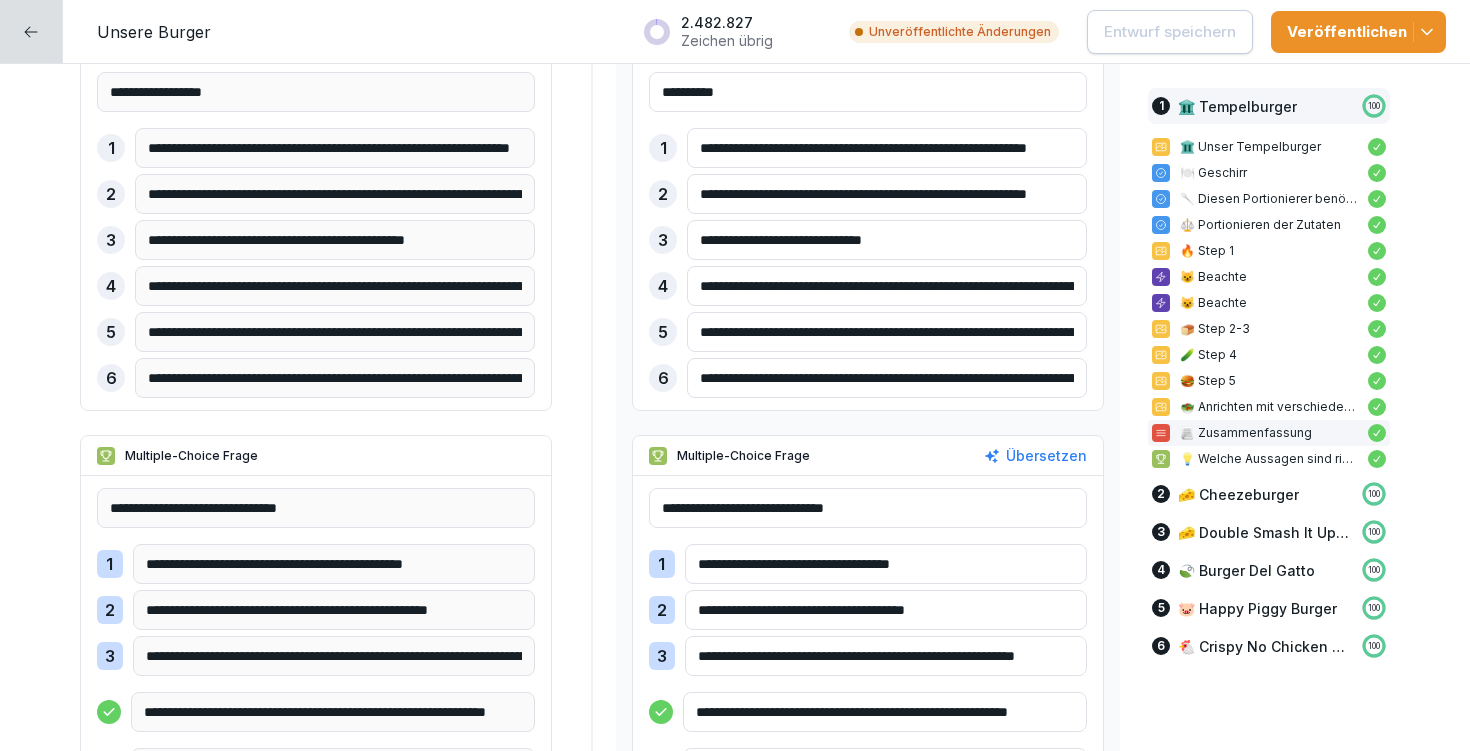 click on "**********" at bounding box center (887, 378) 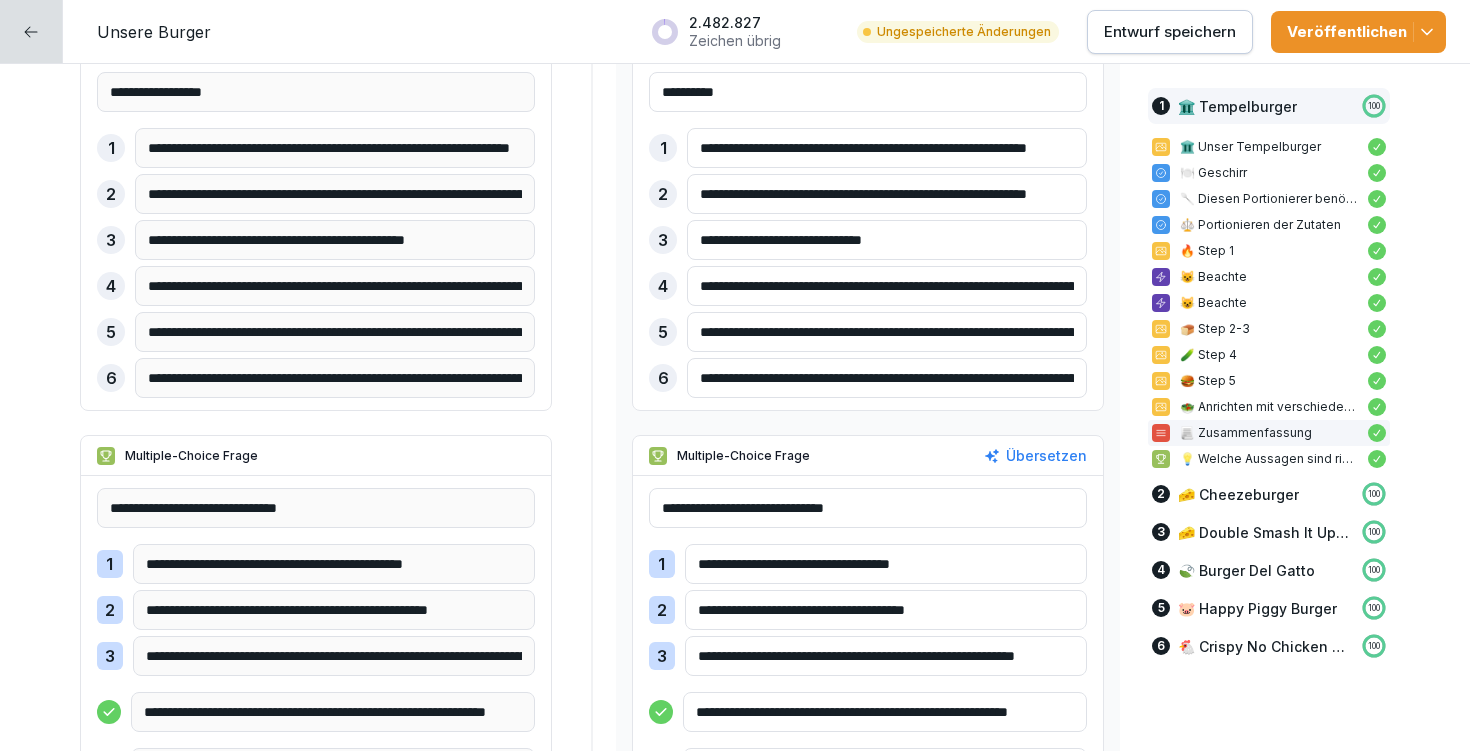 type on "**********" 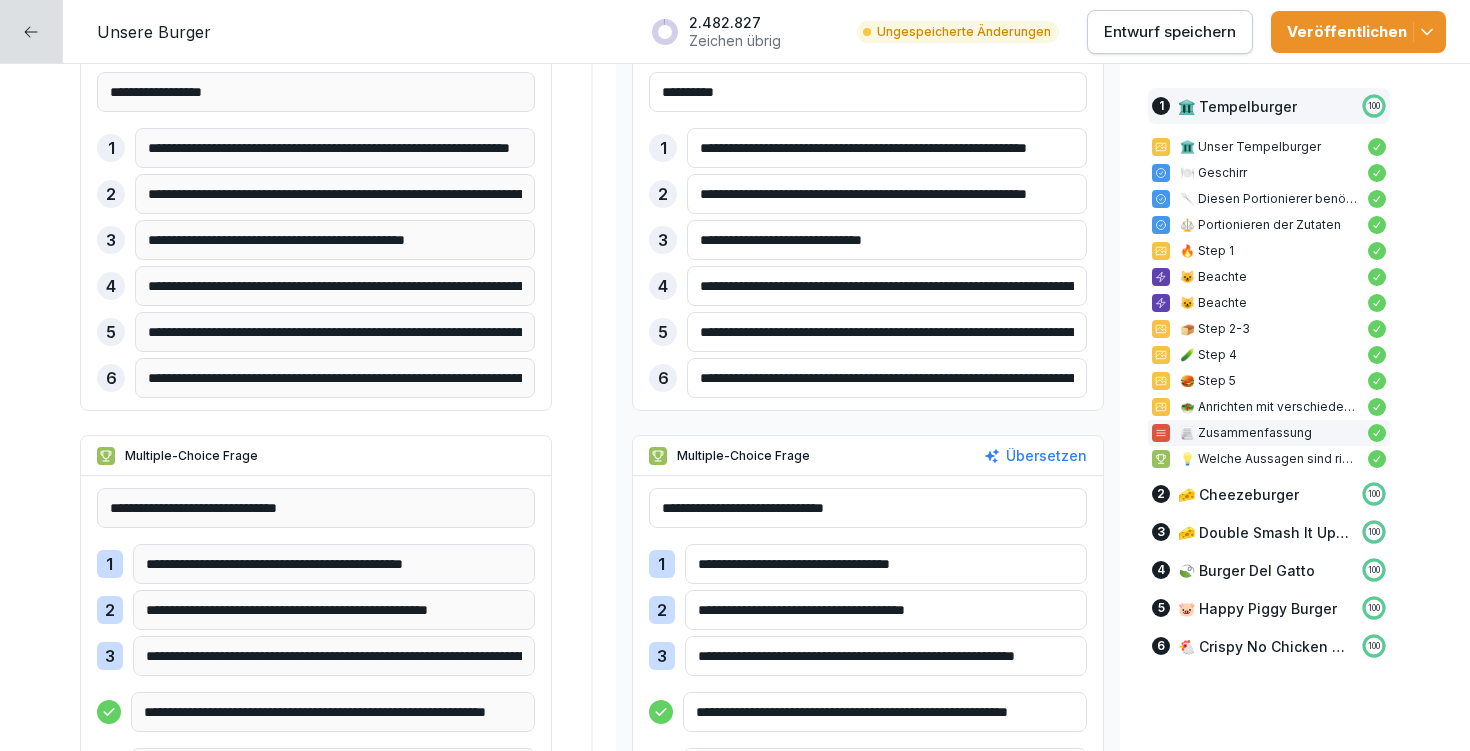 click on "Entwurf speichern" at bounding box center (1170, 32) 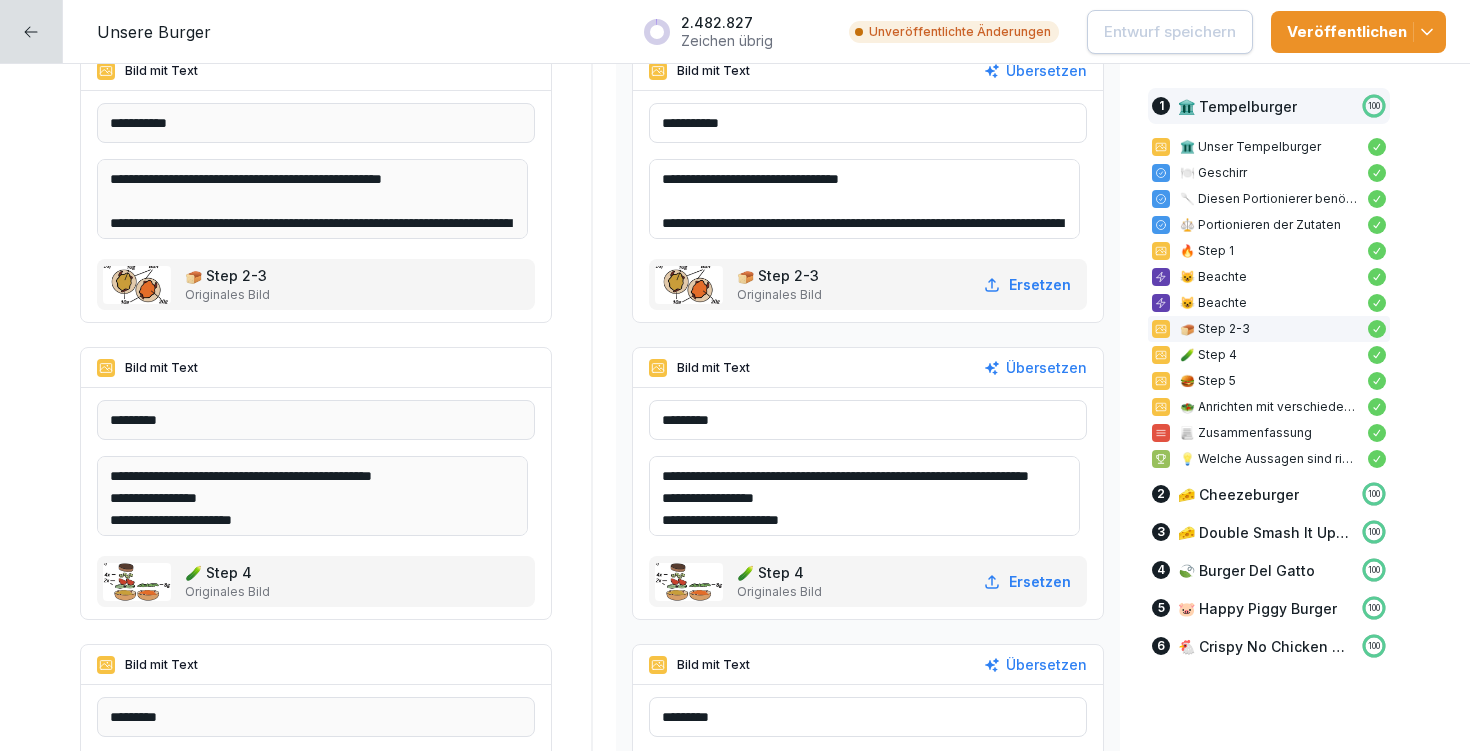 scroll, scrollTop: 3399, scrollLeft: 0, axis: vertical 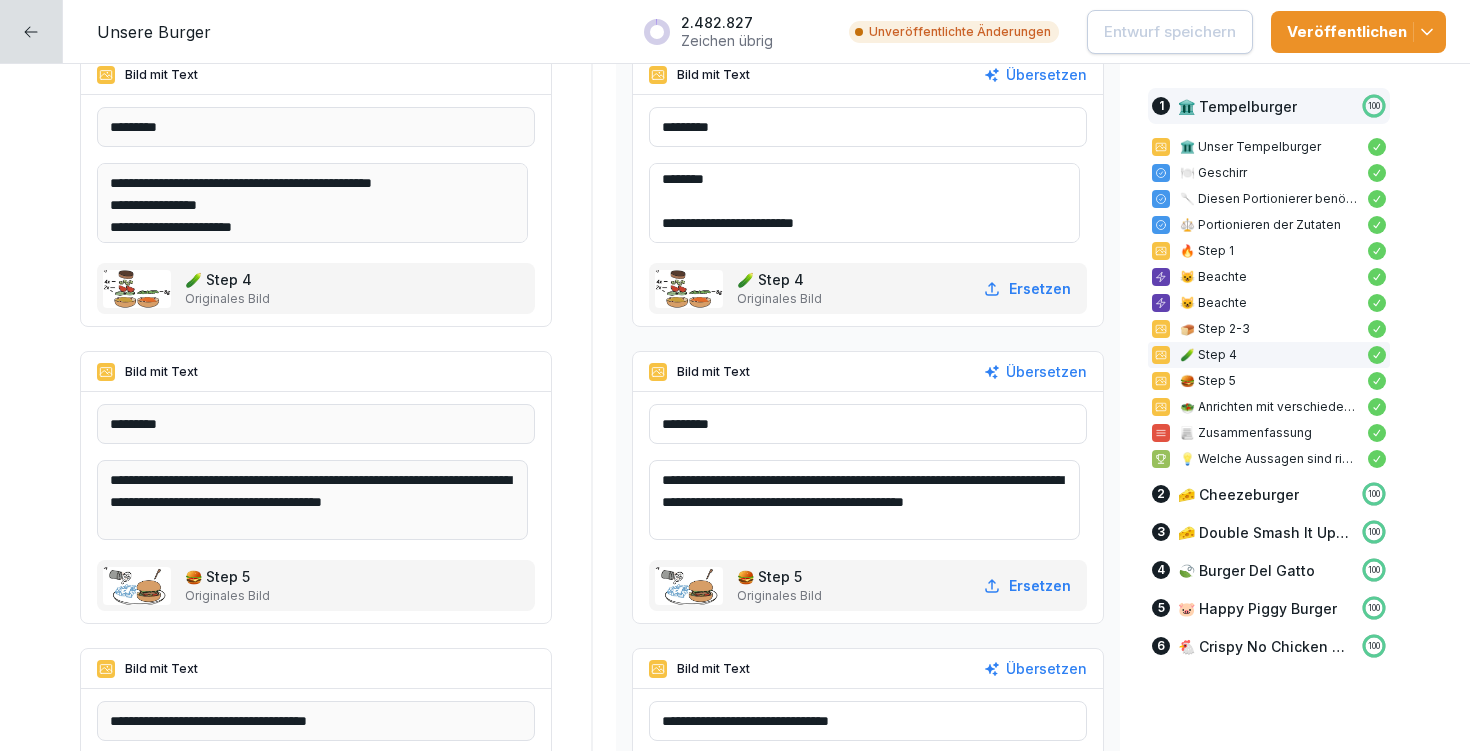 click on "**********" at bounding box center [864, 500] 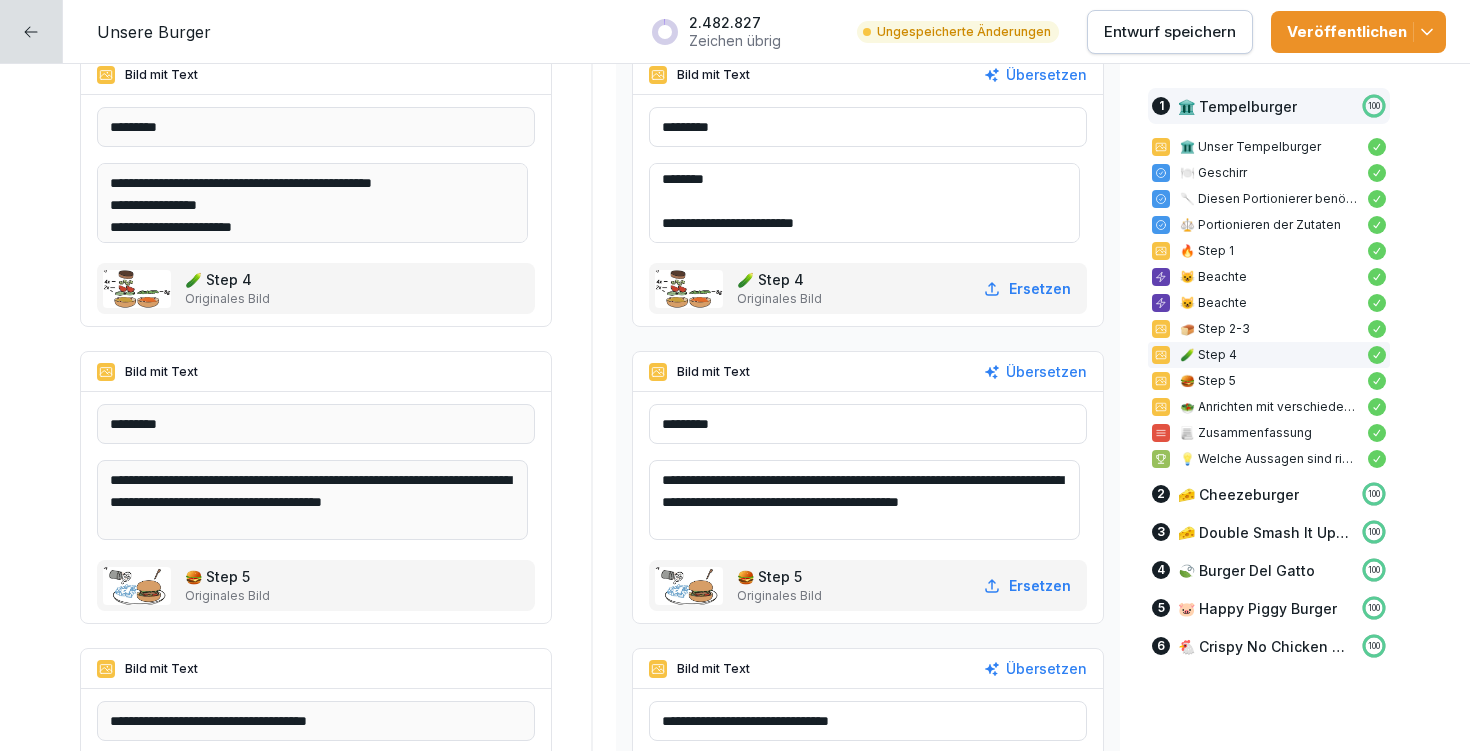 type on "**********" 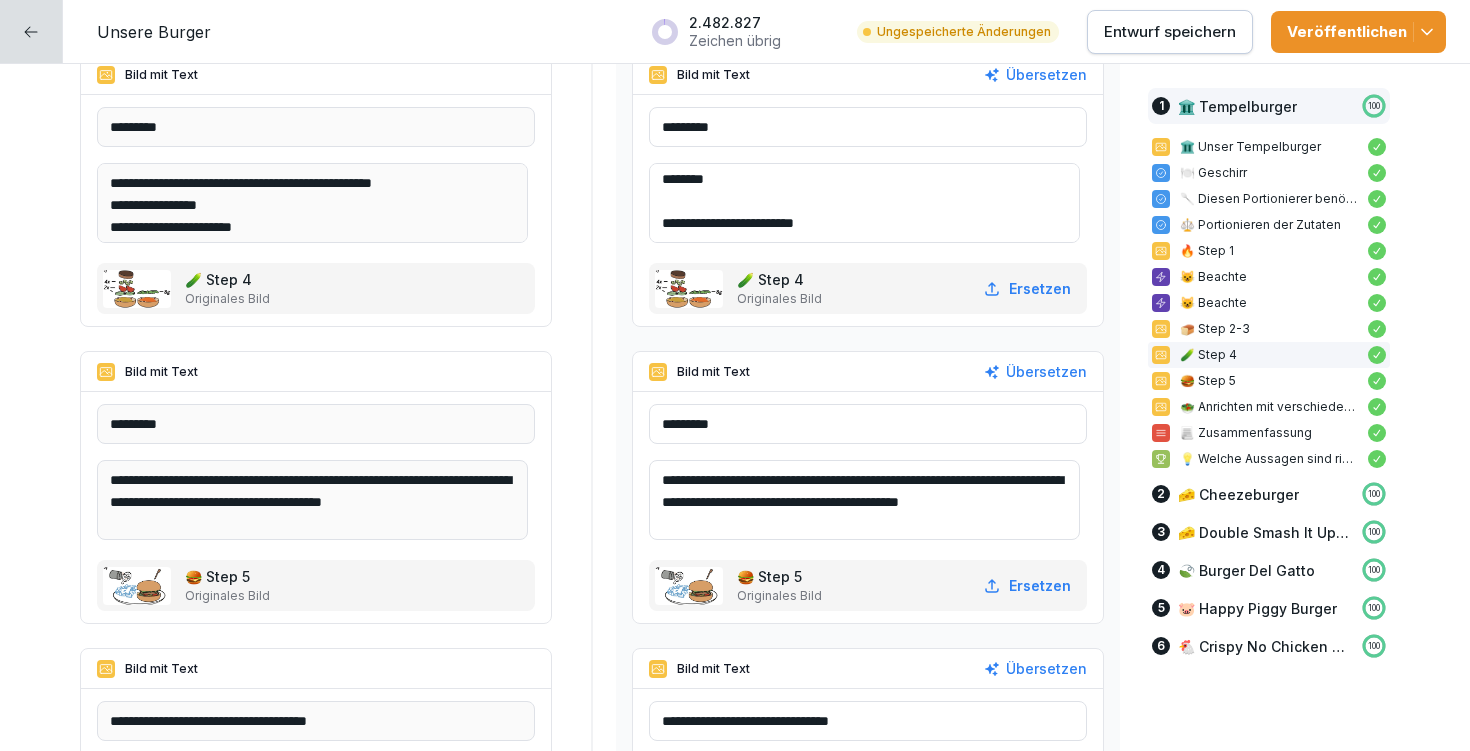 click on "Entwurf speichern" at bounding box center (1170, 32) 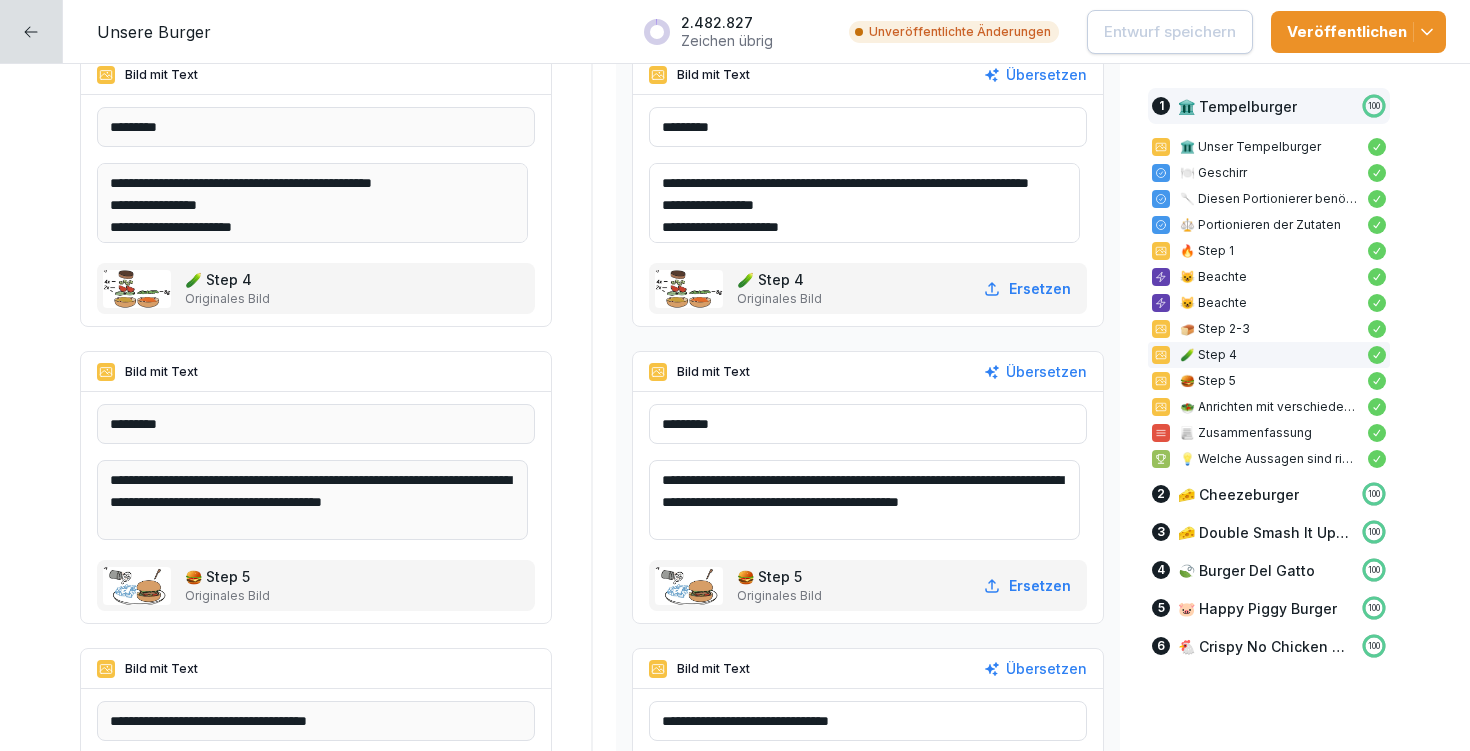 scroll, scrollTop: 4, scrollLeft: 0, axis: vertical 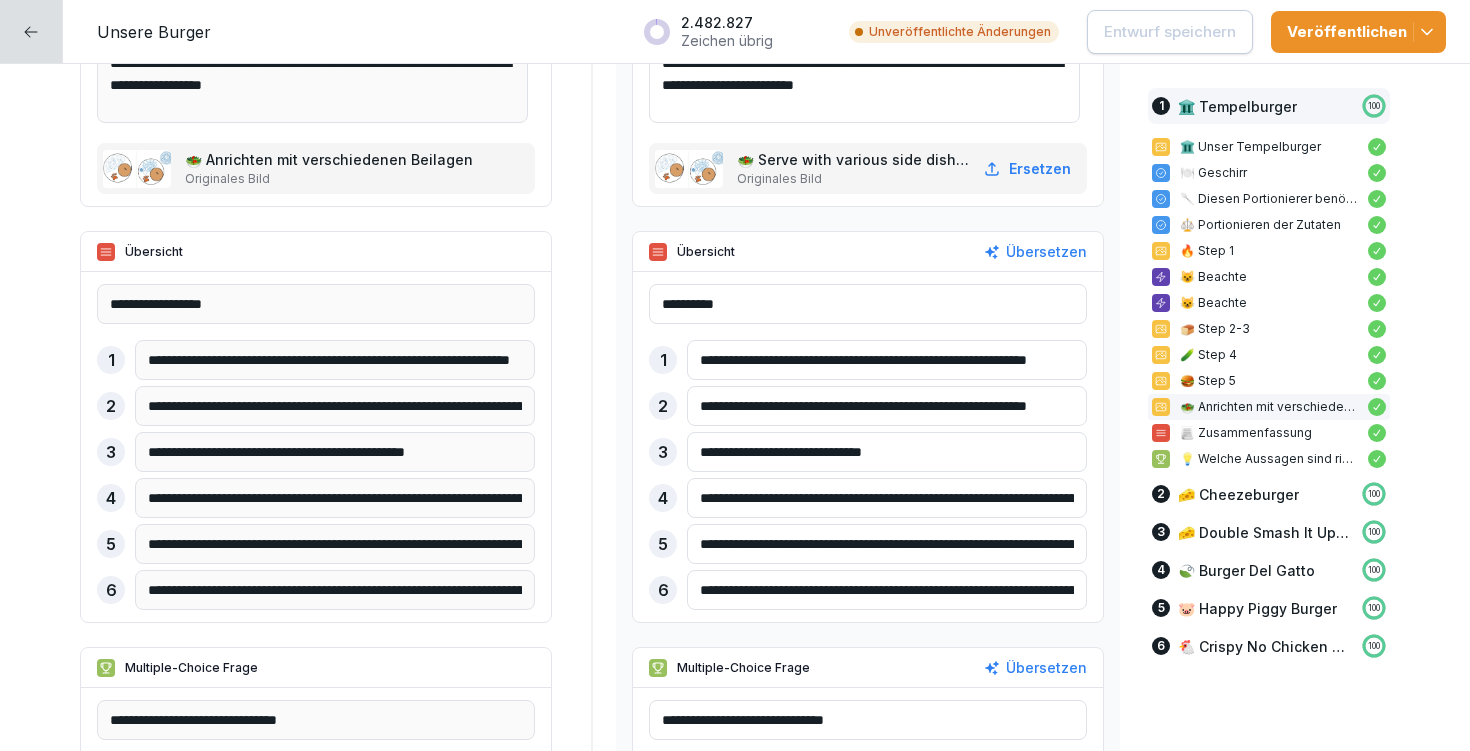 click on "**********" at bounding box center (887, 590) 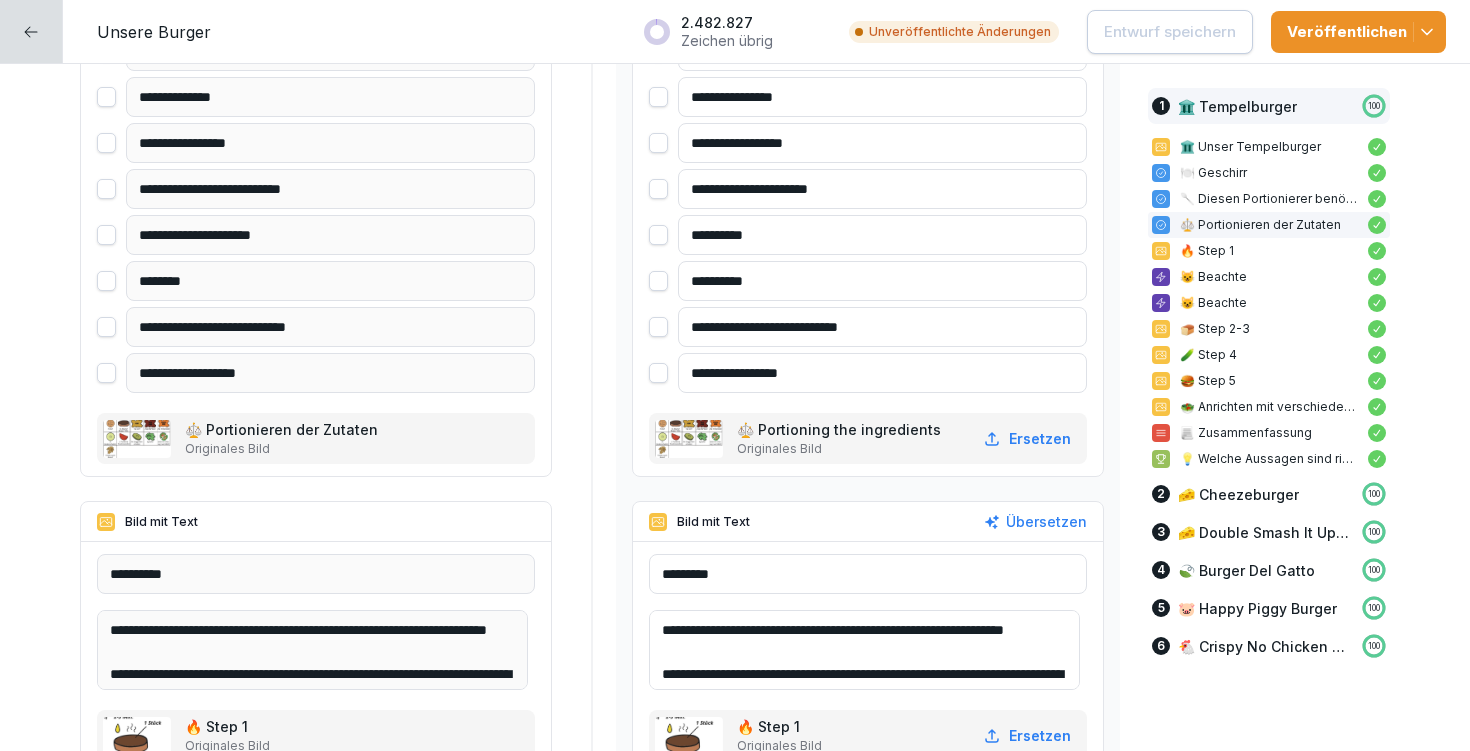 scroll, scrollTop: 2370, scrollLeft: 0, axis: vertical 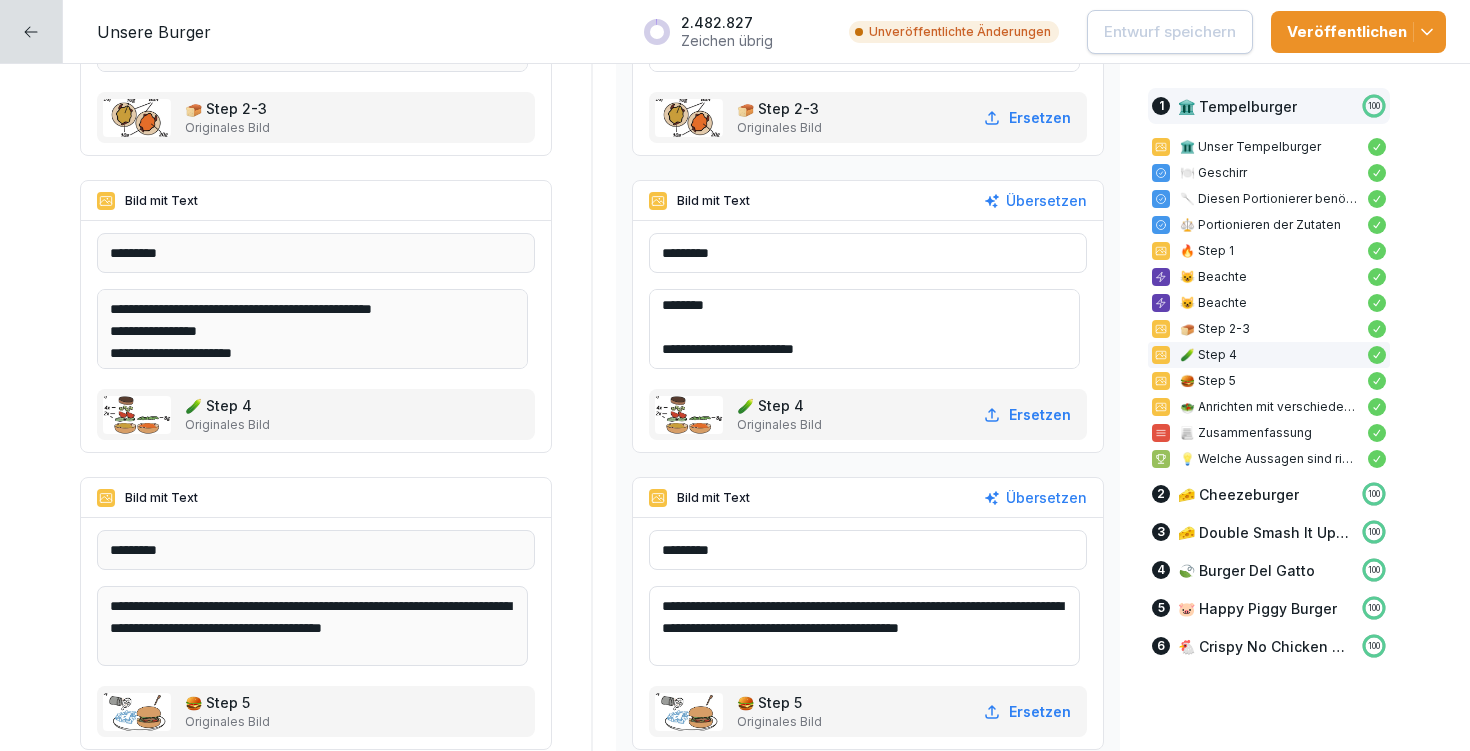 drag, startPoint x: 672, startPoint y: 604, endPoint x: 821, endPoint y: 600, distance: 149.05368 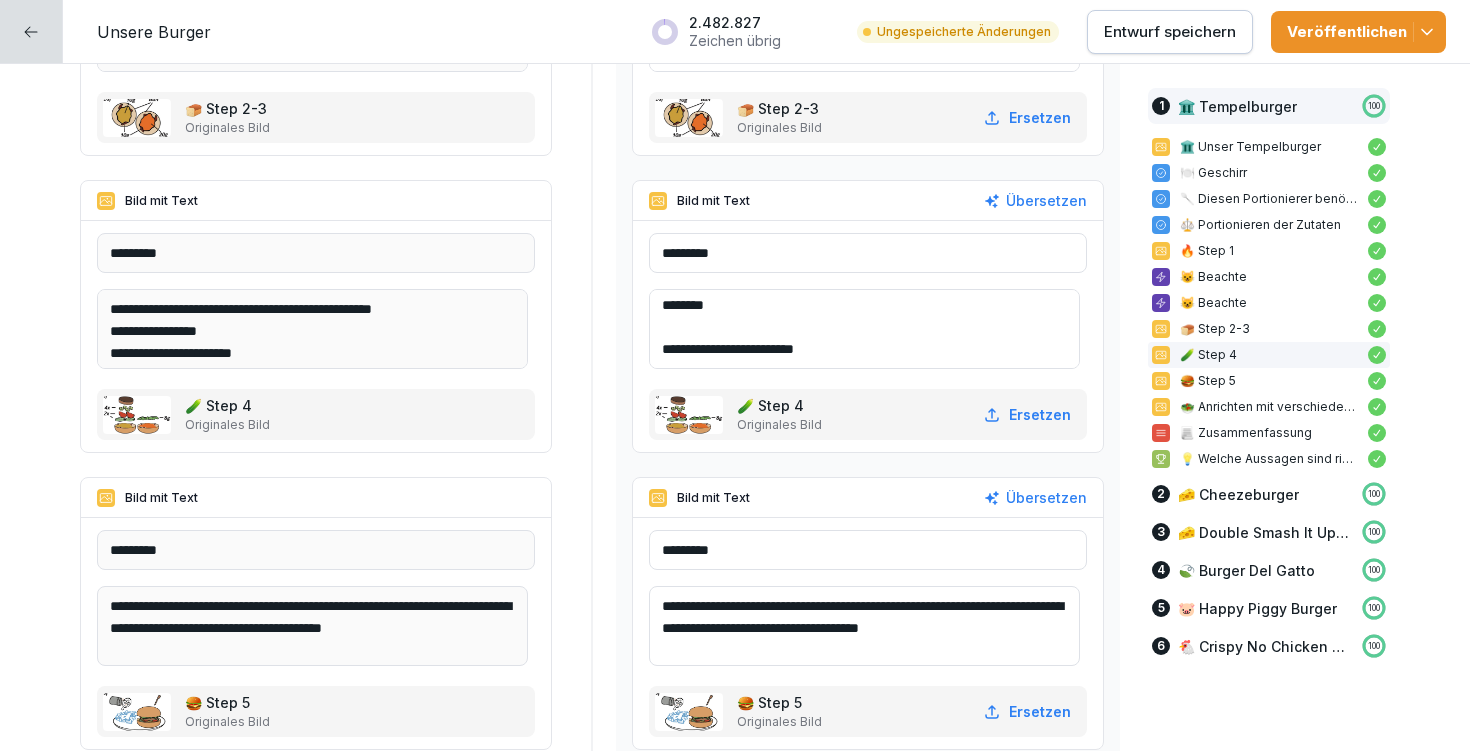 click on "**********" at bounding box center [864, 626] 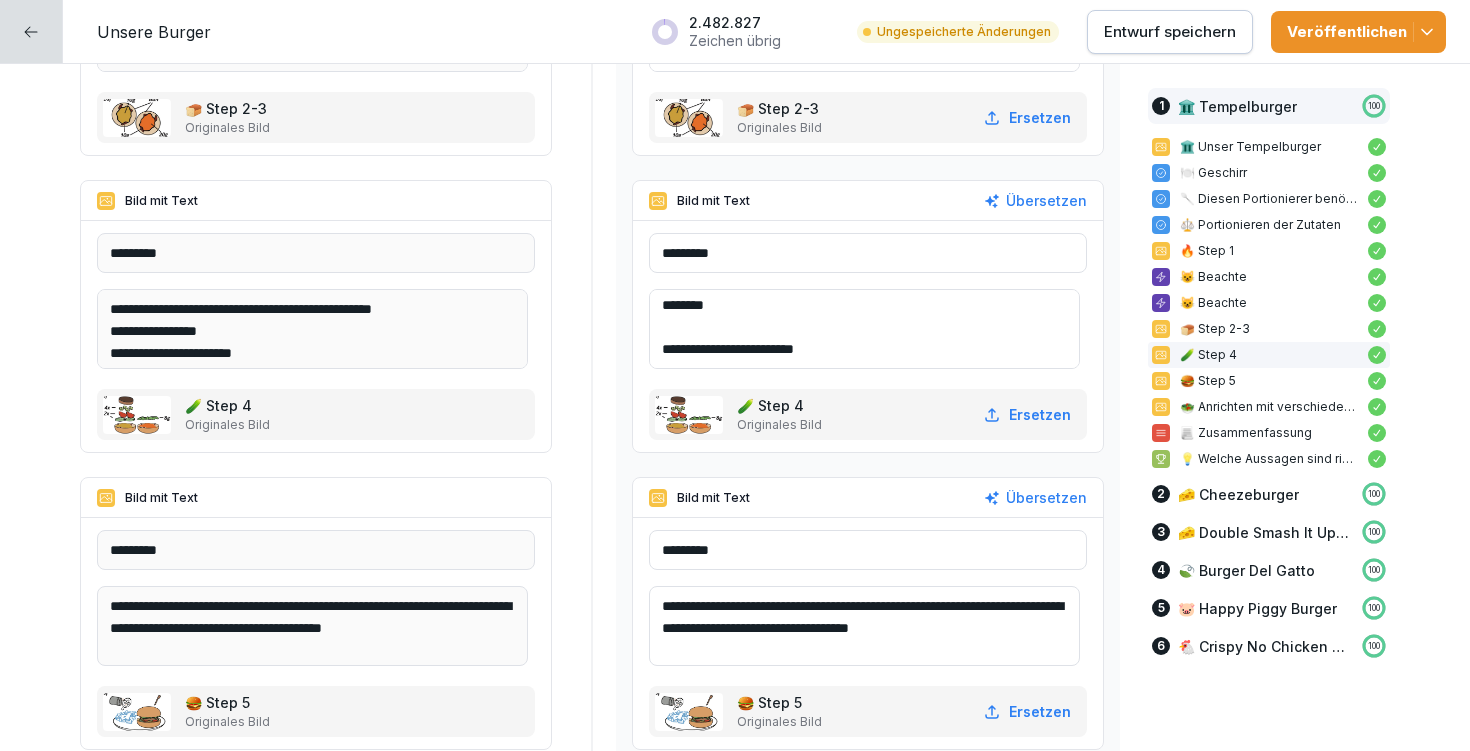 click on "**********" at bounding box center (864, 626) 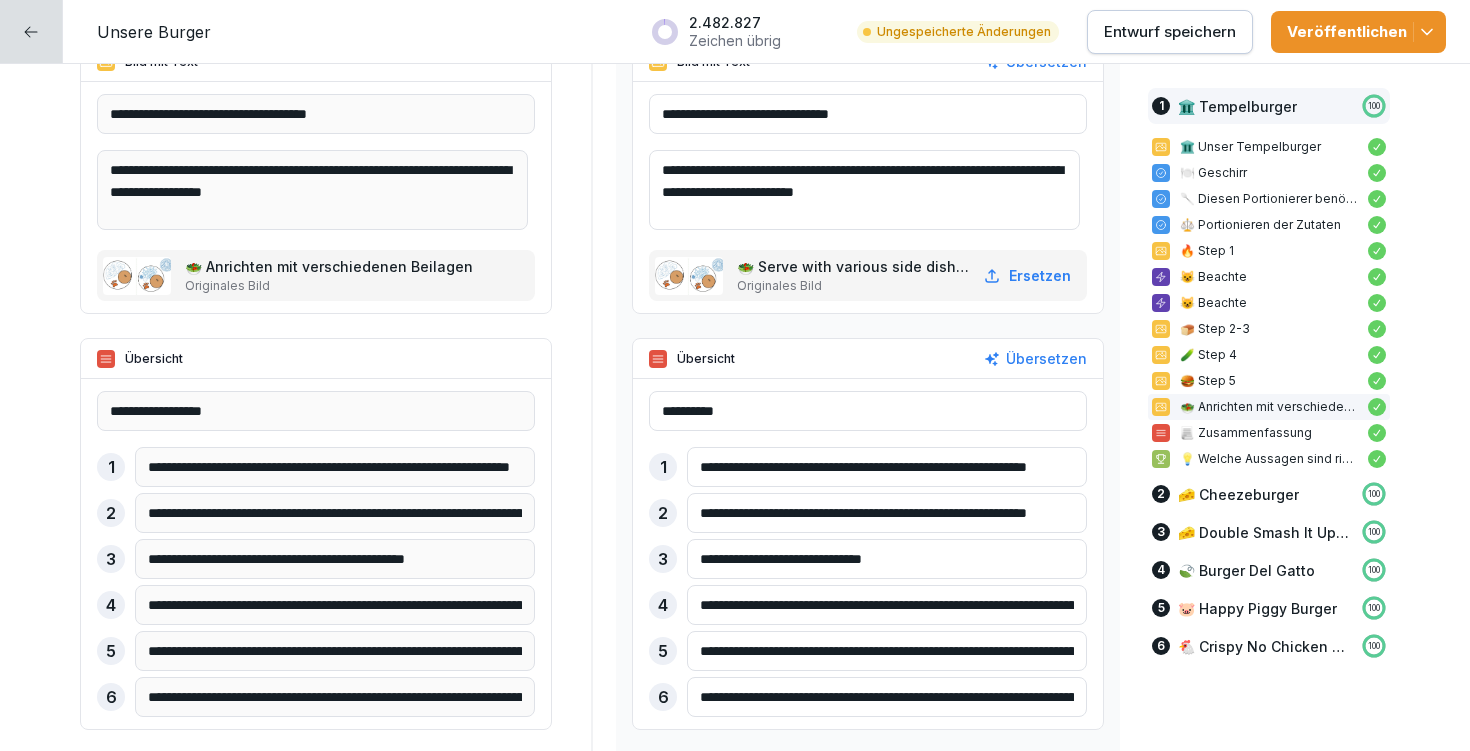 scroll, scrollTop: 4238, scrollLeft: 0, axis: vertical 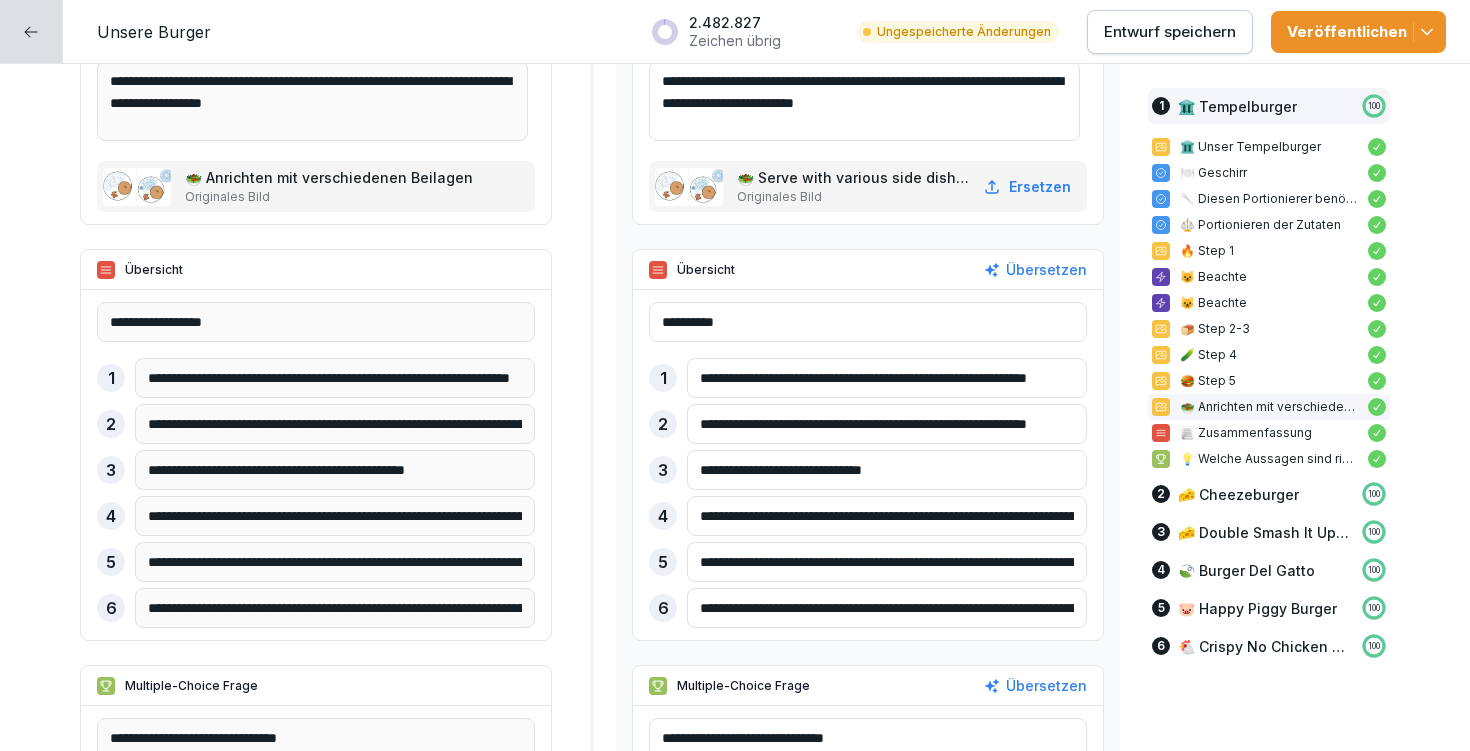 type on "**********" 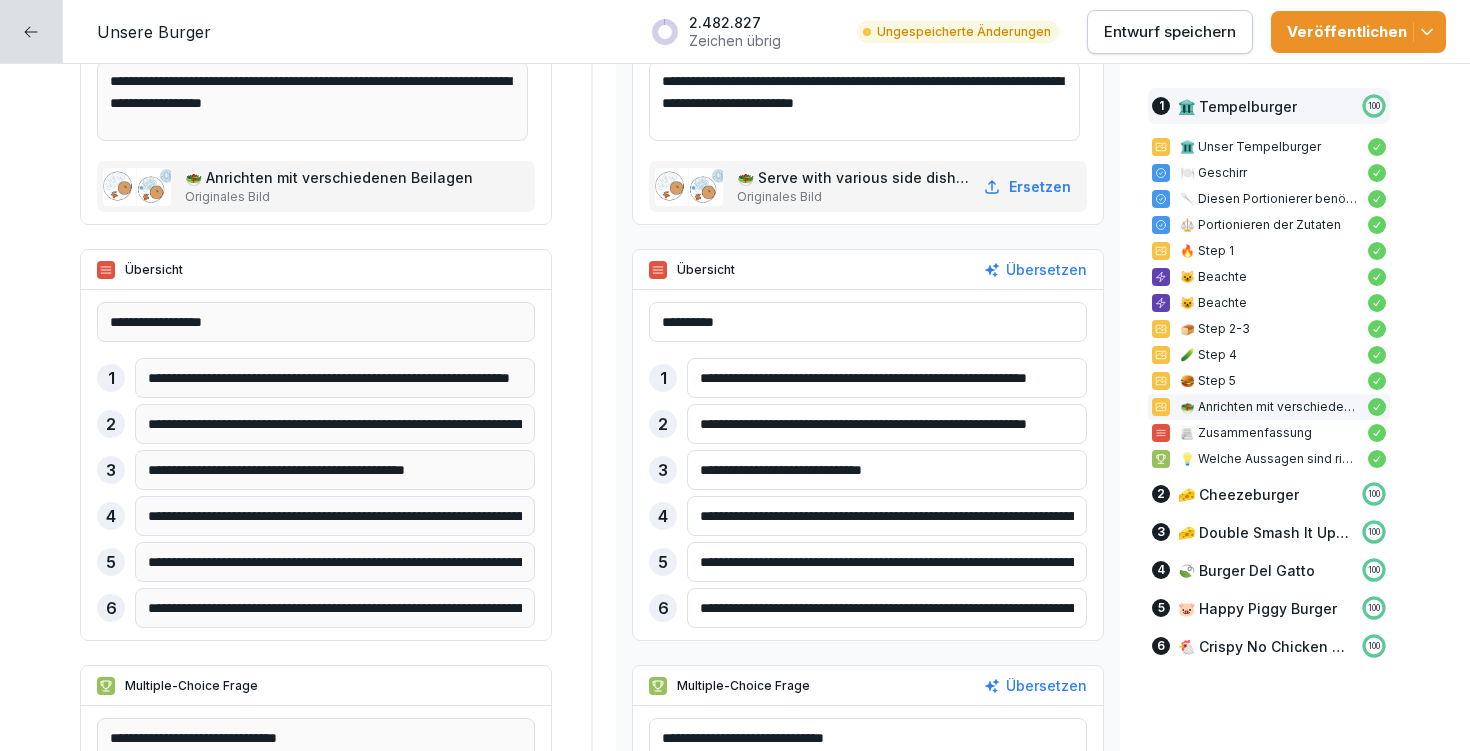 drag, startPoint x: 690, startPoint y: 607, endPoint x: 840, endPoint y: 600, distance: 150.16324 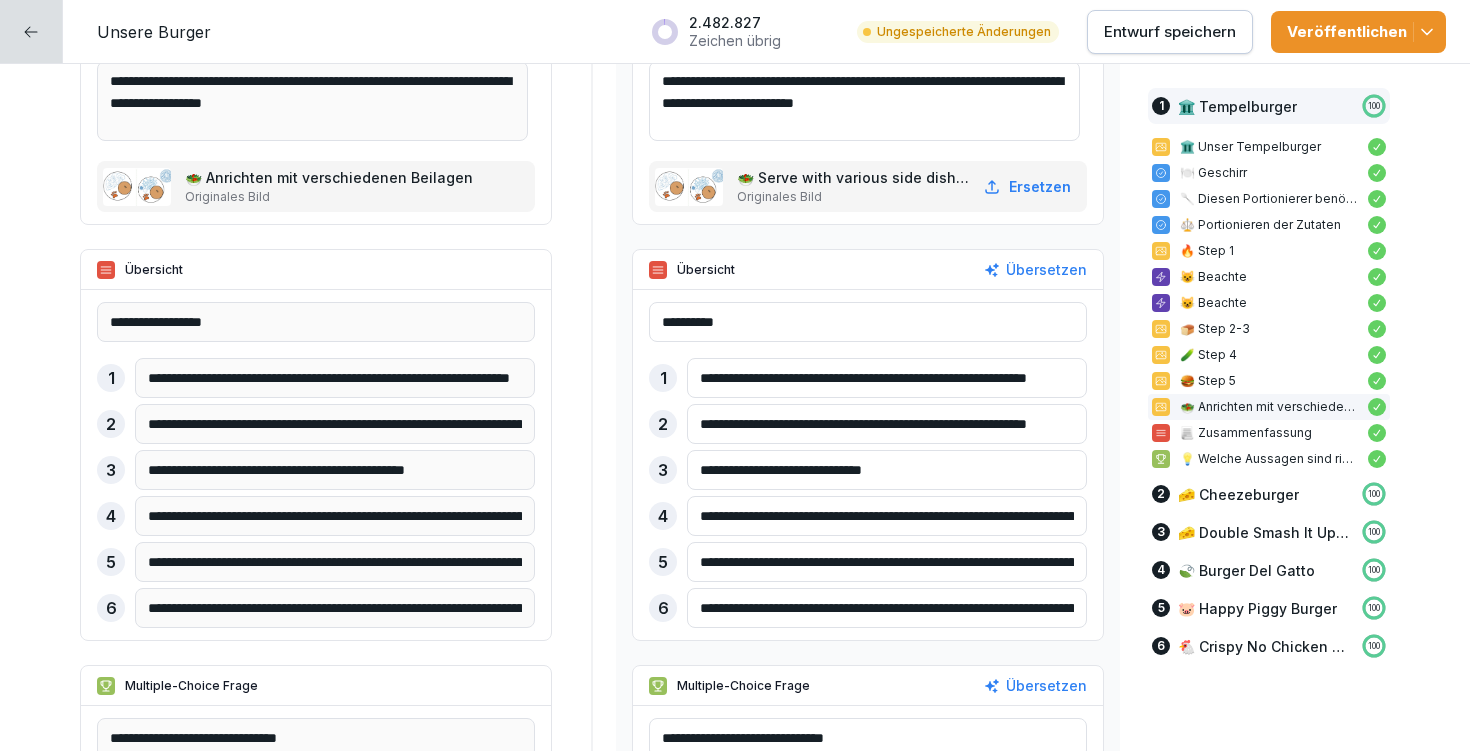 click on "**********" at bounding box center (887, 608) 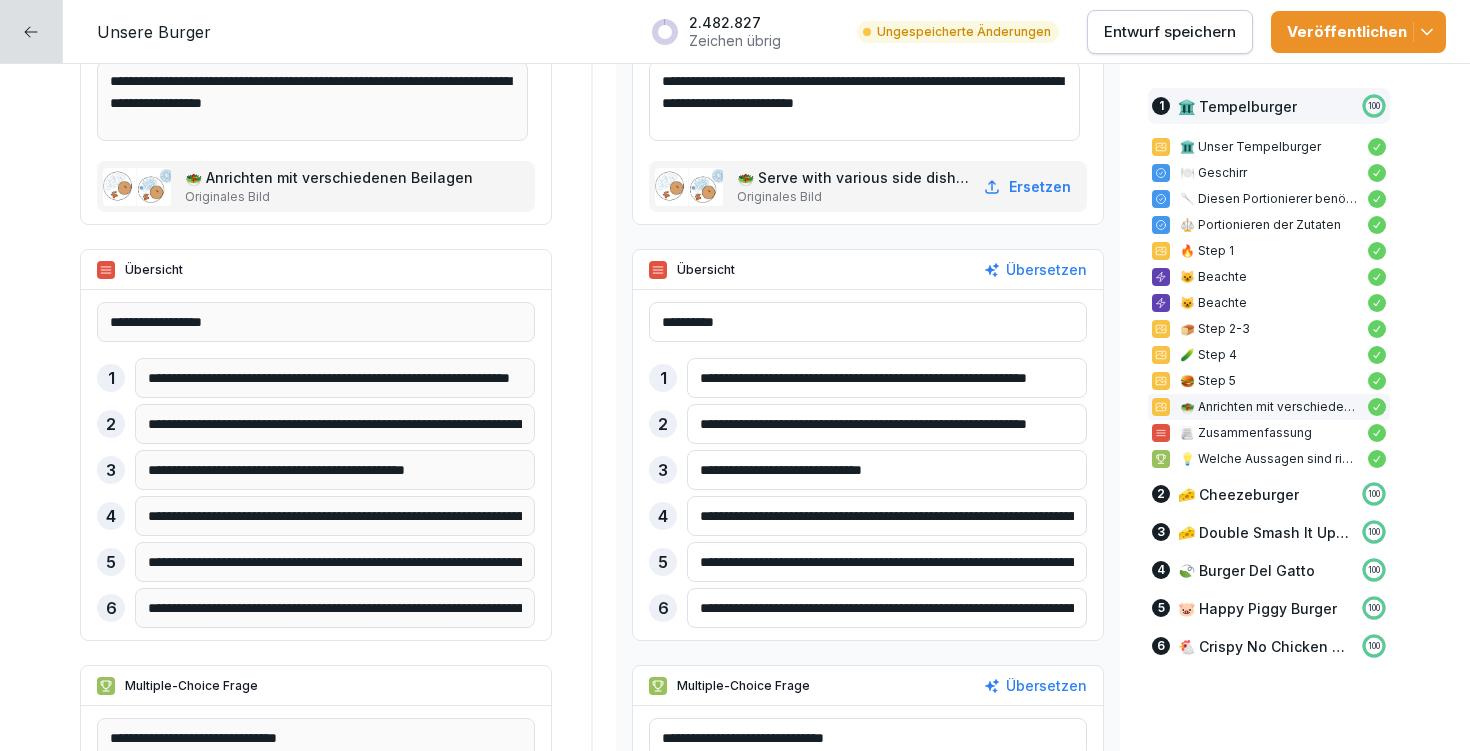 drag, startPoint x: 1014, startPoint y: 597, endPoint x: 1070, endPoint y: 606, distance: 56.718605 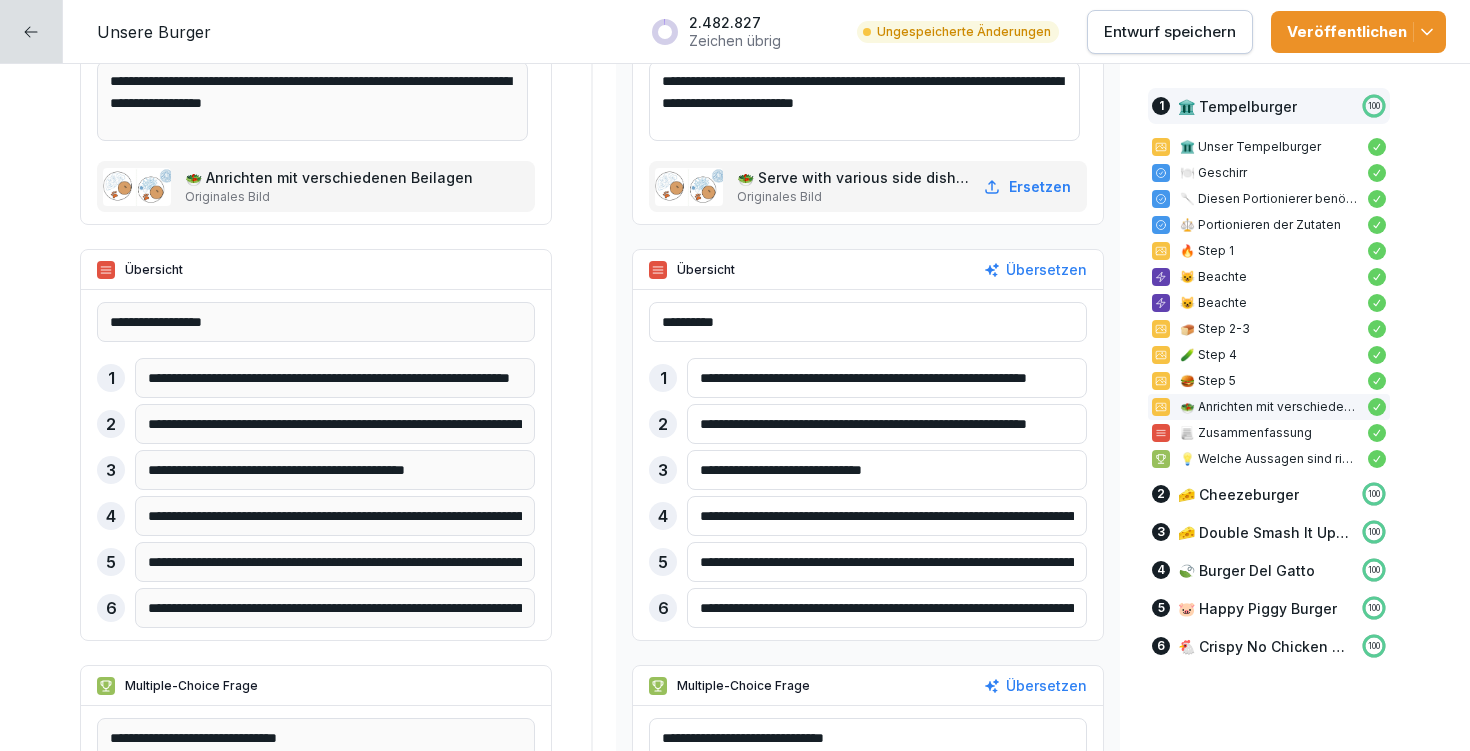 click on "**********" at bounding box center [887, 608] 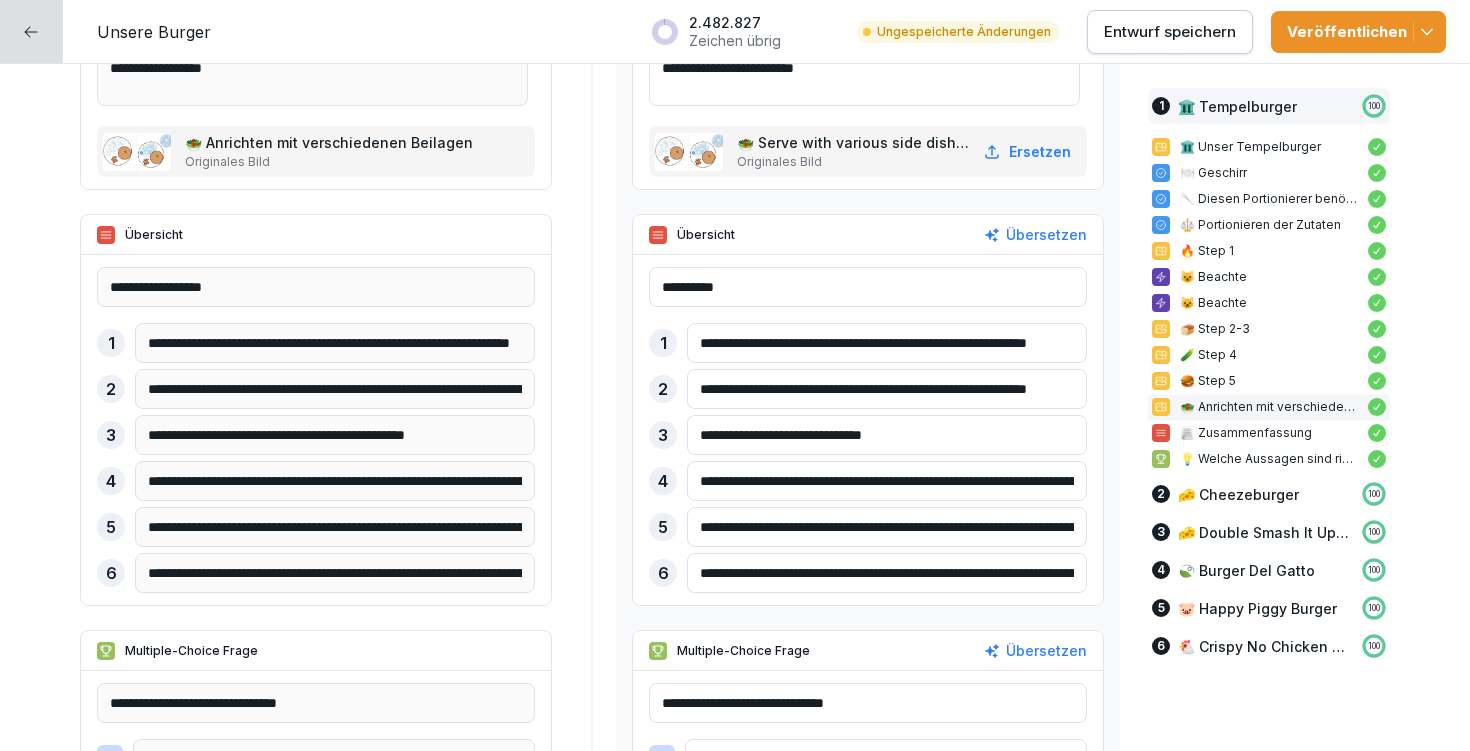 scroll, scrollTop: 4444, scrollLeft: 0, axis: vertical 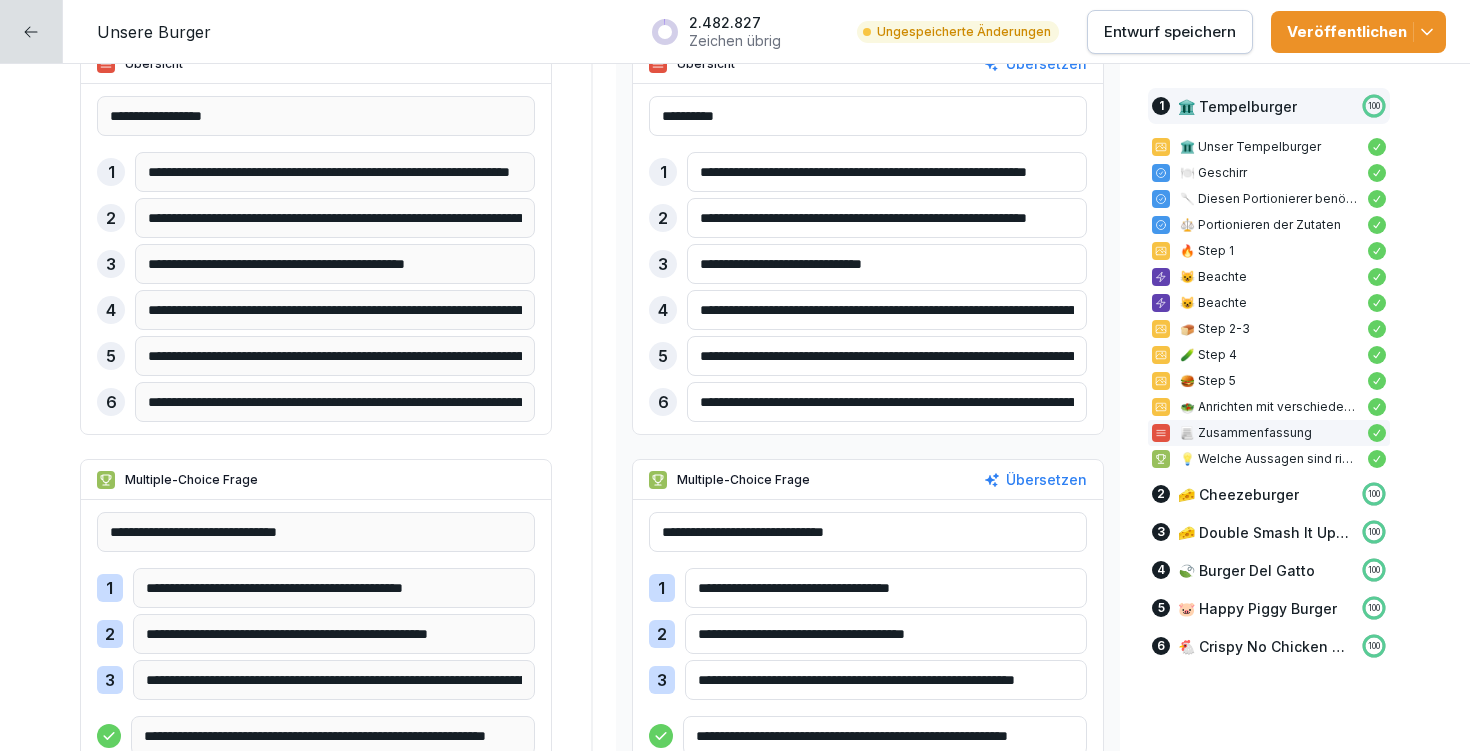 type on "**********" 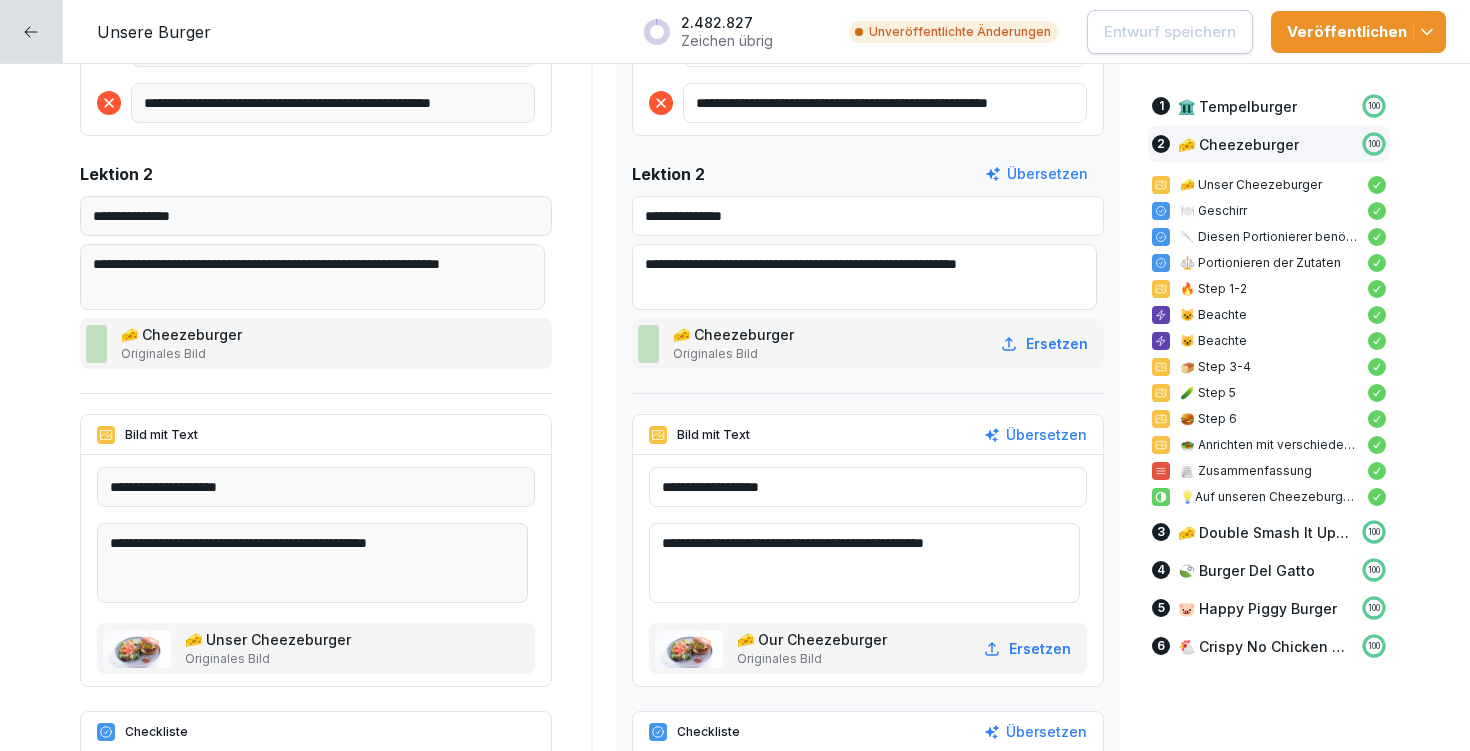 scroll, scrollTop: 5137, scrollLeft: 0, axis: vertical 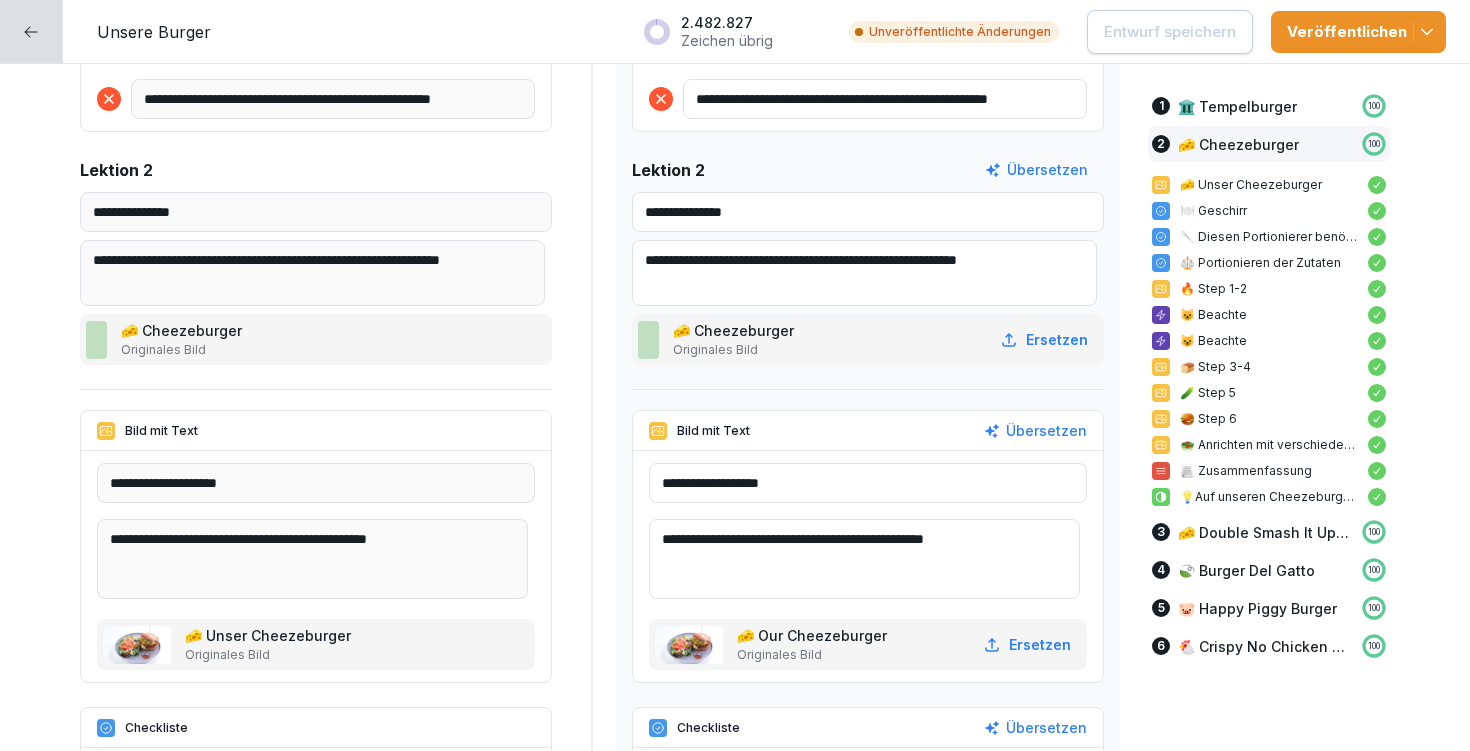 drag, startPoint x: 928, startPoint y: 536, endPoint x: 1005, endPoint y: 534, distance: 77.02597 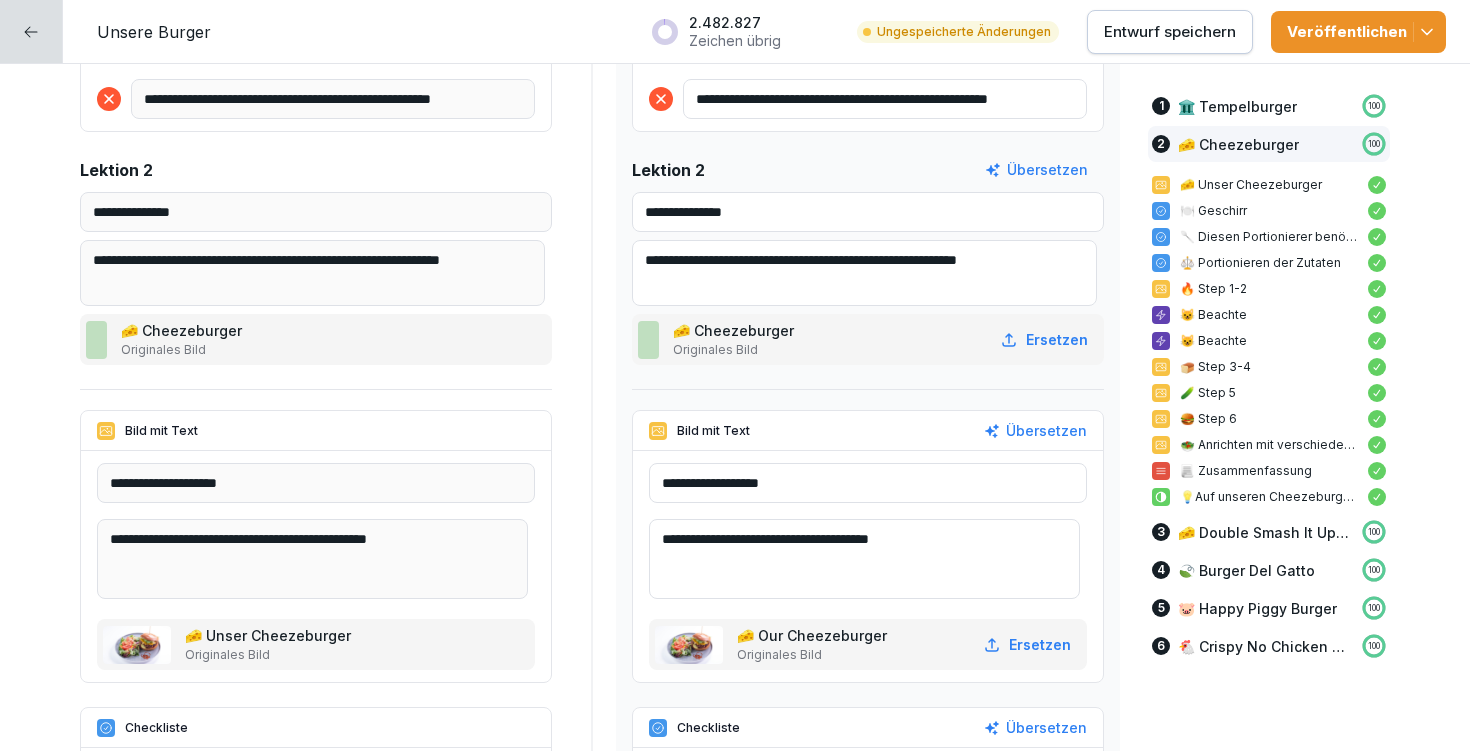 type on "**********" 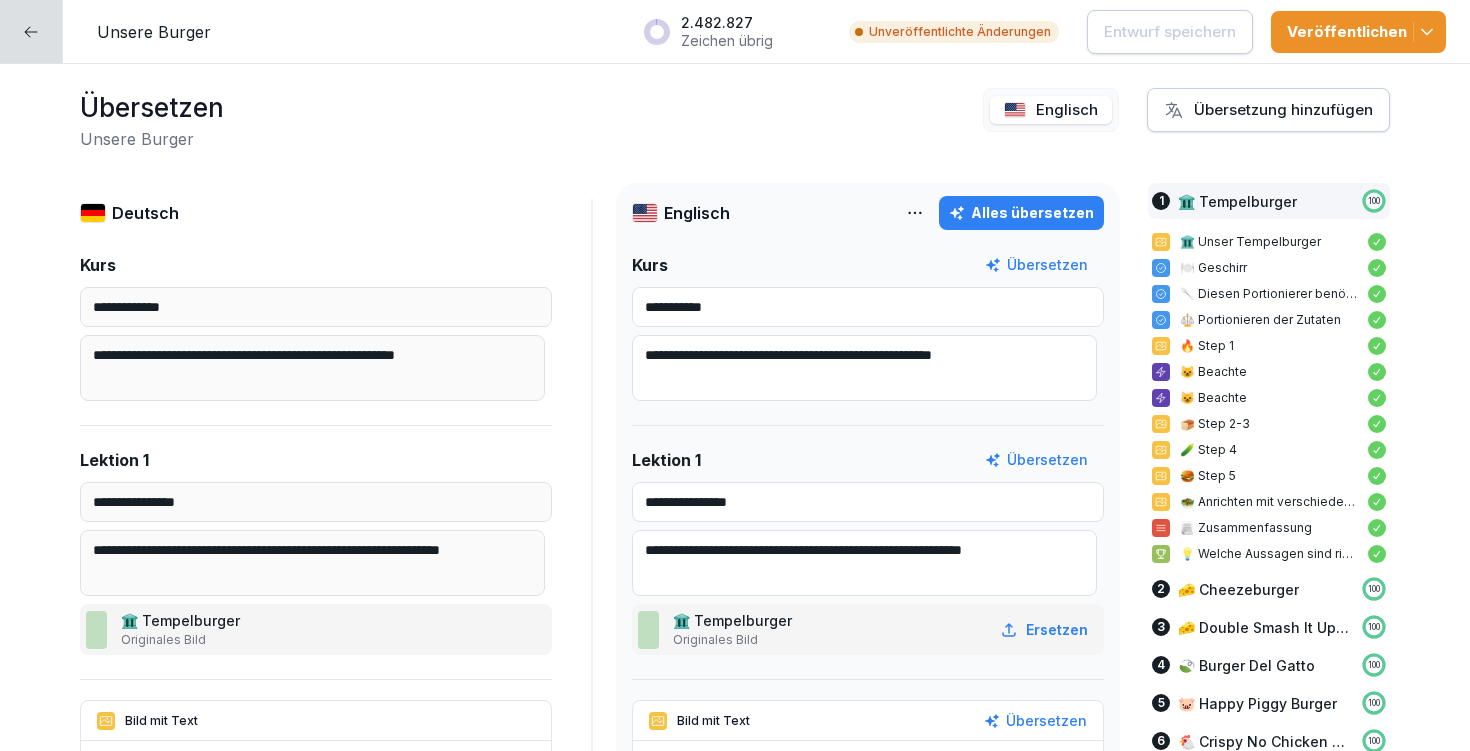 scroll, scrollTop: 0, scrollLeft: 0, axis: both 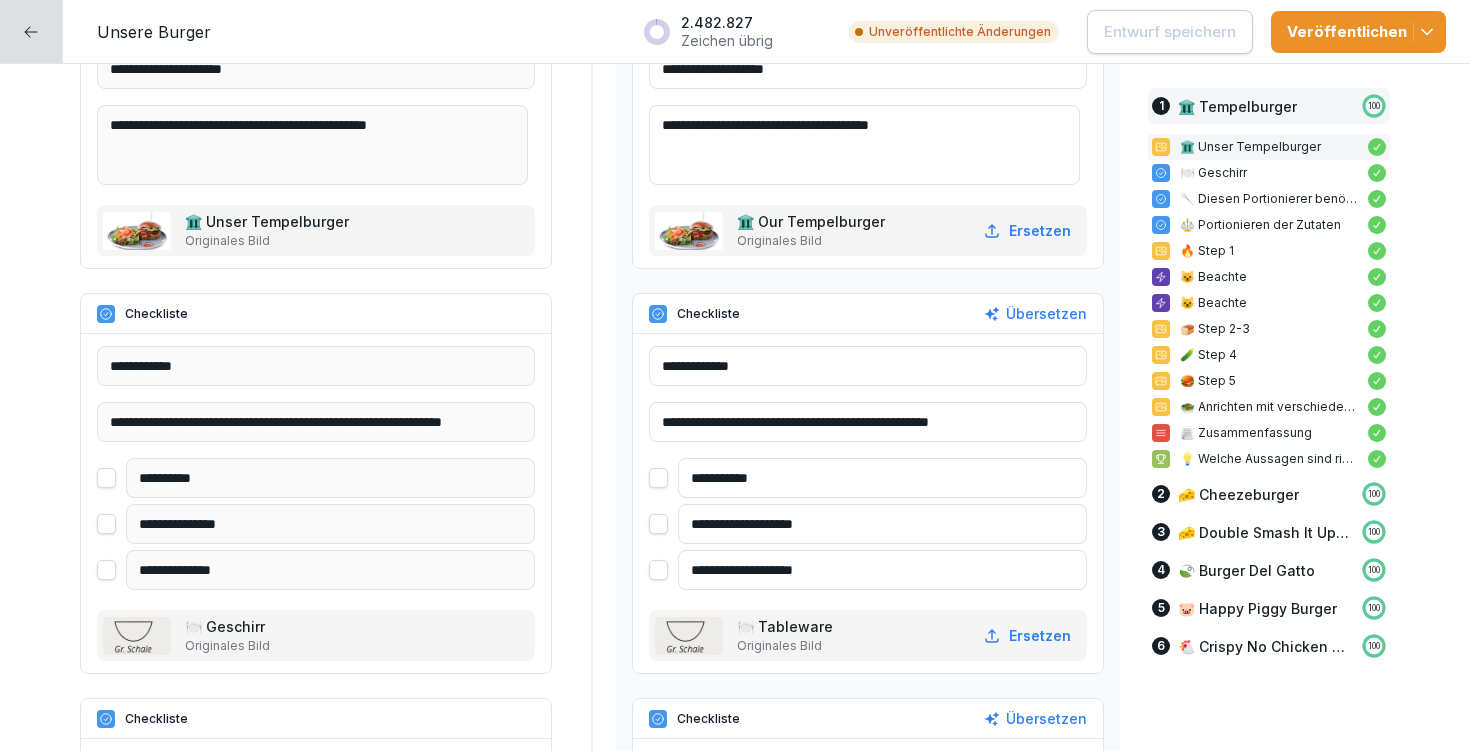 click on "**********" at bounding box center (882, 524) 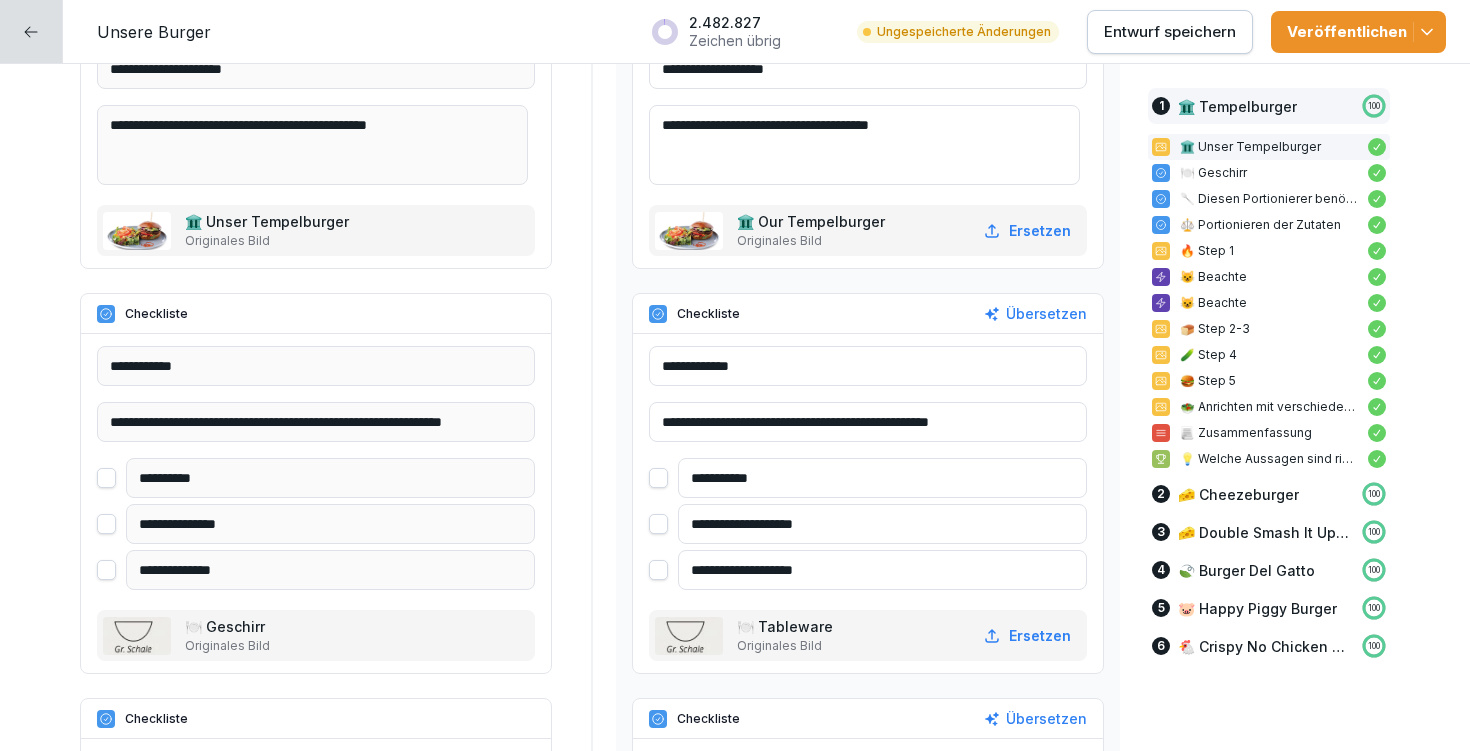 type on "**********" 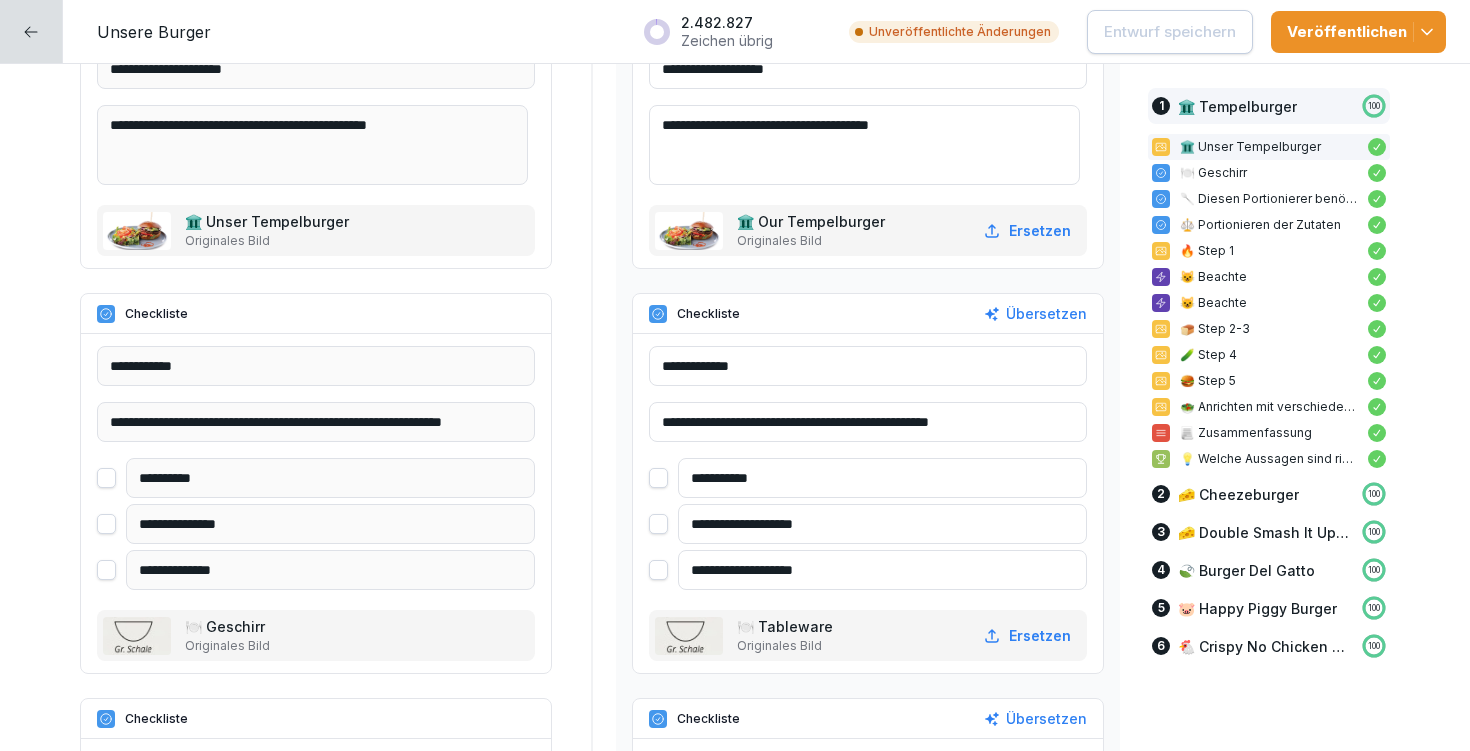 click on "**********" at bounding box center [592, 495] 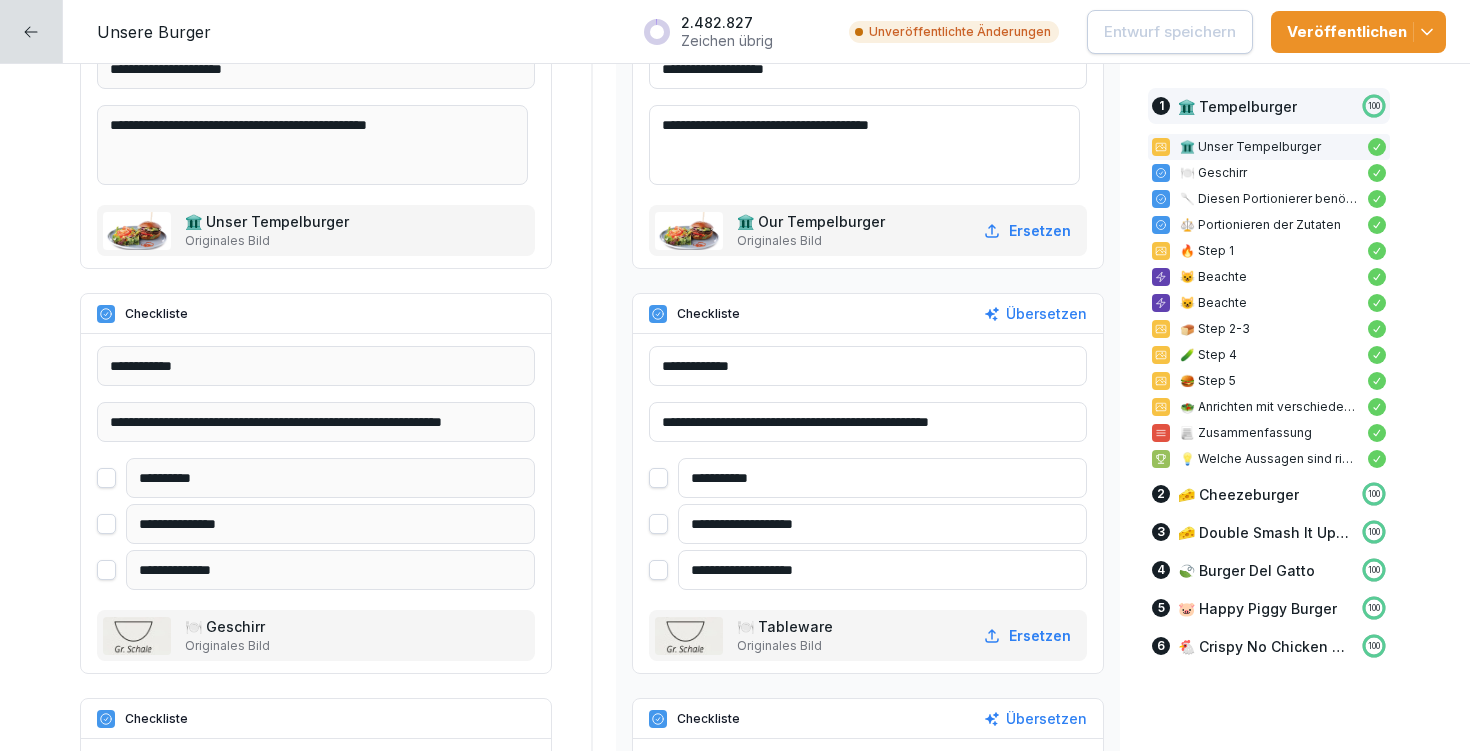 scroll, scrollTop: 832, scrollLeft: 0, axis: vertical 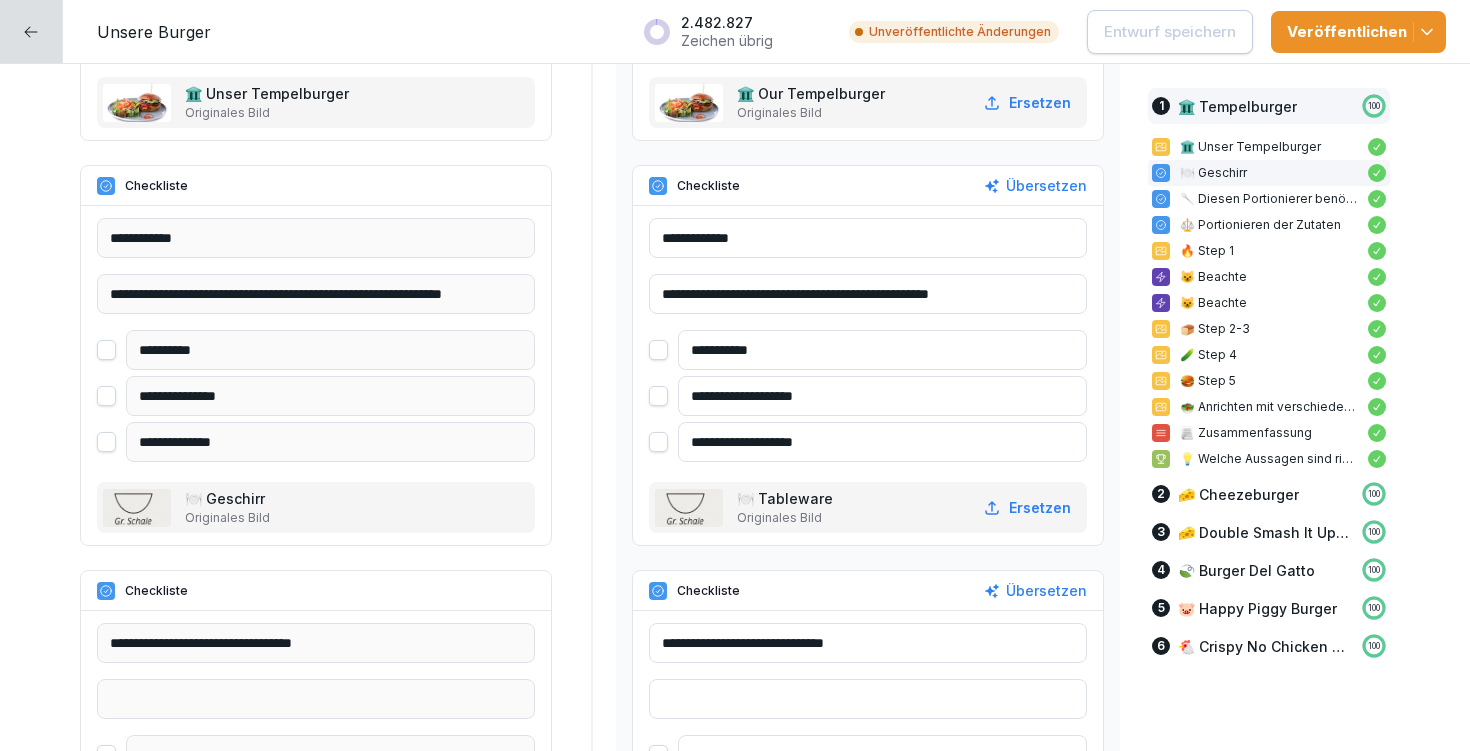 drag, startPoint x: 712, startPoint y: 438, endPoint x: 927, endPoint y: 442, distance: 215.0372 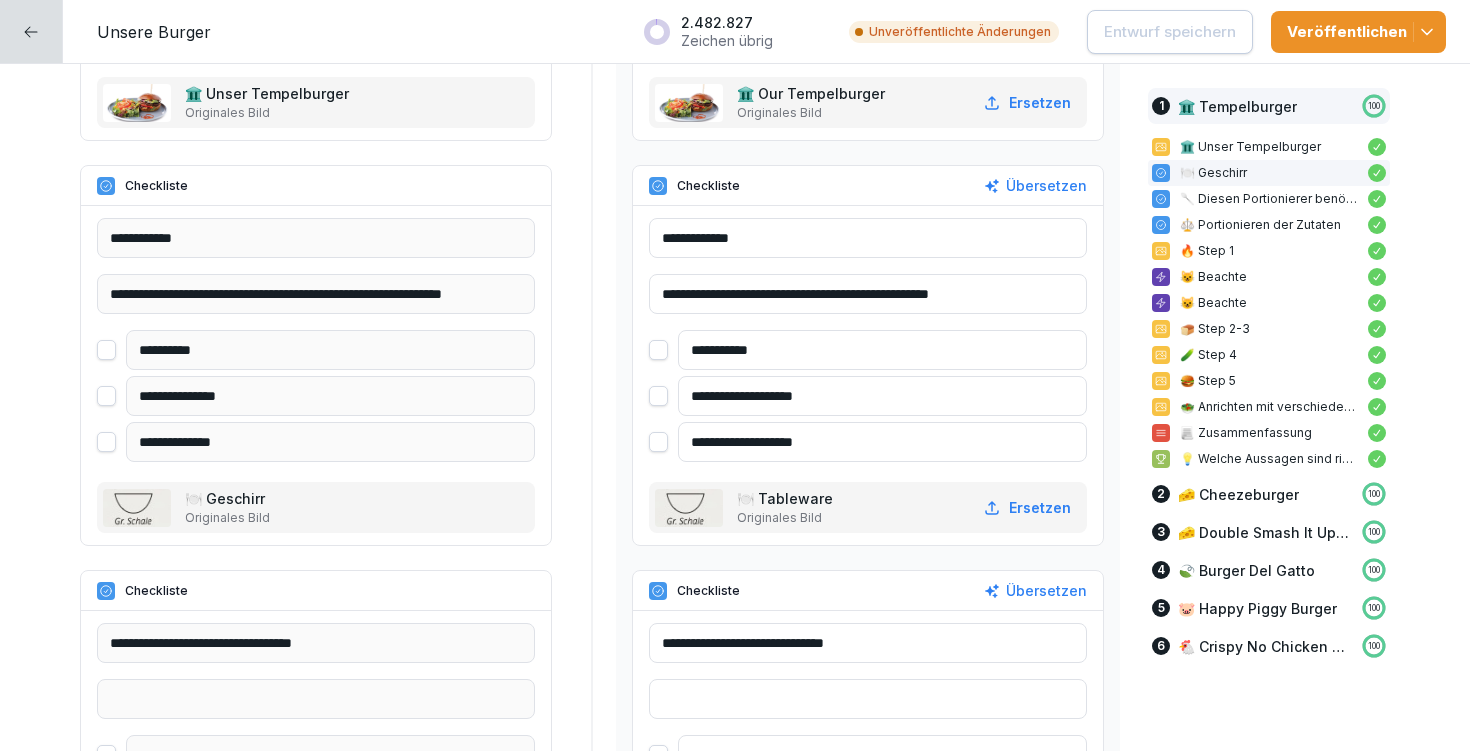 scroll, scrollTop: 1505, scrollLeft: 0, axis: vertical 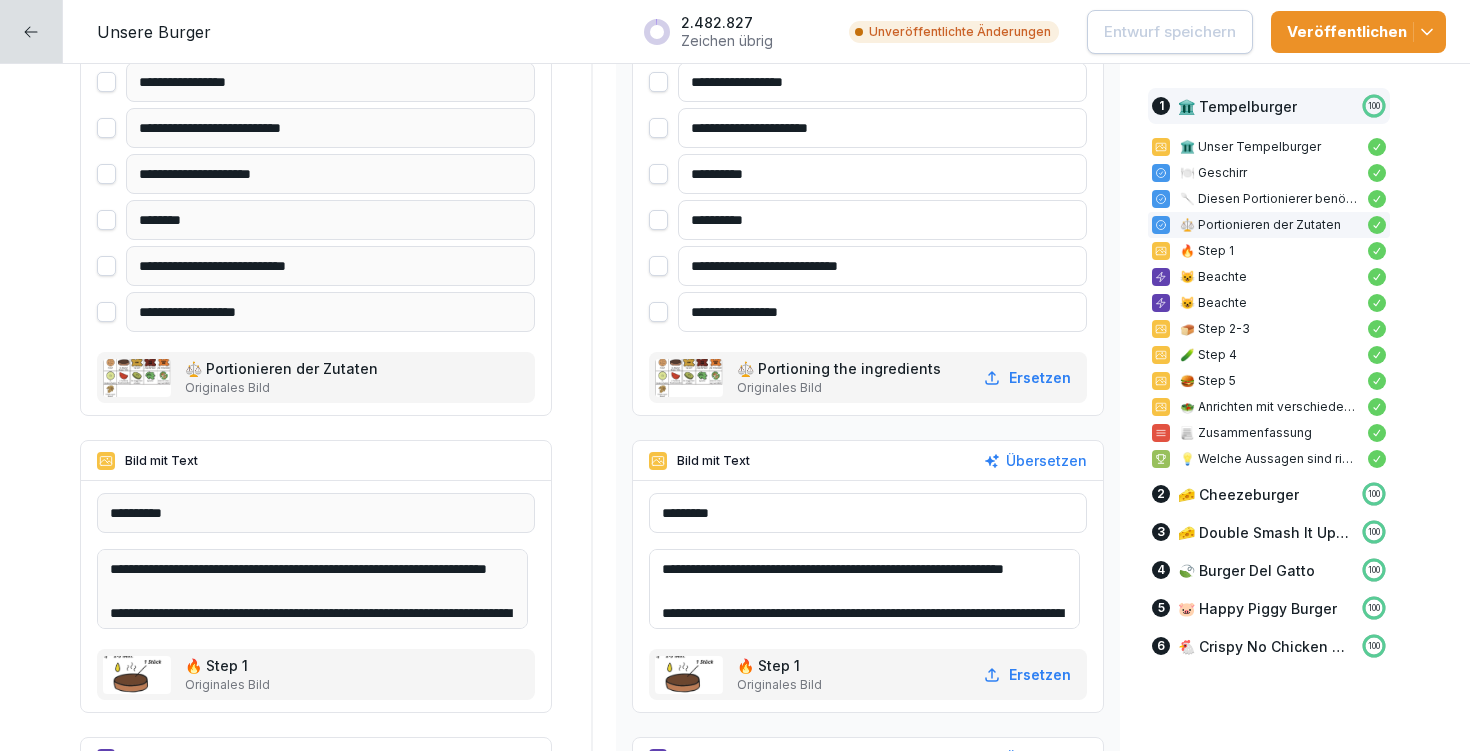 drag, startPoint x: 673, startPoint y: 564, endPoint x: 758, endPoint y: 593, distance: 89.81091 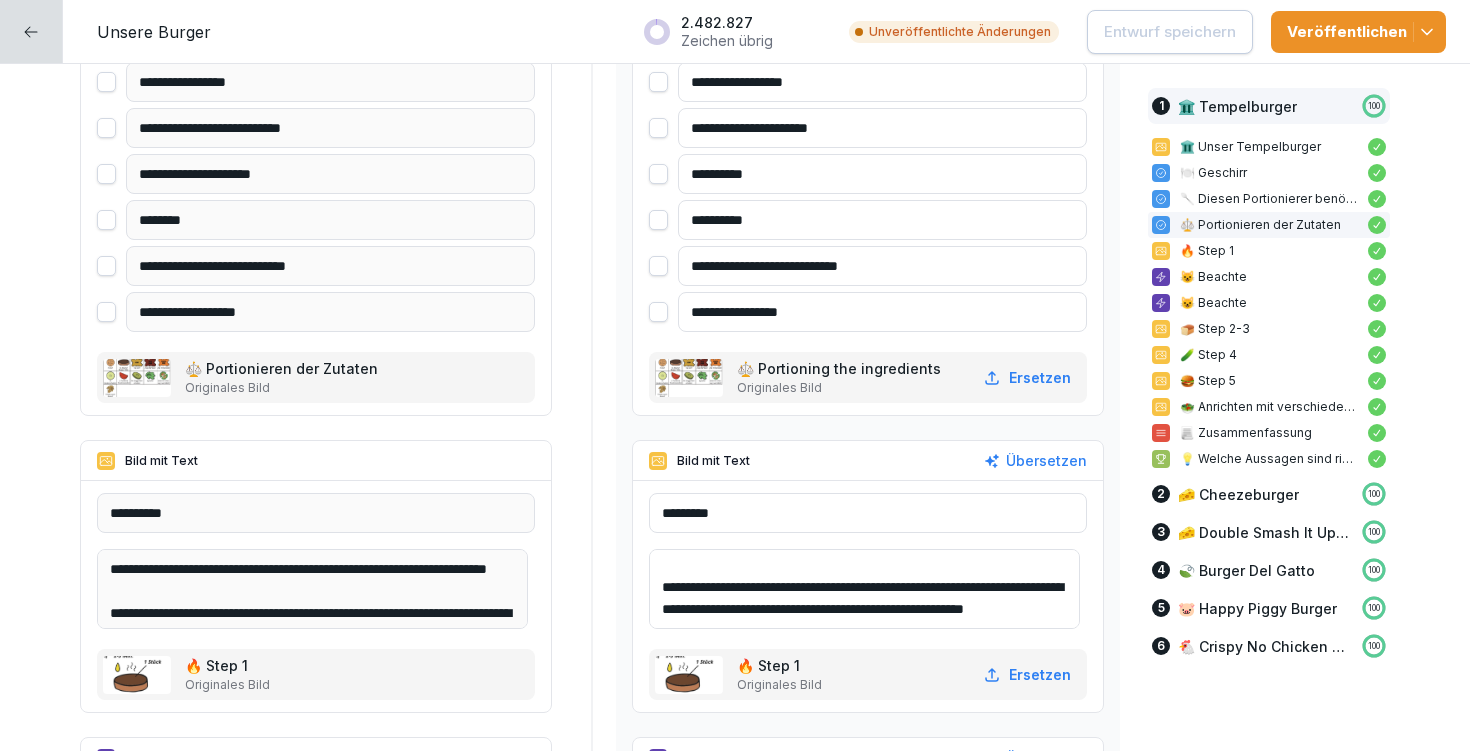 scroll, scrollTop: 66, scrollLeft: 0, axis: vertical 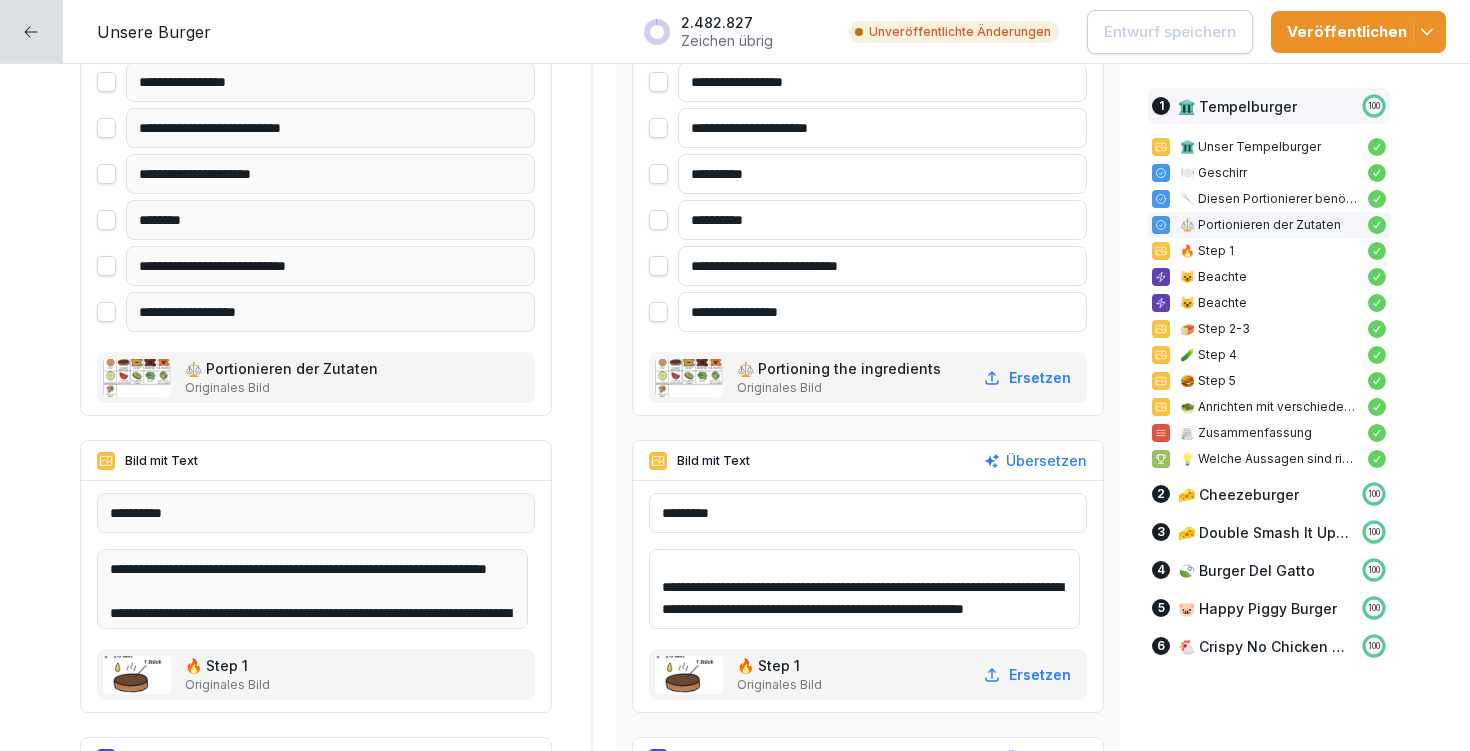 drag, startPoint x: 671, startPoint y: 564, endPoint x: 838, endPoint y: 608, distance: 172.69916 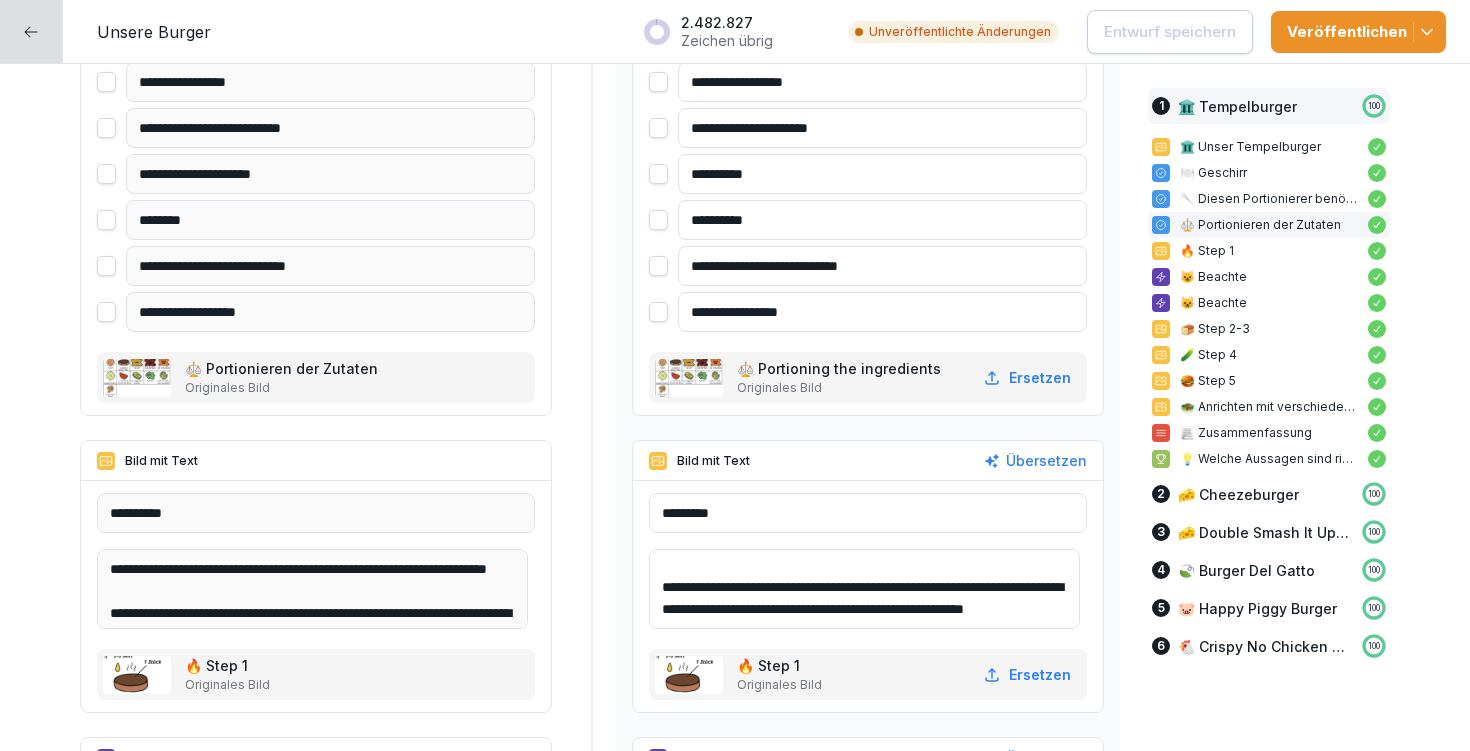 scroll, scrollTop: 2086, scrollLeft: 0, axis: vertical 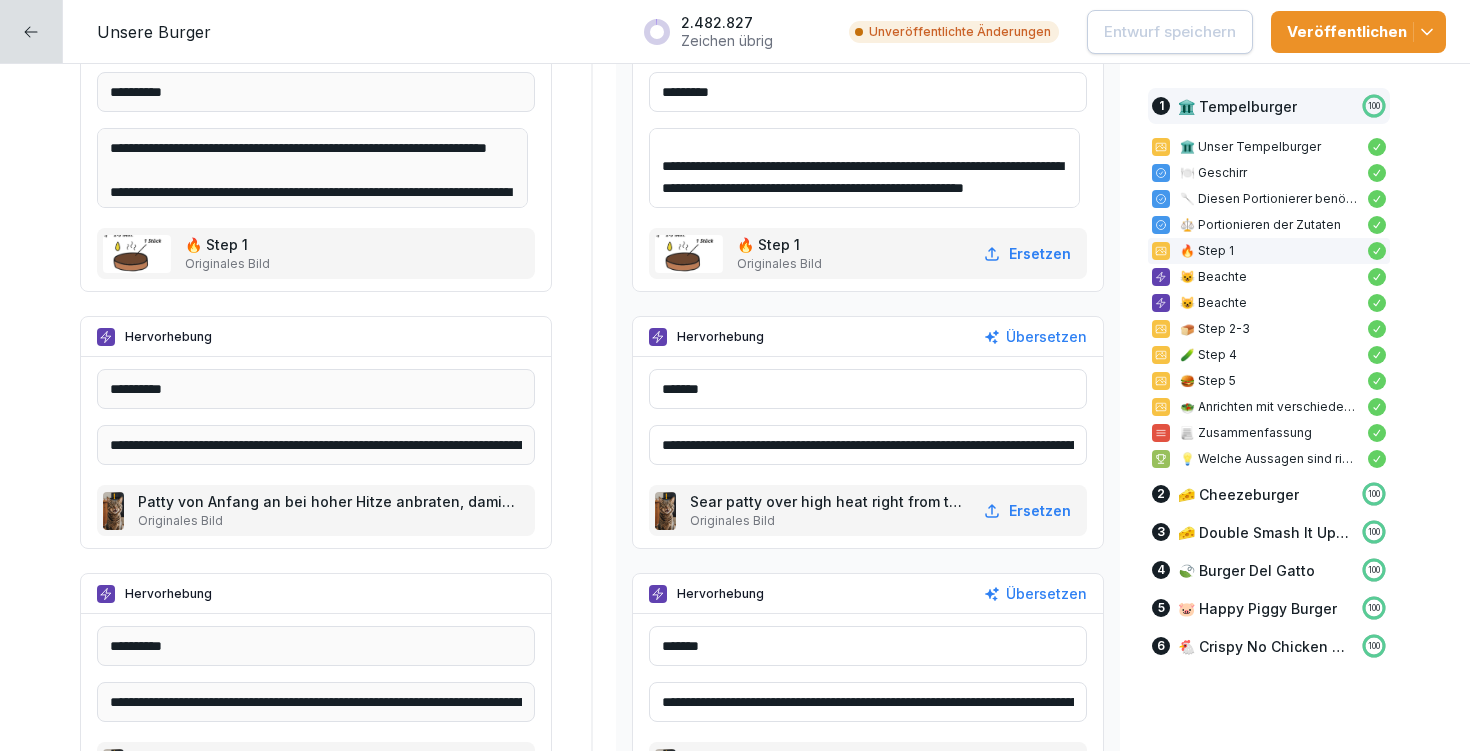 drag, startPoint x: 656, startPoint y: 440, endPoint x: 1107, endPoint y: 447, distance: 451.05432 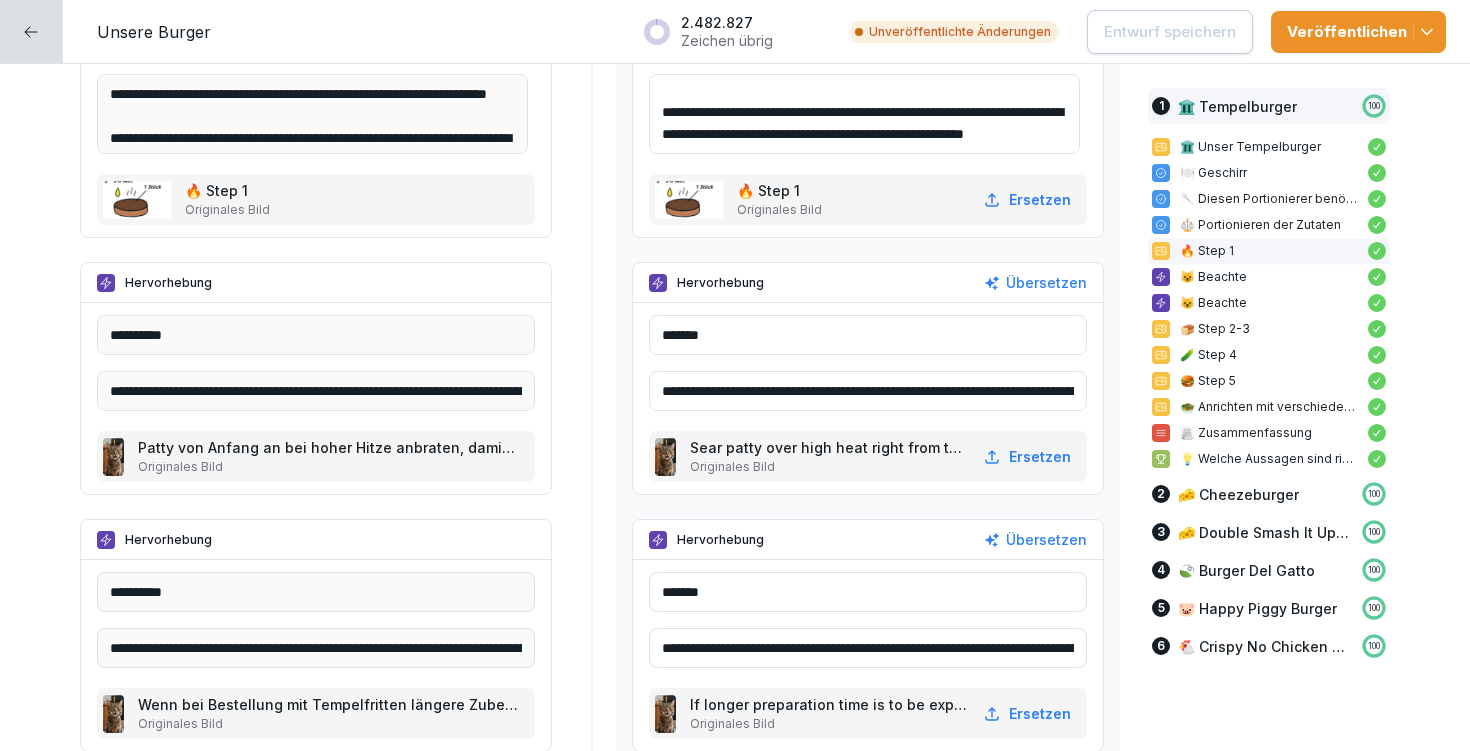 scroll, scrollTop: 2679, scrollLeft: 0, axis: vertical 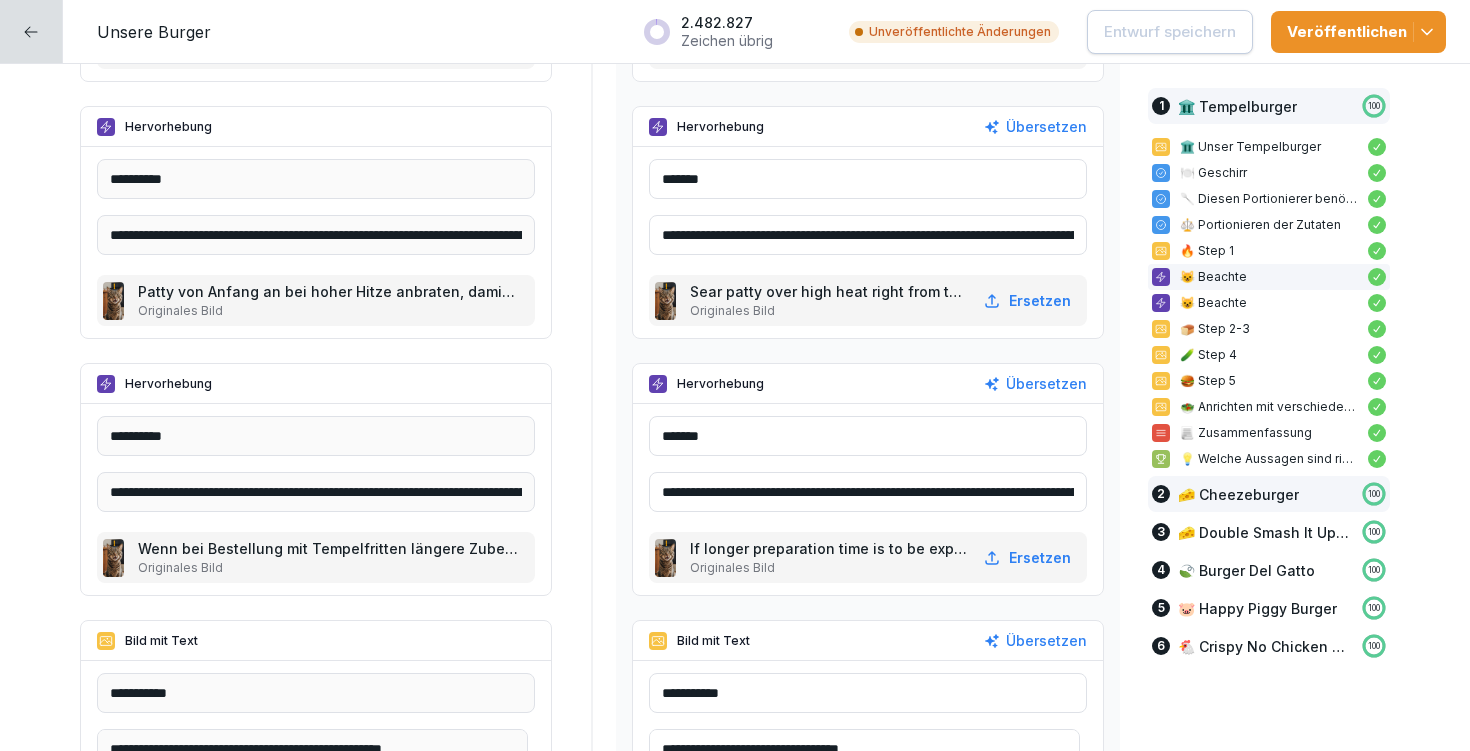 drag, startPoint x: 653, startPoint y: 492, endPoint x: 1186, endPoint y: 497, distance: 533.02344 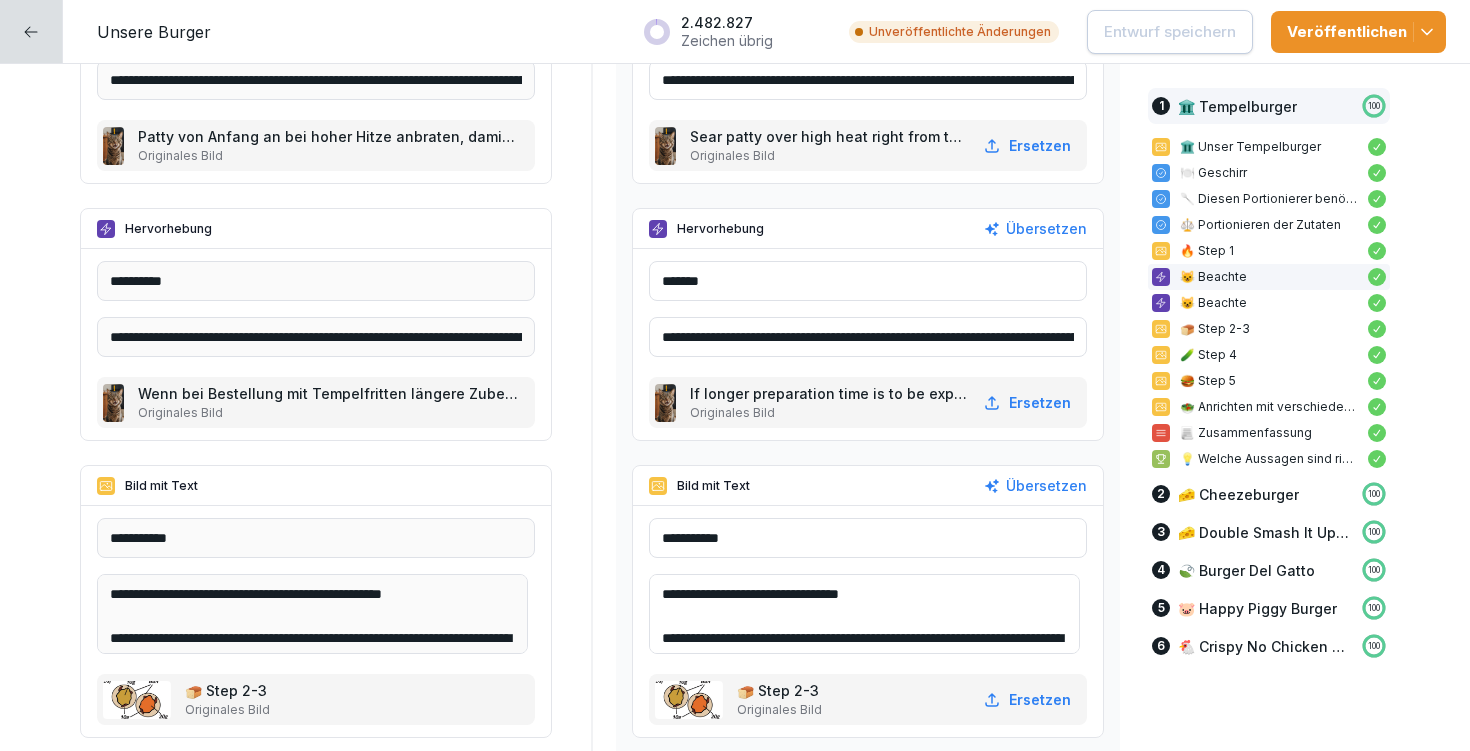 scroll, scrollTop: 2838, scrollLeft: 0, axis: vertical 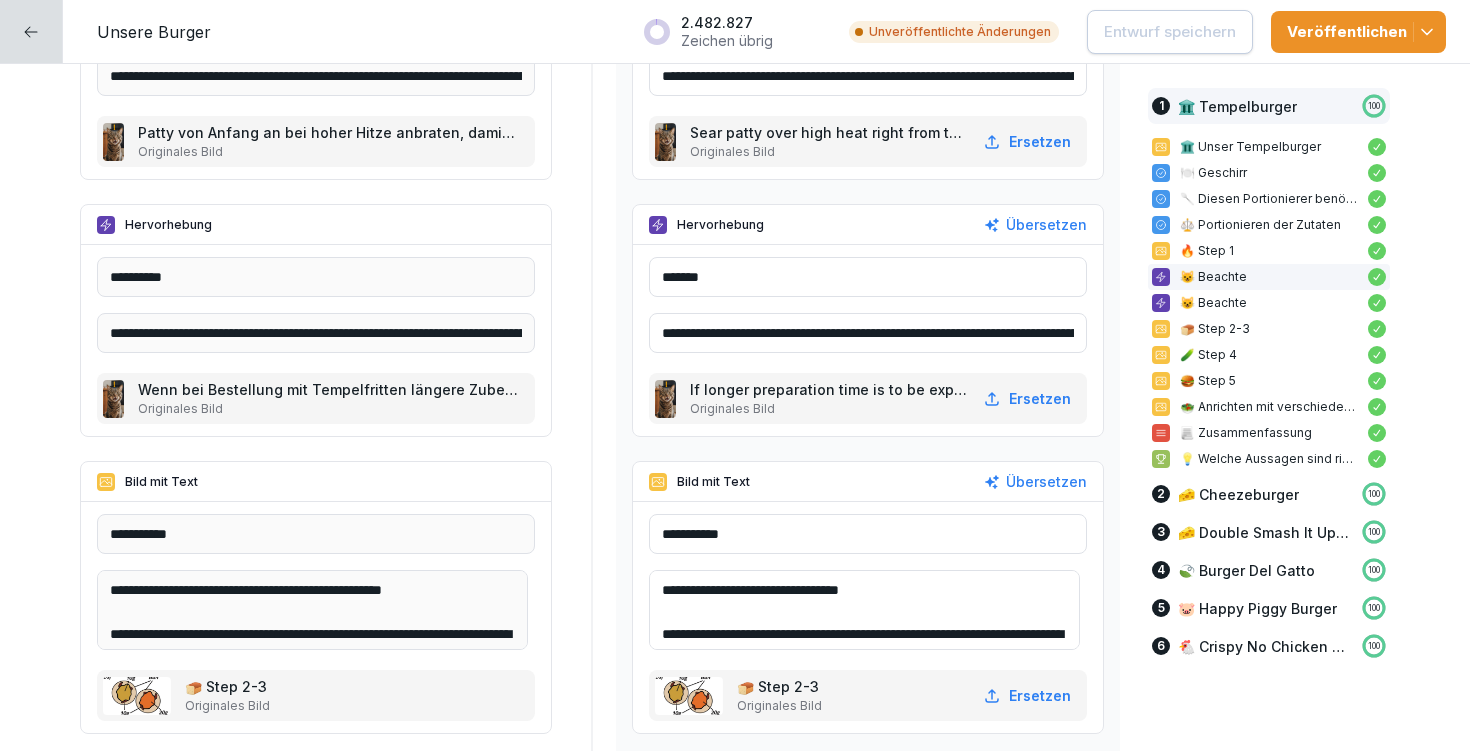 drag, startPoint x: 674, startPoint y: 586, endPoint x: 915, endPoint y: 585, distance: 241.00208 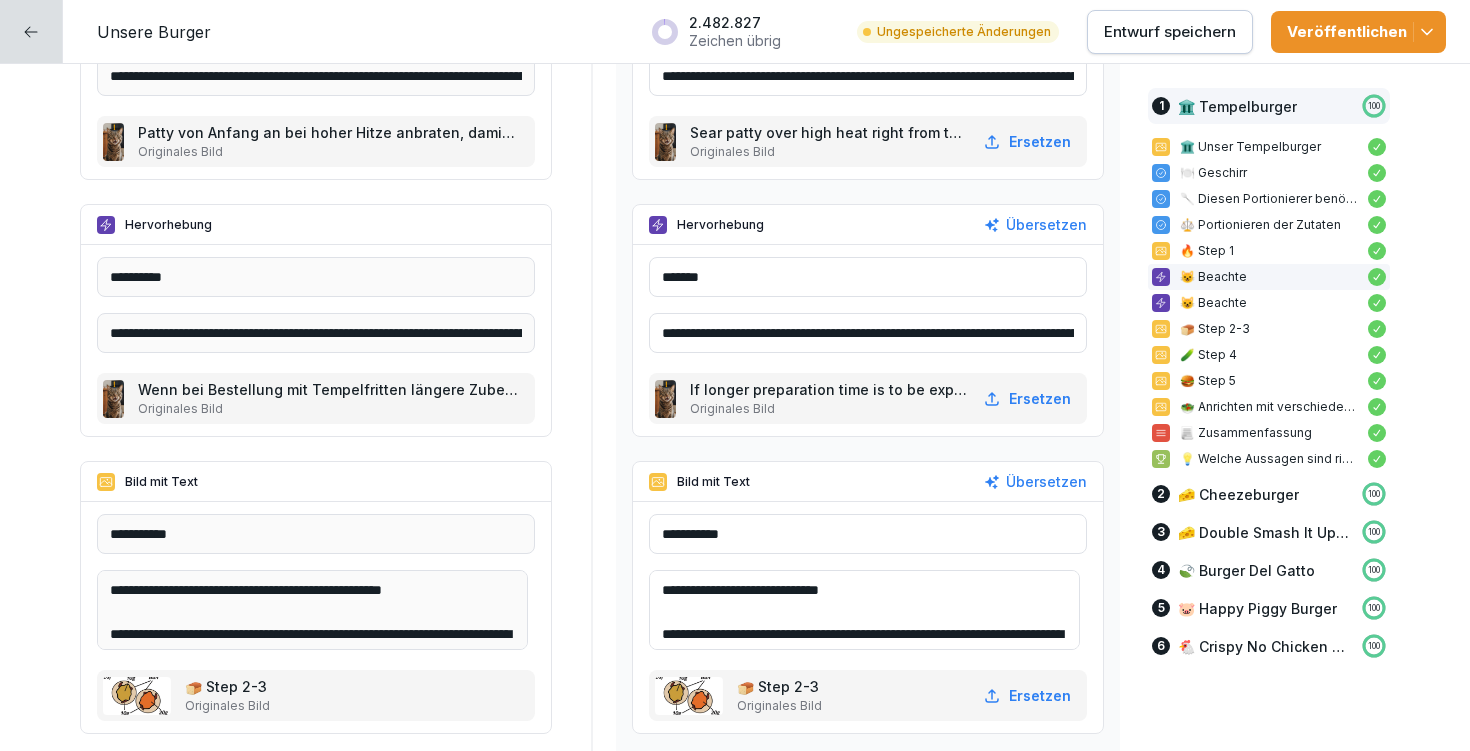 type on "**********" 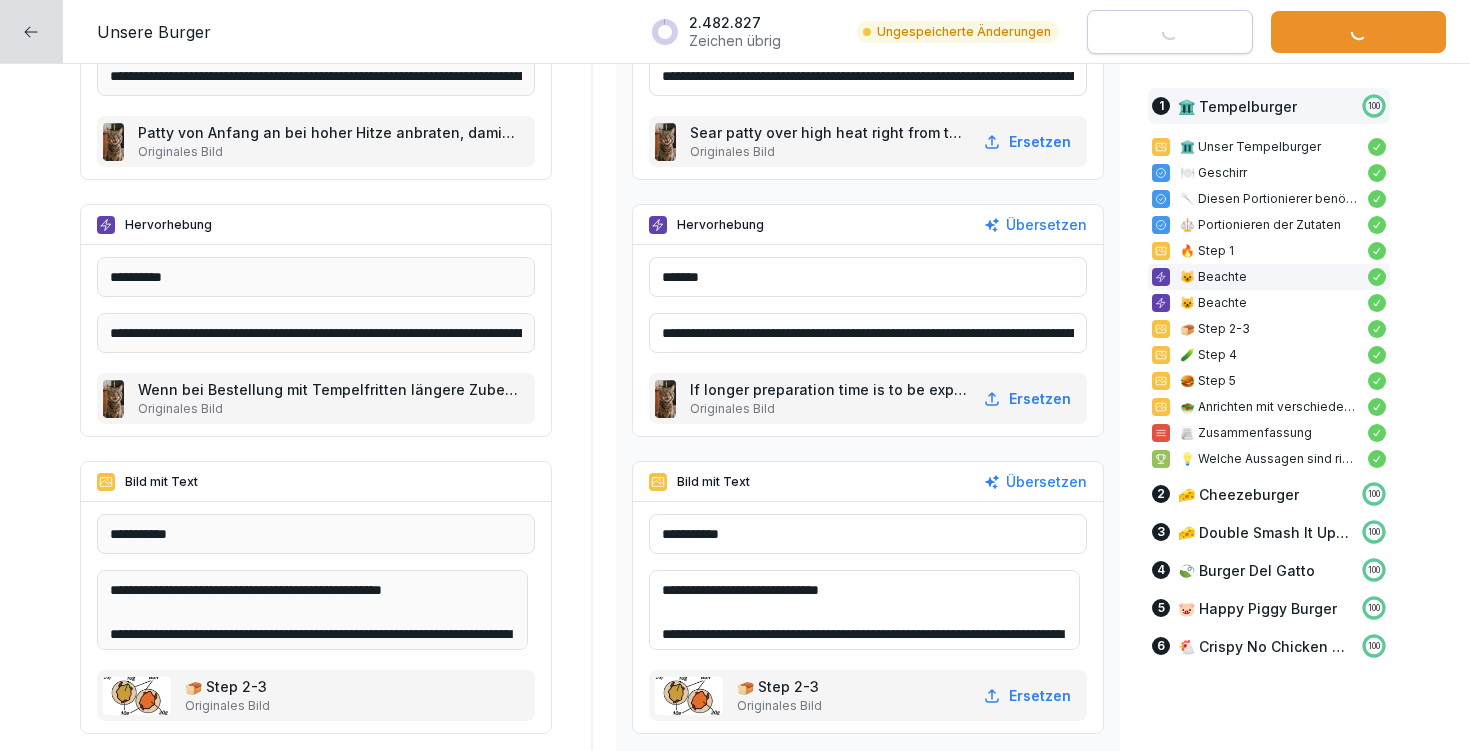 type on "**********" 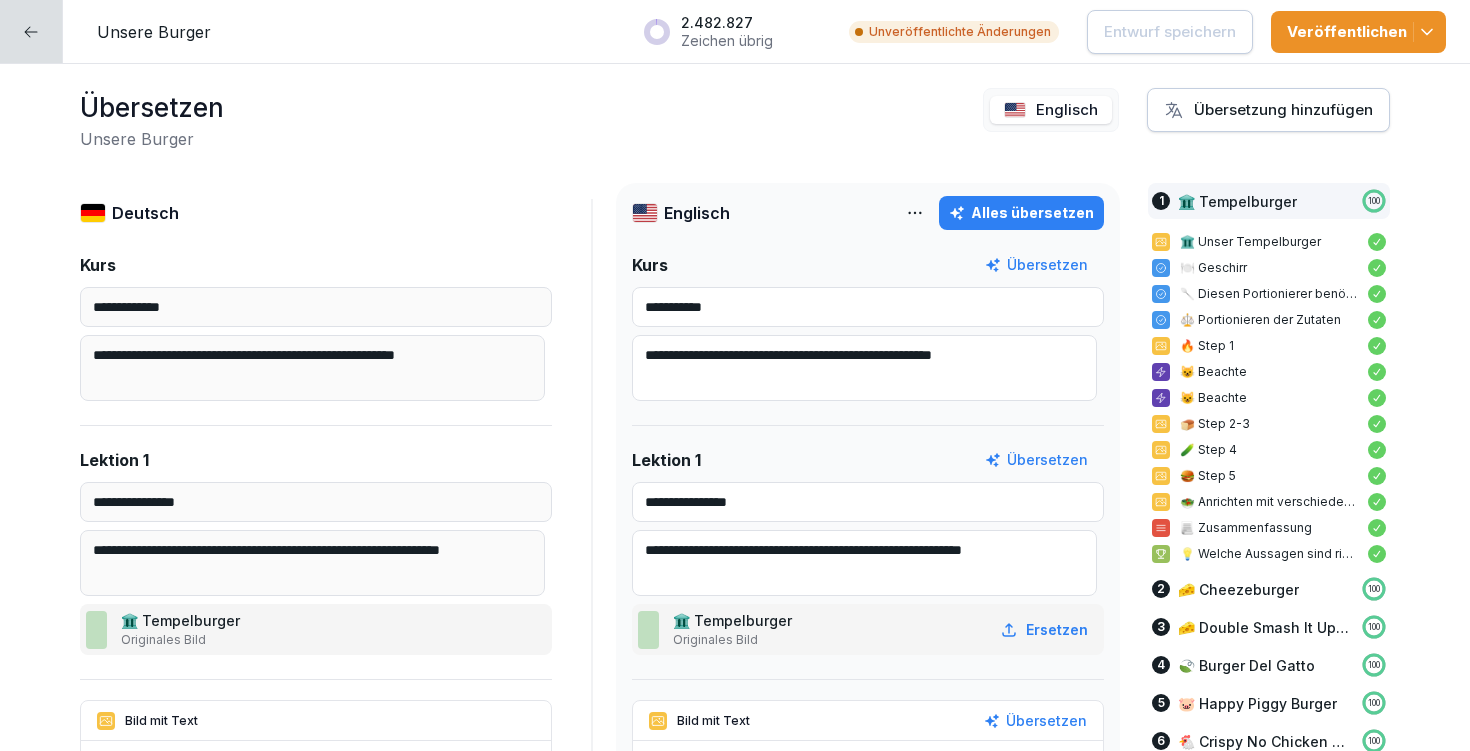 scroll, scrollTop: 0, scrollLeft: 0, axis: both 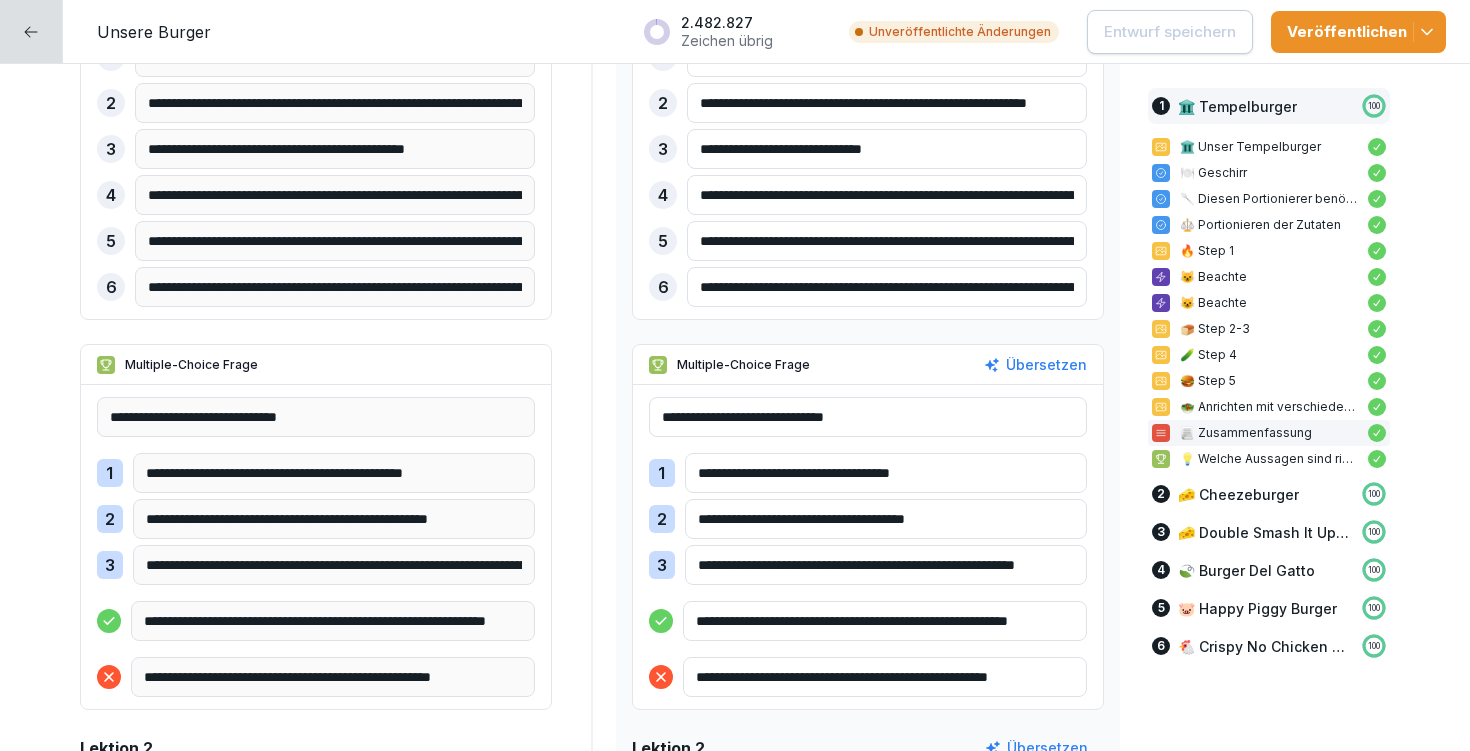drag, startPoint x: 907, startPoint y: 564, endPoint x: 1073, endPoint y: 572, distance: 166.19266 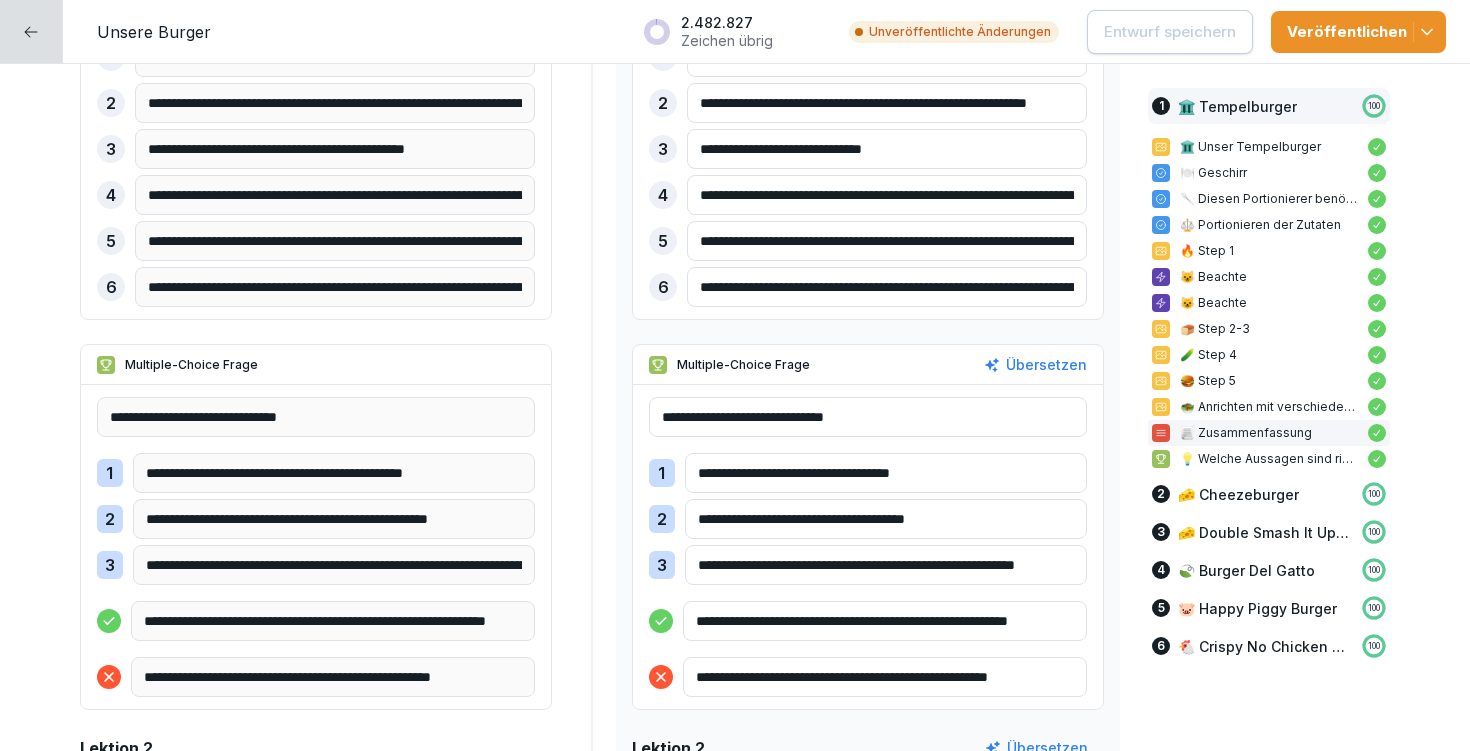 click on "**********" at bounding box center [868, 547] 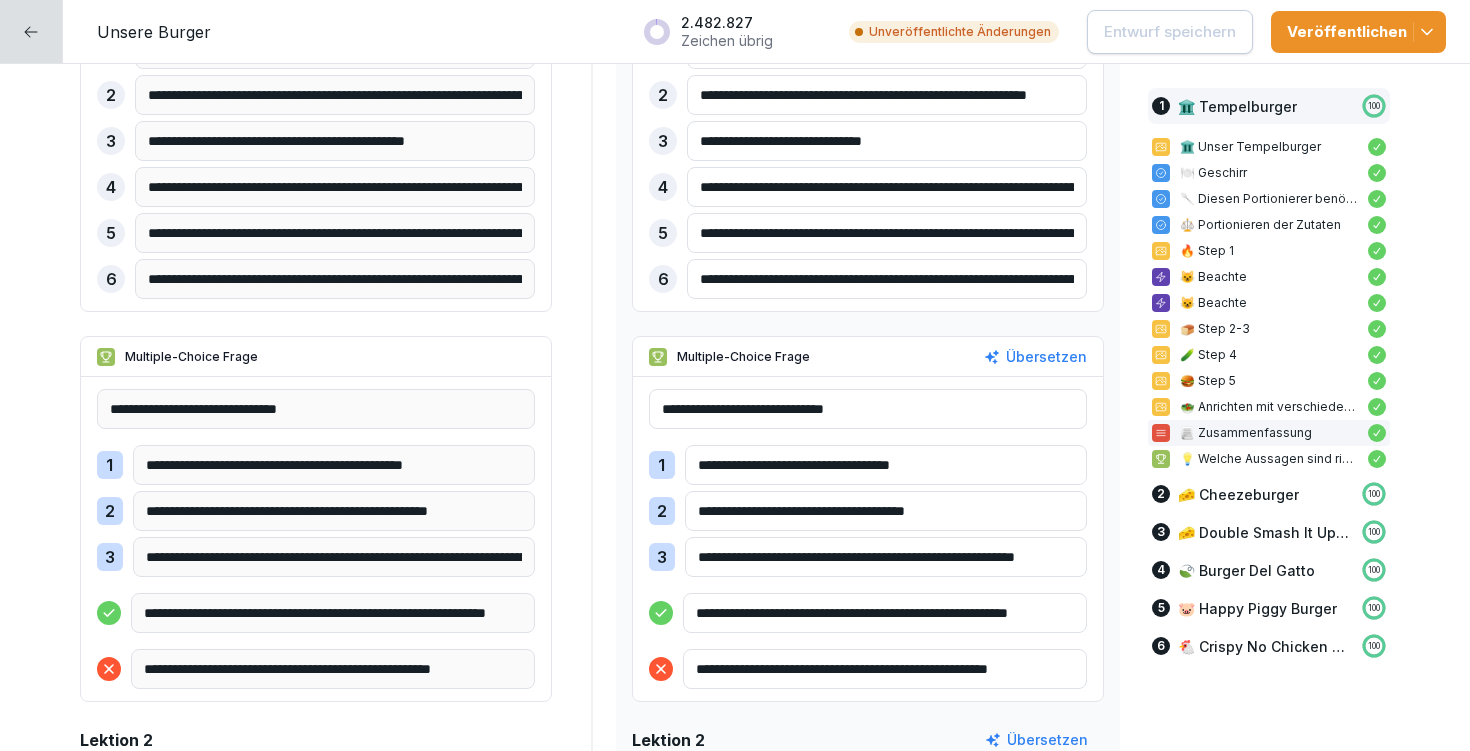 scroll, scrollTop: 4571, scrollLeft: 0, axis: vertical 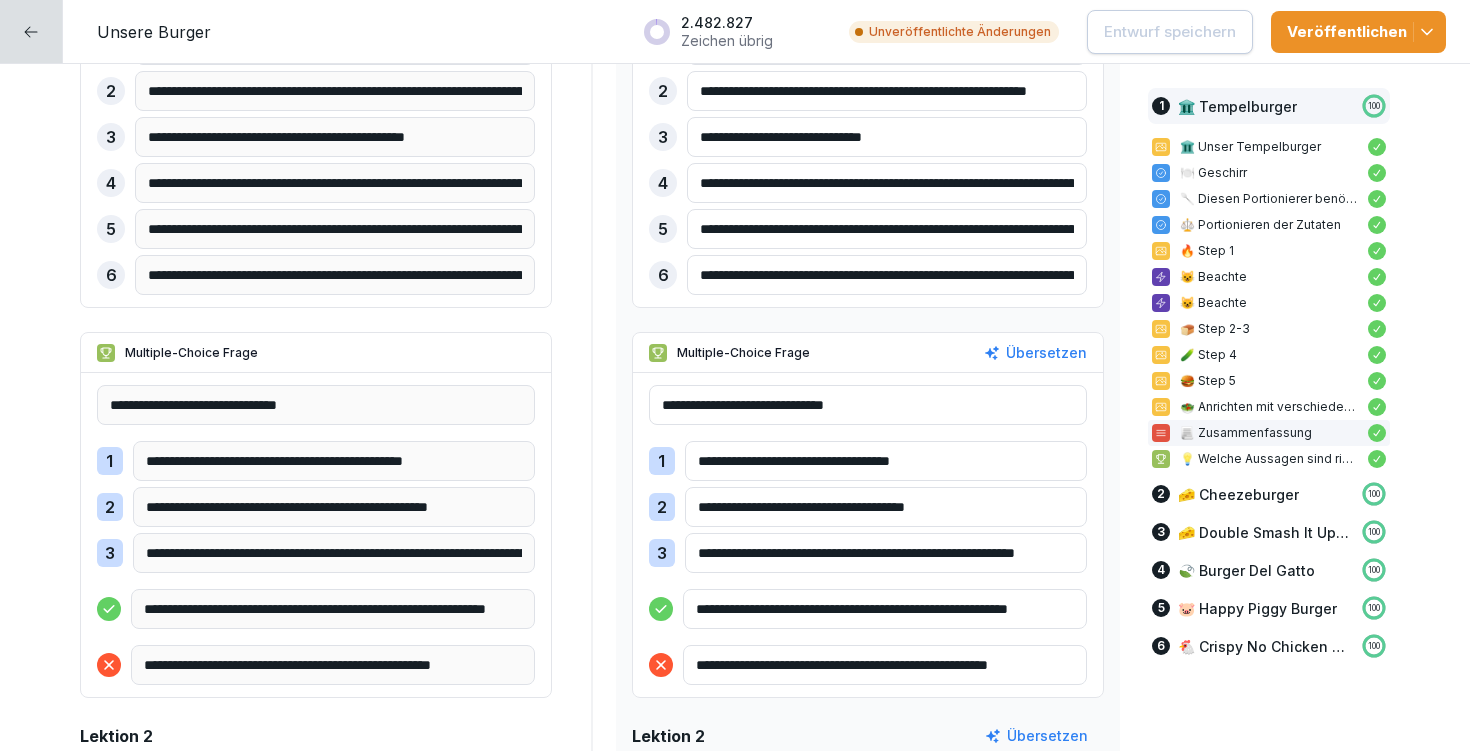 drag, startPoint x: 923, startPoint y: 617, endPoint x: 1095, endPoint y: 622, distance: 172.07266 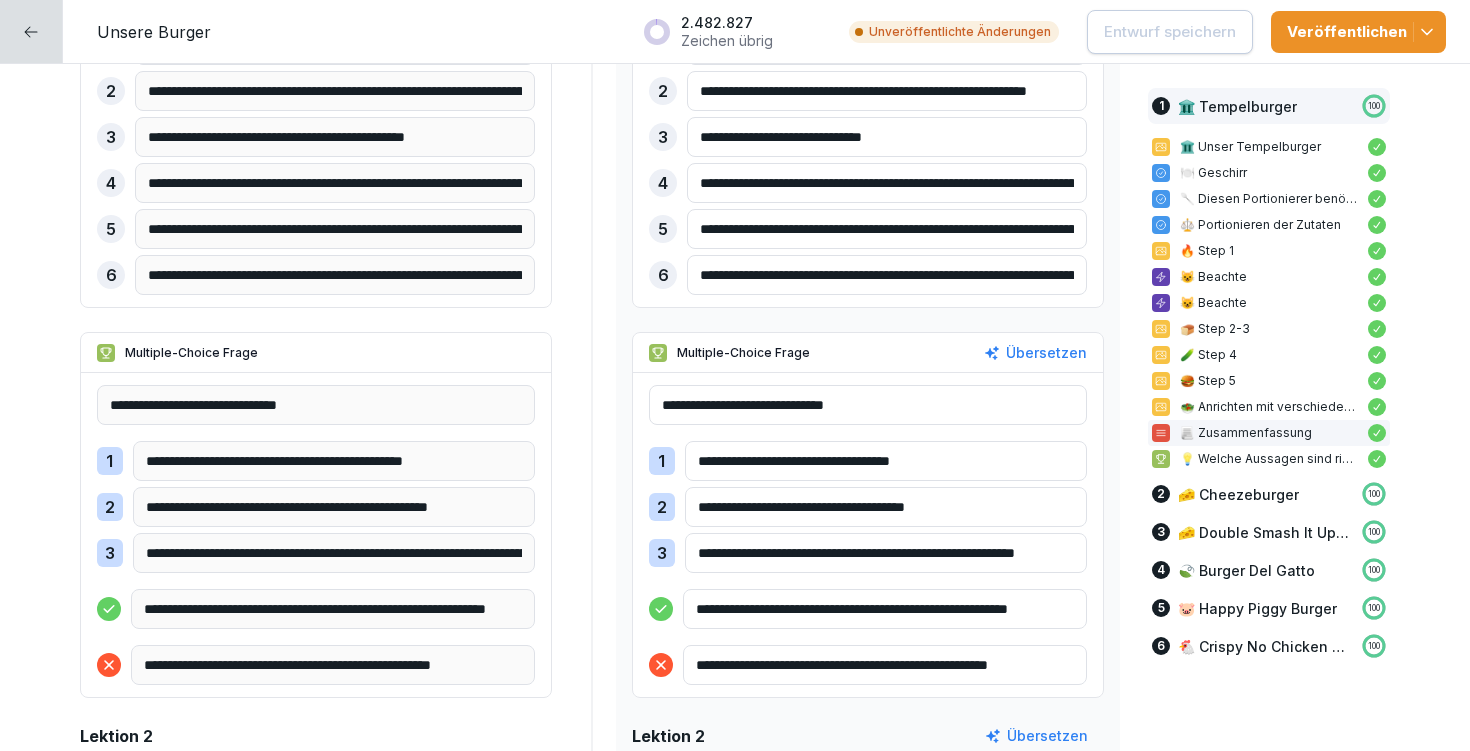 click on "**********" at bounding box center (735, 5809) 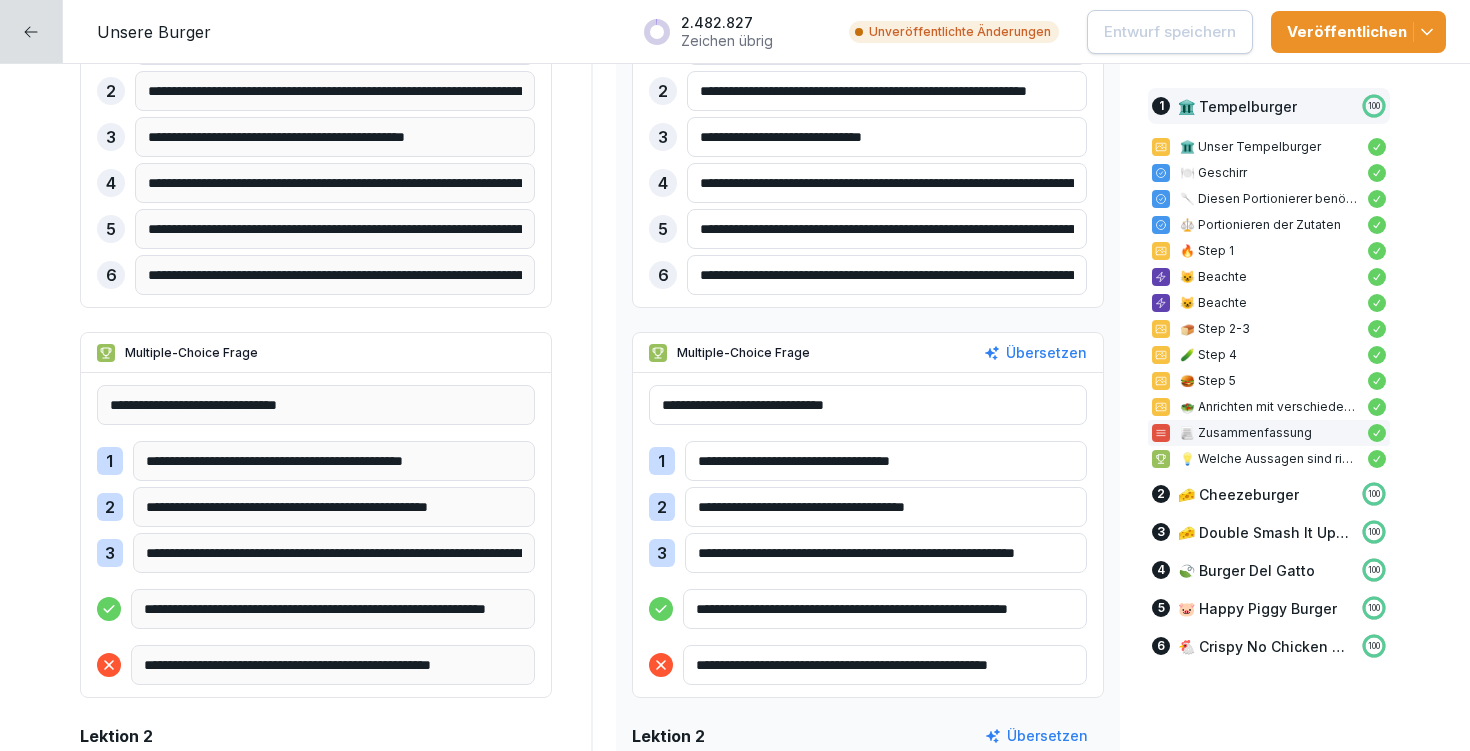 scroll, scrollTop: 4575, scrollLeft: 0, axis: vertical 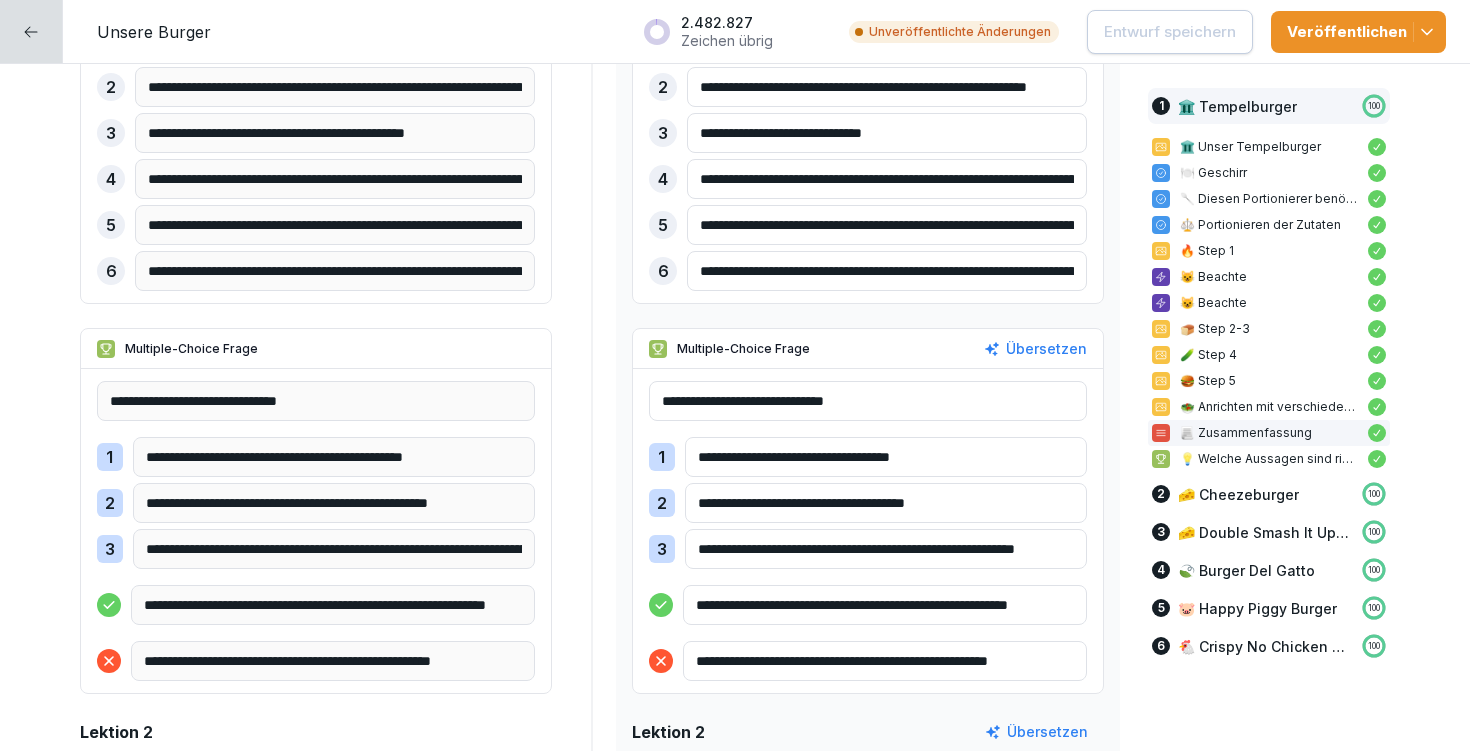 drag, startPoint x: 965, startPoint y: 548, endPoint x: 1095, endPoint y: 551, distance: 130.0346 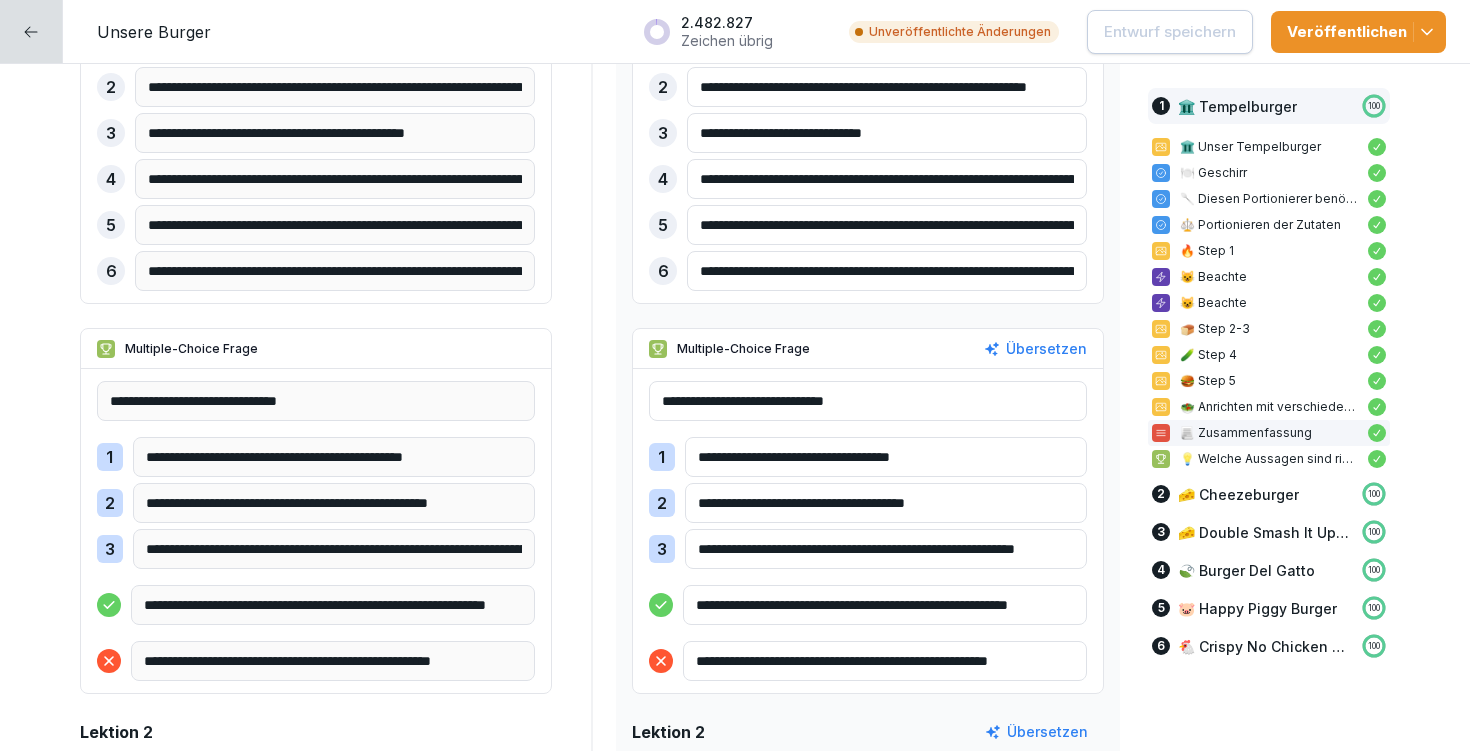 scroll, scrollTop: 4579, scrollLeft: 0, axis: vertical 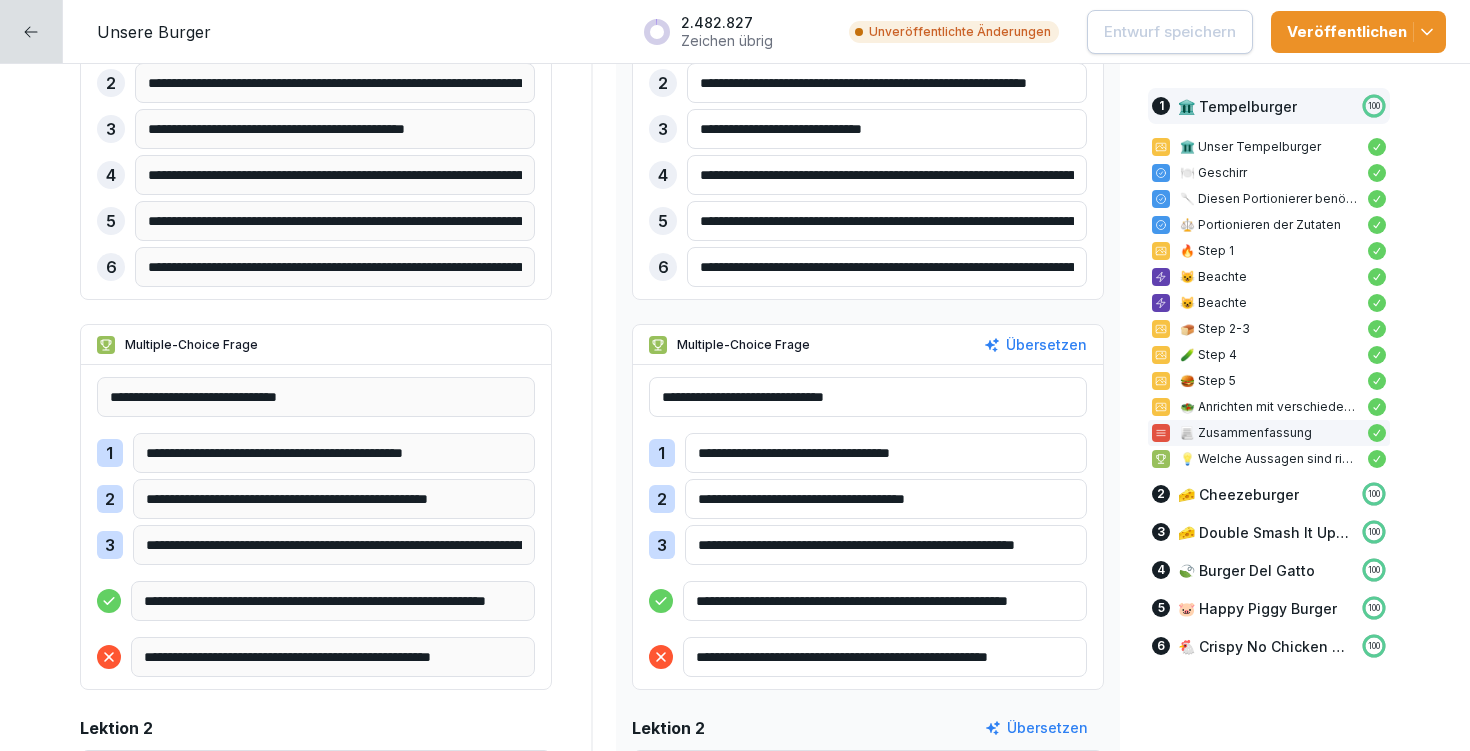 click 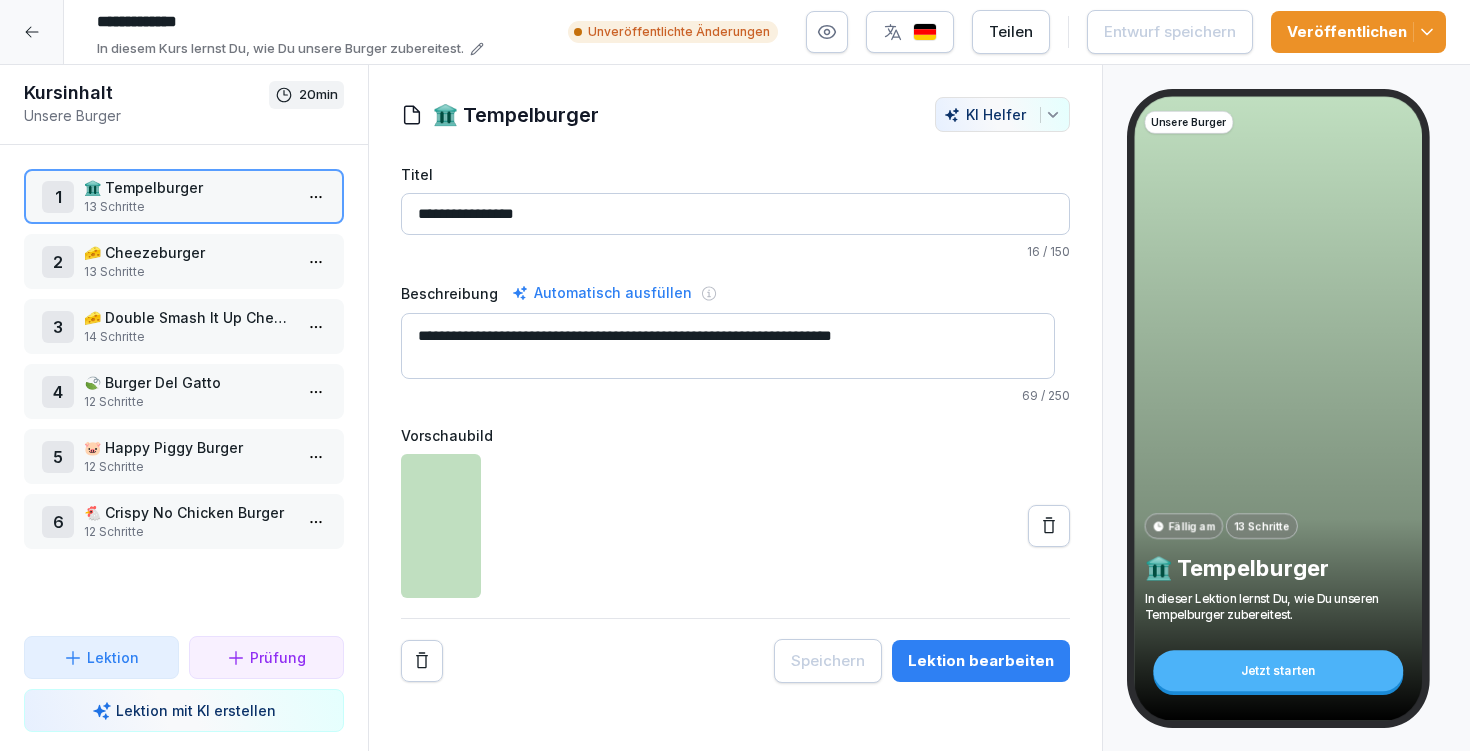 click on "Lektion bearbeiten" at bounding box center [981, 661] 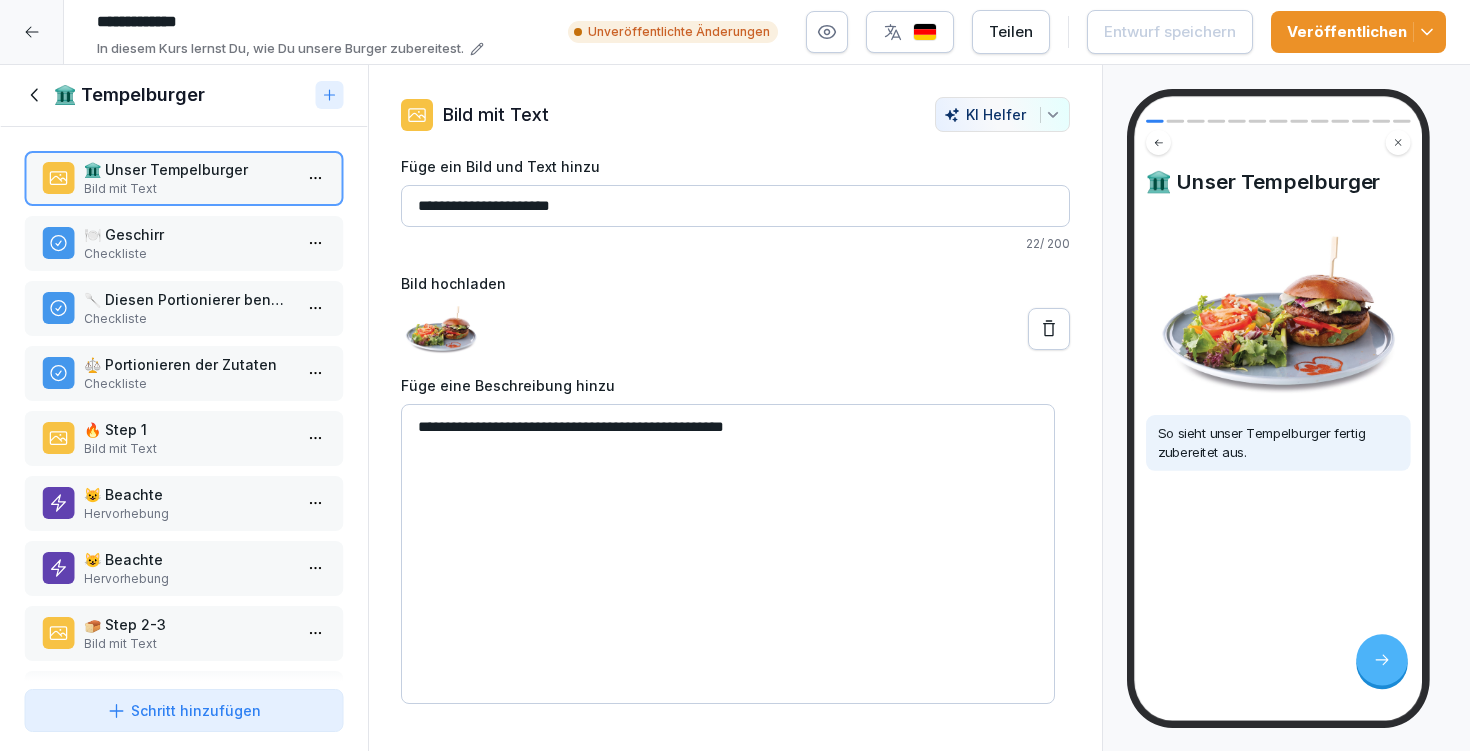 scroll, scrollTop: 362, scrollLeft: 0, axis: vertical 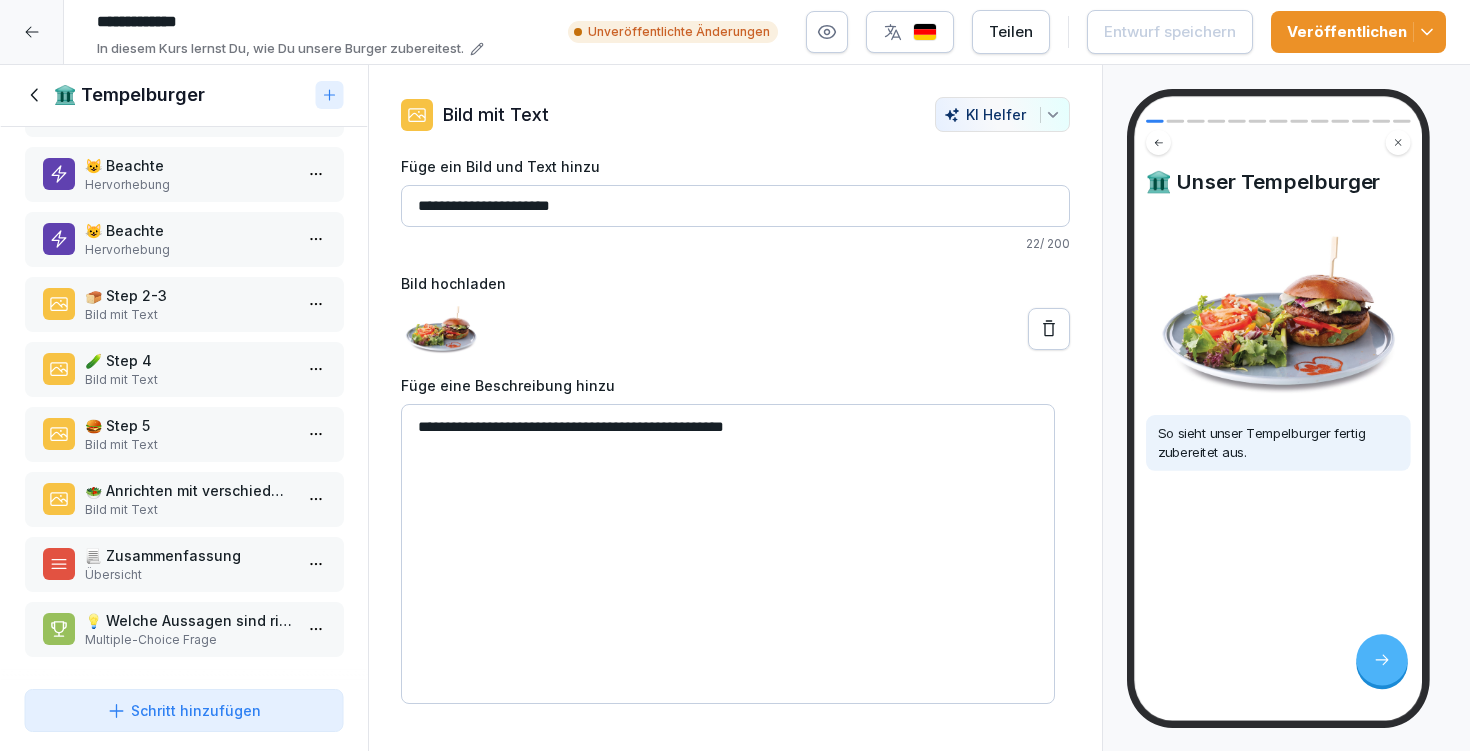 click on "💡 Welche Aussagen sind richtig?" at bounding box center [188, 620] 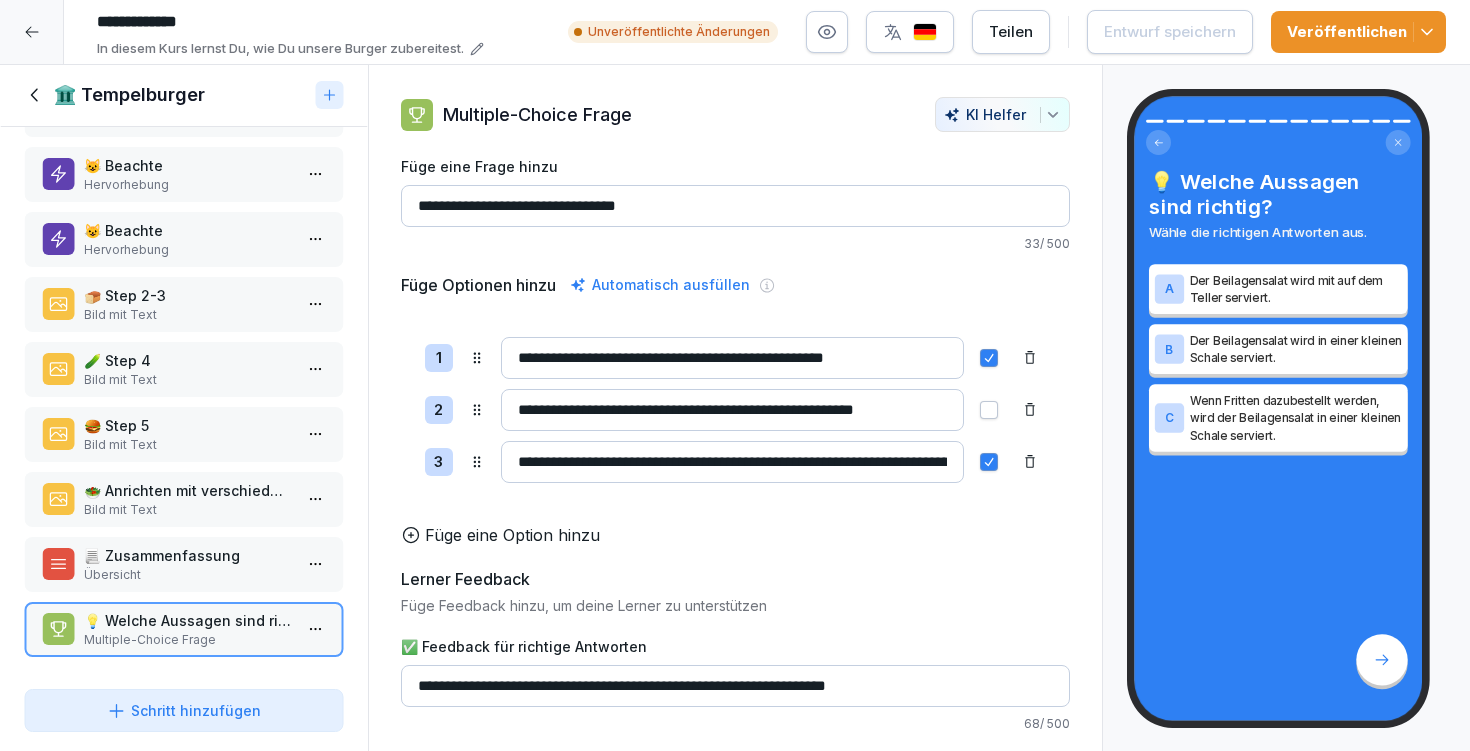 drag, startPoint x: 886, startPoint y: 467, endPoint x: 976, endPoint y: 468, distance: 90.005554 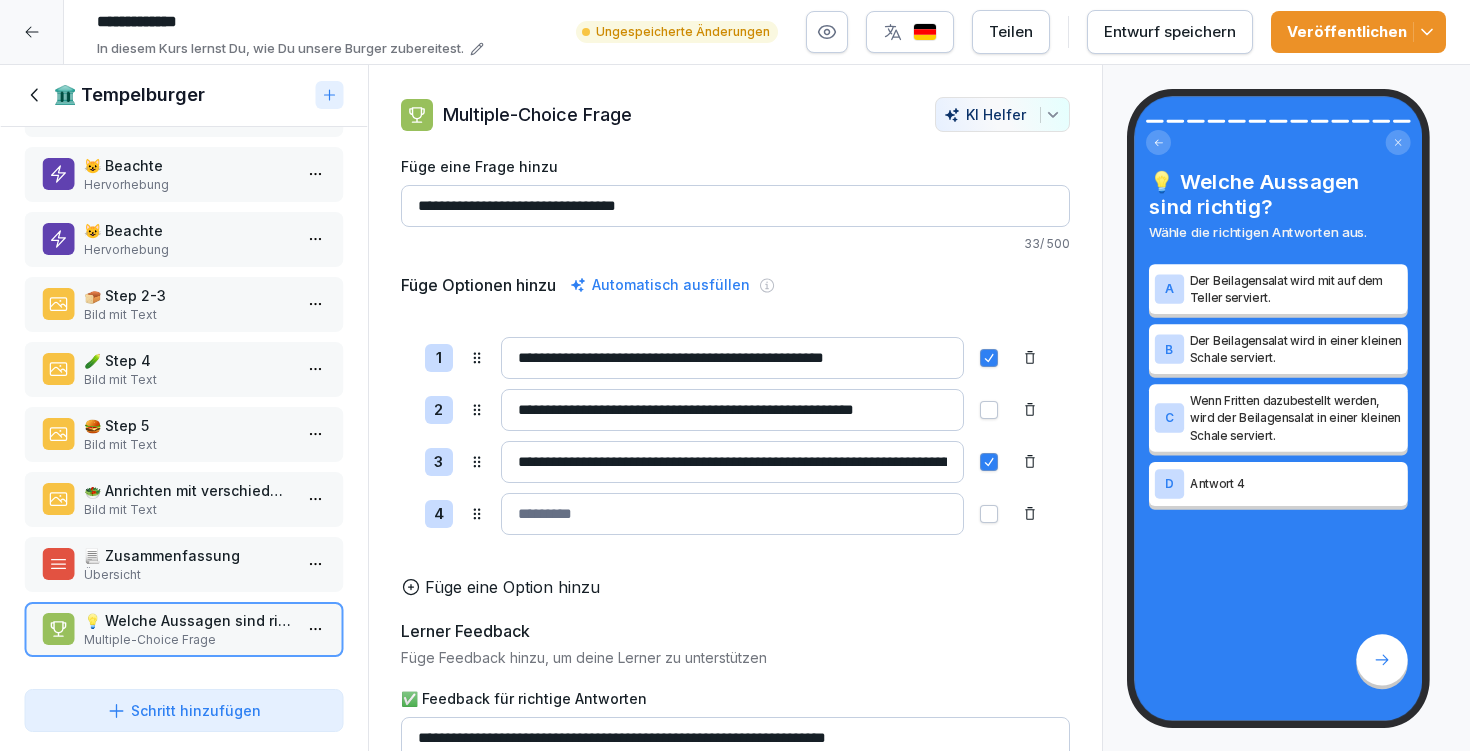 click 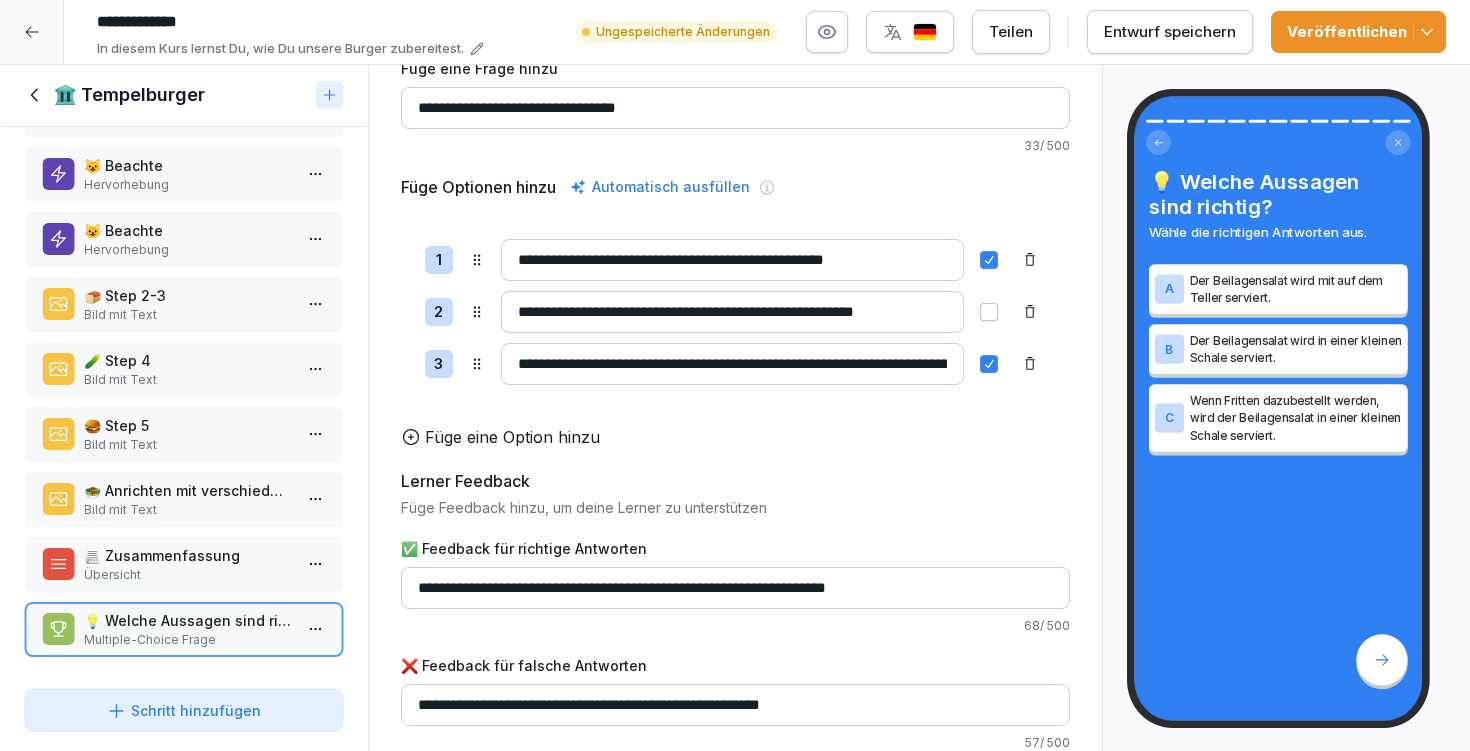 scroll, scrollTop: 128, scrollLeft: 0, axis: vertical 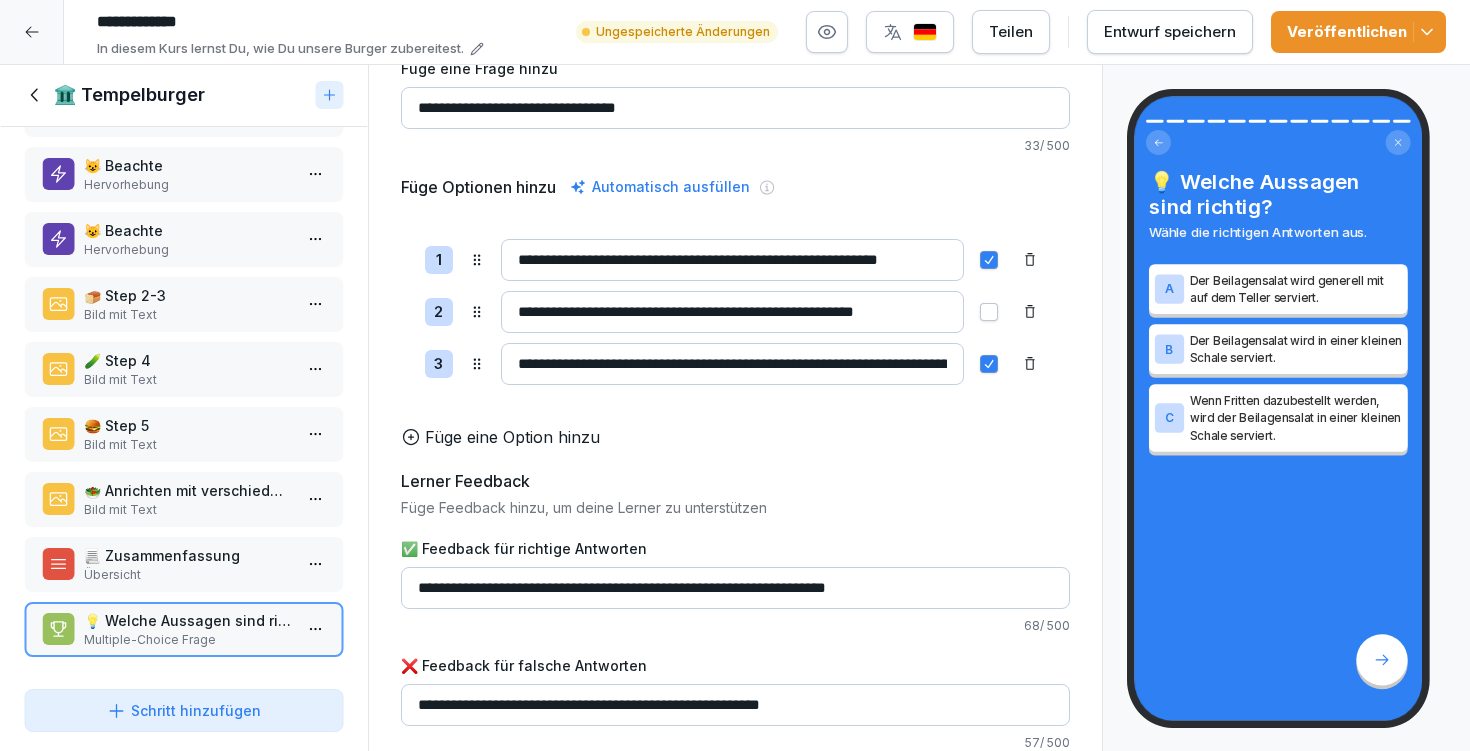 type on "**********" 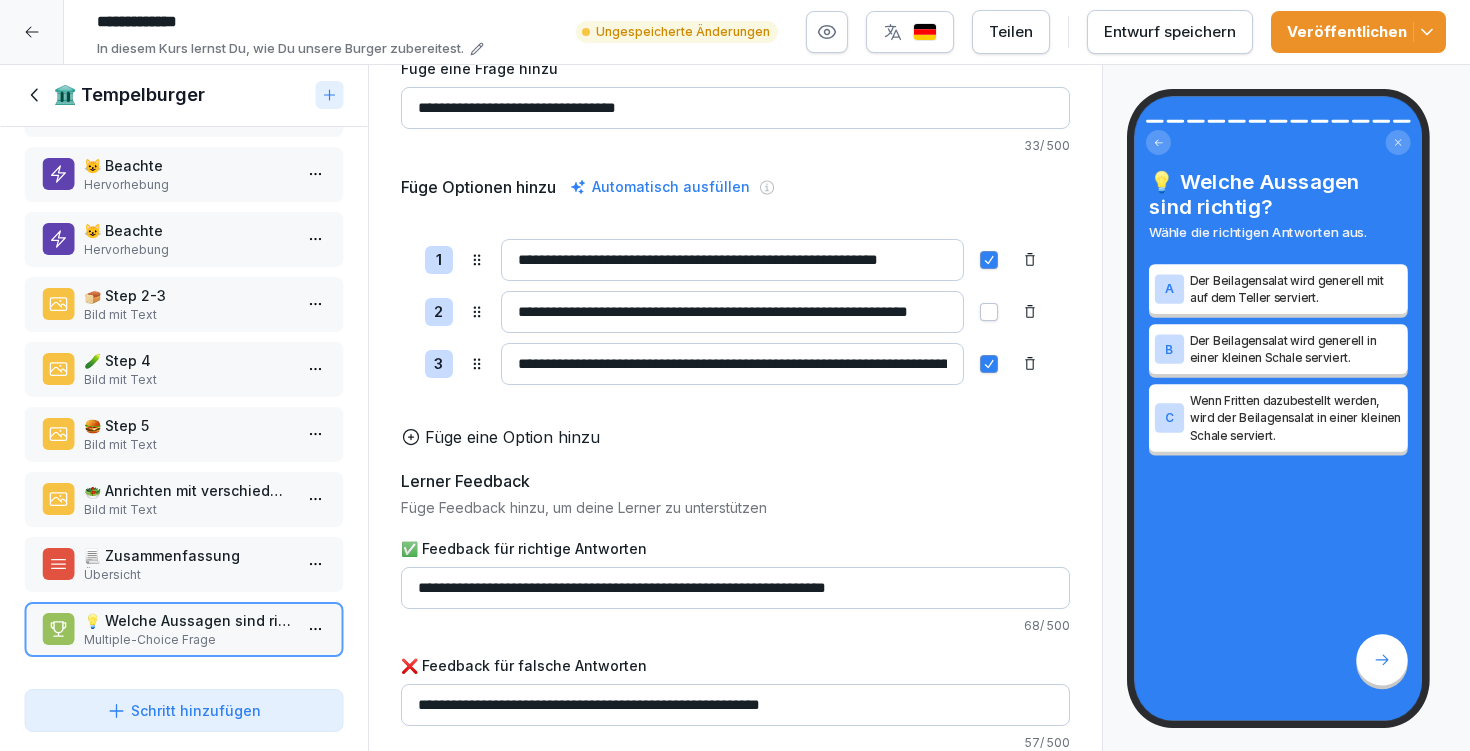 type on "**********" 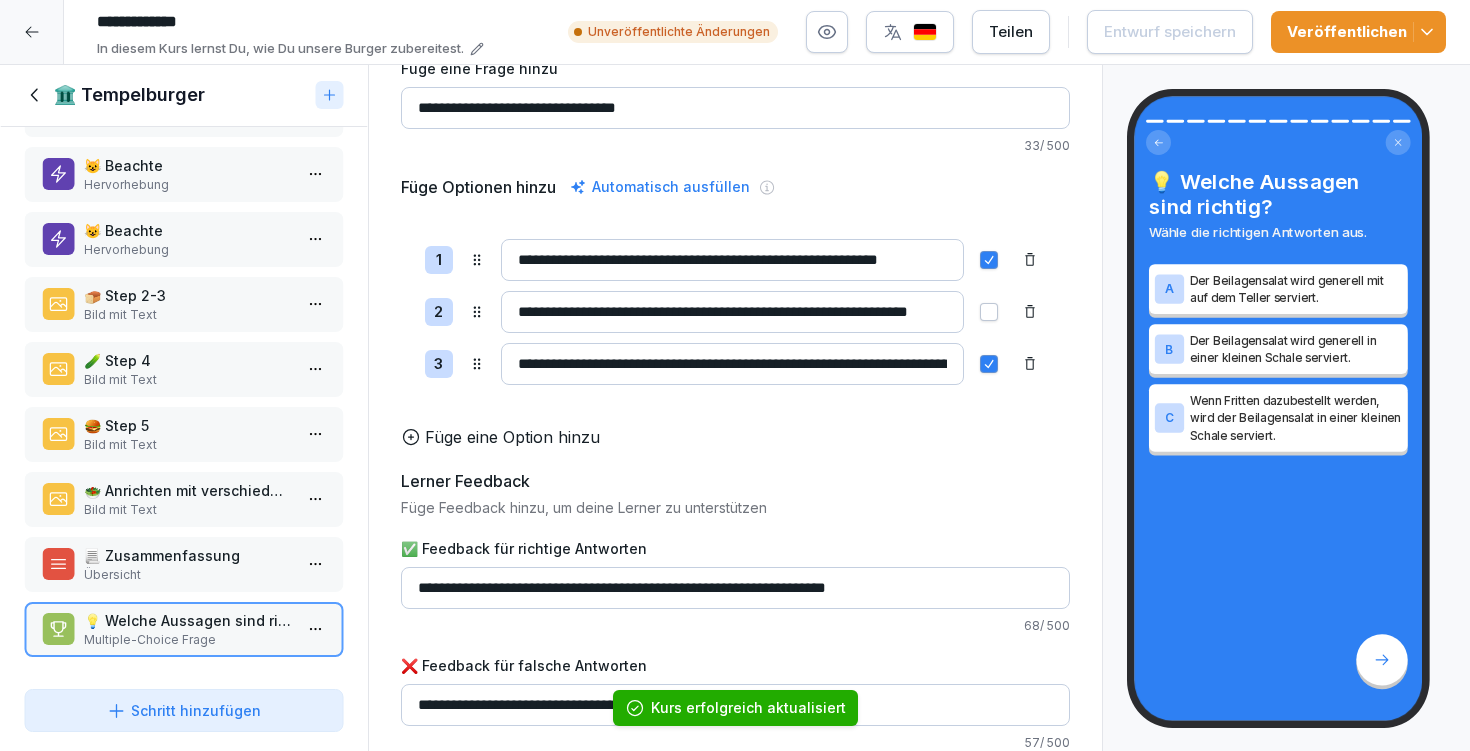 click 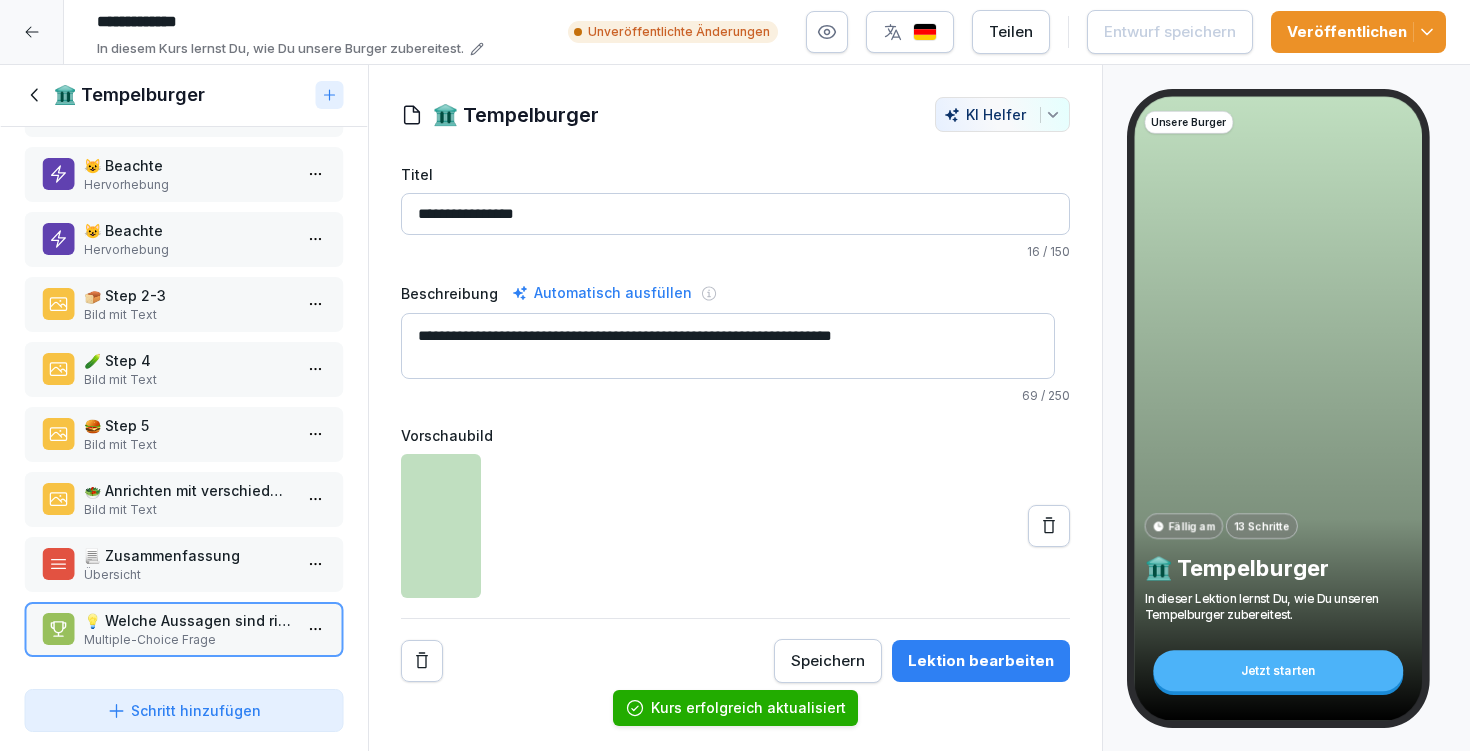 scroll, scrollTop: 0, scrollLeft: 0, axis: both 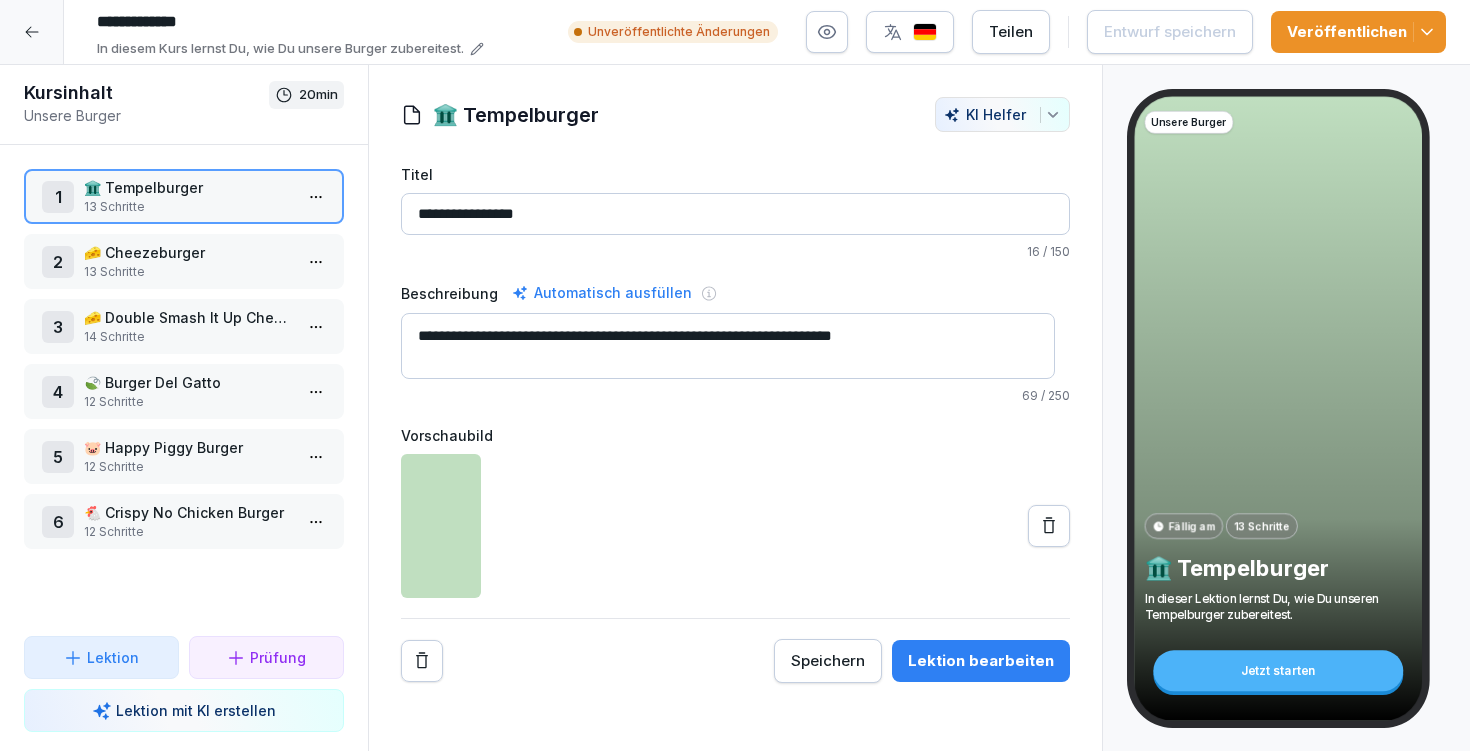 click on "Lektion bearbeiten" at bounding box center [981, 661] 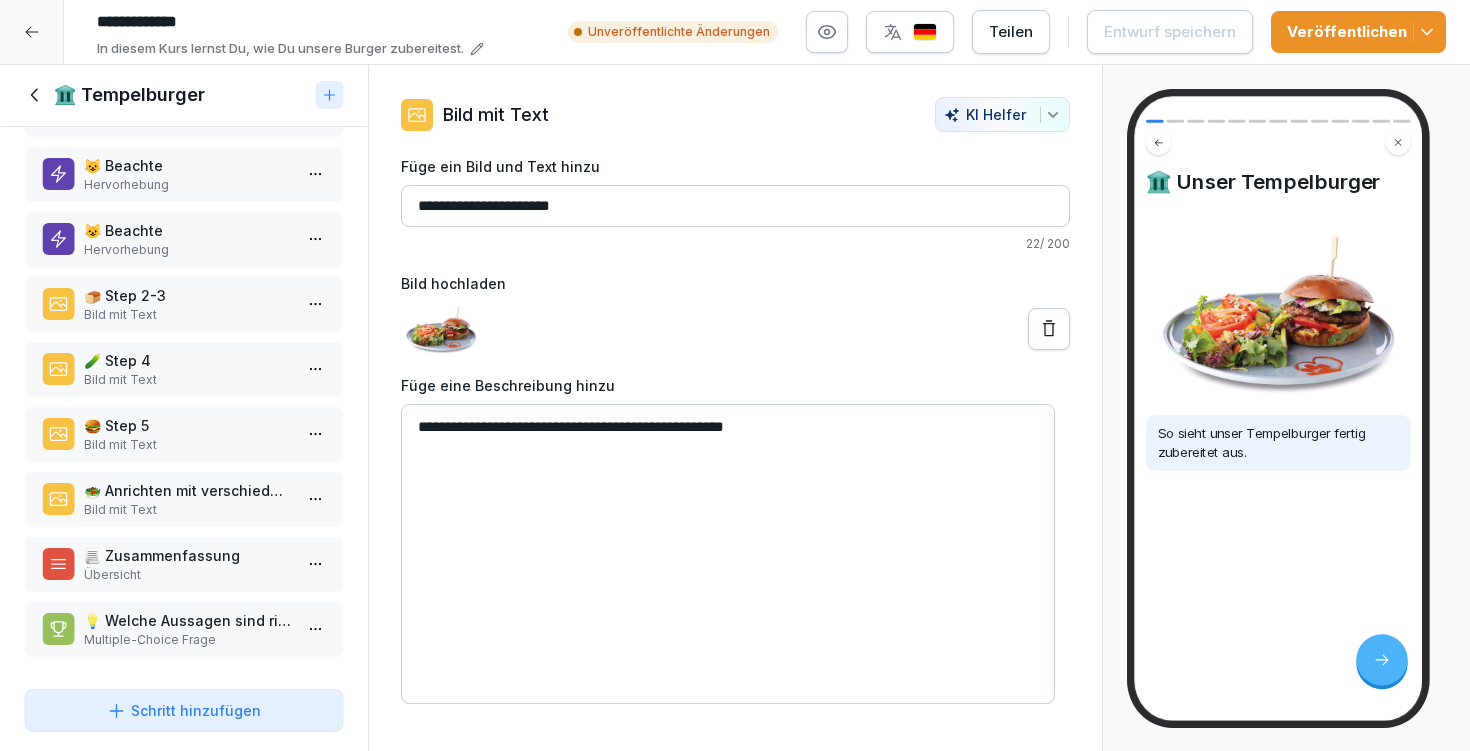 click 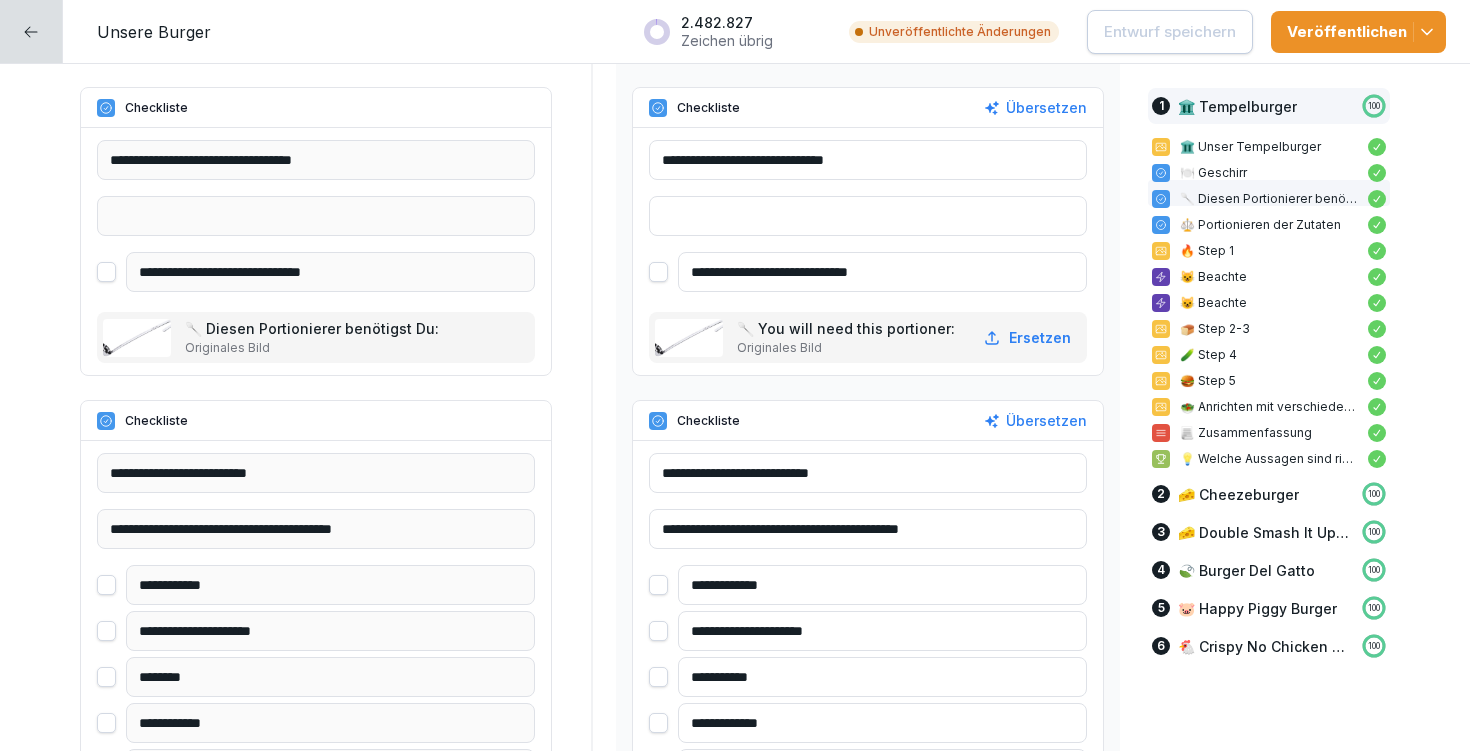 scroll, scrollTop: 2304, scrollLeft: 0, axis: vertical 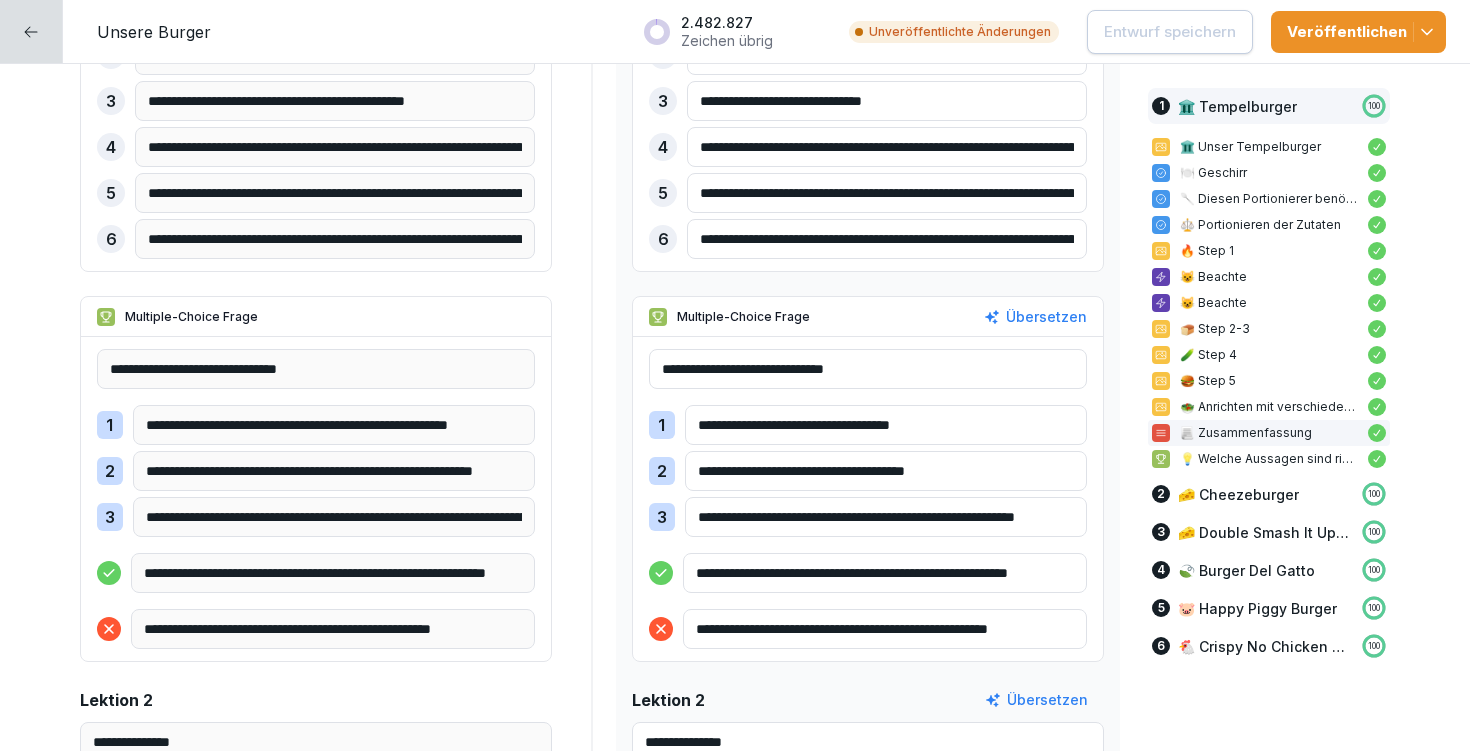 click on "**********" at bounding box center (886, 425) 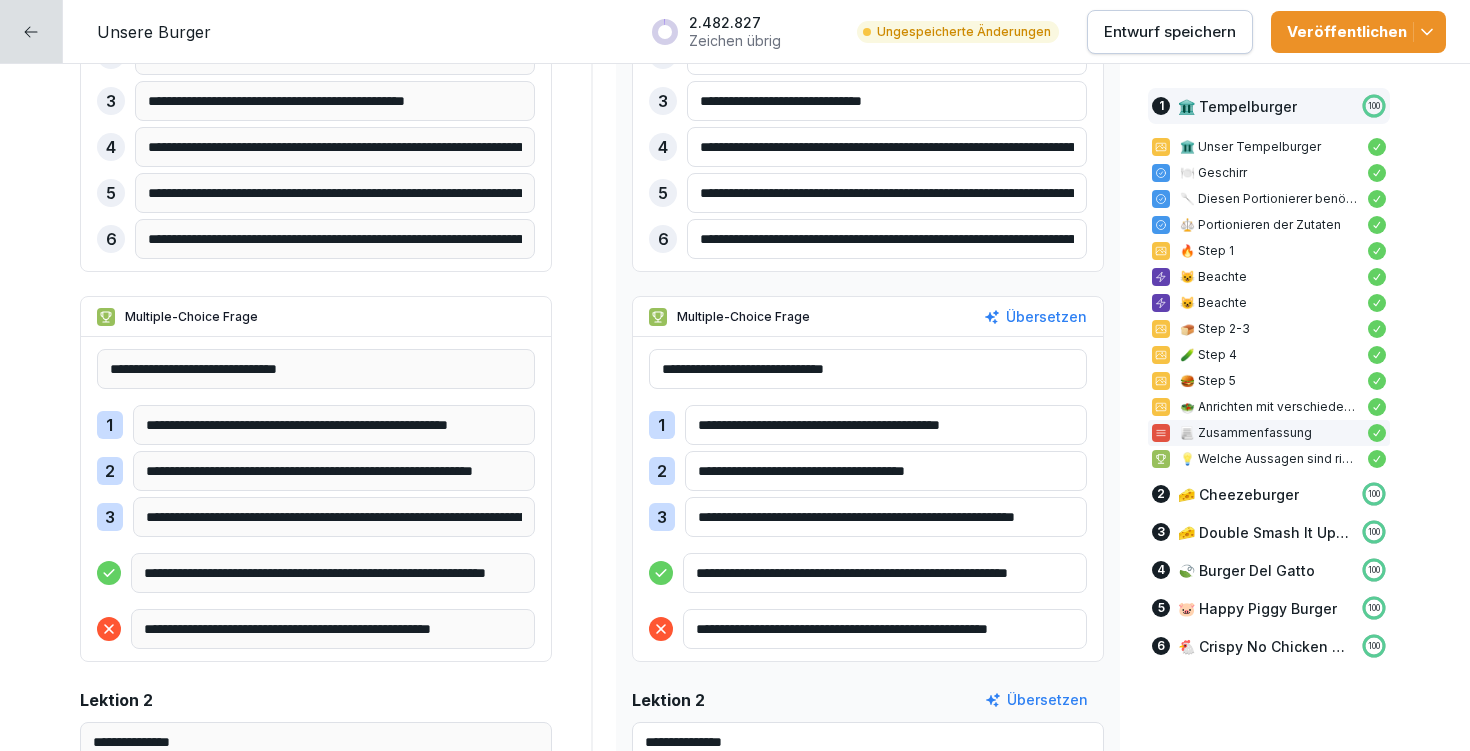 click on "**********" at bounding box center [886, 425] 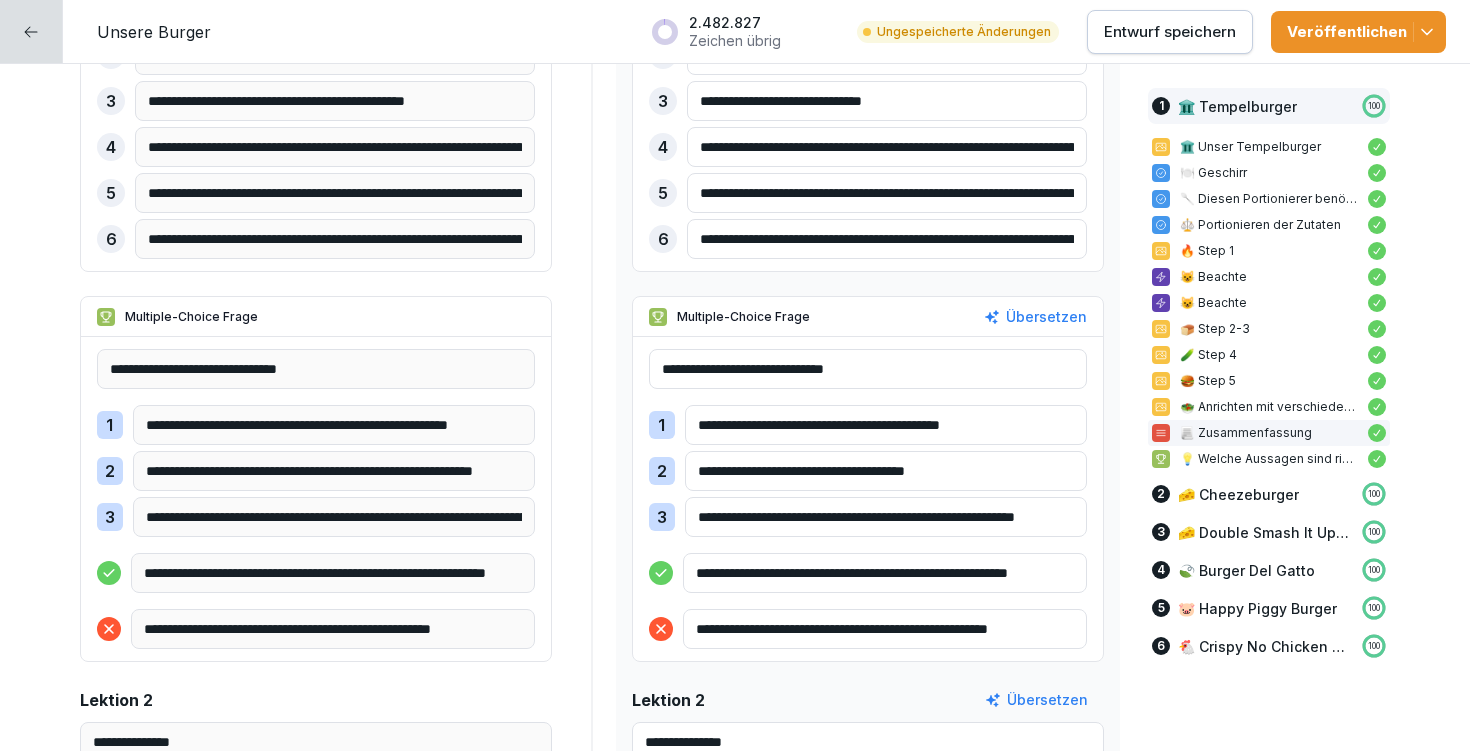 type on "**********" 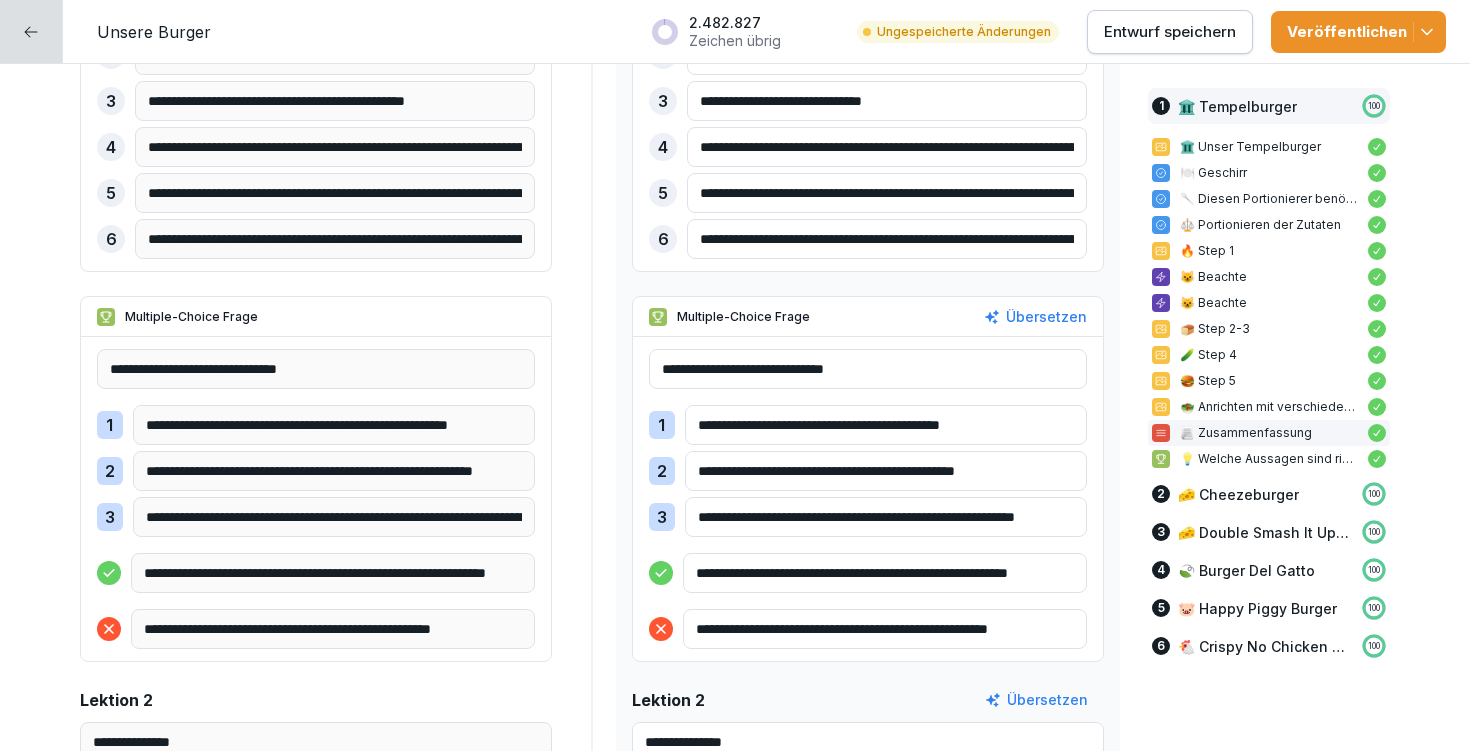 type on "**********" 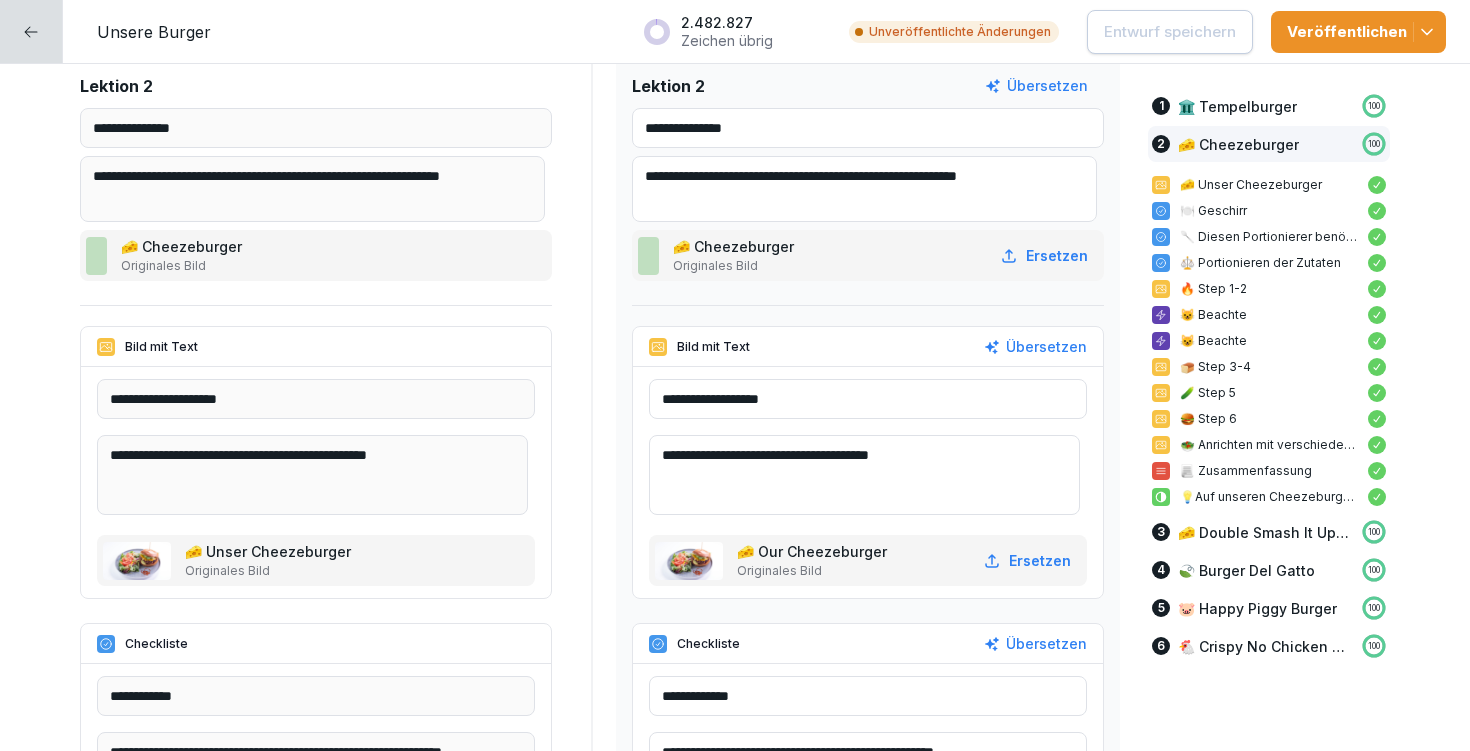 scroll, scrollTop: 5625, scrollLeft: 0, axis: vertical 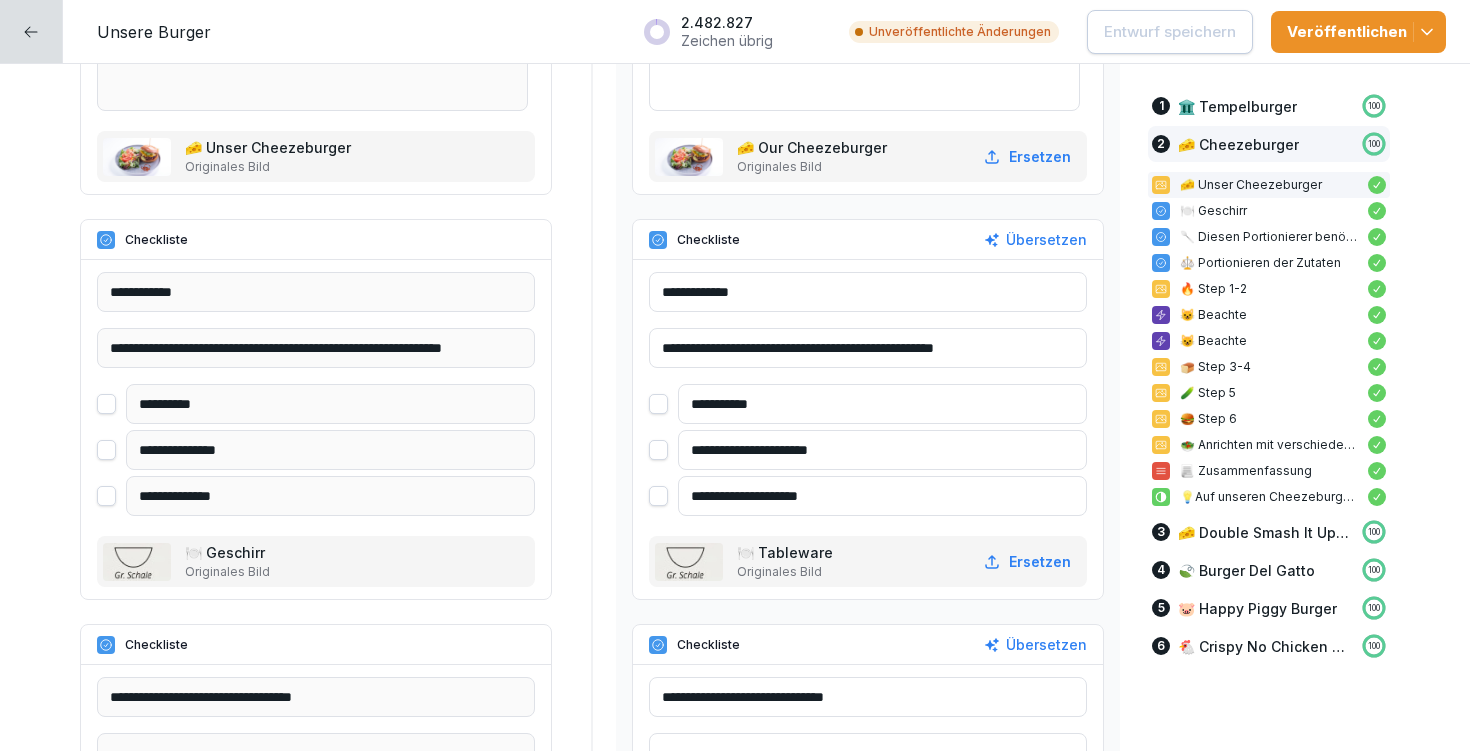 click on "**********" at bounding box center (882, 450) 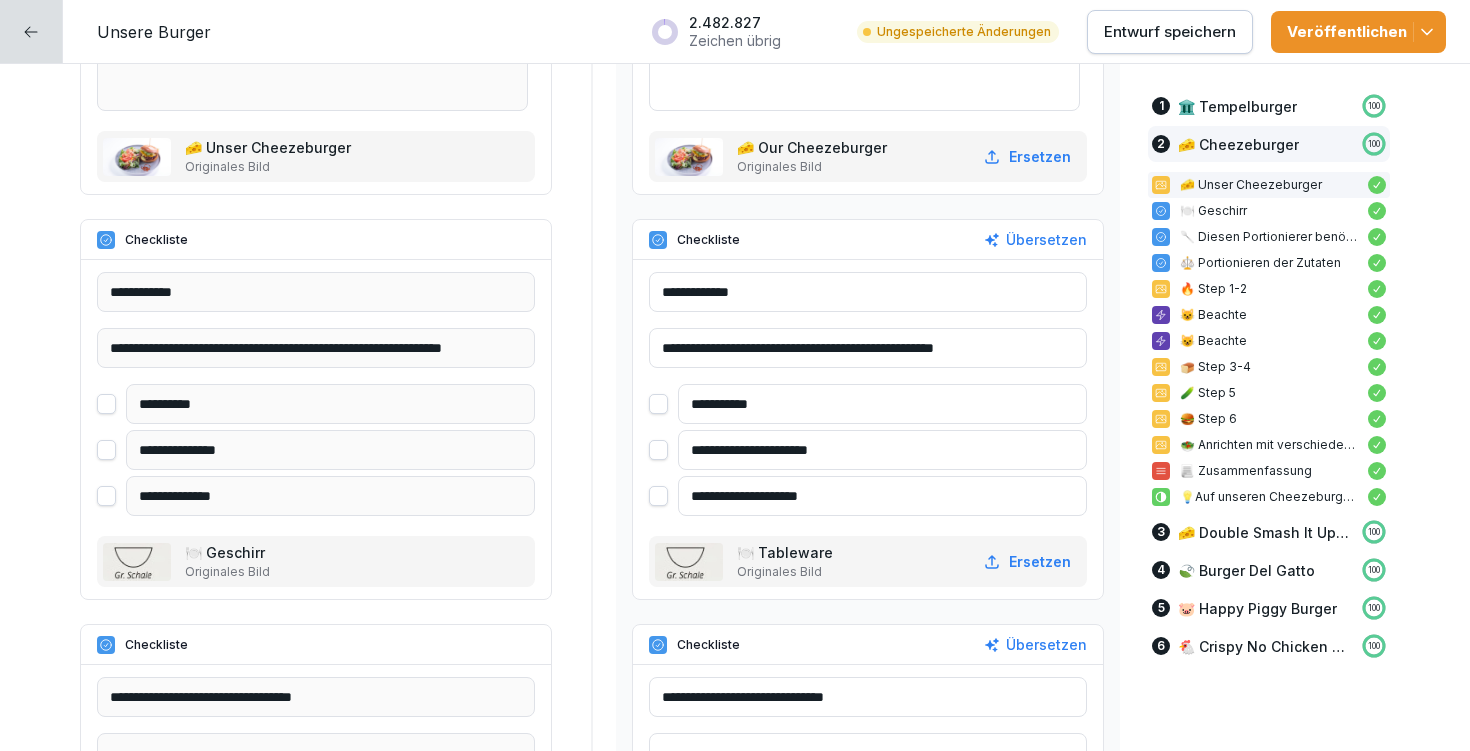 type on "**********" 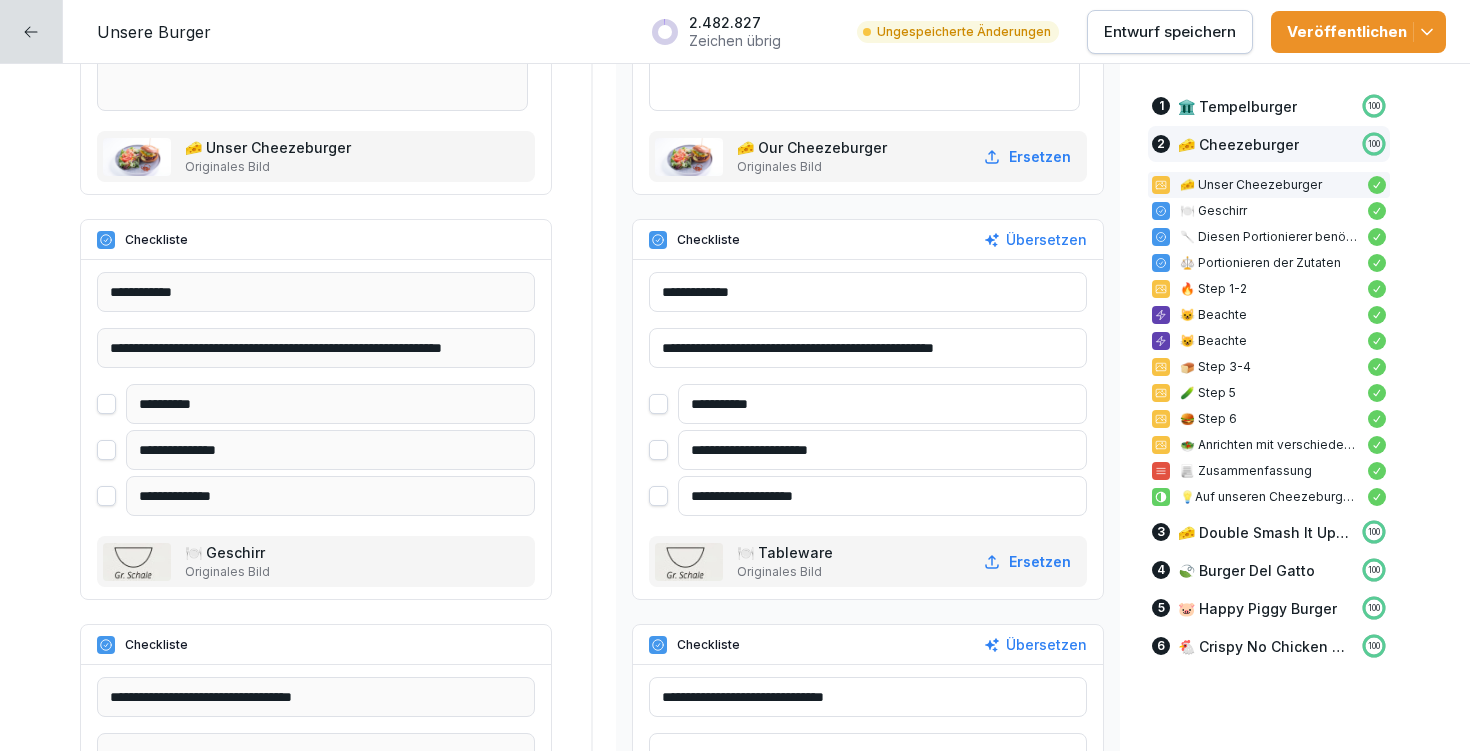 type on "**********" 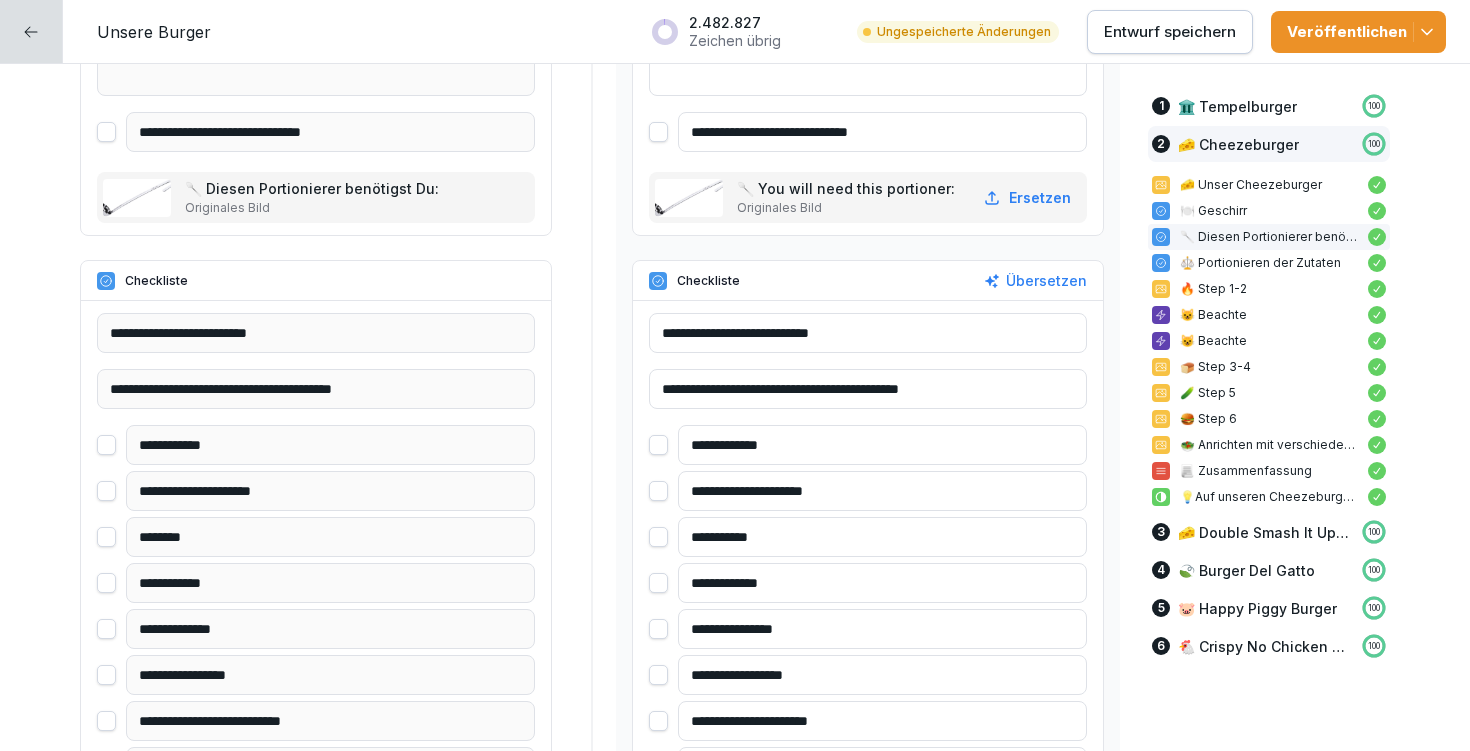 scroll, scrollTop: 6328, scrollLeft: 0, axis: vertical 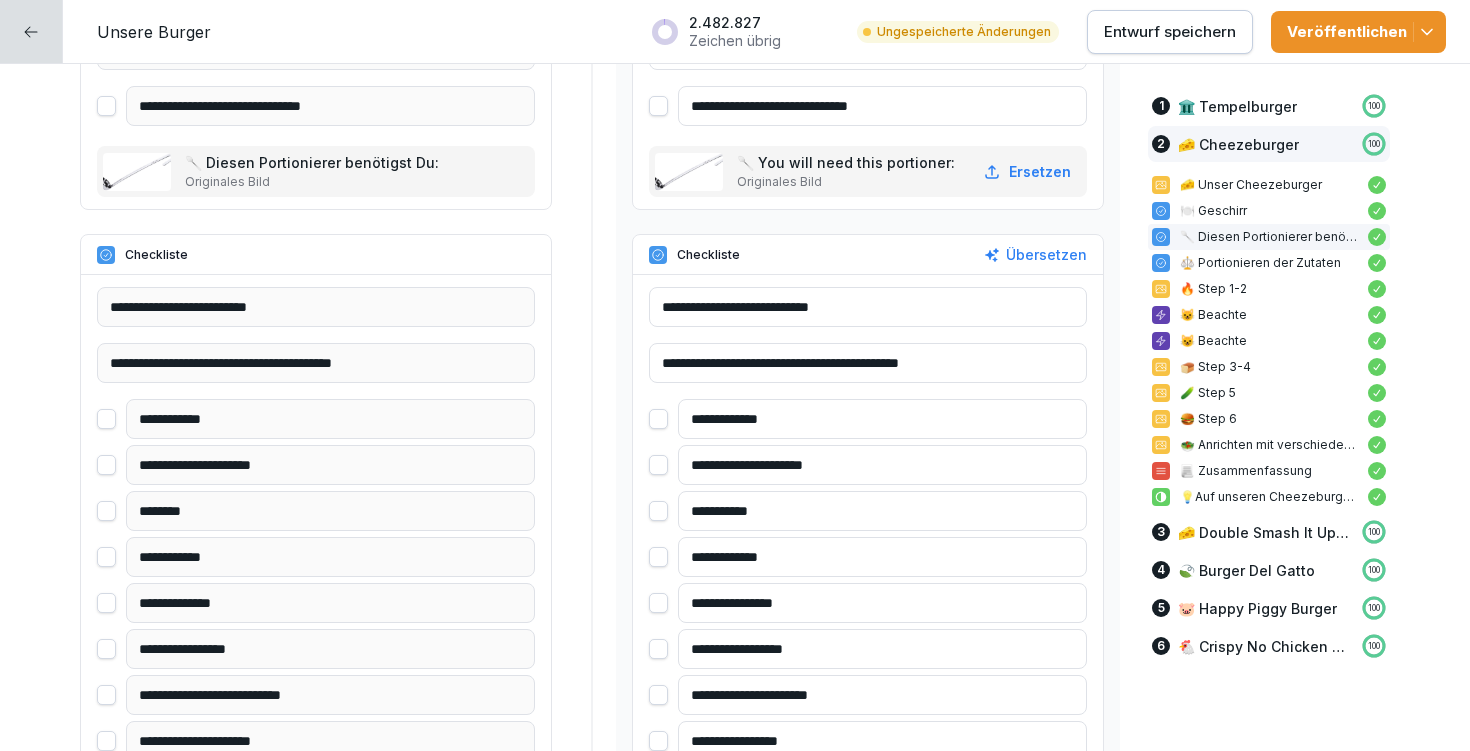 type on "**********" 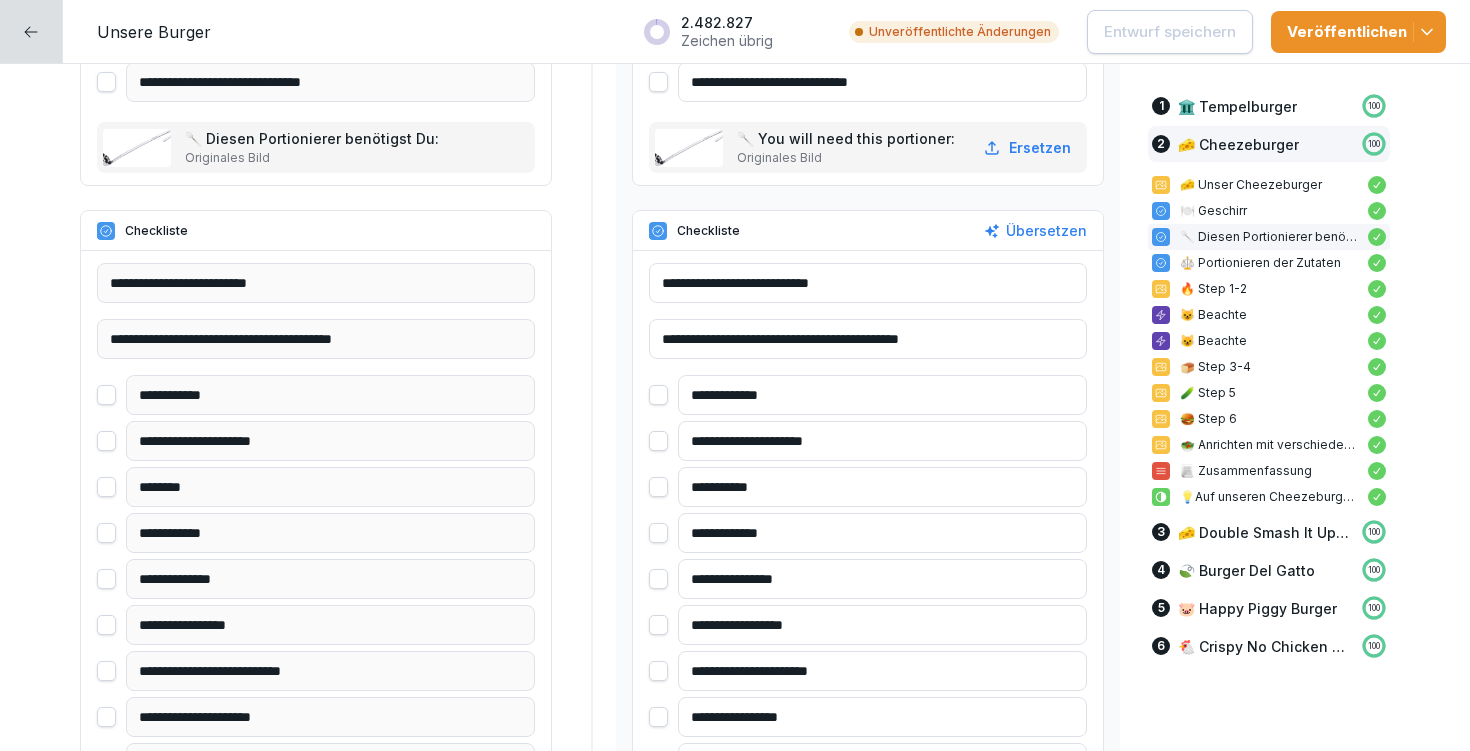 scroll, scrollTop: 6356, scrollLeft: 0, axis: vertical 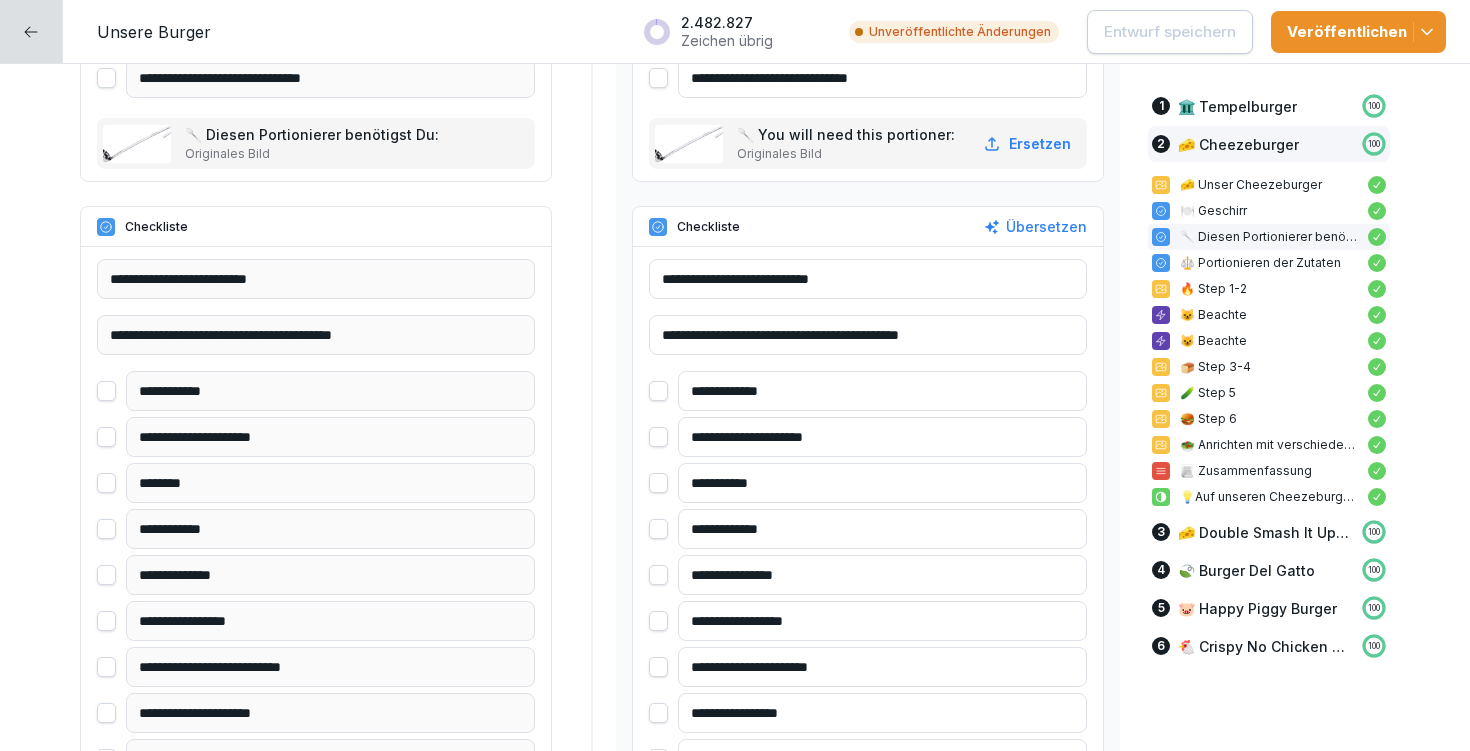 drag, startPoint x: 765, startPoint y: 575, endPoint x: 711, endPoint y: 573, distance: 54.037025 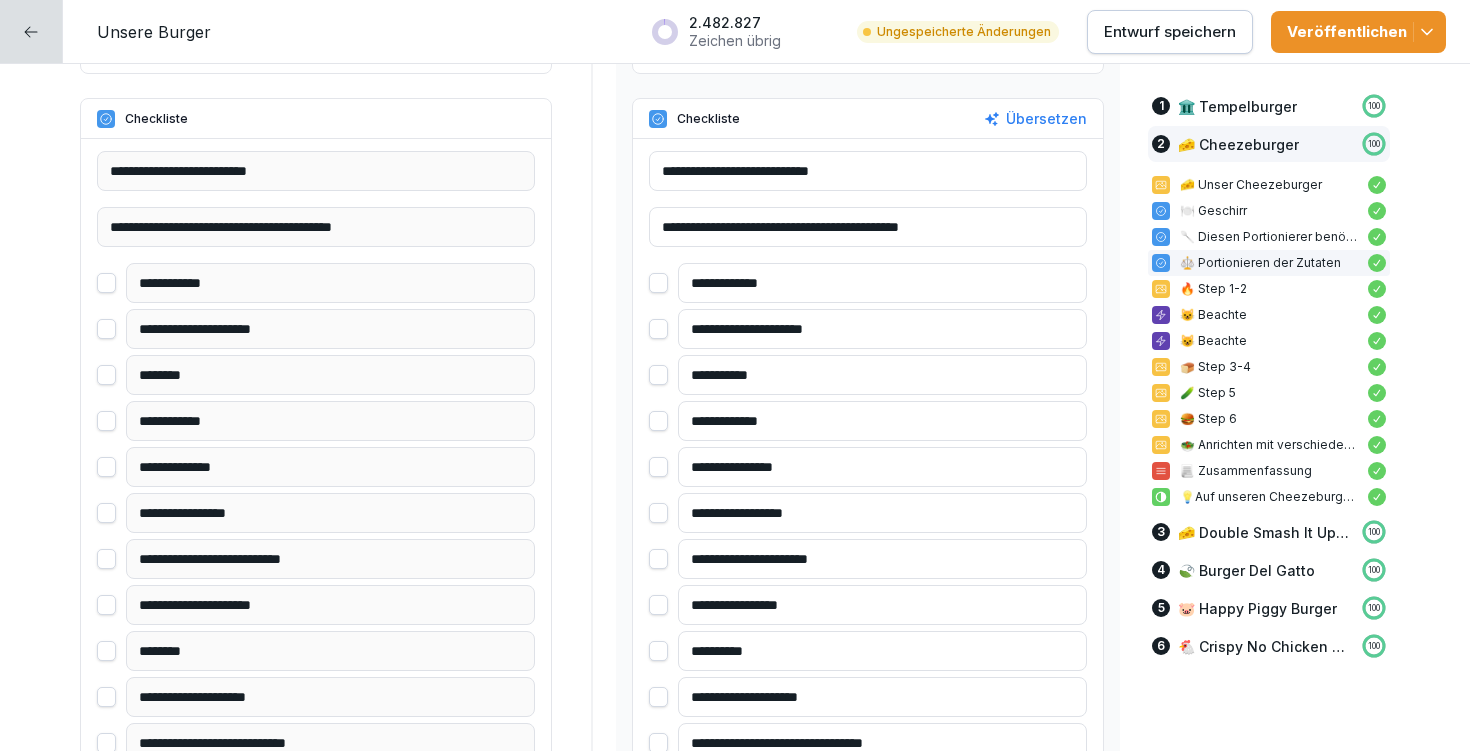 scroll, scrollTop: 6523, scrollLeft: 0, axis: vertical 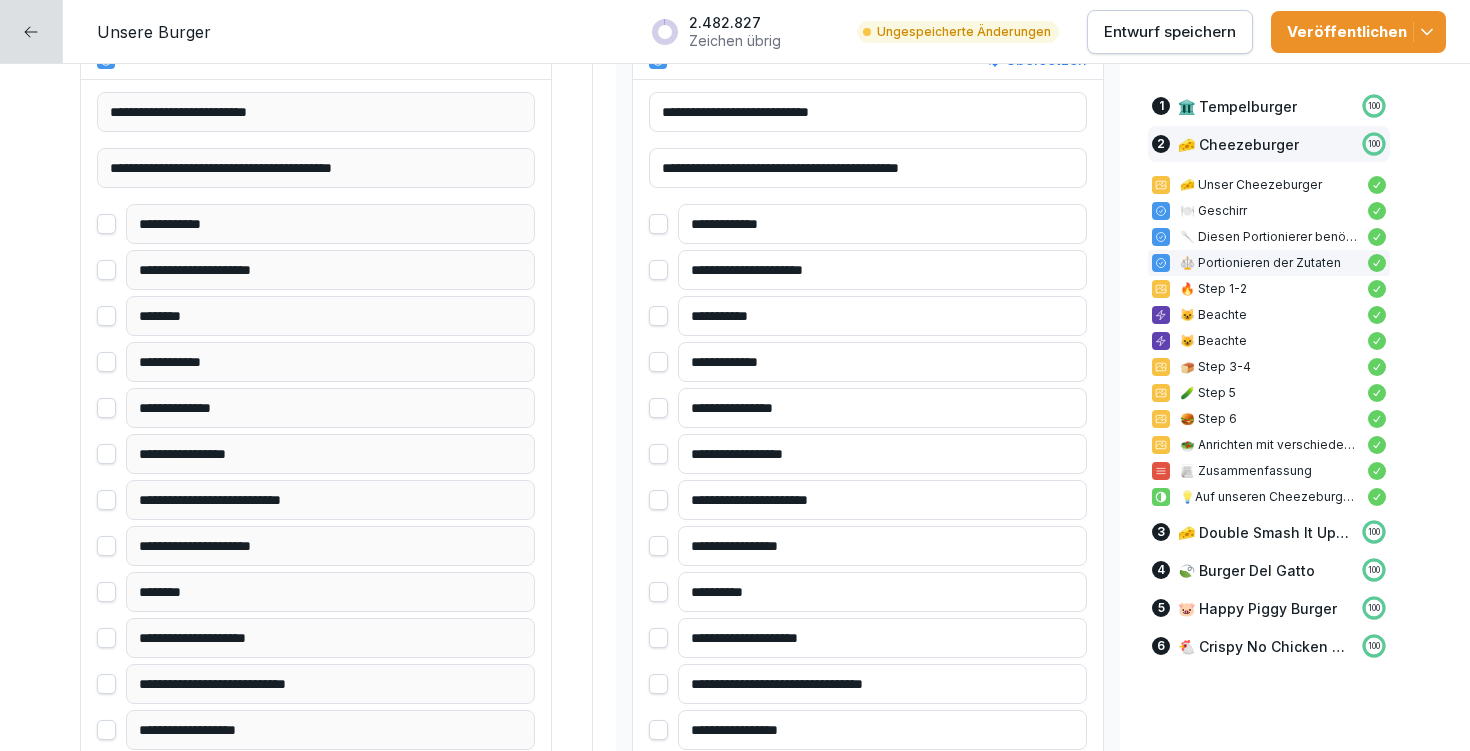 type on "**********" 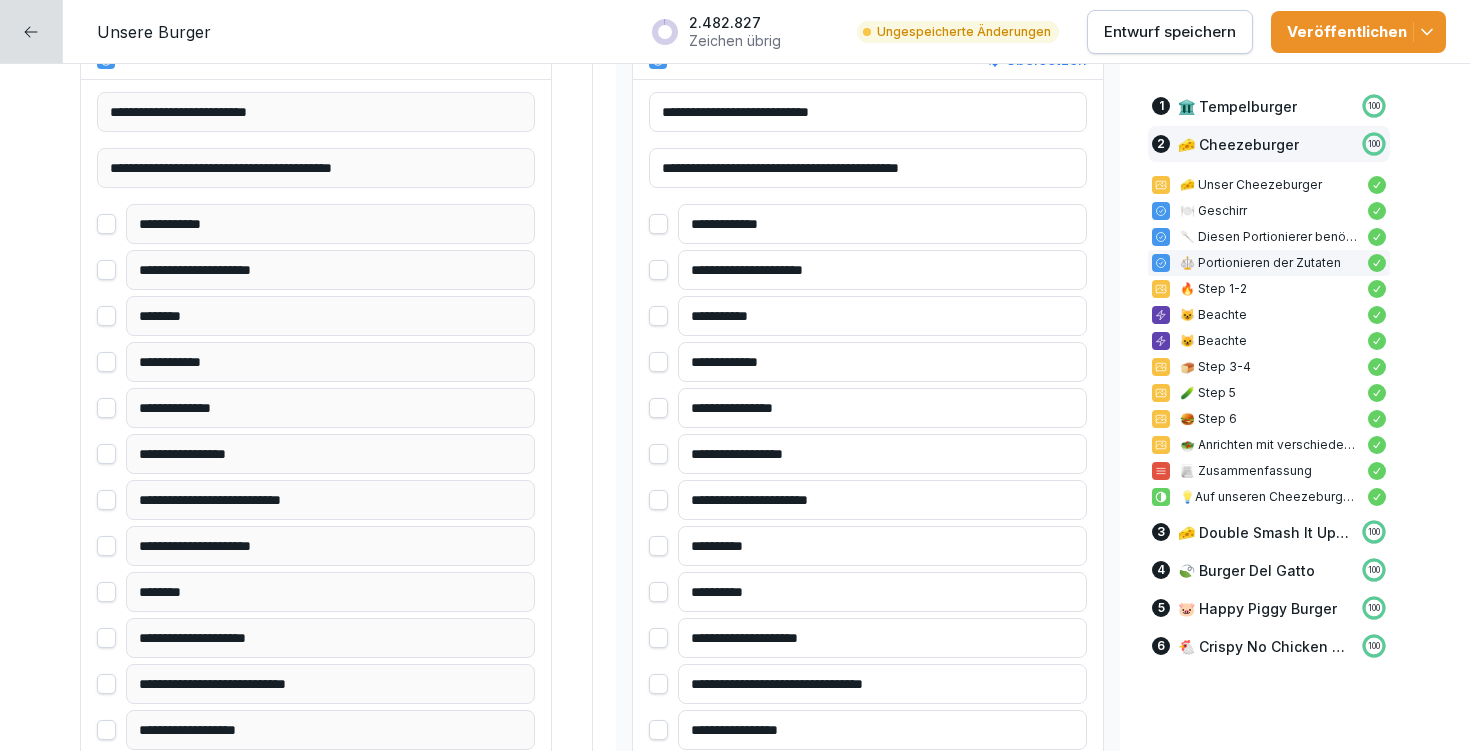type on "**********" 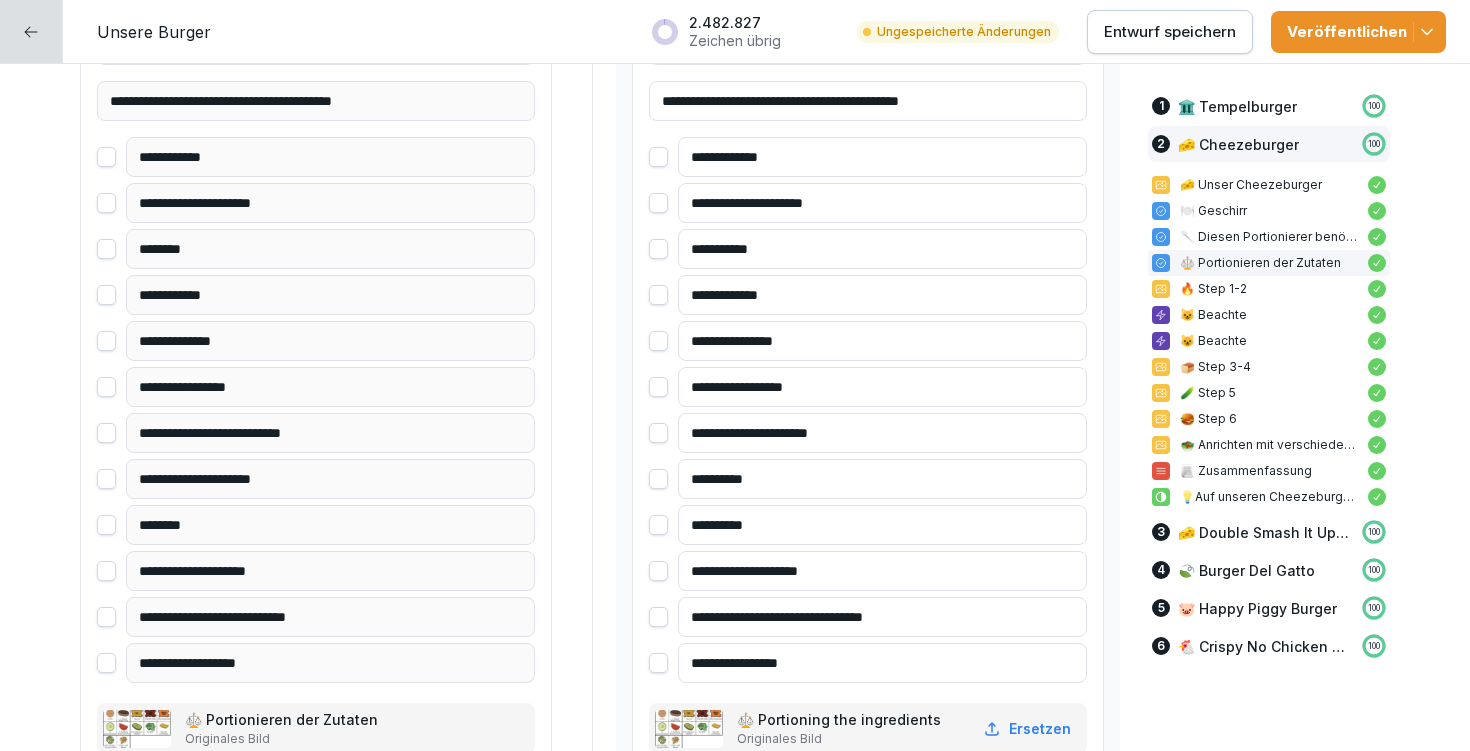 scroll, scrollTop: 6631, scrollLeft: 0, axis: vertical 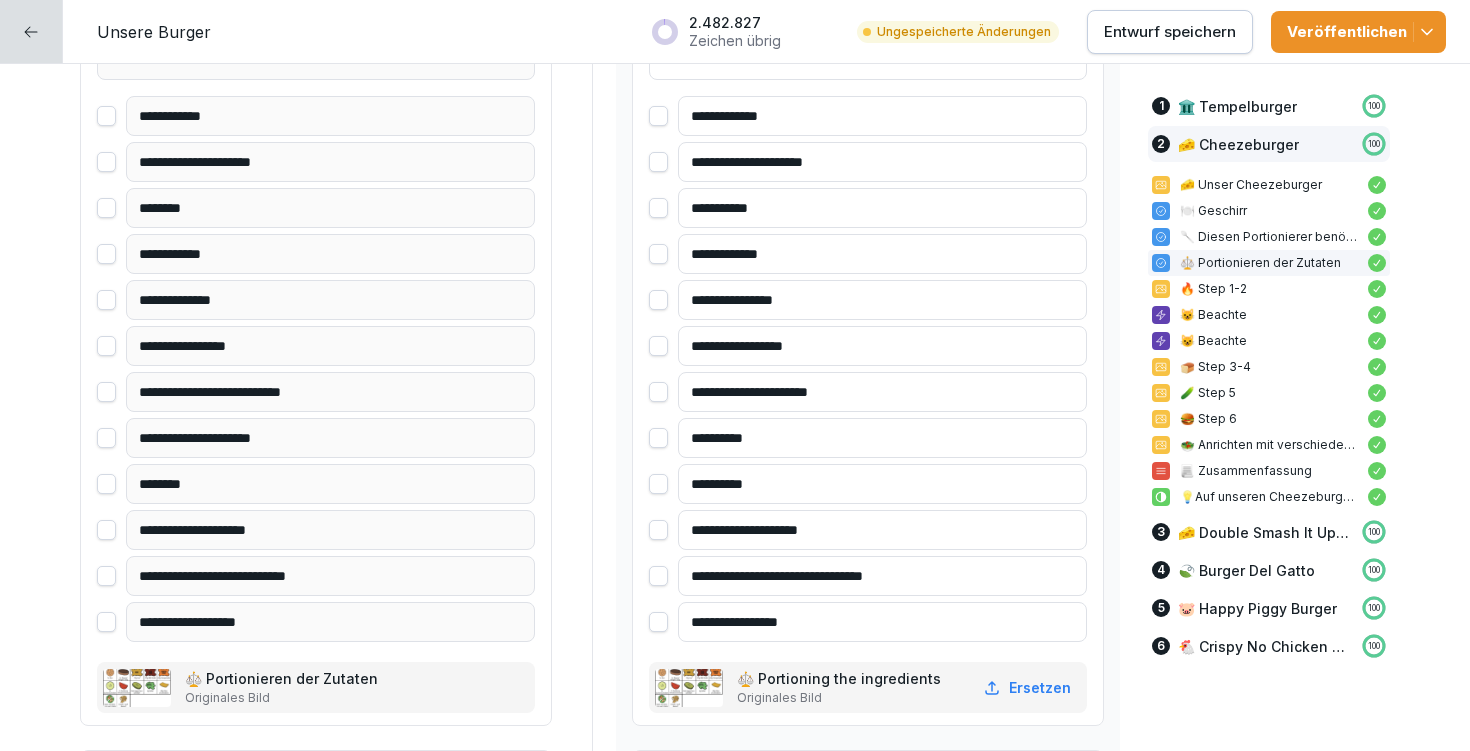 type on "**********" 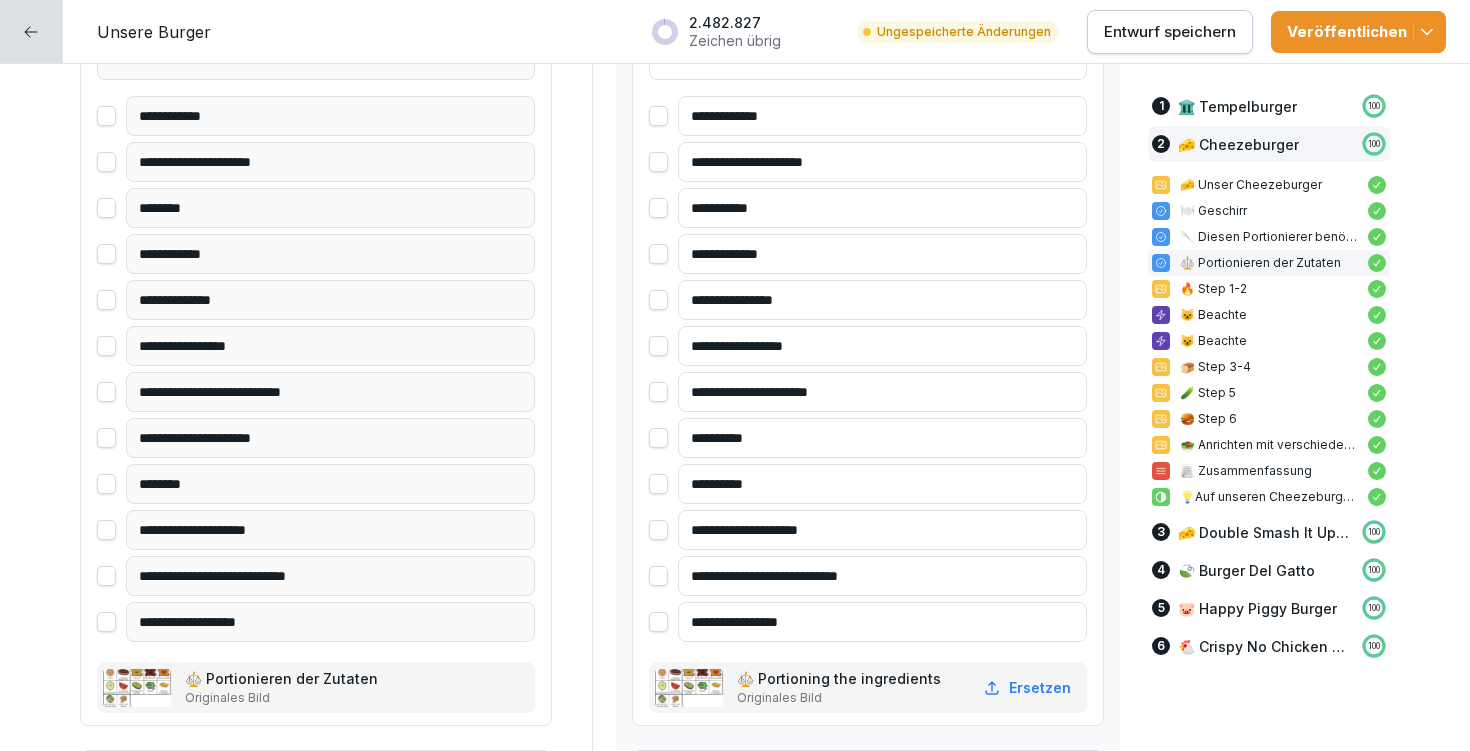 type on "**********" 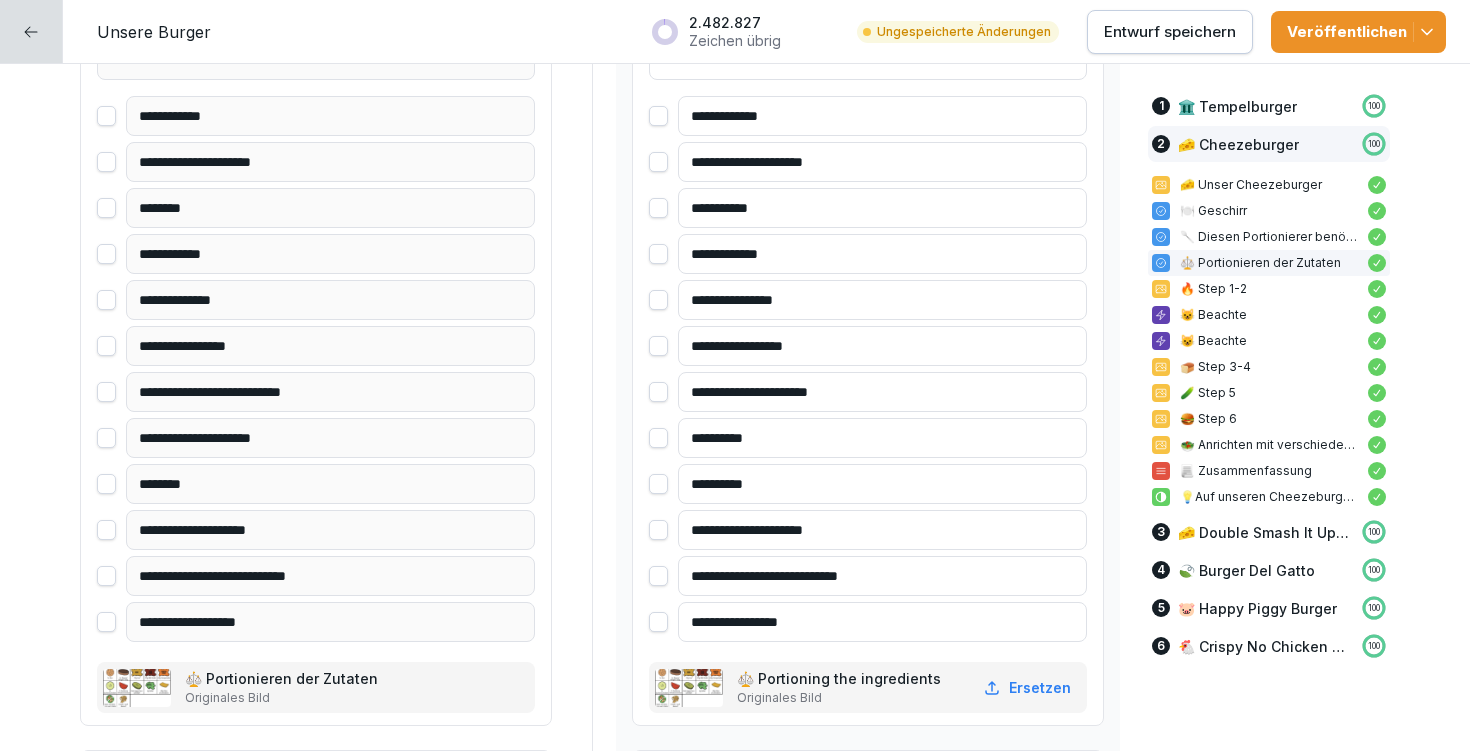 type on "**********" 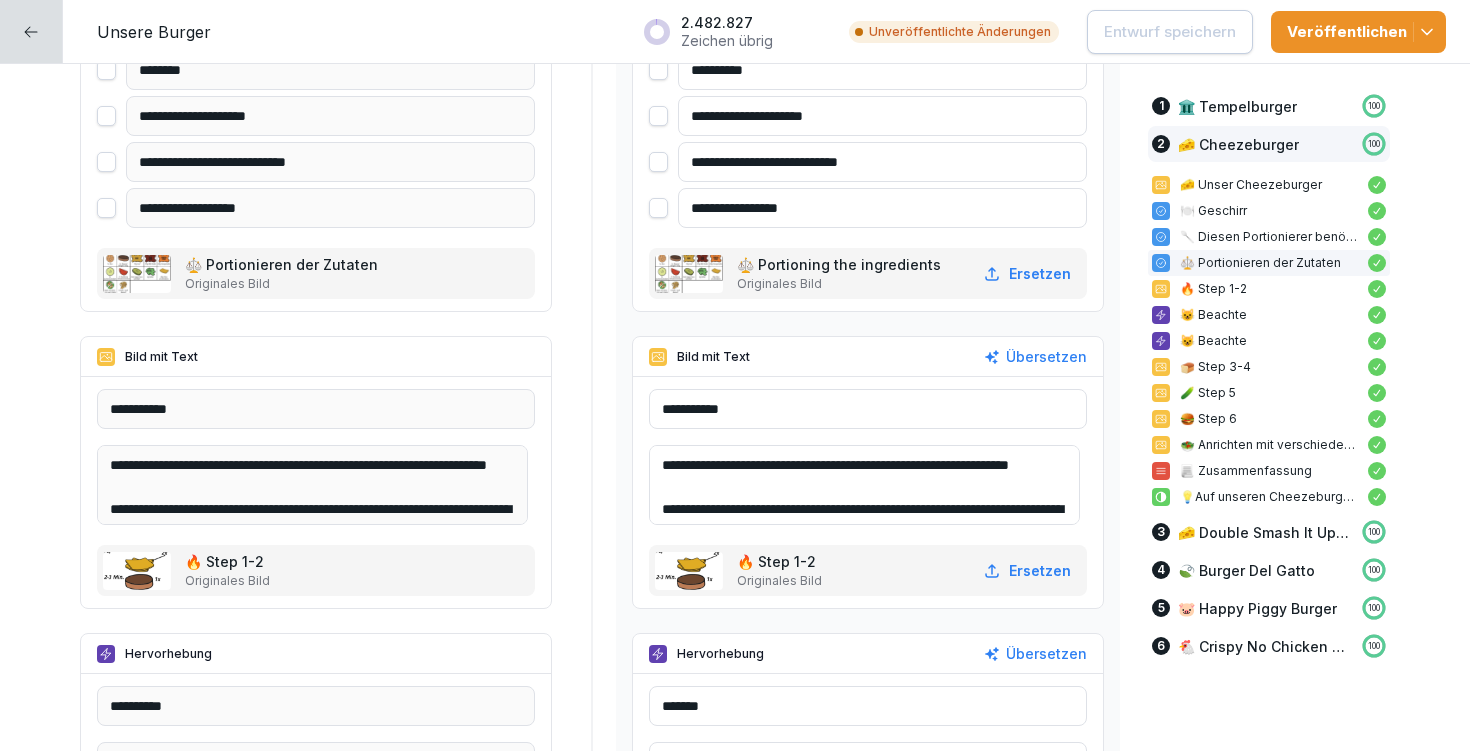scroll, scrollTop: 7134, scrollLeft: 0, axis: vertical 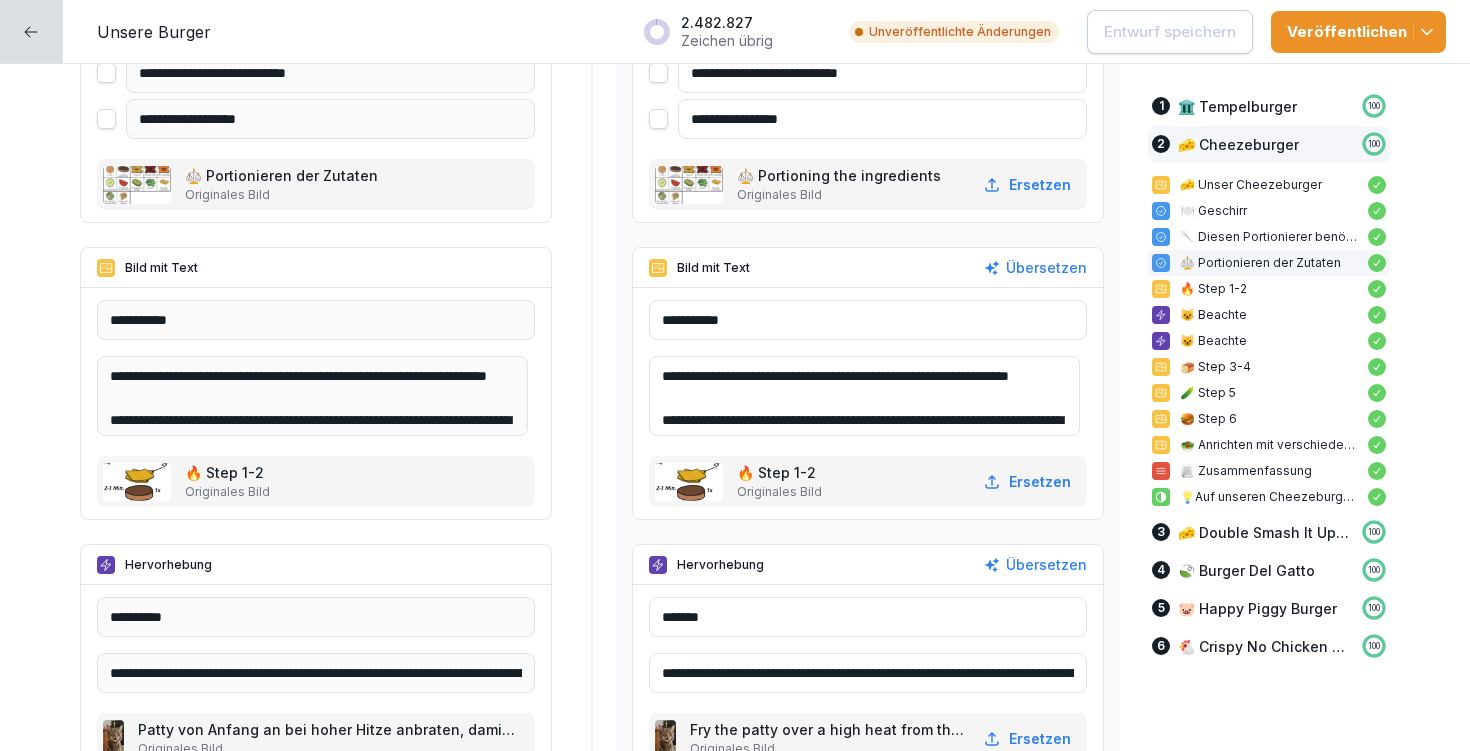 drag, startPoint x: 671, startPoint y: 373, endPoint x: 753, endPoint y: 407, distance: 88.76936 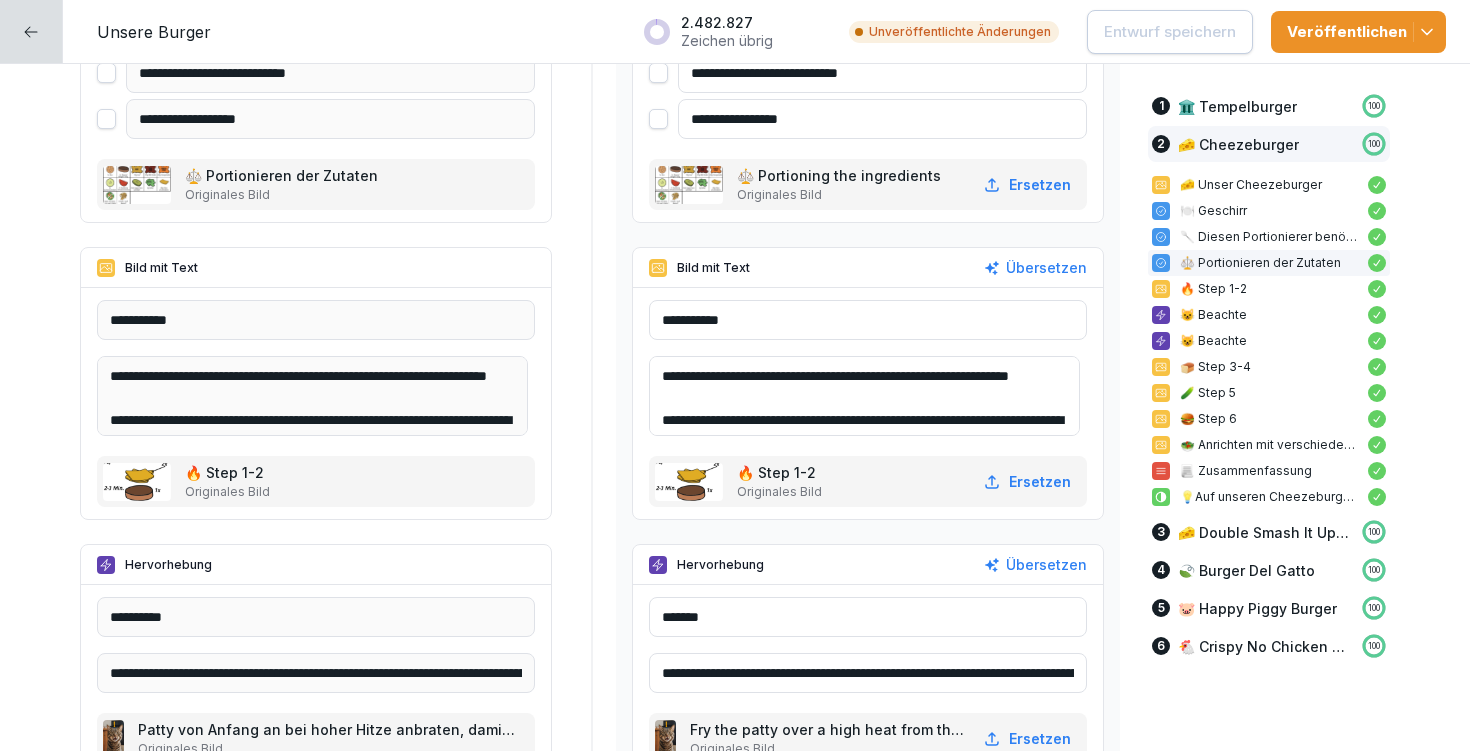 paste 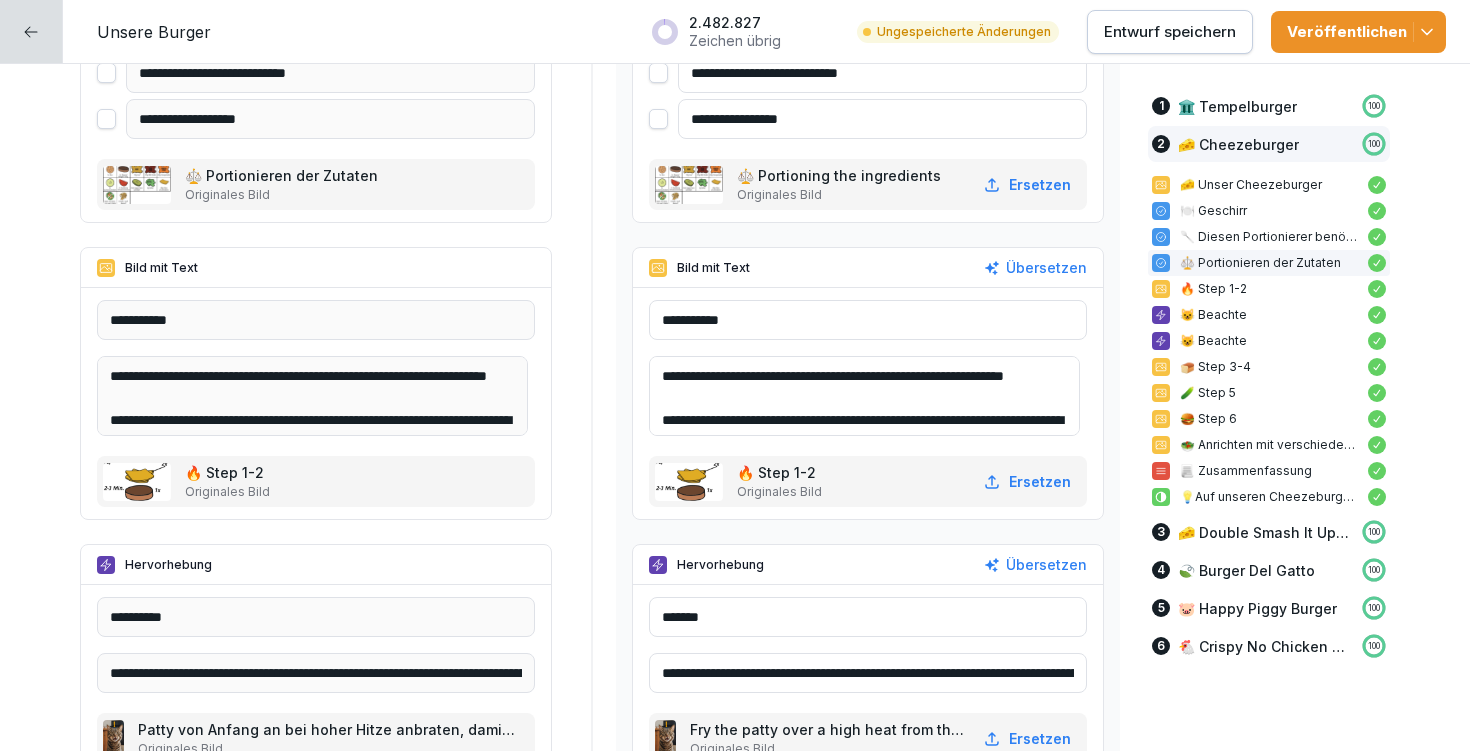 scroll, scrollTop: 7169, scrollLeft: 0, axis: vertical 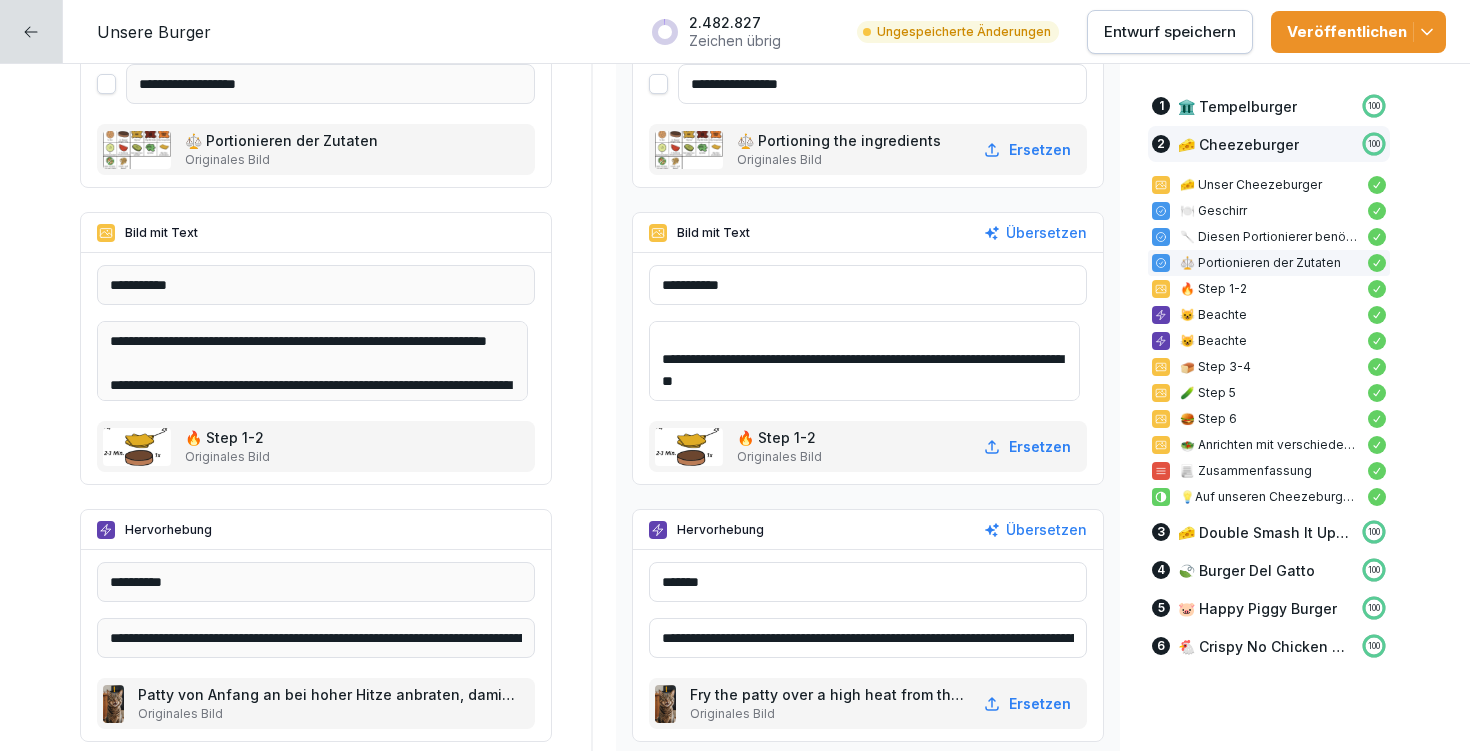 drag, startPoint x: 667, startPoint y: 361, endPoint x: 868, endPoint y: 346, distance: 201.55893 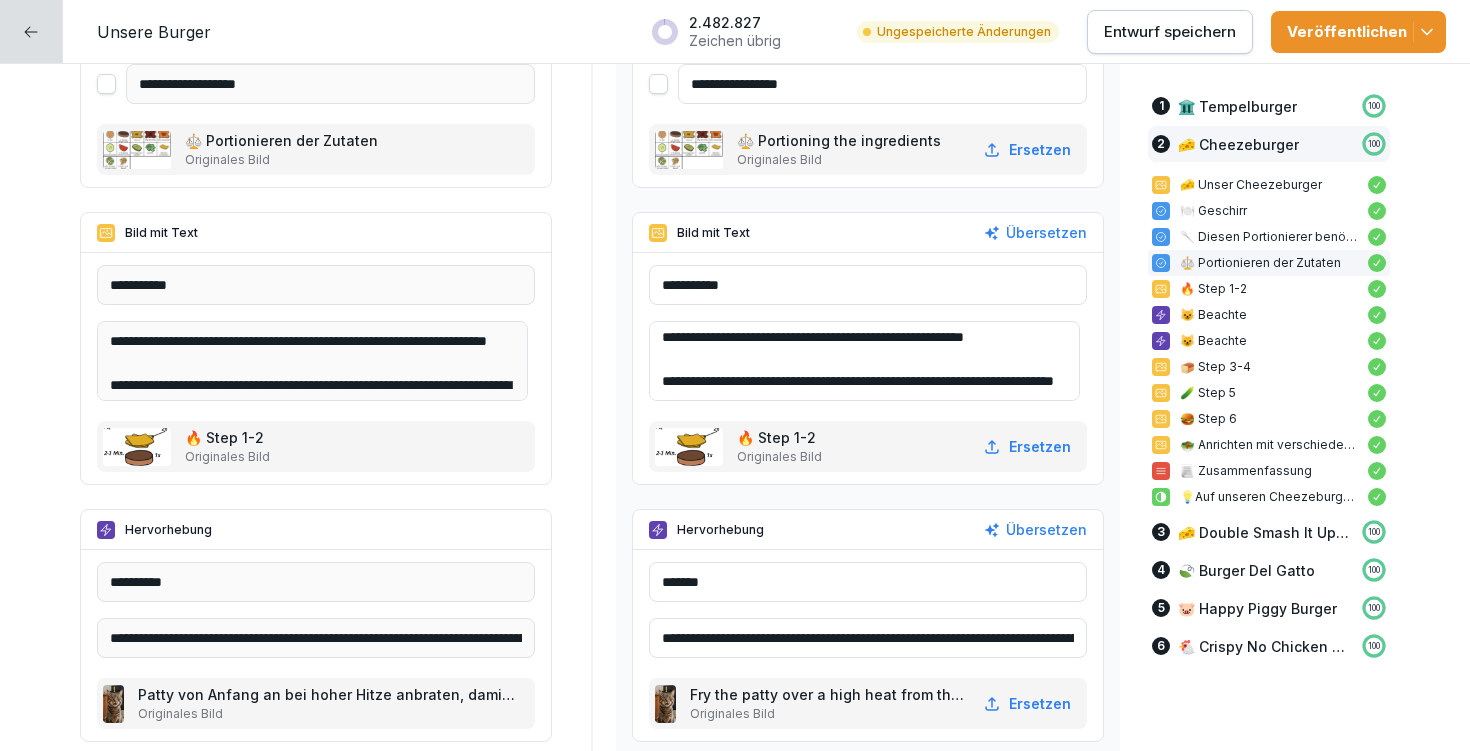 scroll, scrollTop: 136, scrollLeft: 0, axis: vertical 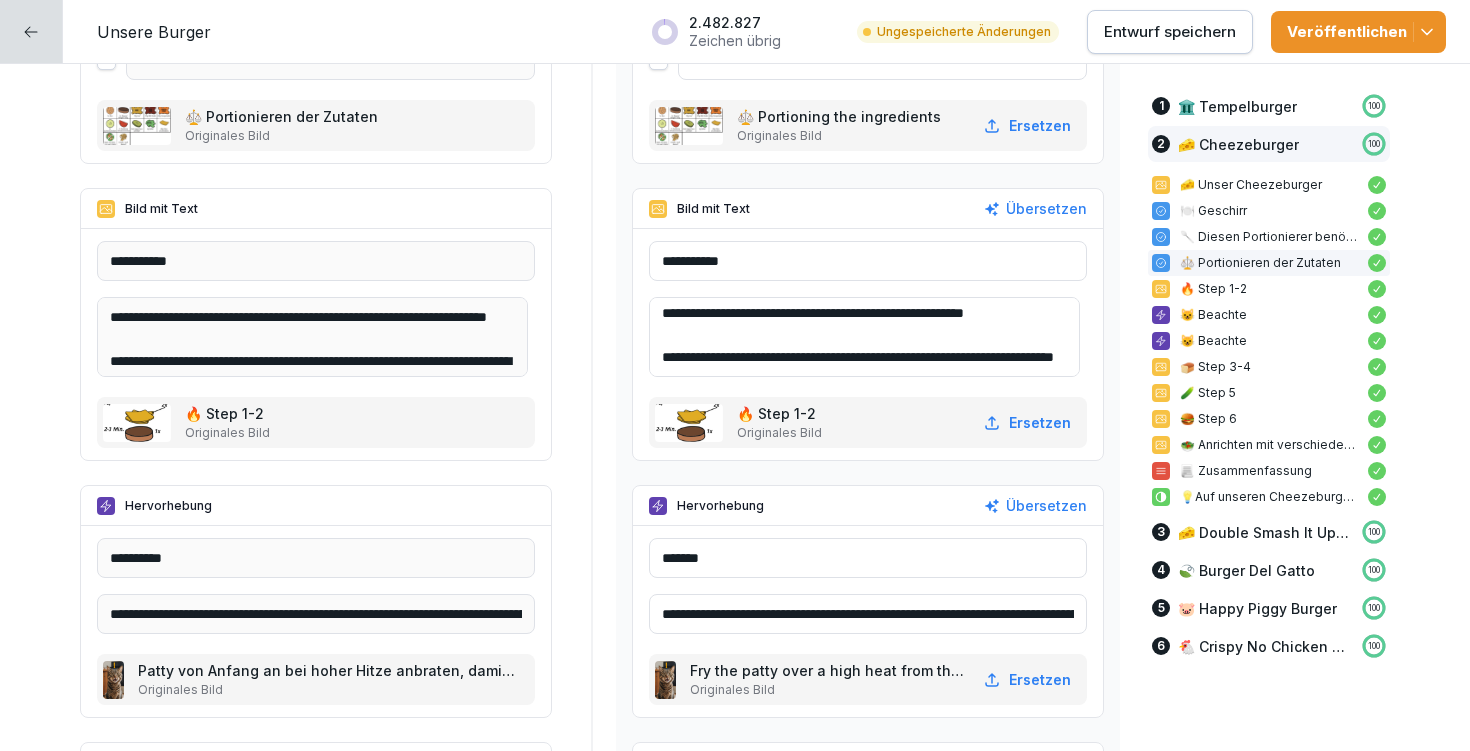 type on "**********" 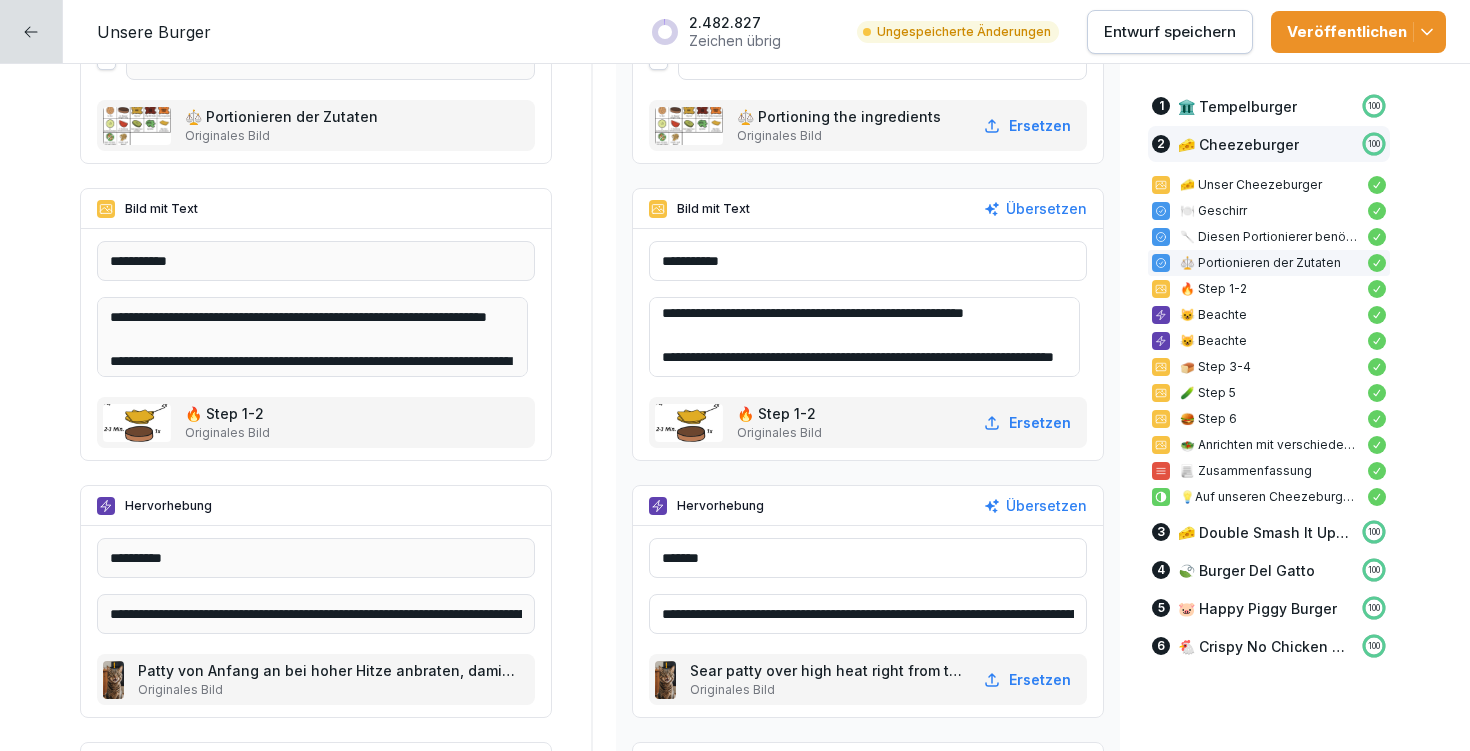 drag, startPoint x: 710, startPoint y: 620, endPoint x: 552, endPoint y: 614, distance: 158.11388 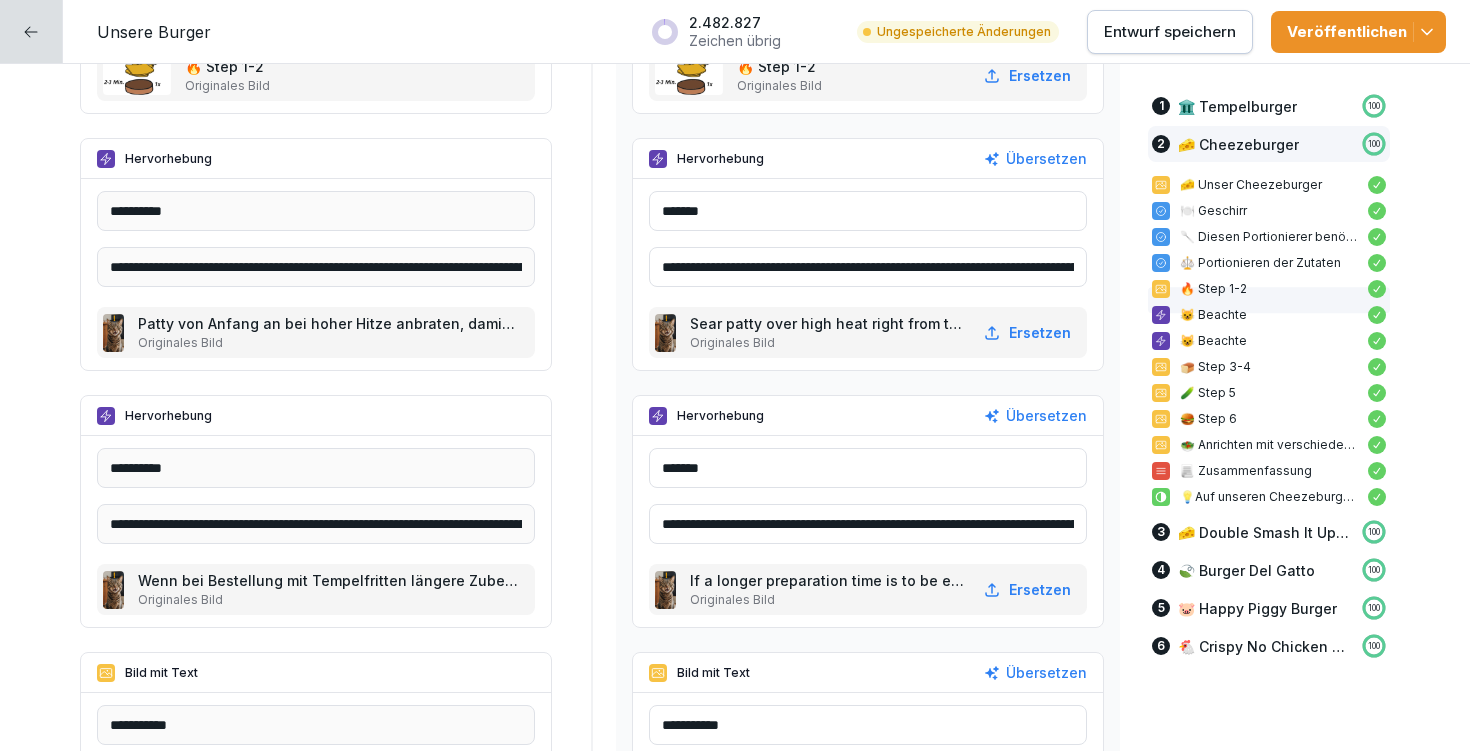scroll, scrollTop: 7544, scrollLeft: 0, axis: vertical 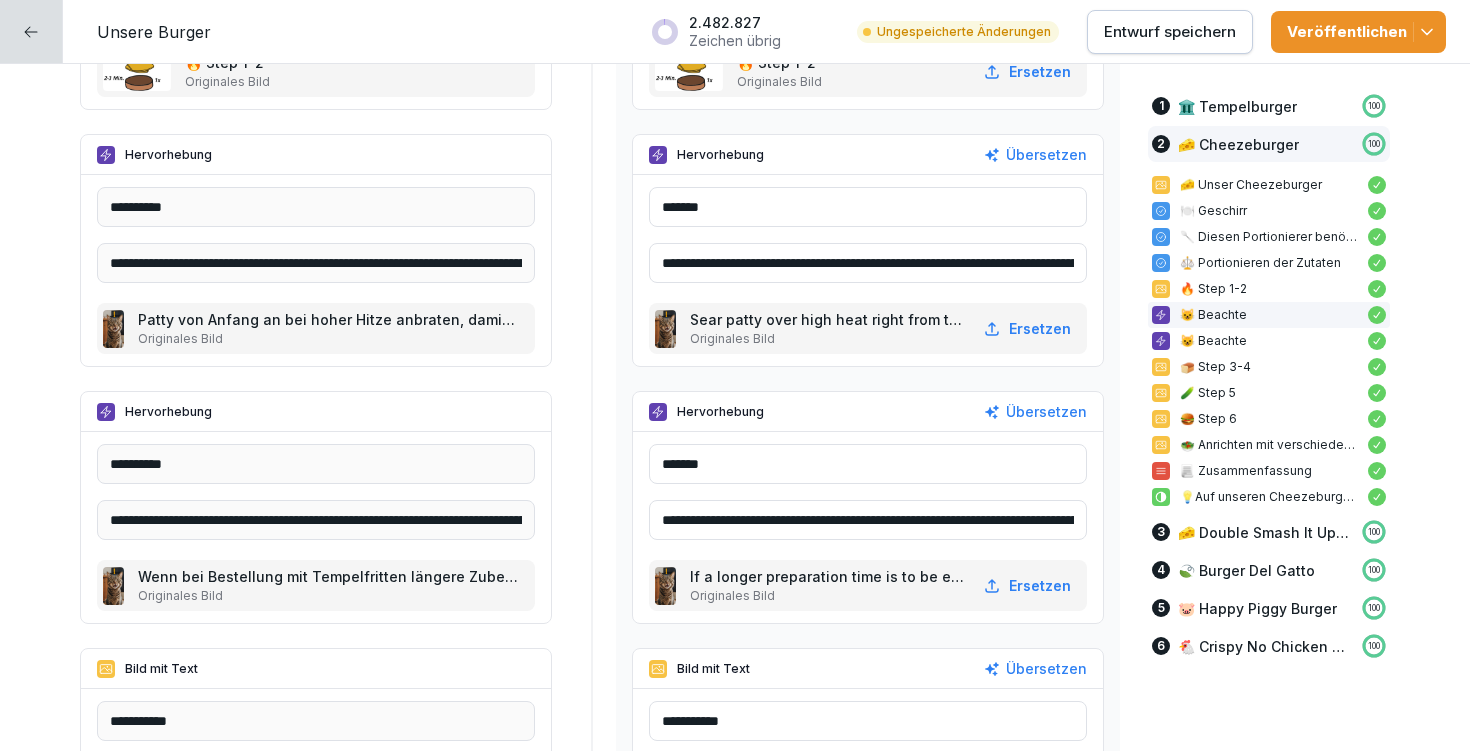 click on "Entwurf speichern" at bounding box center (1170, 32) 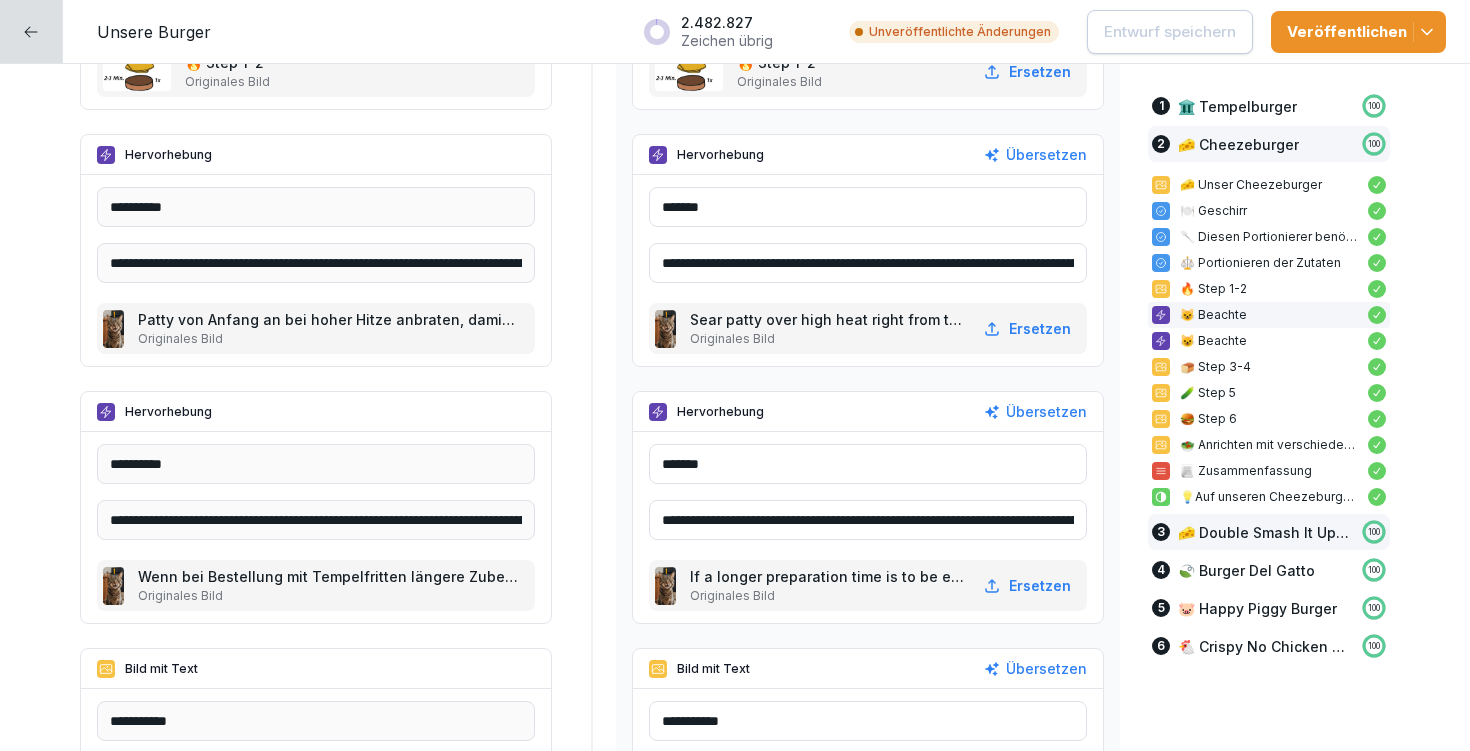 drag, startPoint x: 648, startPoint y: 519, endPoint x: 1135, endPoint y: 535, distance: 487.26276 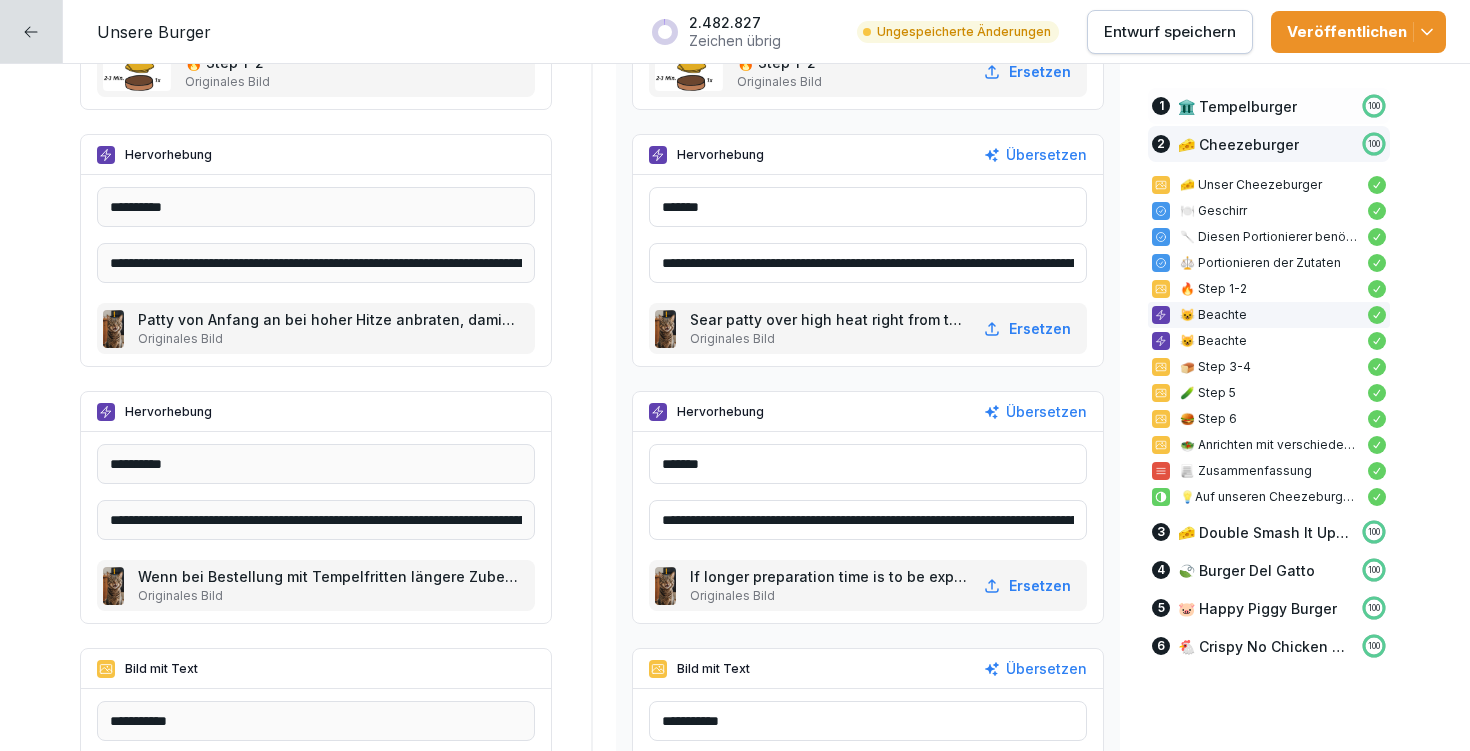 type on "**********" 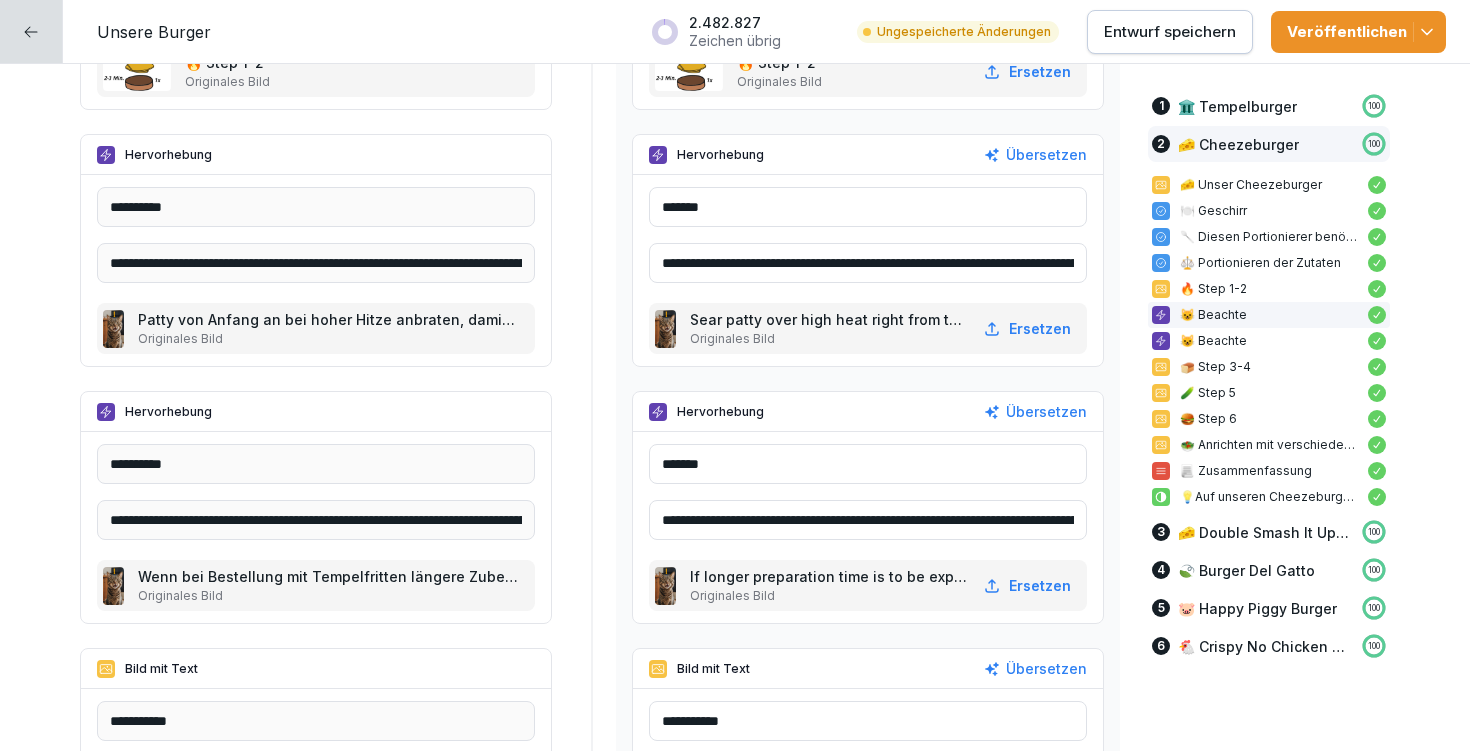 click on "Entwurf speichern" at bounding box center (1170, 32) 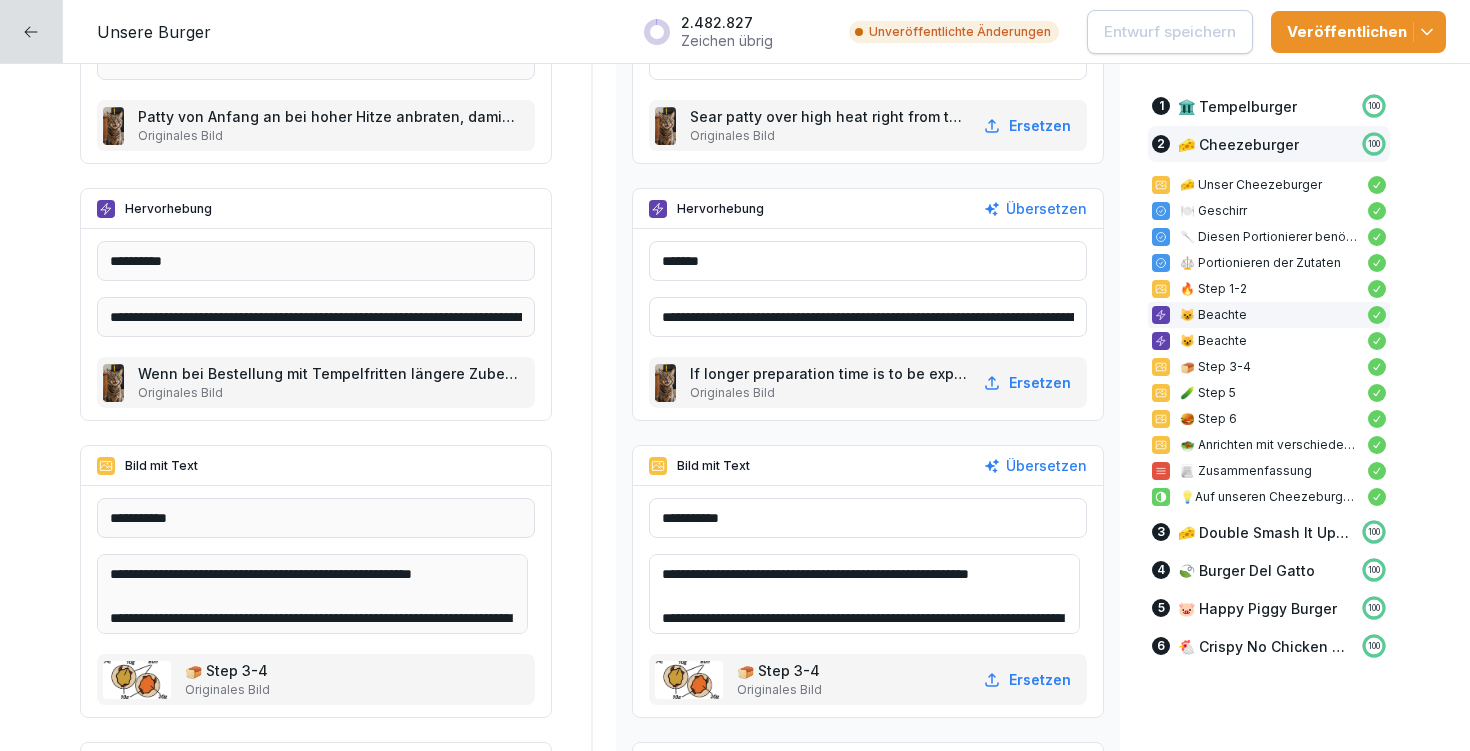 scroll, scrollTop: 7770, scrollLeft: 0, axis: vertical 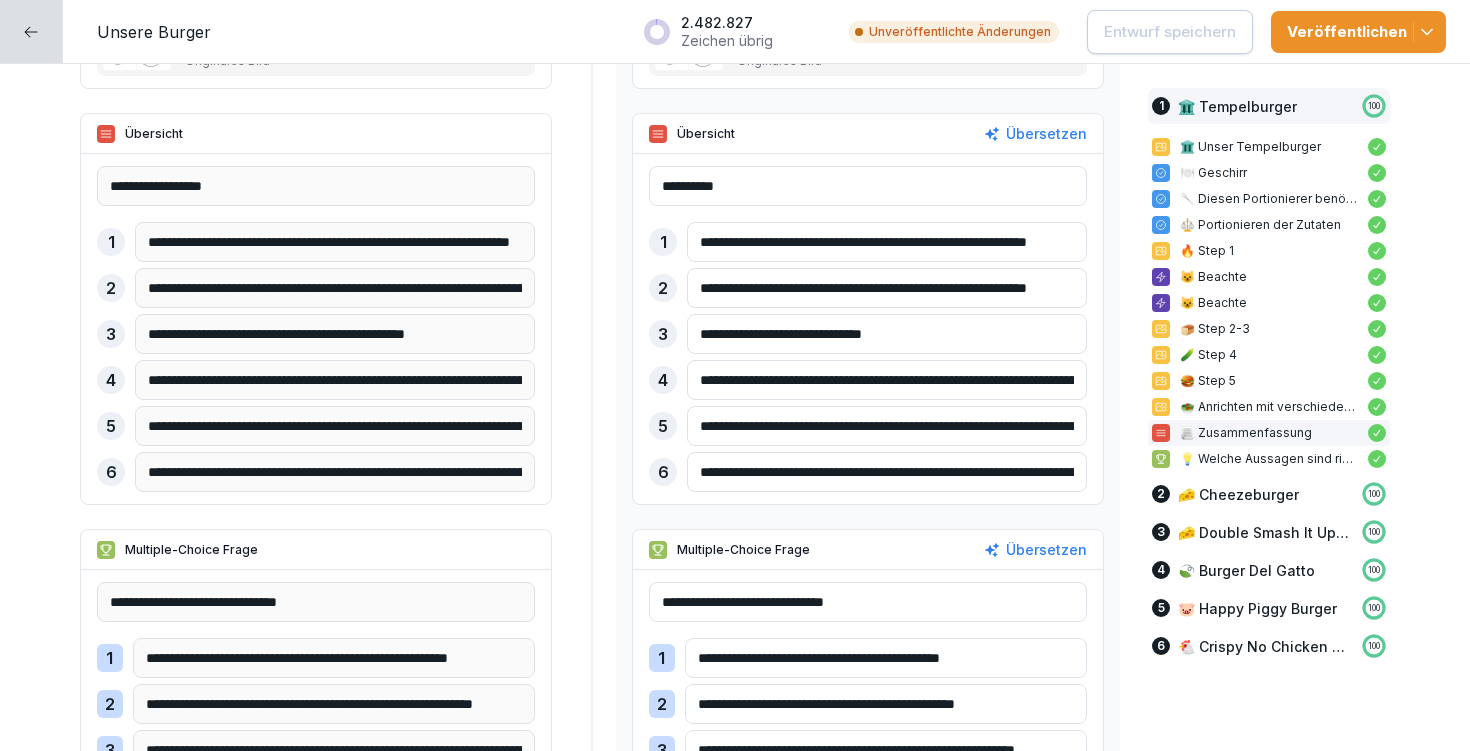 click on "**********" at bounding box center (887, 334) 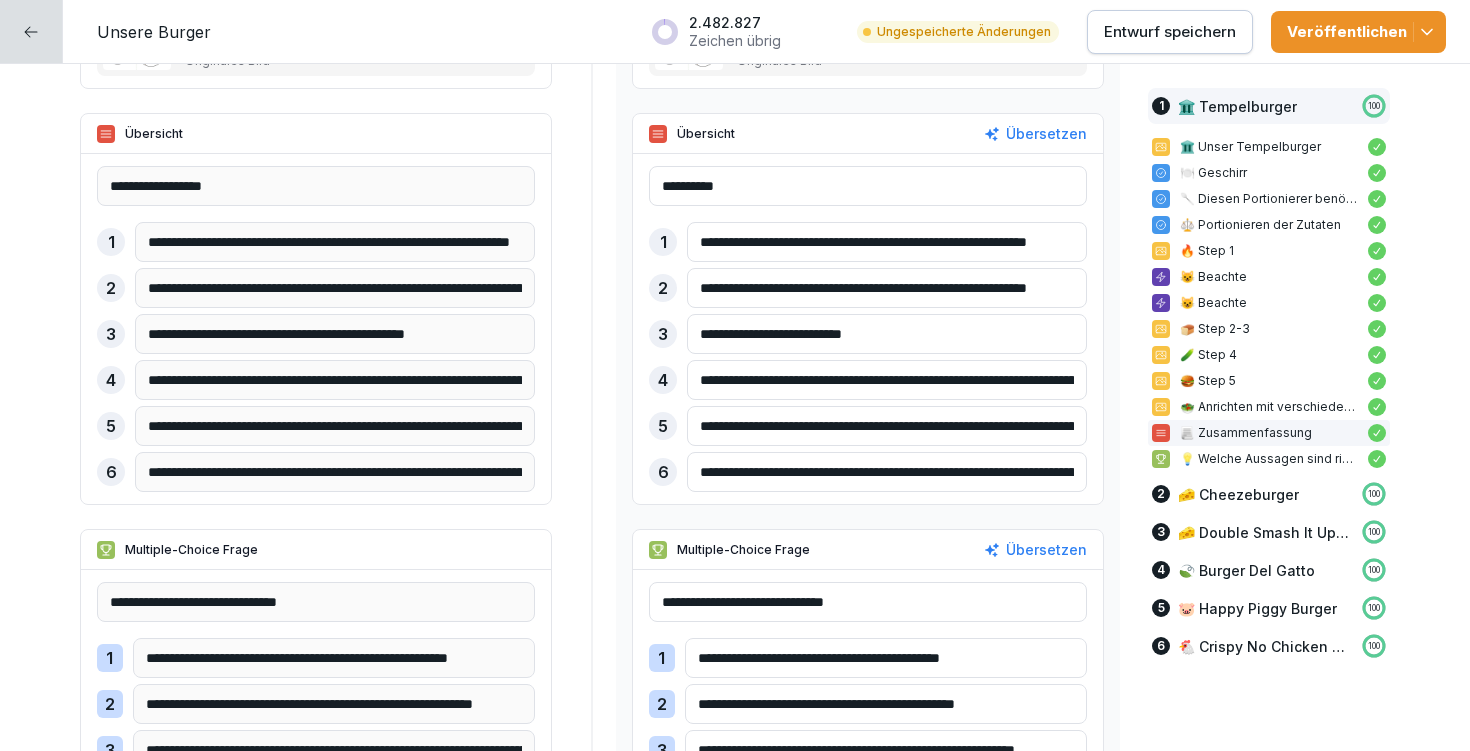 type on "**********" 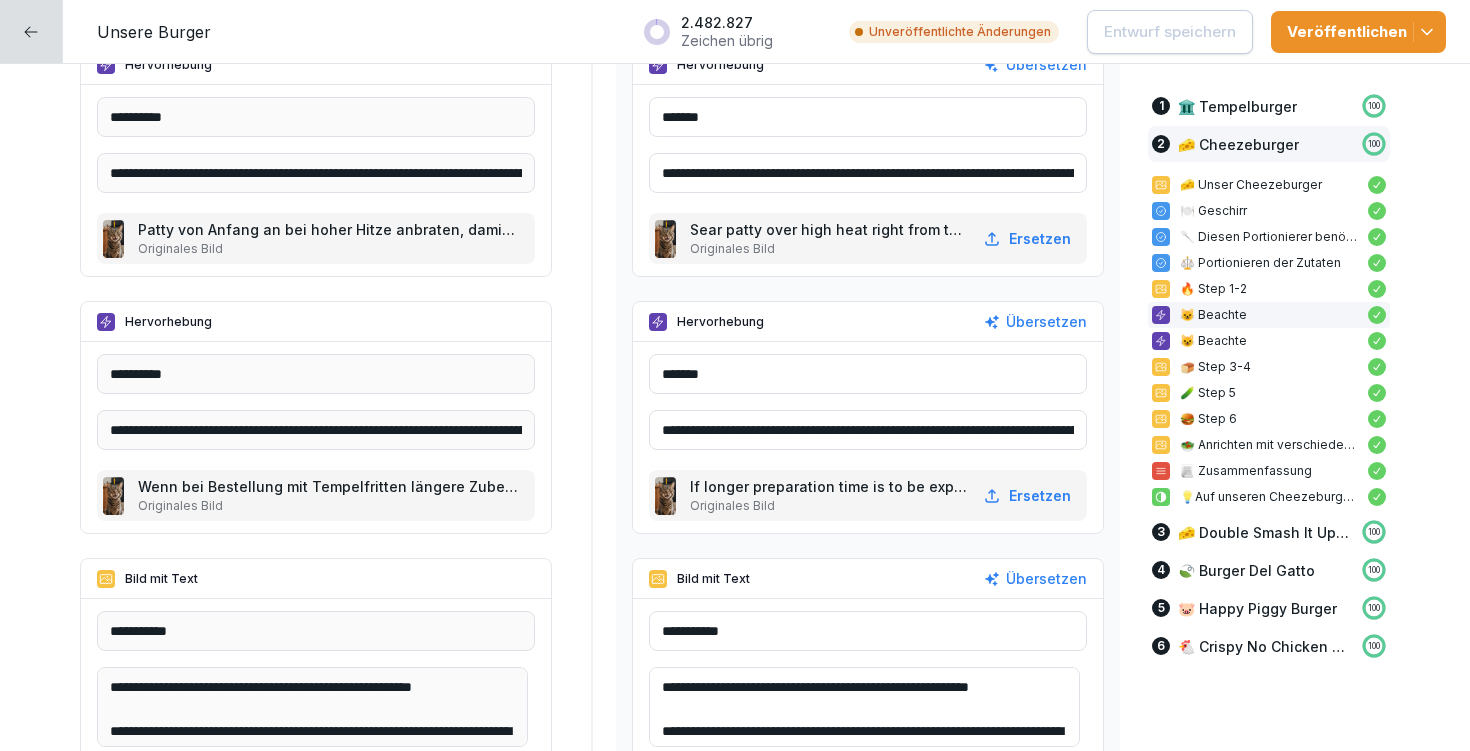scroll, scrollTop: 7638, scrollLeft: 0, axis: vertical 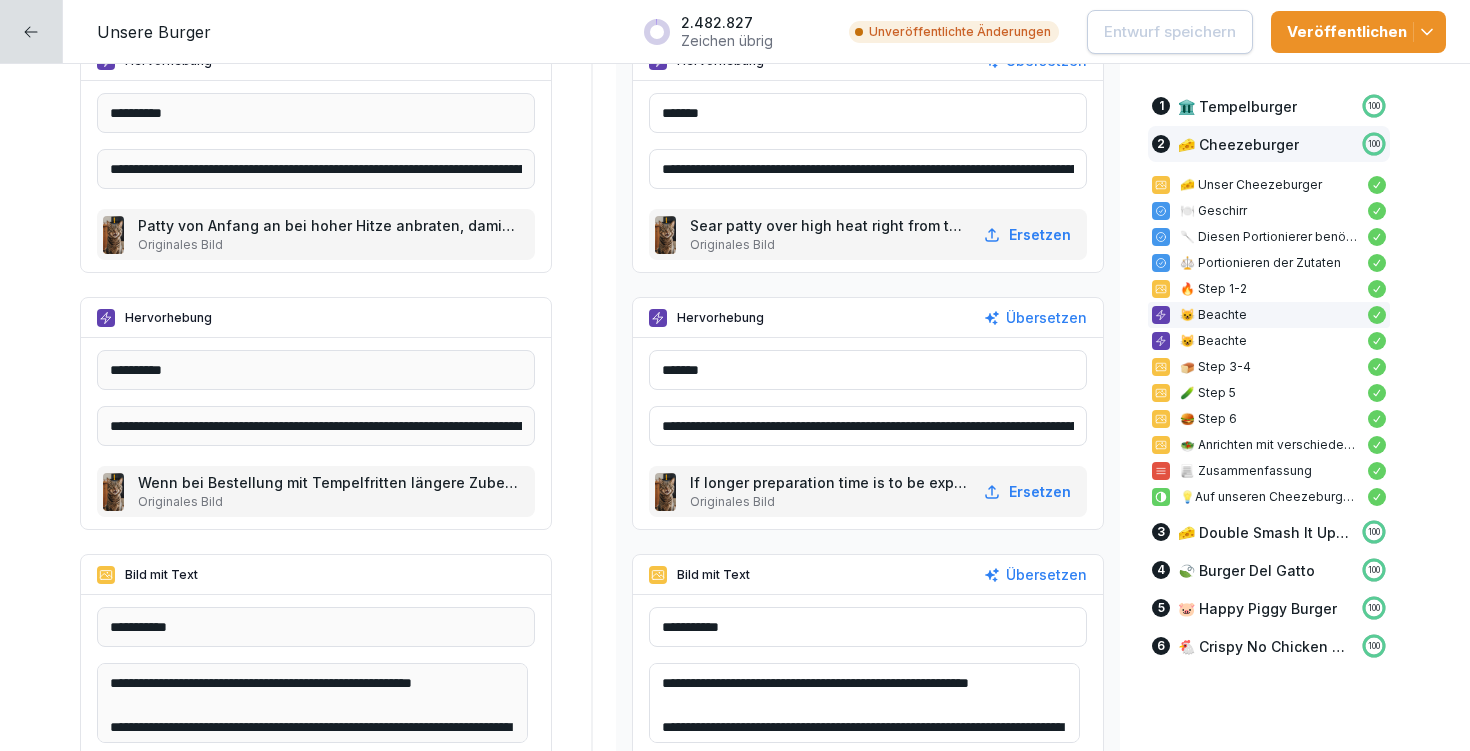 drag, startPoint x: 671, startPoint y: 679, endPoint x: 1069, endPoint y: 675, distance: 398.0201 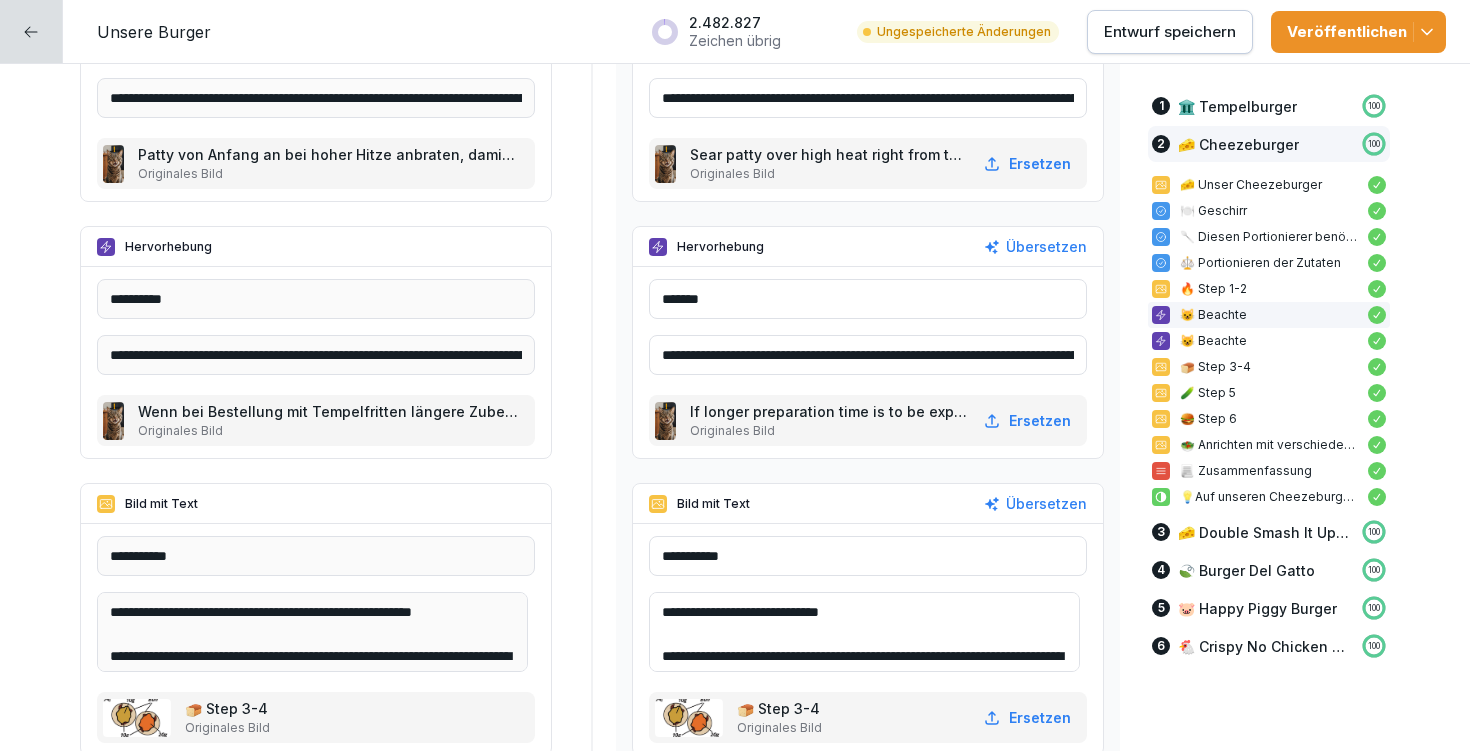 scroll, scrollTop: 7857, scrollLeft: 0, axis: vertical 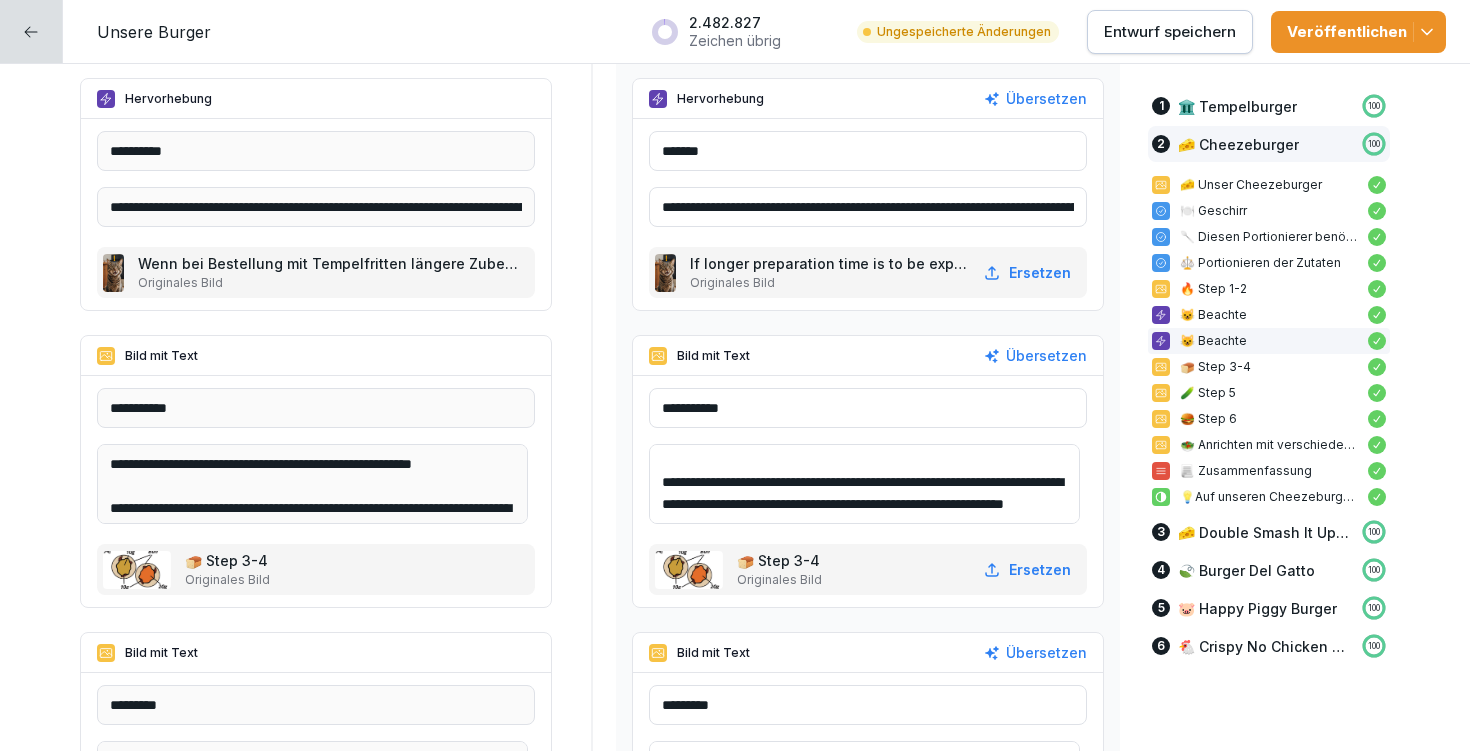 drag, startPoint x: 671, startPoint y: 469, endPoint x: 964, endPoint y: 517, distance: 296.9057 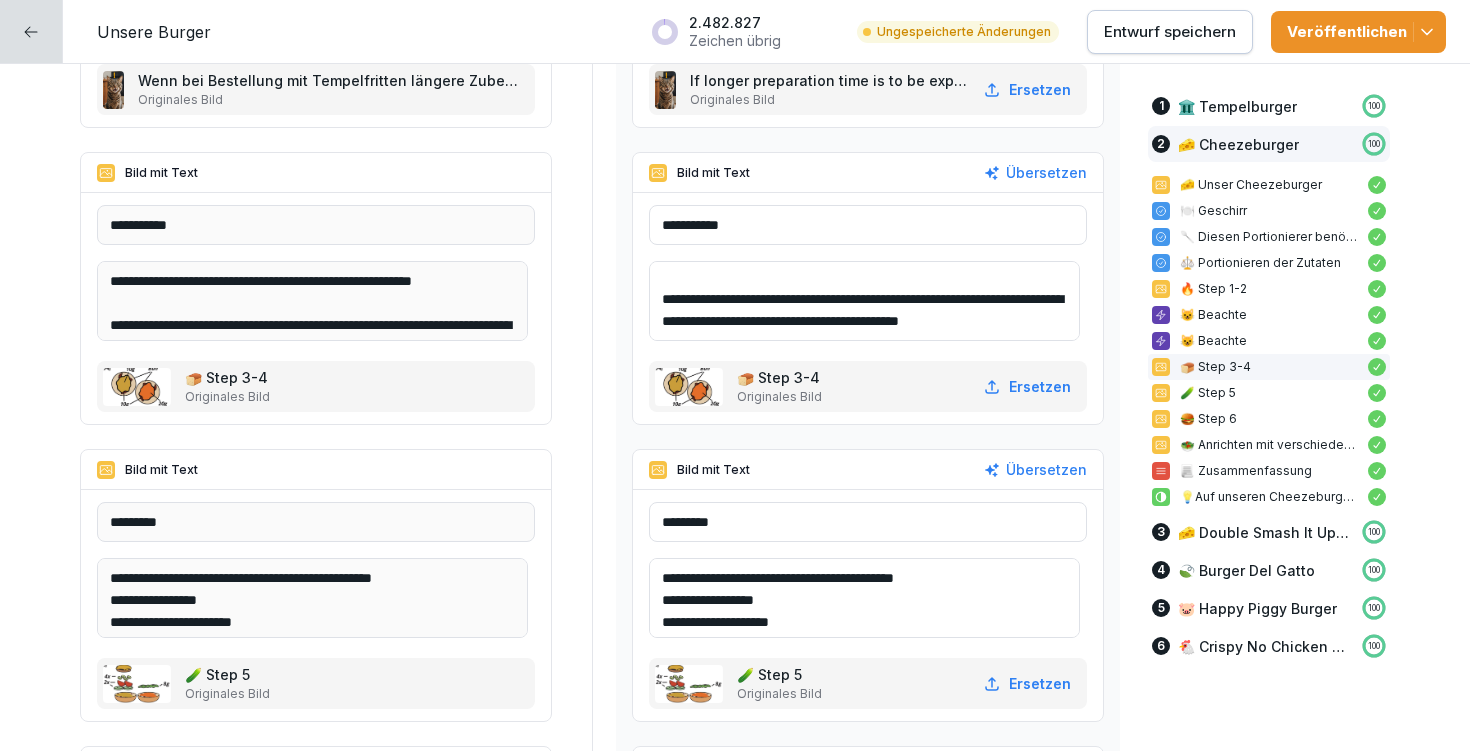 scroll, scrollTop: 8072, scrollLeft: 0, axis: vertical 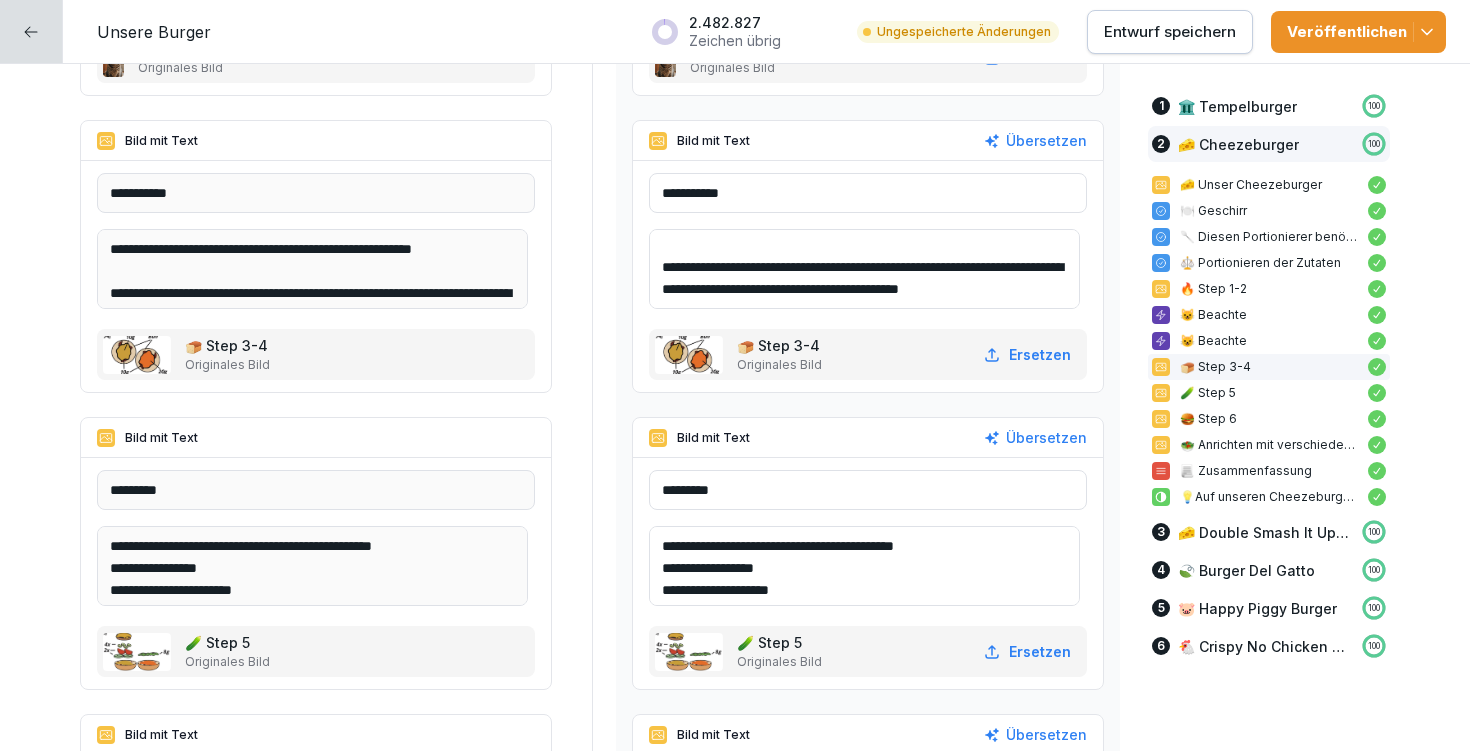 type on "**********" 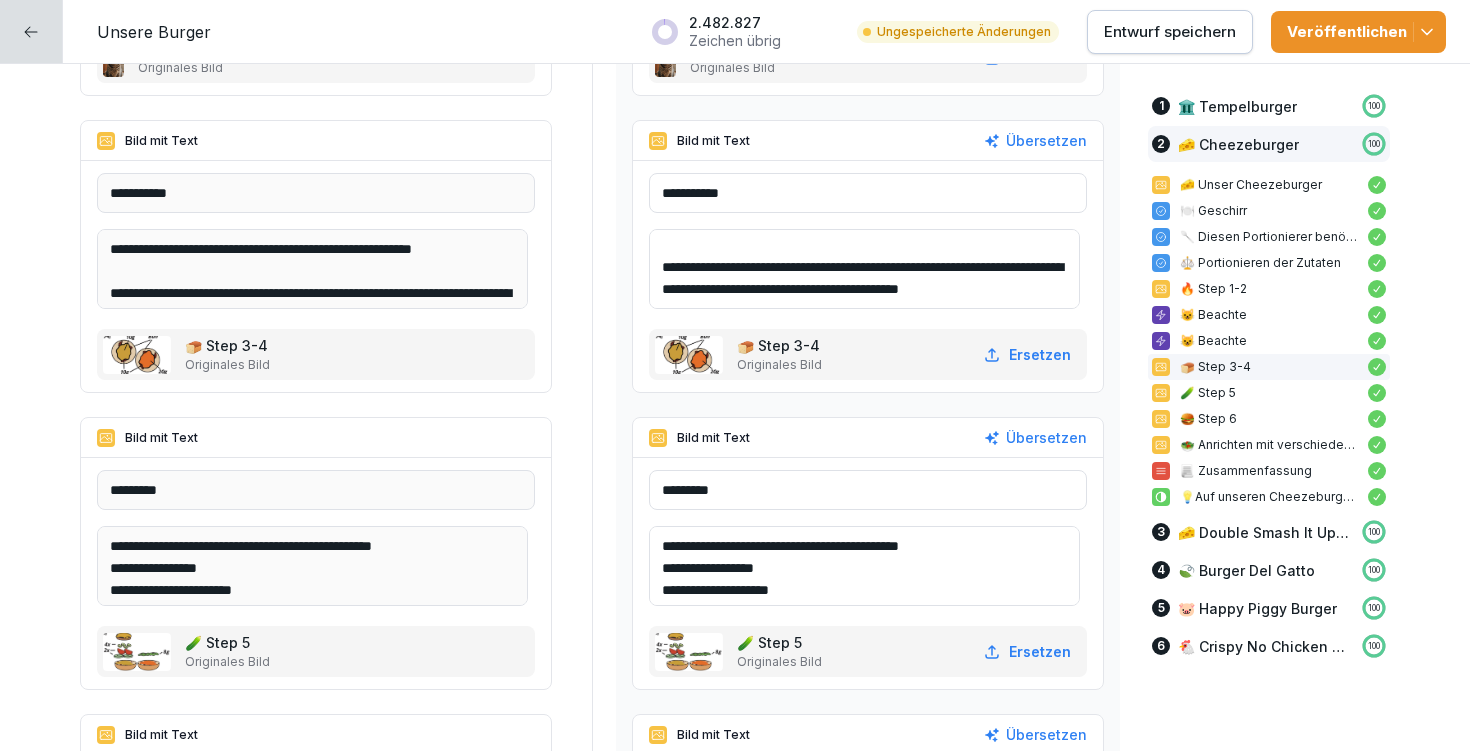 drag, startPoint x: 671, startPoint y: 542, endPoint x: 1002, endPoint y: 539, distance: 331.01358 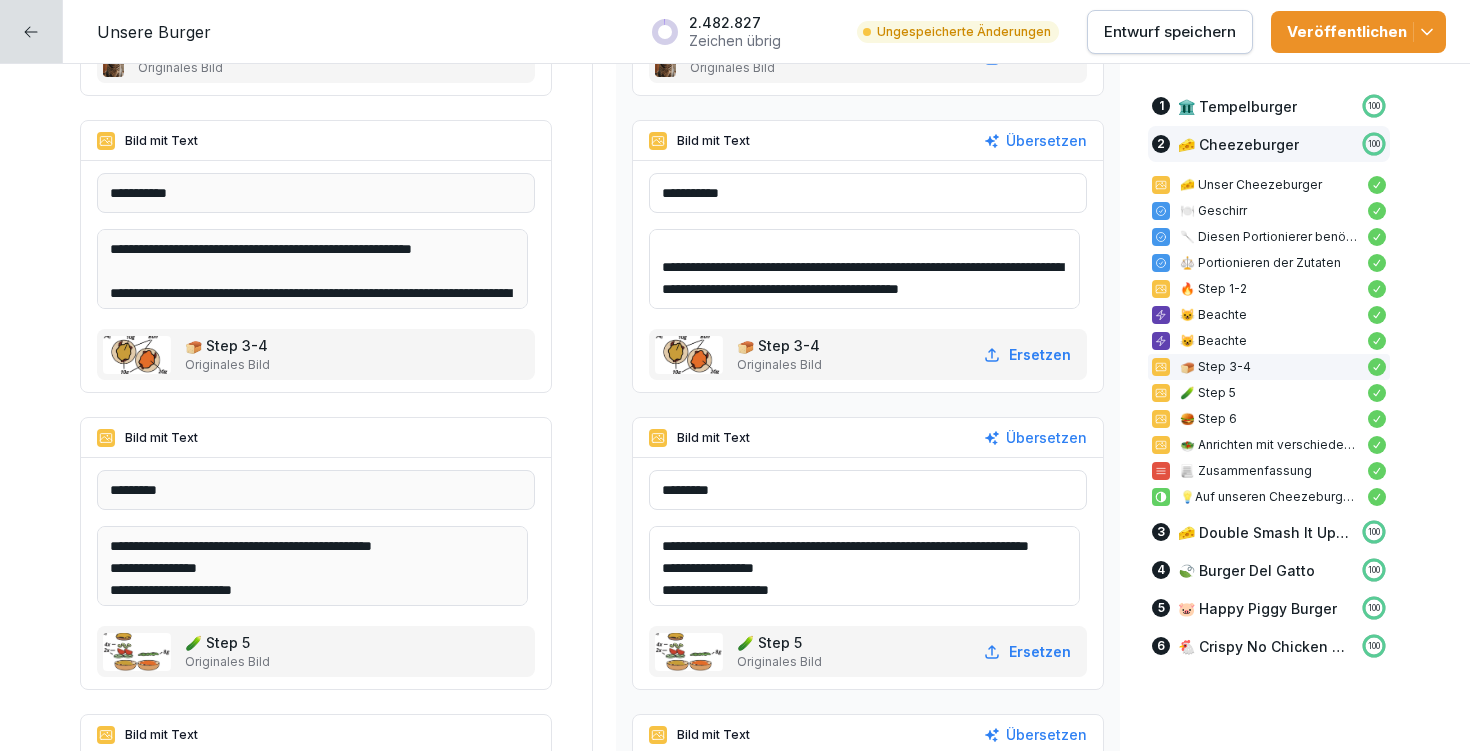 click on "**********" at bounding box center [864, 566] 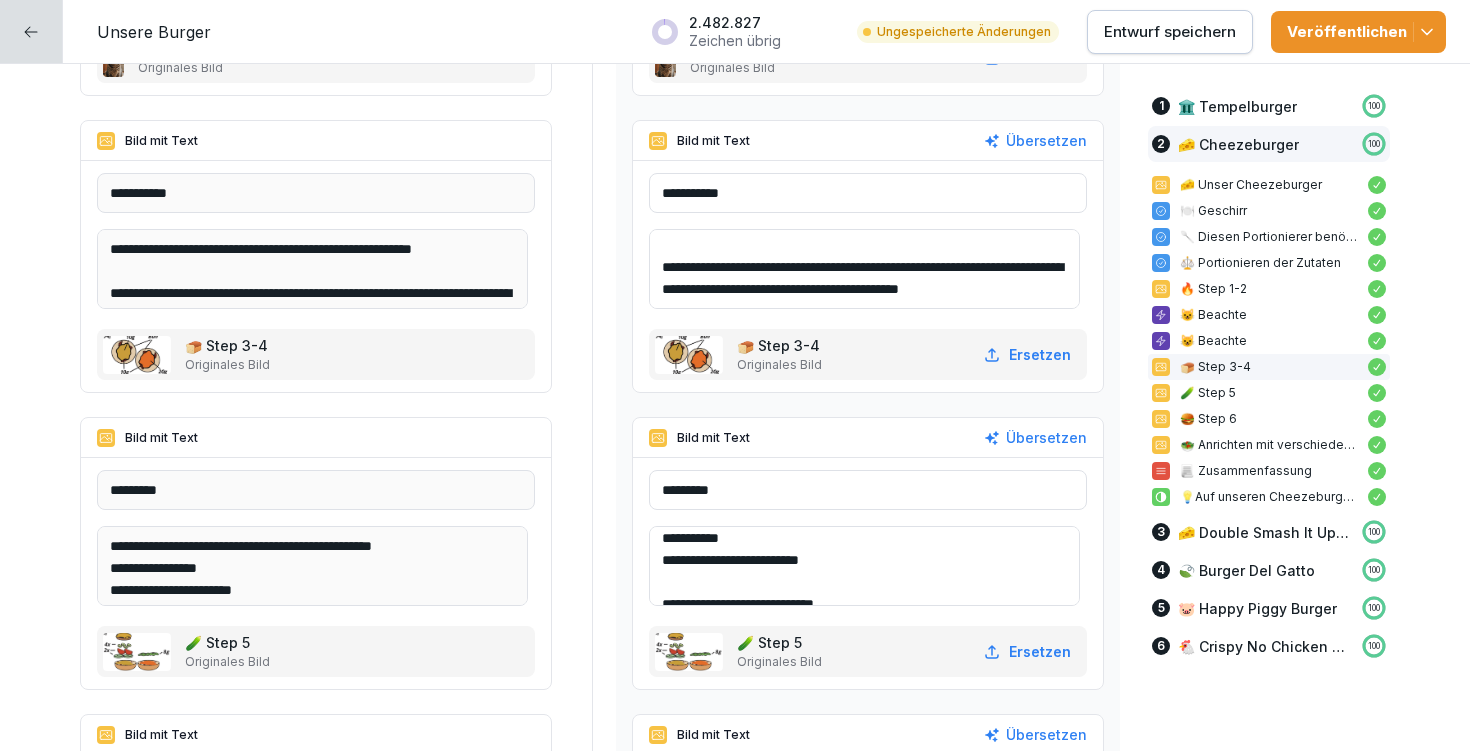scroll, scrollTop: 70, scrollLeft: 0, axis: vertical 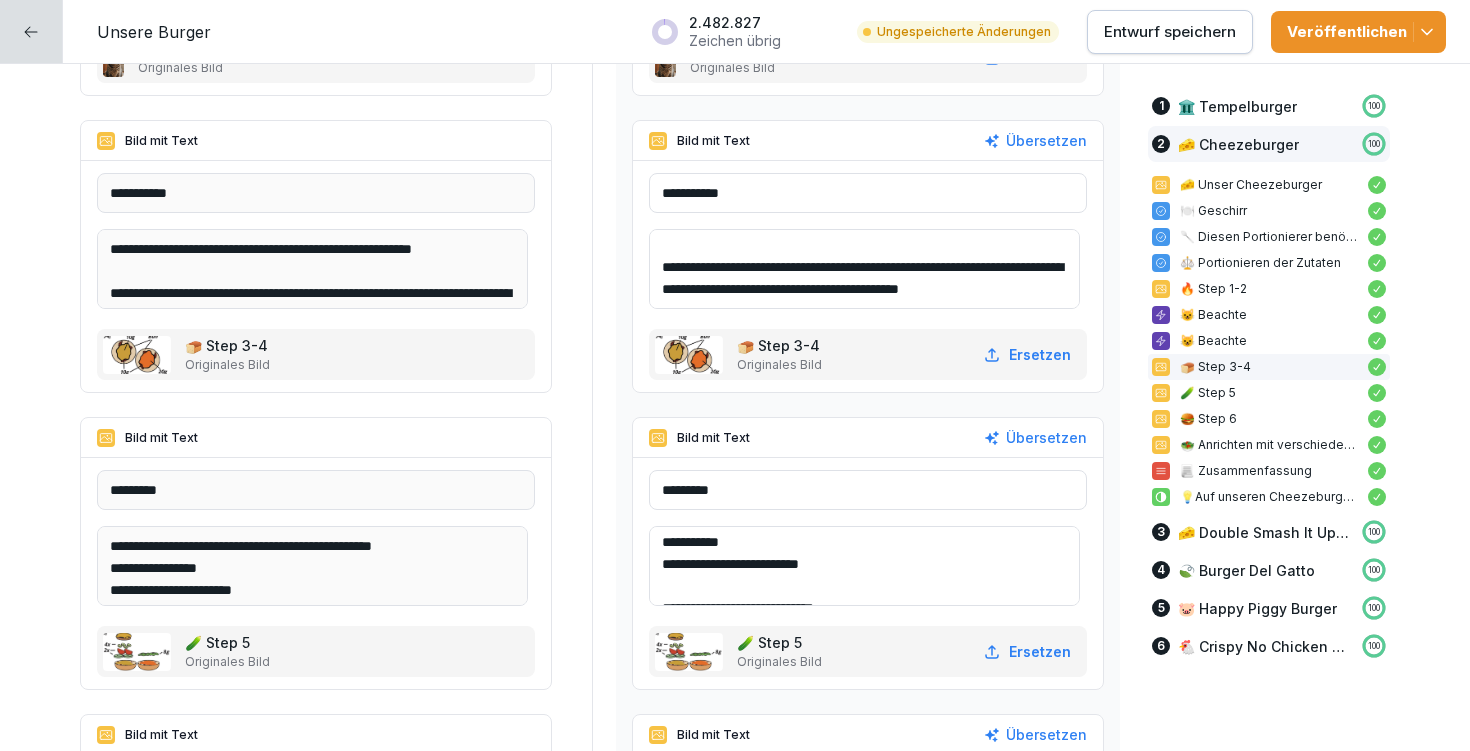 click on "**********" at bounding box center (864, 566) 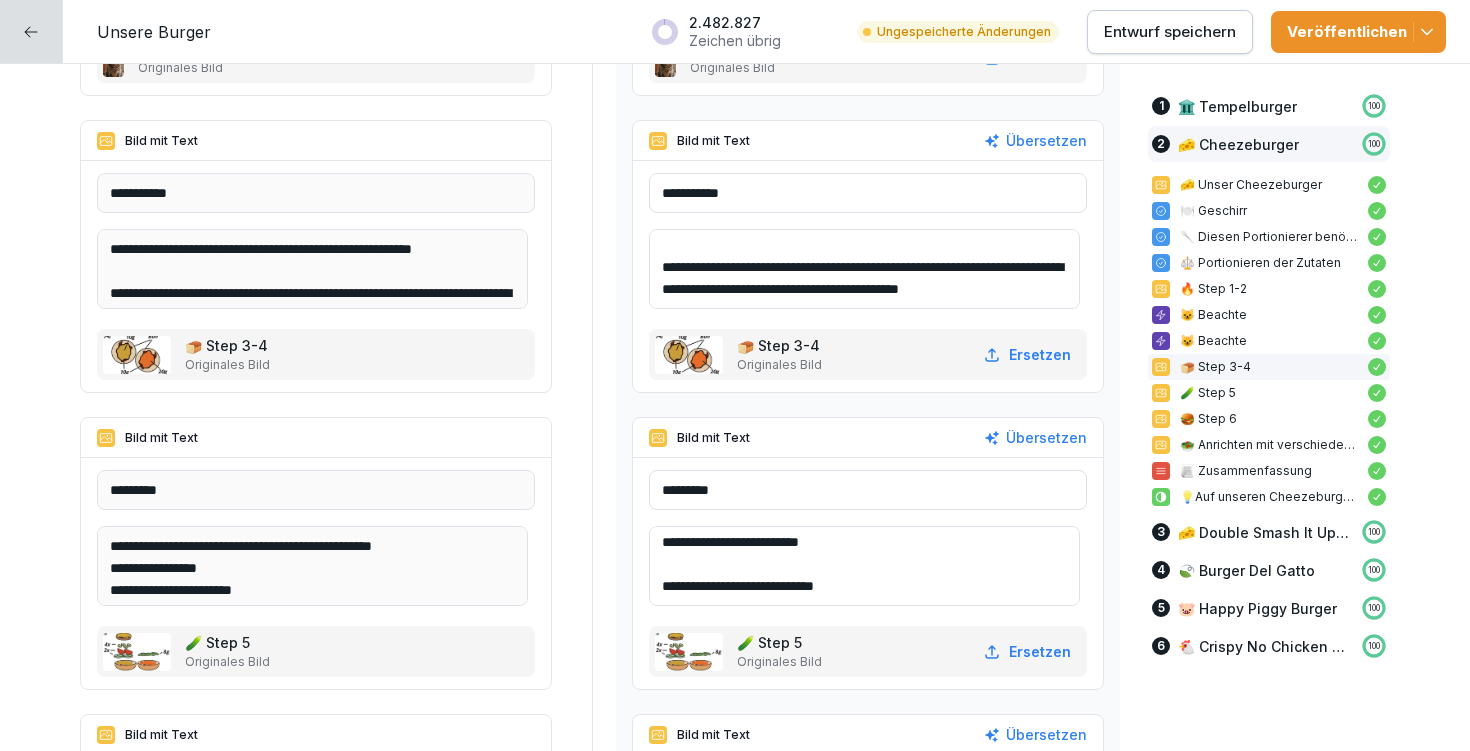 scroll, scrollTop: 110, scrollLeft: 0, axis: vertical 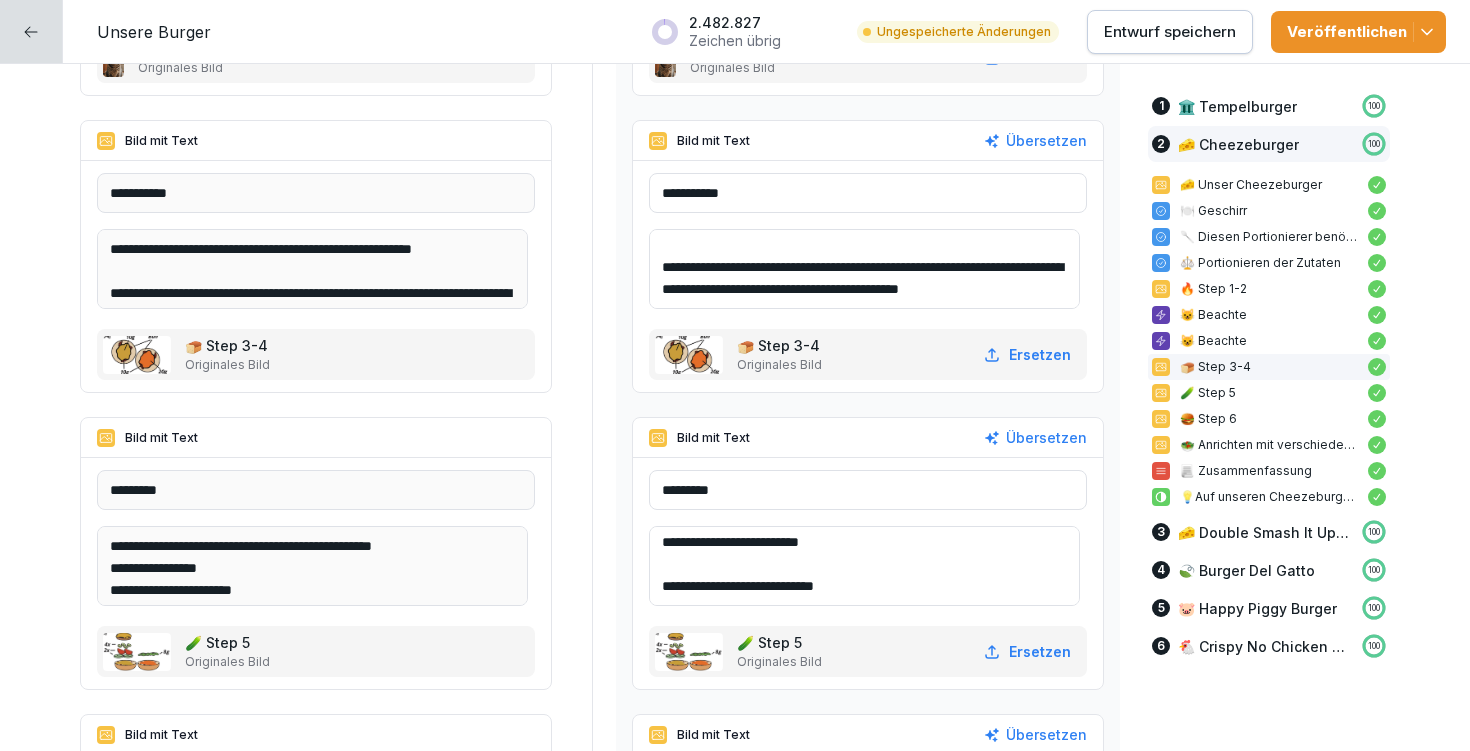 click on "**********" at bounding box center (868, 573) 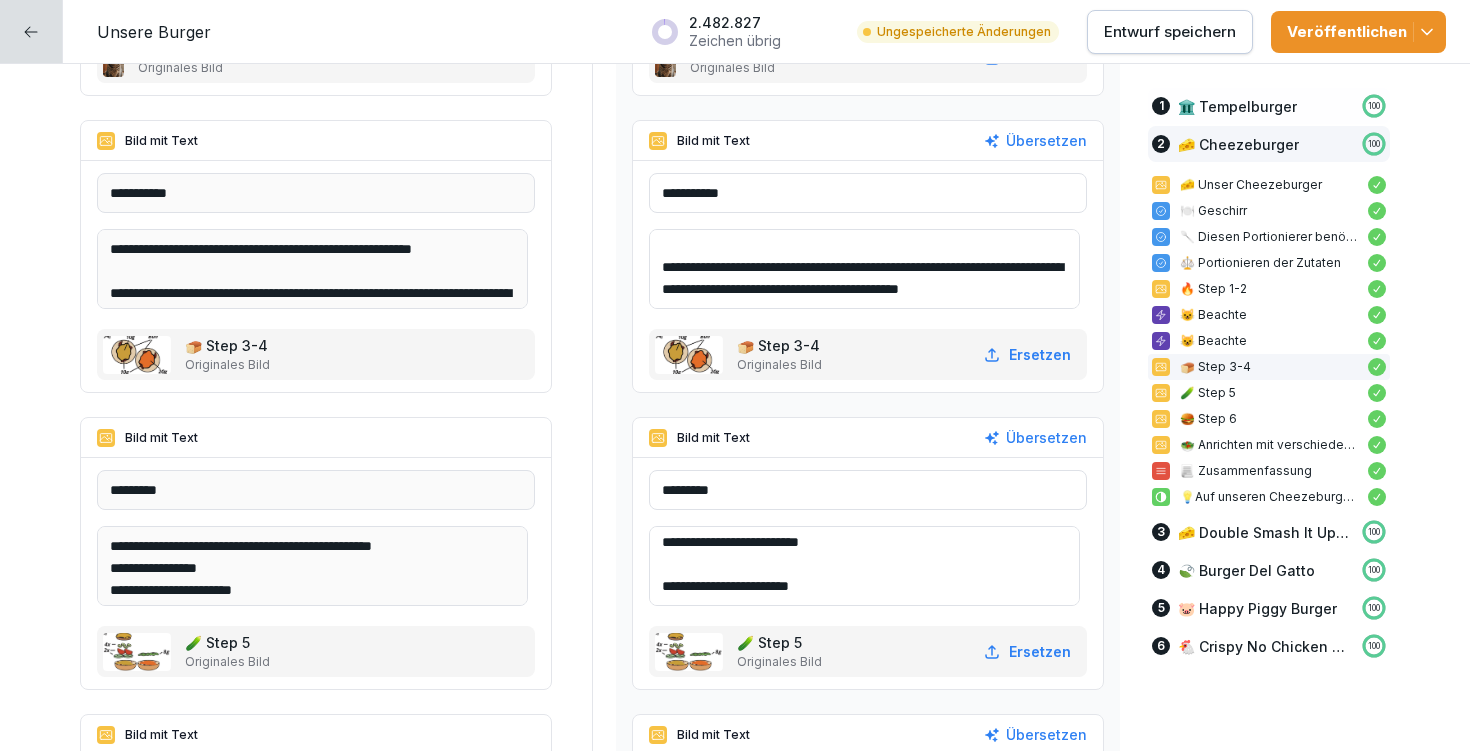 type on "**********" 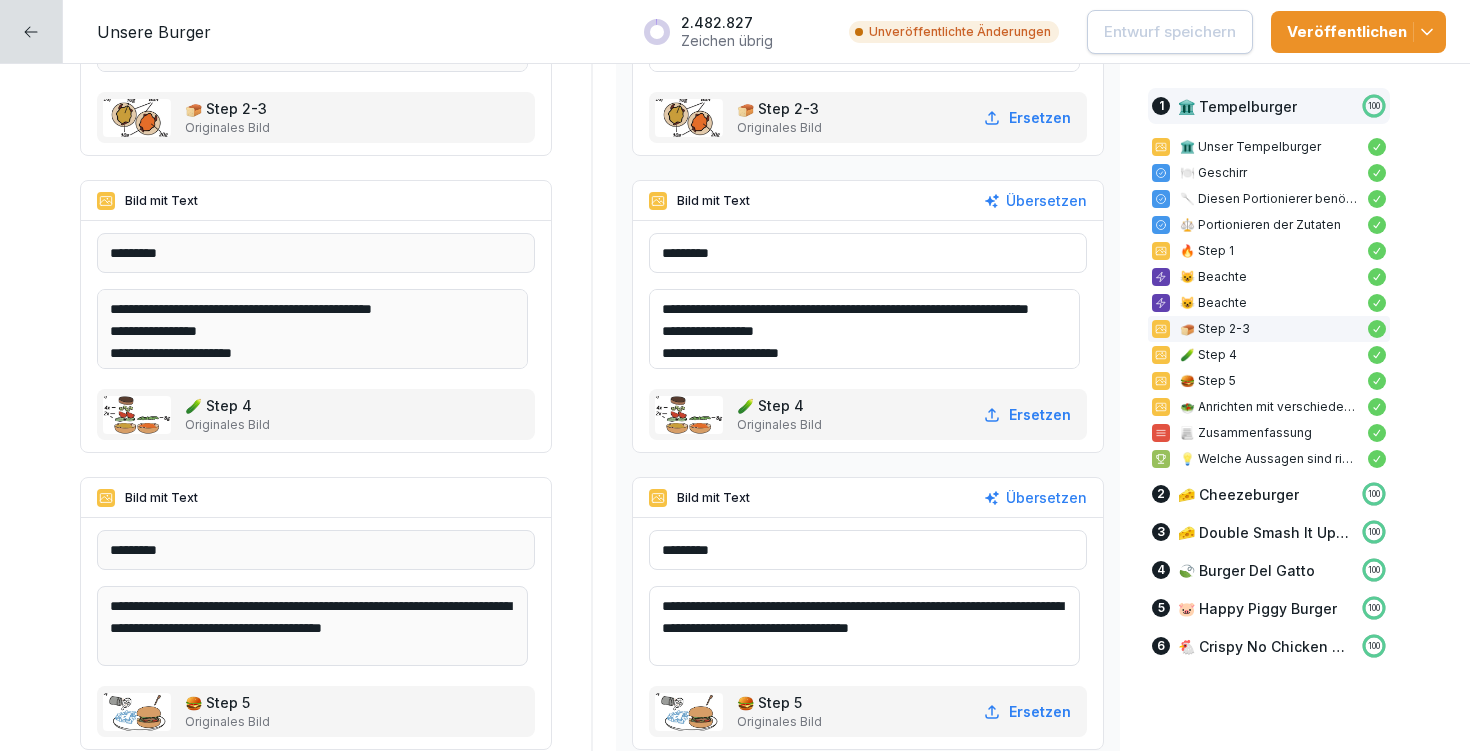 scroll, scrollTop: 3239, scrollLeft: 0, axis: vertical 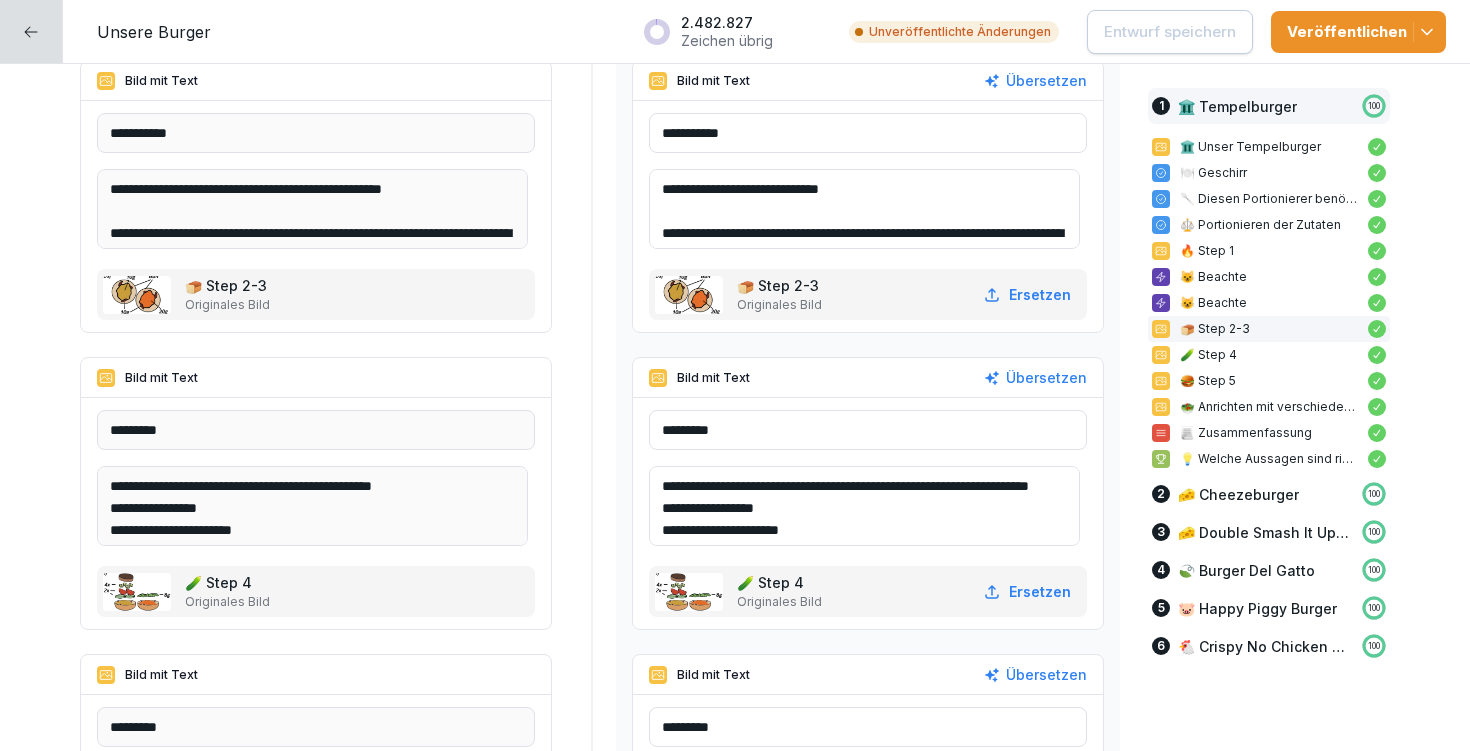 drag, startPoint x: 886, startPoint y: 482, endPoint x: 974, endPoint y: 480, distance: 88.02273 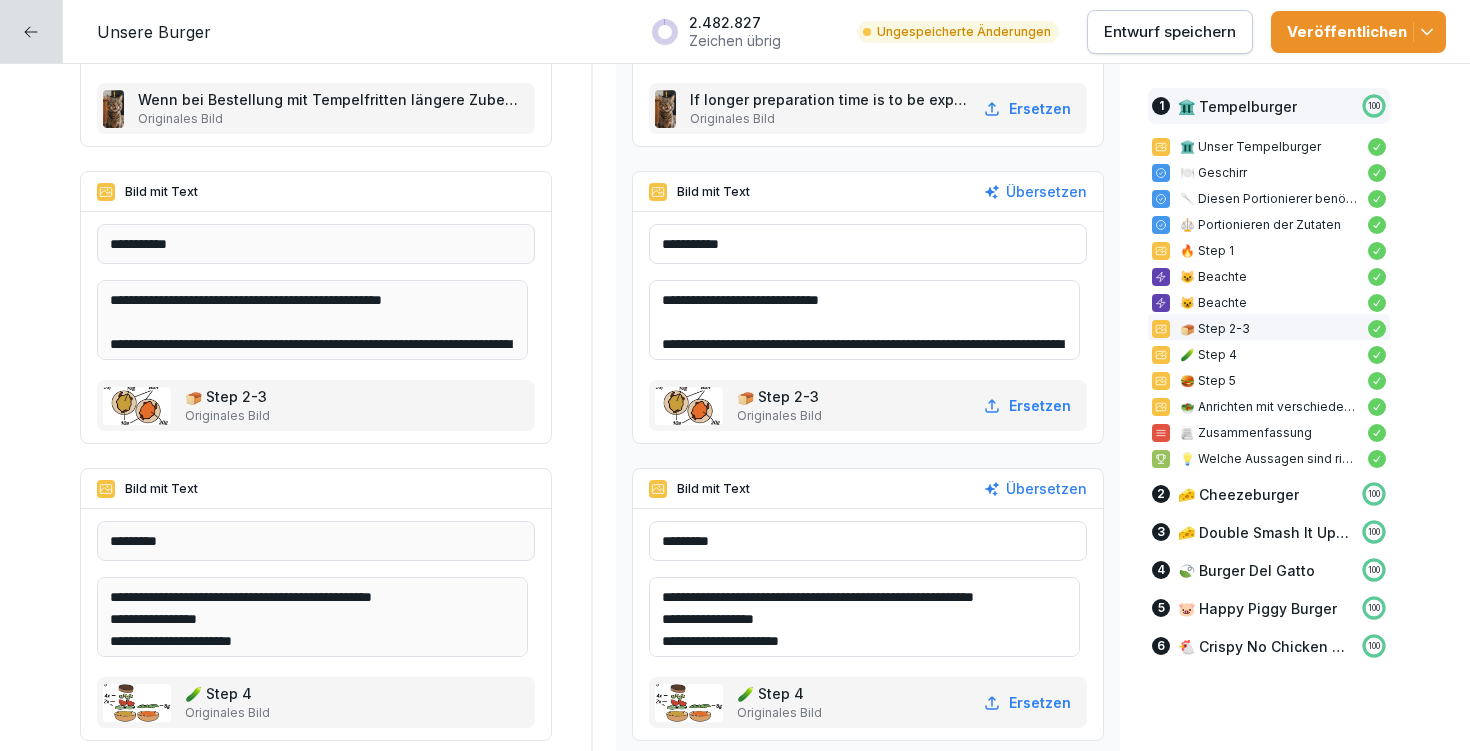 scroll, scrollTop: 3013, scrollLeft: 0, axis: vertical 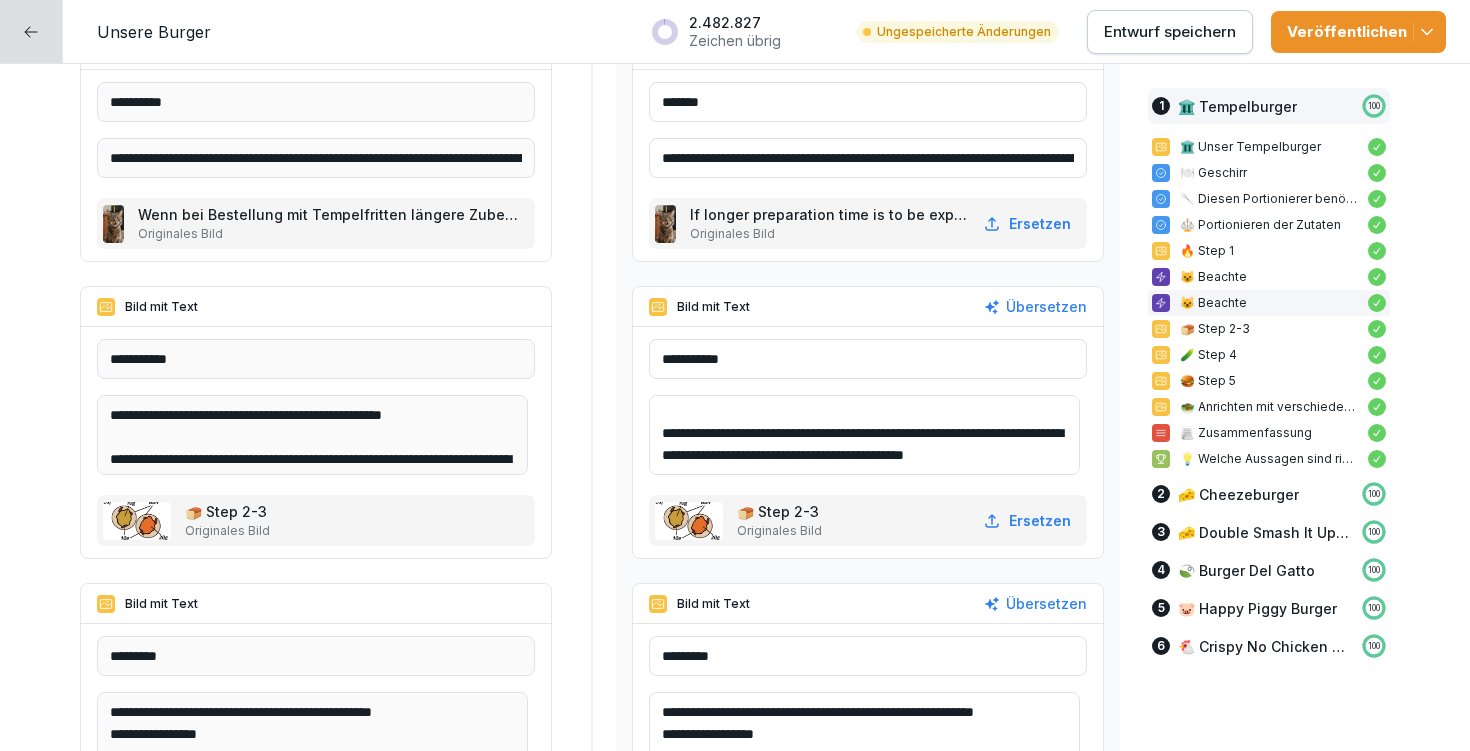 type on "**********" 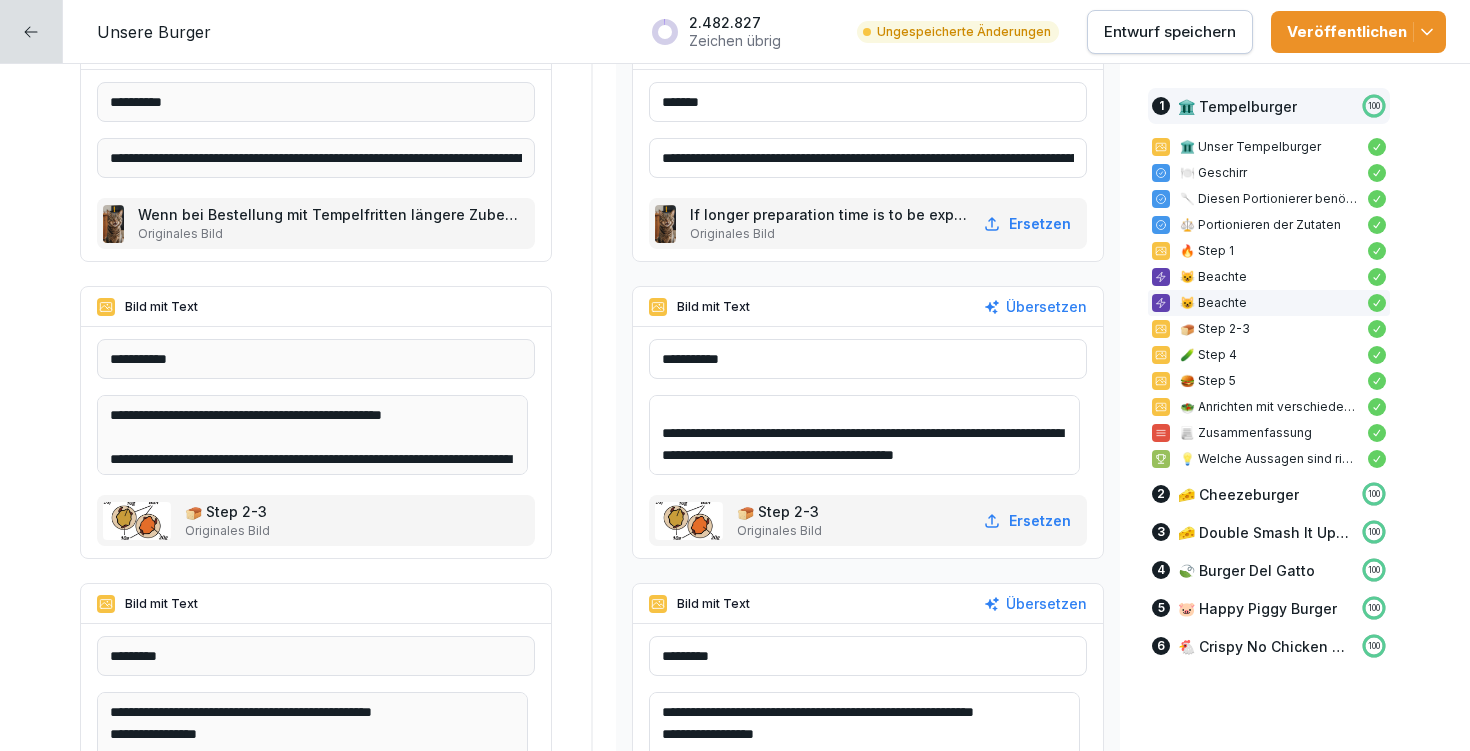scroll, scrollTop: 48, scrollLeft: 0, axis: vertical 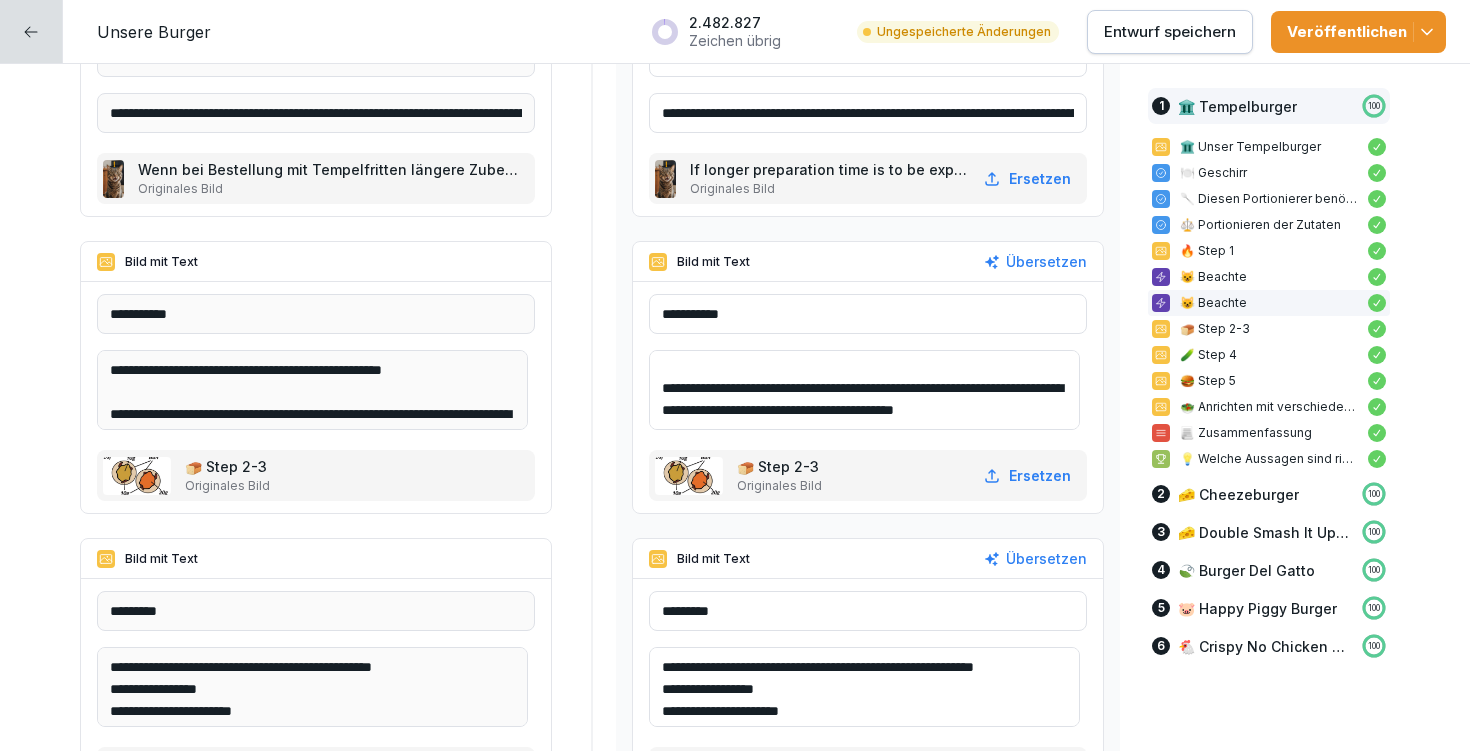 click on "**********" at bounding box center (864, 390) 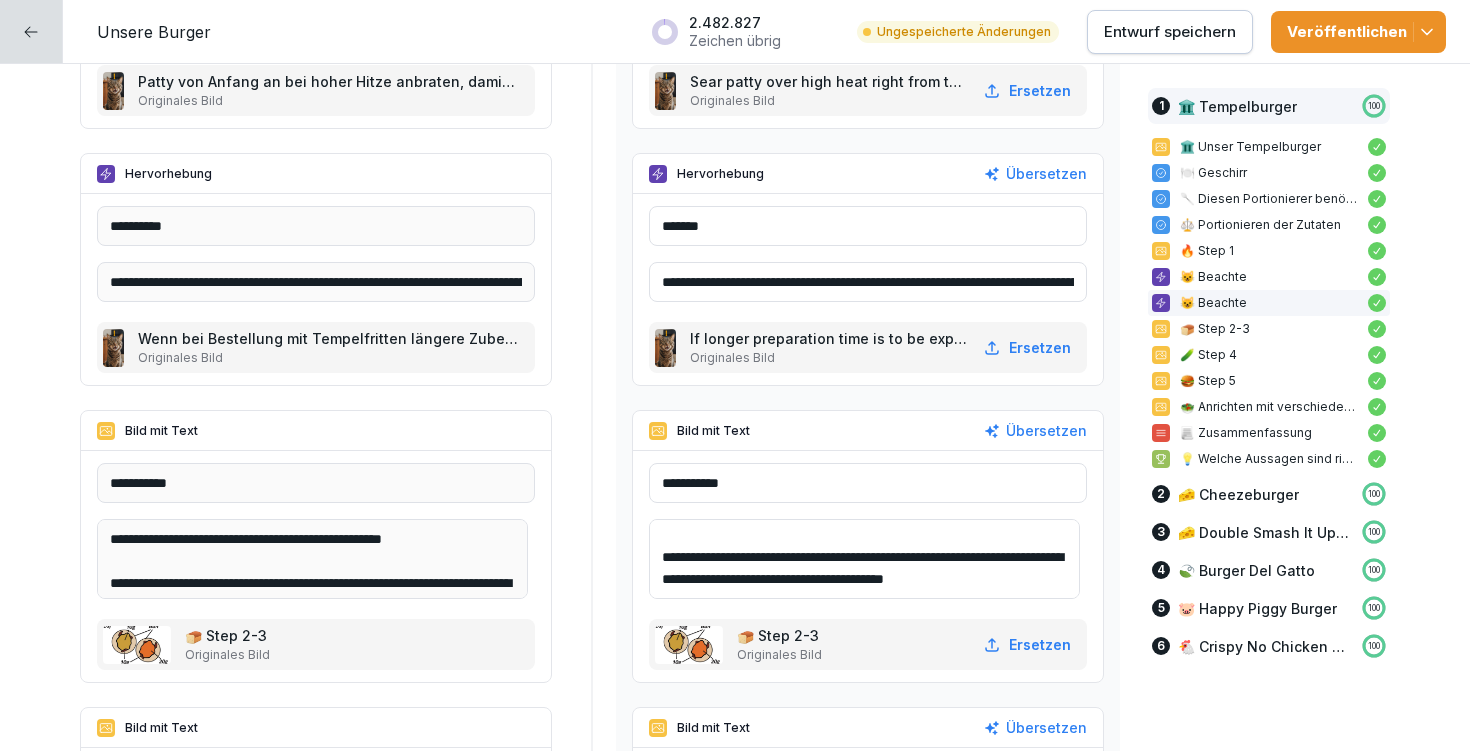 scroll, scrollTop: 2813, scrollLeft: 0, axis: vertical 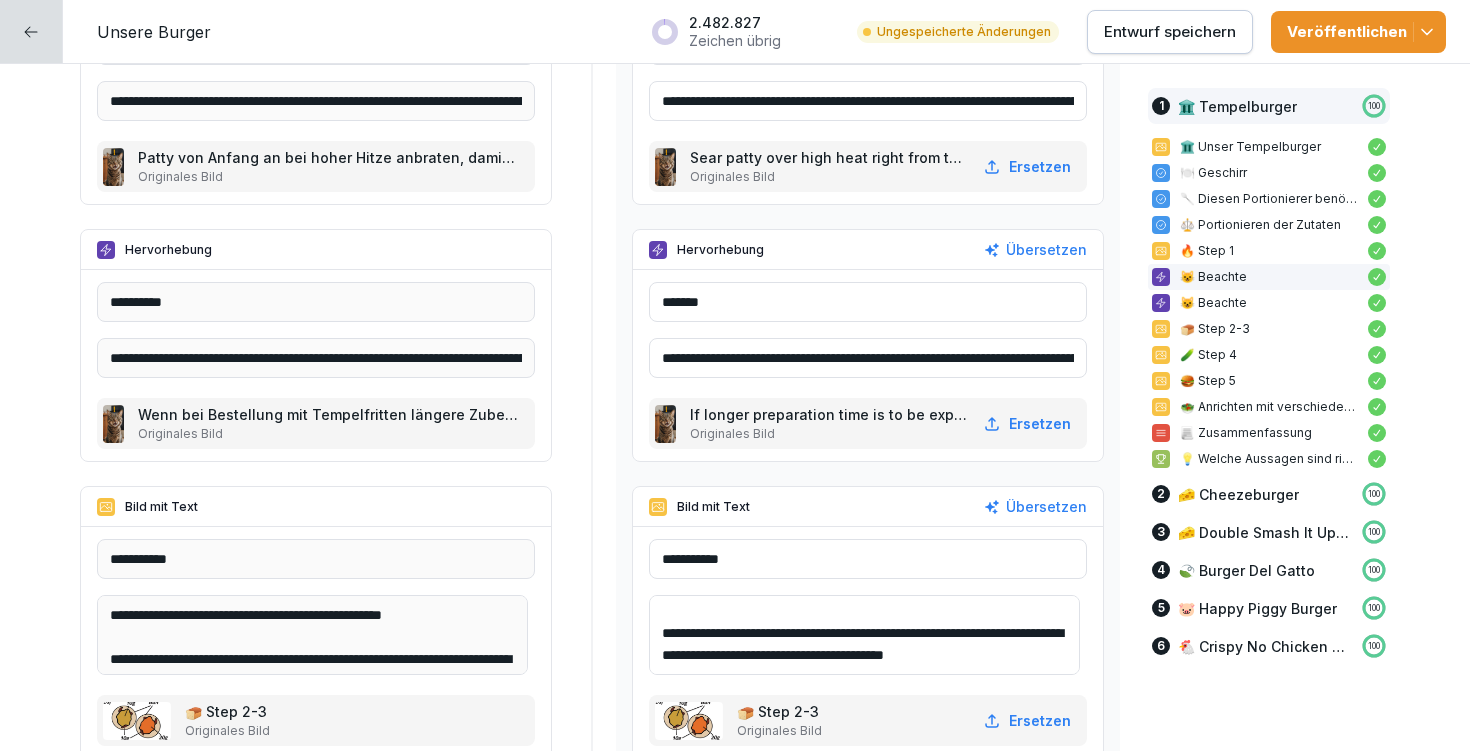type on "**********" 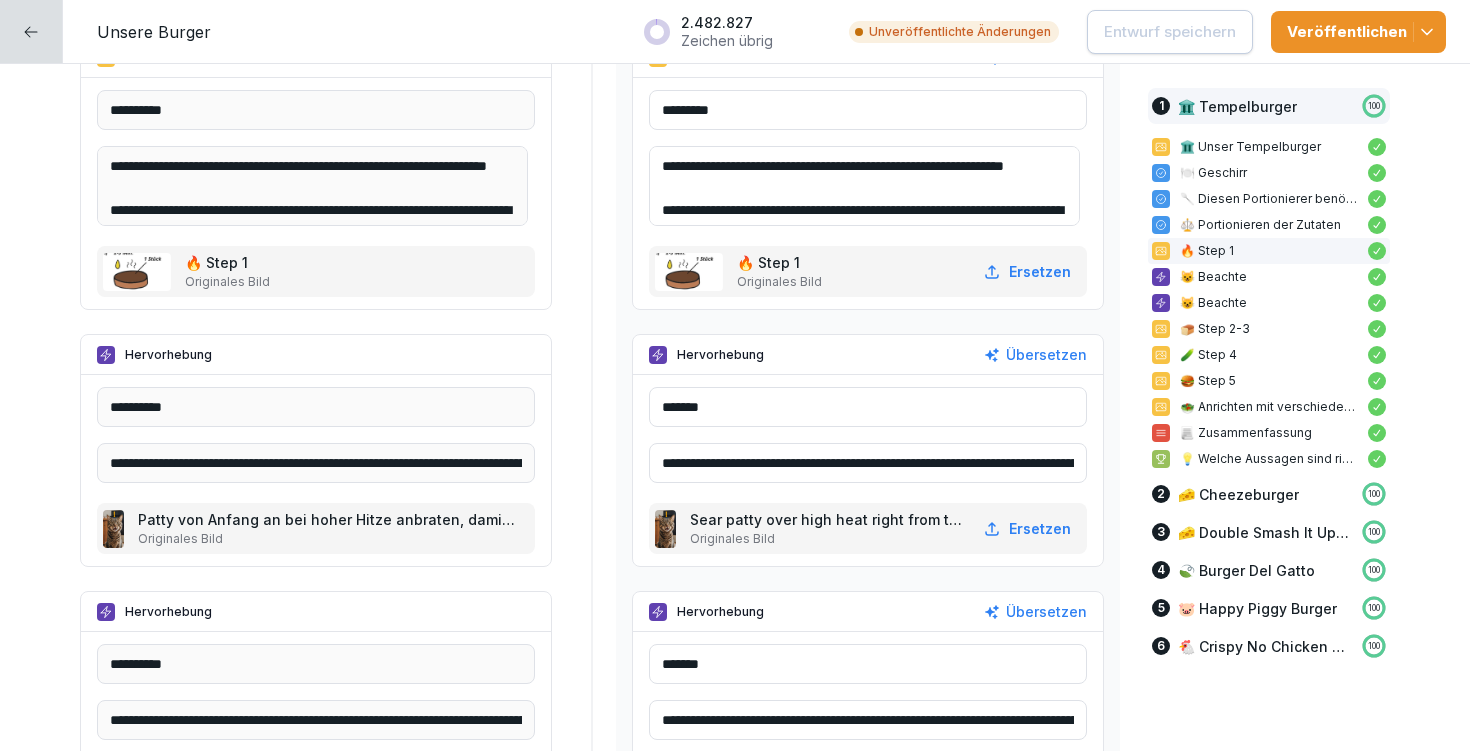 scroll, scrollTop: 2447, scrollLeft: 0, axis: vertical 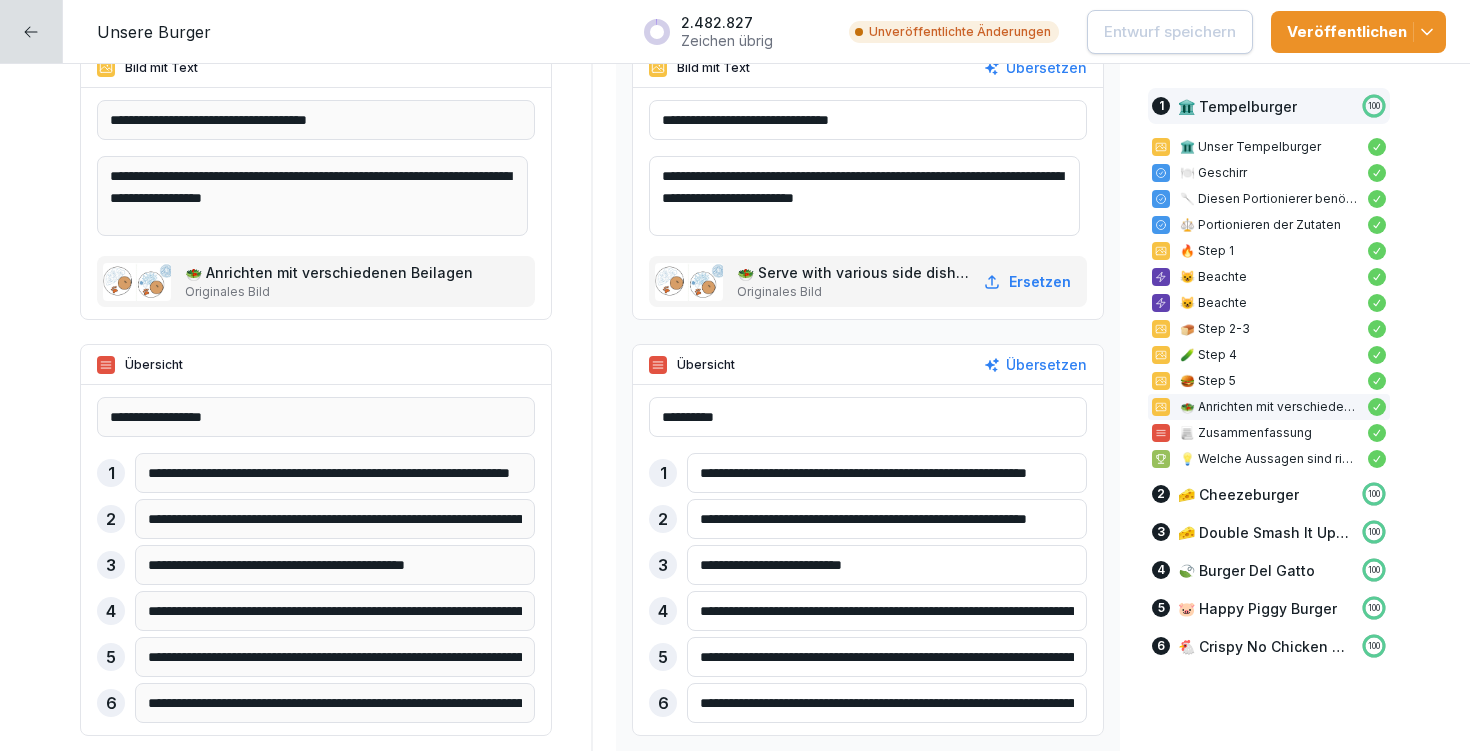click on "**********" at bounding box center (887, 519) 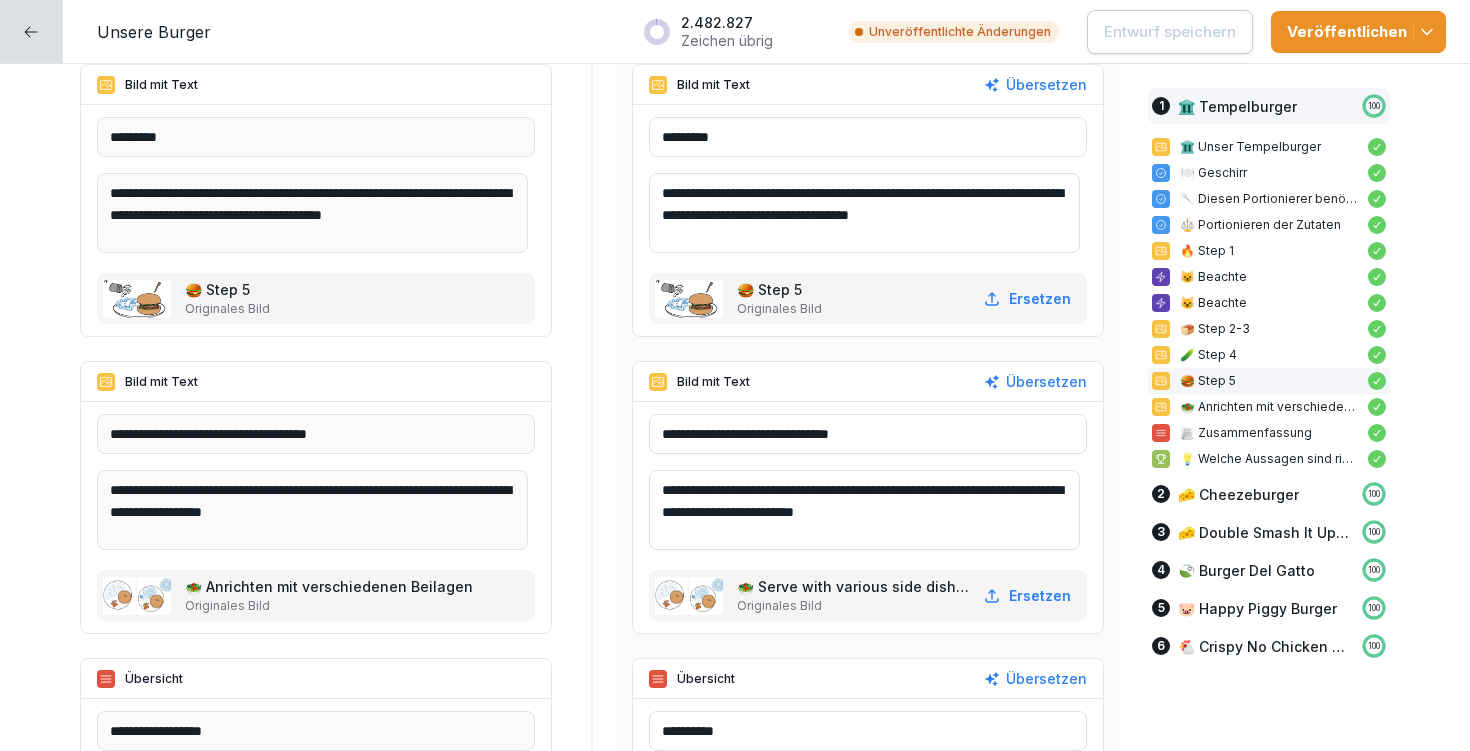 scroll, scrollTop: 3424, scrollLeft: 0, axis: vertical 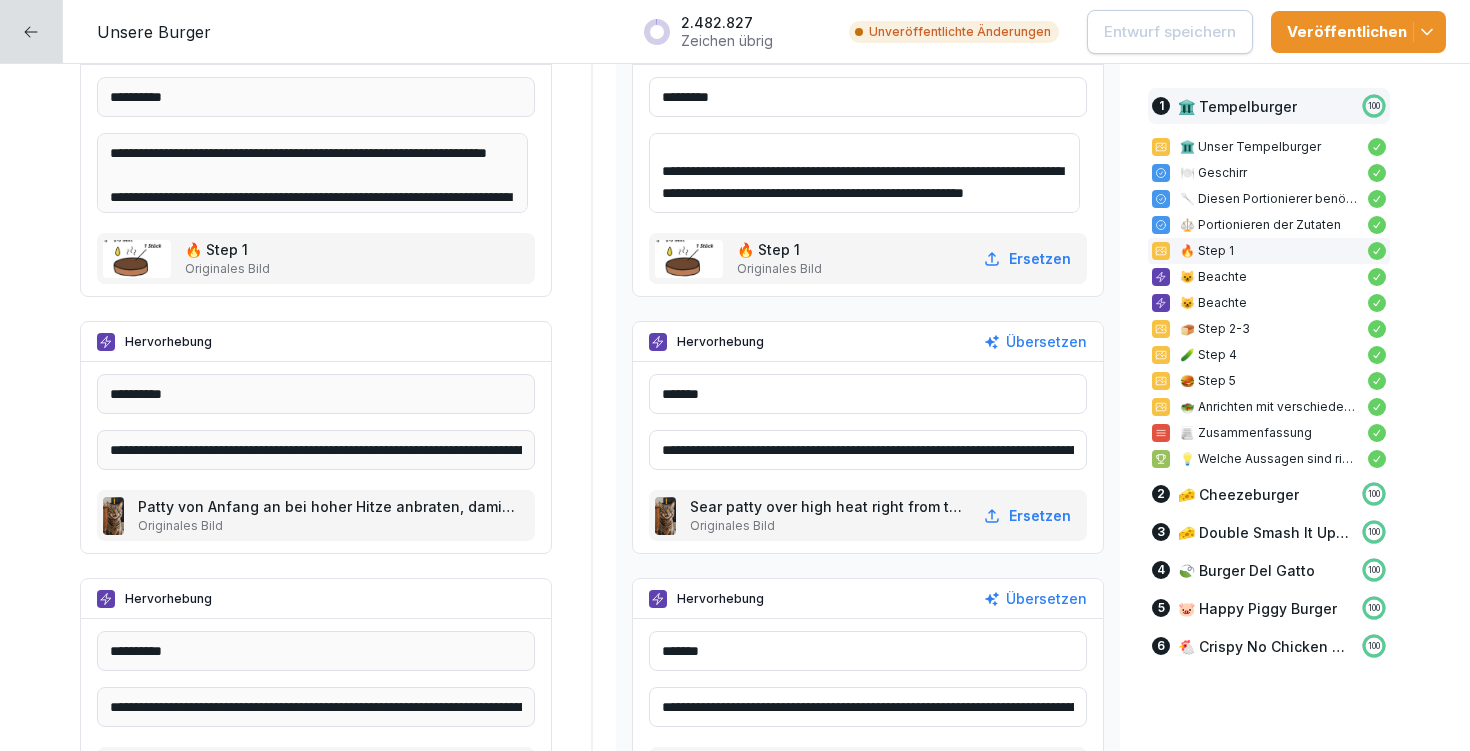 drag, startPoint x: 671, startPoint y: 175, endPoint x: 859, endPoint y: 227, distance: 195.05896 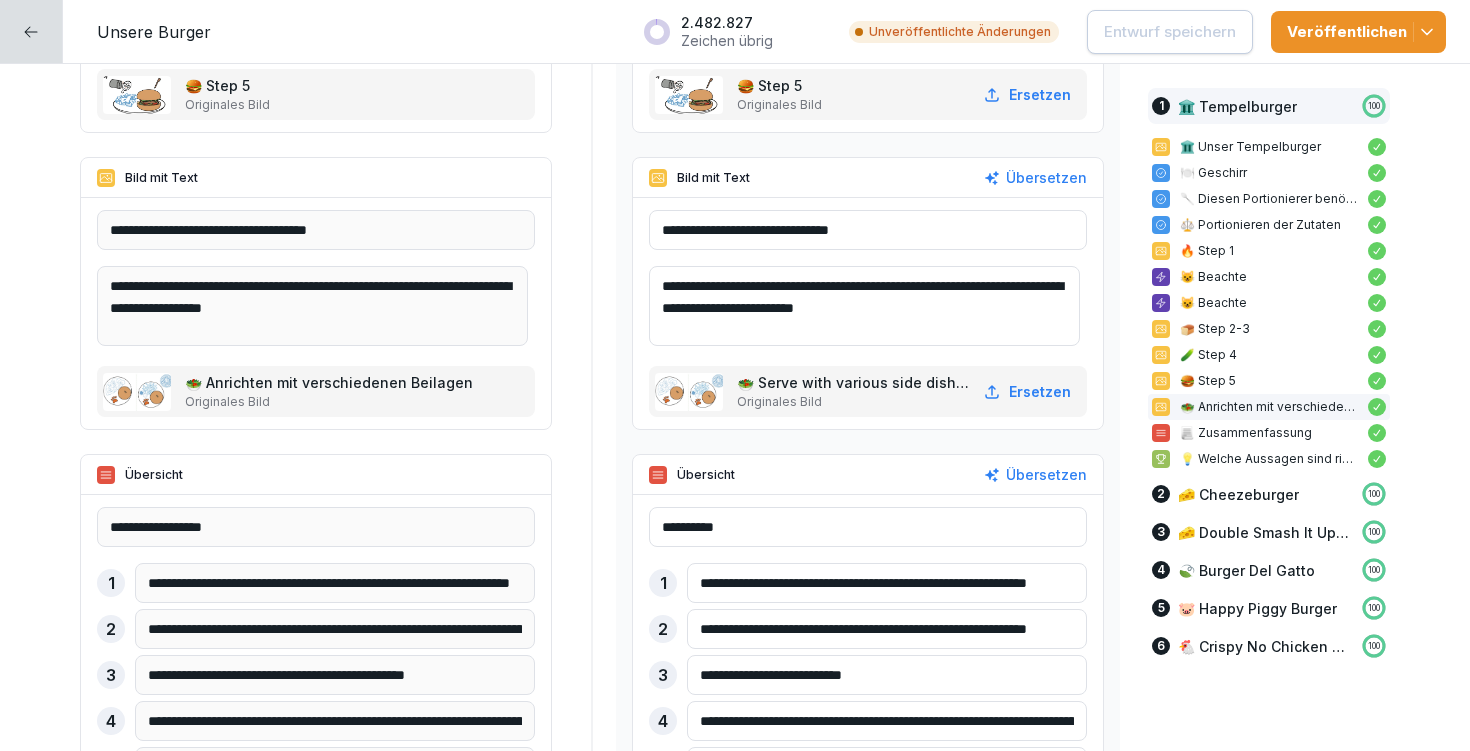 scroll, scrollTop: 4069, scrollLeft: 0, axis: vertical 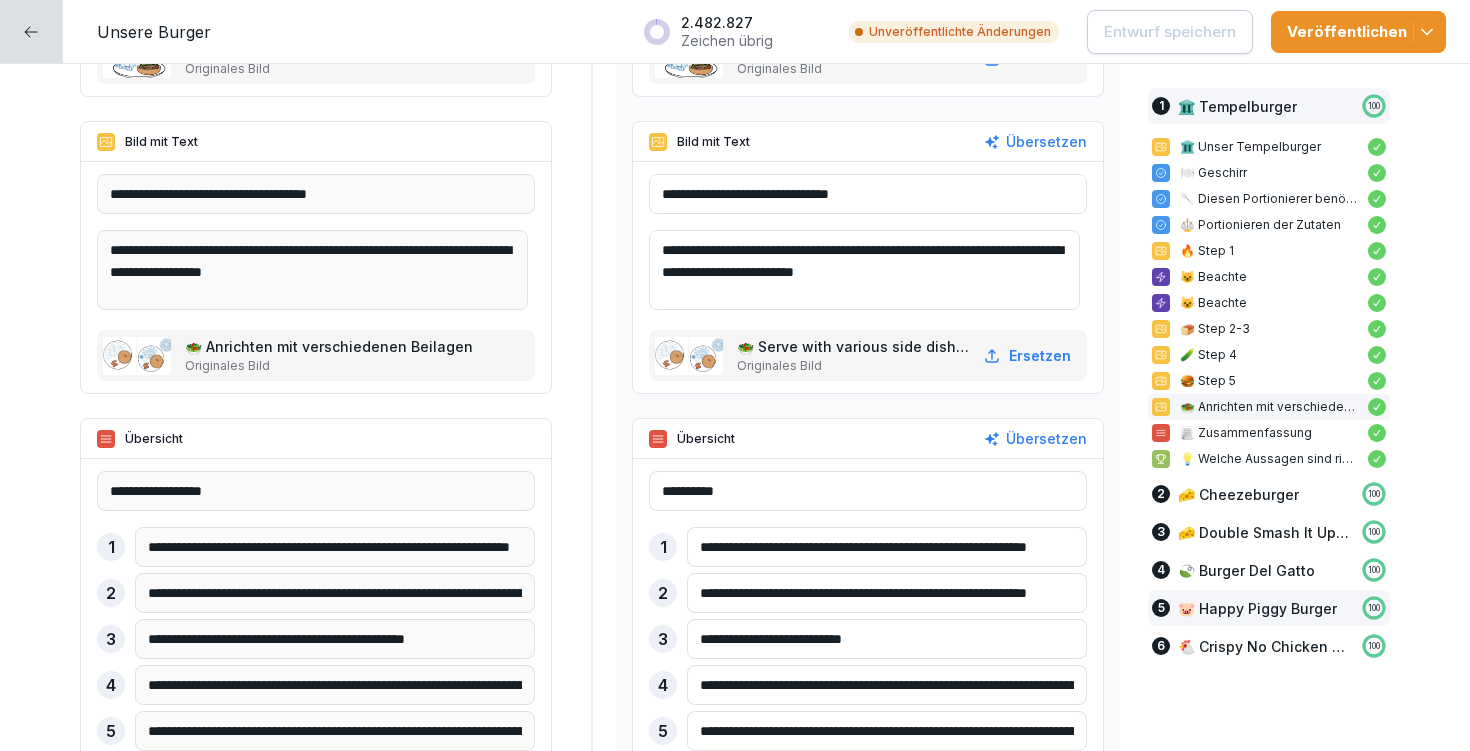 drag, startPoint x: 681, startPoint y: 593, endPoint x: 1135, endPoint y: 608, distance: 454.24774 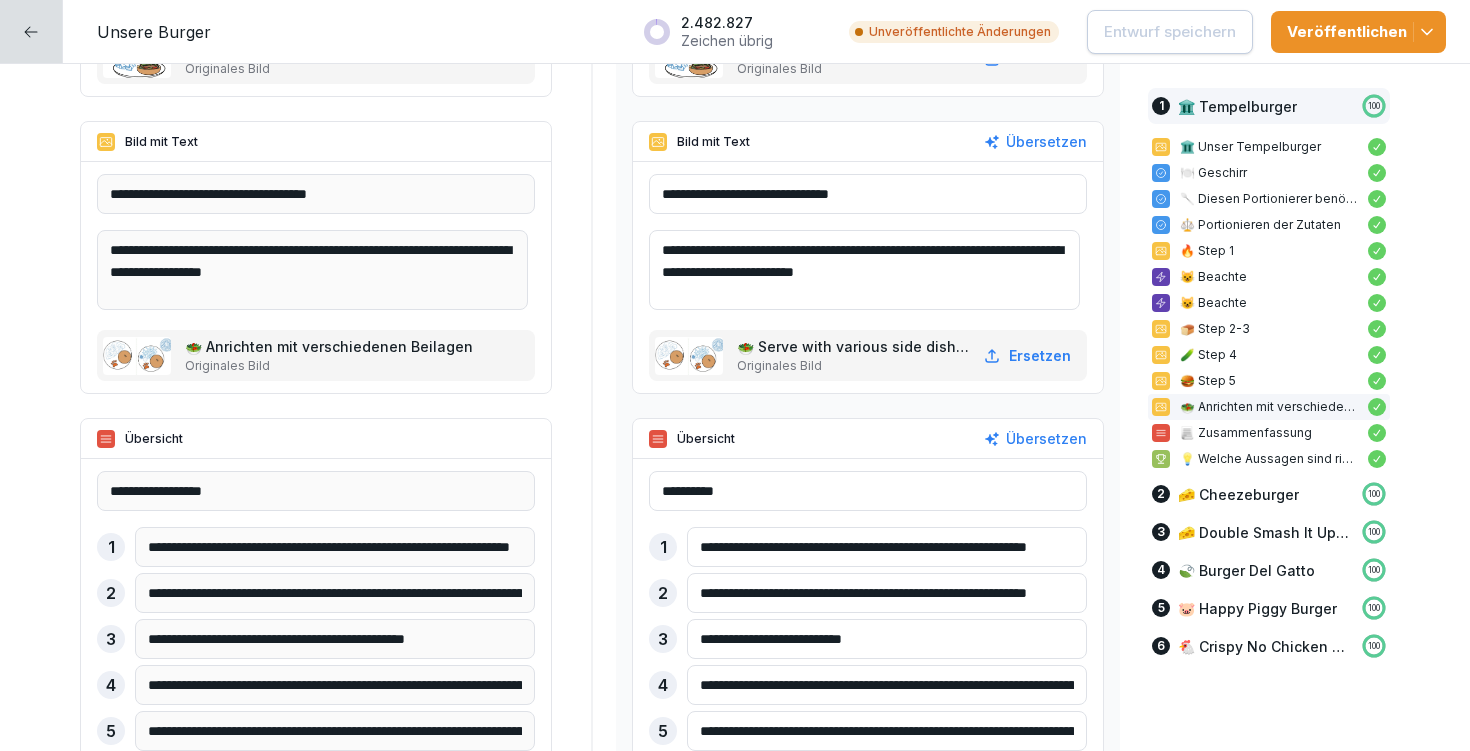 paste on "**********" 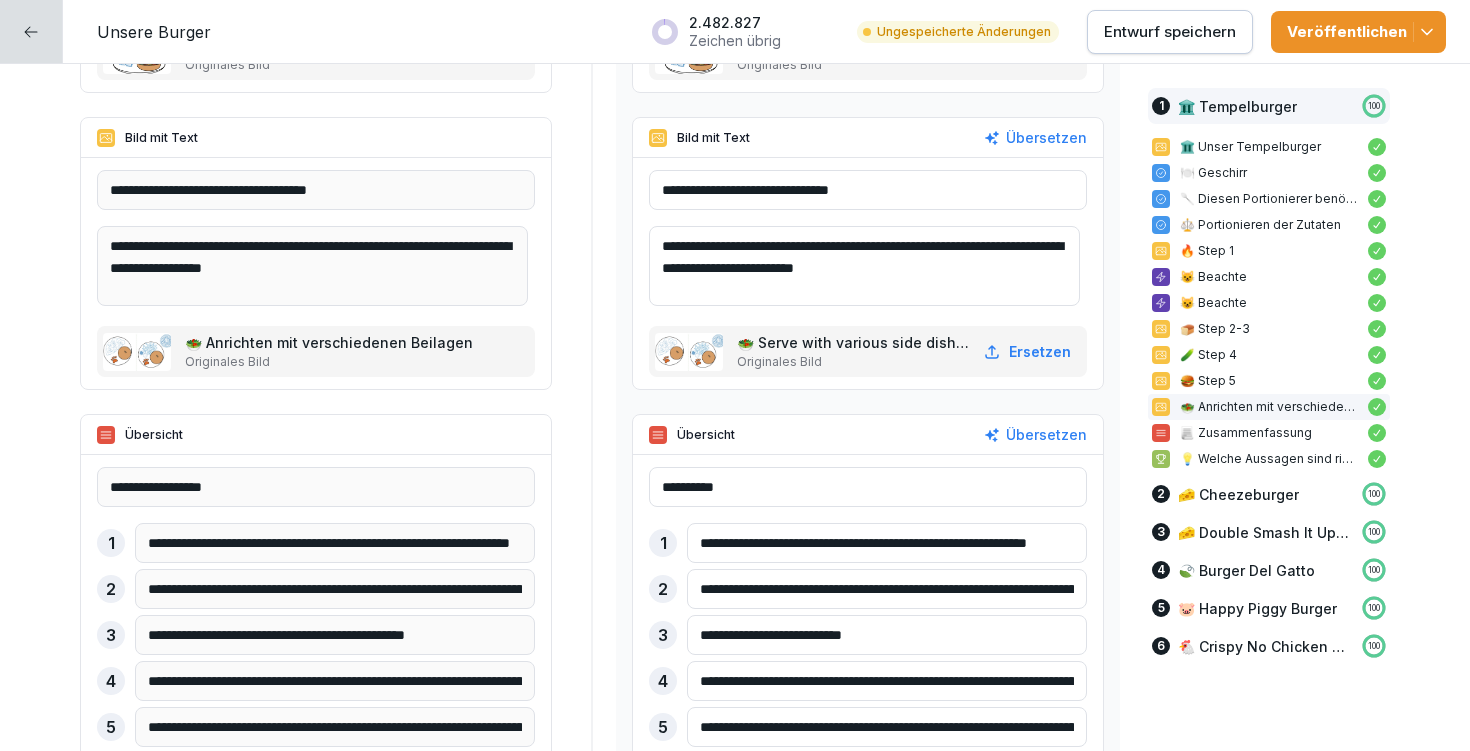 scroll, scrollTop: 4127, scrollLeft: 0, axis: vertical 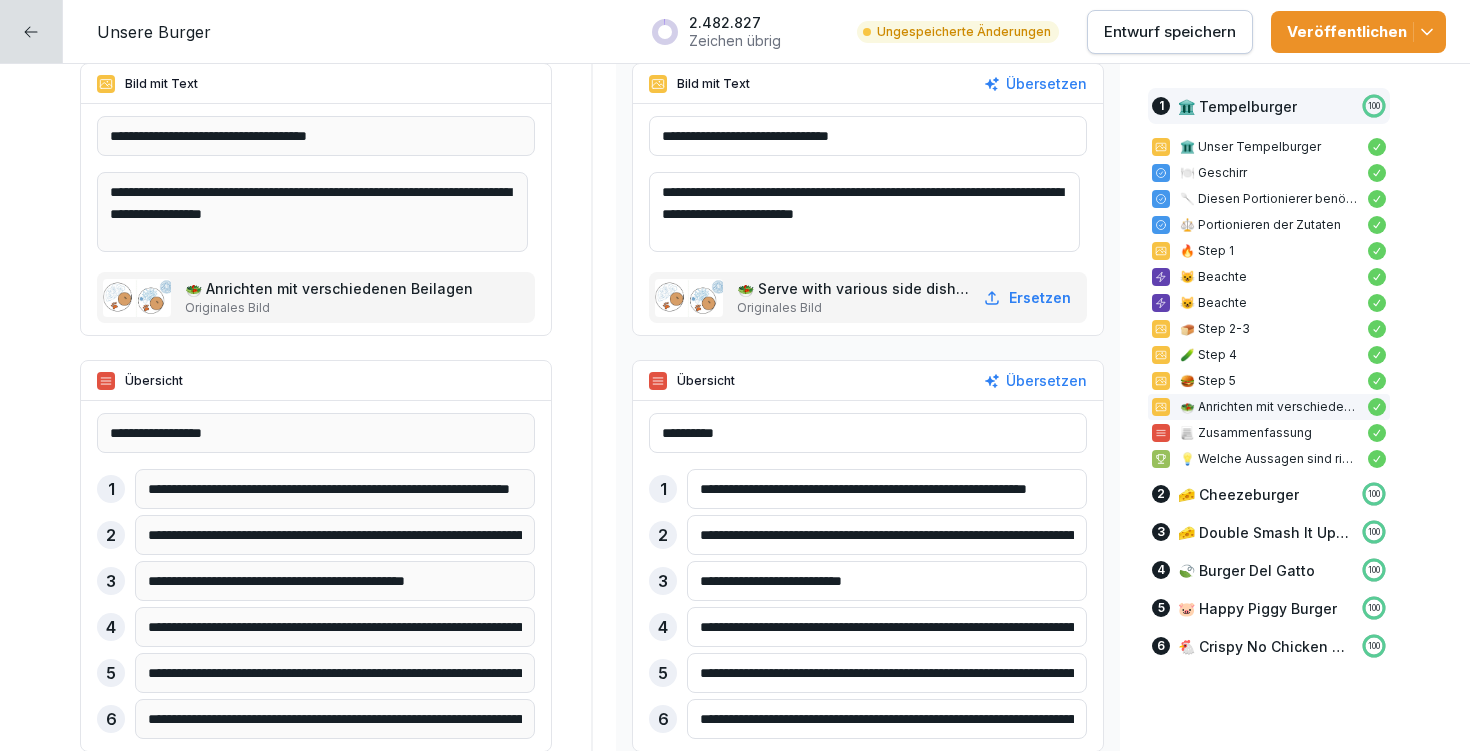 type on "**********" 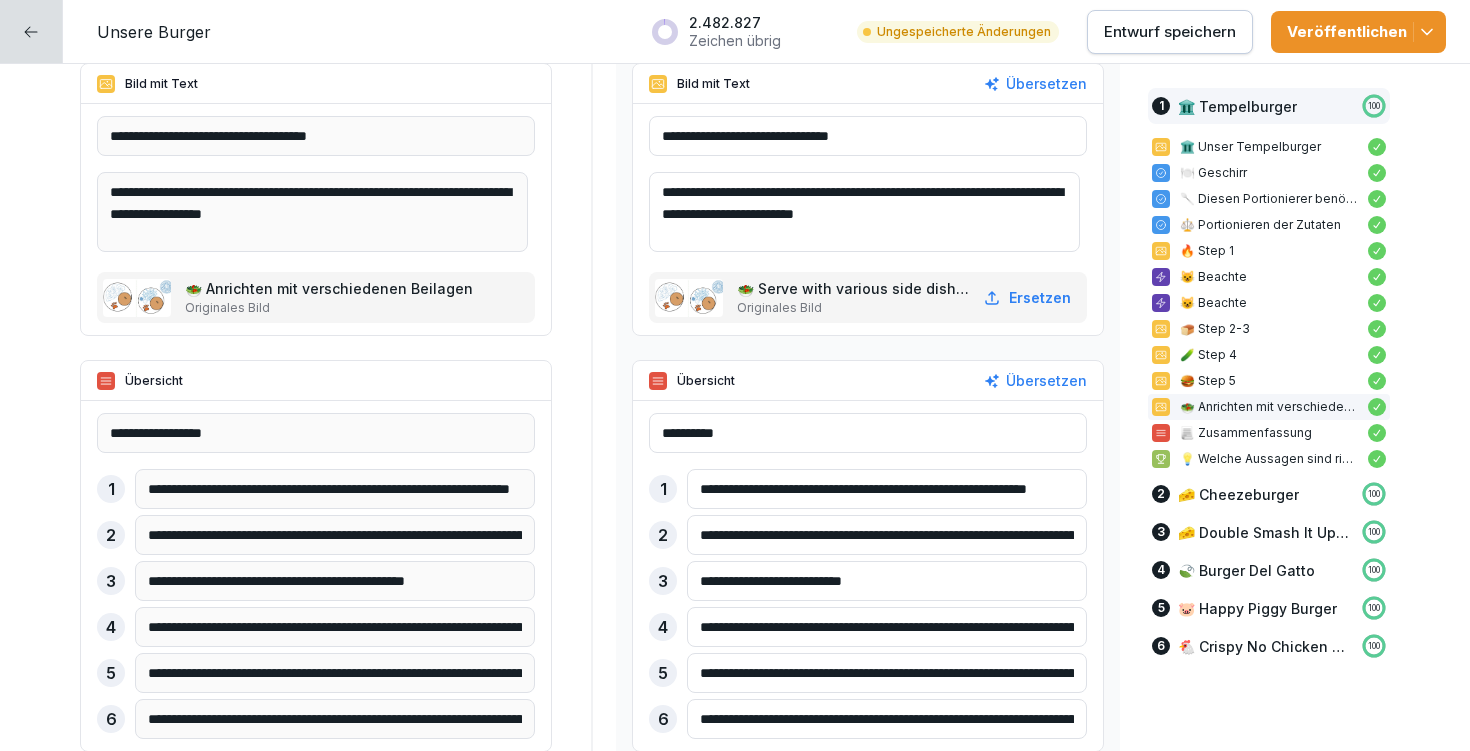 drag, startPoint x: 1006, startPoint y: 633, endPoint x: 1066, endPoint y: 624, distance: 60.671246 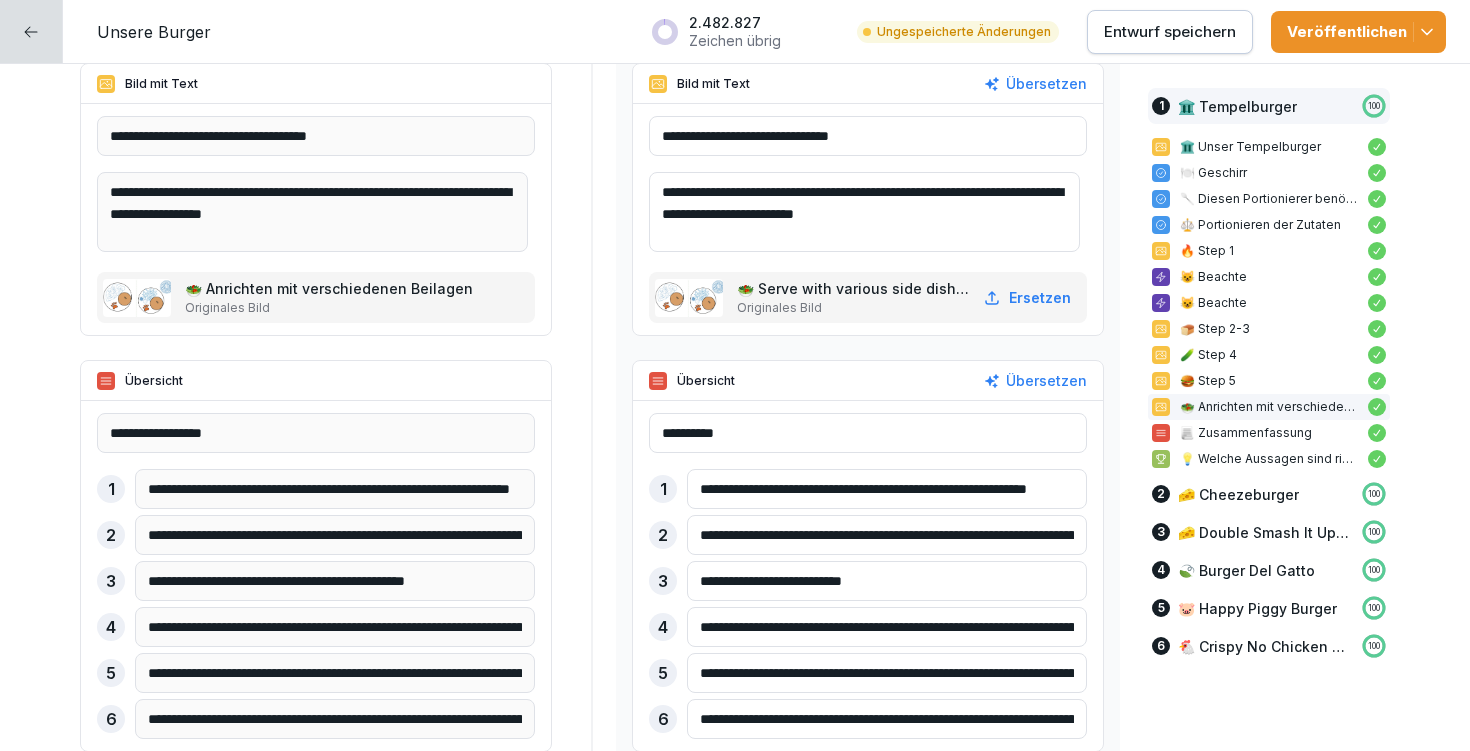 click on "**********" at bounding box center [887, 627] 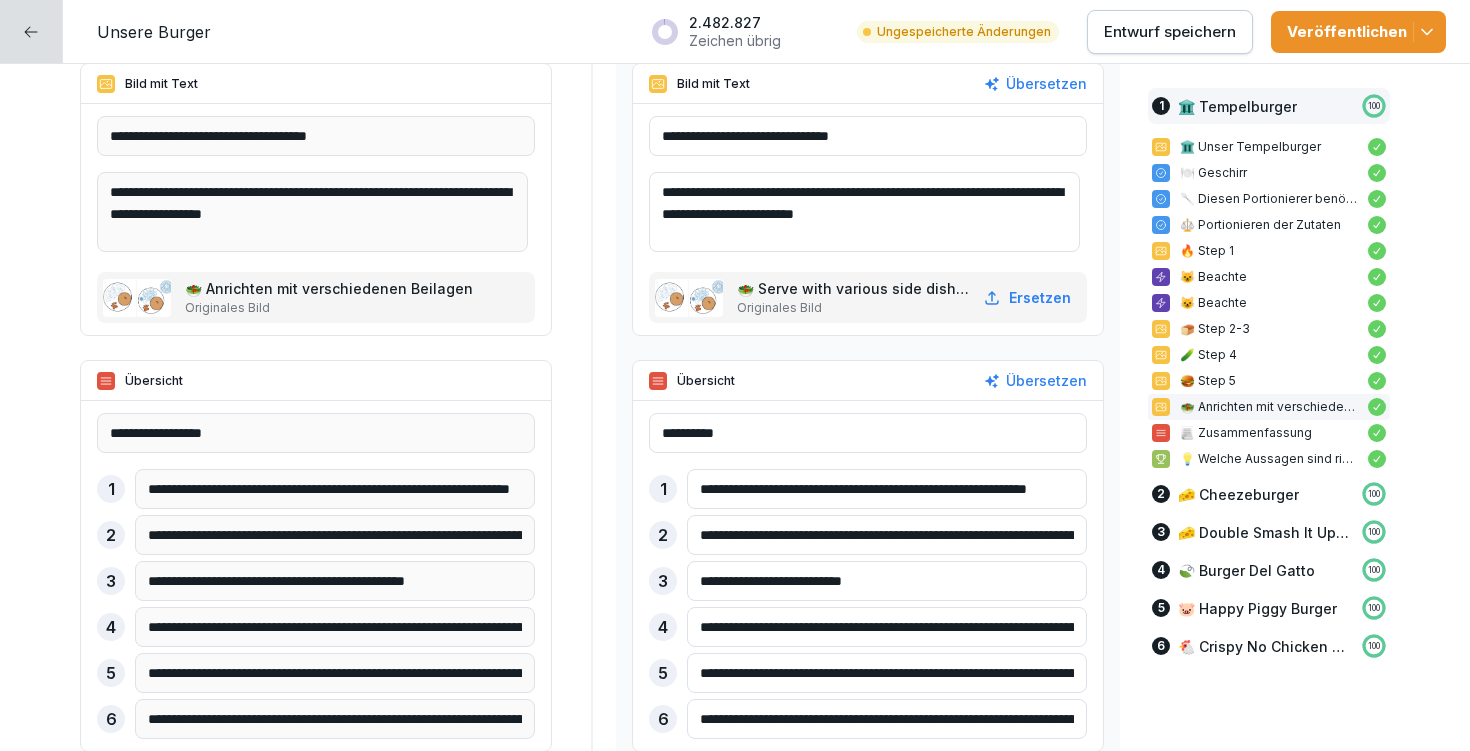 click on "**********" at bounding box center (887, 627) 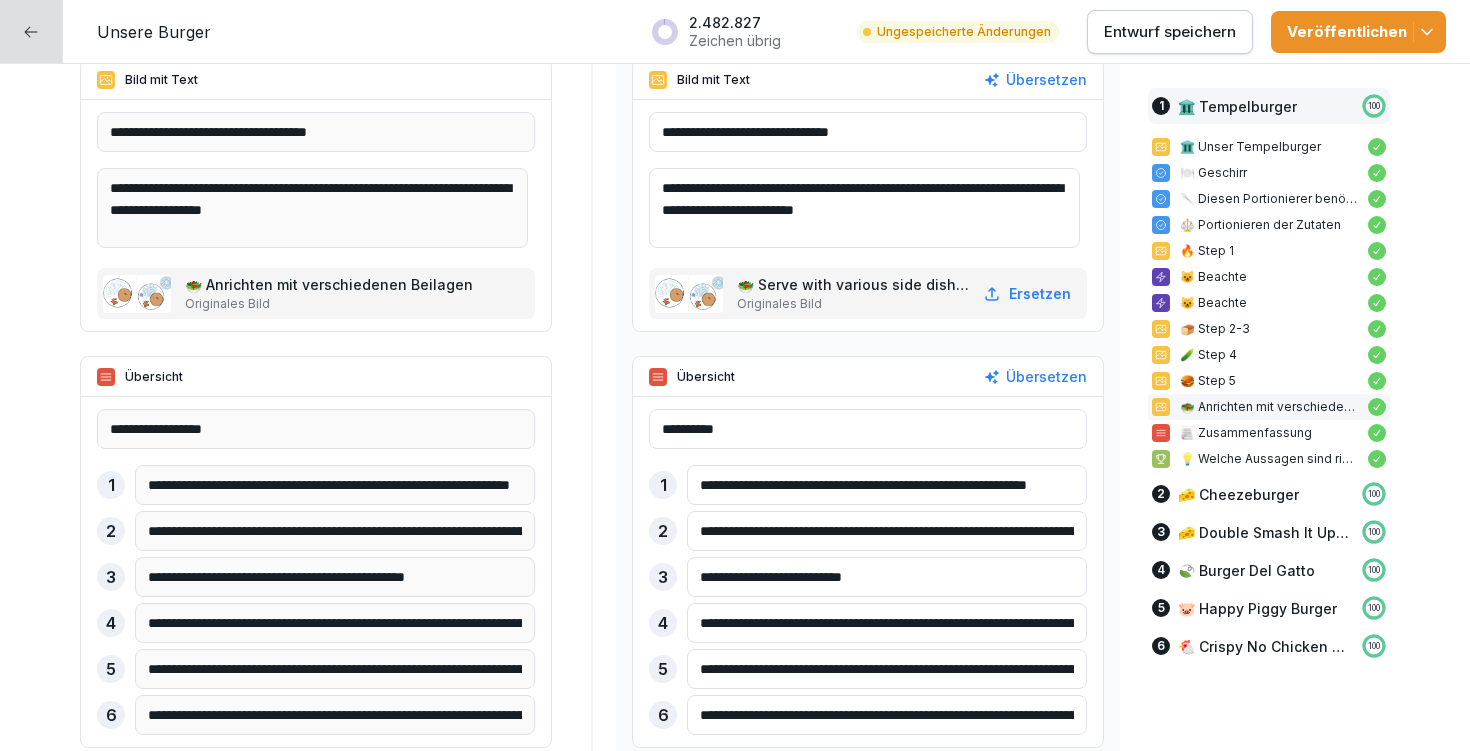 scroll, scrollTop: 4135, scrollLeft: 0, axis: vertical 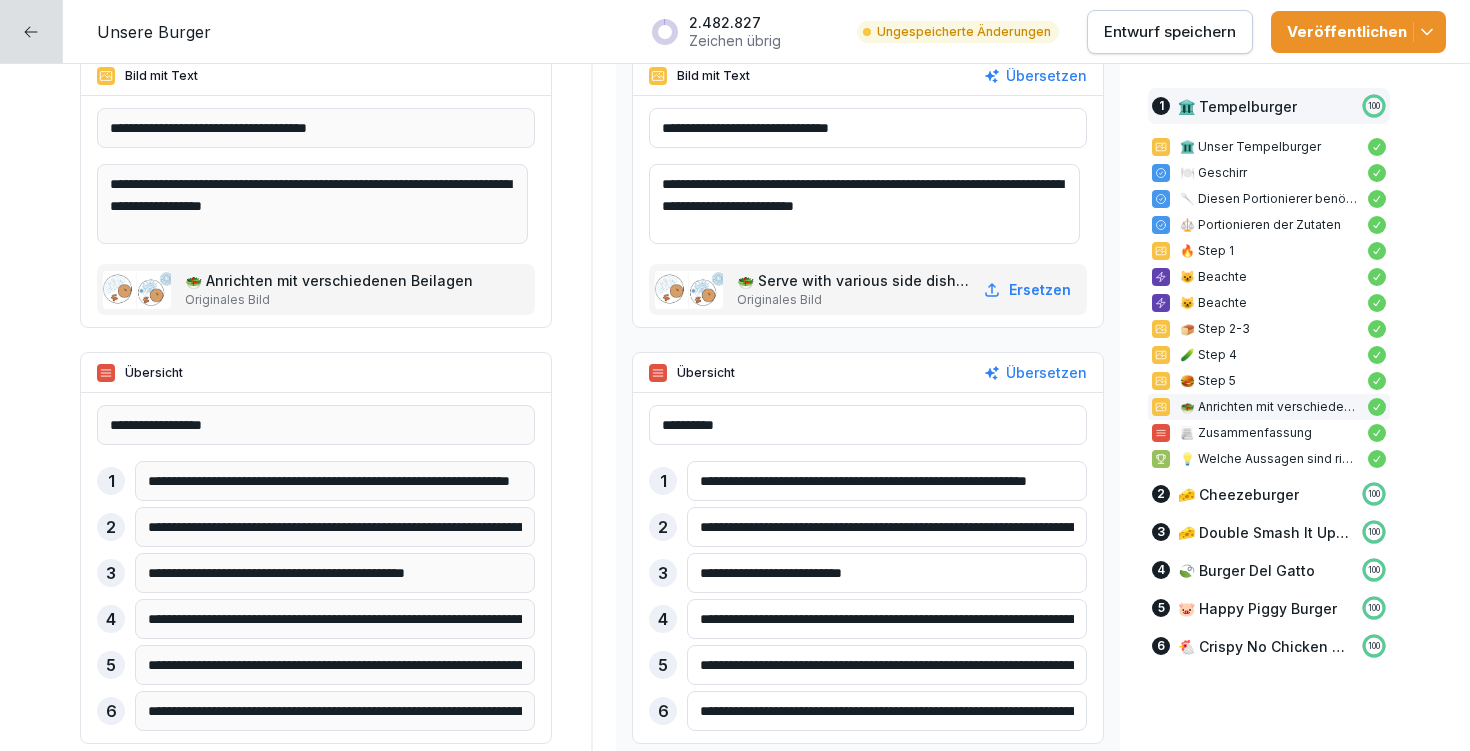 click on "**********" at bounding box center [887, 665] 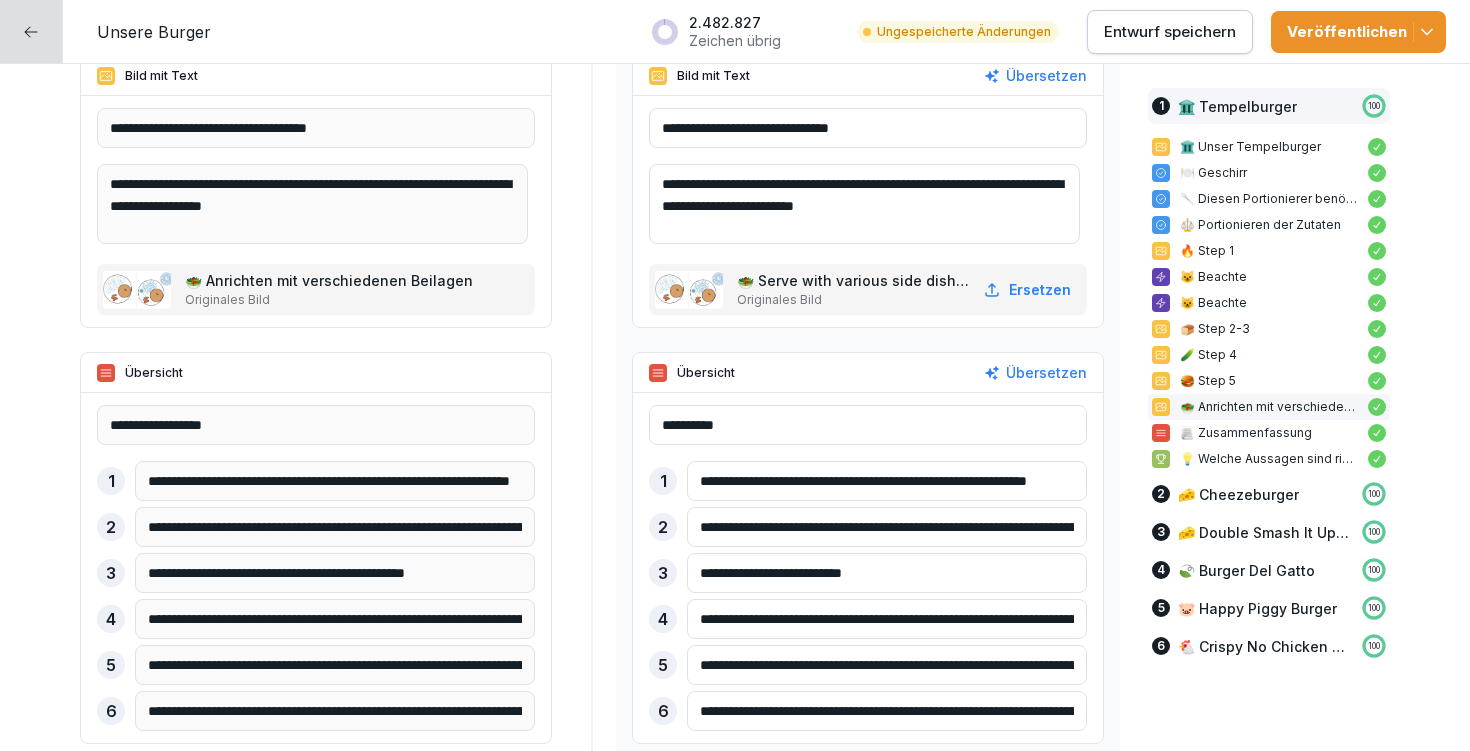 click on "**********" at bounding box center [887, 665] 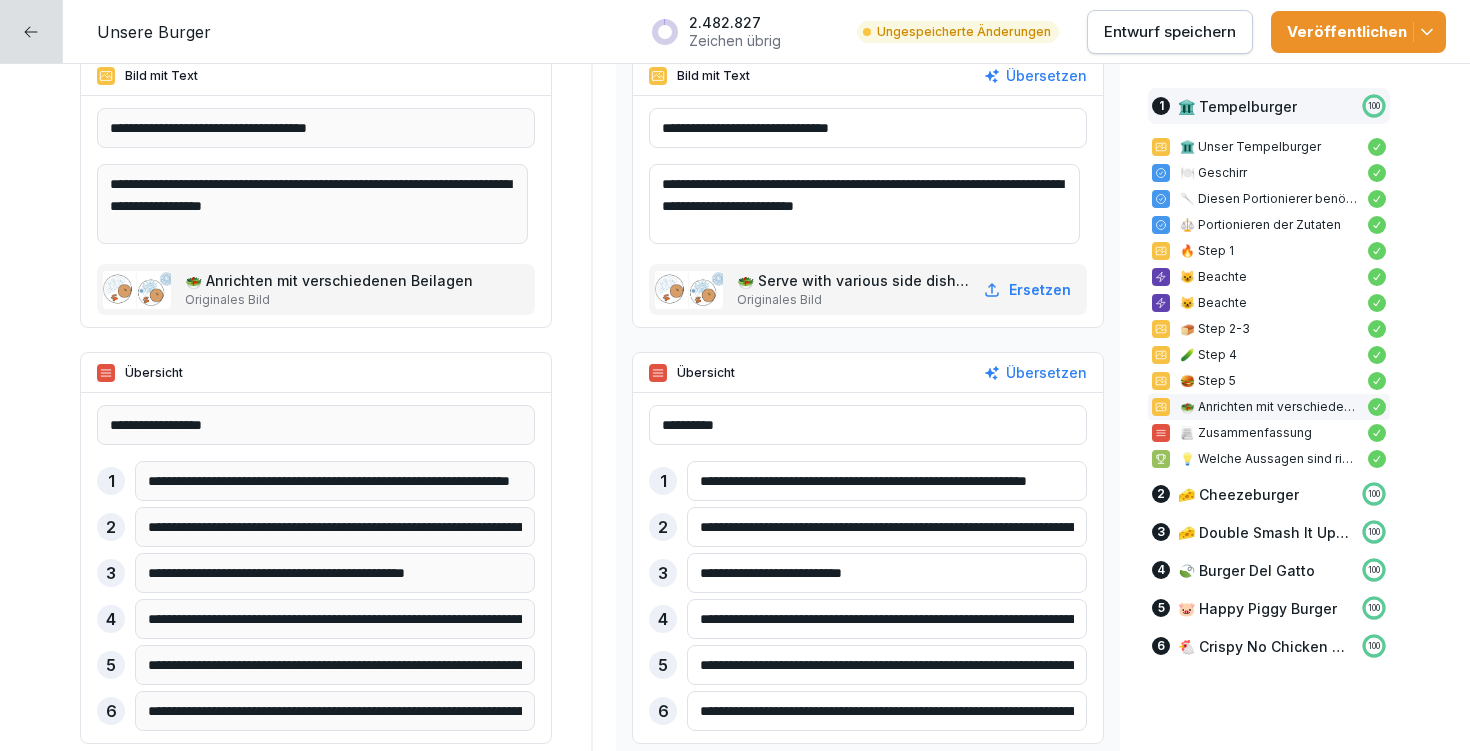 click on "**********" at bounding box center [887, 665] 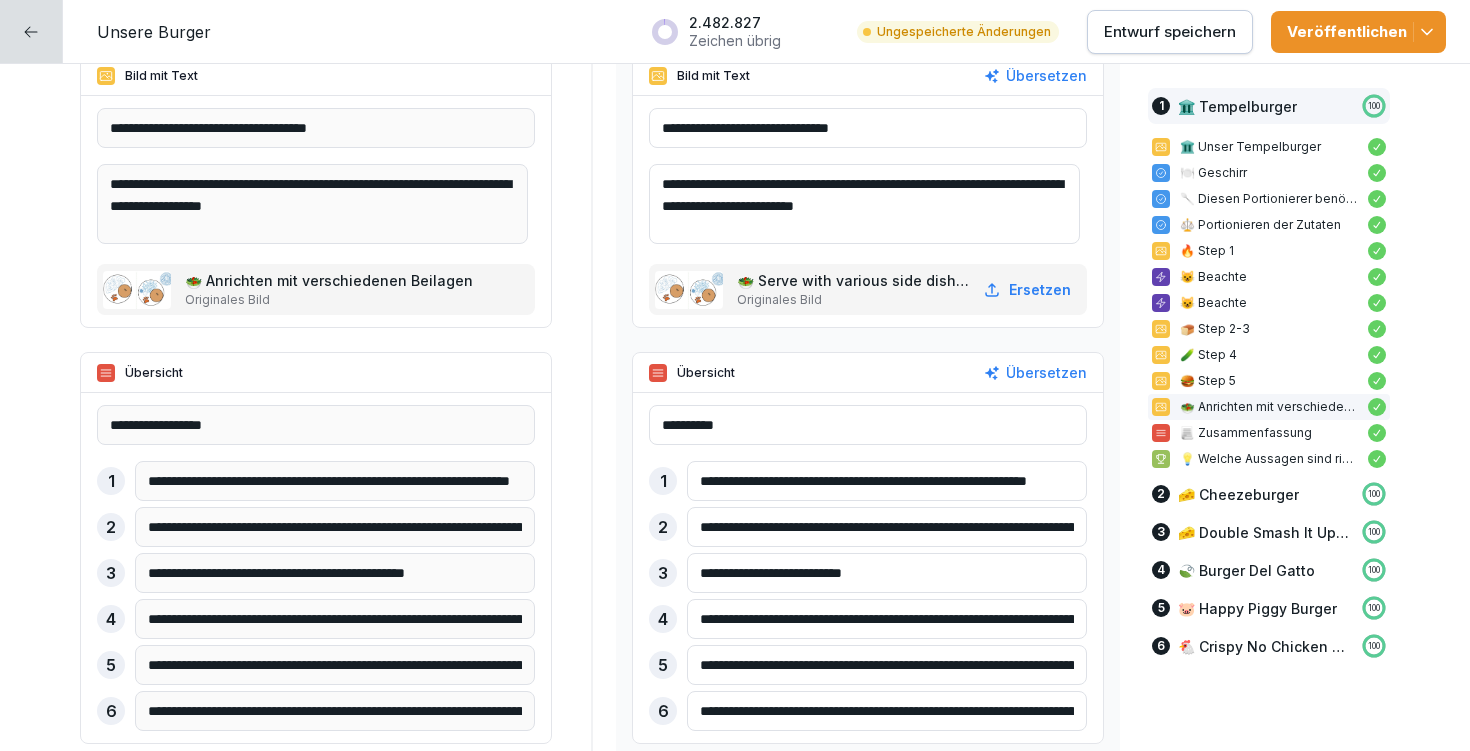 drag, startPoint x: 908, startPoint y: 665, endPoint x: 997, endPoint y: 658, distance: 89.27486 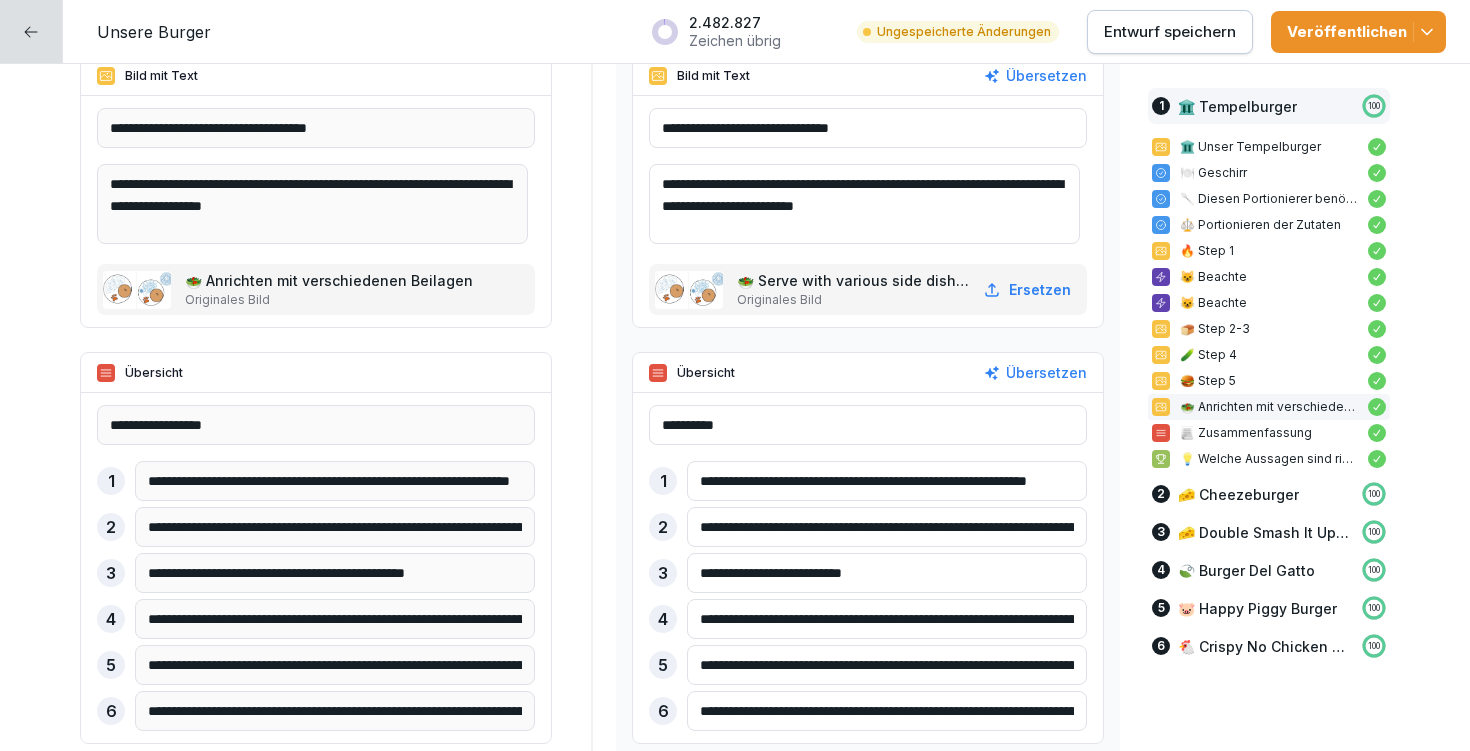 click on "**********" at bounding box center (887, 665) 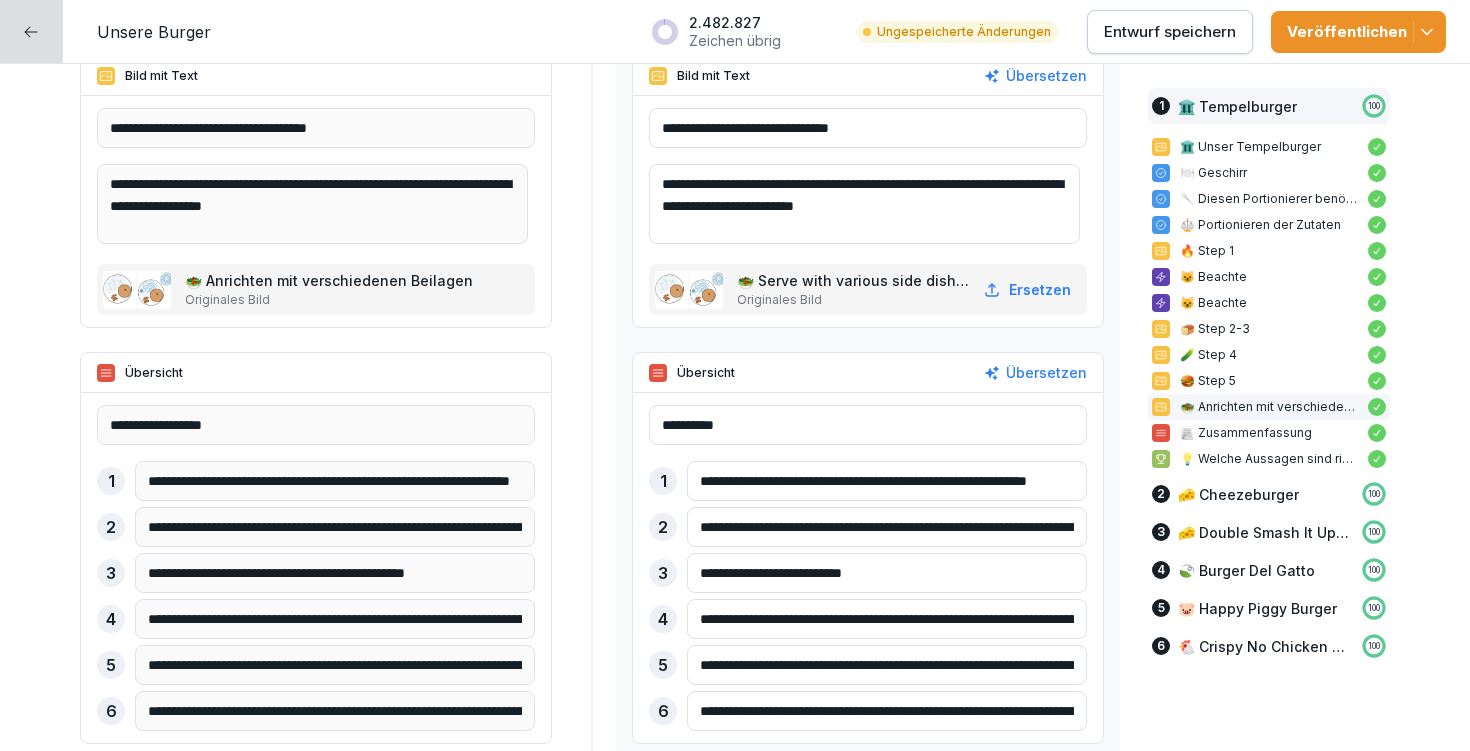 drag, startPoint x: 1043, startPoint y: 620, endPoint x: 1084, endPoint y: 616, distance: 41.19466 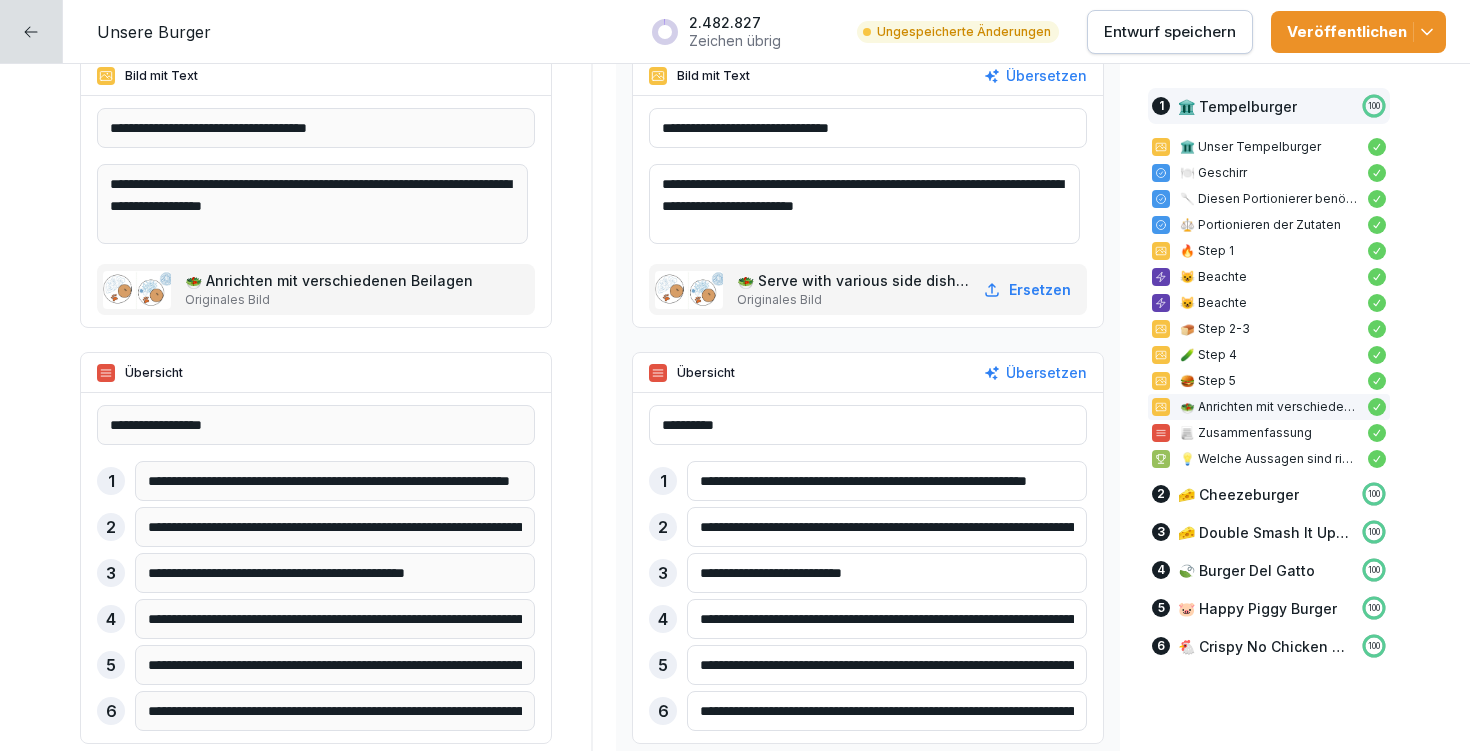 click on "**********" at bounding box center (868, 568) 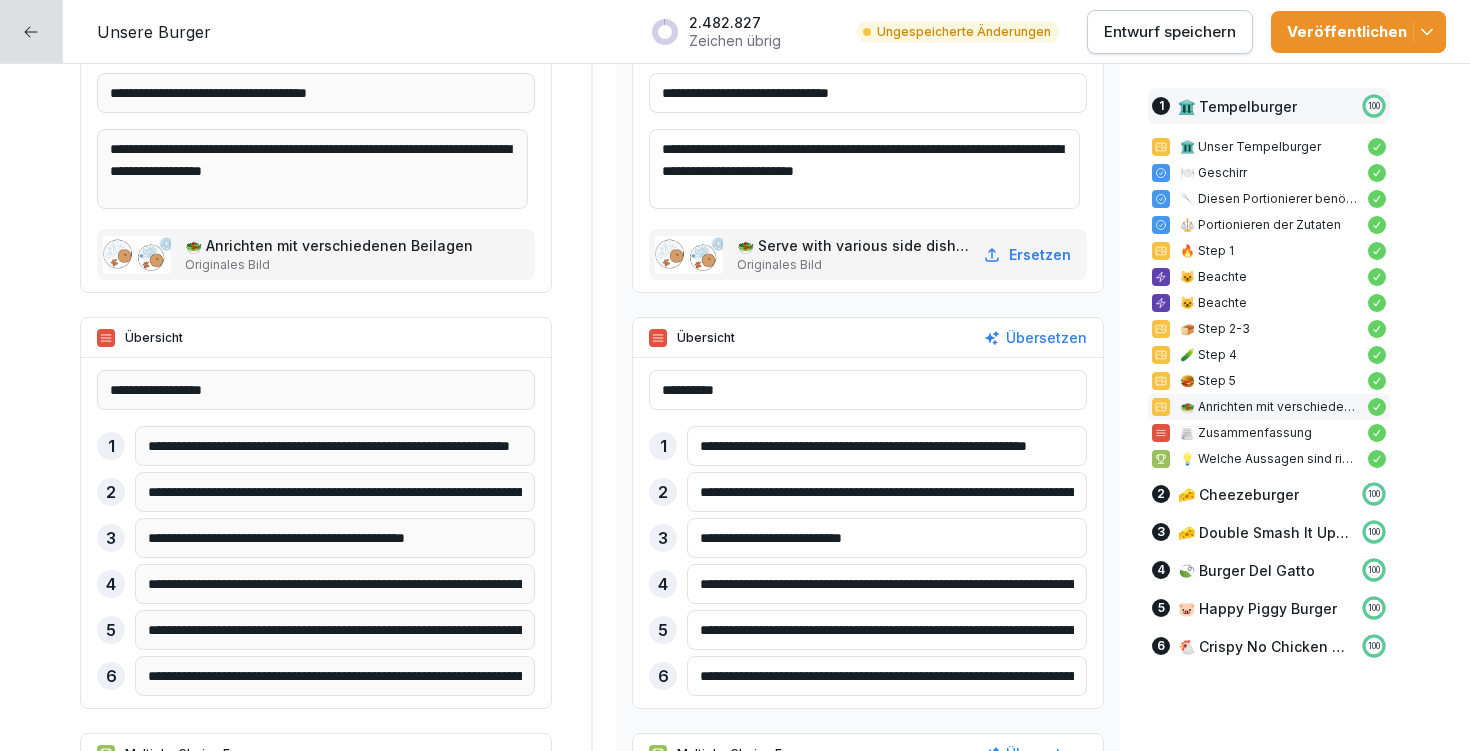 scroll, scrollTop: 4219, scrollLeft: 0, axis: vertical 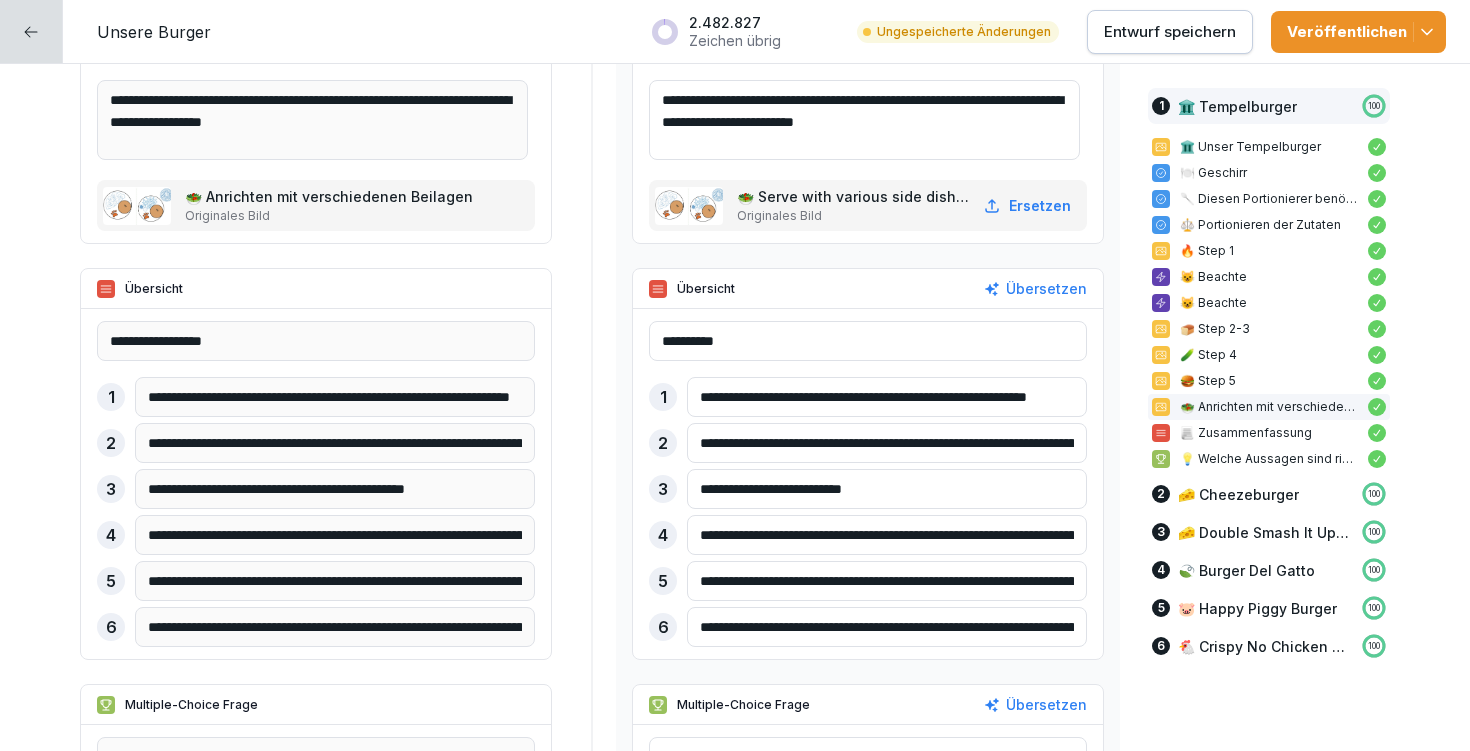 click on "**********" at bounding box center [887, 535] 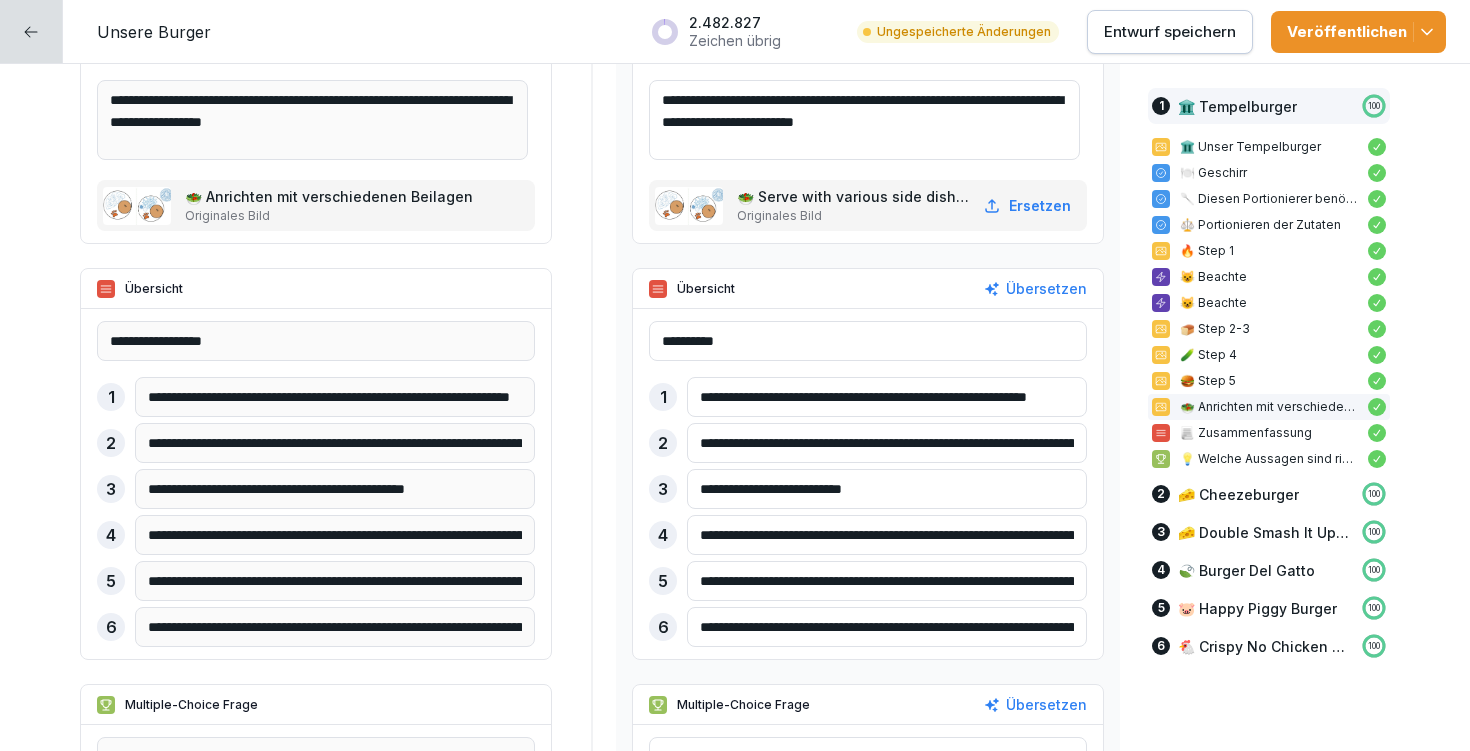 drag, startPoint x: 710, startPoint y: 532, endPoint x: 766, endPoint y: 530, distance: 56.0357 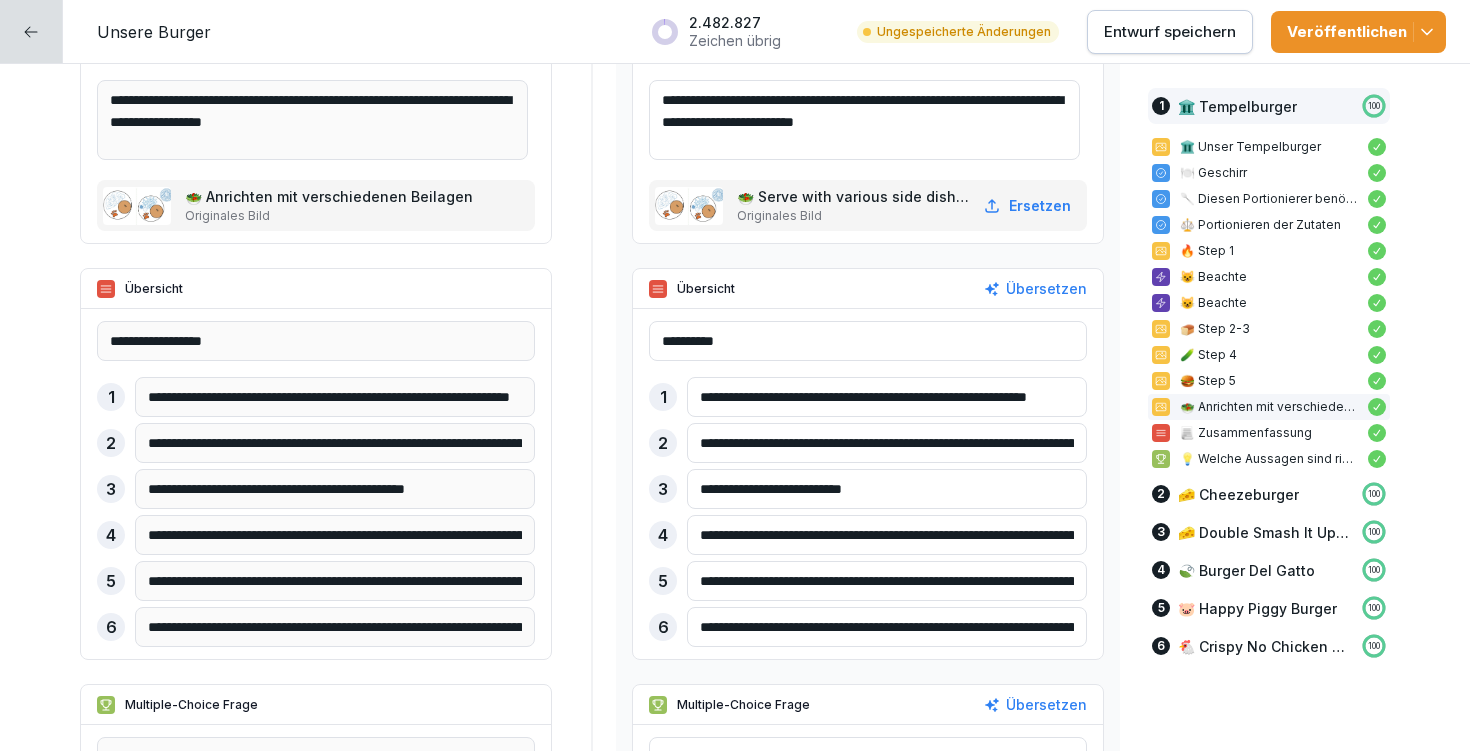click on "**********" at bounding box center [887, 535] 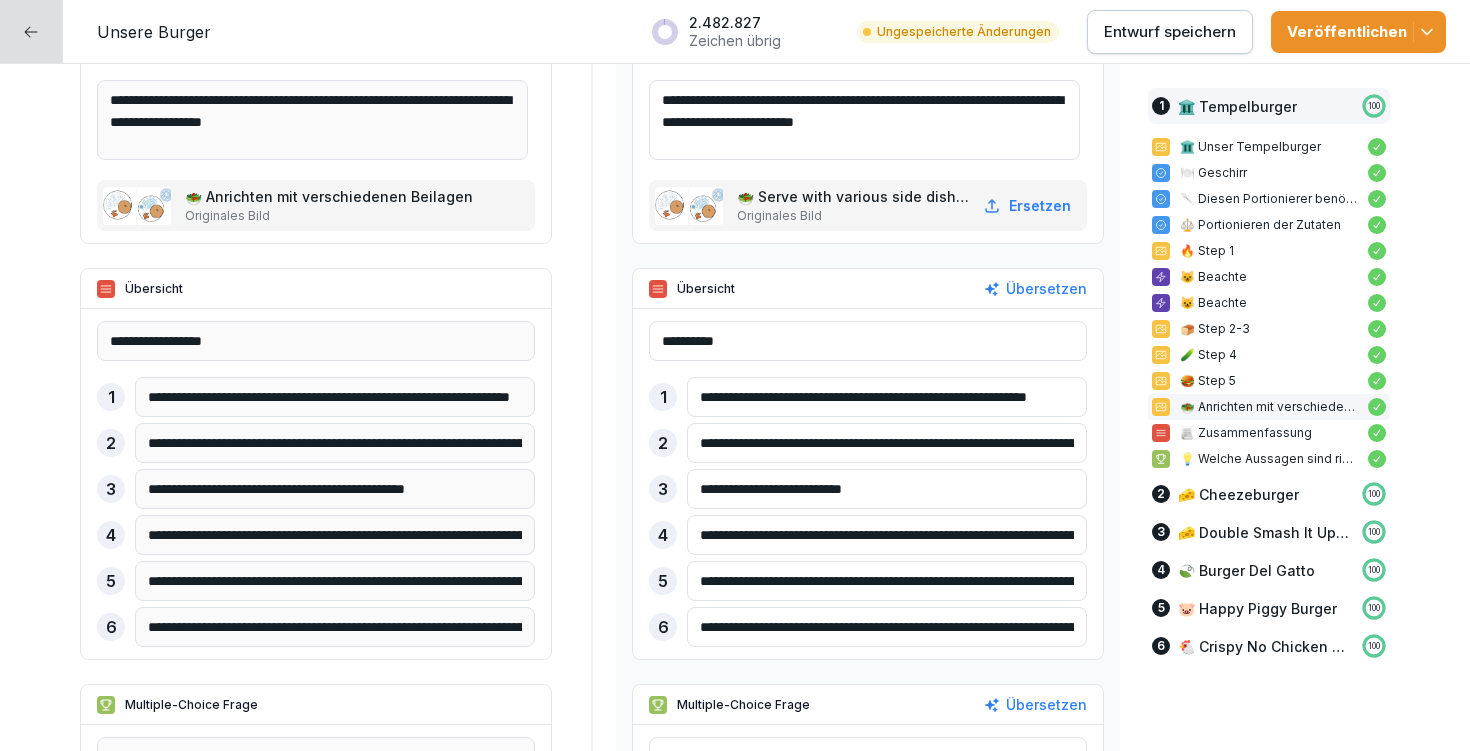click on "**********" at bounding box center [887, 535] 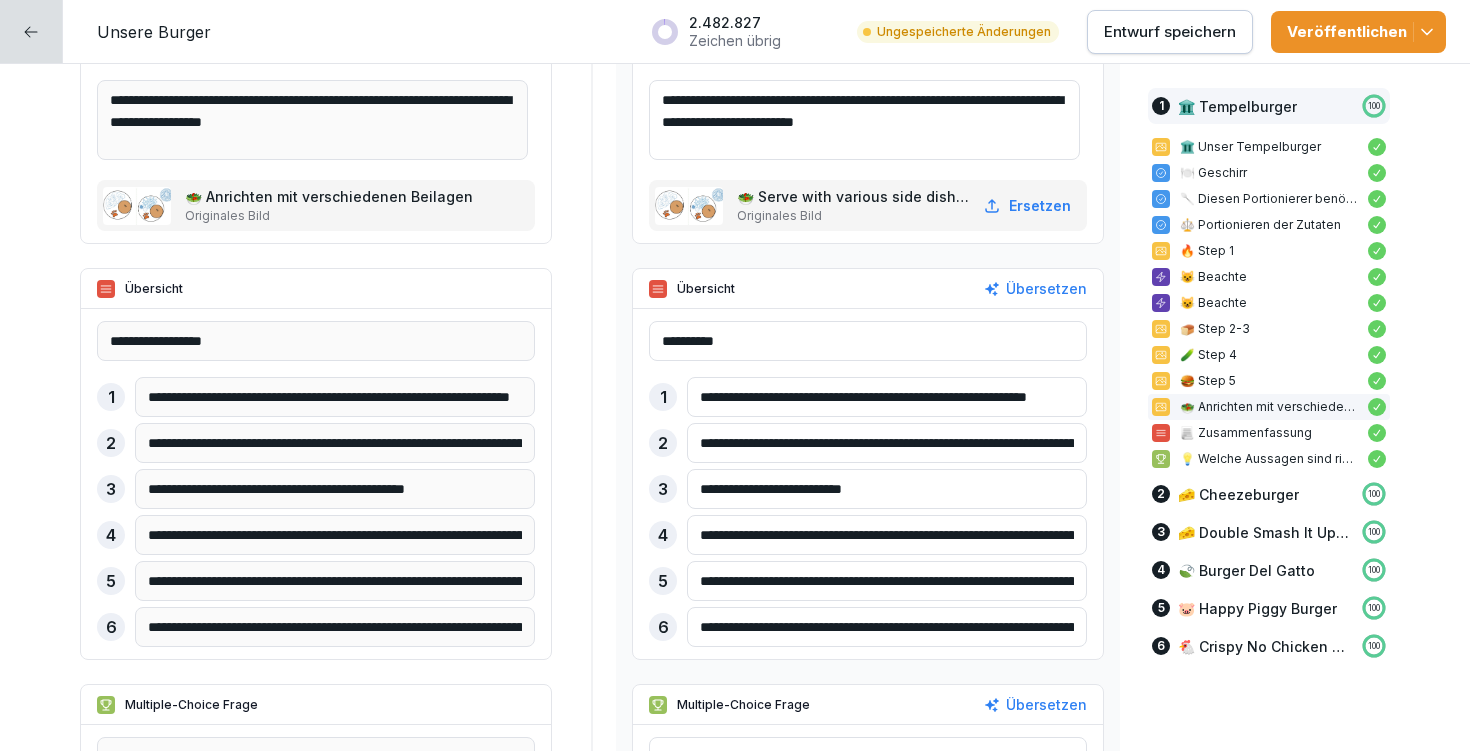 click on "**********" at bounding box center [887, 535] 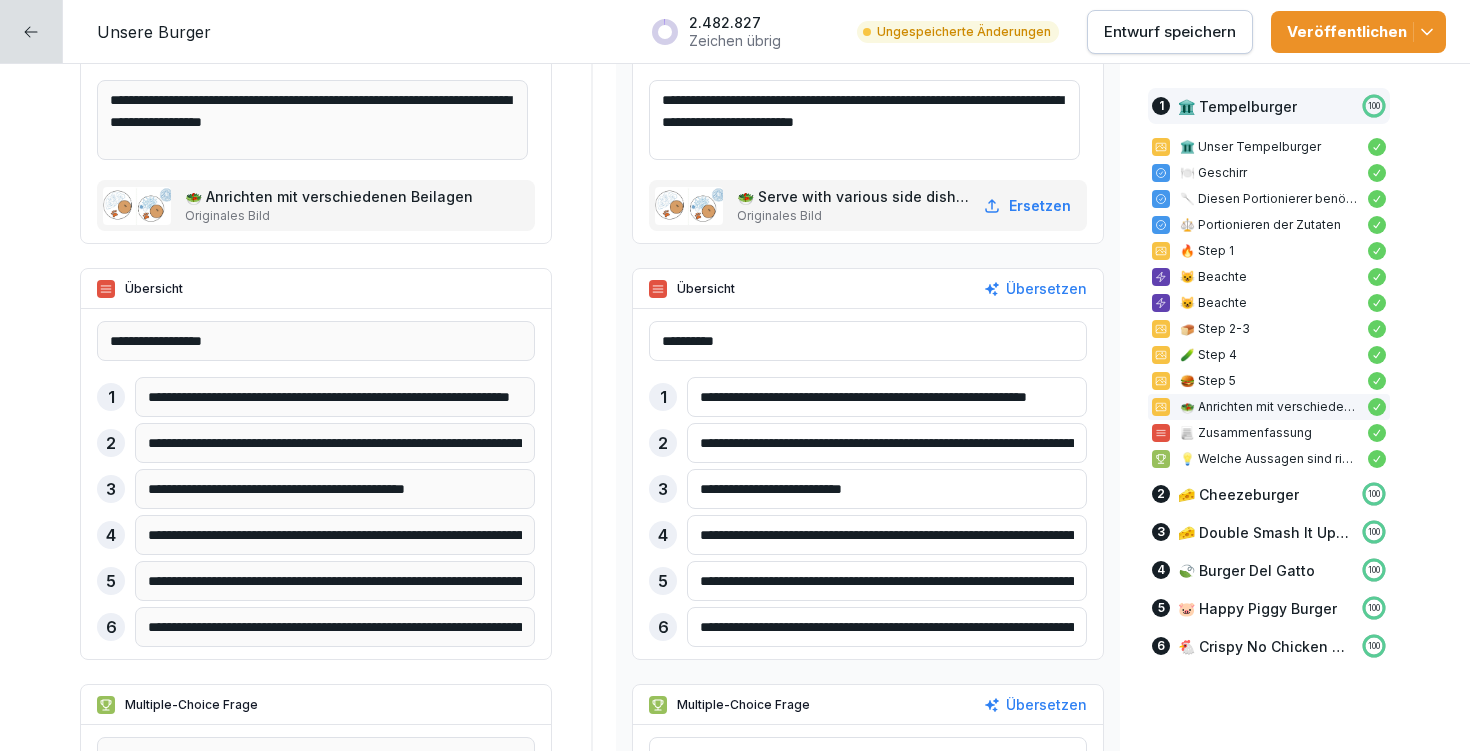 click on "**********" at bounding box center (887, 535) 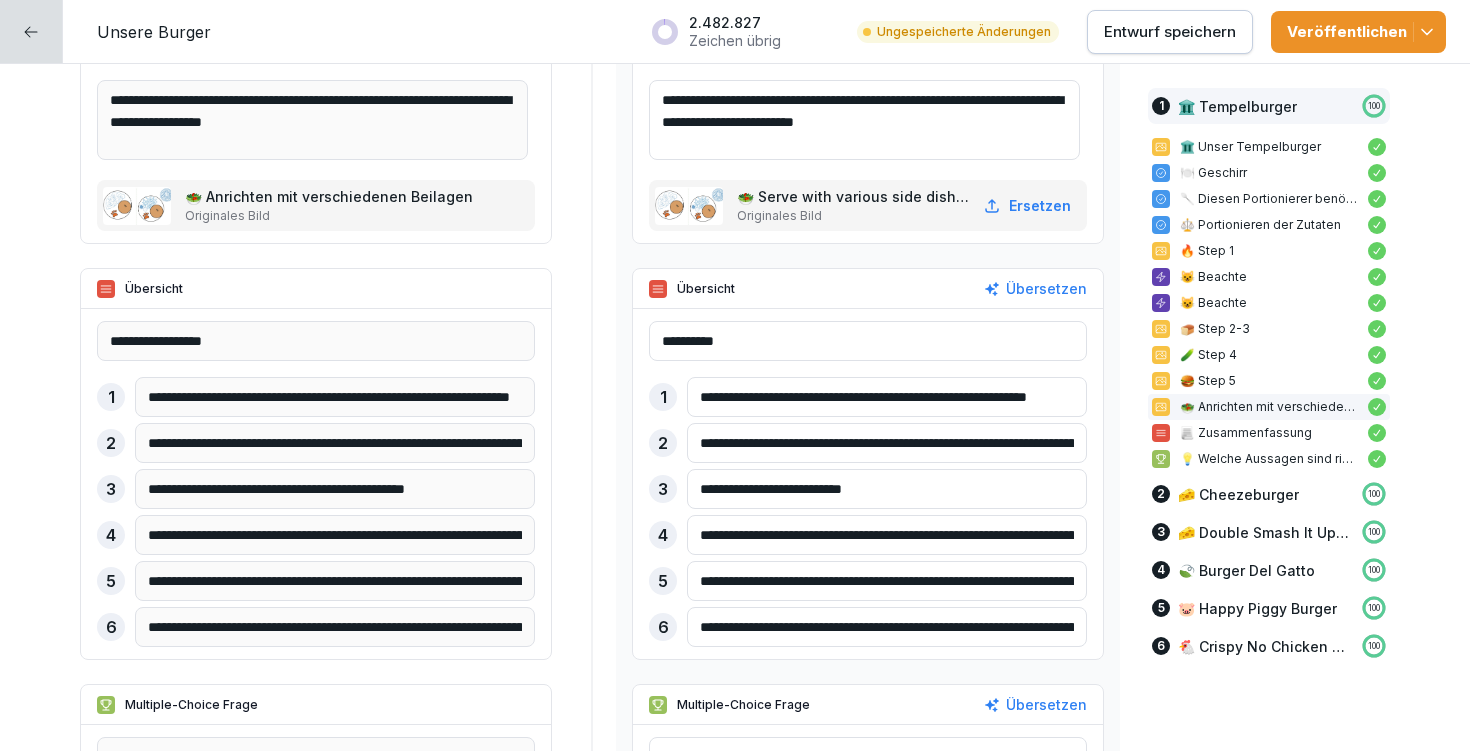 click on "**********" at bounding box center [887, 581] 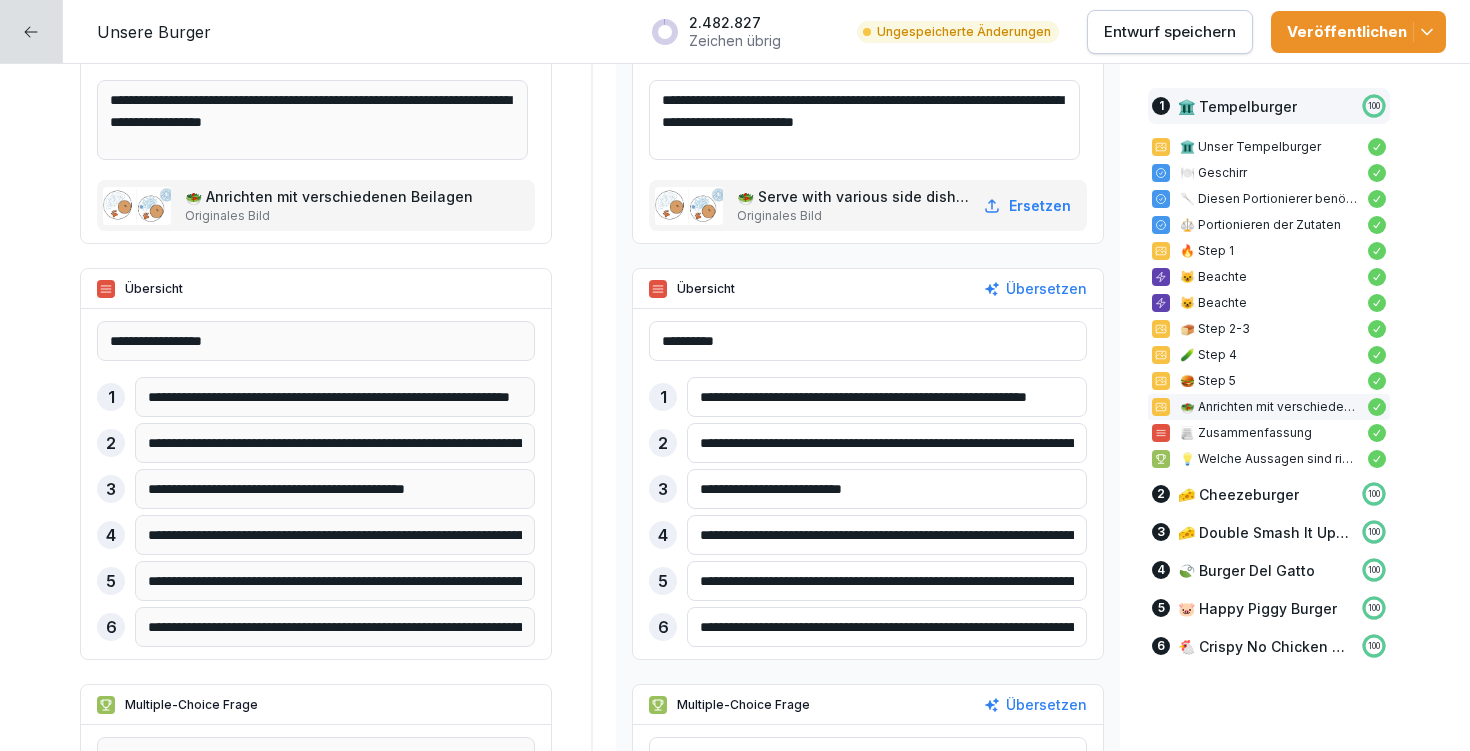 drag, startPoint x: 907, startPoint y: 577, endPoint x: 894, endPoint y: 573, distance: 13.601471 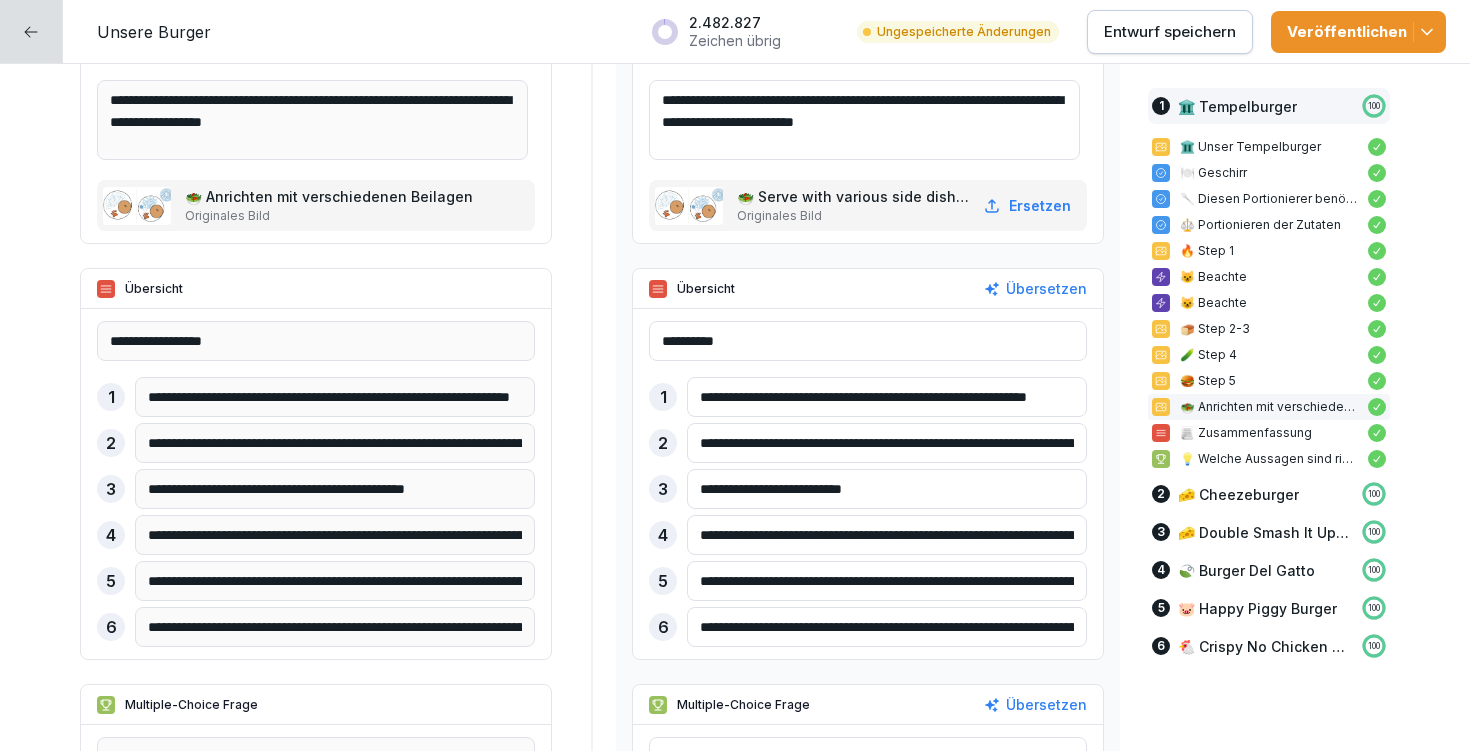 click on "**********" at bounding box center (887, 581) 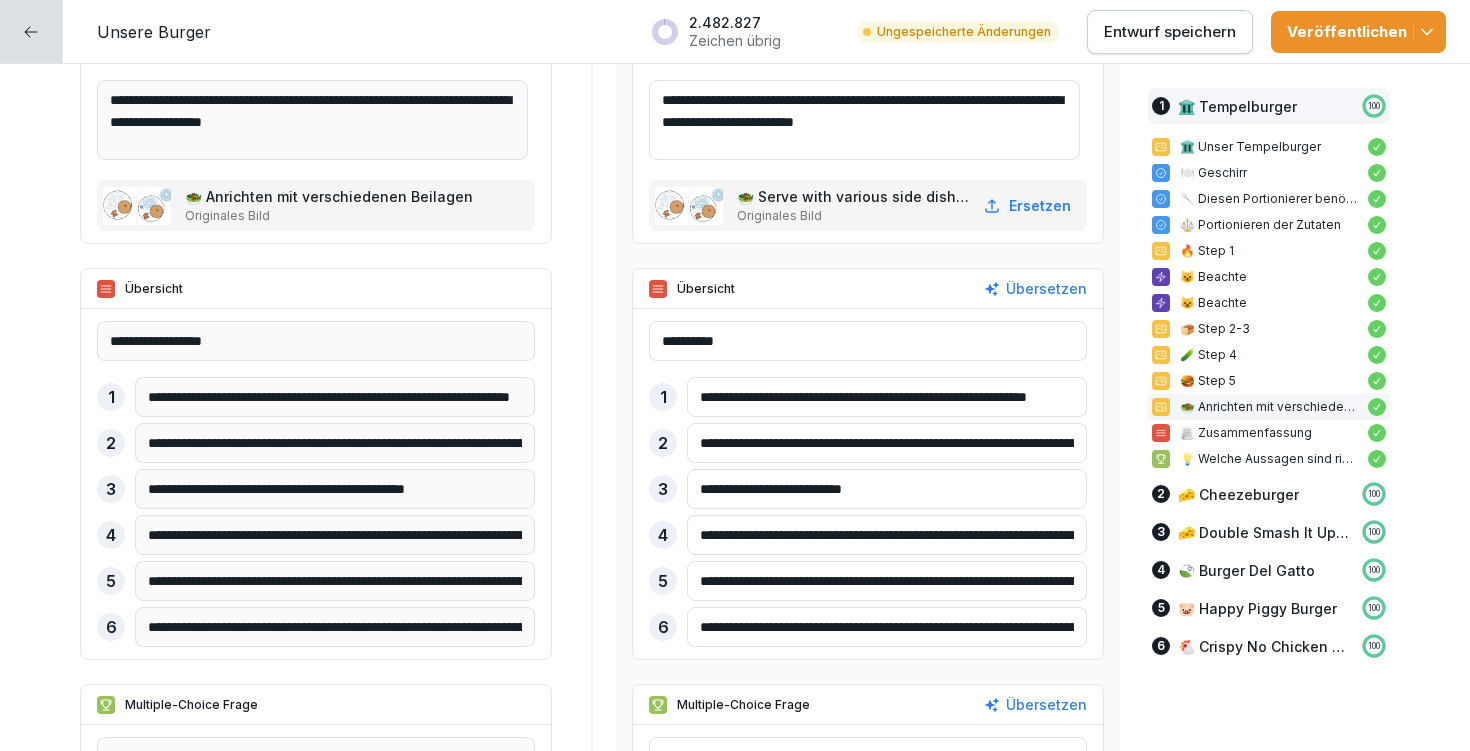 drag, startPoint x: 1059, startPoint y: 587, endPoint x: 1070, endPoint y: 585, distance: 11.18034 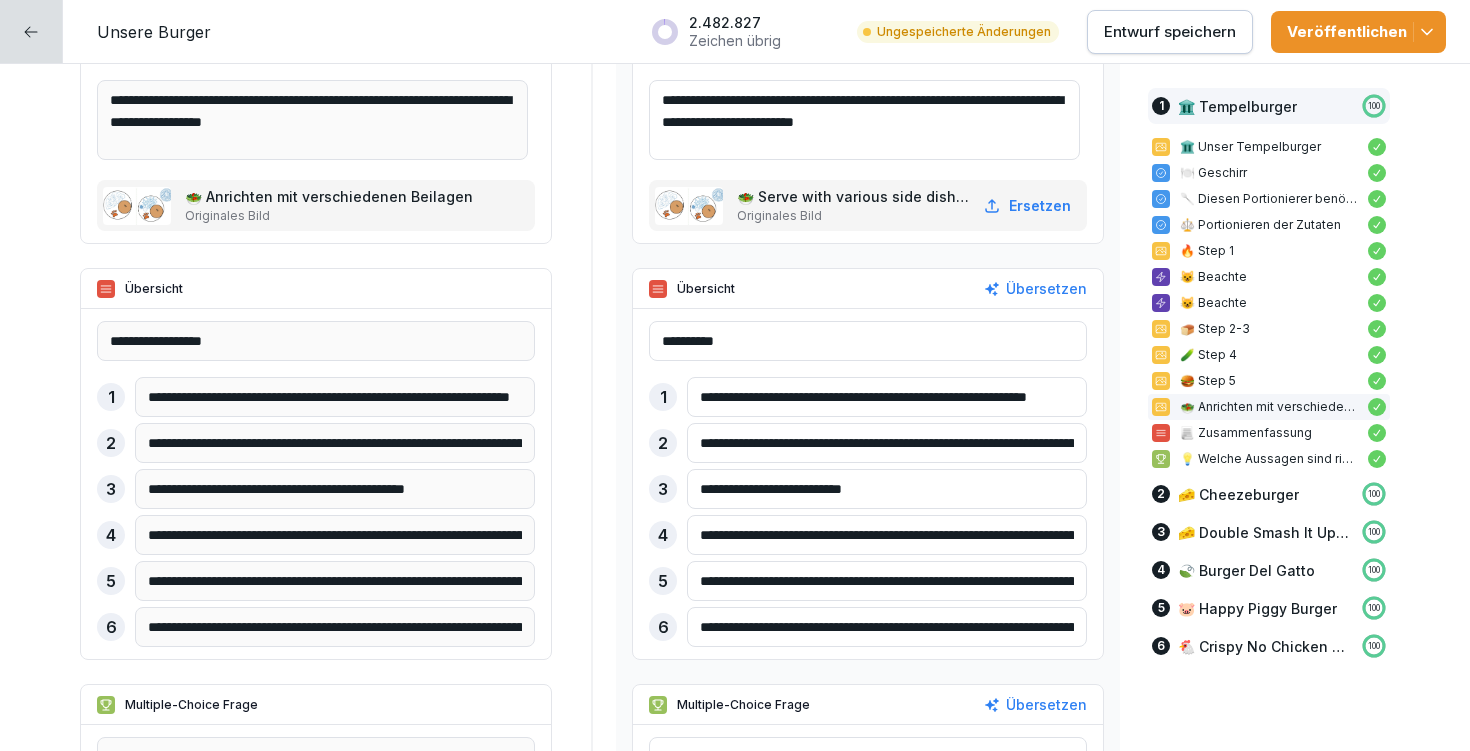 click on "**********" at bounding box center [887, 581] 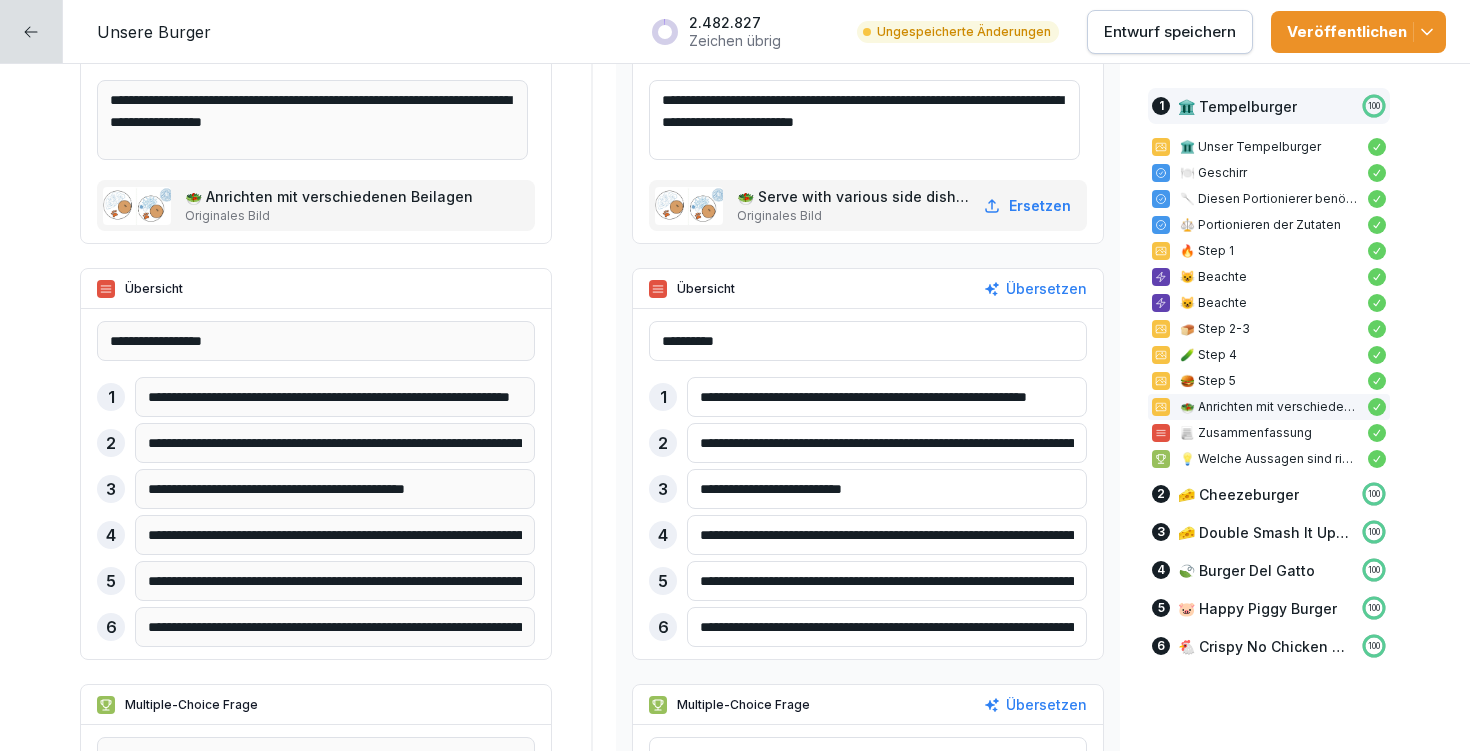type on "**********" 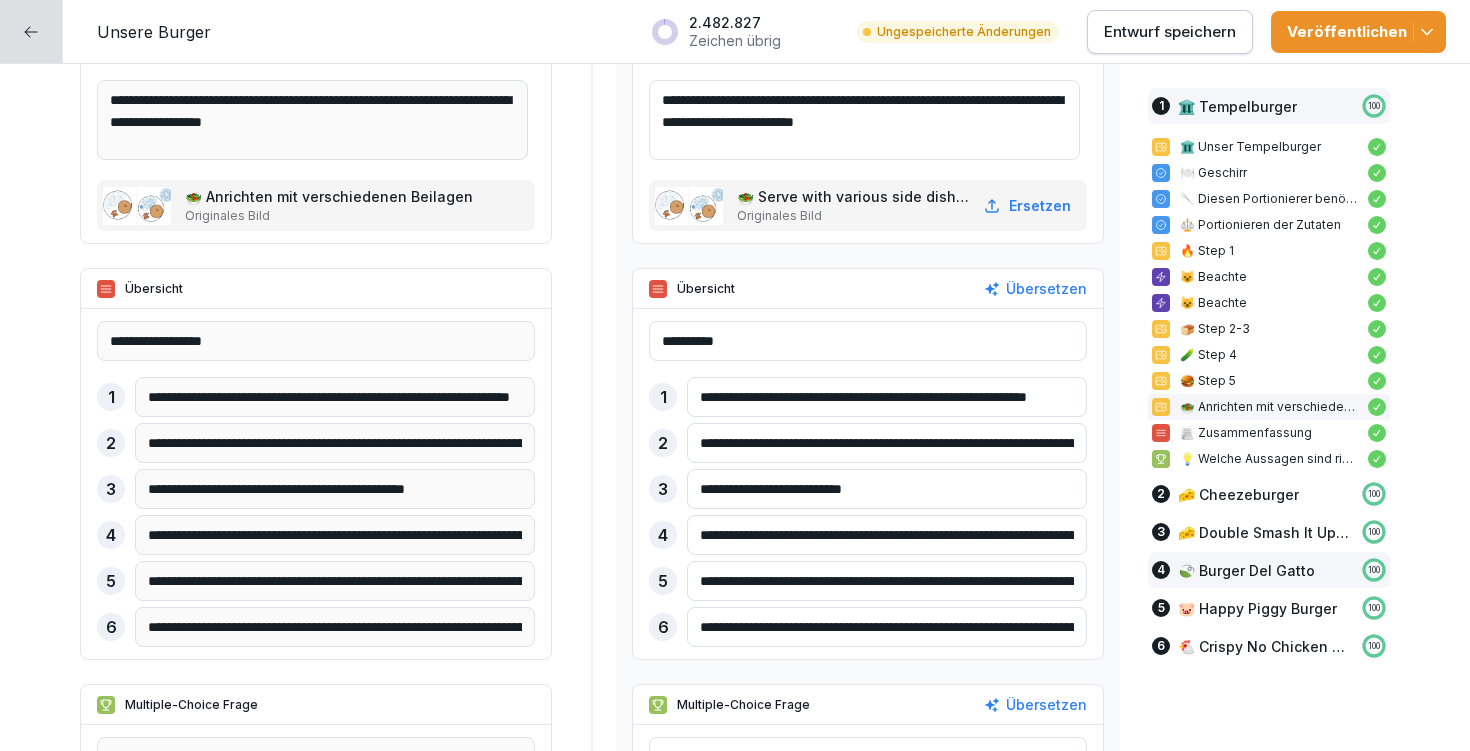 drag, startPoint x: 691, startPoint y: 533, endPoint x: 1147, endPoint y: 554, distance: 456.4833 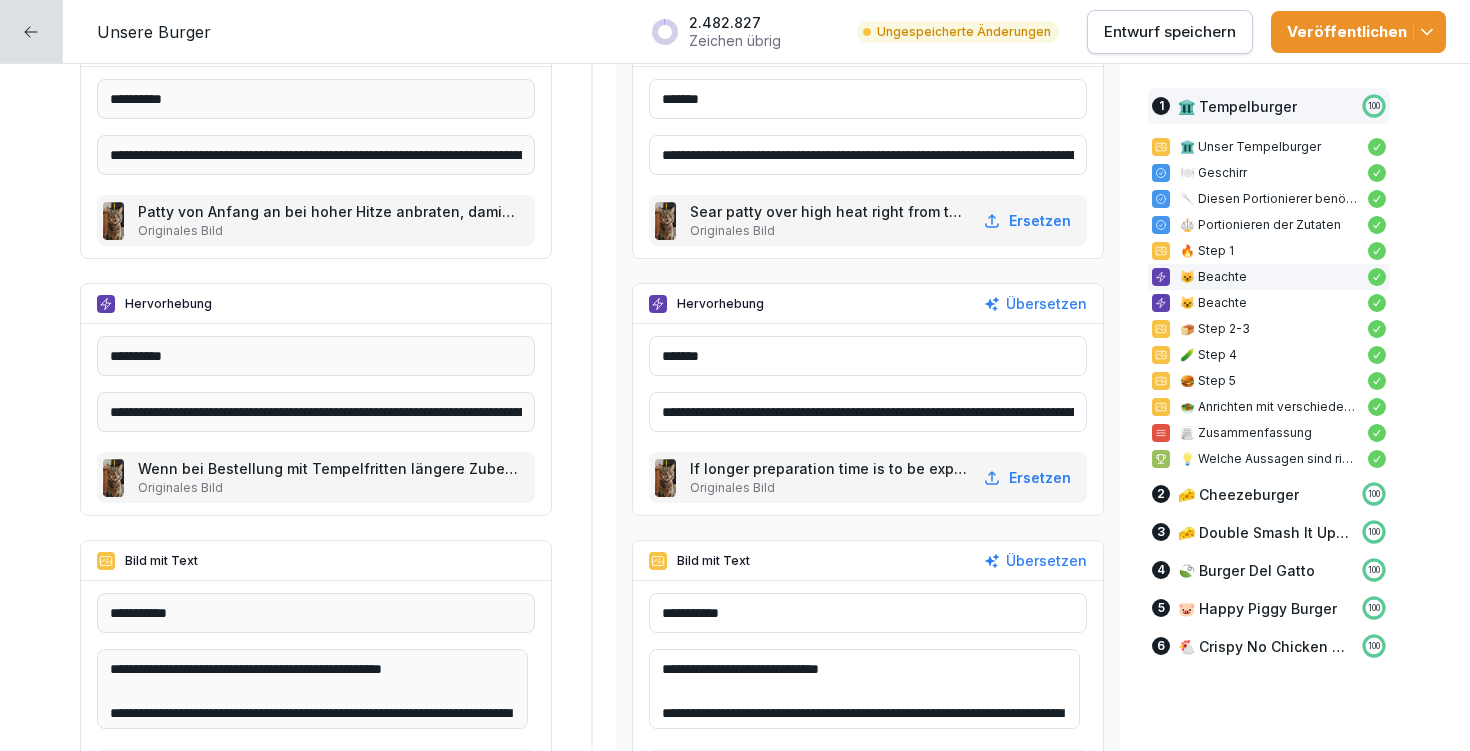 scroll, scrollTop: 2865, scrollLeft: 0, axis: vertical 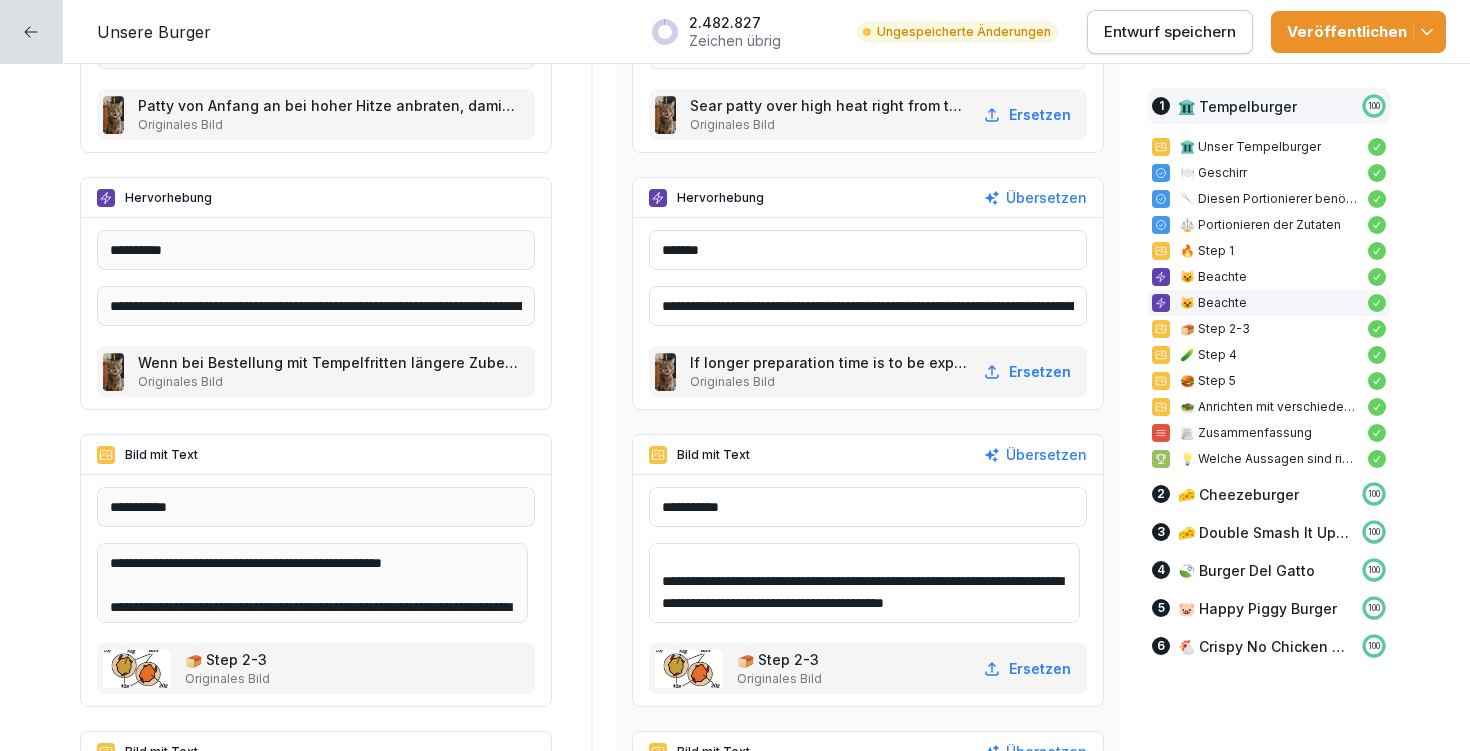 drag, startPoint x: 672, startPoint y: 604, endPoint x: 866, endPoint y: 630, distance: 195.73451 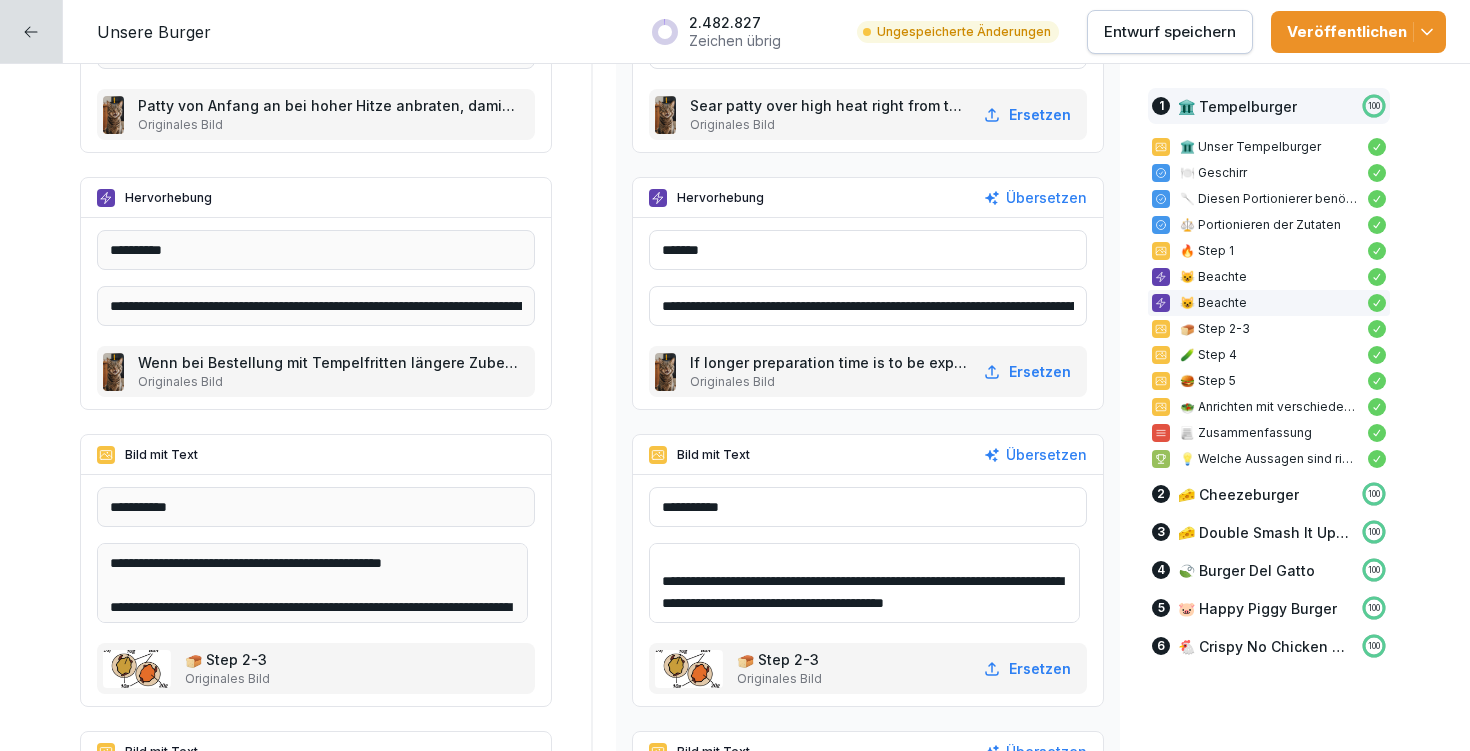 paste on "**********" 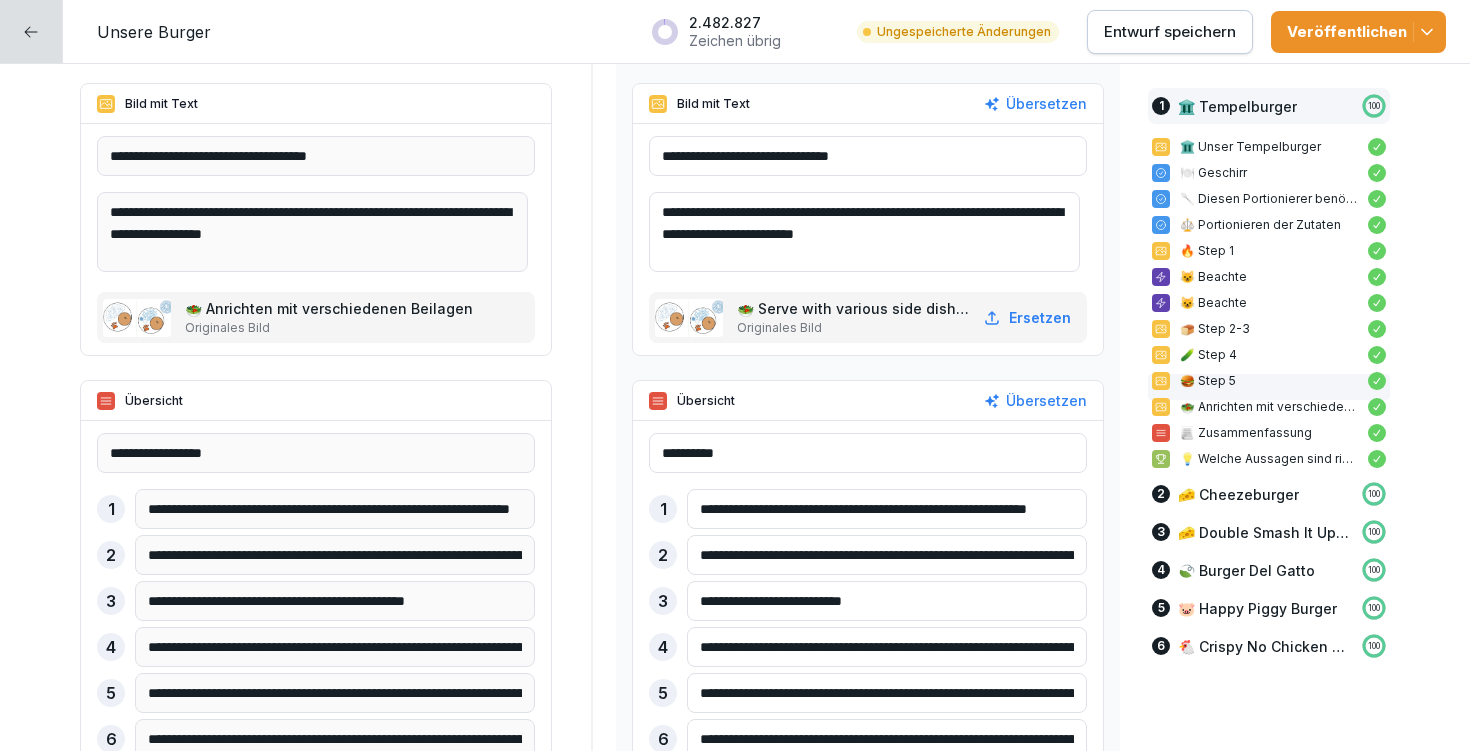 scroll, scrollTop: 4489, scrollLeft: 0, axis: vertical 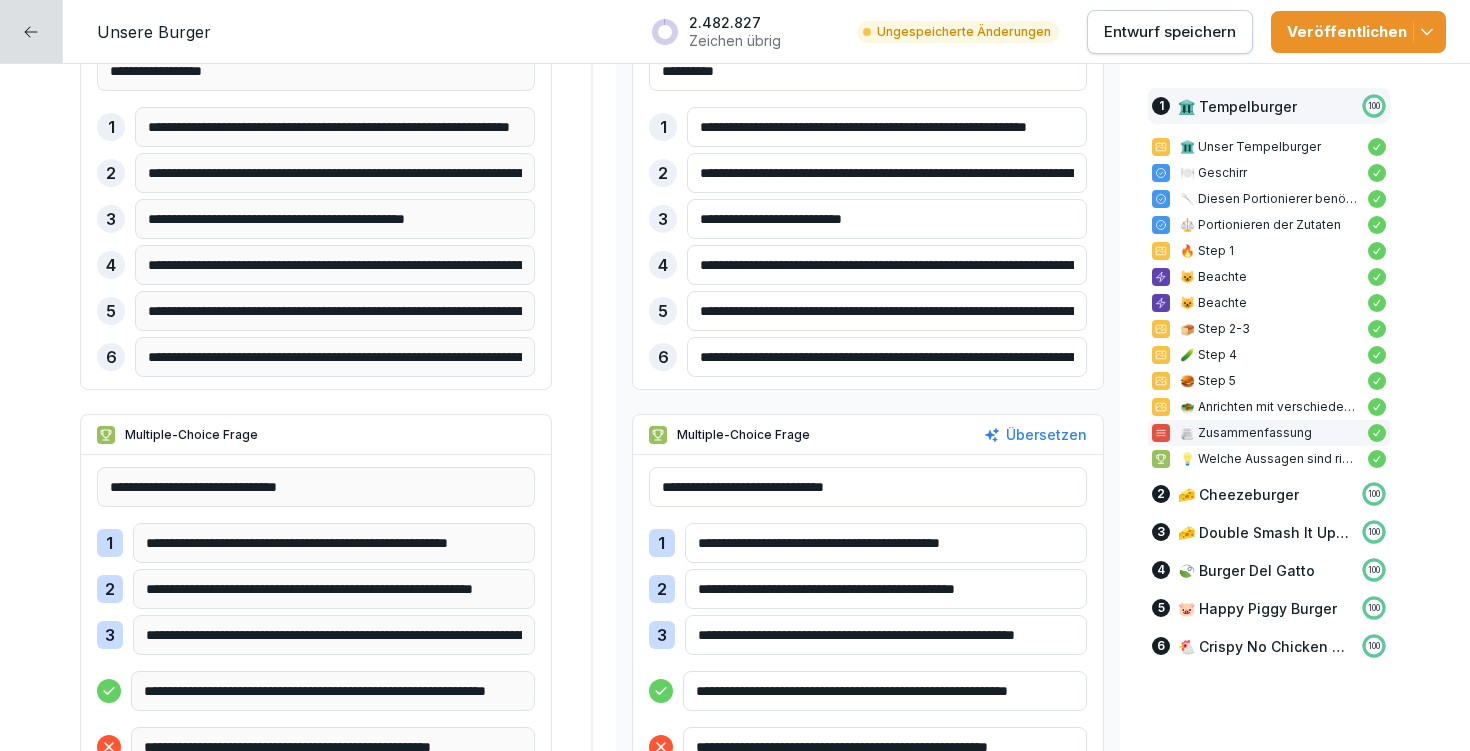 type on "**********" 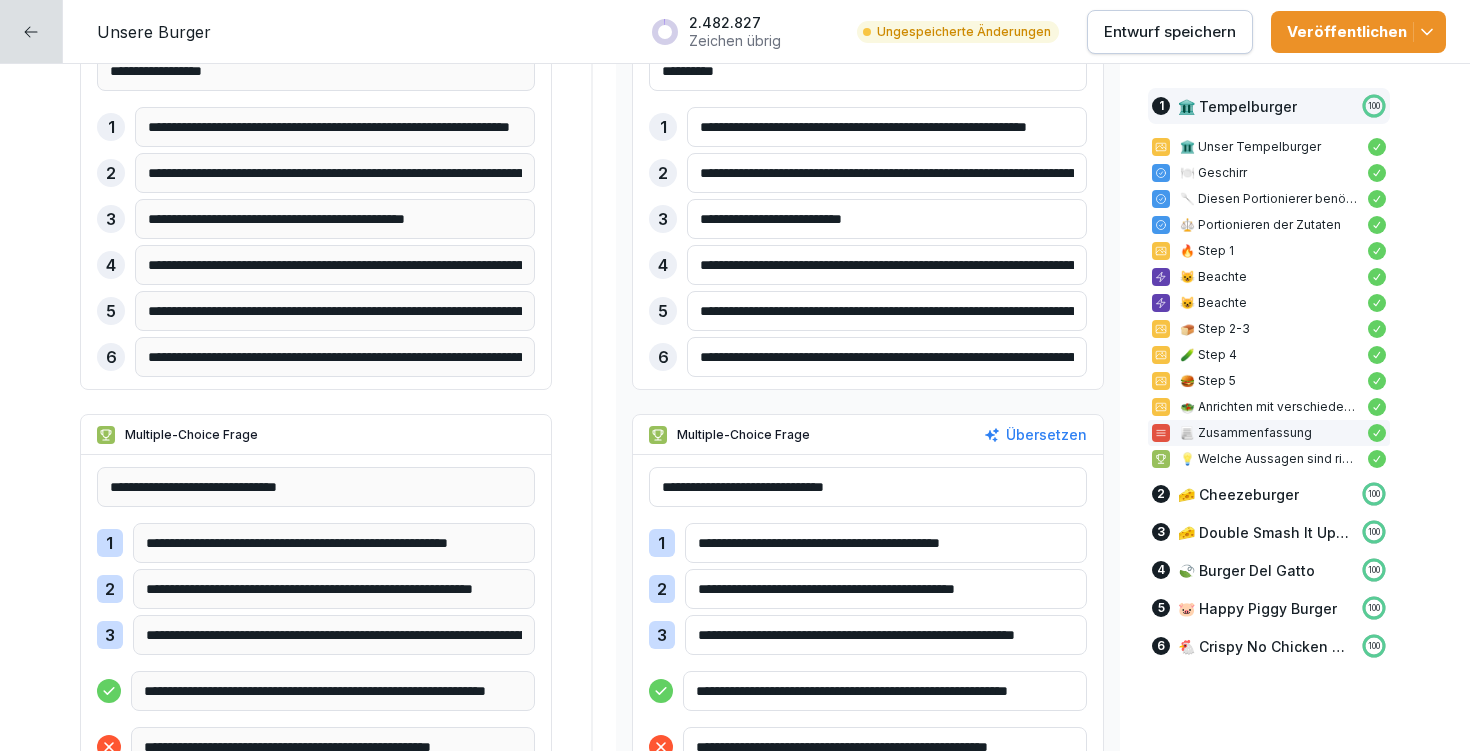 drag, startPoint x: 691, startPoint y: 309, endPoint x: 1118, endPoint y: 328, distance: 427.42252 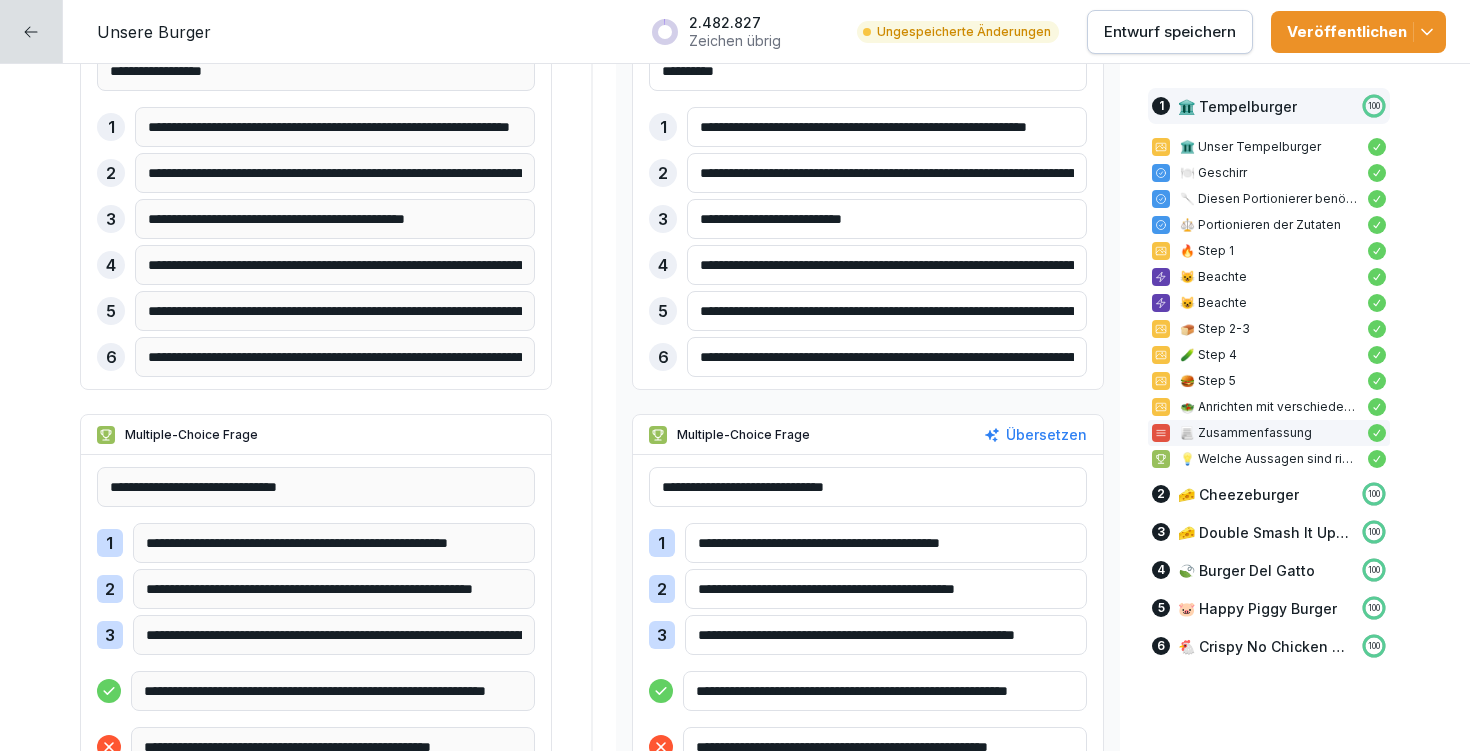 click on "**********" at bounding box center [735, 6370] 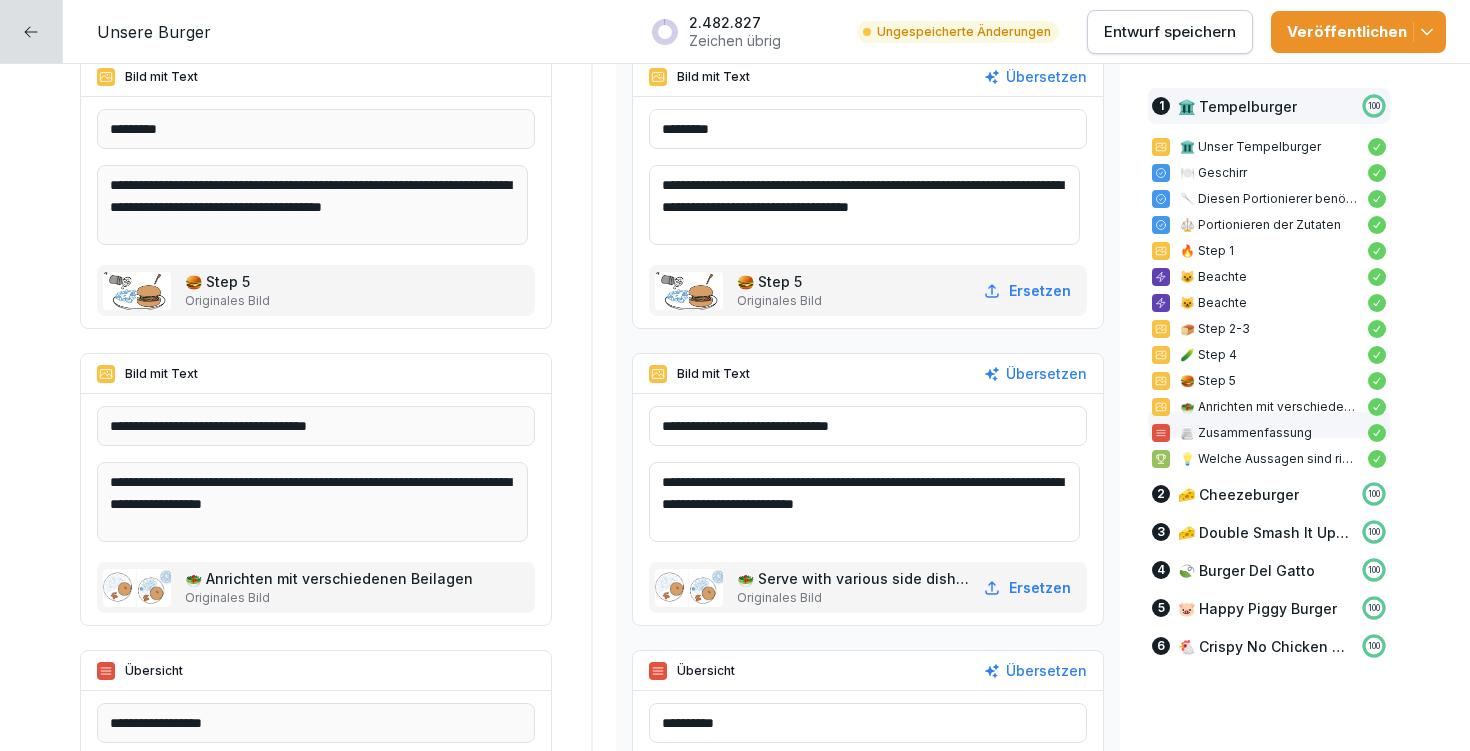 scroll, scrollTop: 3470, scrollLeft: 0, axis: vertical 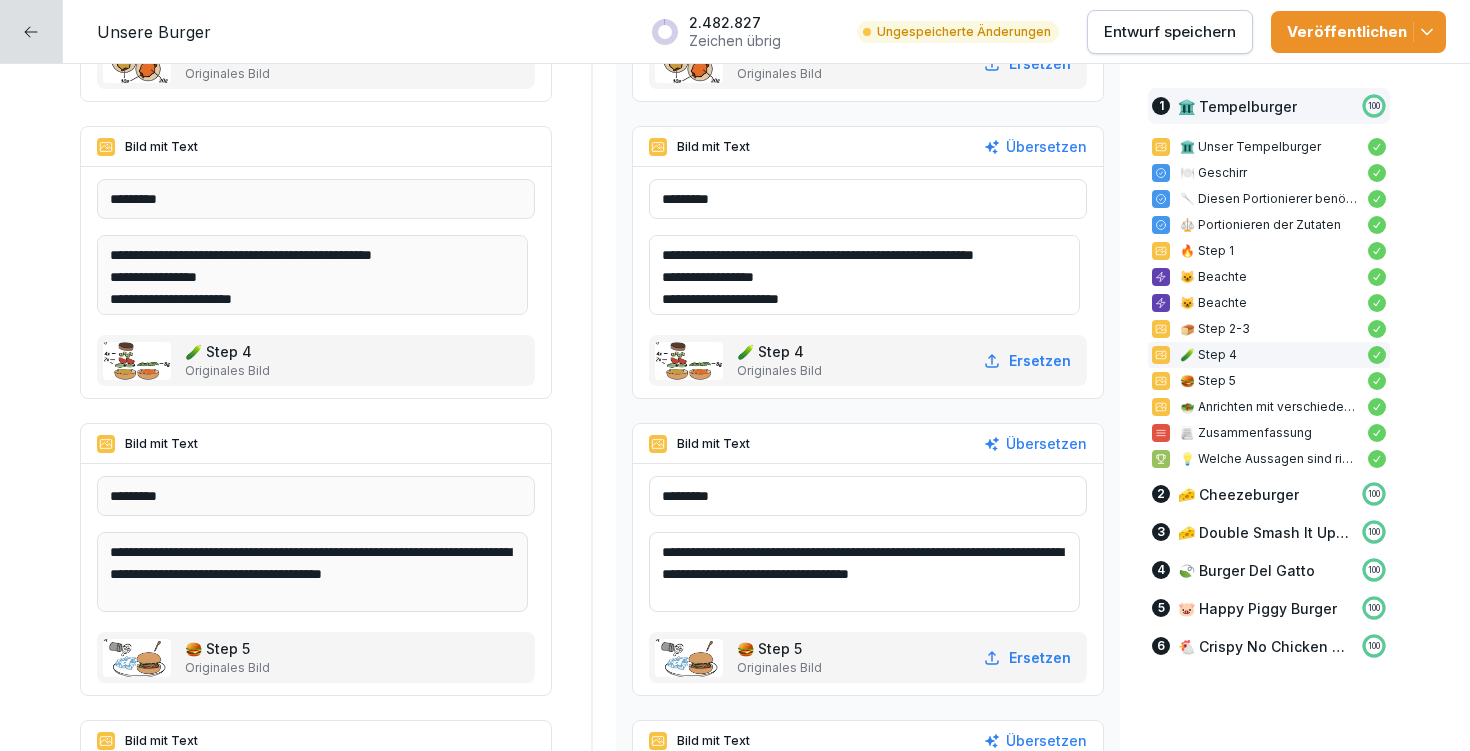 click on "**********" at bounding box center [864, 275] 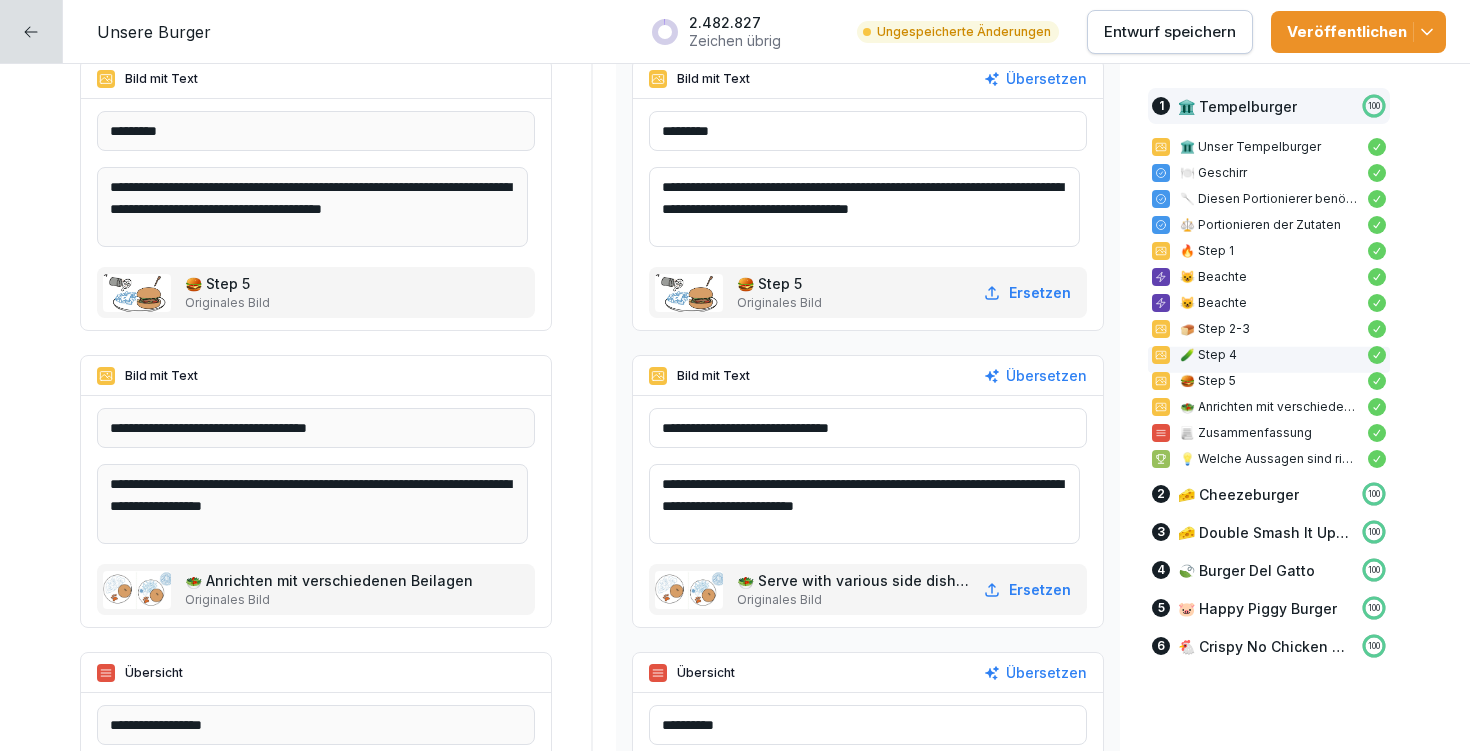 scroll, scrollTop: 4249, scrollLeft: 0, axis: vertical 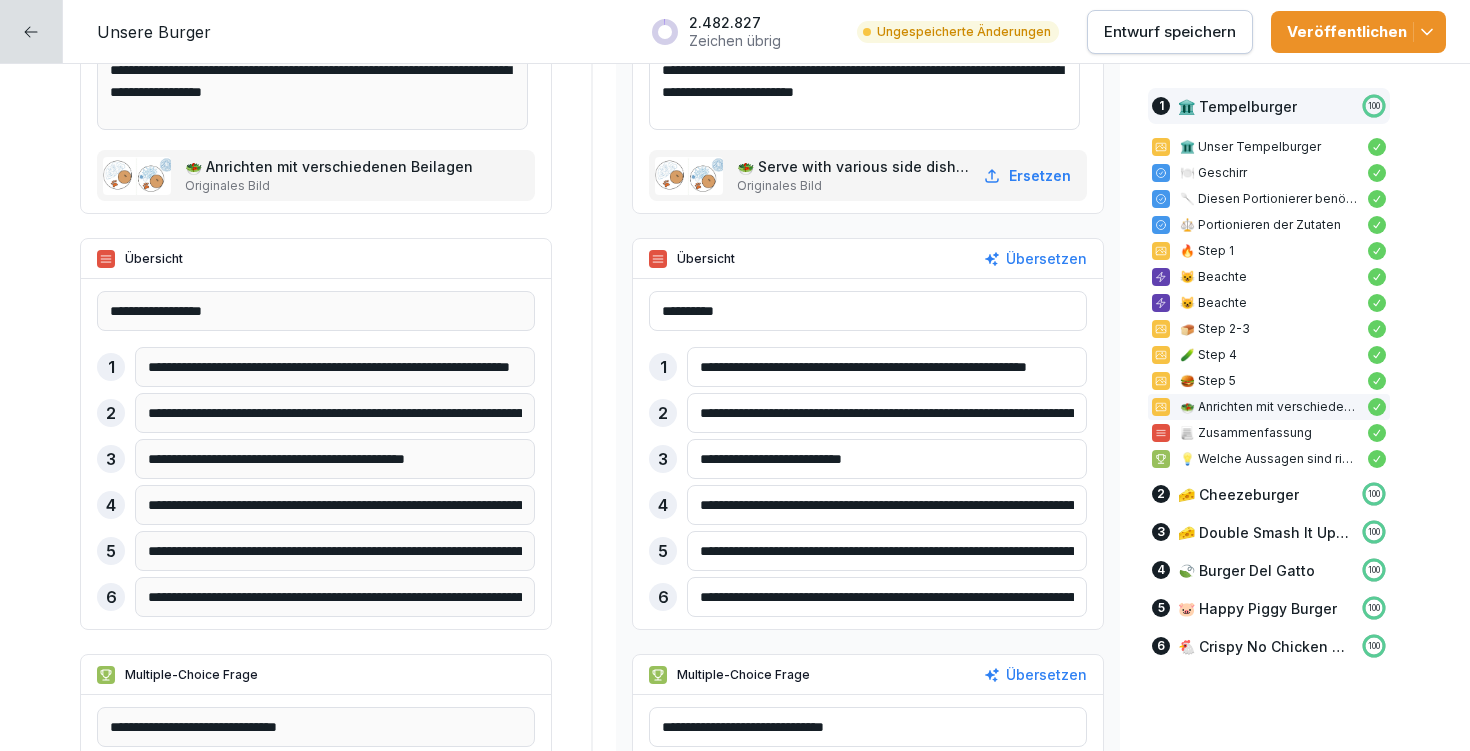 drag, startPoint x: 687, startPoint y: 555, endPoint x: 1024, endPoint y: 545, distance: 337.14835 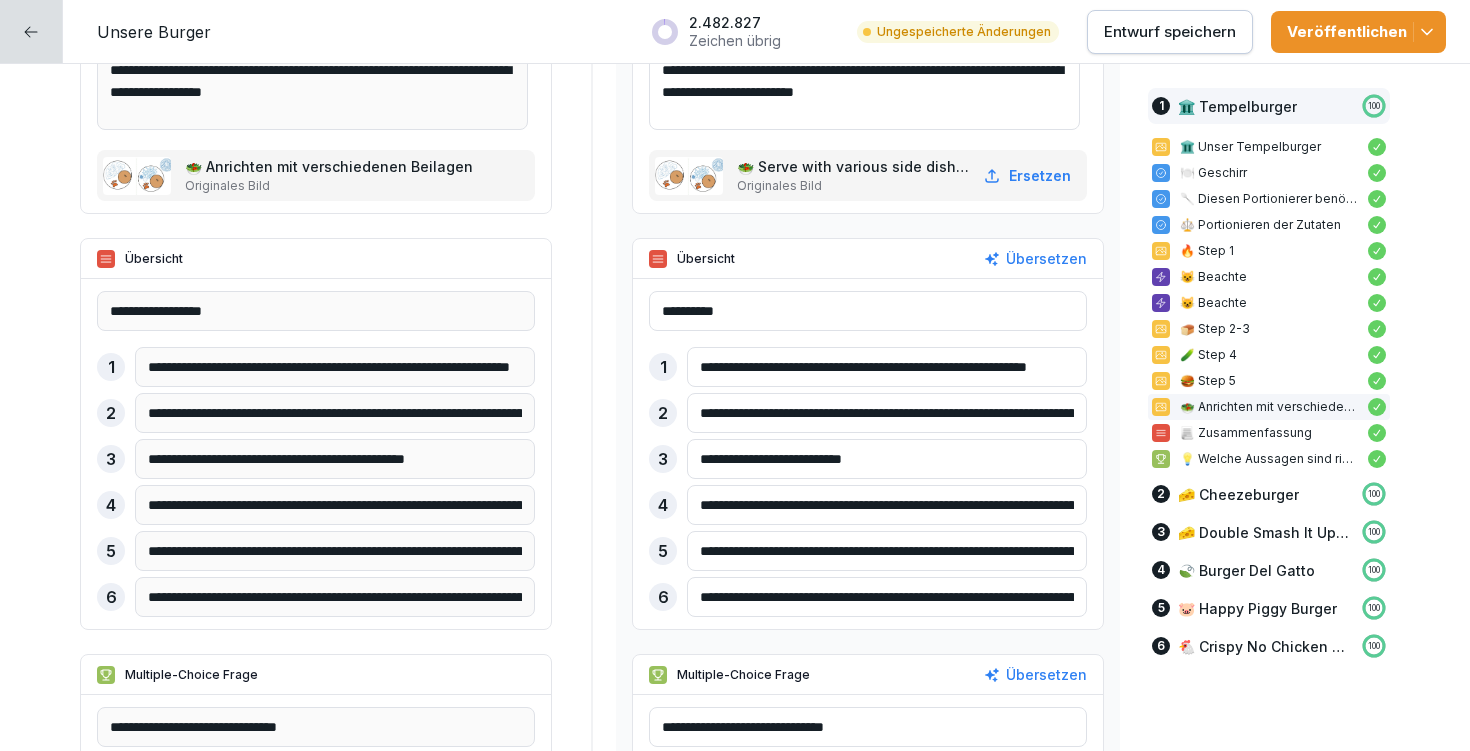 click on "**********" at bounding box center [887, 551] 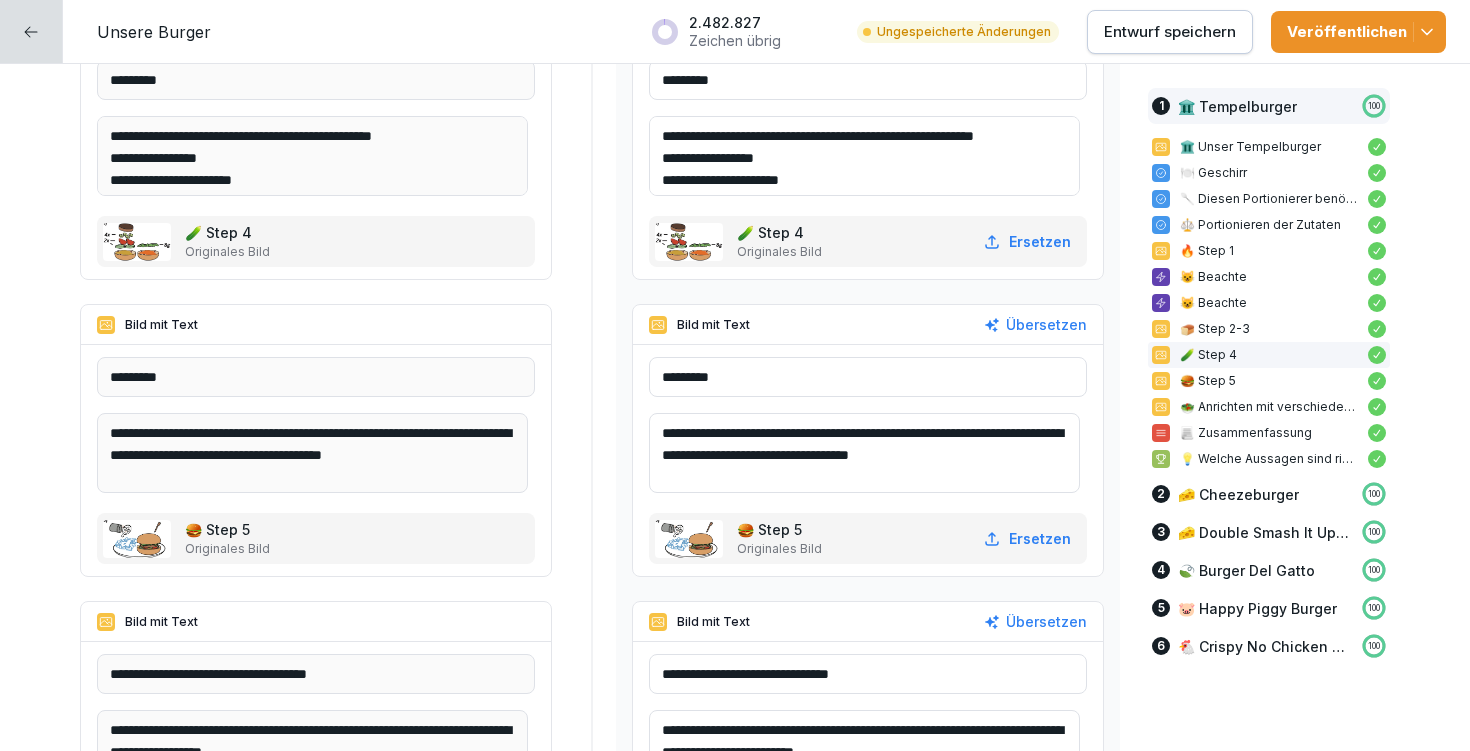 scroll, scrollTop: 3535, scrollLeft: 0, axis: vertical 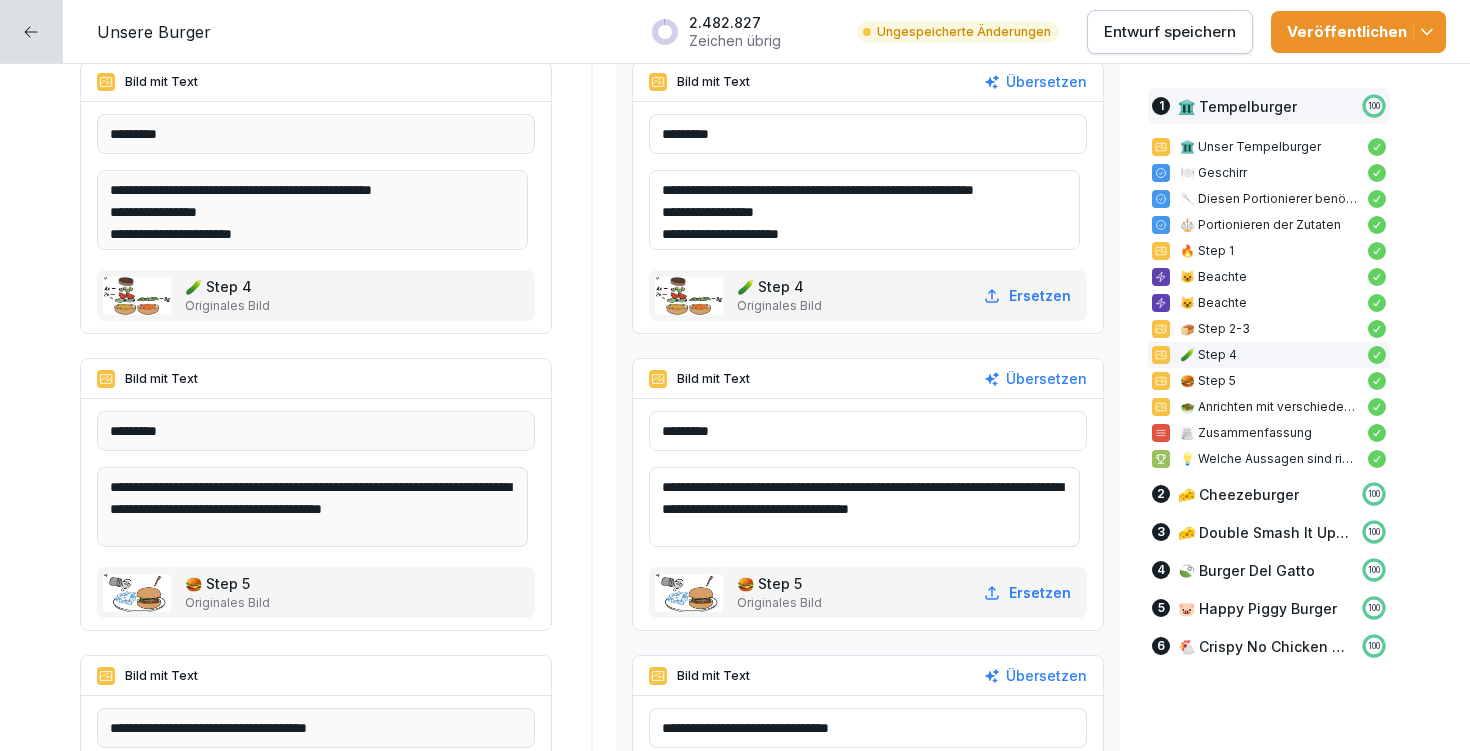 click on "**********" at bounding box center (864, 210) 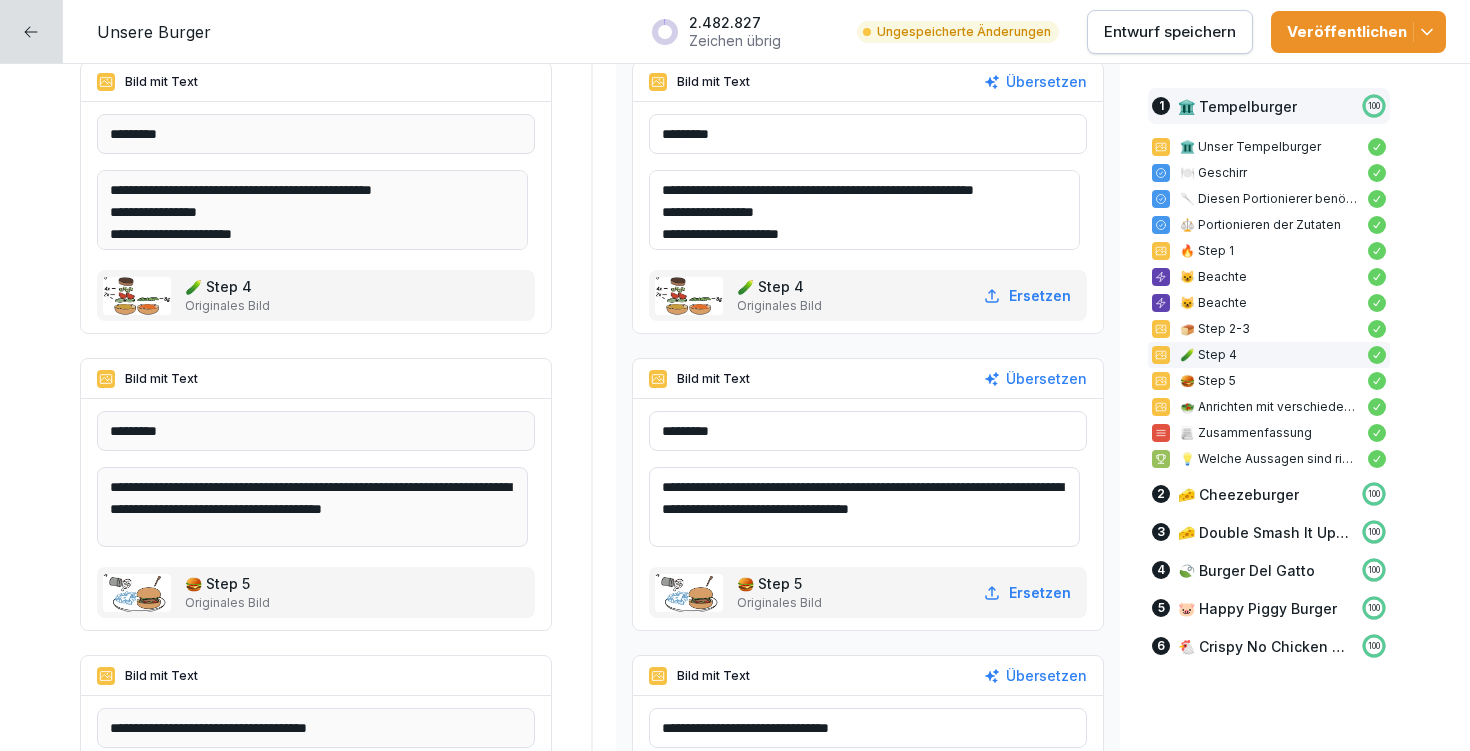 drag, startPoint x: 673, startPoint y: 184, endPoint x: 790, endPoint y: 206, distance: 119.05041 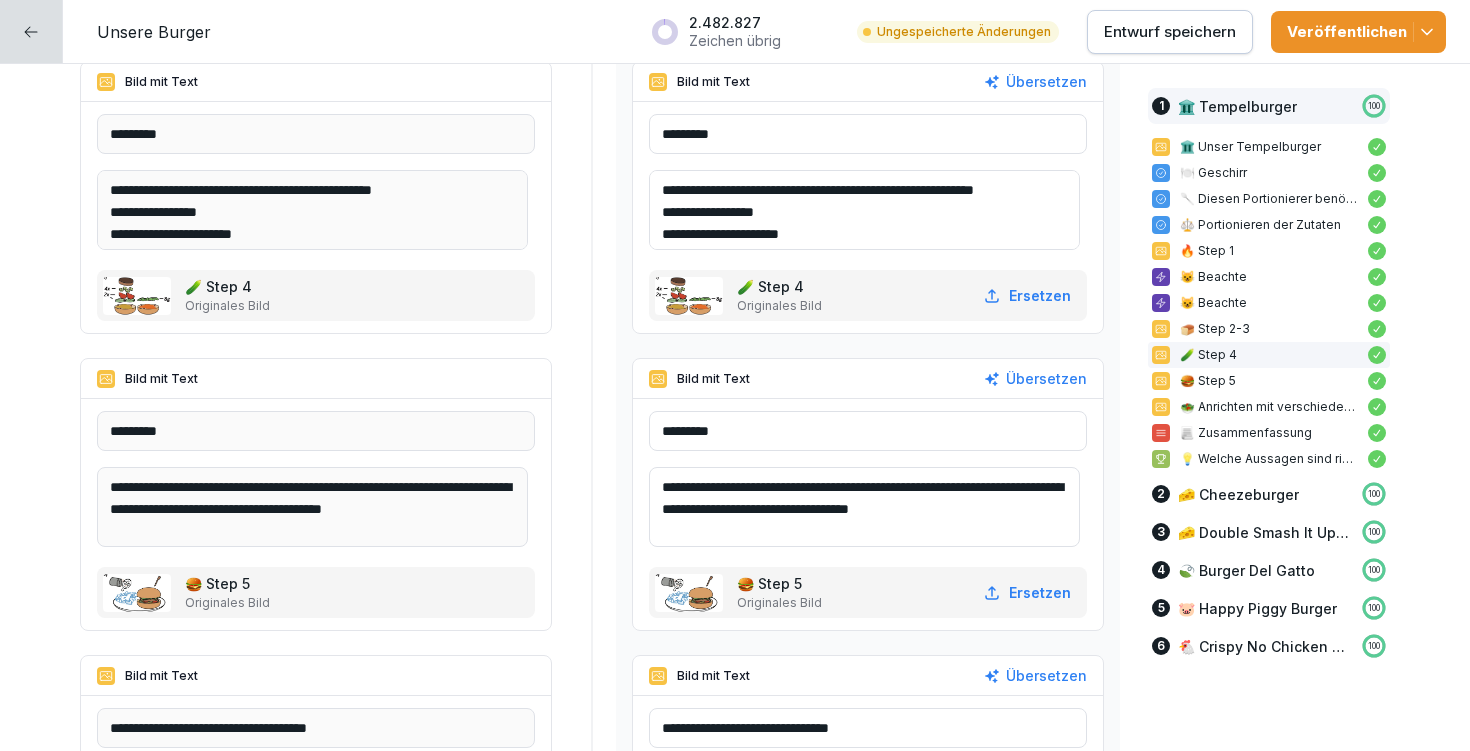 click on "**********" at bounding box center [864, 210] 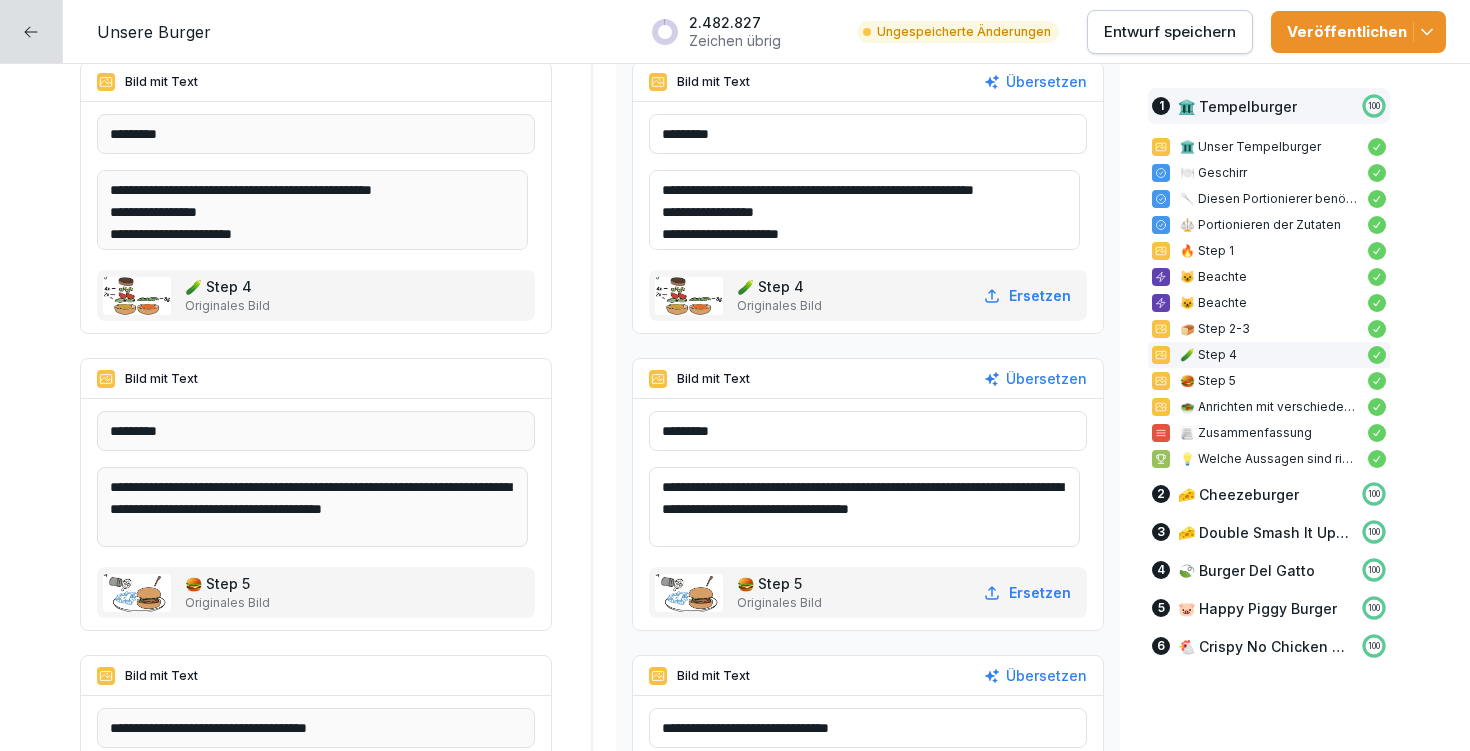 paste on "**********" 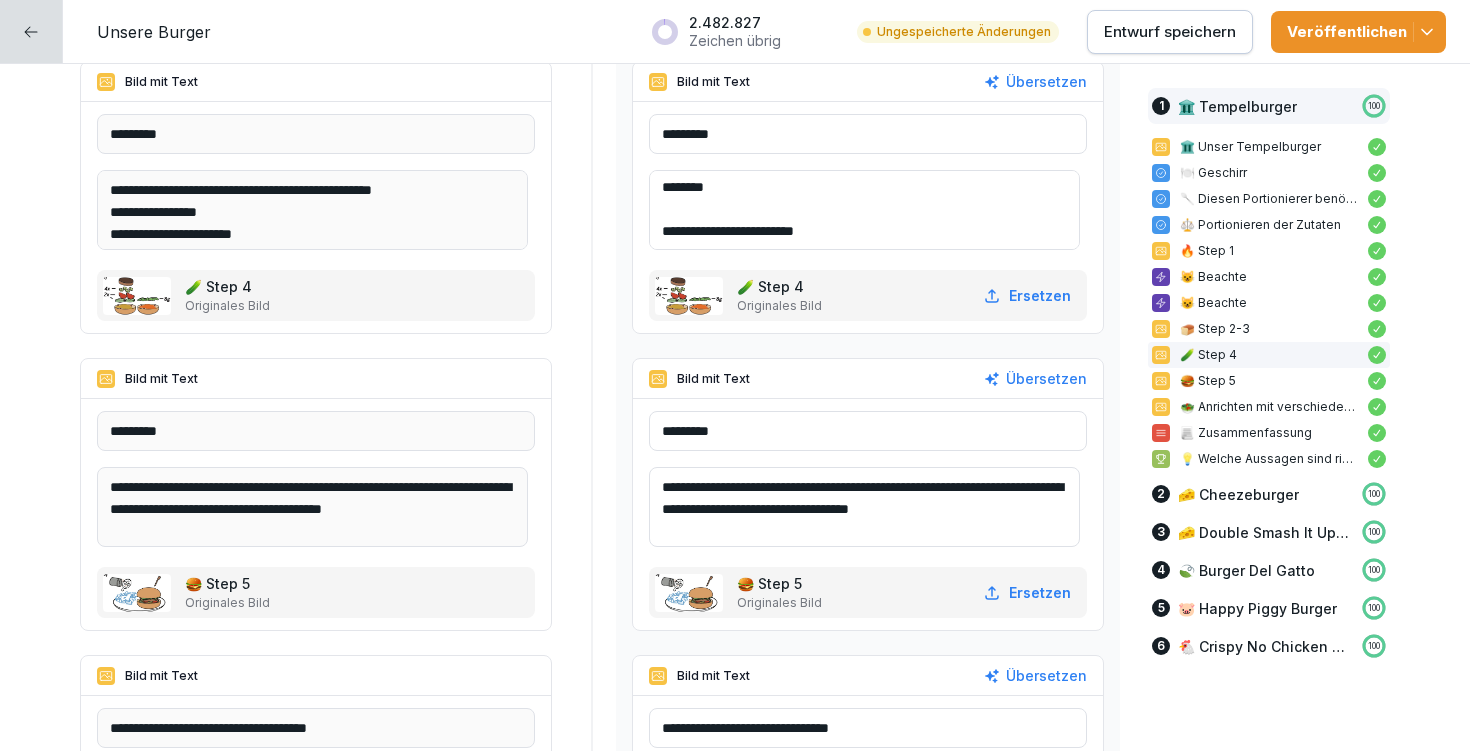 scroll, scrollTop: 114, scrollLeft: 0, axis: vertical 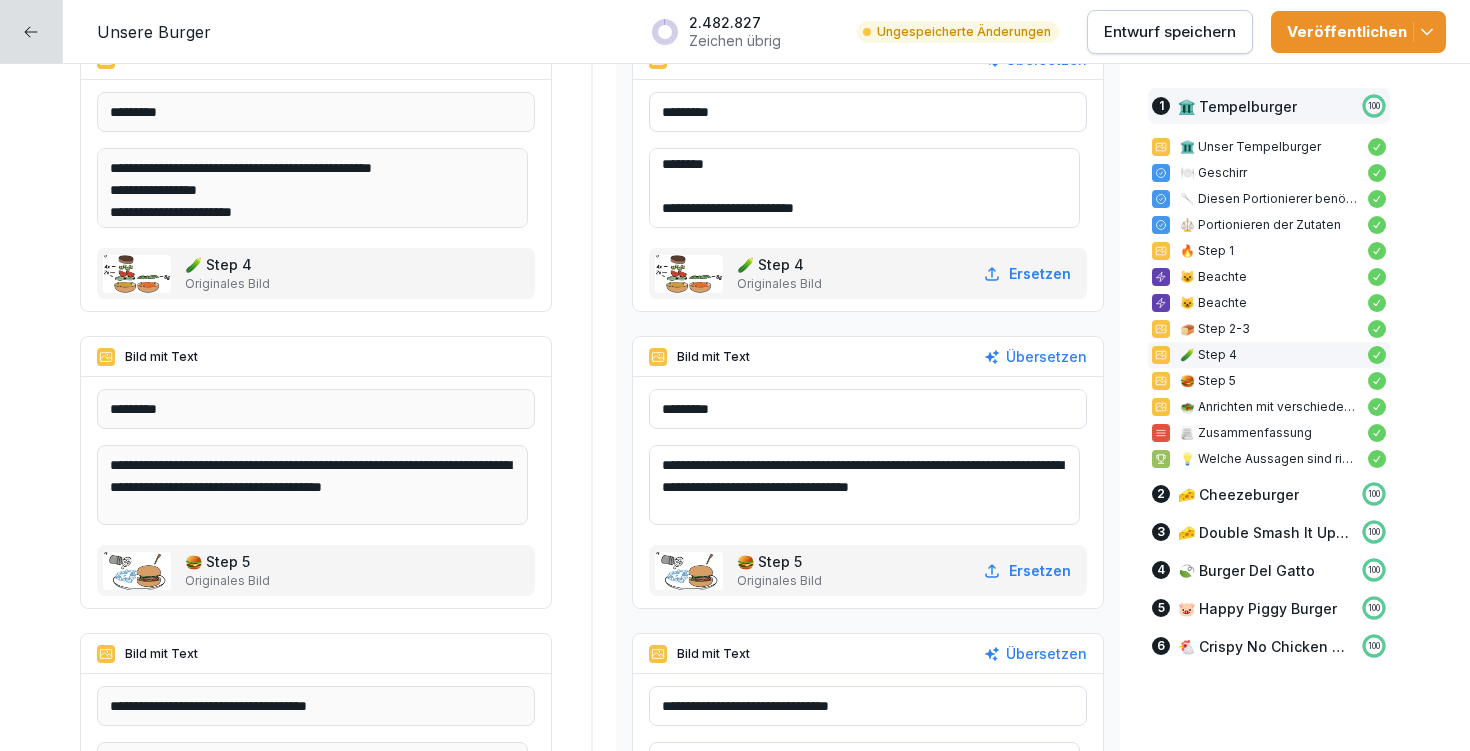 type on "**********" 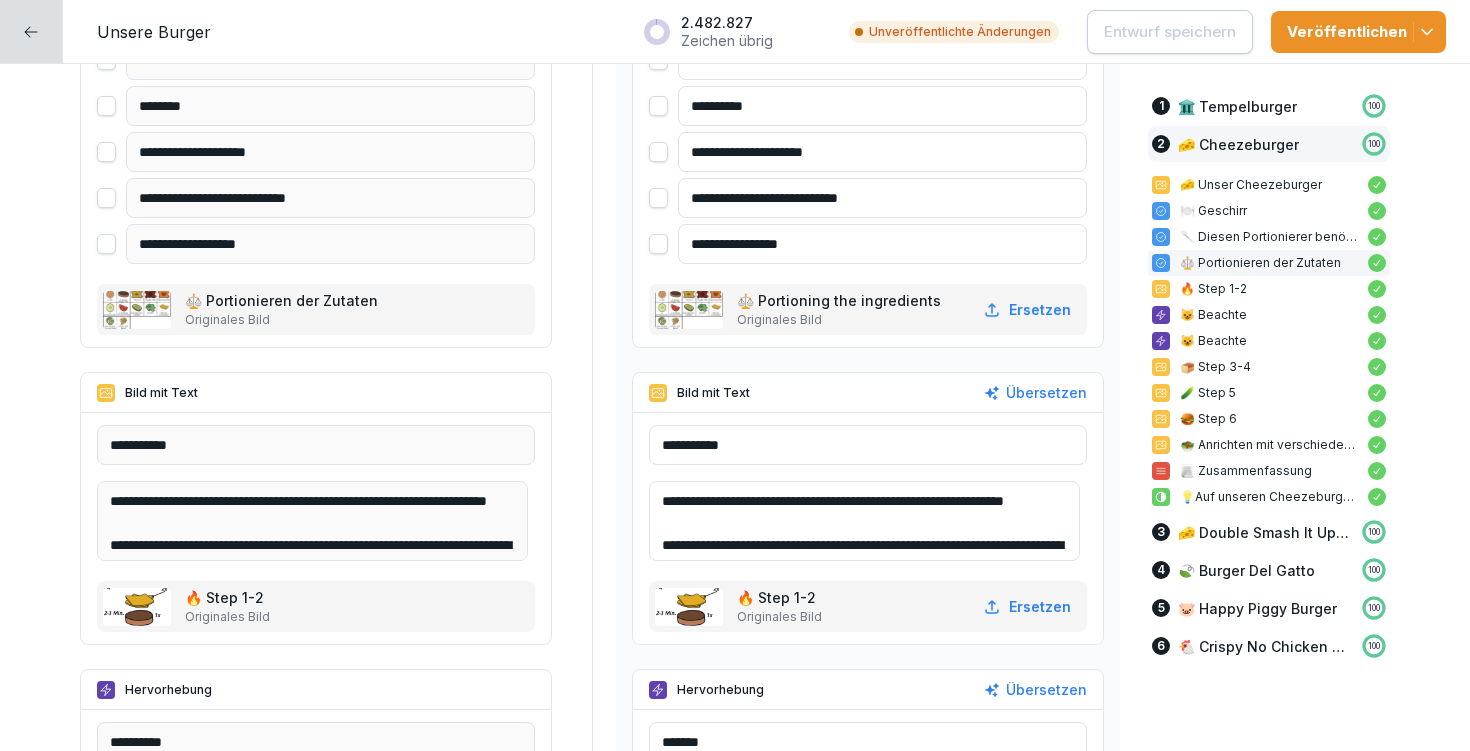 scroll, scrollTop: 7042, scrollLeft: 0, axis: vertical 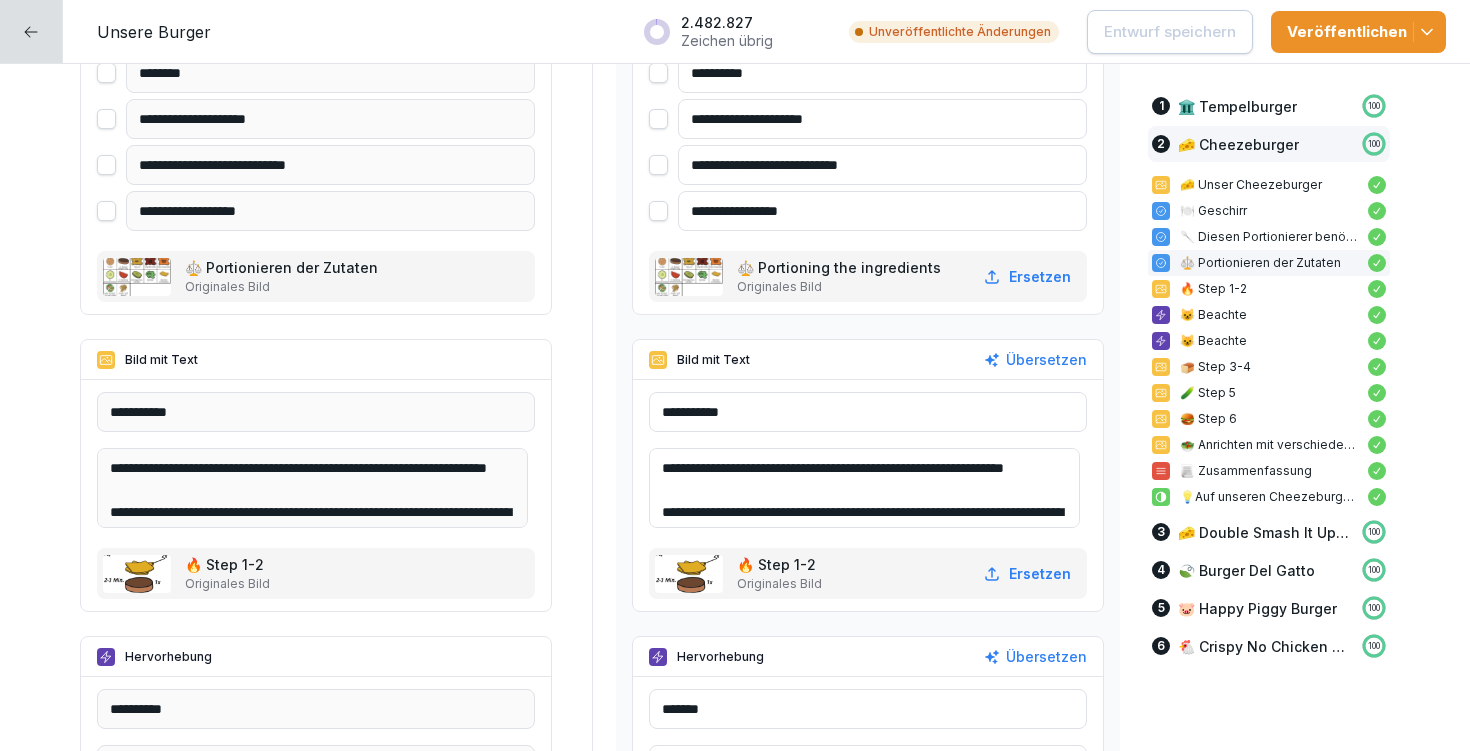 click on "**********" at bounding box center (864, 488) 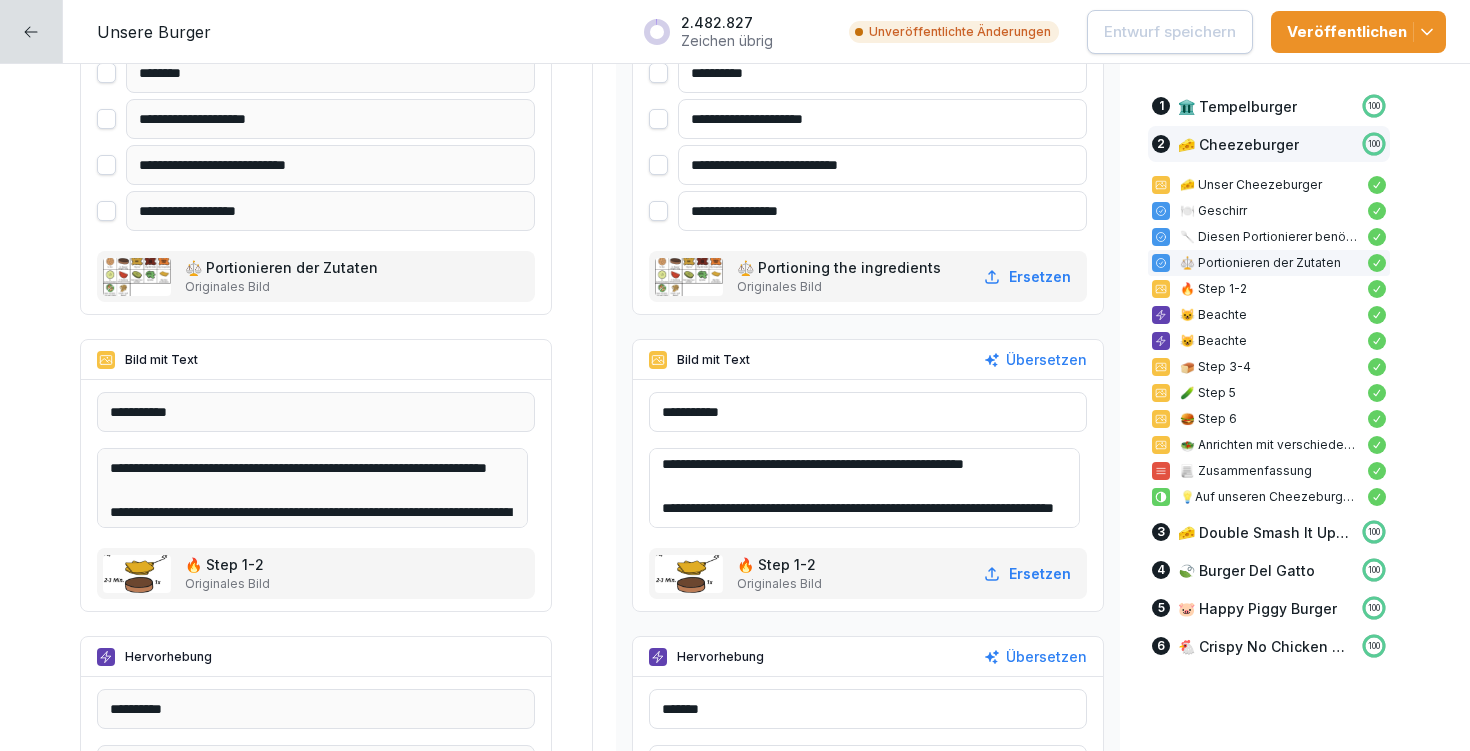 scroll, scrollTop: 136, scrollLeft: 0, axis: vertical 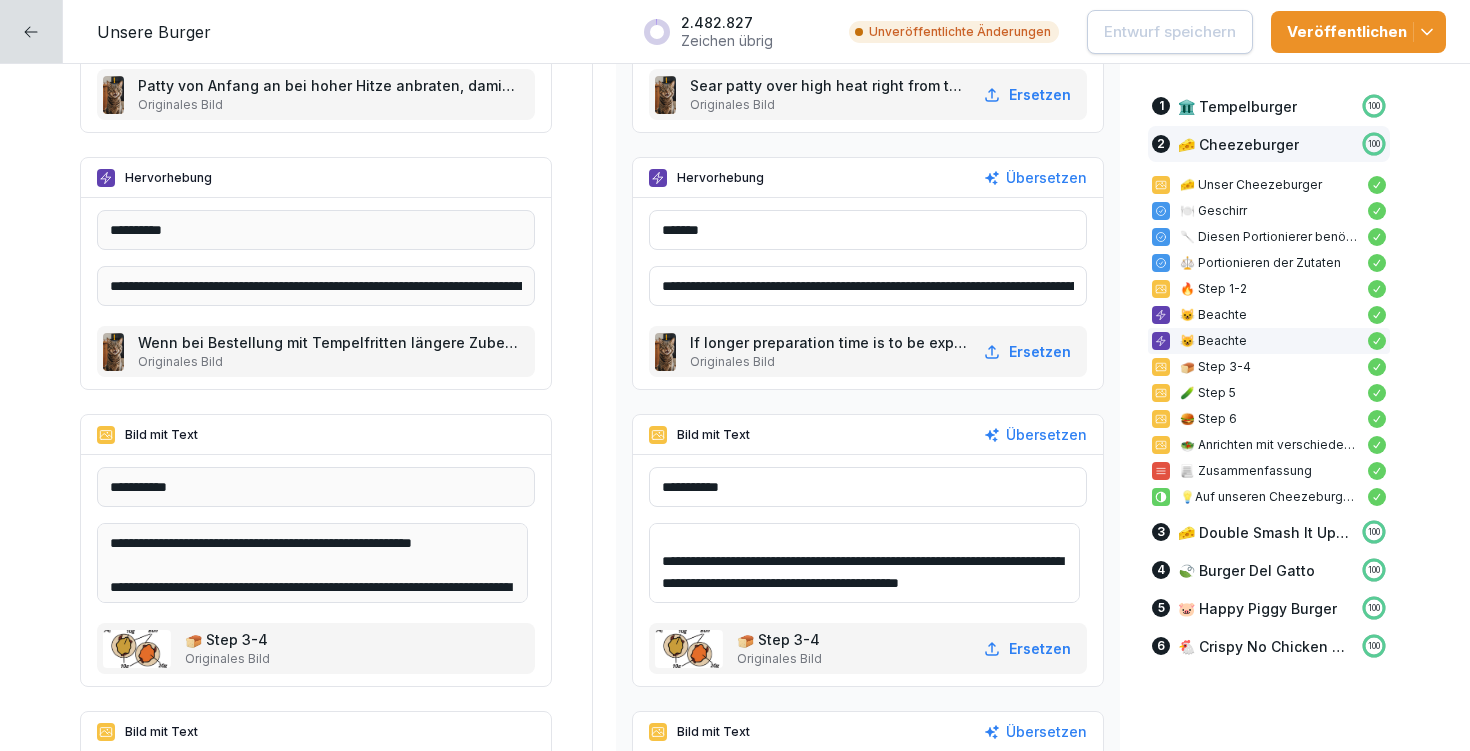 drag, startPoint x: 675, startPoint y: 565, endPoint x: 966, endPoint y: 608, distance: 294.15982 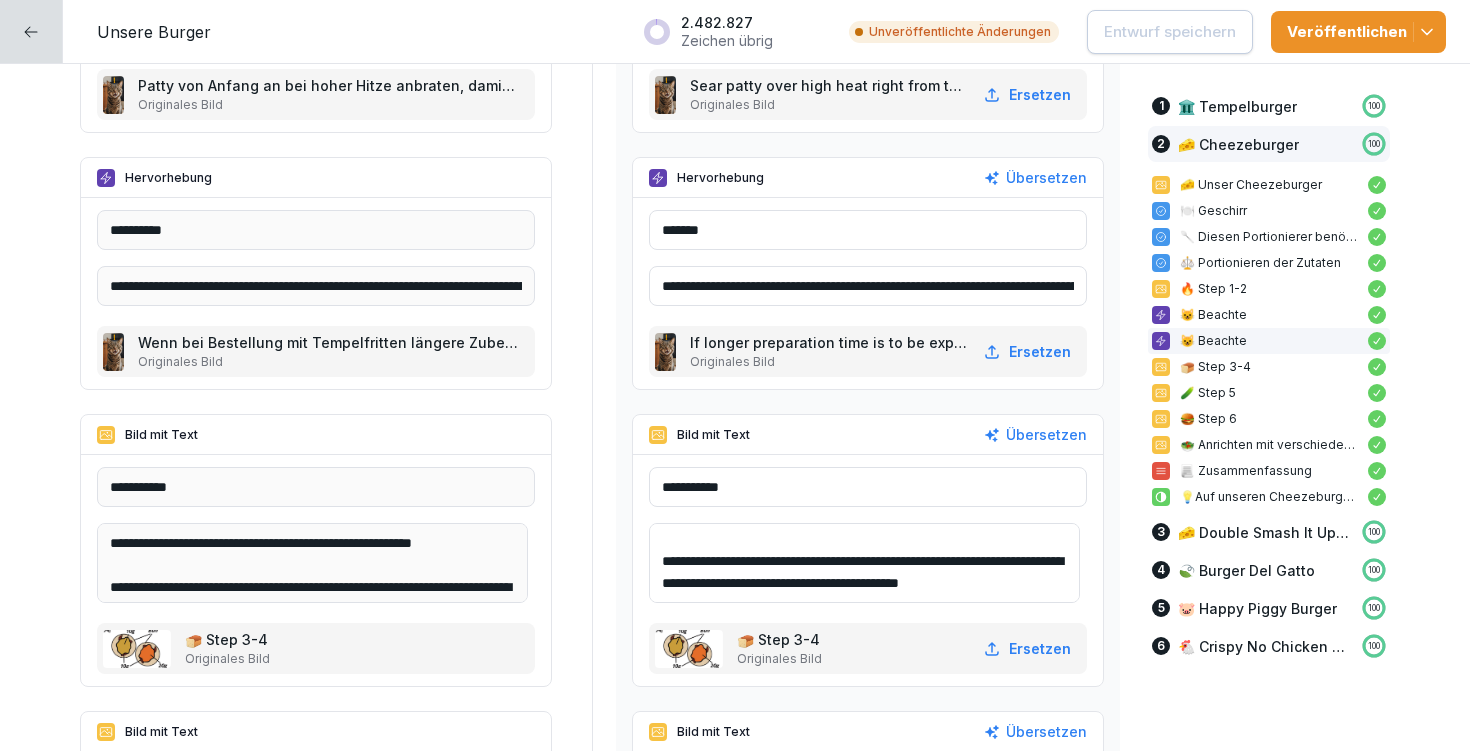 paste on "*********" 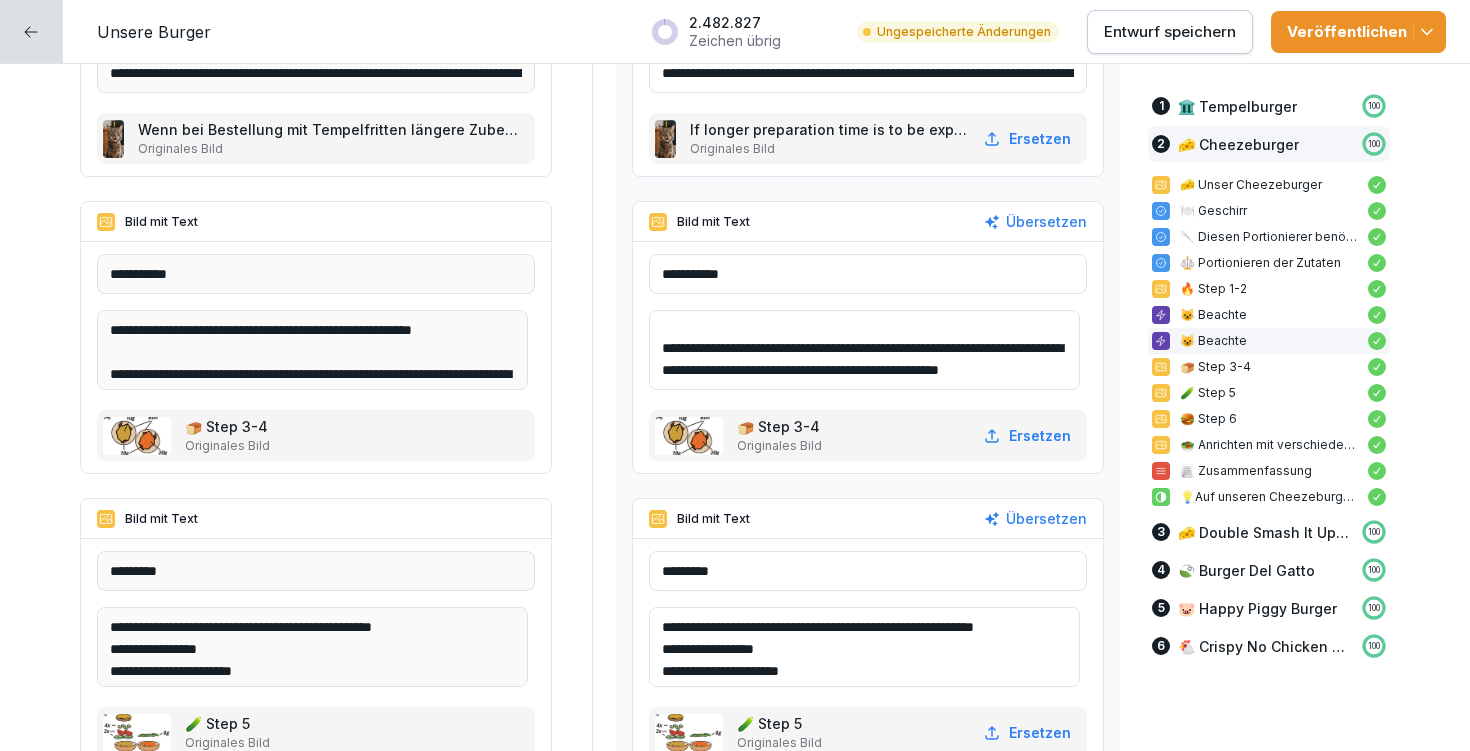 scroll, scrollTop: 7995, scrollLeft: 0, axis: vertical 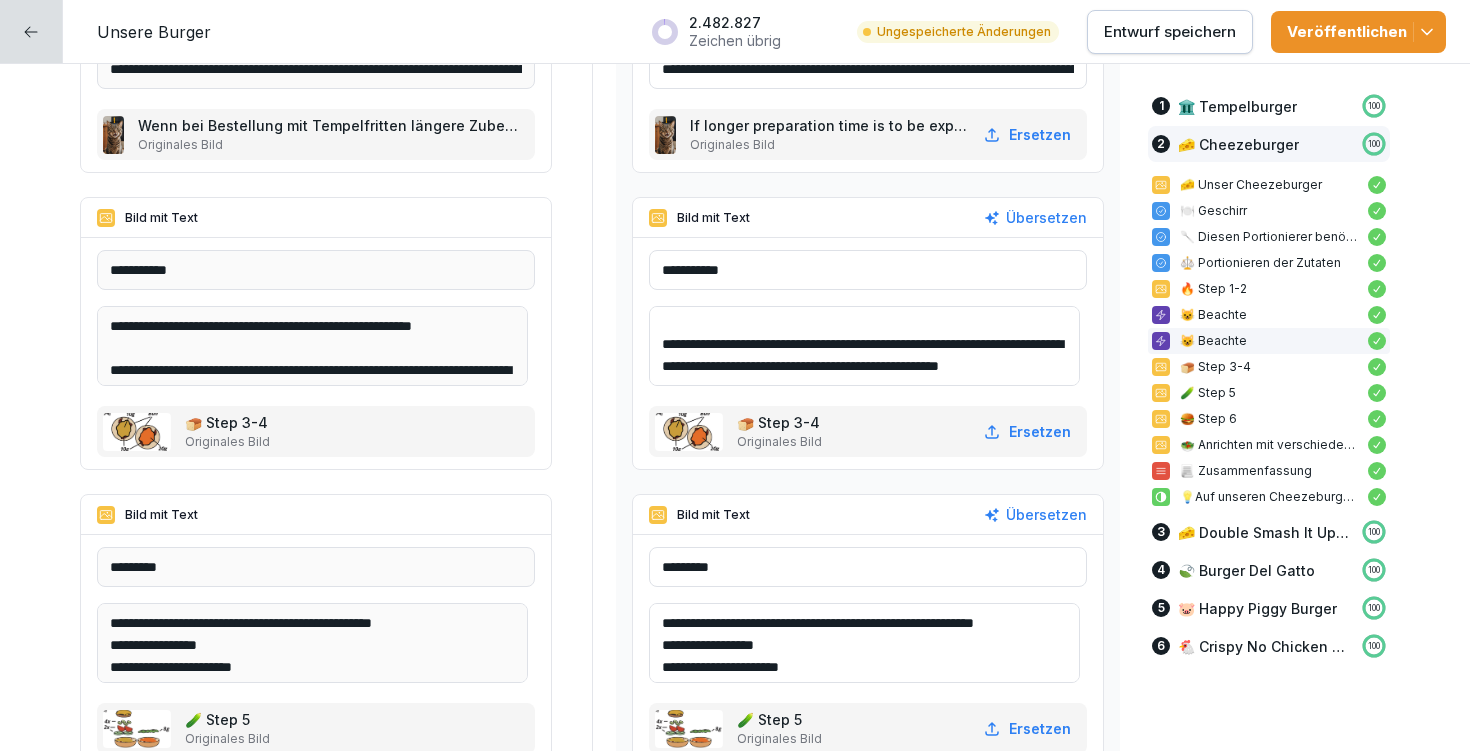 type on "**********" 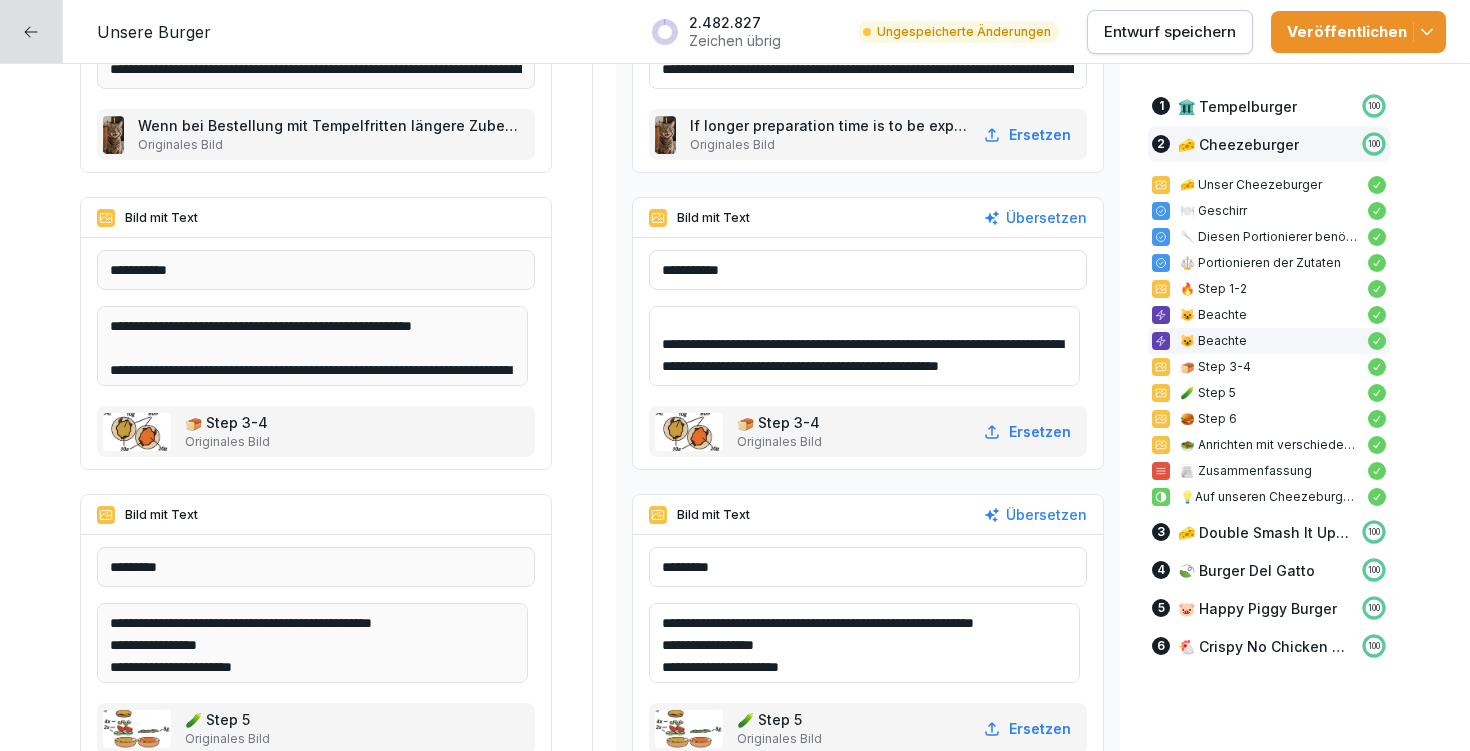 drag, startPoint x: 673, startPoint y: 618, endPoint x: 714, endPoint y: 635, distance: 44.38468 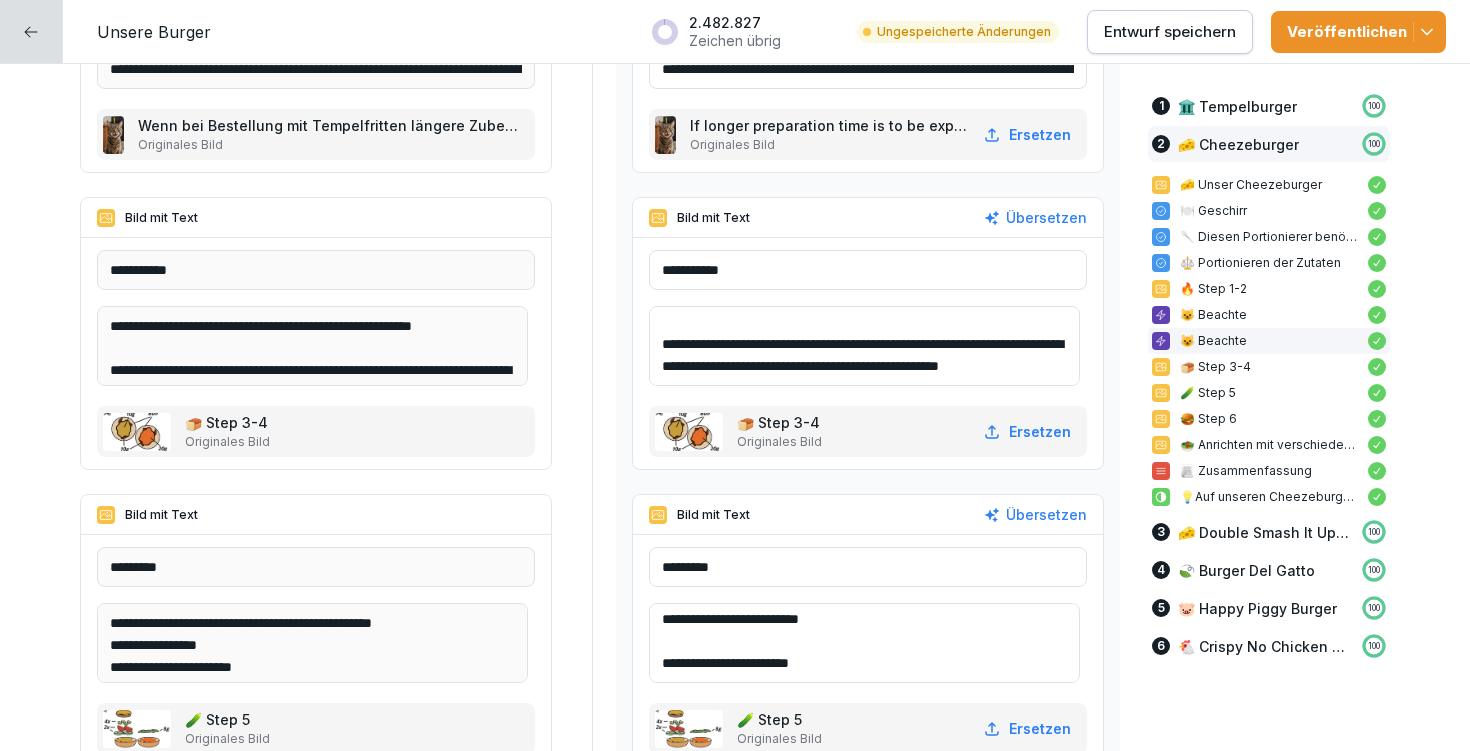 scroll, scrollTop: 114, scrollLeft: 0, axis: vertical 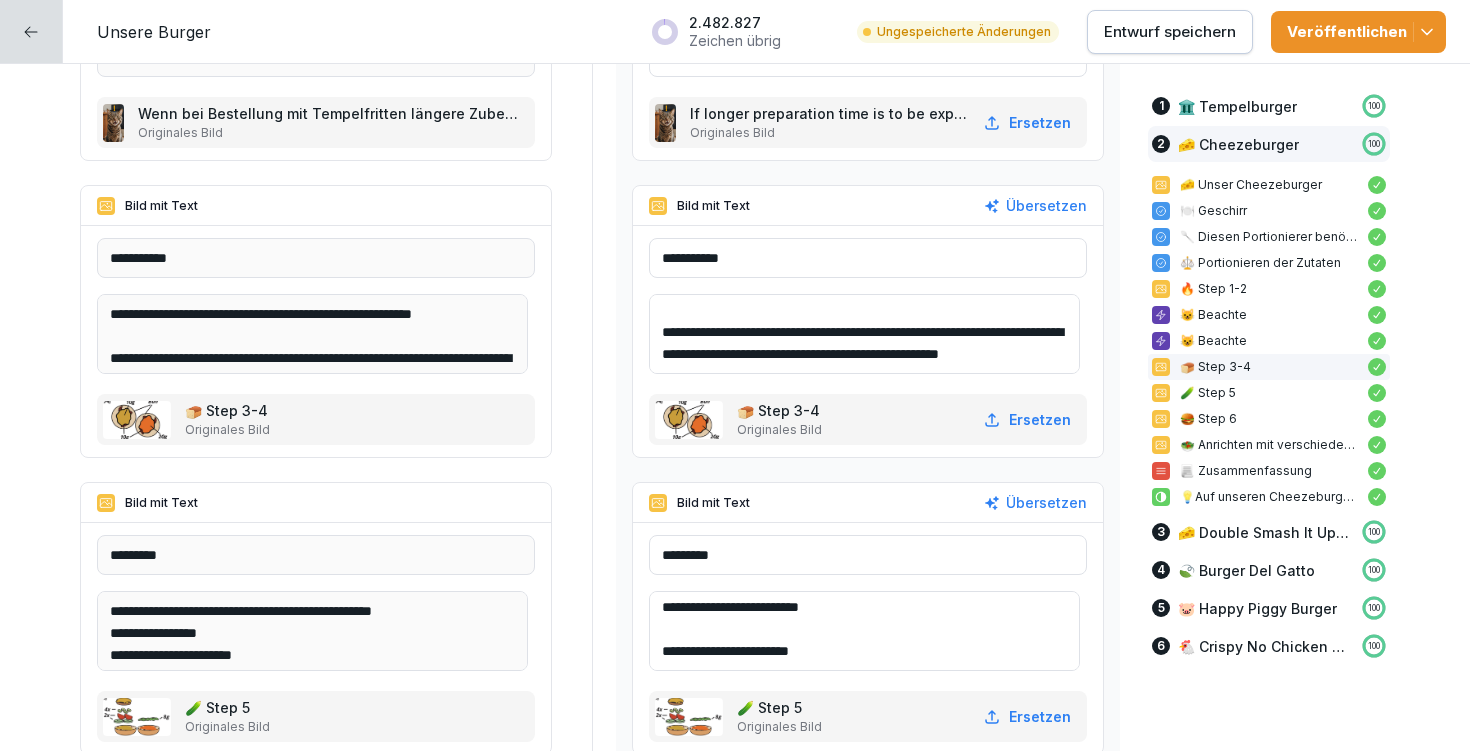 click on "**********" at bounding box center (864, 631) 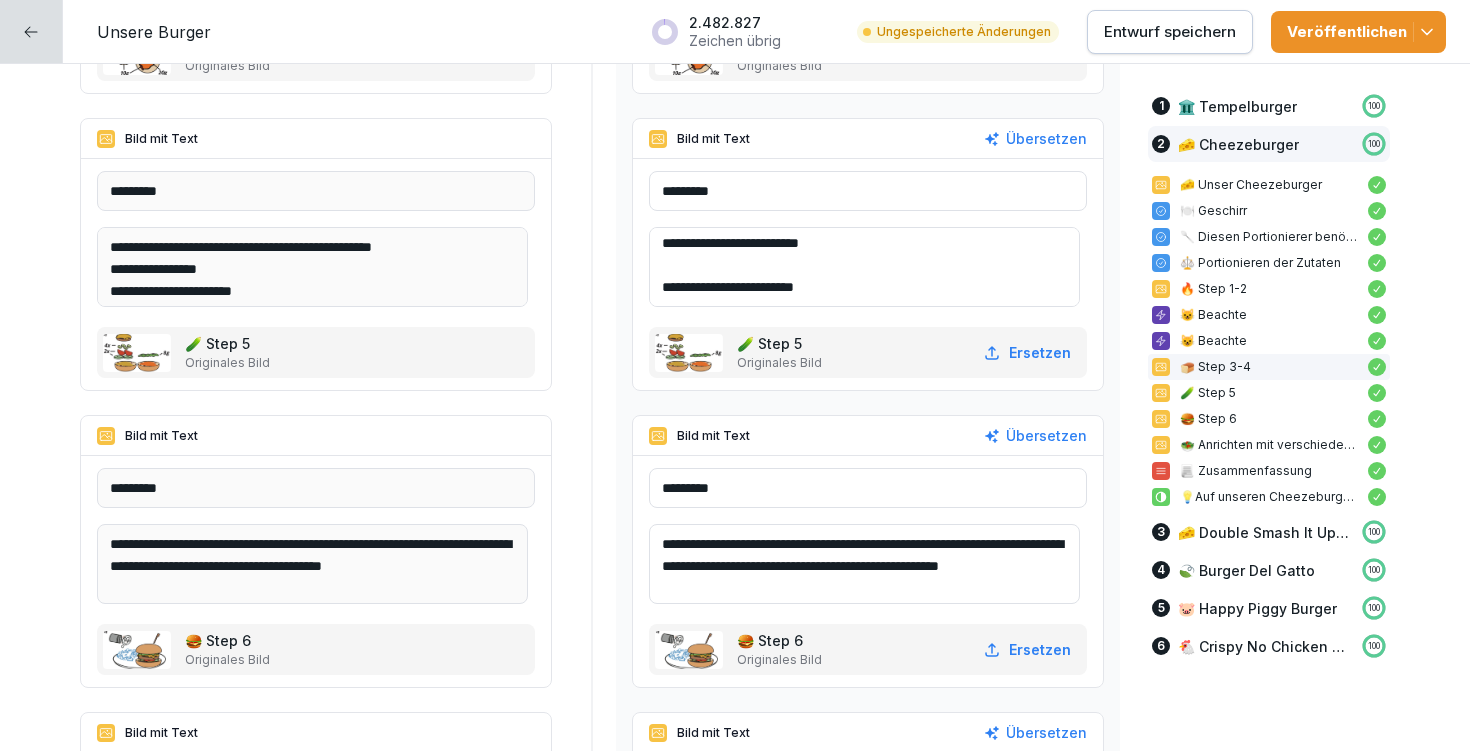 scroll, scrollTop: 8439, scrollLeft: 0, axis: vertical 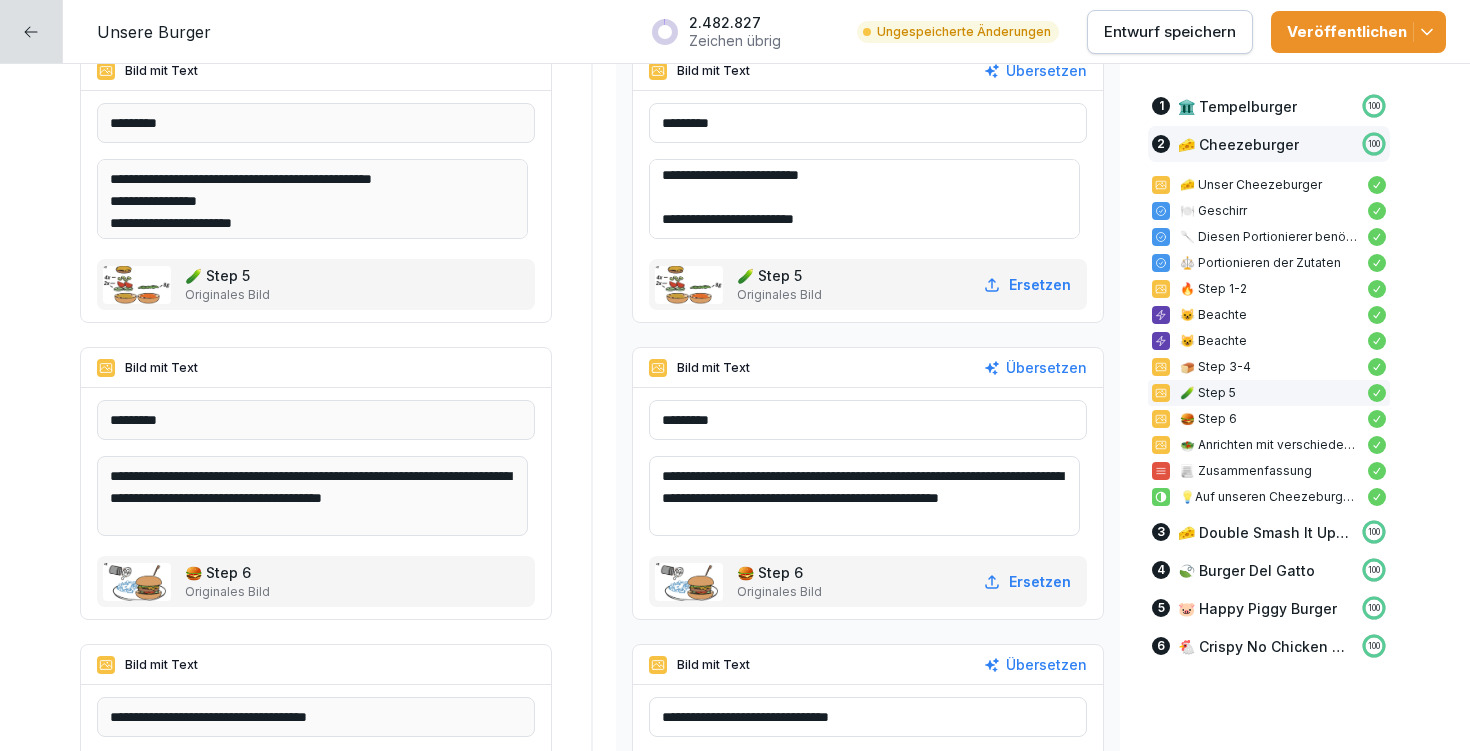 type on "**********" 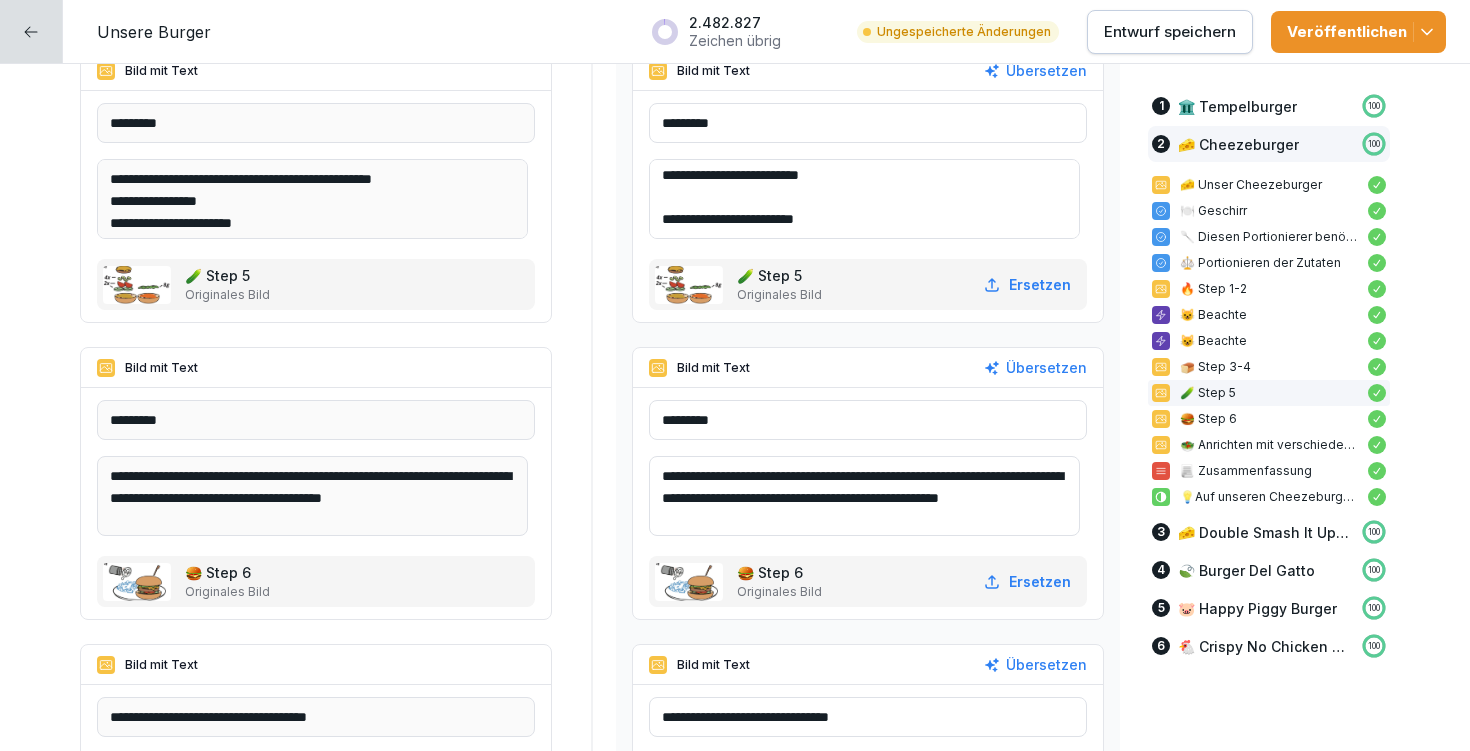 paste 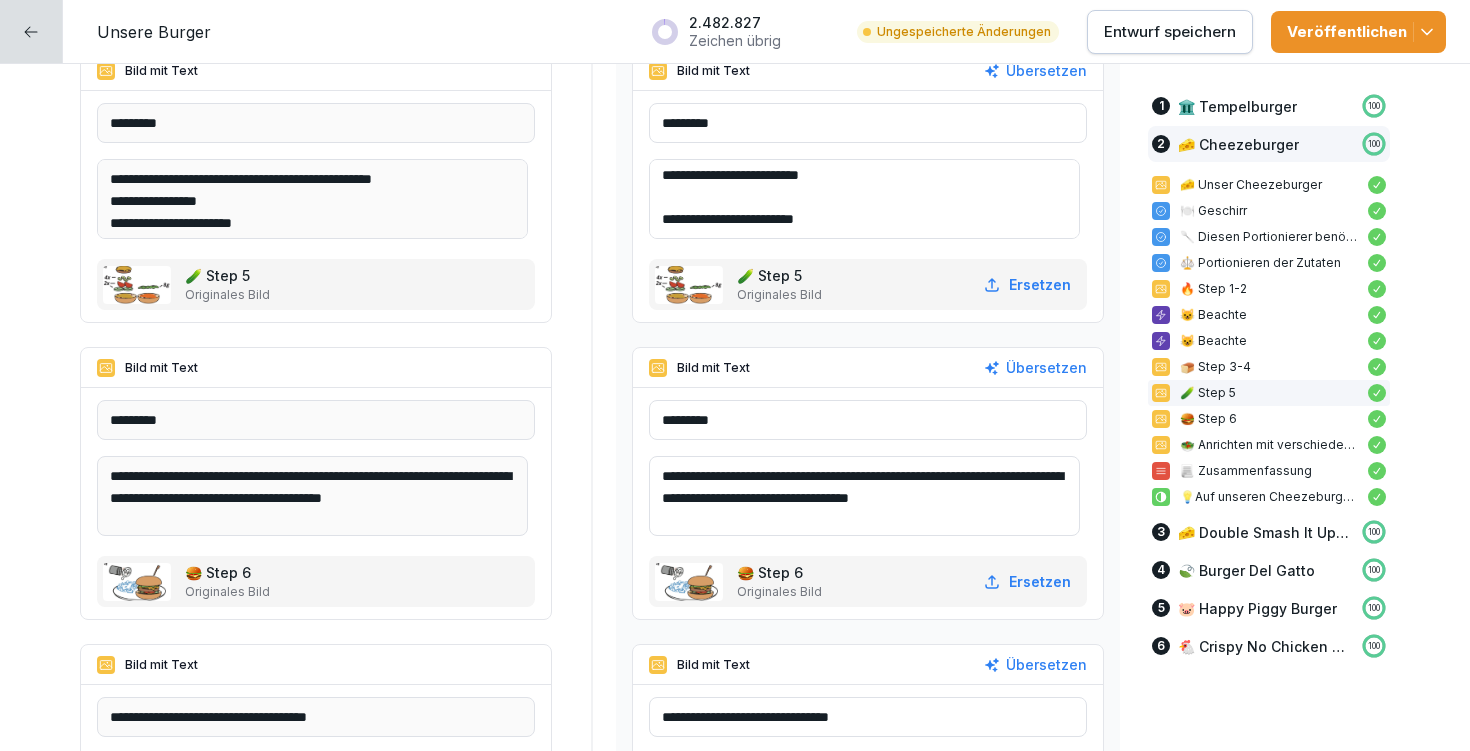 type on "**********" 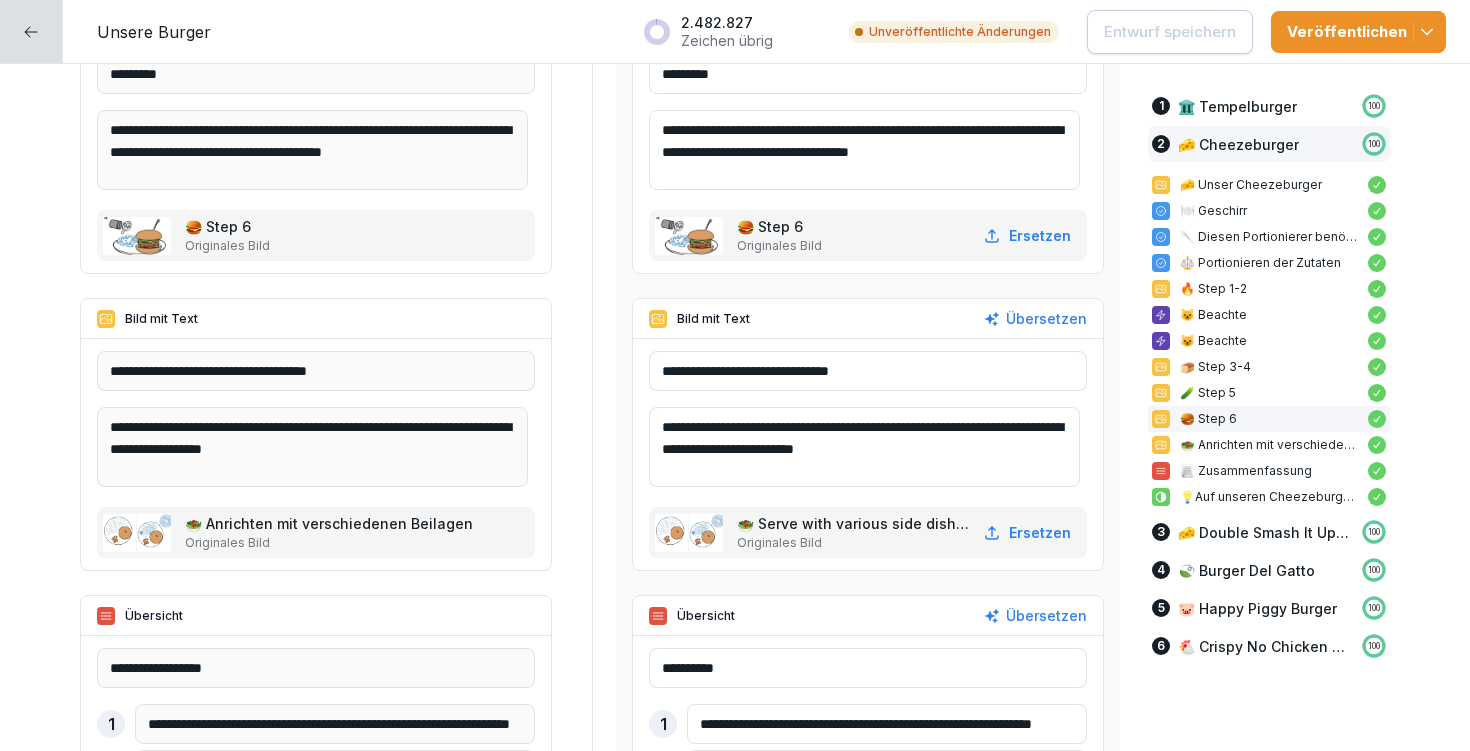 scroll, scrollTop: 8962, scrollLeft: 0, axis: vertical 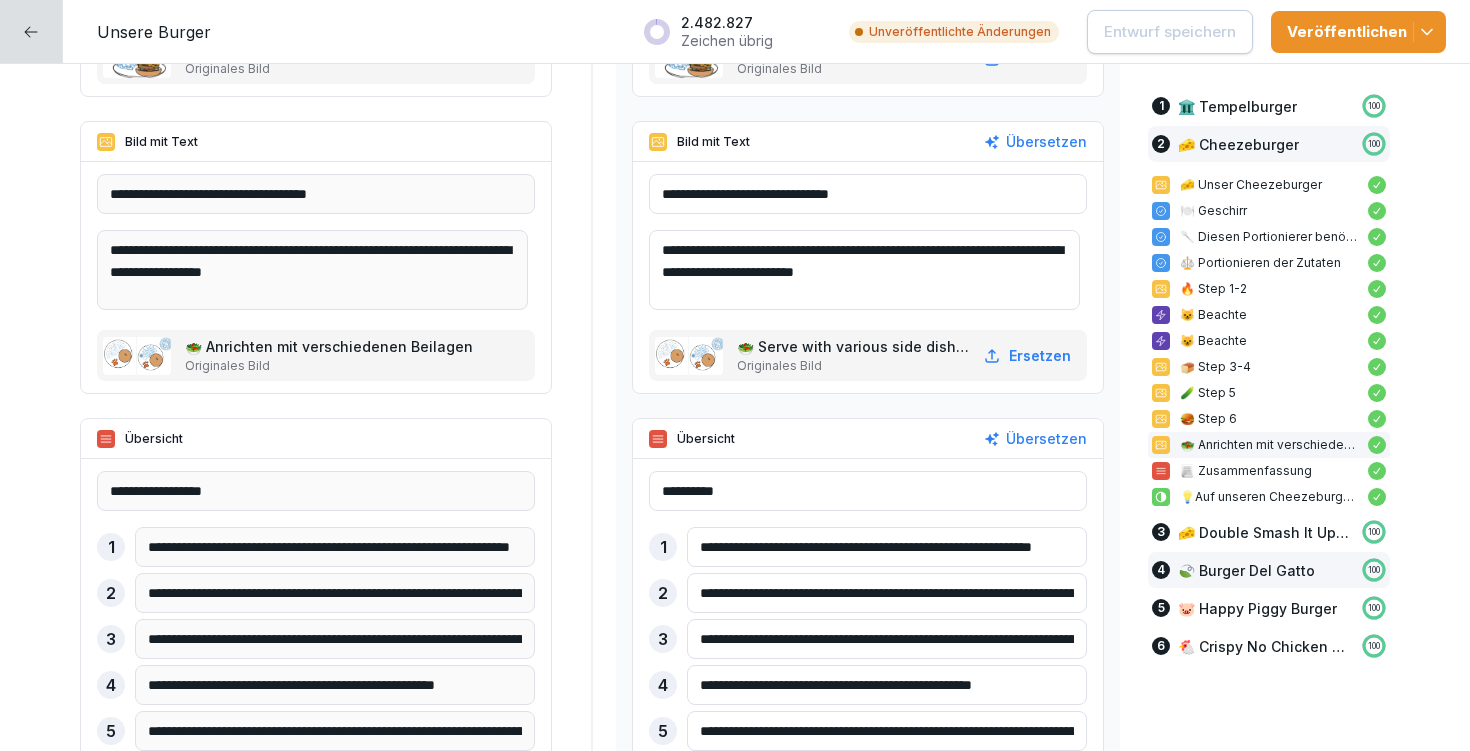 drag, startPoint x: 690, startPoint y: 544, endPoint x: 1138, endPoint y: 562, distance: 448.36145 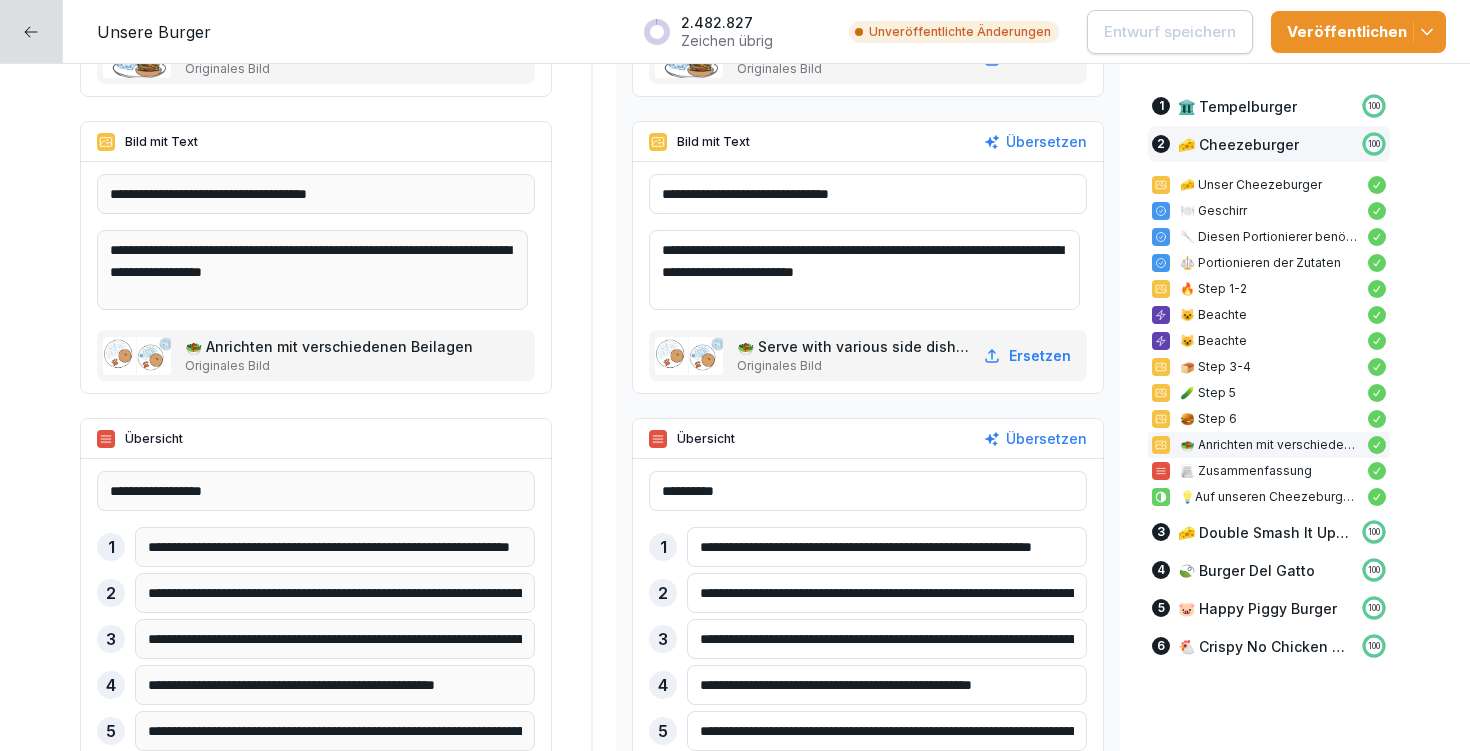 paste 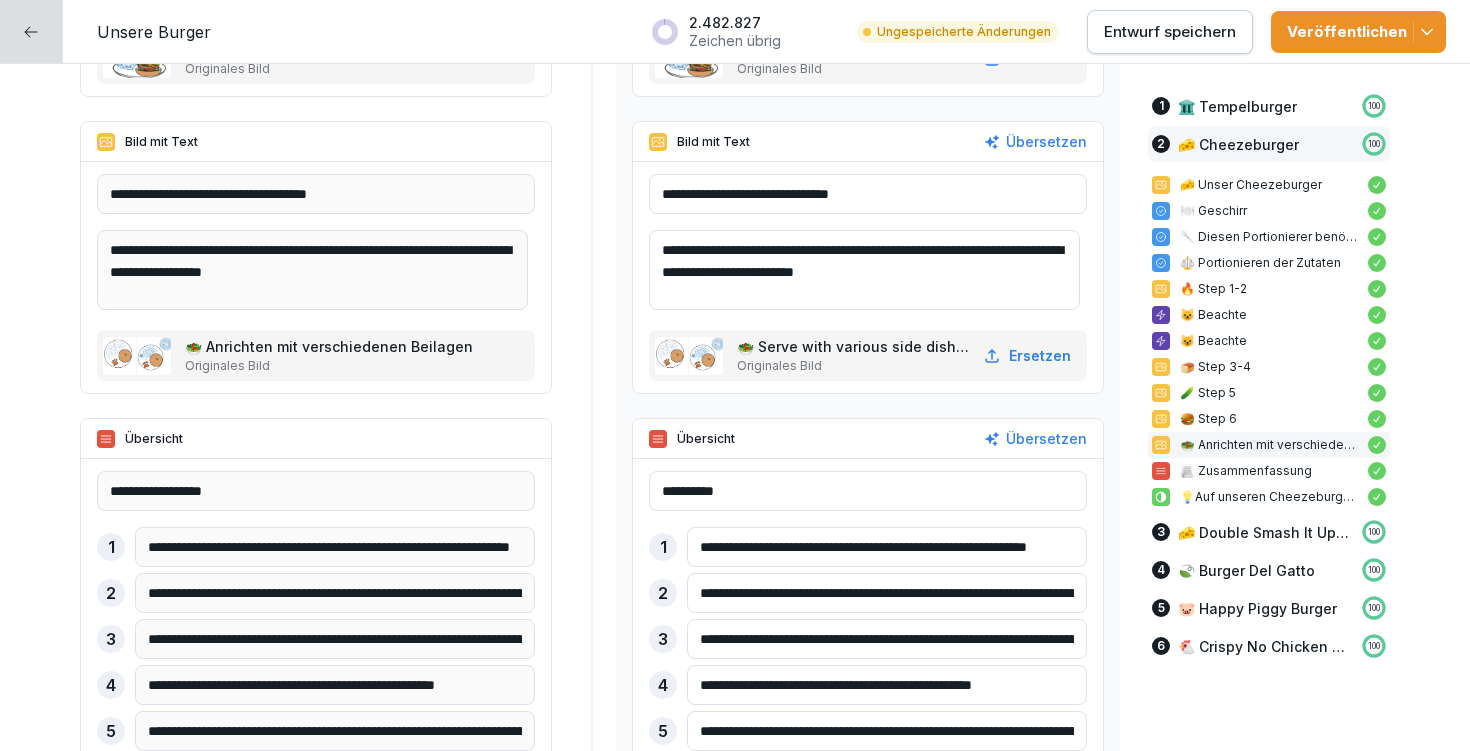 type on "**********" 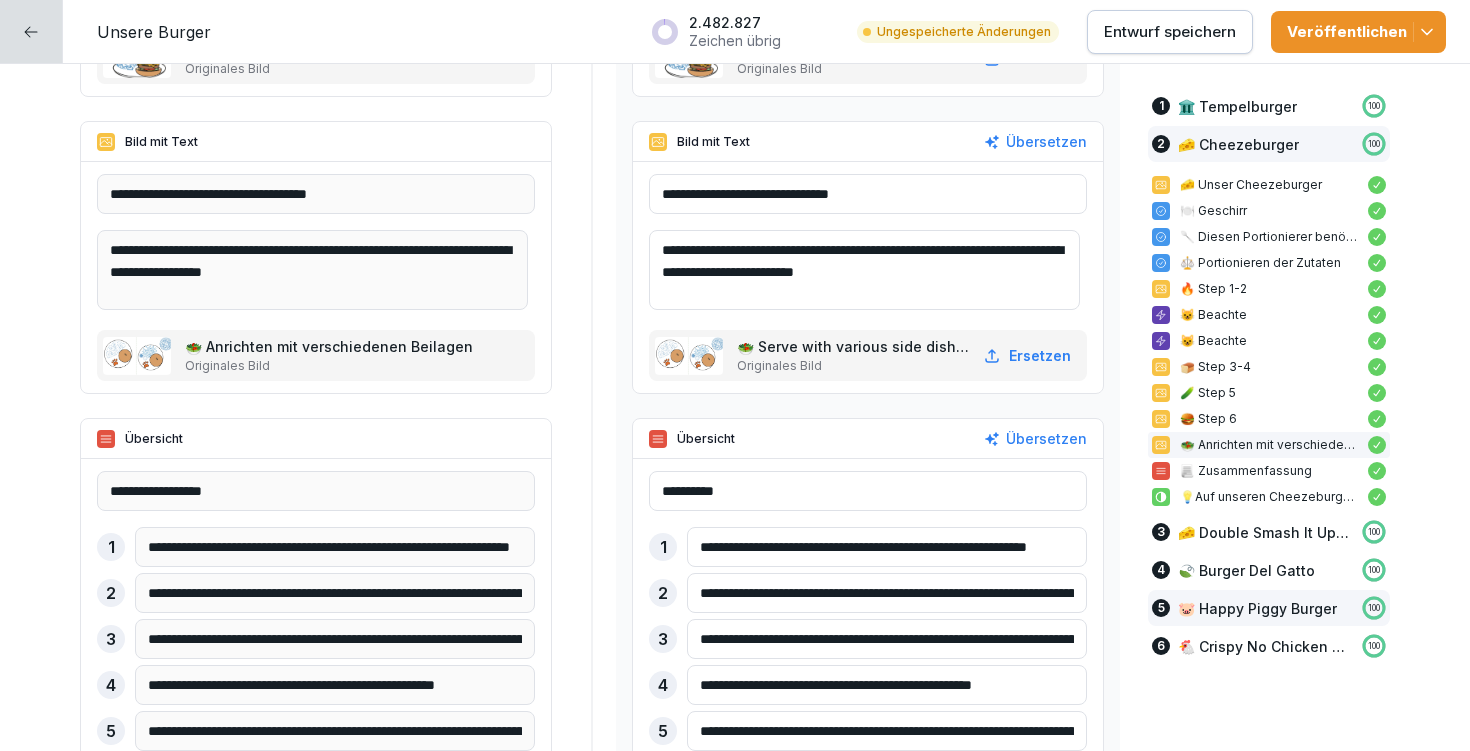 drag, startPoint x: 690, startPoint y: 590, endPoint x: 1141, endPoint y: 610, distance: 451.44324 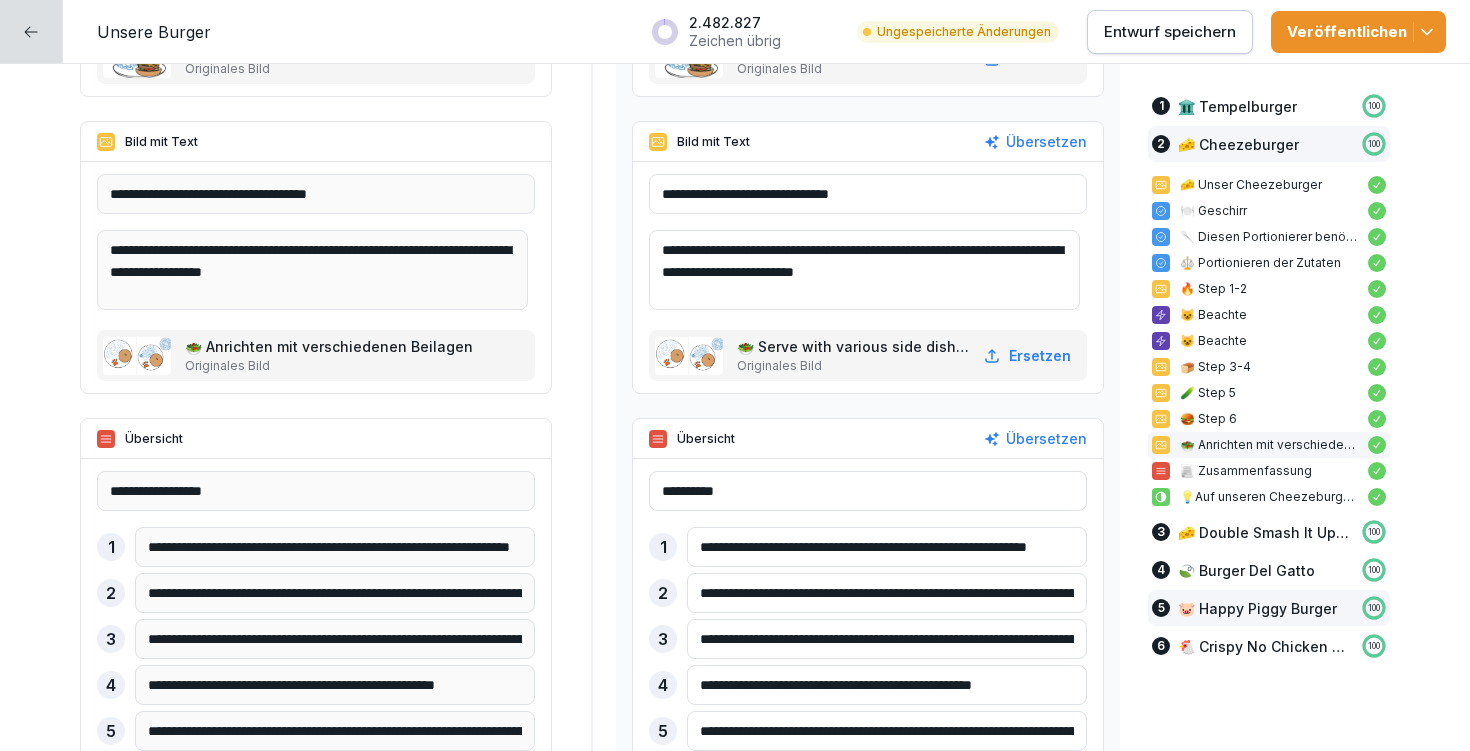 click on "**********" at bounding box center (735, 2365) 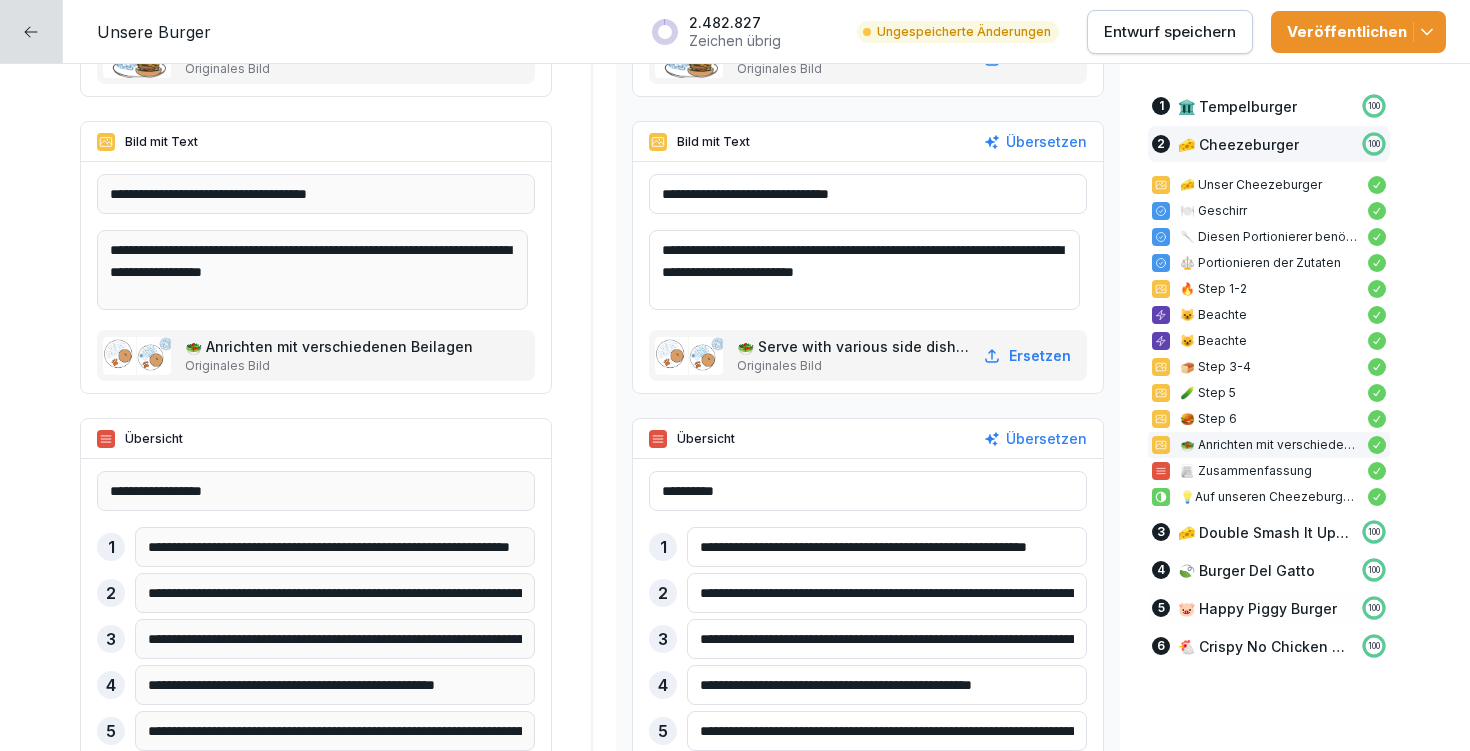 paste 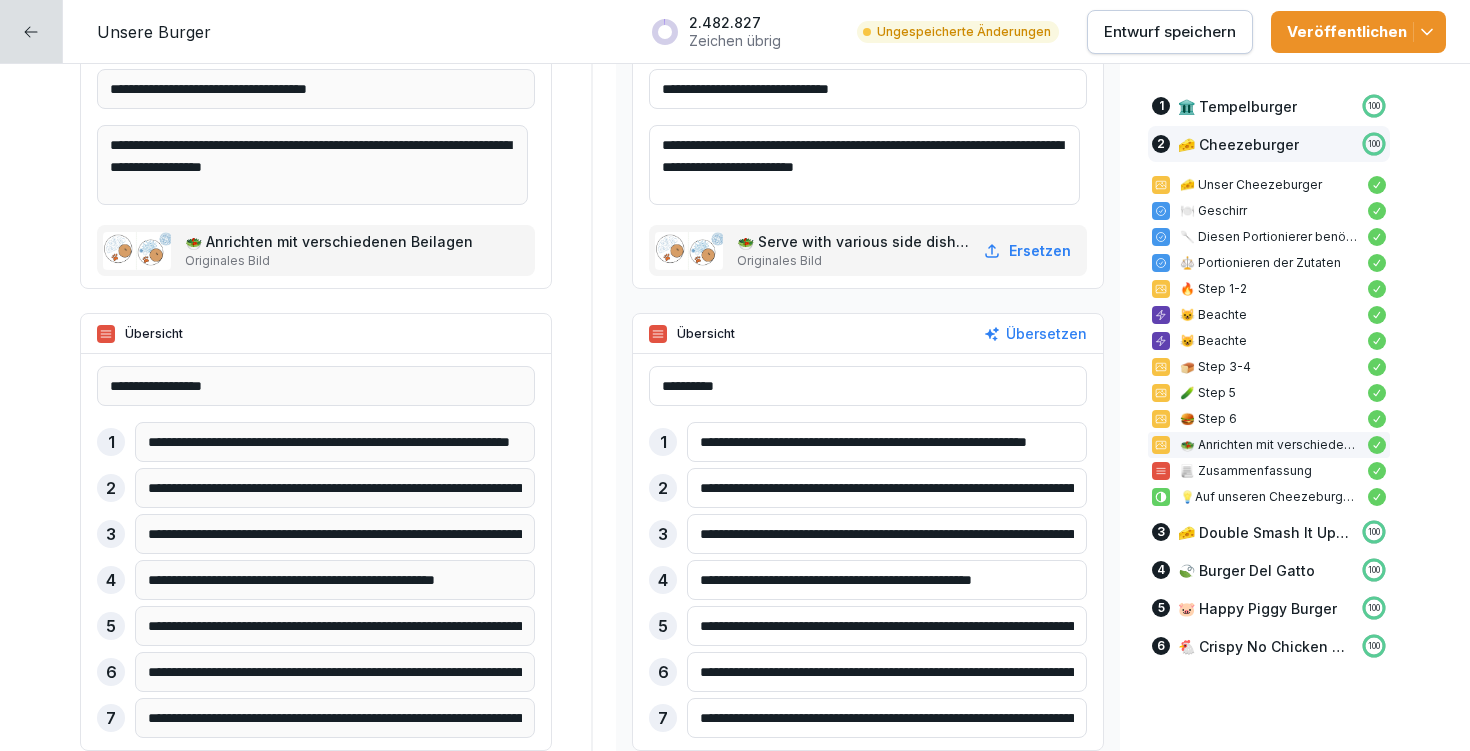 scroll, scrollTop: 9071, scrollLeft: 0, axis: vertical 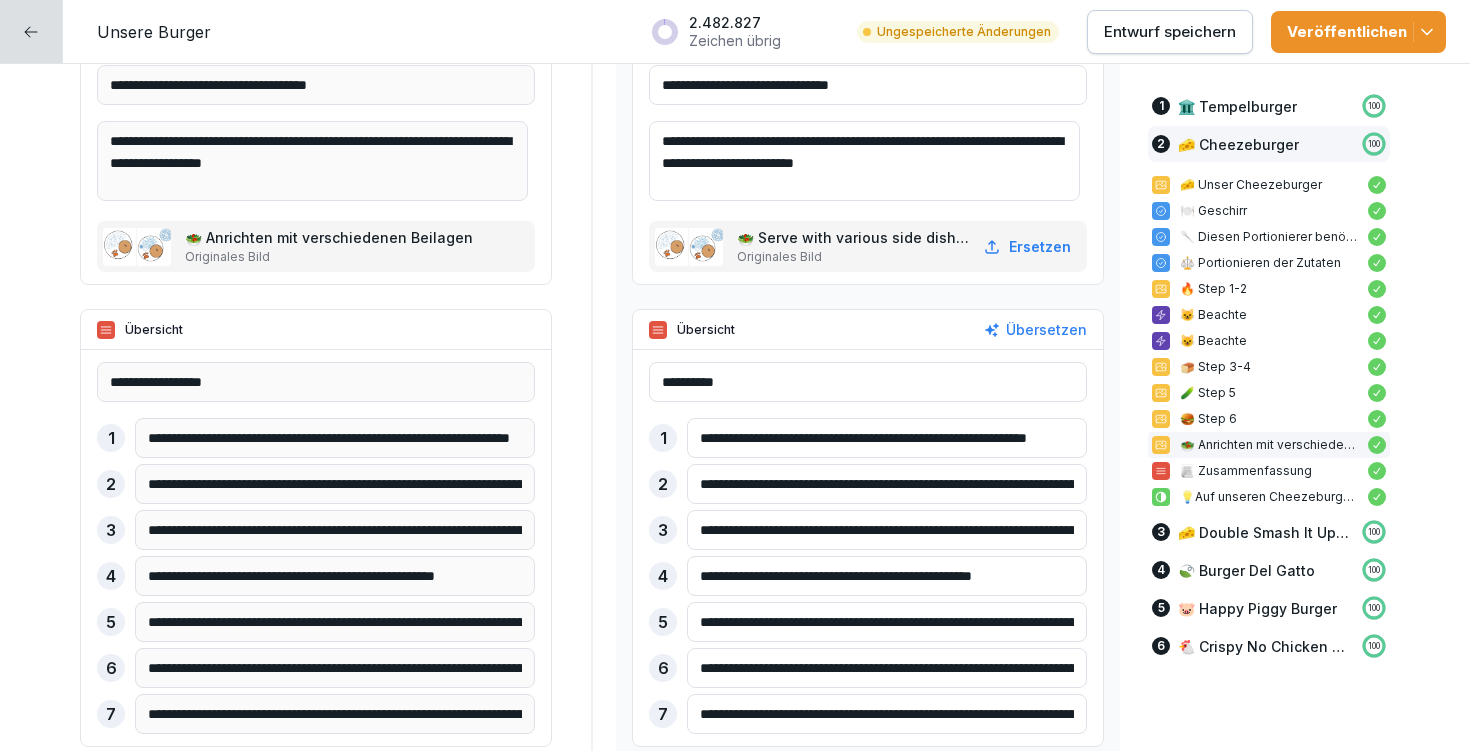 type on "**********" 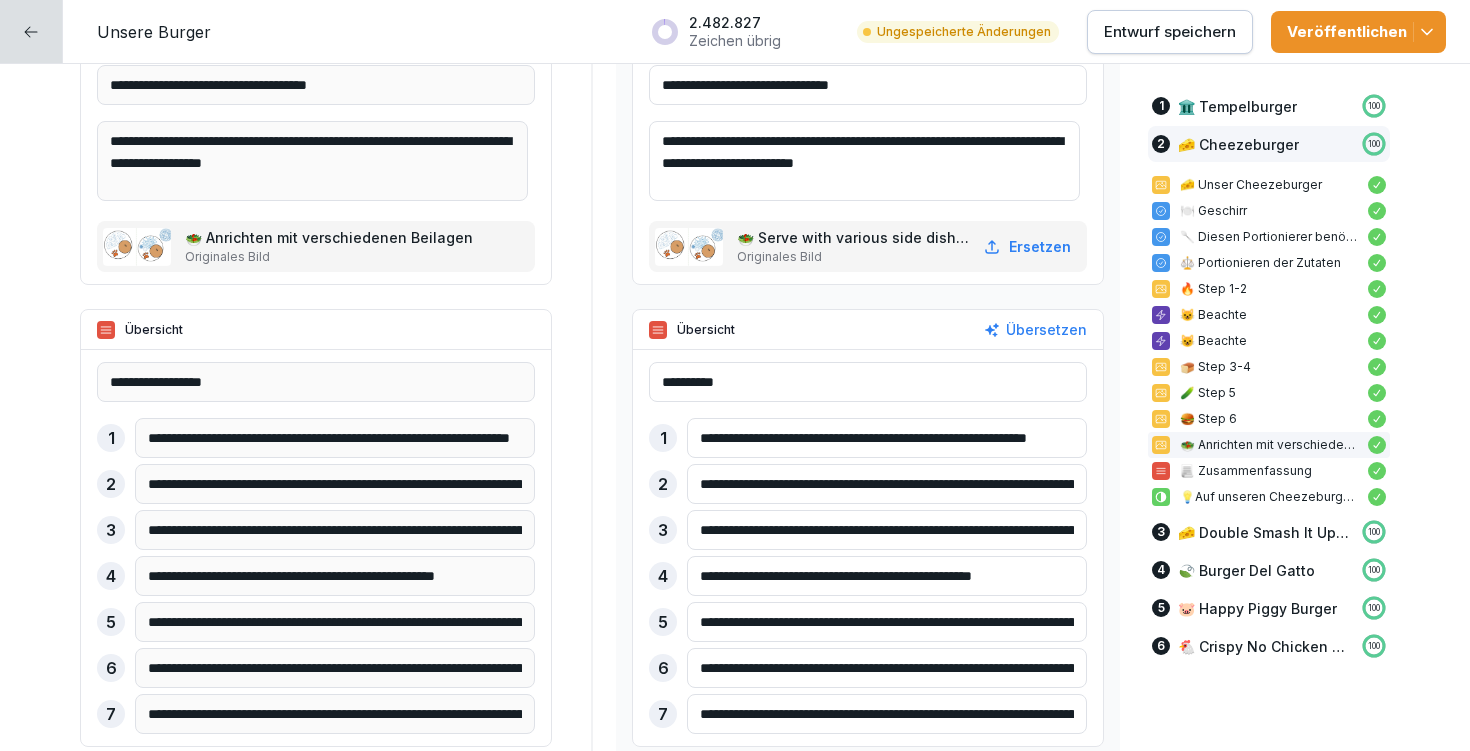 drag, startPoint x: 692, startPoint y: 526, endPoint x: 1121, endPoint y: 536, distance: 429.11655 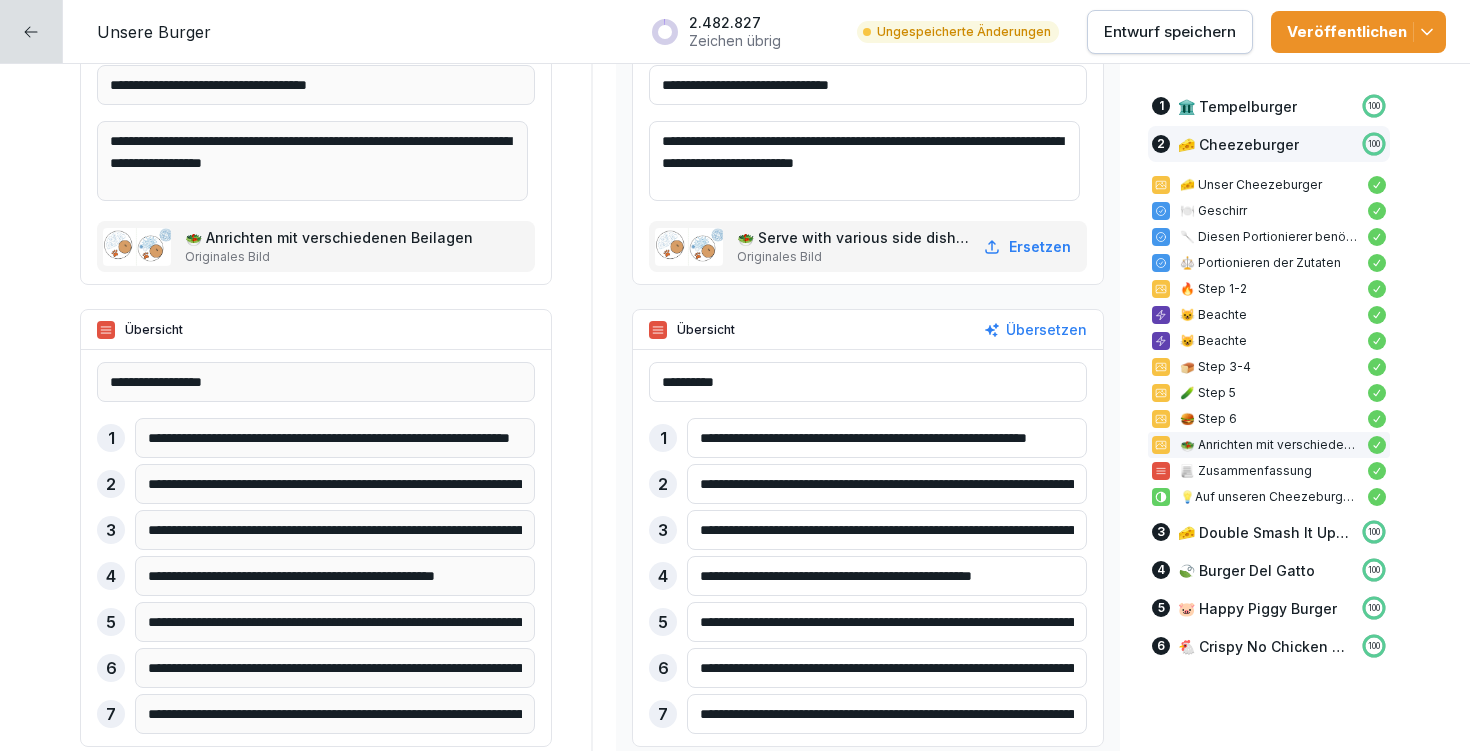 click on "**********" at bounding box center [735, 2256] 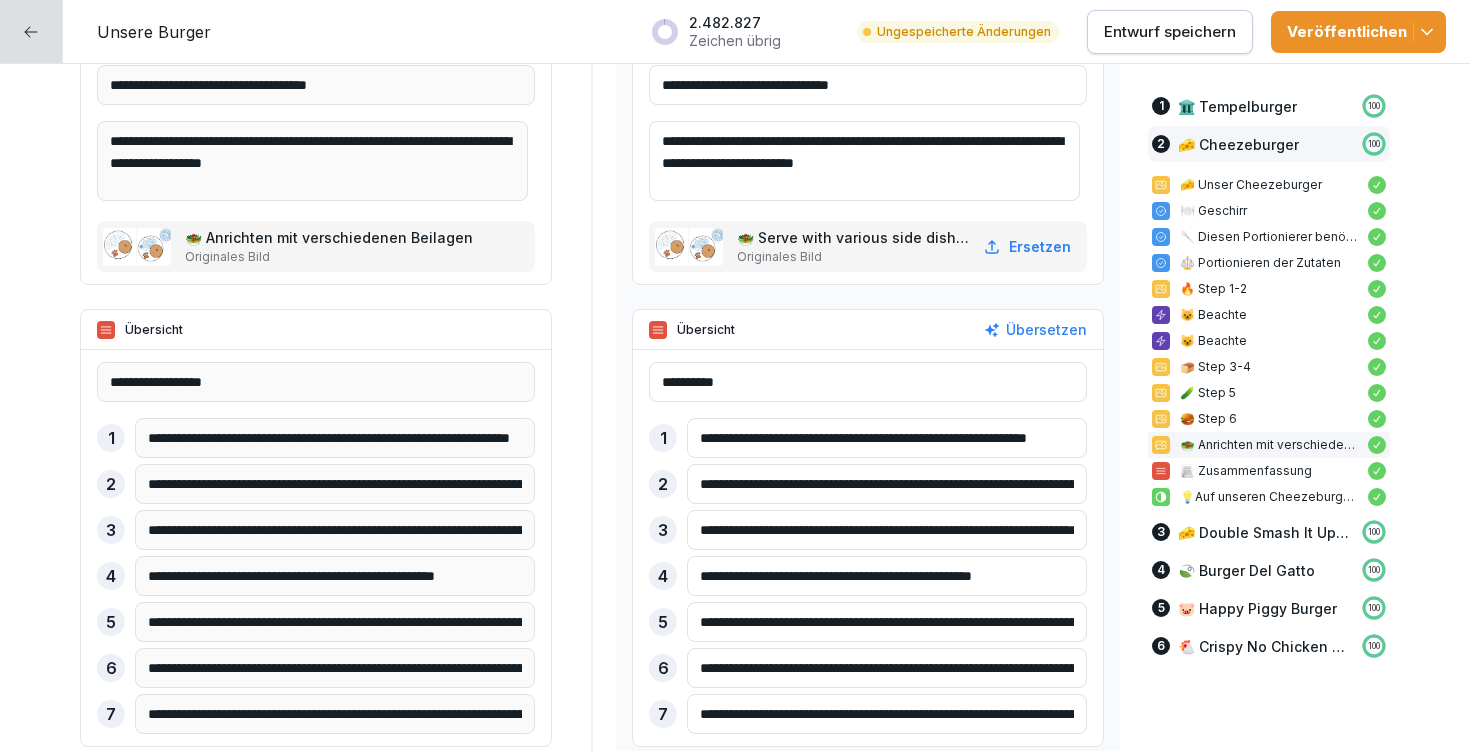 type on "**********" 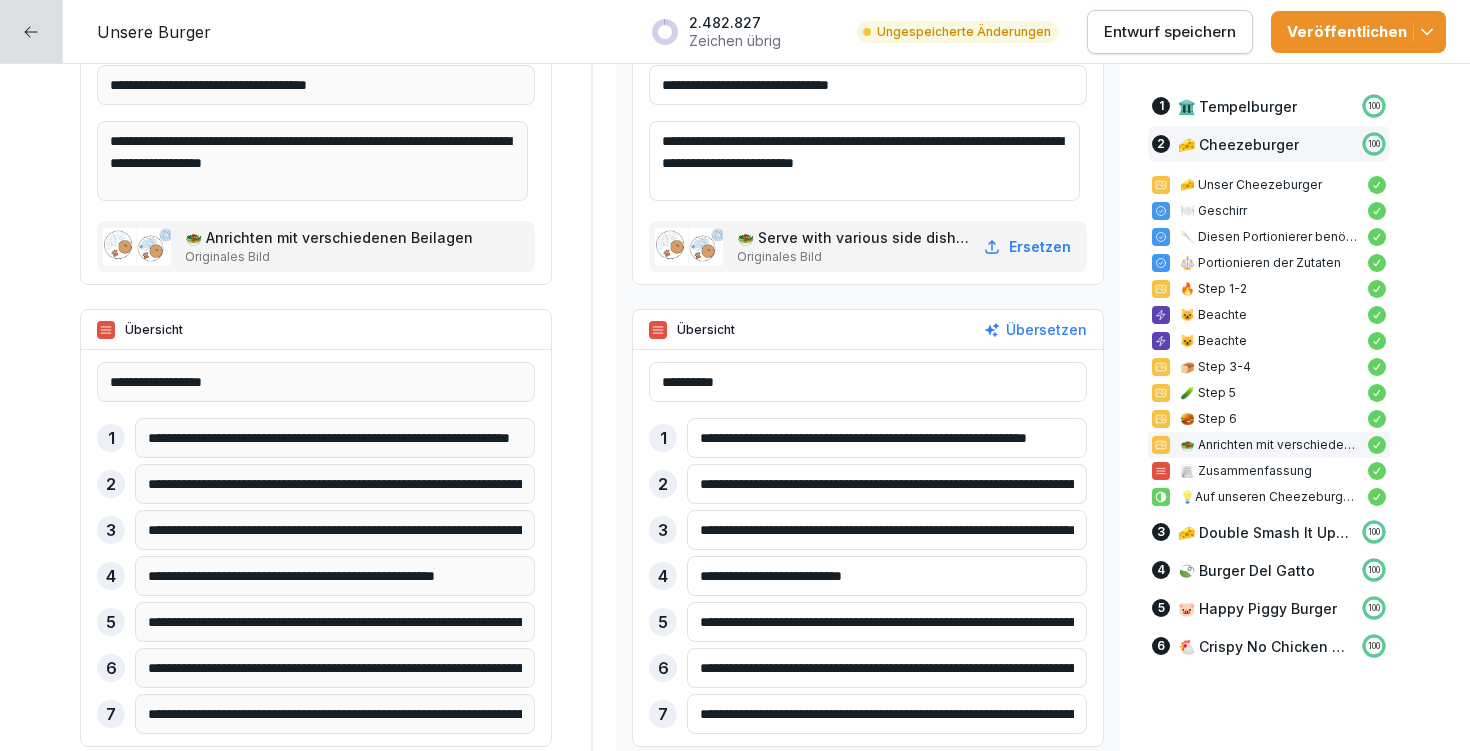 type on "**********" 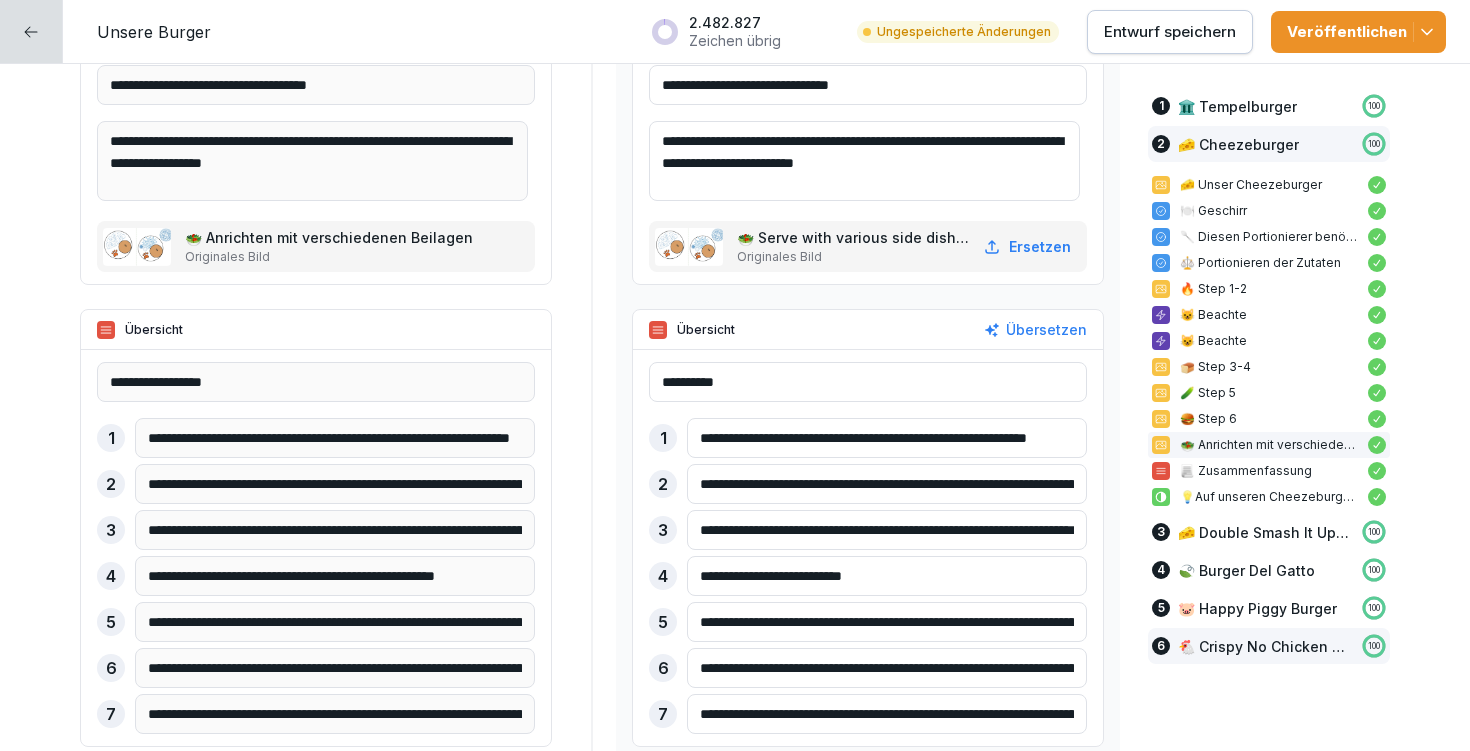 drag, startPoint x: 689, startPoint y: 622, endPoint x: 1188, endPoint y: 636, distance: 499.19635 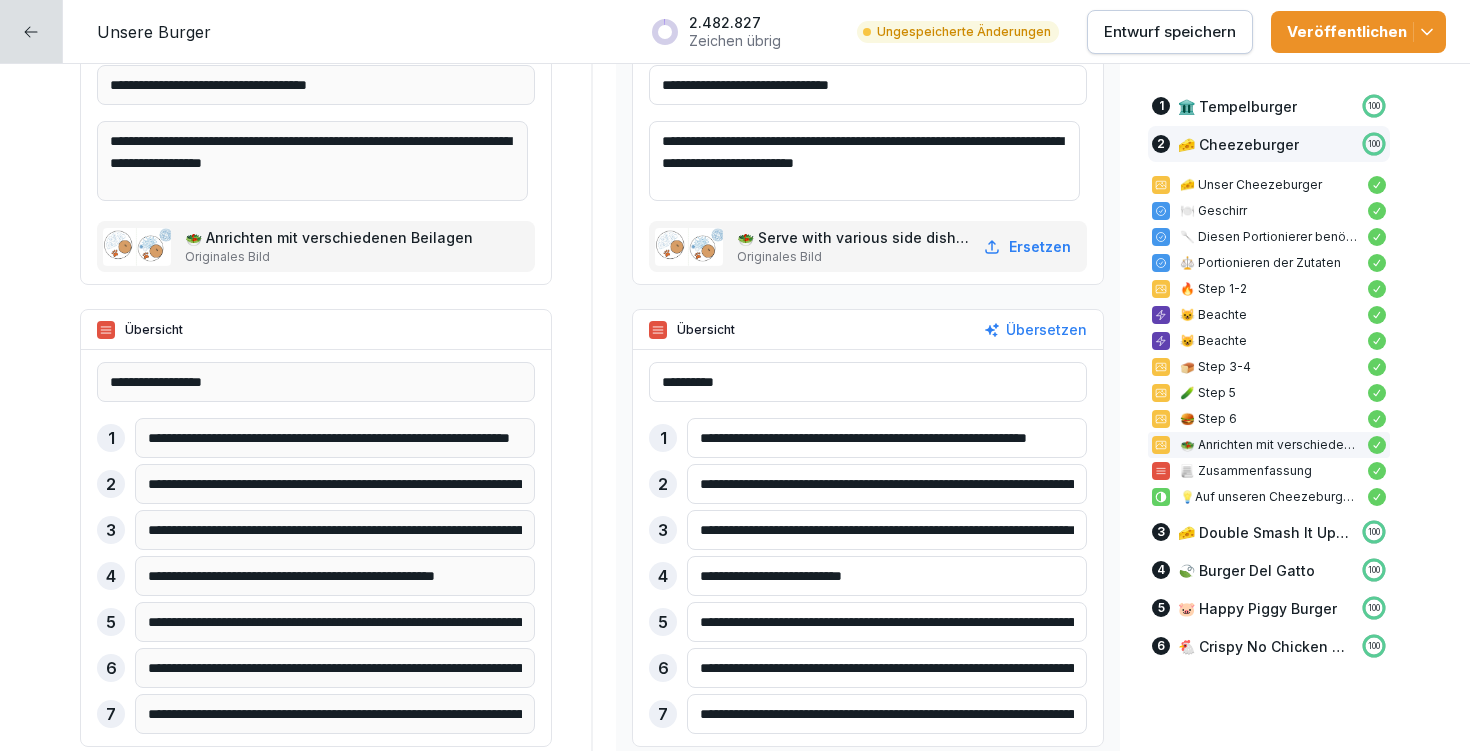 drag, startPoint x: 708, startPoint y: 617, endPoint x: 631, endPoint y: 612, distance: 77.16217 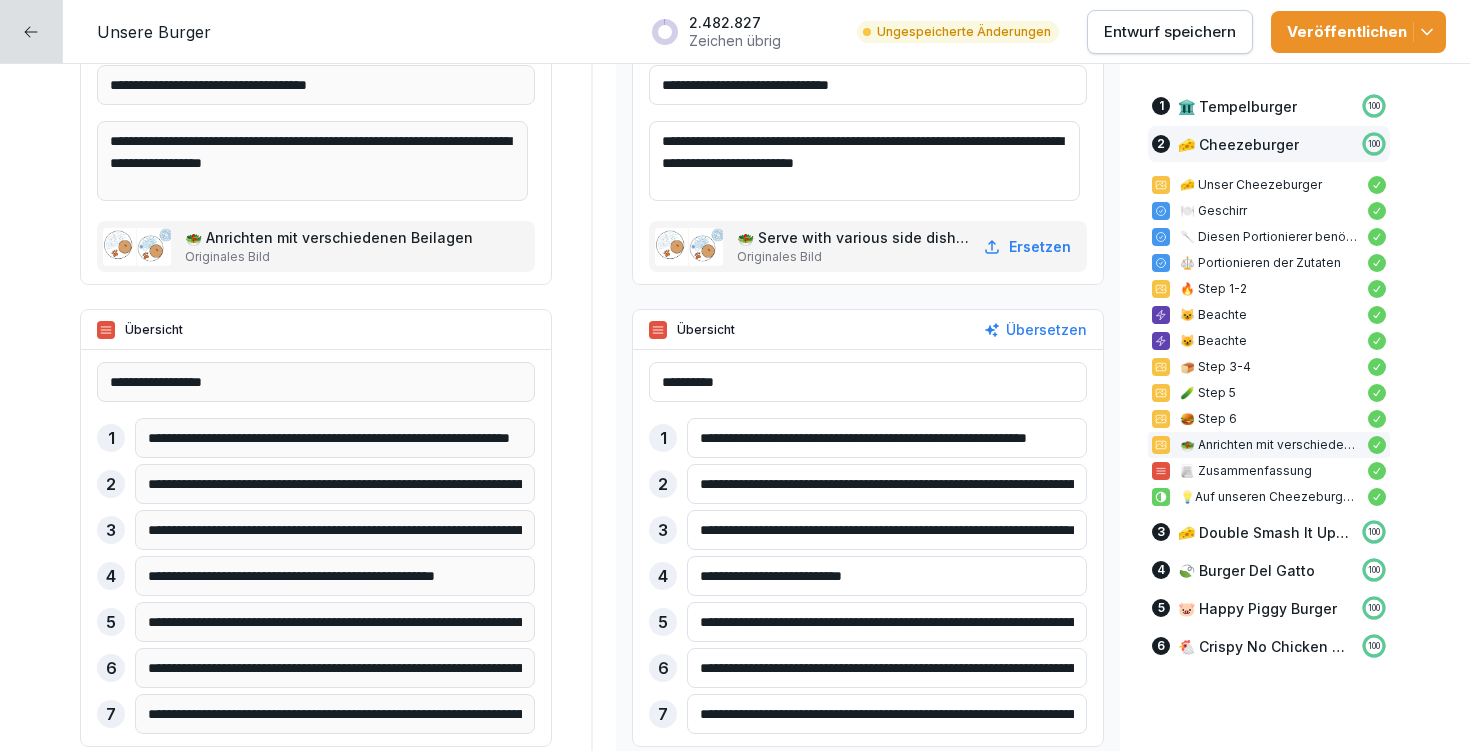 click on "**********" at bounding box center (868, 548) 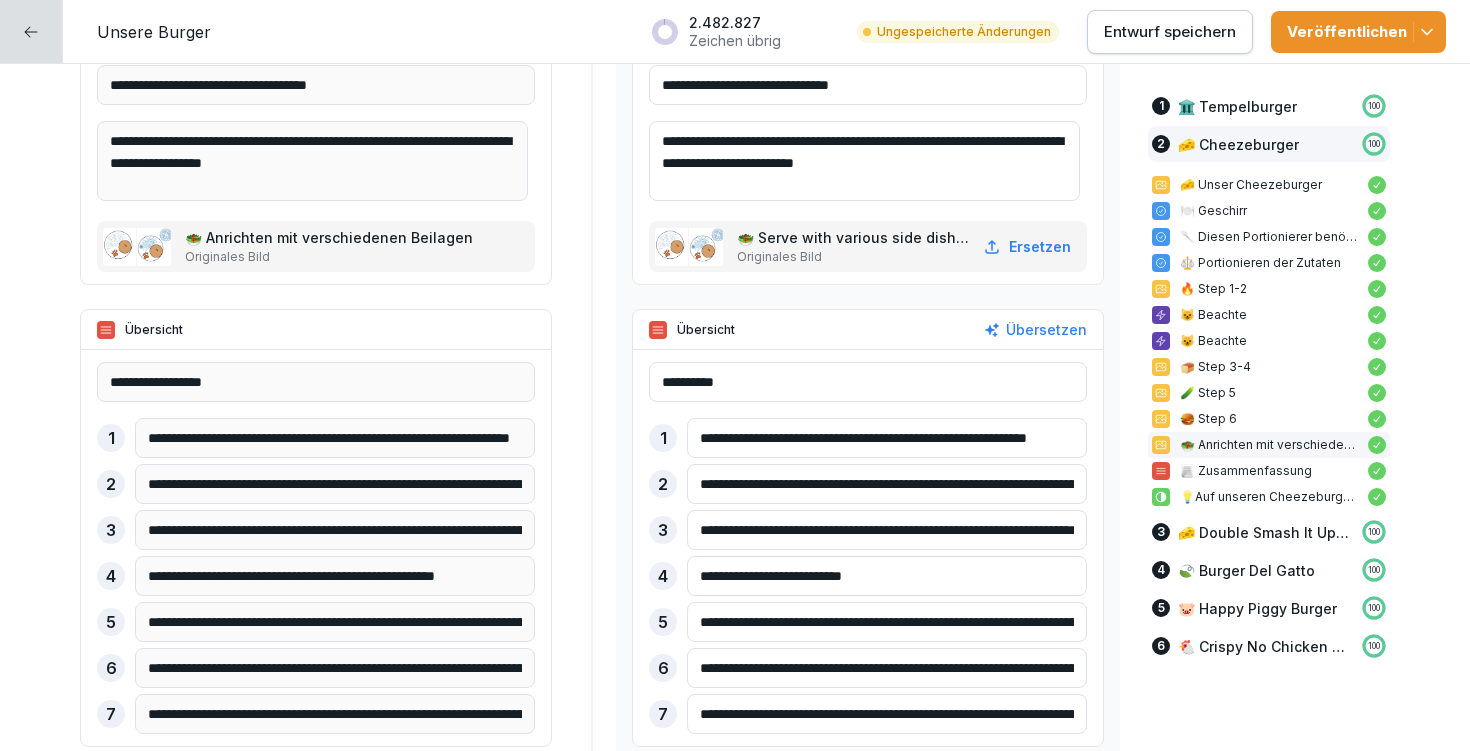 drag, startPoint x: 694, startPoint y: 662, endPoint x: 973, endPoint y: 658, distance: 279.0287 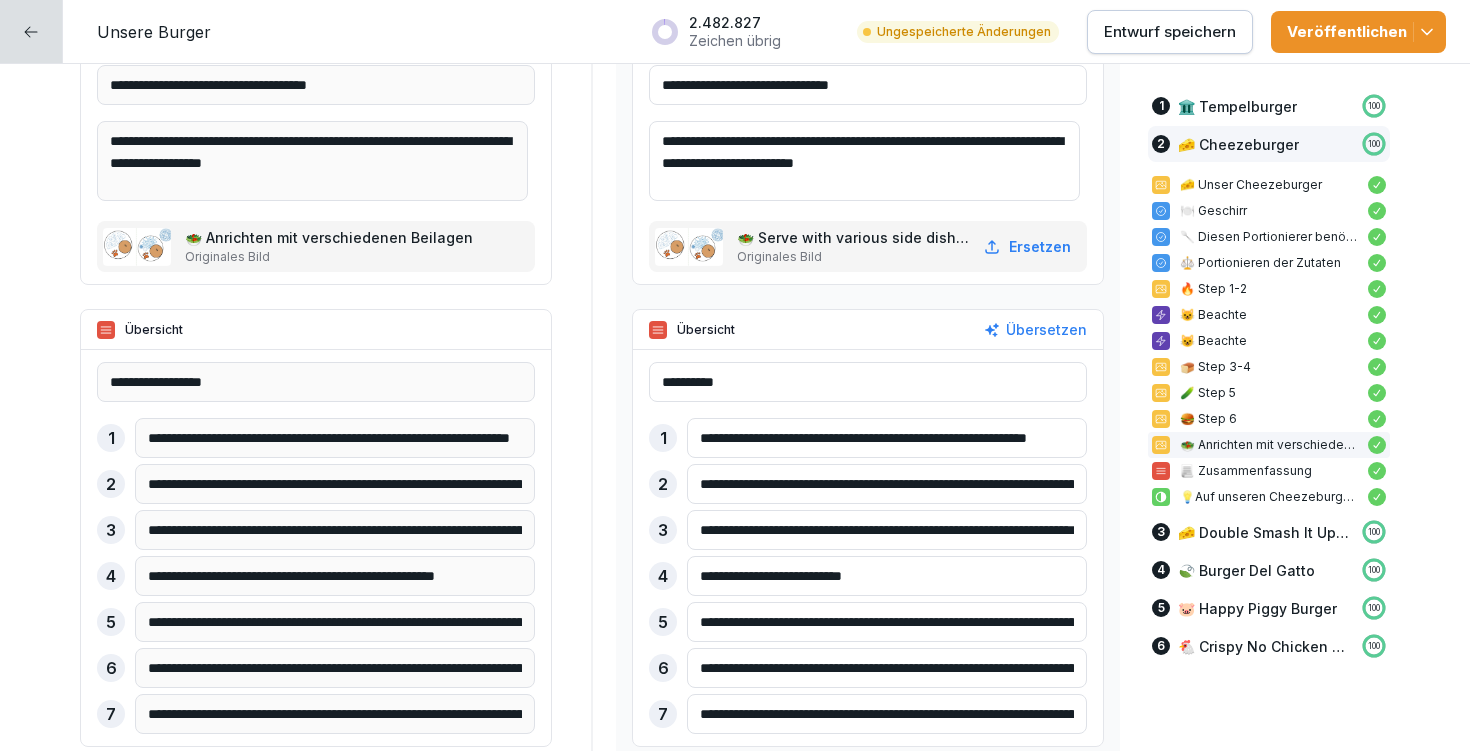 click on "**********" at bounding box center [887, 668] 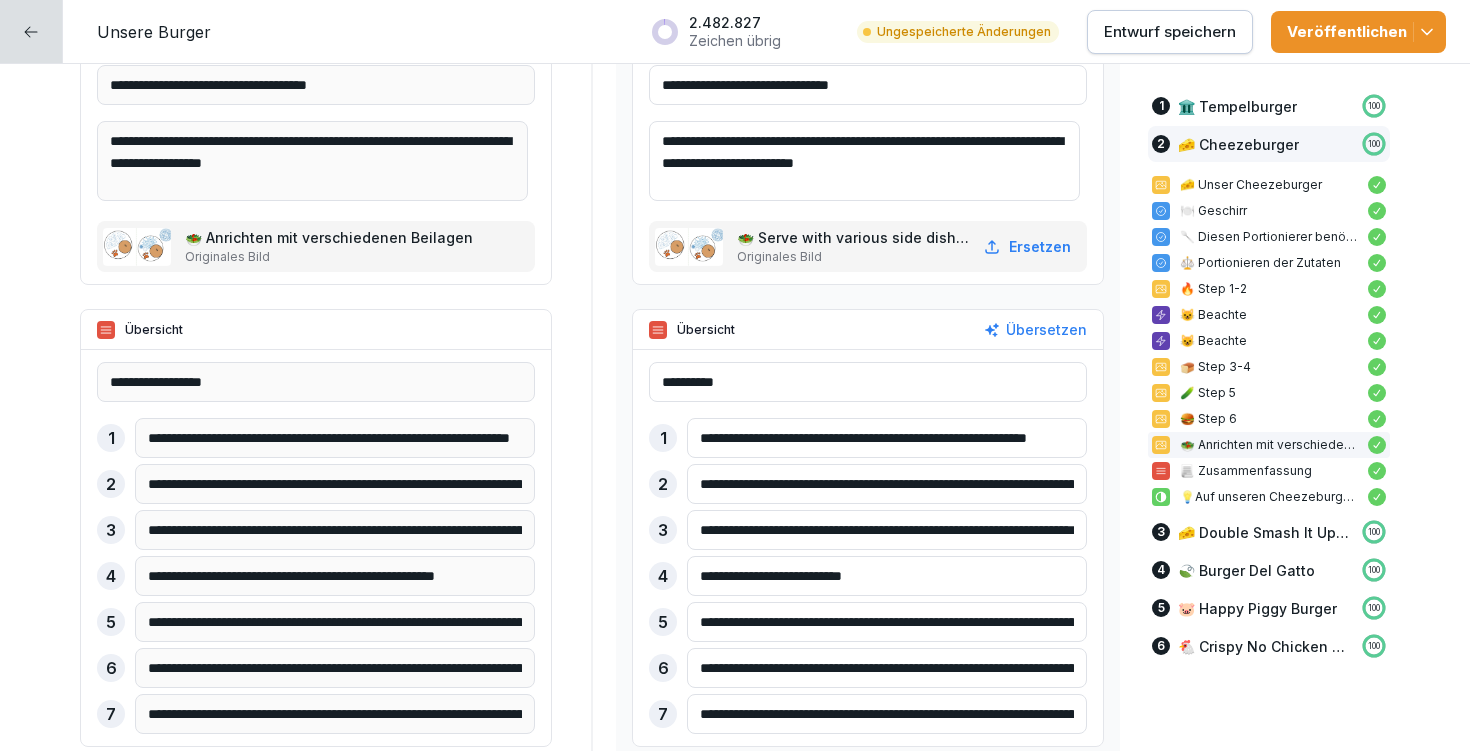 drag, startPoint x: 1051, startPoint y: 656, endPoint x: 1066, endPoint y: 661, distance: 15.811388 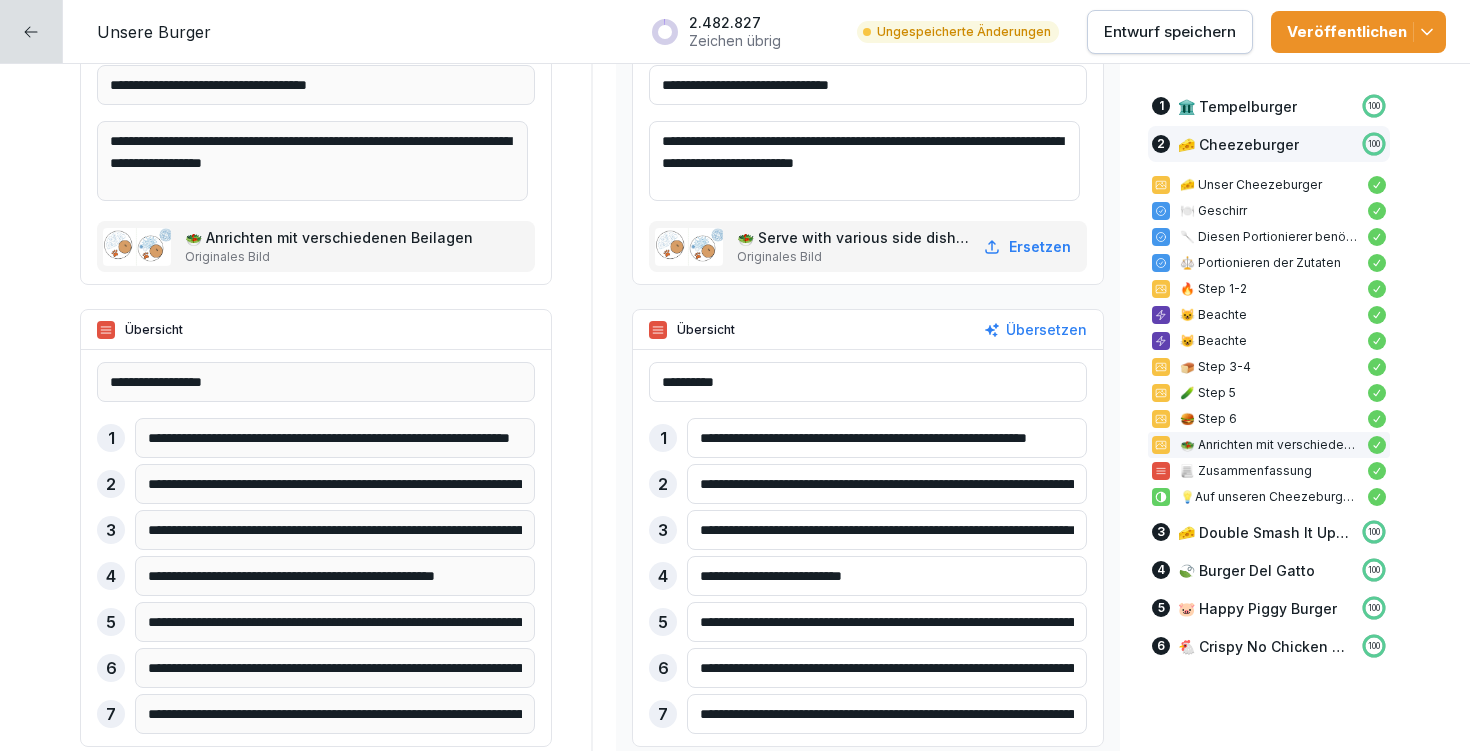 click on "**********" at bounding box center [887, 668] 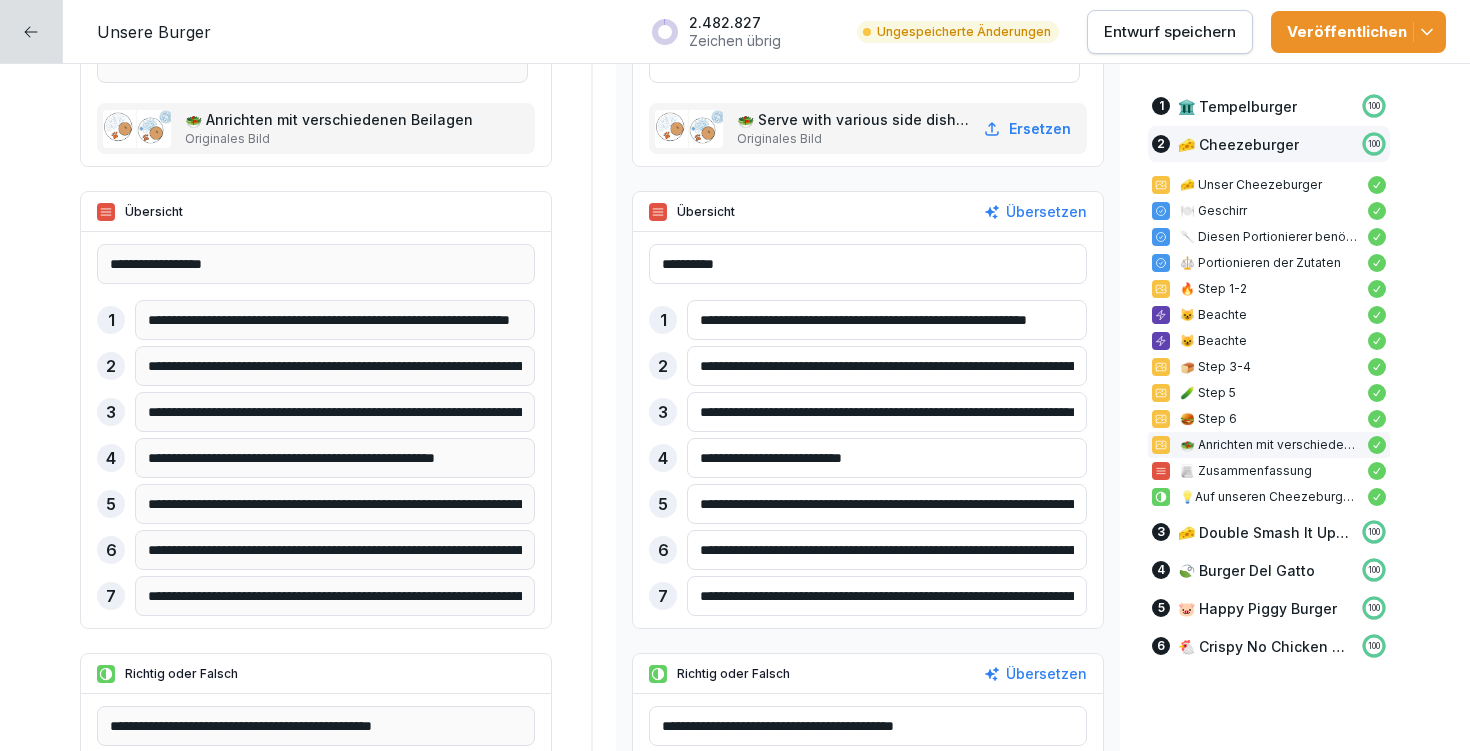 scroll, scrollTop: 9300, scrollLeft: 0, axis: vertical 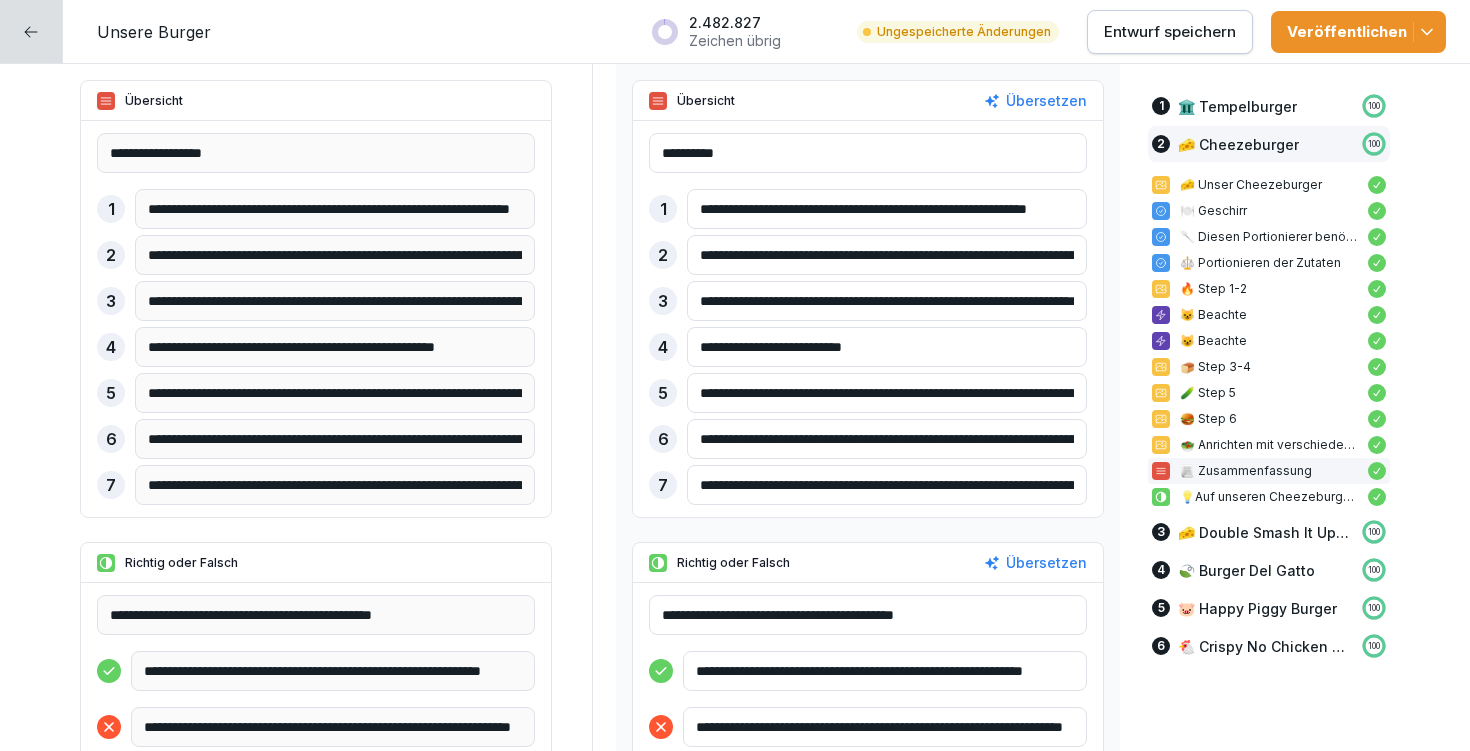 type on "**********" 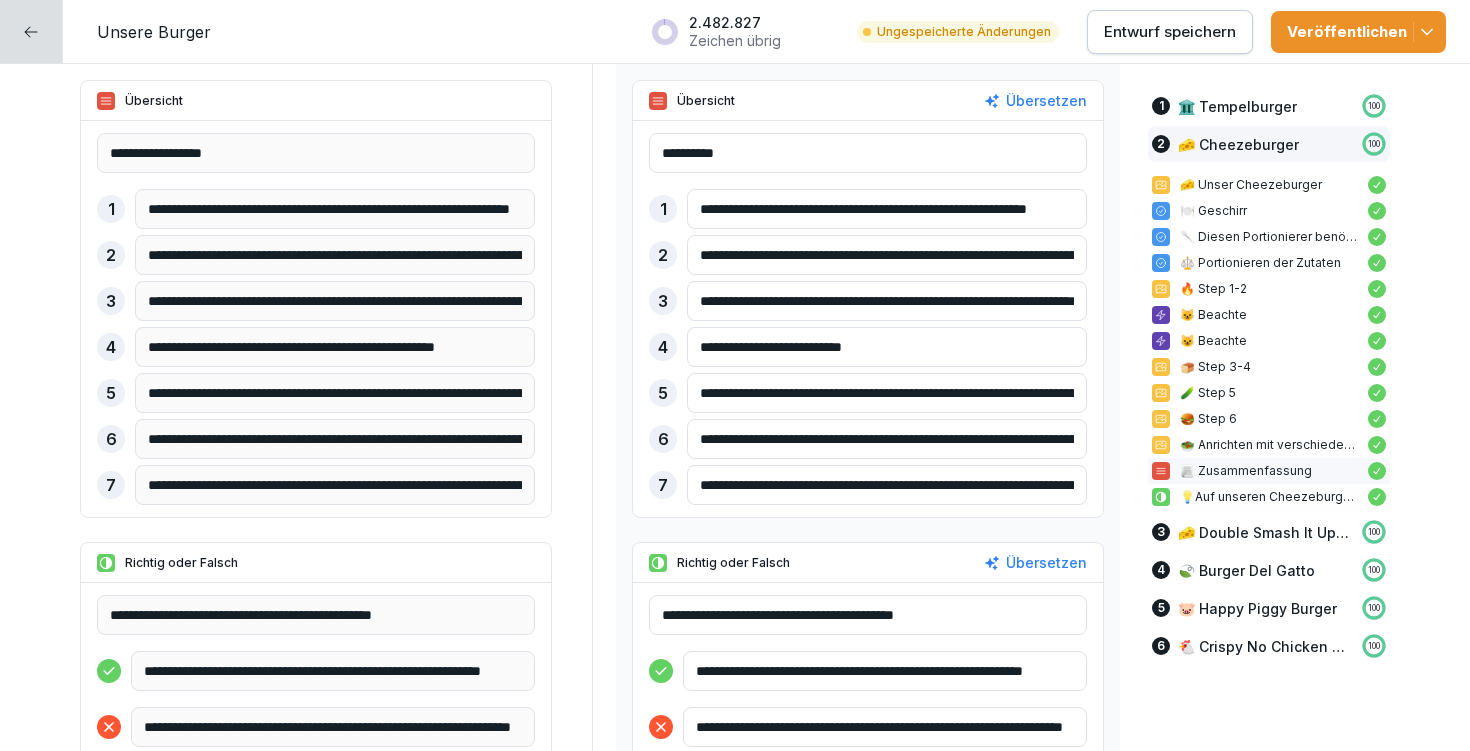 drag, startPoint x: 705, startPoint y: 483, endPoint x: 1169, endPoint y: 484, distance: 464.00107 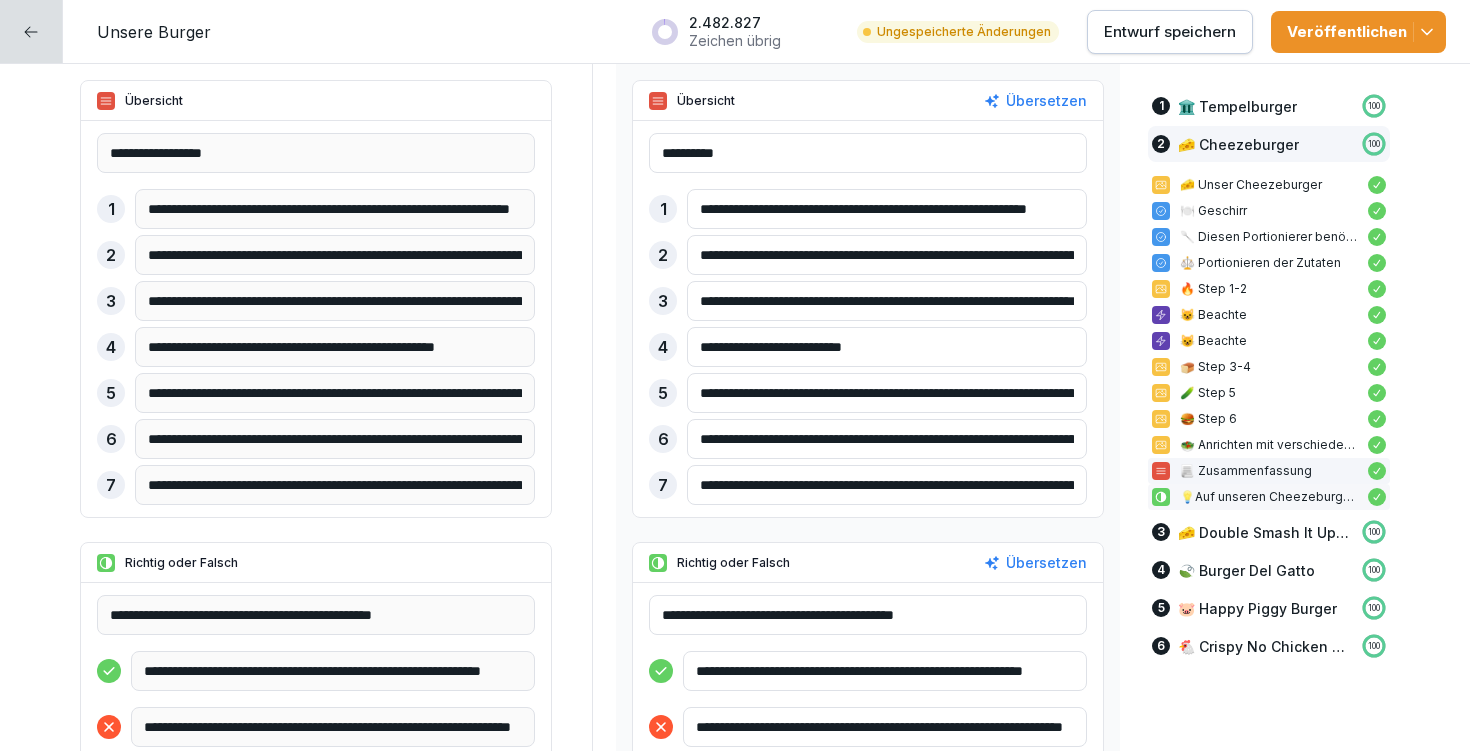 paste 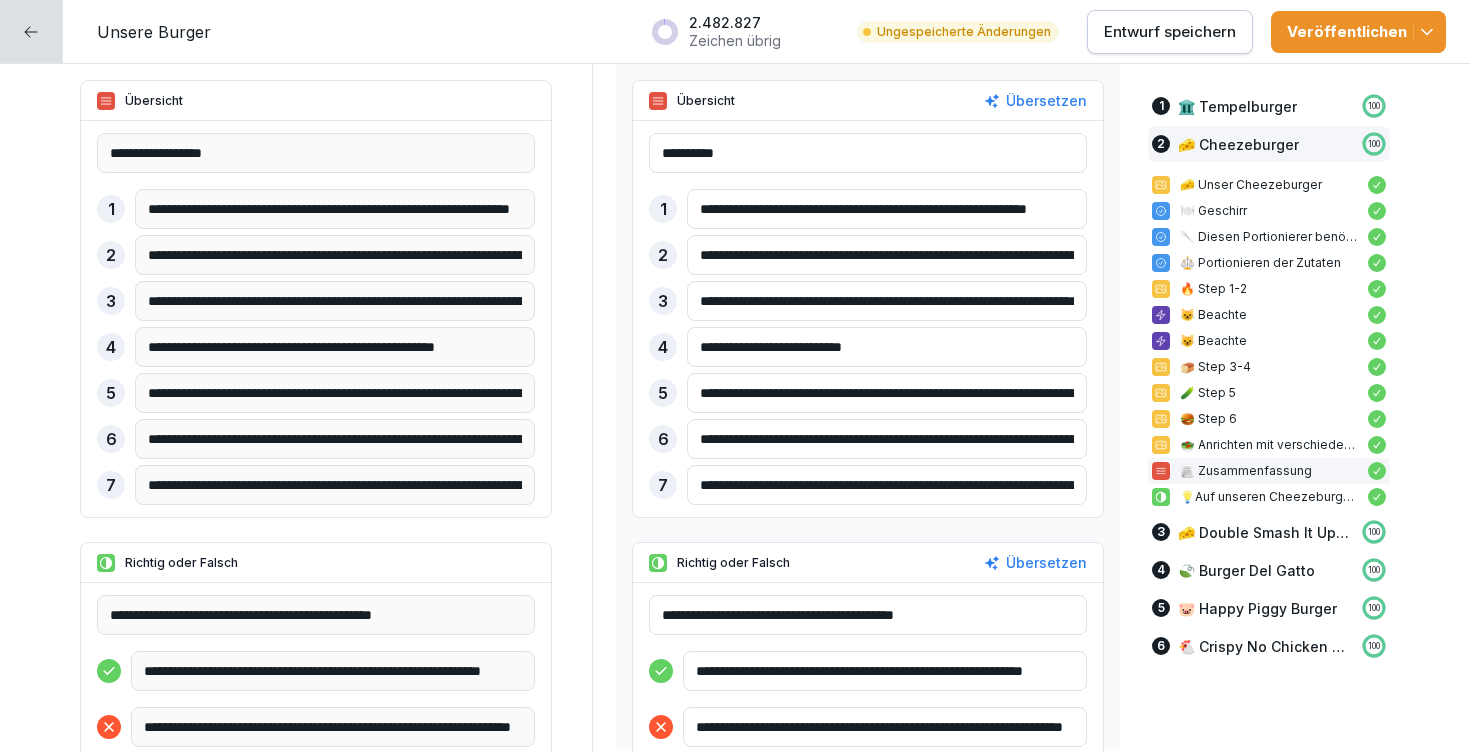 type on "**********" 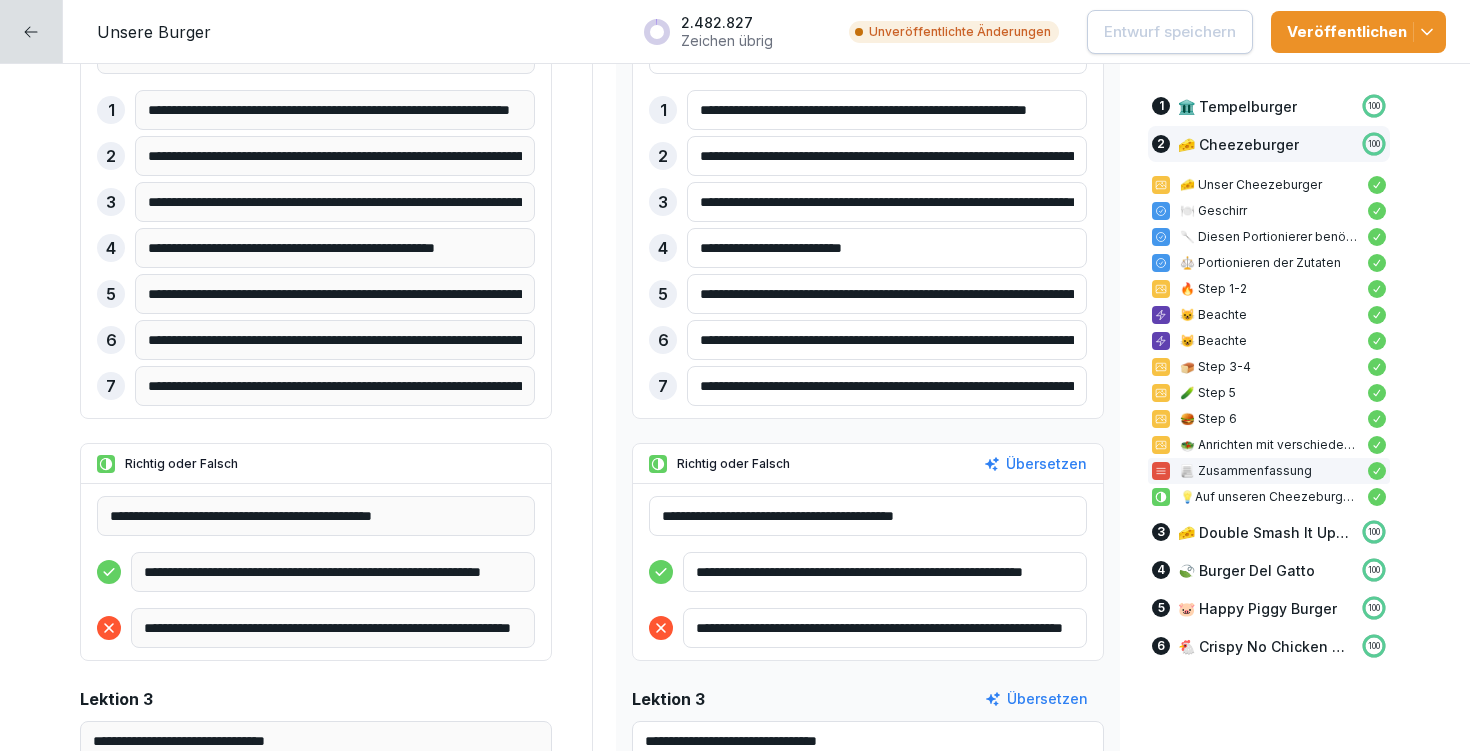 scroll, scrollTop: 9403, scrollLeft: 0, axis: vertical 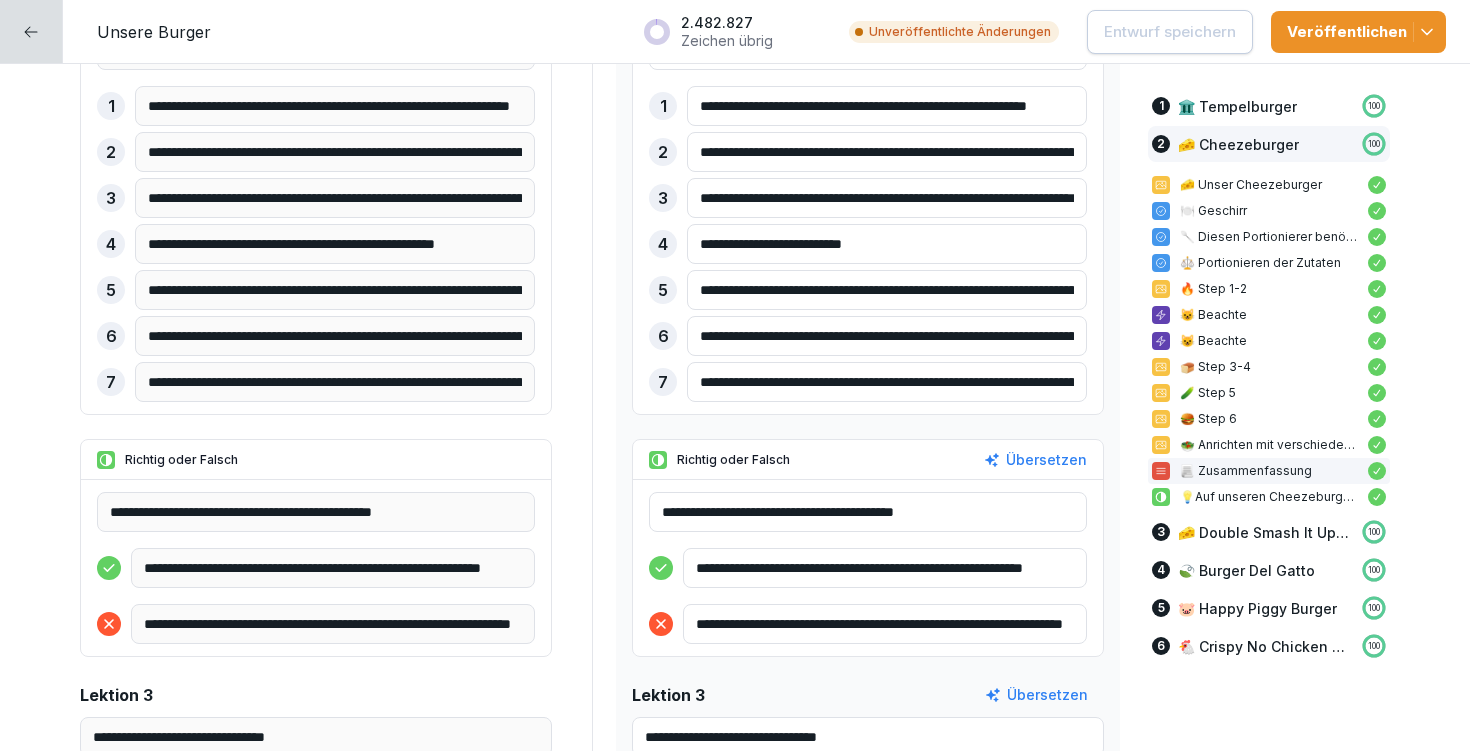 click on "**********" at bounding box center (868, 512) 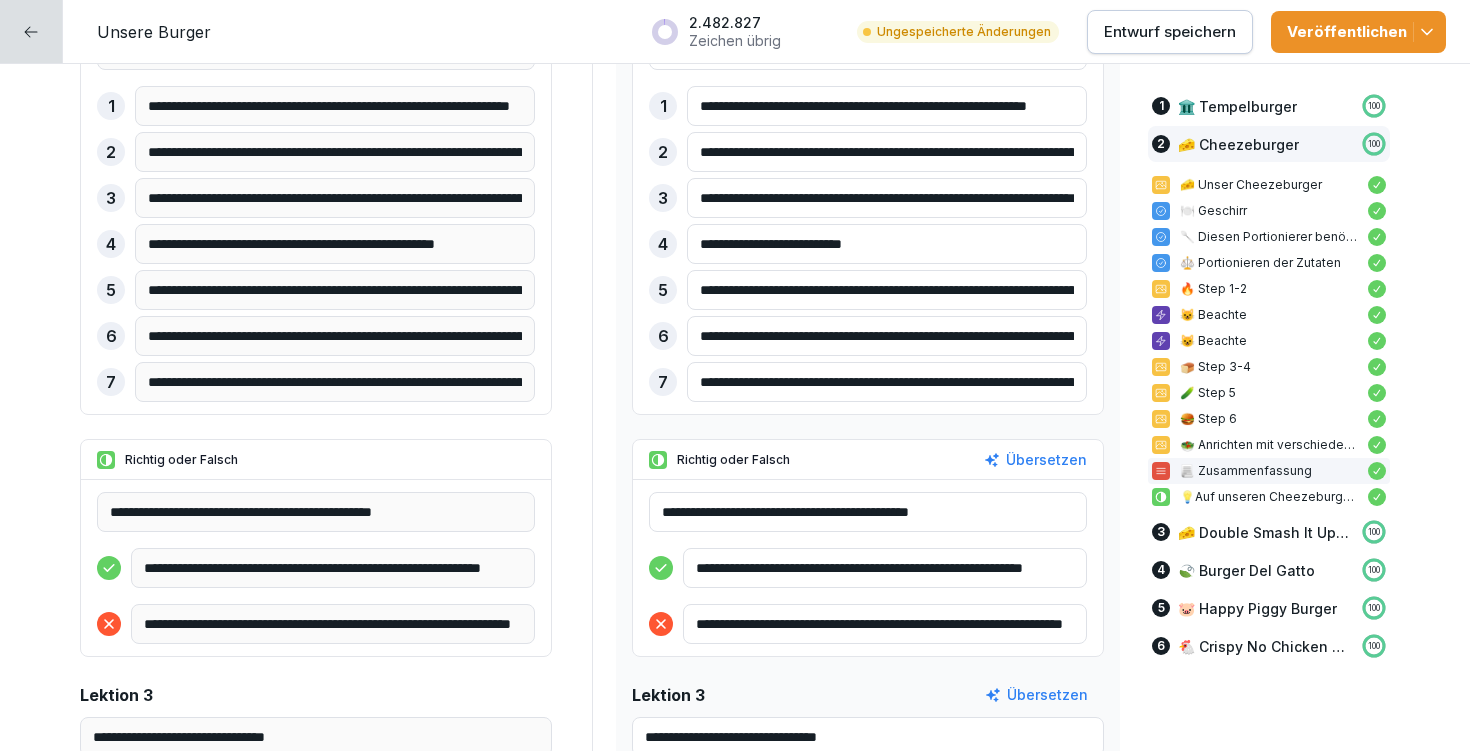 click on "**********" at bounding box center [868, 512] 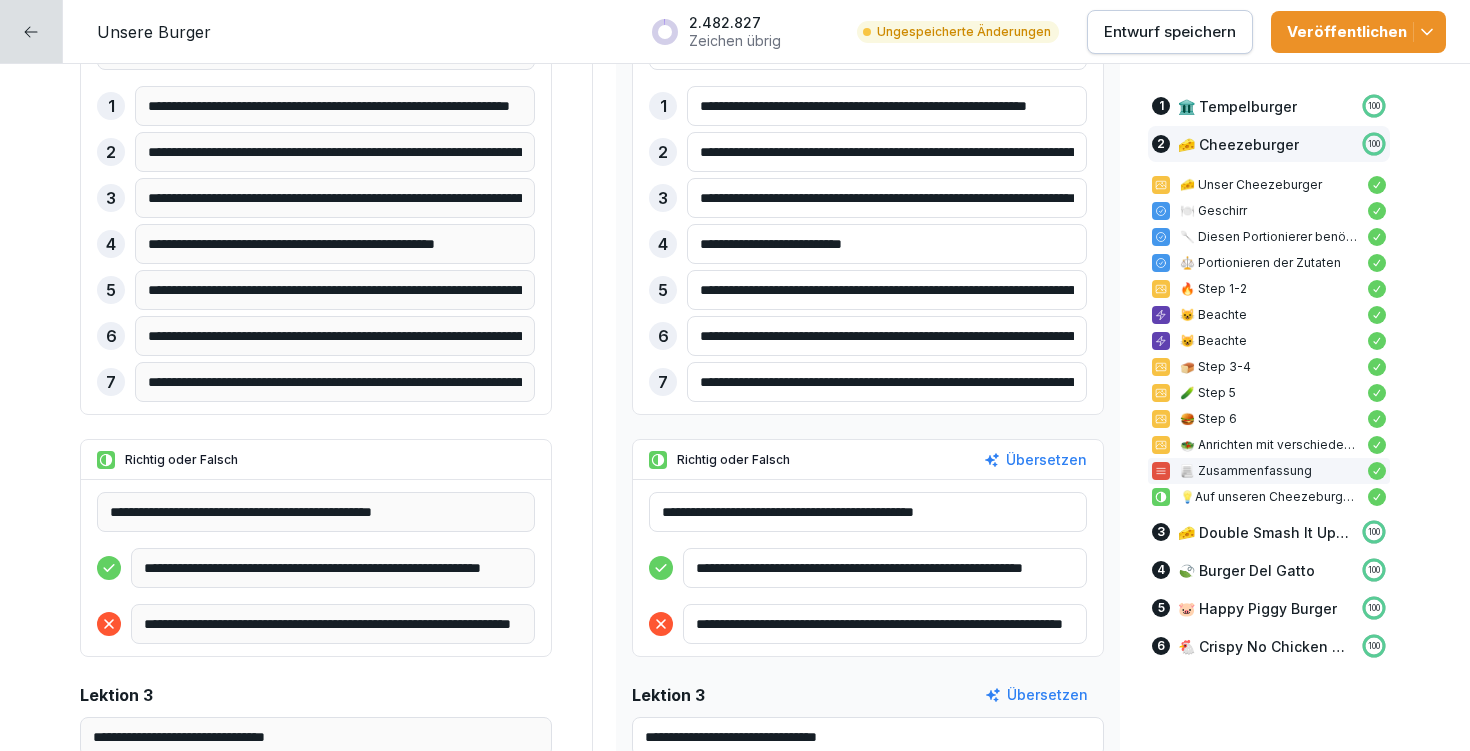 click on "**********" at bounding box center [316, 548] 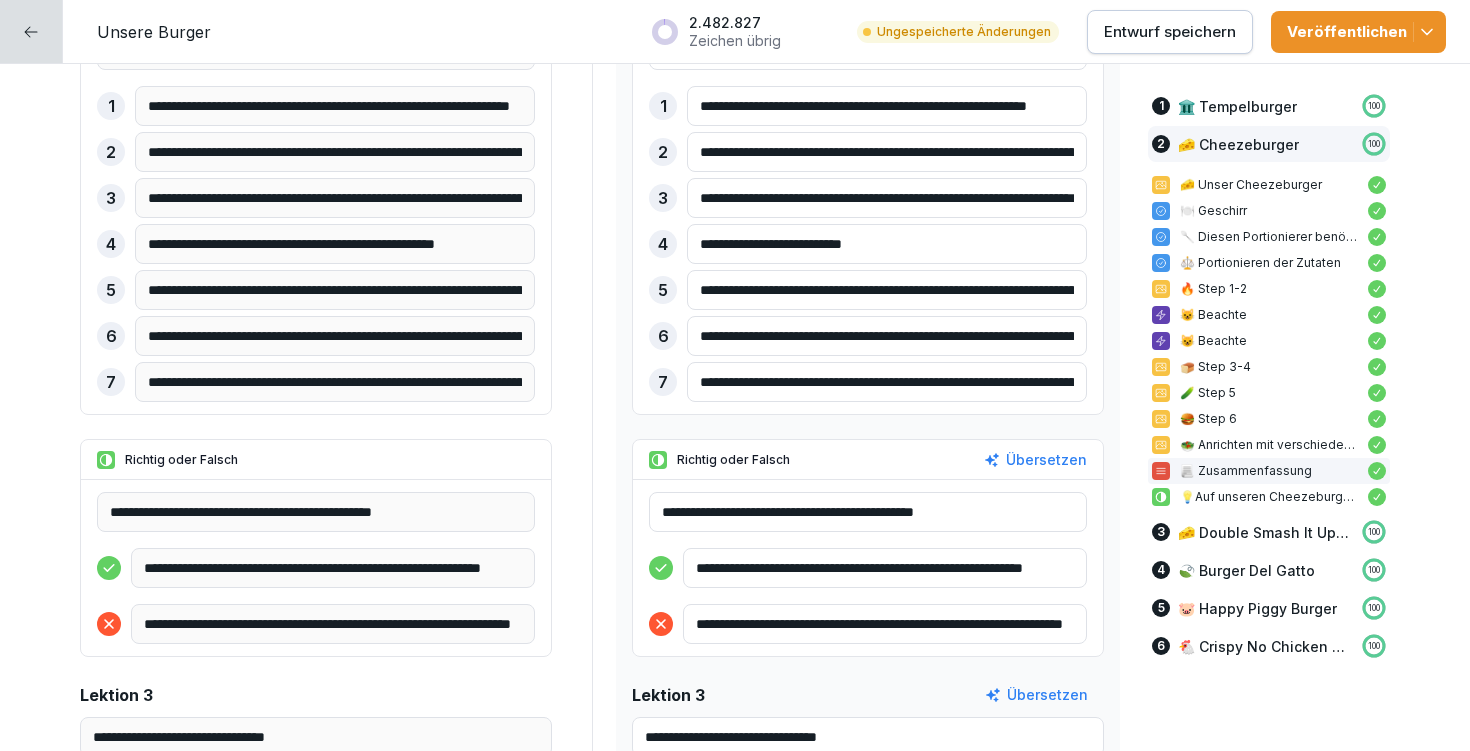 drag, startPoint x: 914, startPoint y: 574, endPoint x: 1090, endPoint y: 572, distance: 176.01137 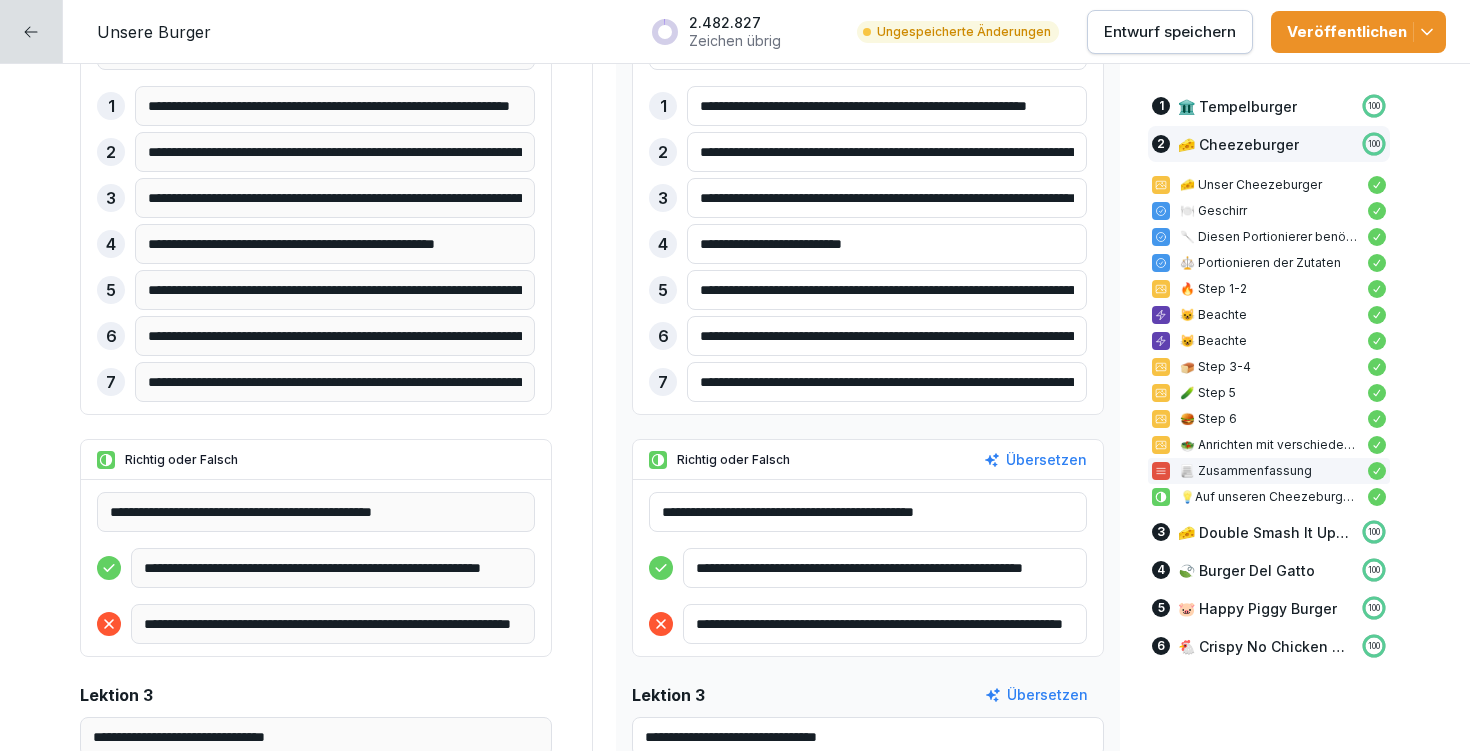 click on "**********" at bounding box center (735, 1973) 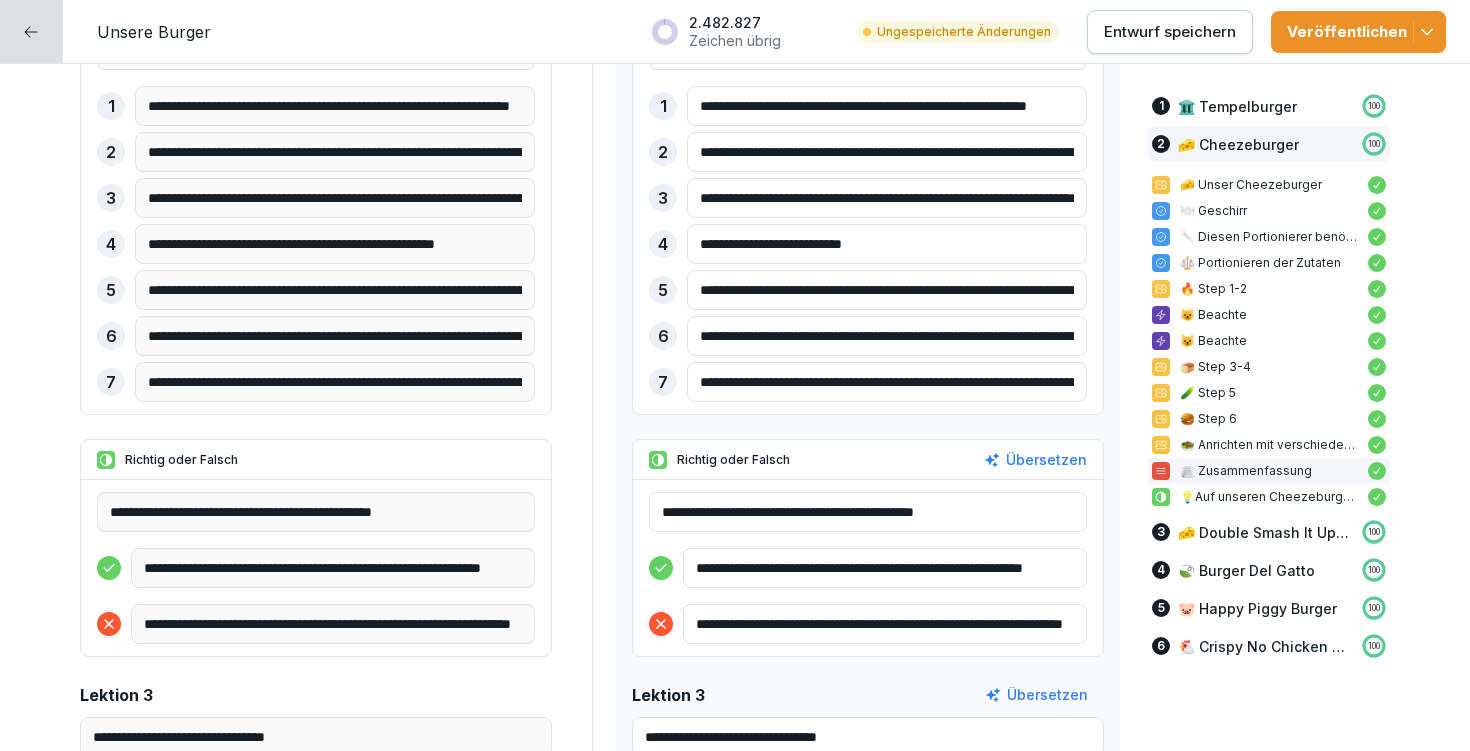 scroll, scrollTop: 9407, scrollLeft: 0, axis: vertical 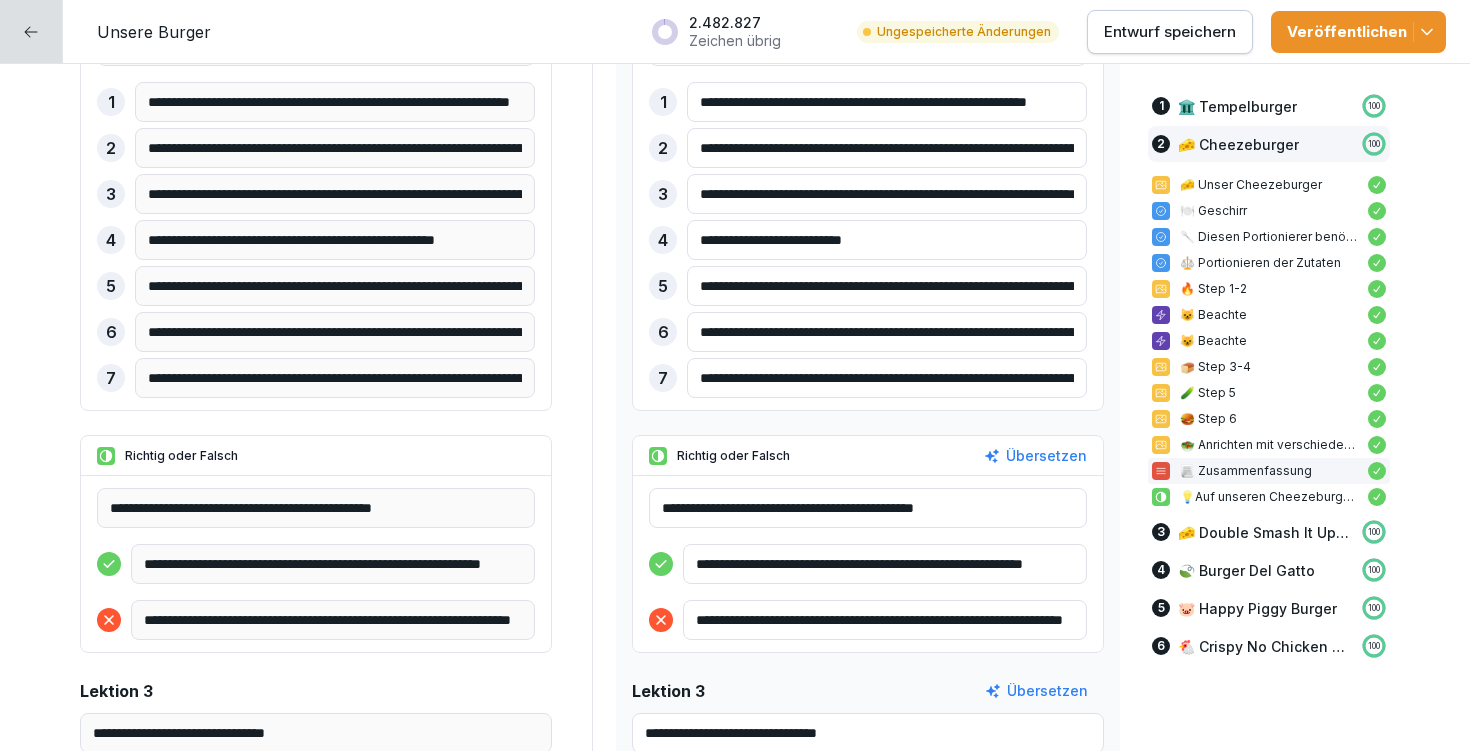 click on "**********" at bounding box center (868, 508) 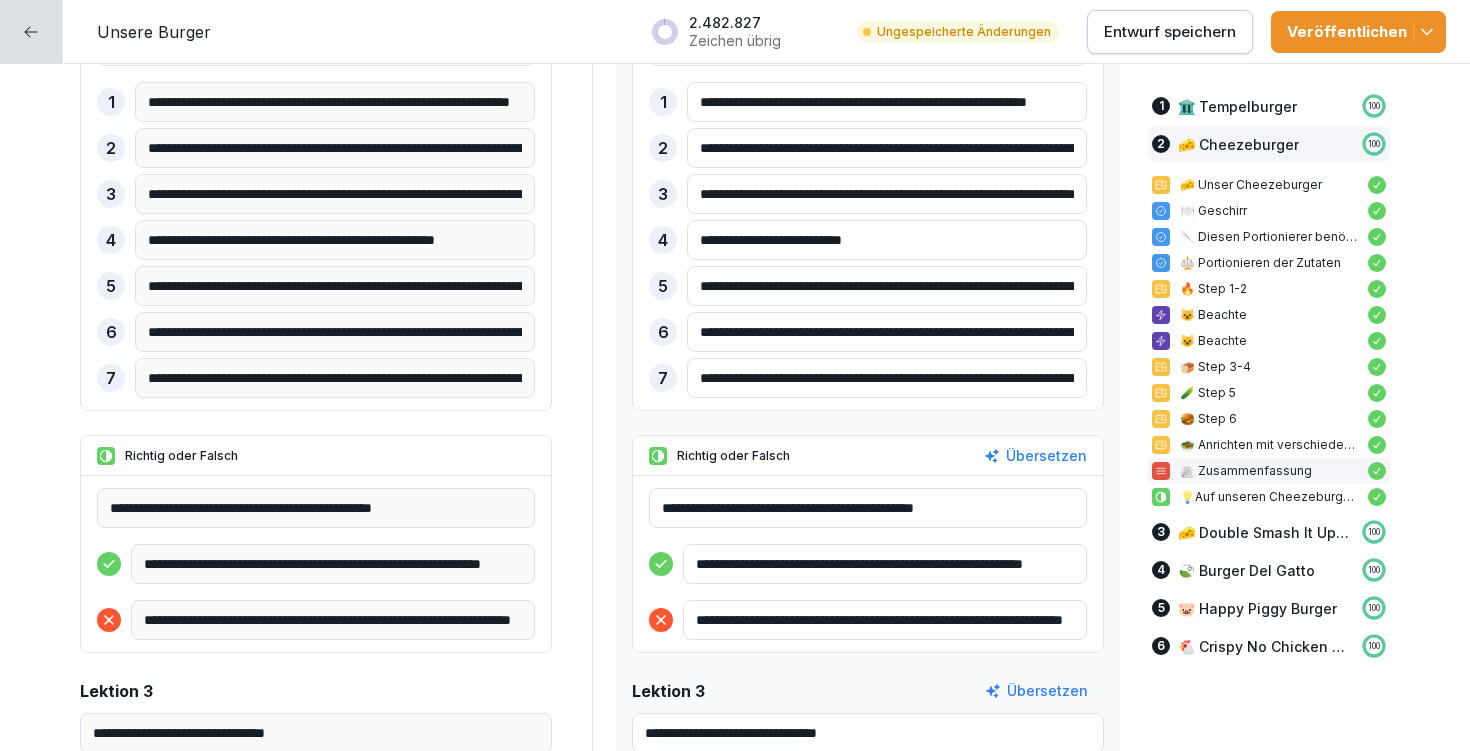 drag, startPoint x: 920, startPoint y: 624, endPoint x: 1073, endPoint y: 632, distance: 153.20901 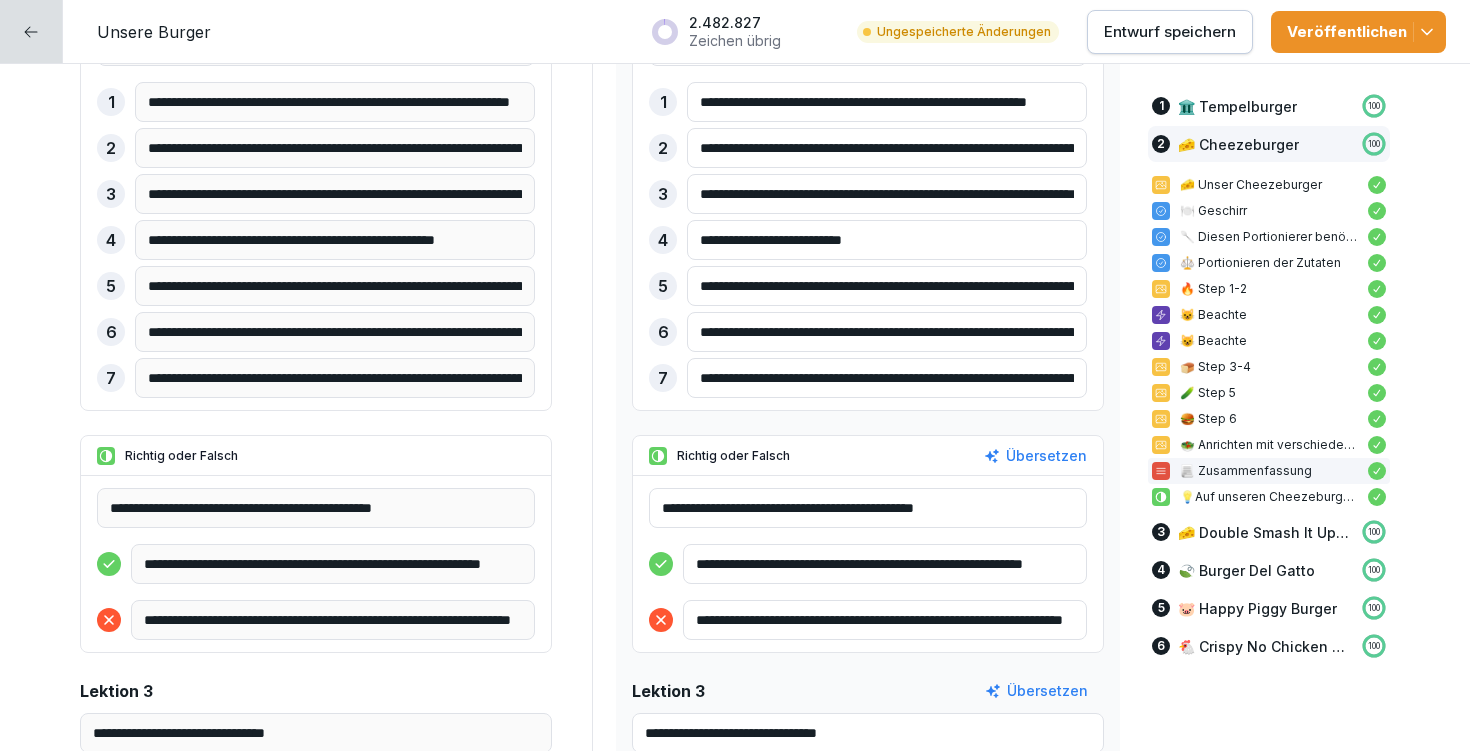 click on "**********" at bounding box center (868, 564) 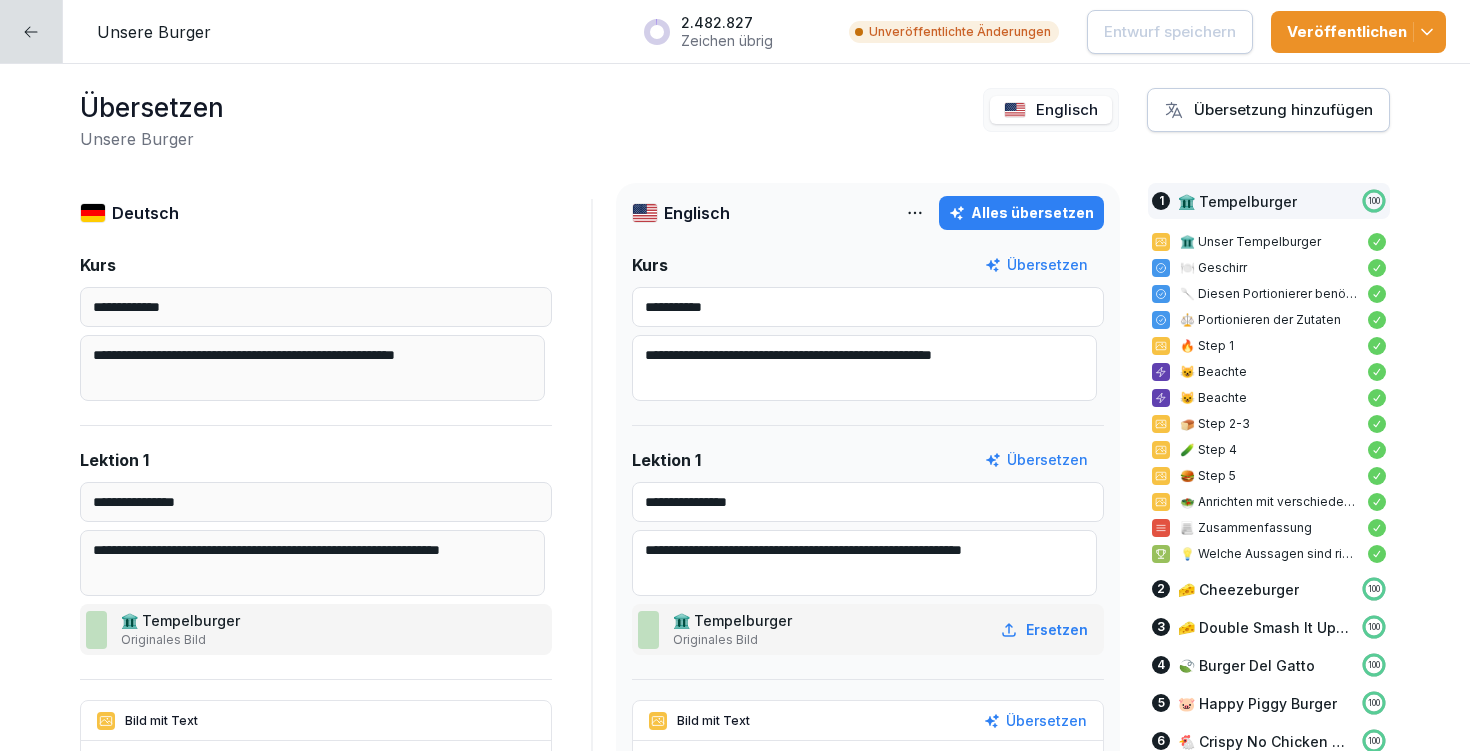 scroll, scrollTop: 0, scrollLeft: 0, axis: both 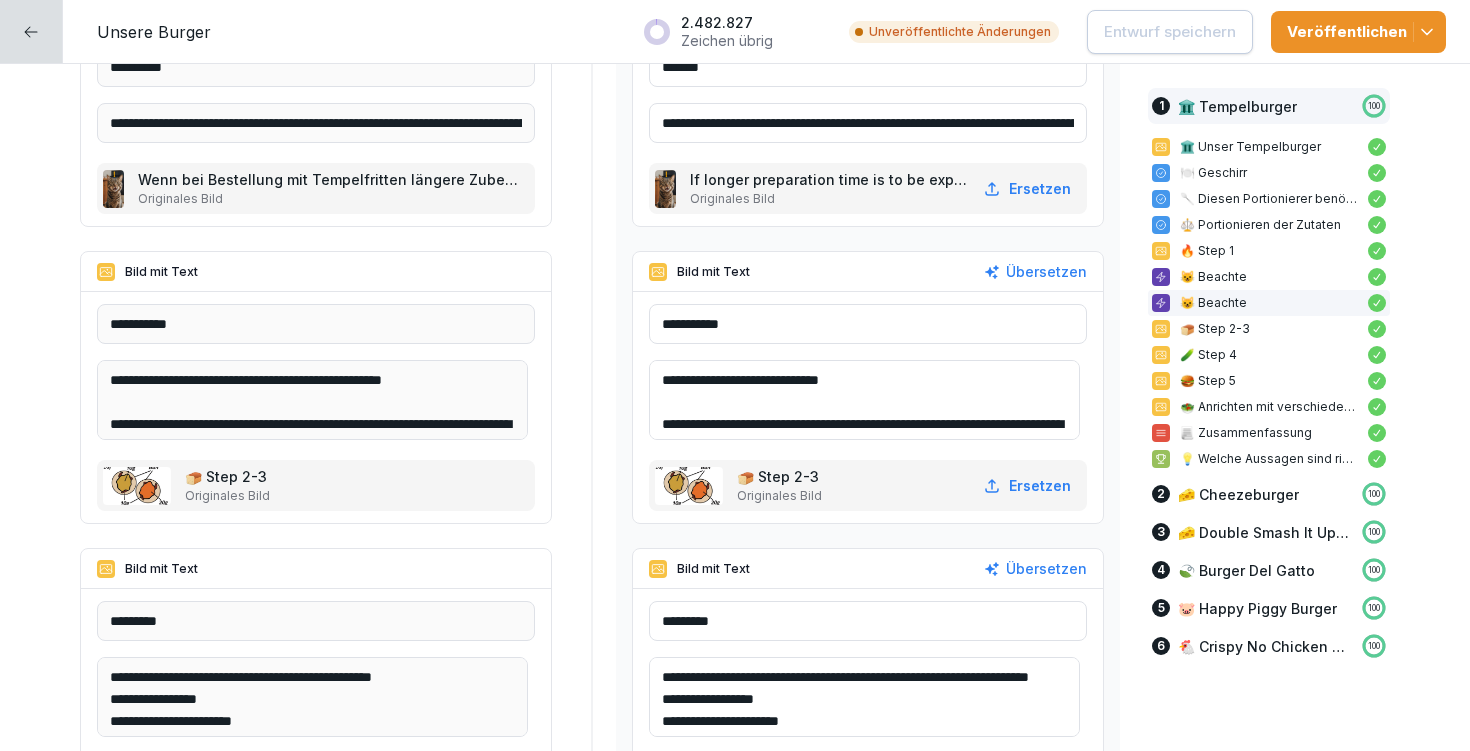 drag, startPoint x: 673, startPoint y: 377, endPoint x: 884, endPoint y: 383, distance: 211.0853 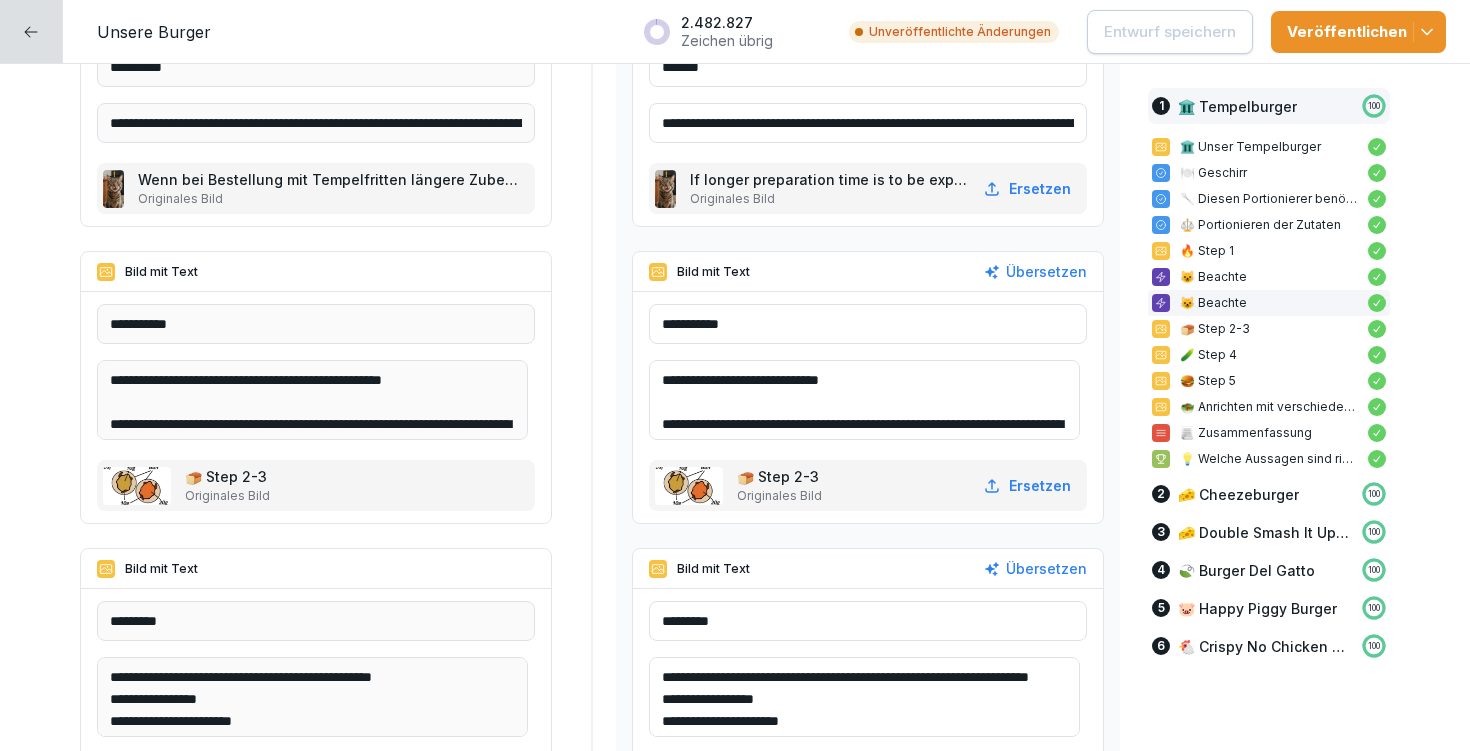 scroll, scrollTop: 20, scrollLeft: 0, axis: vertical 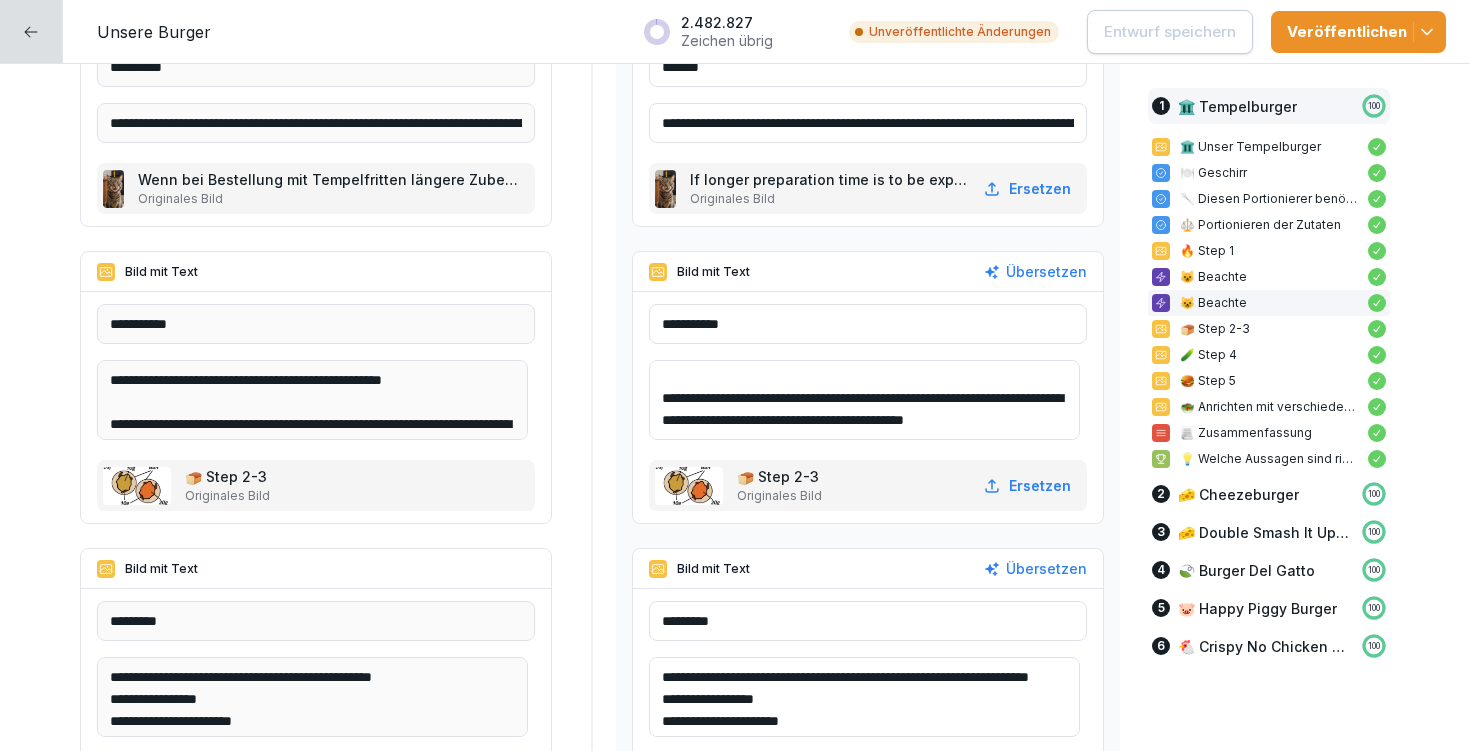 drag, startPoint x: 673, startPoint y: 402, endPoint x: 1048, endPoint y: 449, distance: 377.93387 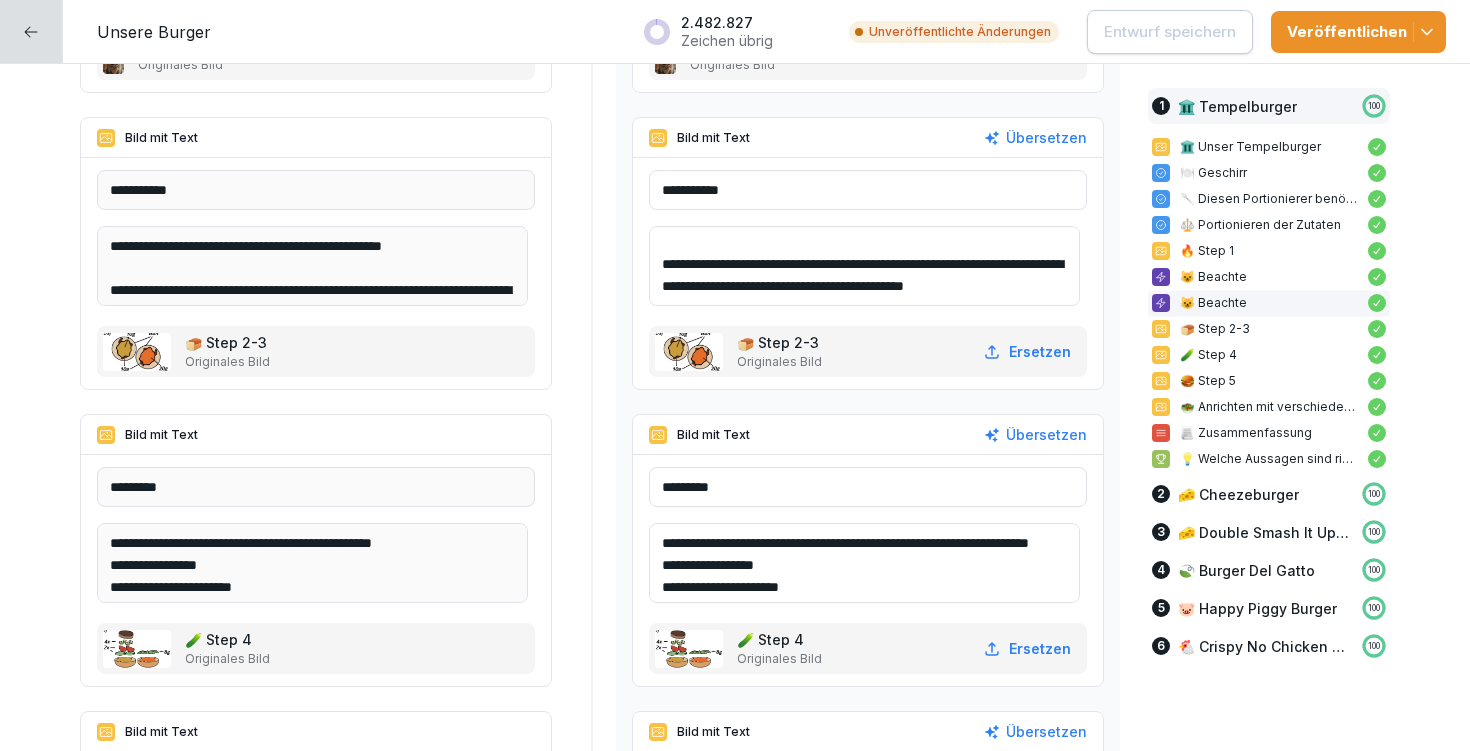 scroll, scrollTop: 3256, scrollLeft: 0, axis: vertical 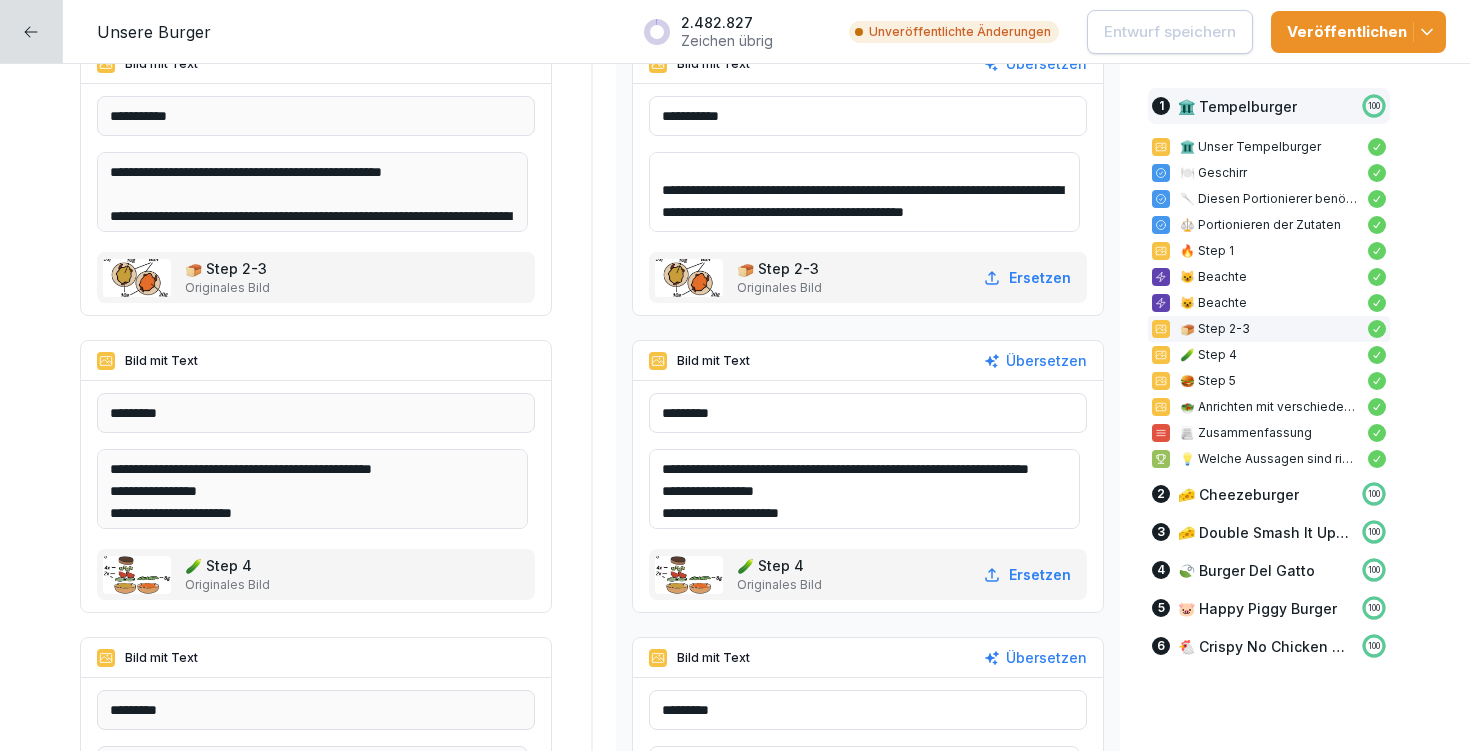 drag, startPoint x: 675, startPoint y: 463, endPoint x: 776, endPoint y: 486, distance: 103.58572 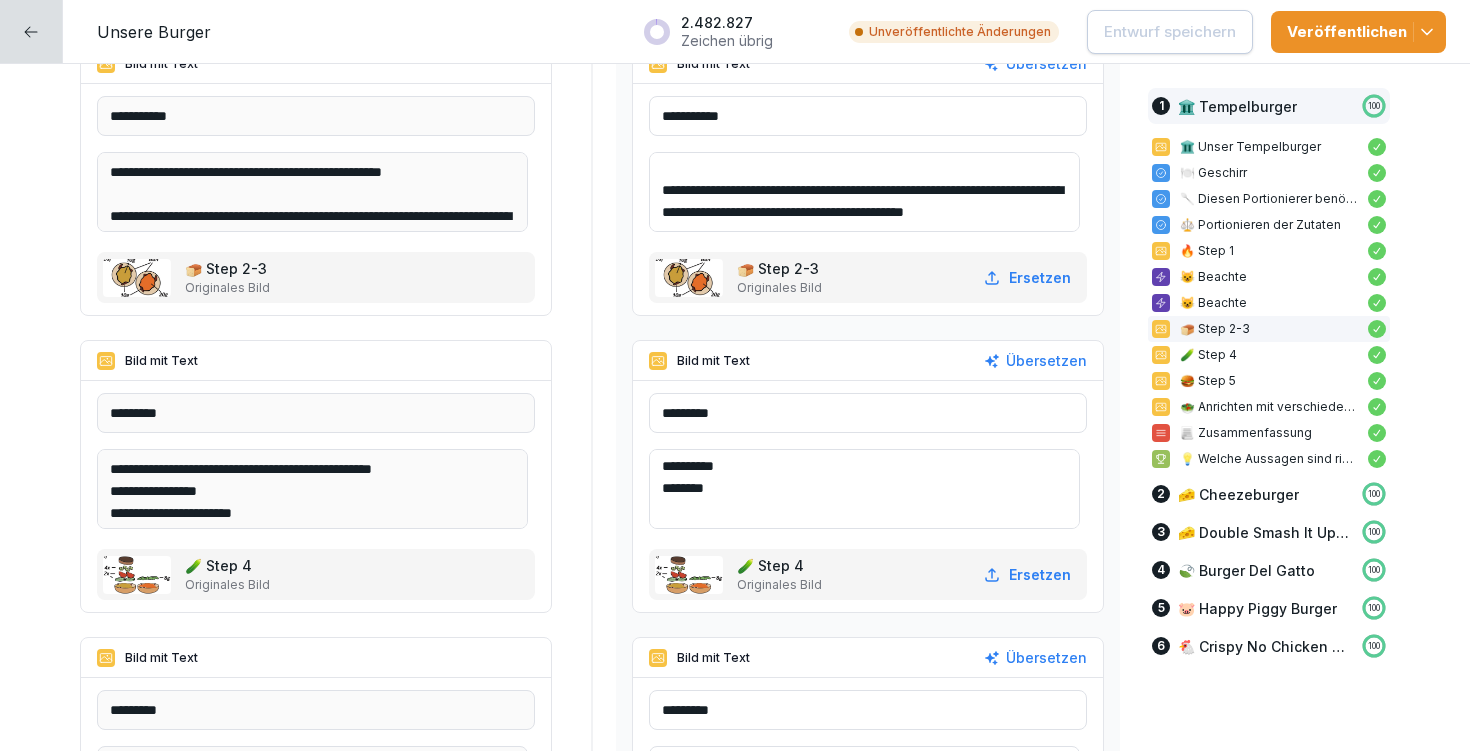 scroll, scrollTop: 114, scrollLeft: 0, axis: vertical 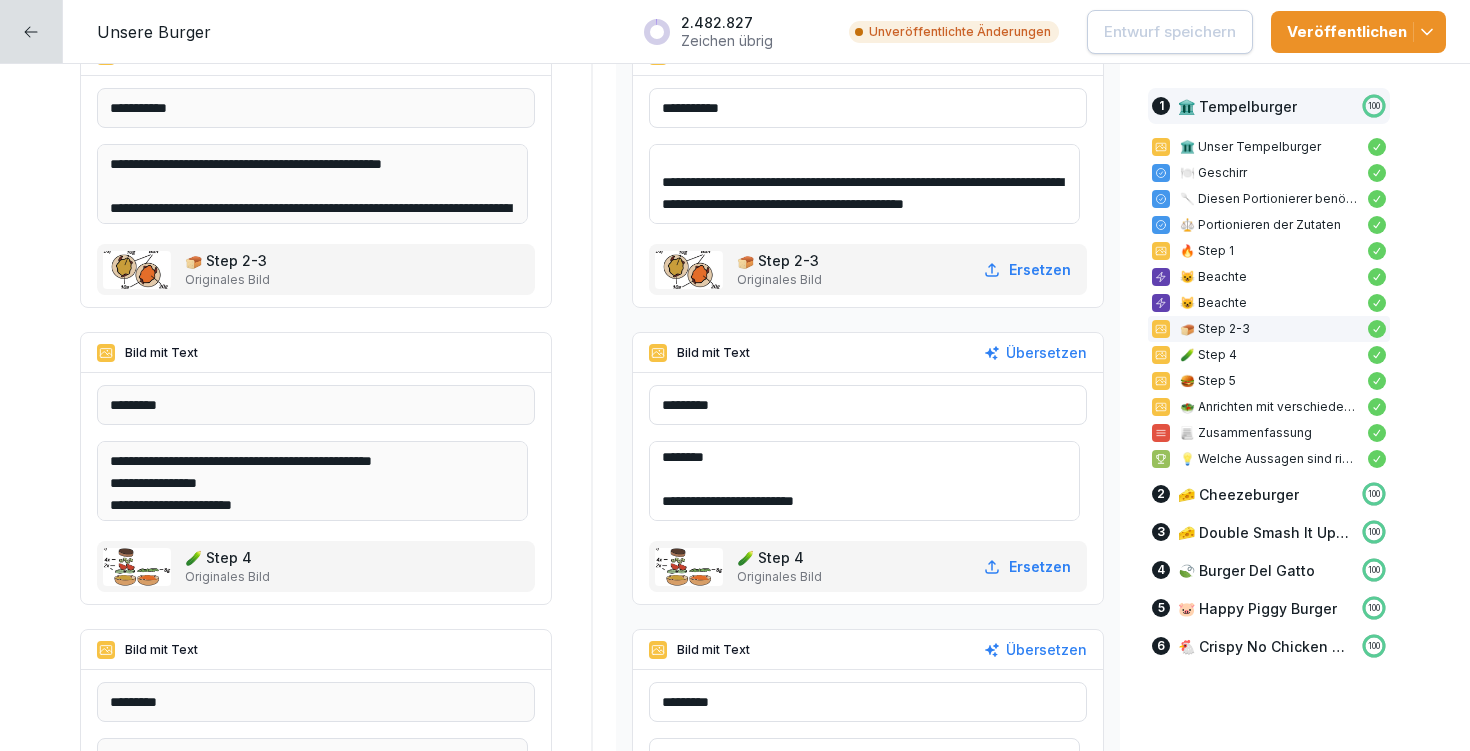 drag, startPoint x: 654, startPoint y: 500, endPoint x: 900, endPoint y: 498, distance: 246.00813 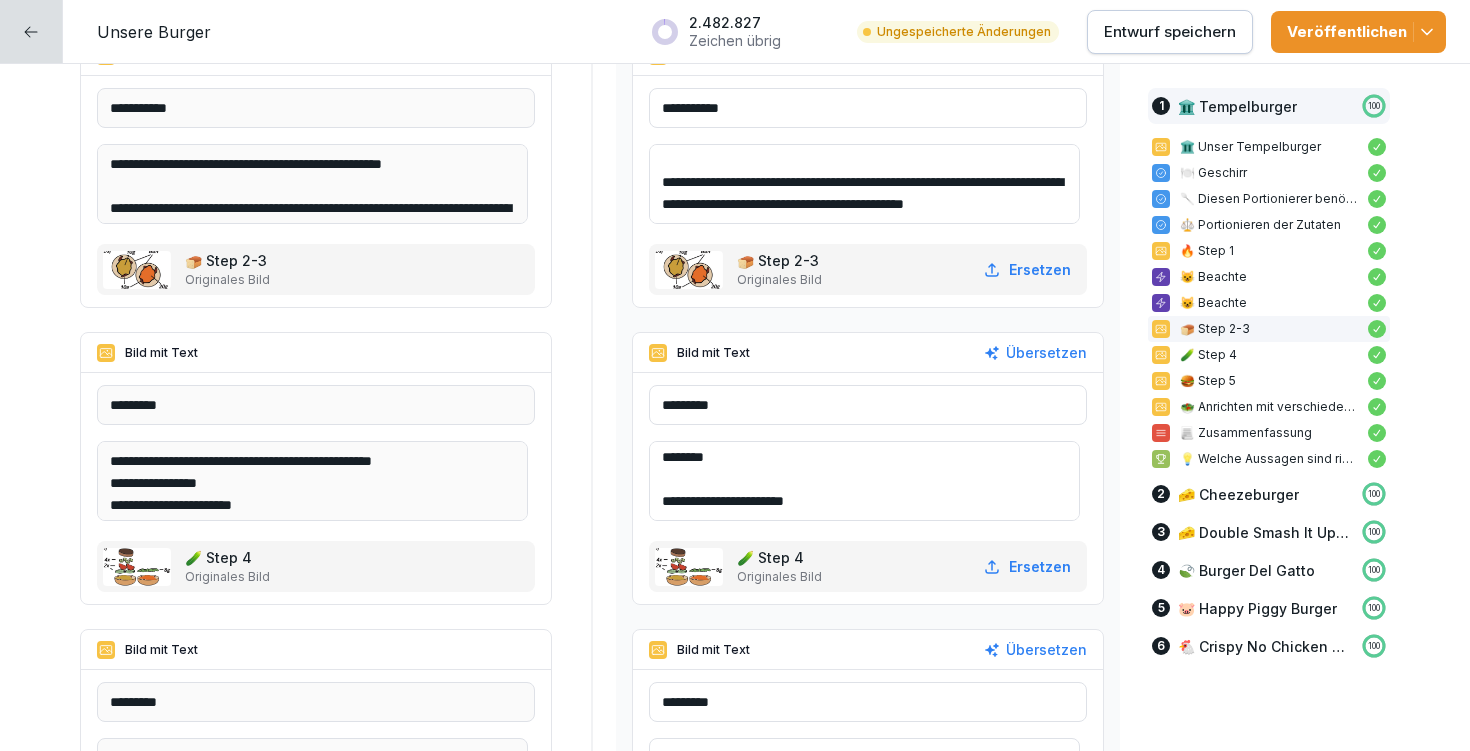 type on "**********" 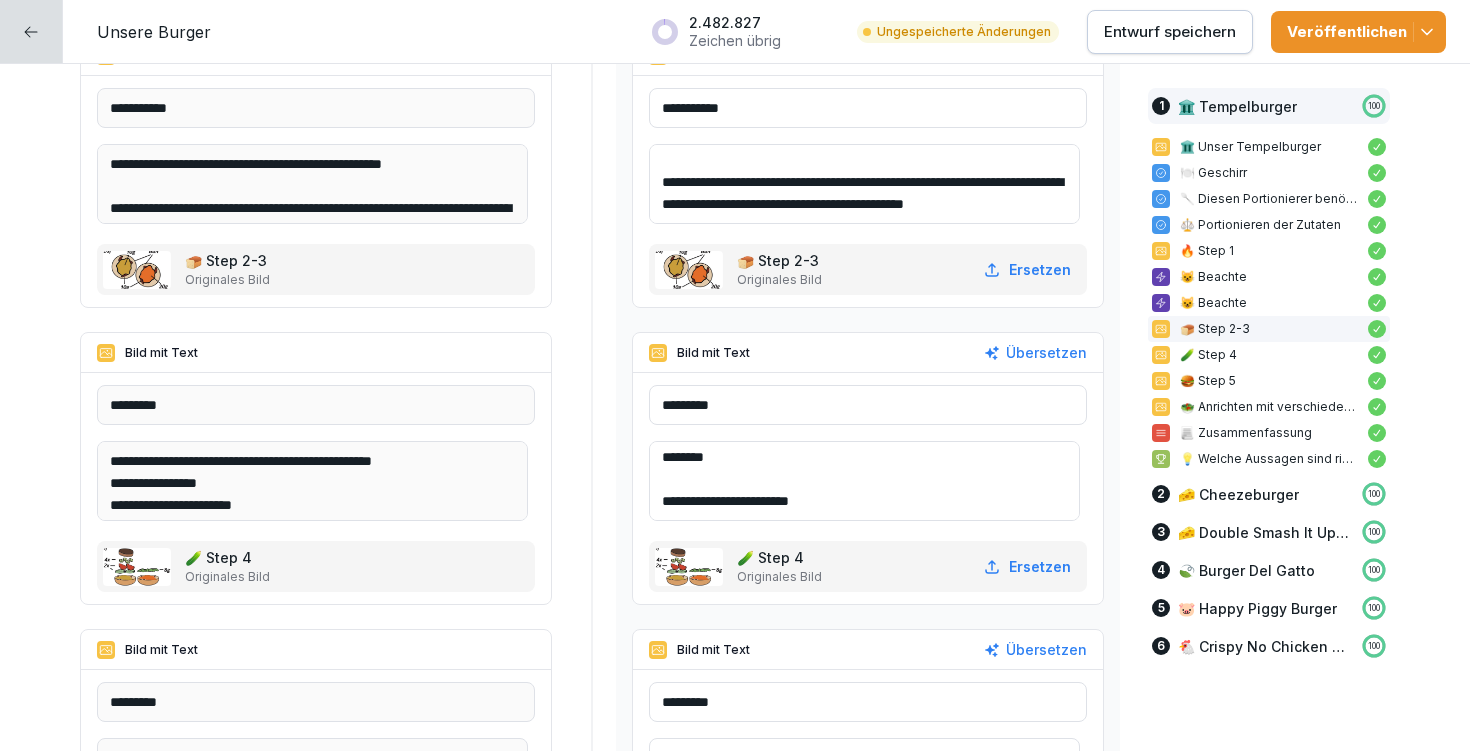 drag, startPoint x: 655, startPoint y: 496, endPoint x: 930, endPoint y: 512, distance: 275.46506 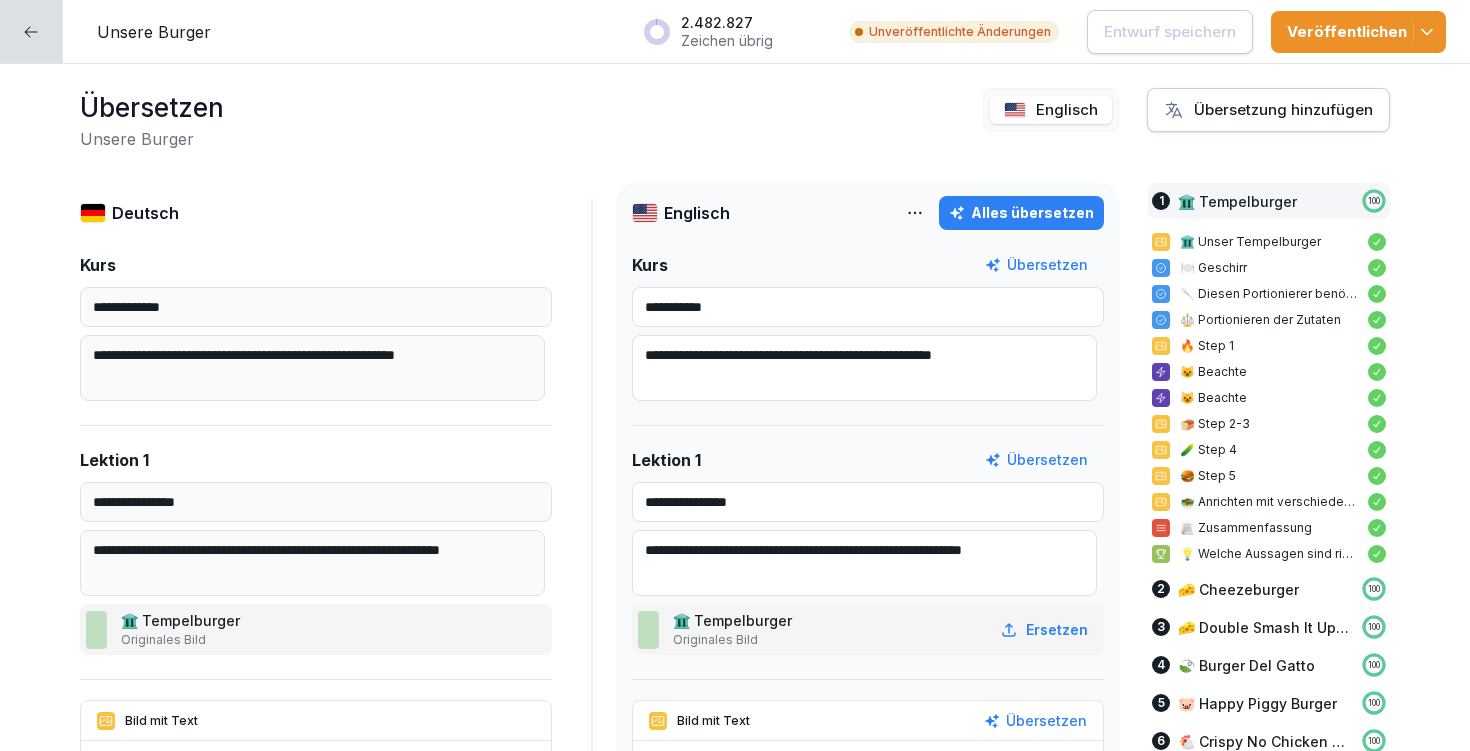 scroll, scrollTop: 0, scrollLeft: 0, axis: both 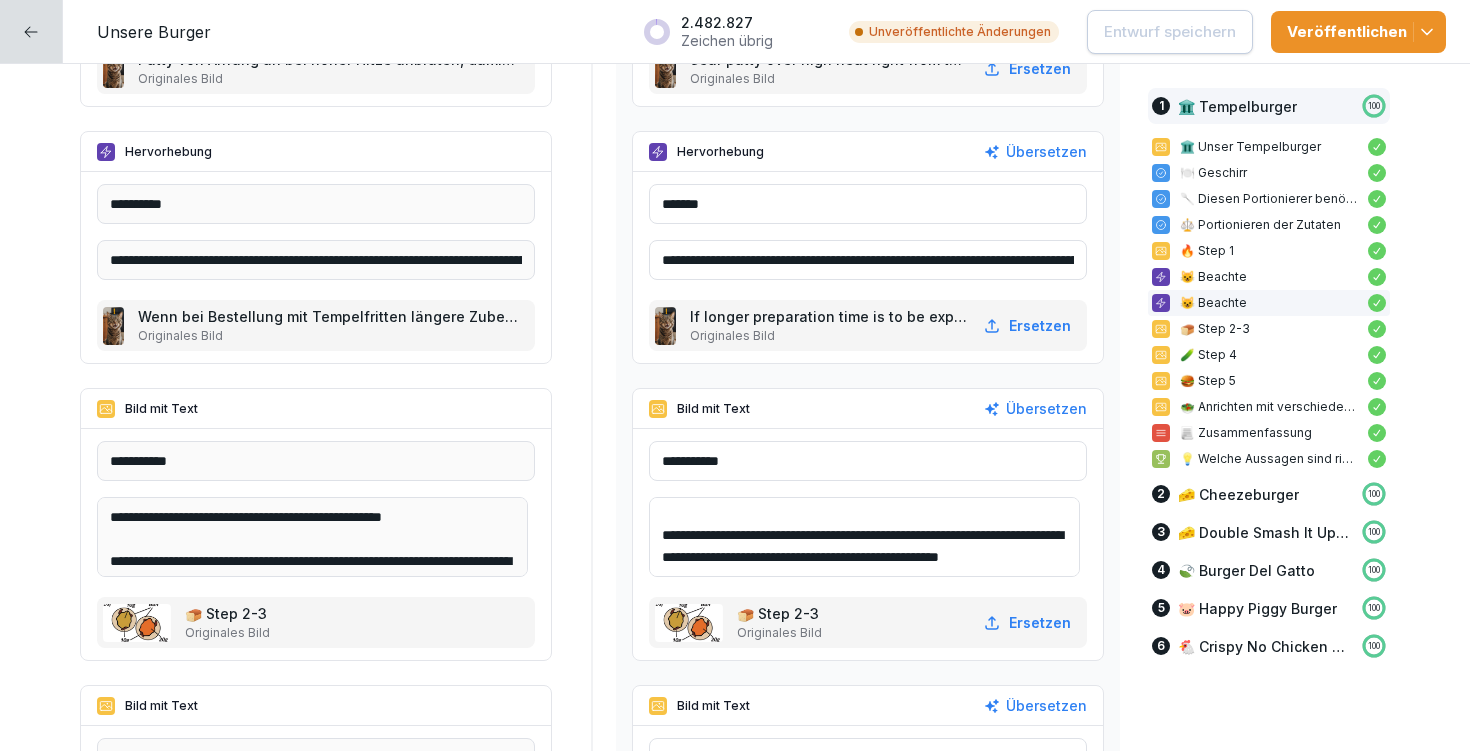 drag, startPoint x: 673, startPoint y: 559, endPoint x: 928, endPoint y: 571, distance: 255.2822 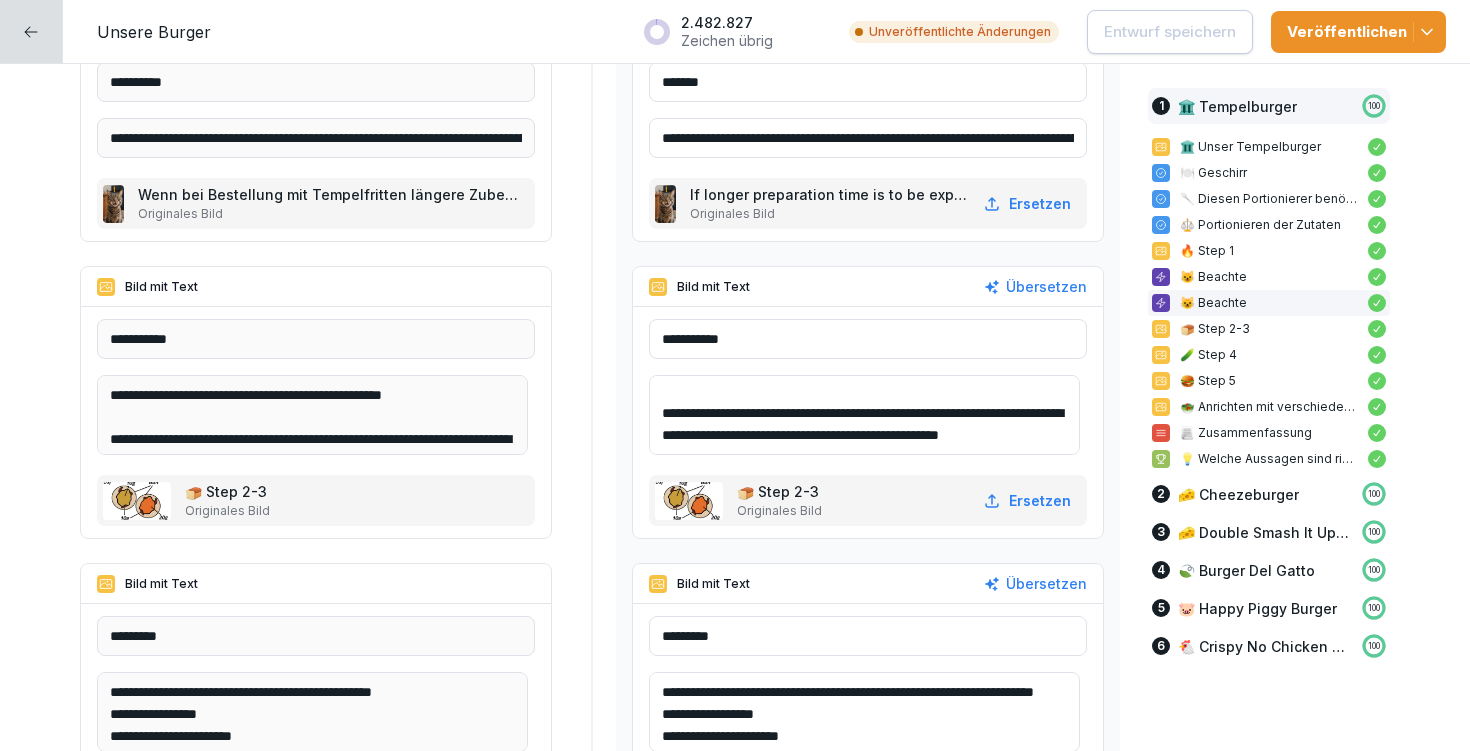 scroll, scrollTop: 3191, scrollLeft: 0, axis: vertical 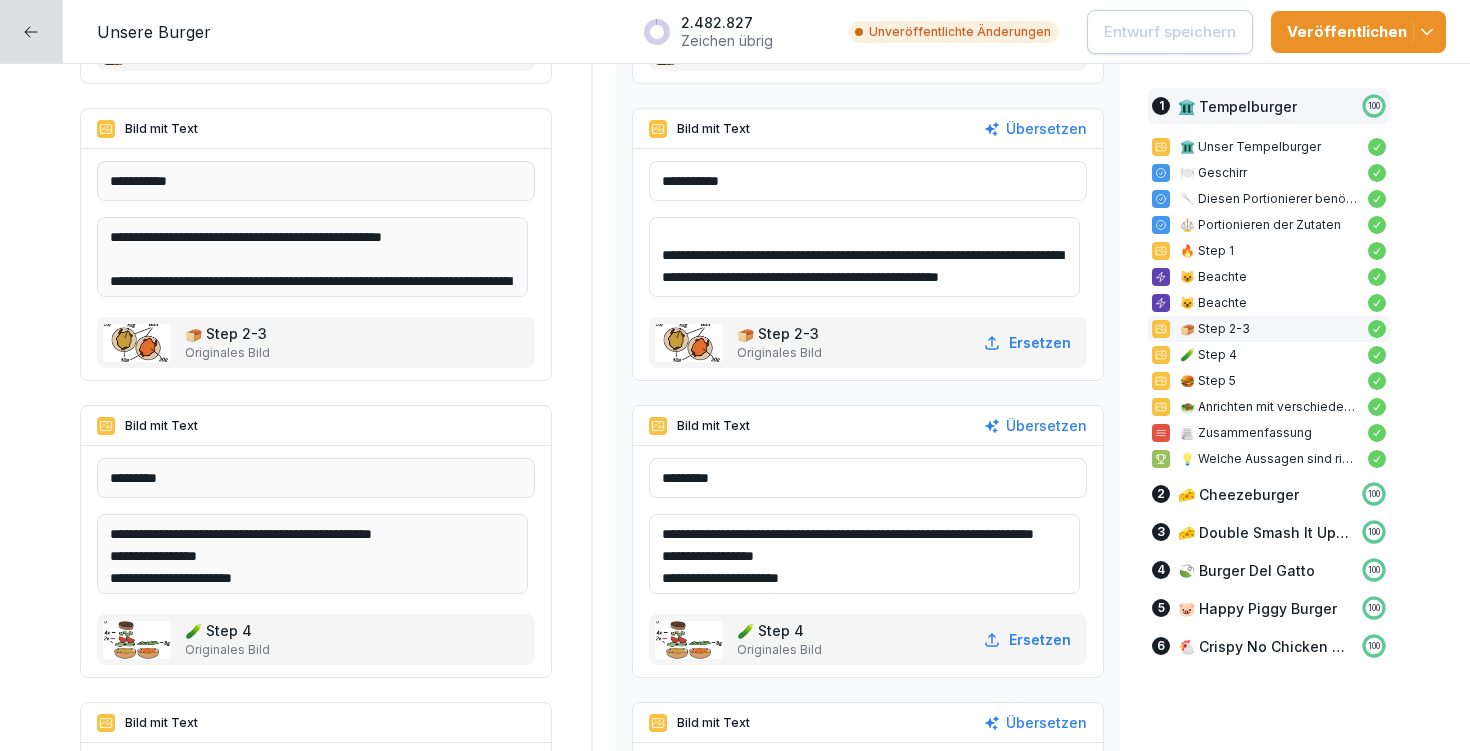 drag, startPoint x: 674, startPoint y: 531, endPoint x: 766, endPoint y: 546, distance: 93.214806 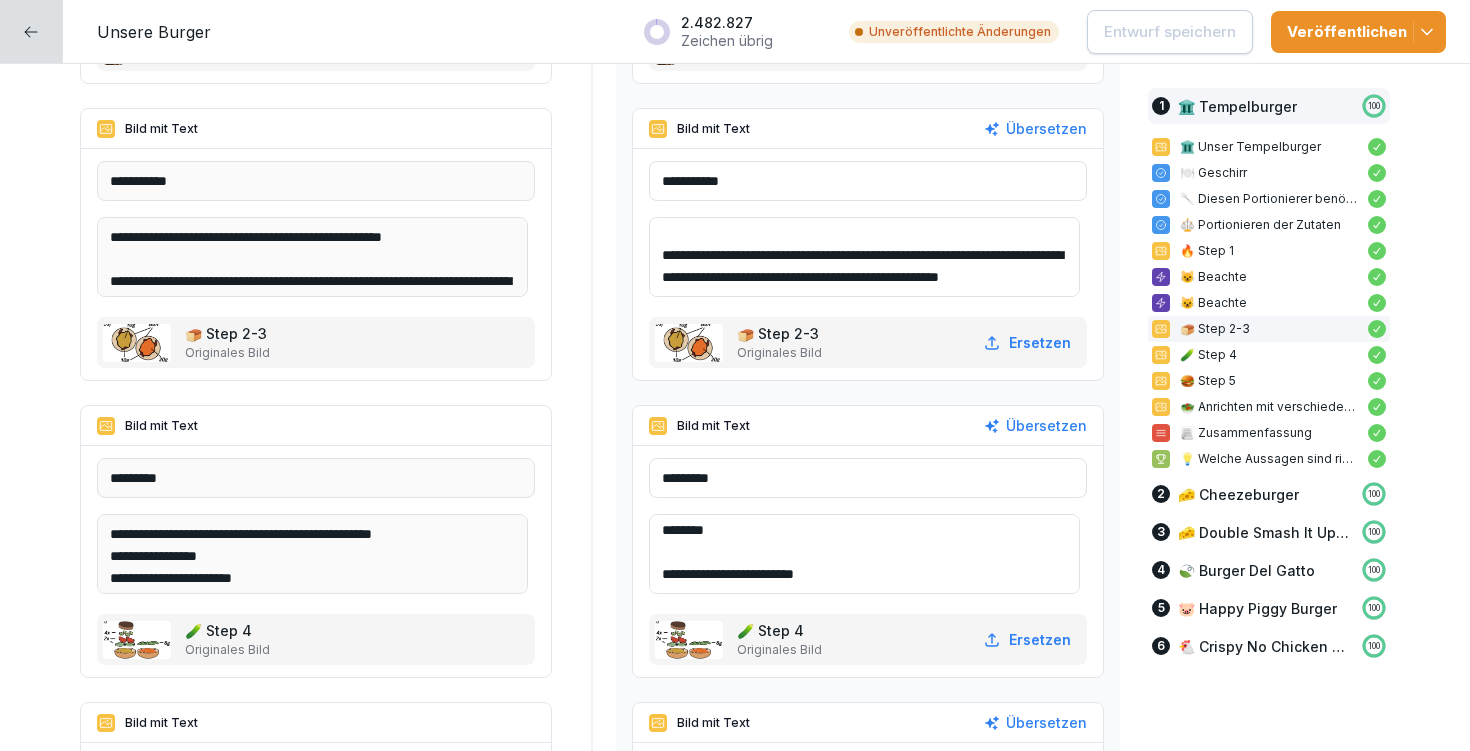 scroll, scrollTop: 114, scrollLeft: 0, axis: vertical 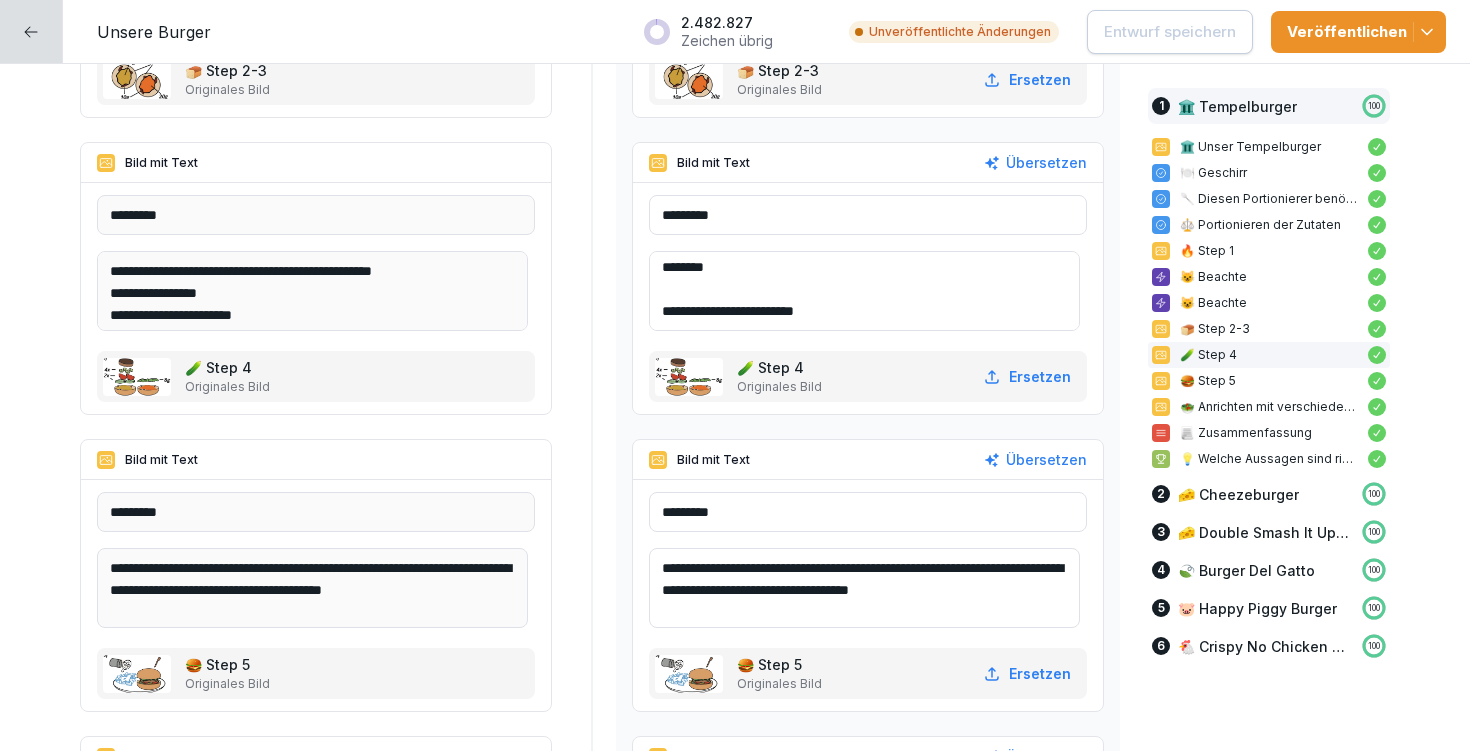 drag, startPoint x: 709, startPoint y: 564, endPoint x: 1030, endPoint y: 608, distance: 324.00156 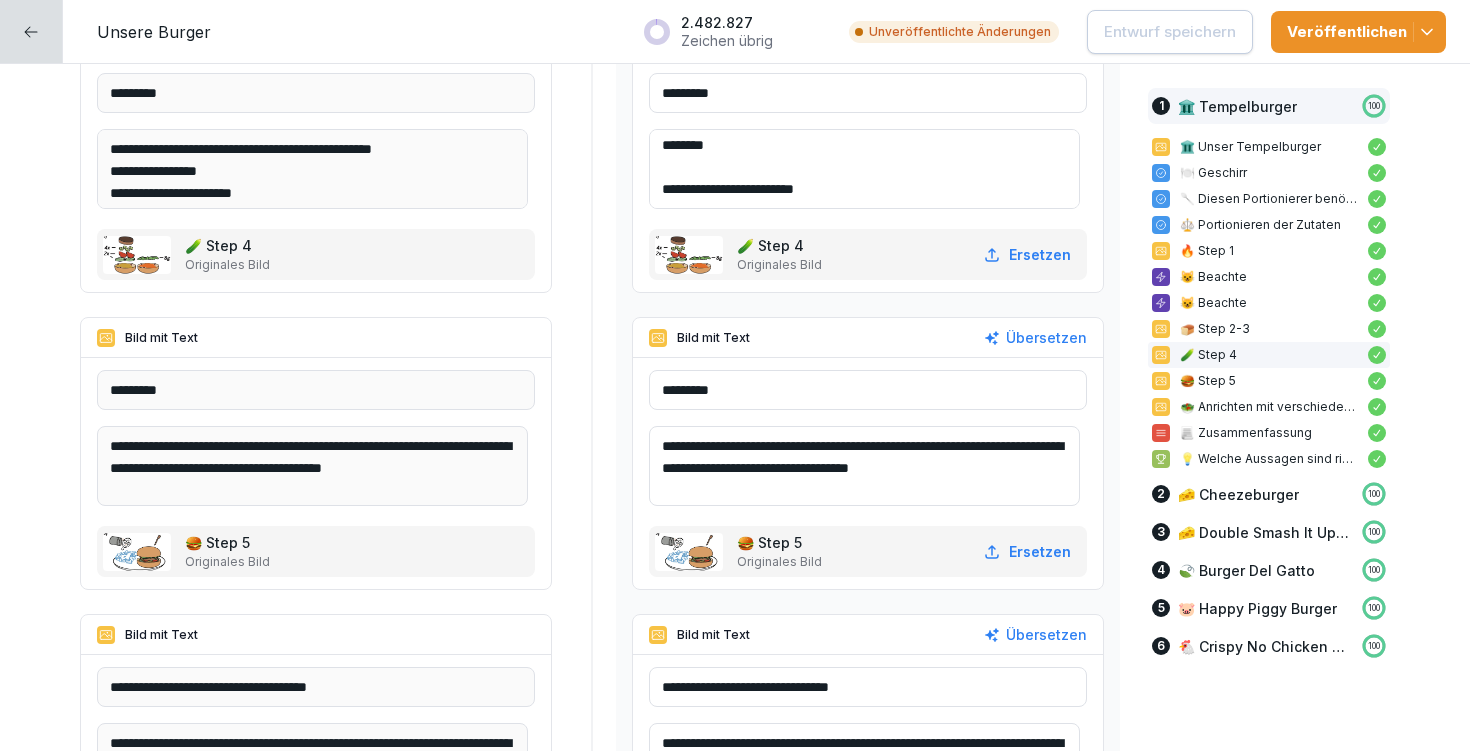 scroll, scrollTop: 3861, scrollLeft: 0, axis: vertical 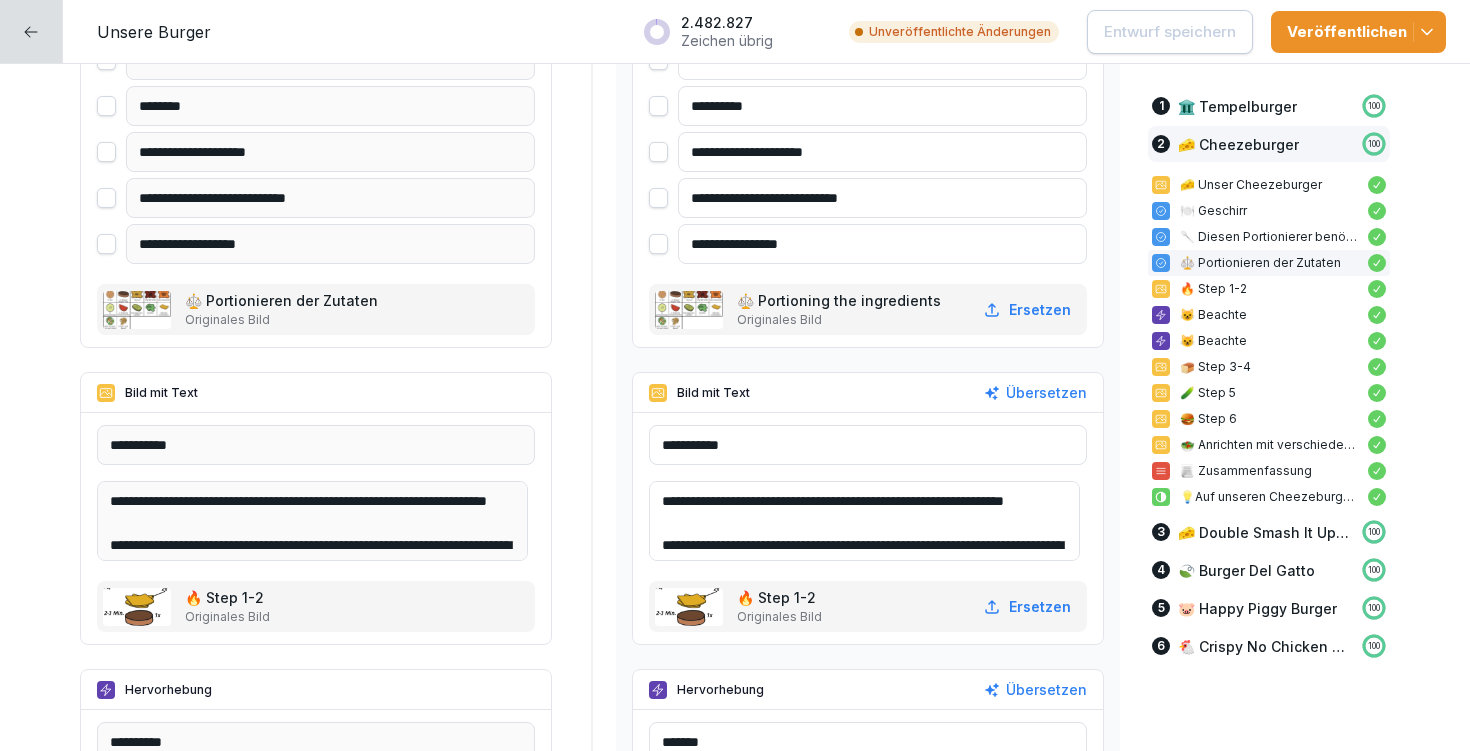 drag, startPoint x: 732, startPoint y: 503, endPoint x: 710, endPoint y: 495, distance: 23.409399 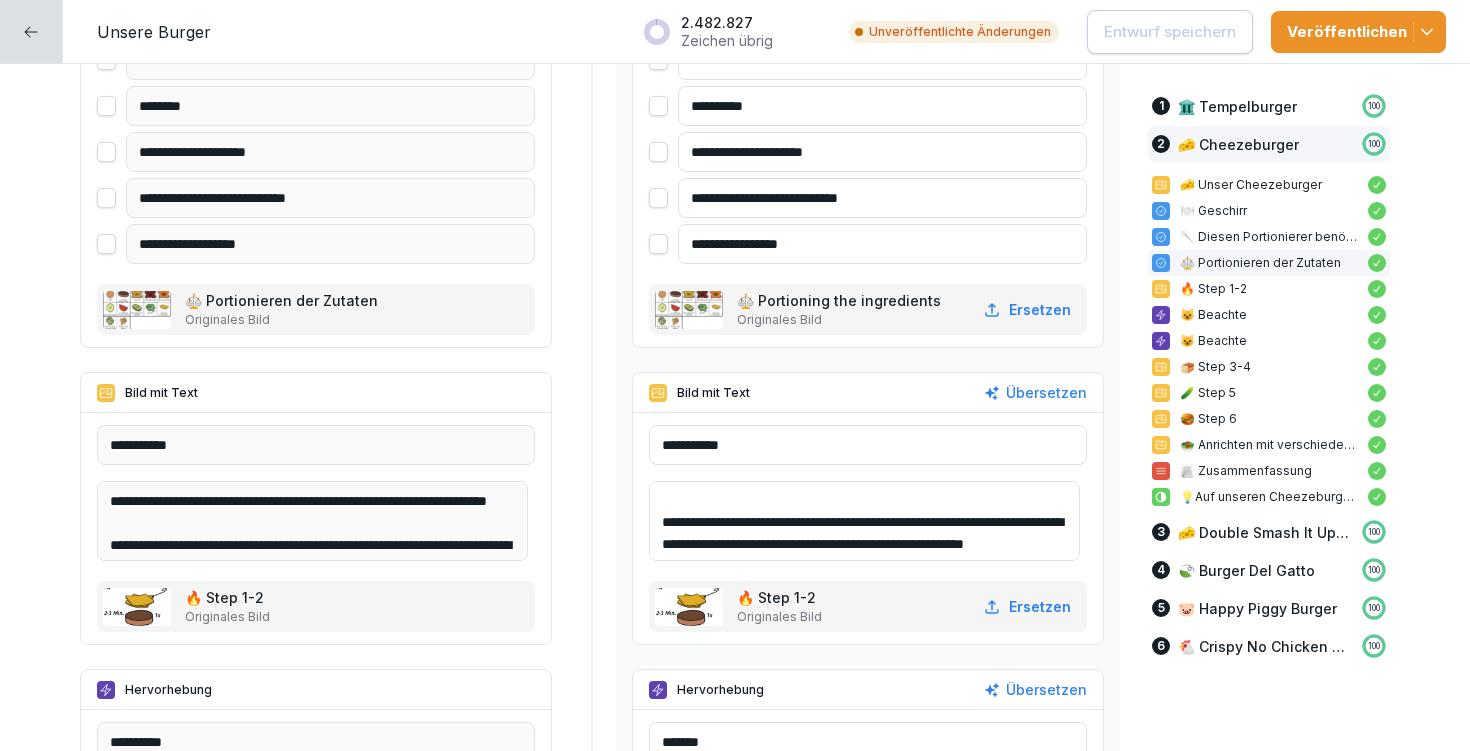 scroll, scrollTop: 61, scrollLeft: 0, axis: vertical 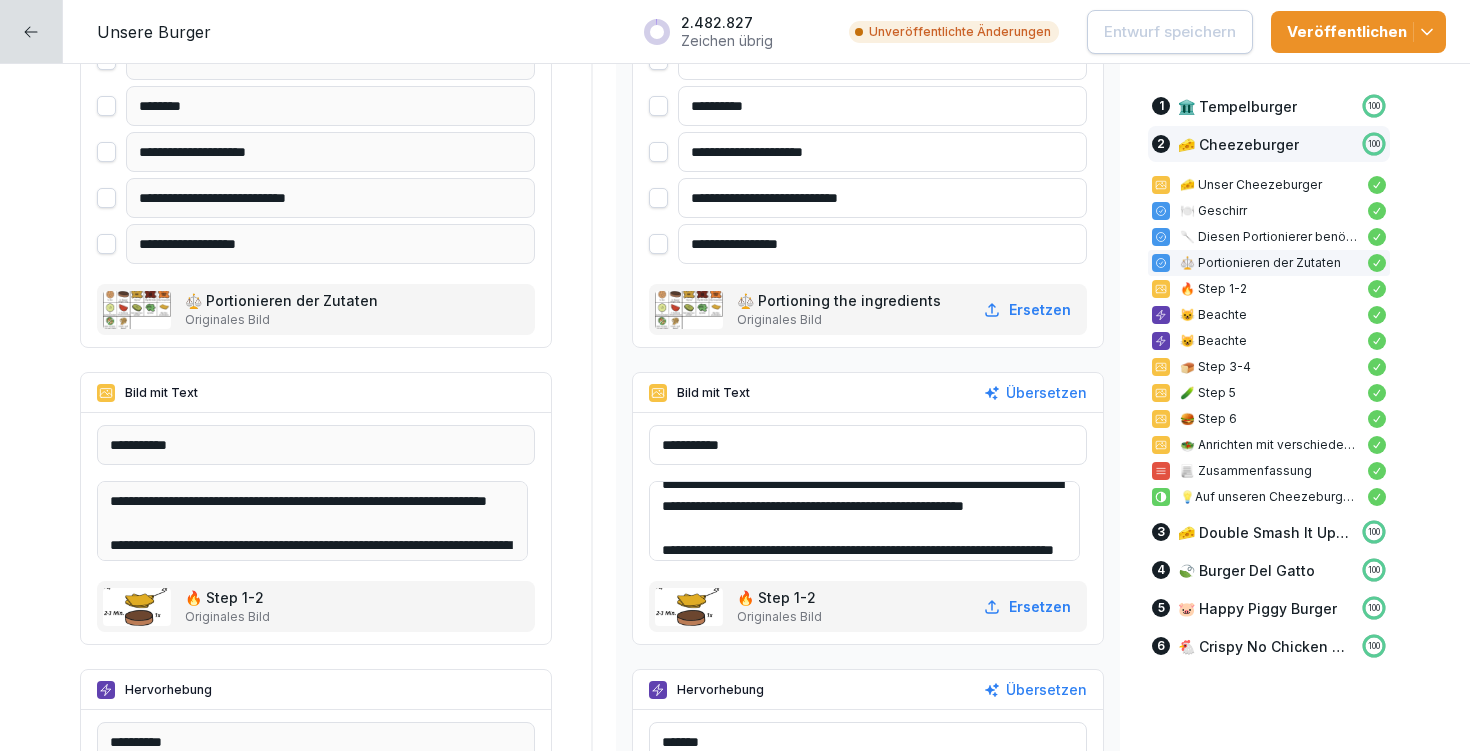 drag, startPoint x: 671, startPoint y: 505, endPoint x: 825, endPoint y: 549, distance: 160.16241 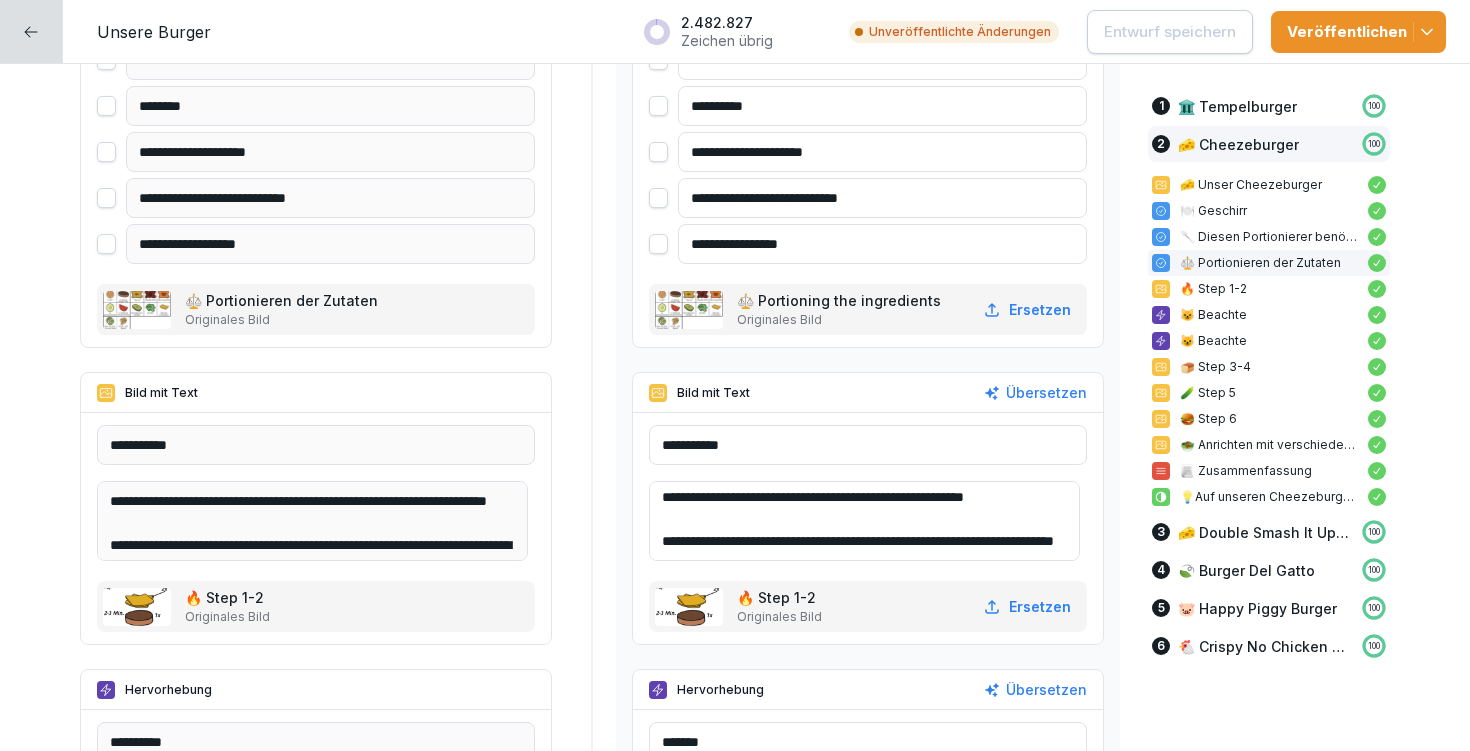 scroll, scrollTop: 135, scrollLeft: 0, axis: vertical 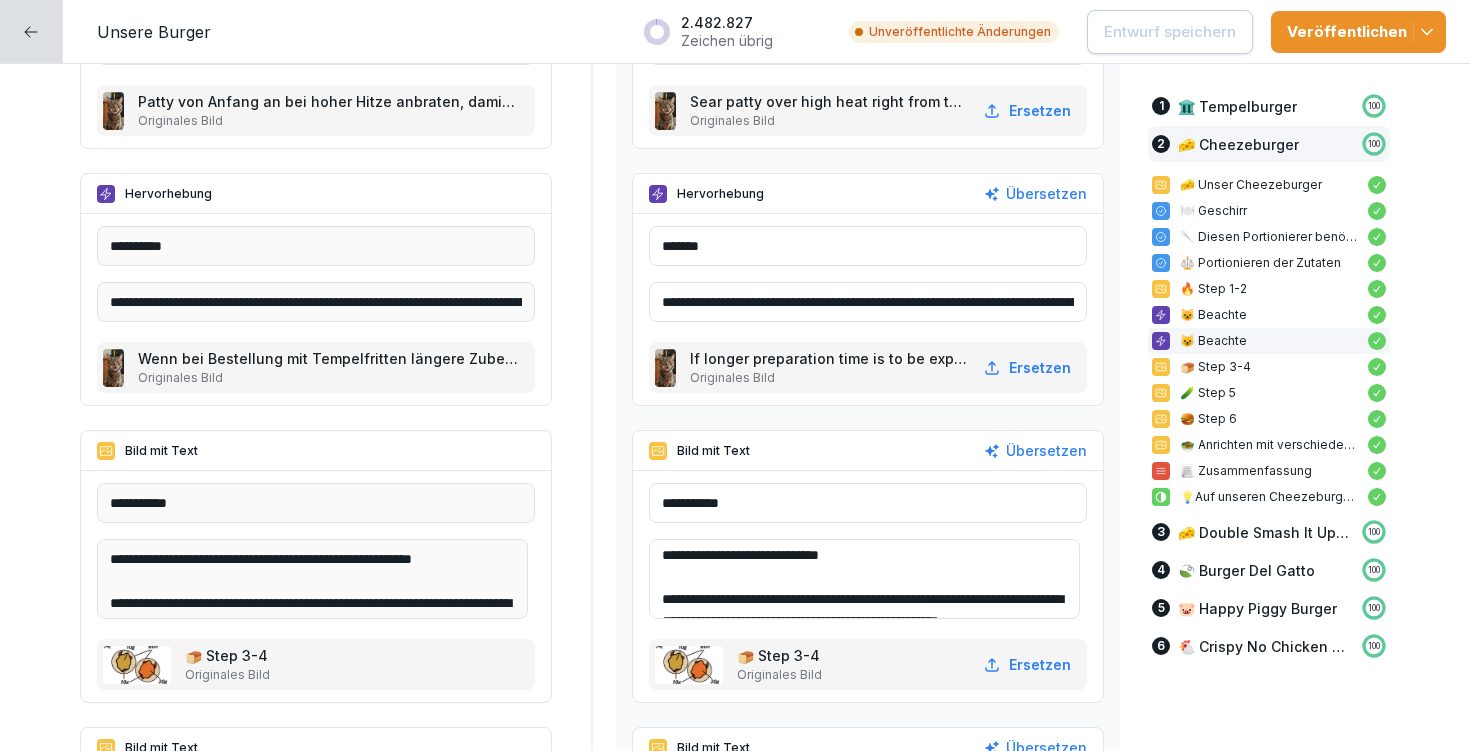 drag, startPoint x: 674, startPoint y: 553, endPoint x: 931, endPoint y: 573, distance: 257.77704 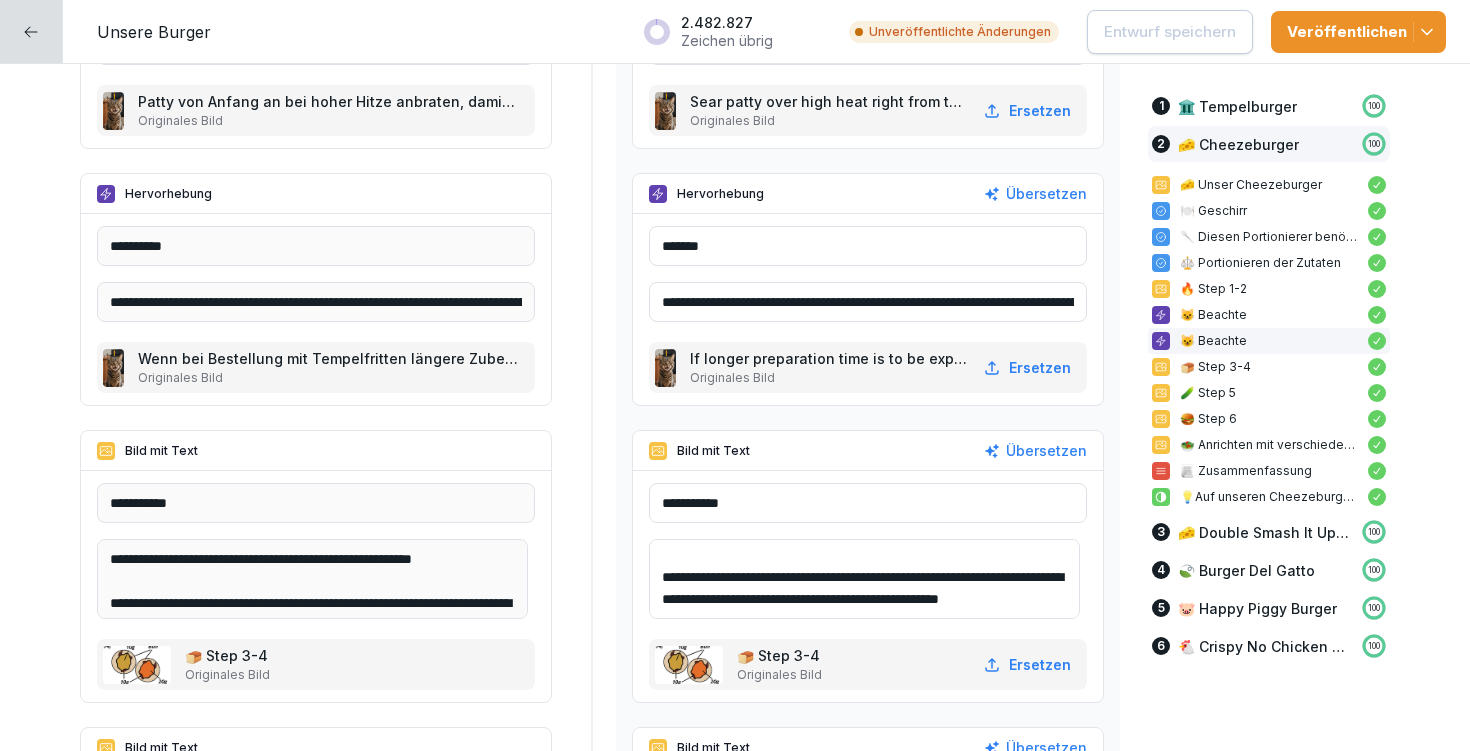 scroll, scrollTop: 48, scrollLeft: 0, axis: vertical 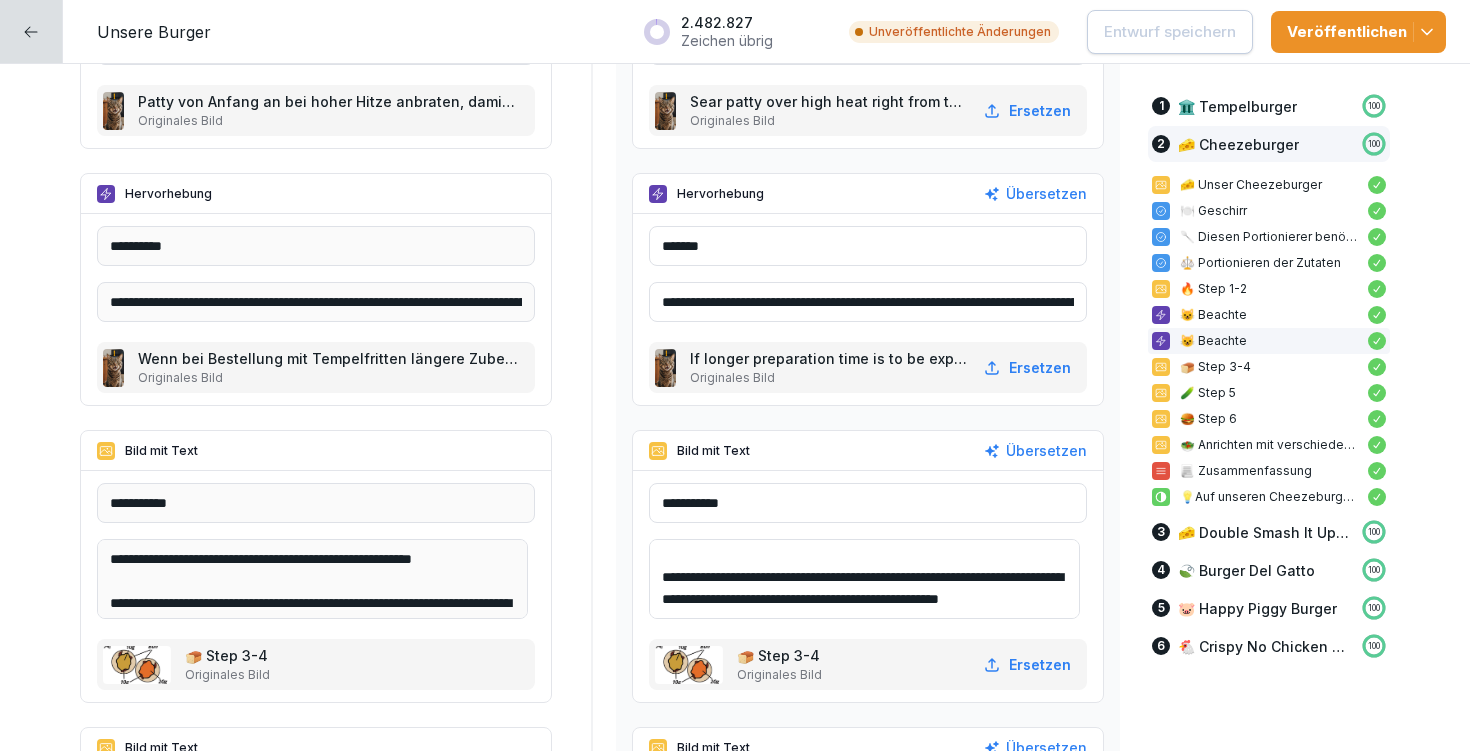 drag, startPoint x: 676, startPoint y: 552, endPoint x: 897, endPoint y: 592, distance: 224.59074 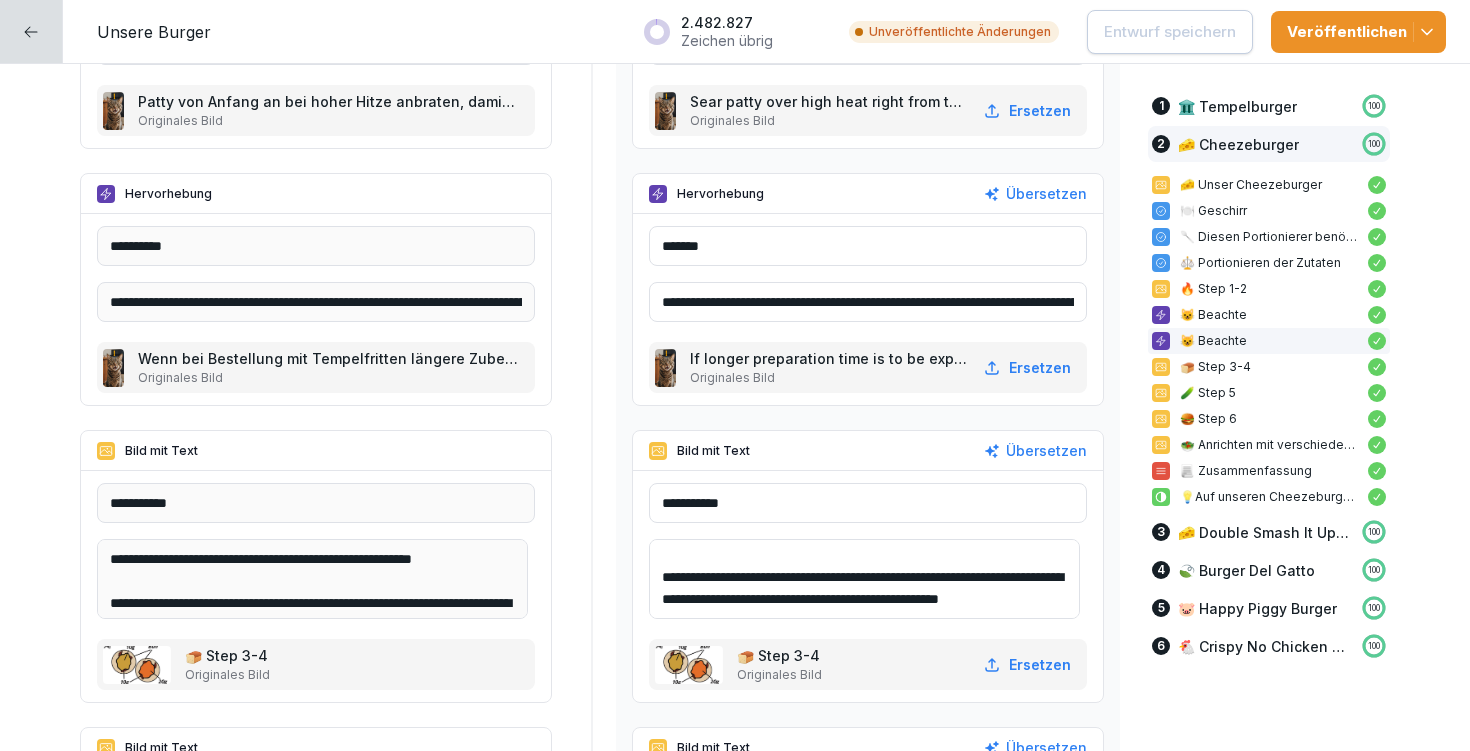 click on "**********" at bounding box center (864, 579) 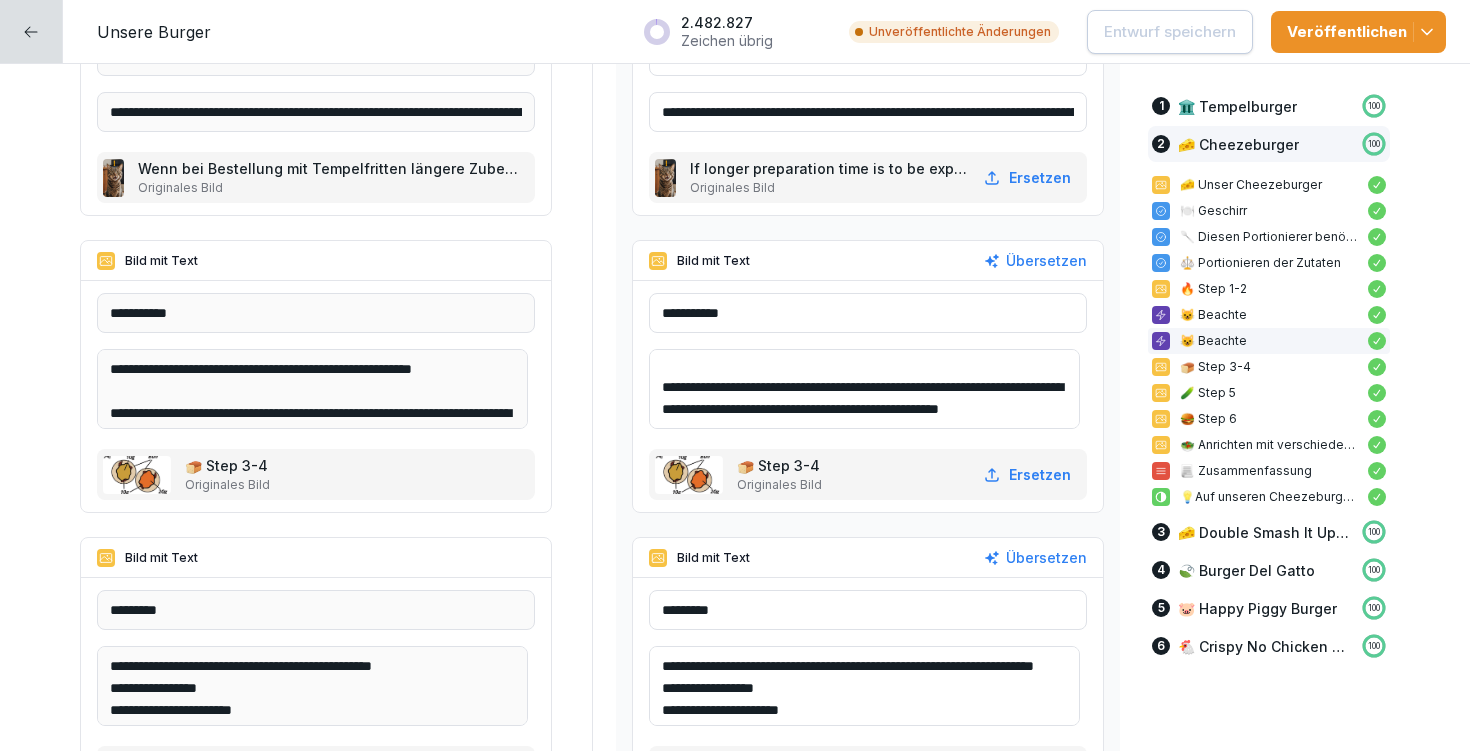 scroll, scrollTop: 7975, scrollLeft: 0, axis: vertical 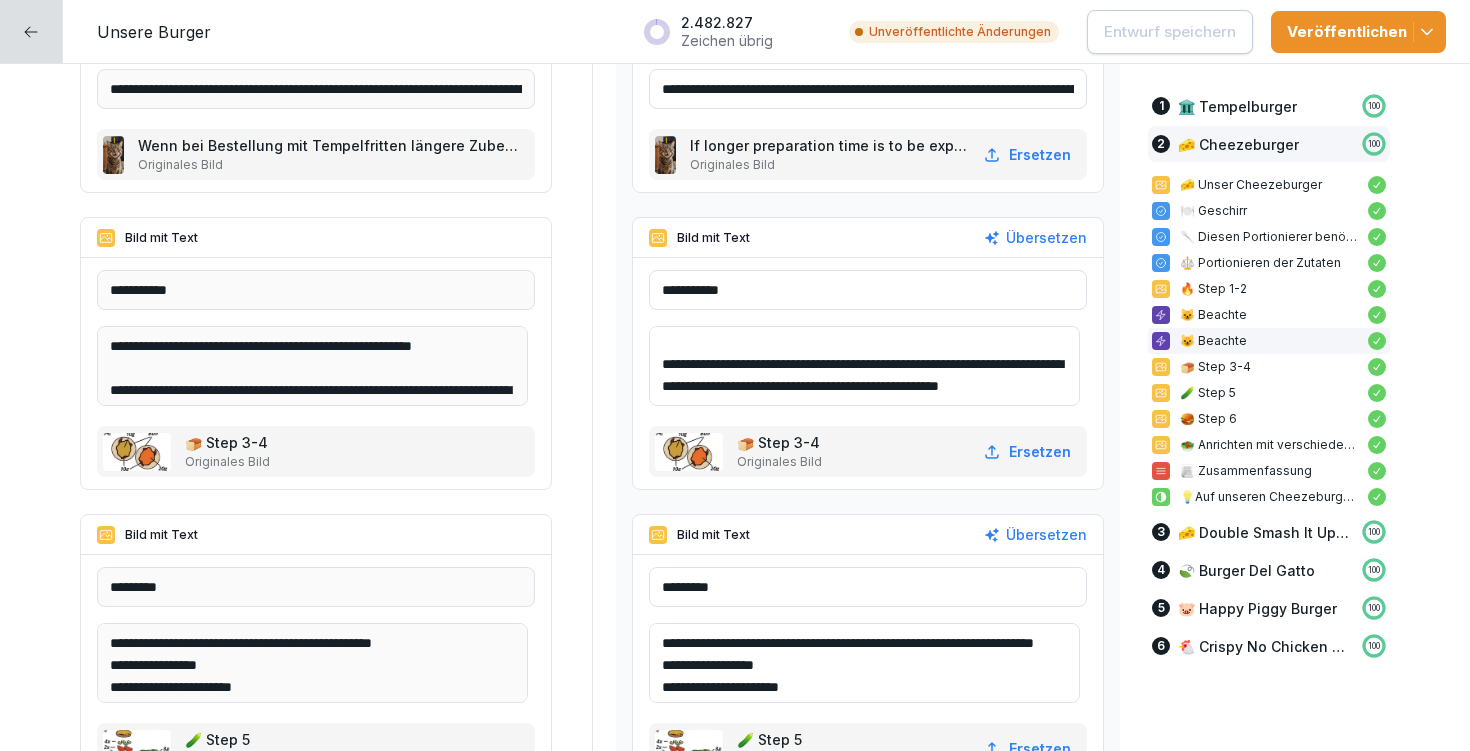 drag, startPoint x: 671, startPoint y: 638, endPoint x: 800, endPoint y: 686, distance: 137.64084 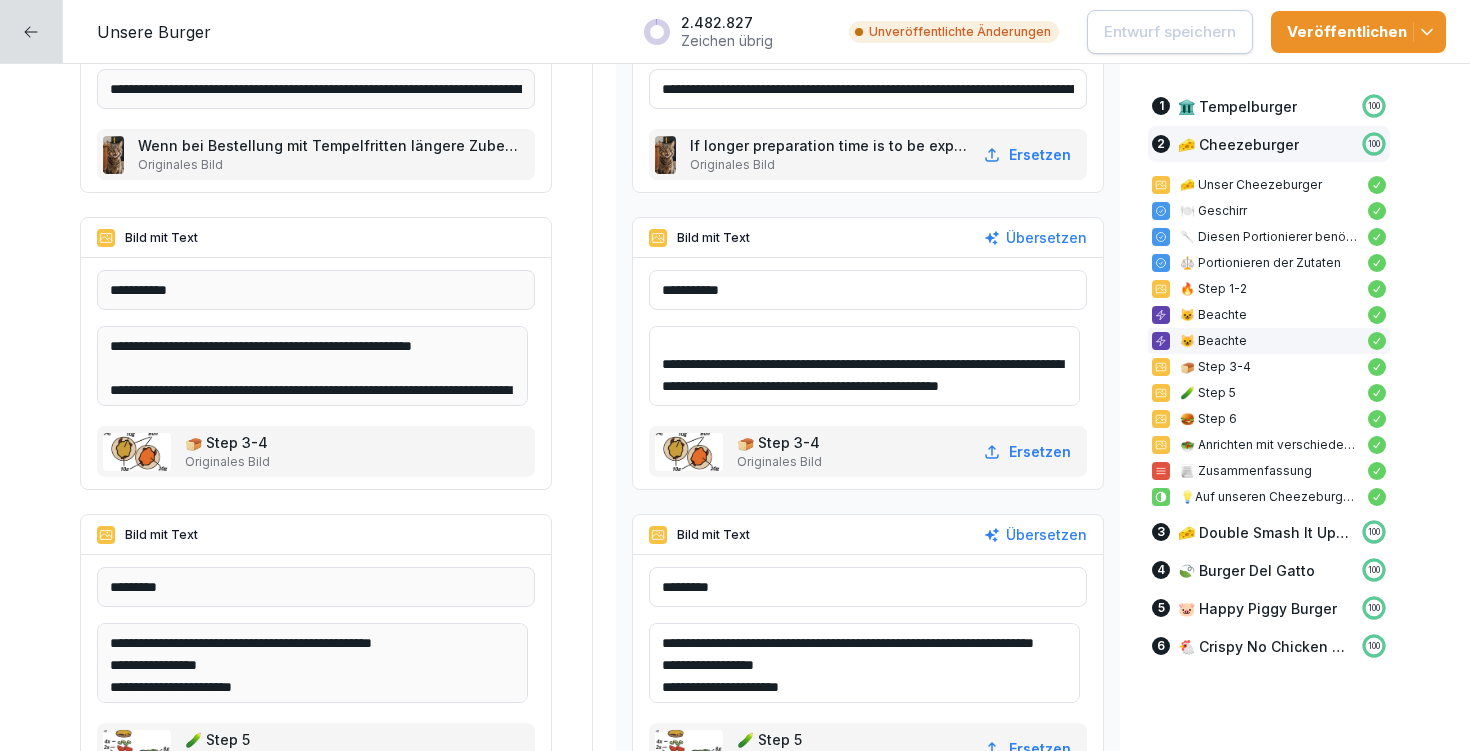 drag, startPoint x: 670, startPoint y: 638, endPoint x: 790, endPoint y: 664, distance: 122.78436 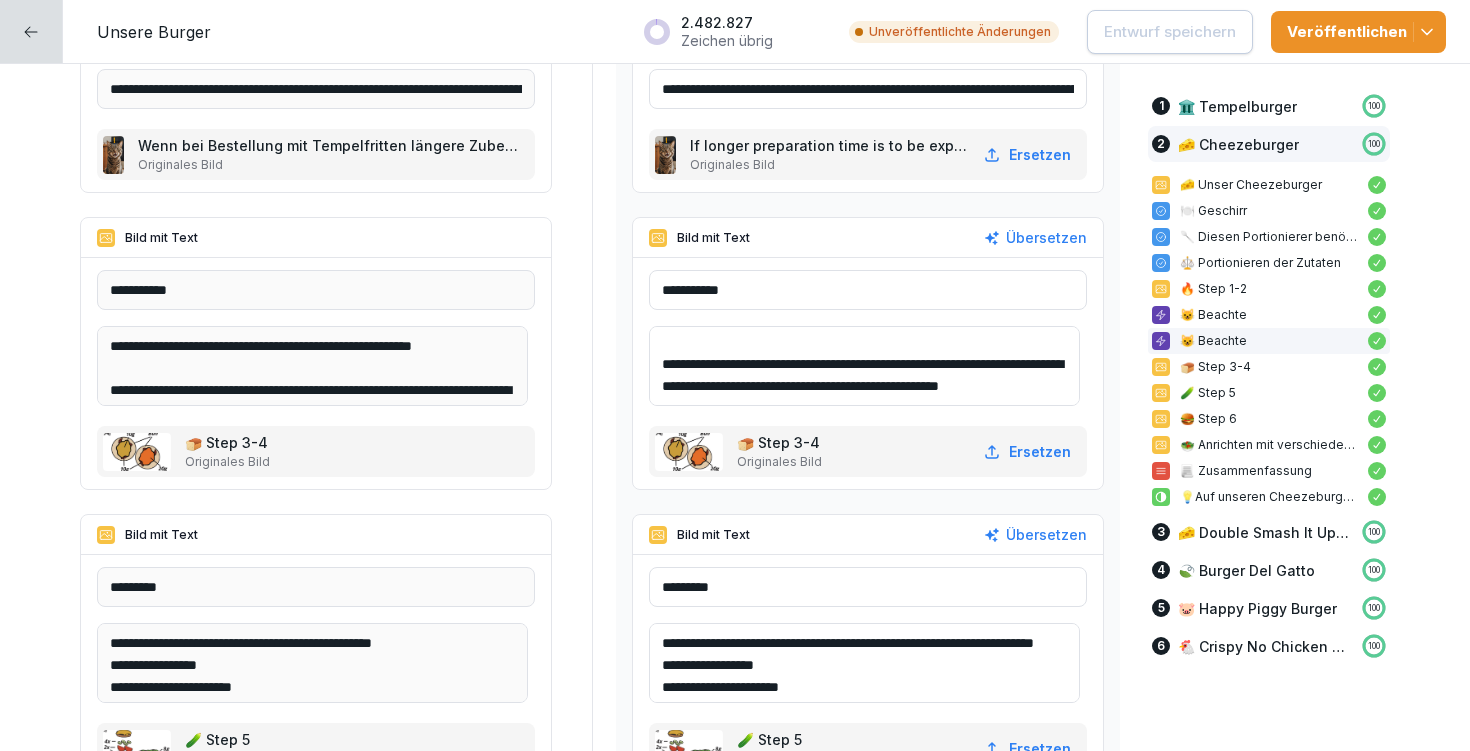 scroll, scrollTop: 114, scrollLeft: 0, axis: vertical 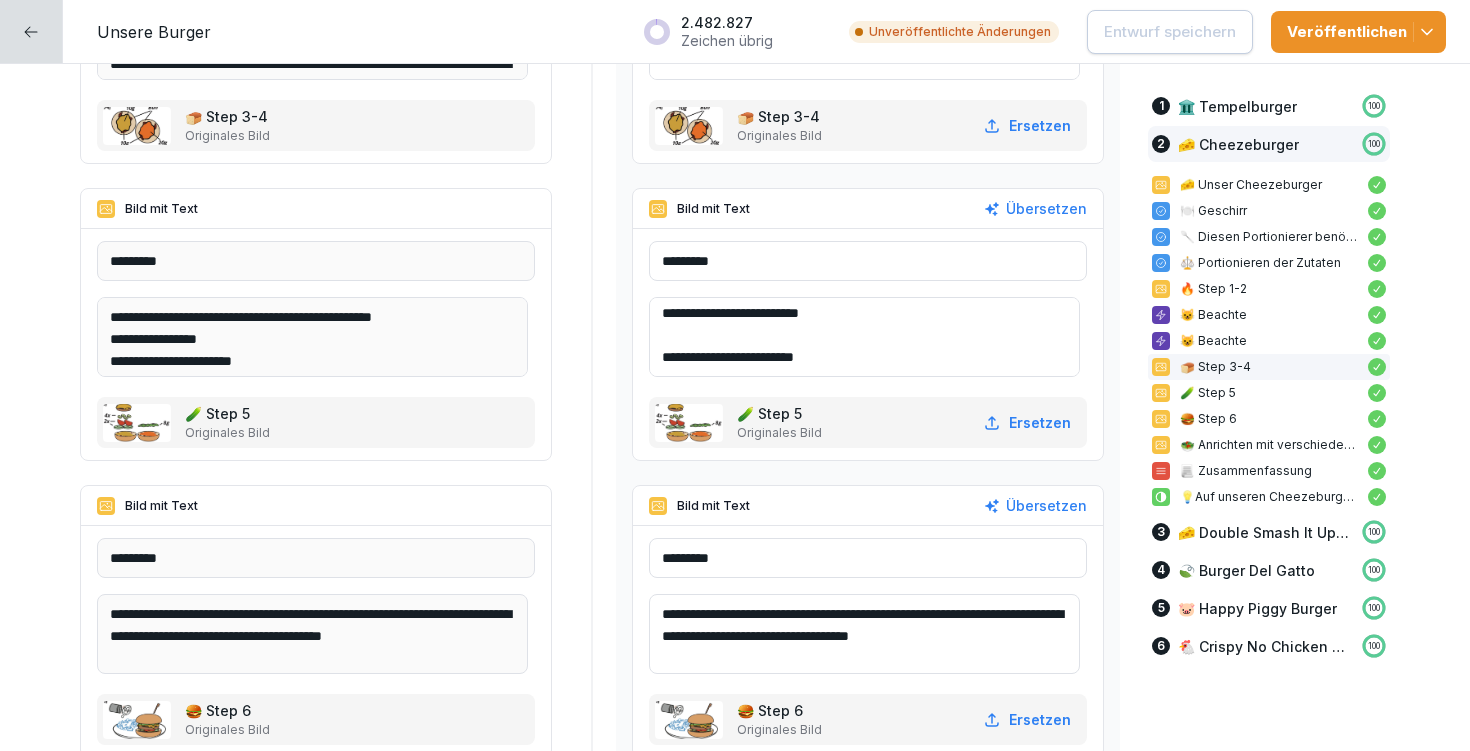 drag, startPoint x: 651, startPoint y: 354, endPoint x: 913, endPoint y: 379, distance: 263.19003 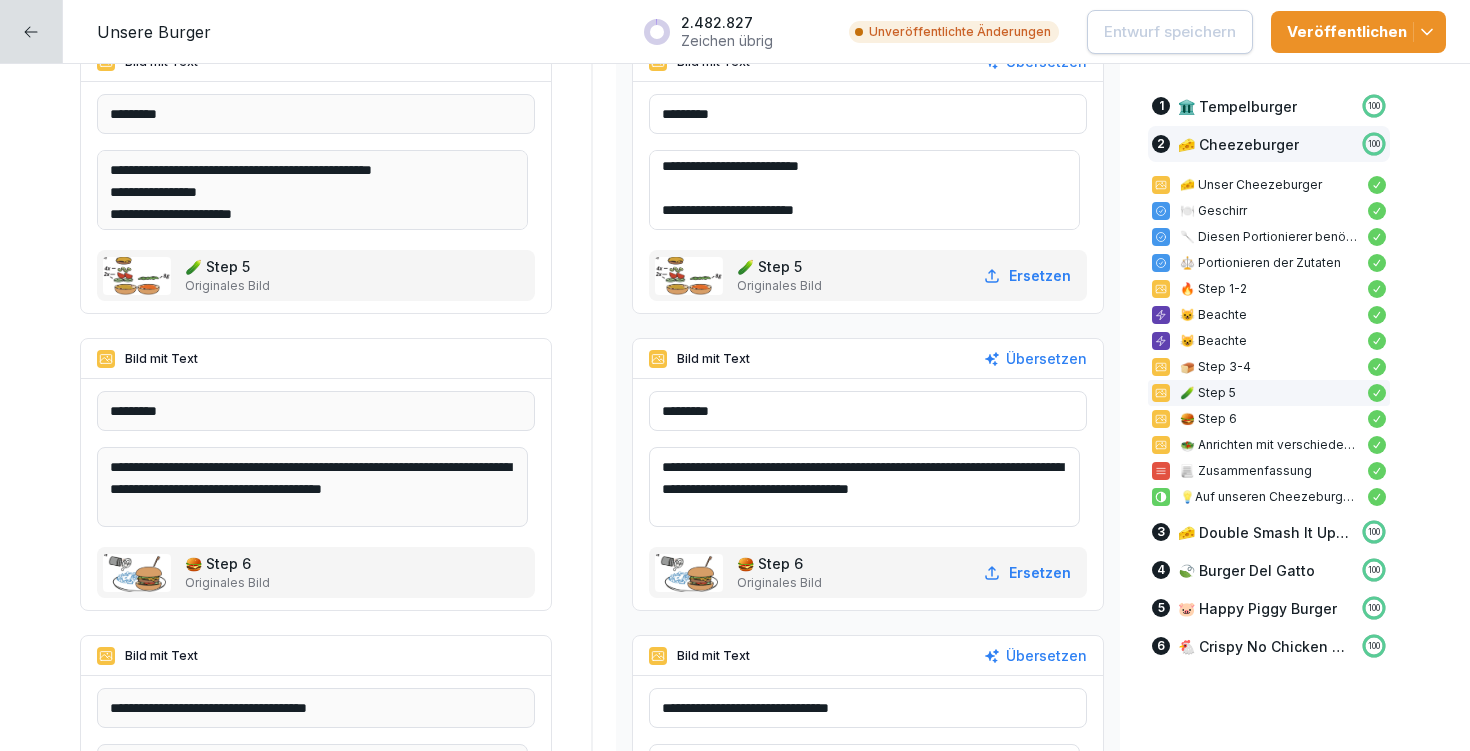 drag, startPoint x: 672, startPoint y: 466, endPoint x: 1046, endPoint y: 498, distance: 375.3665 